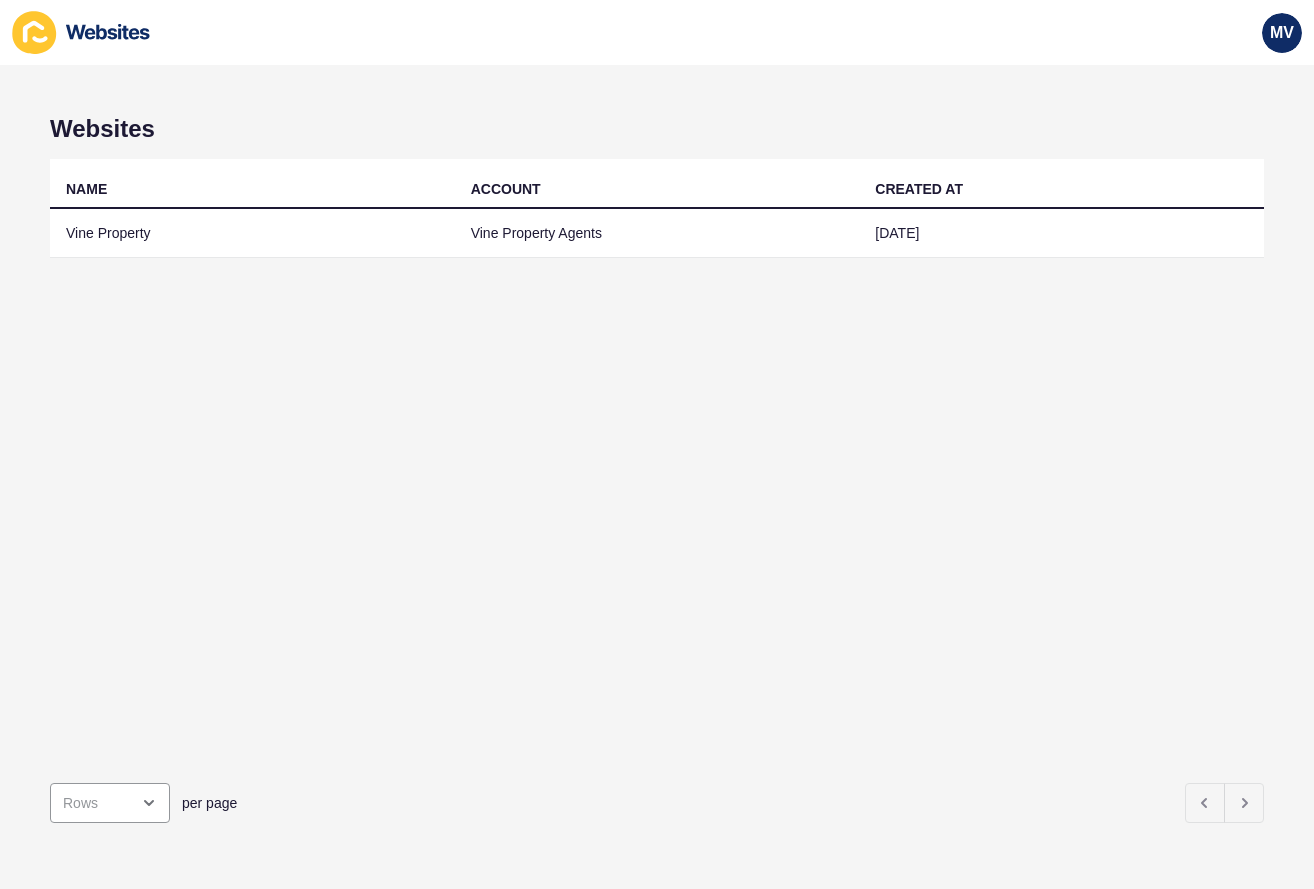 scroll, scrollTop: 0, scrollLeft: 0, axis: both 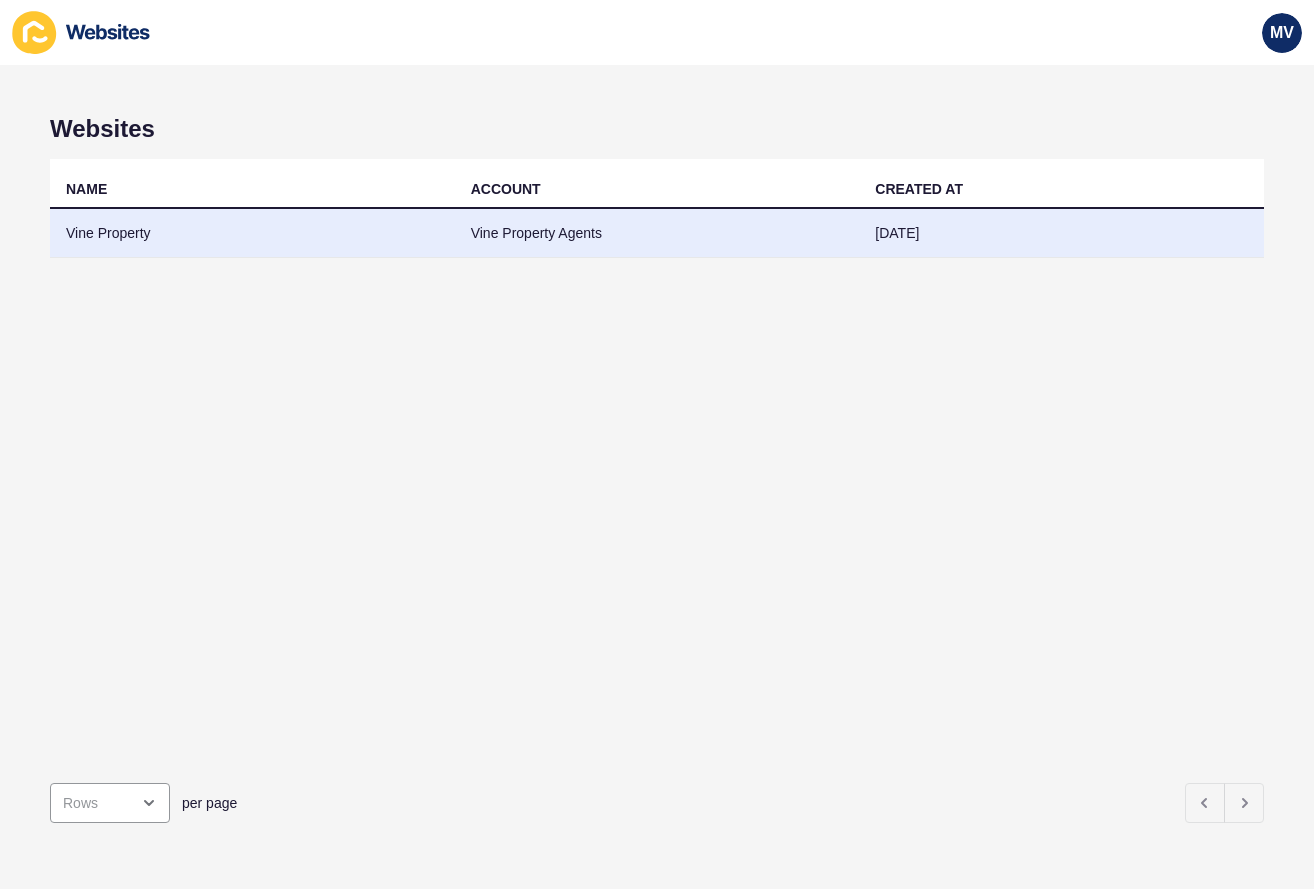 click on "Vine Property" at bounding box center [252, 233] 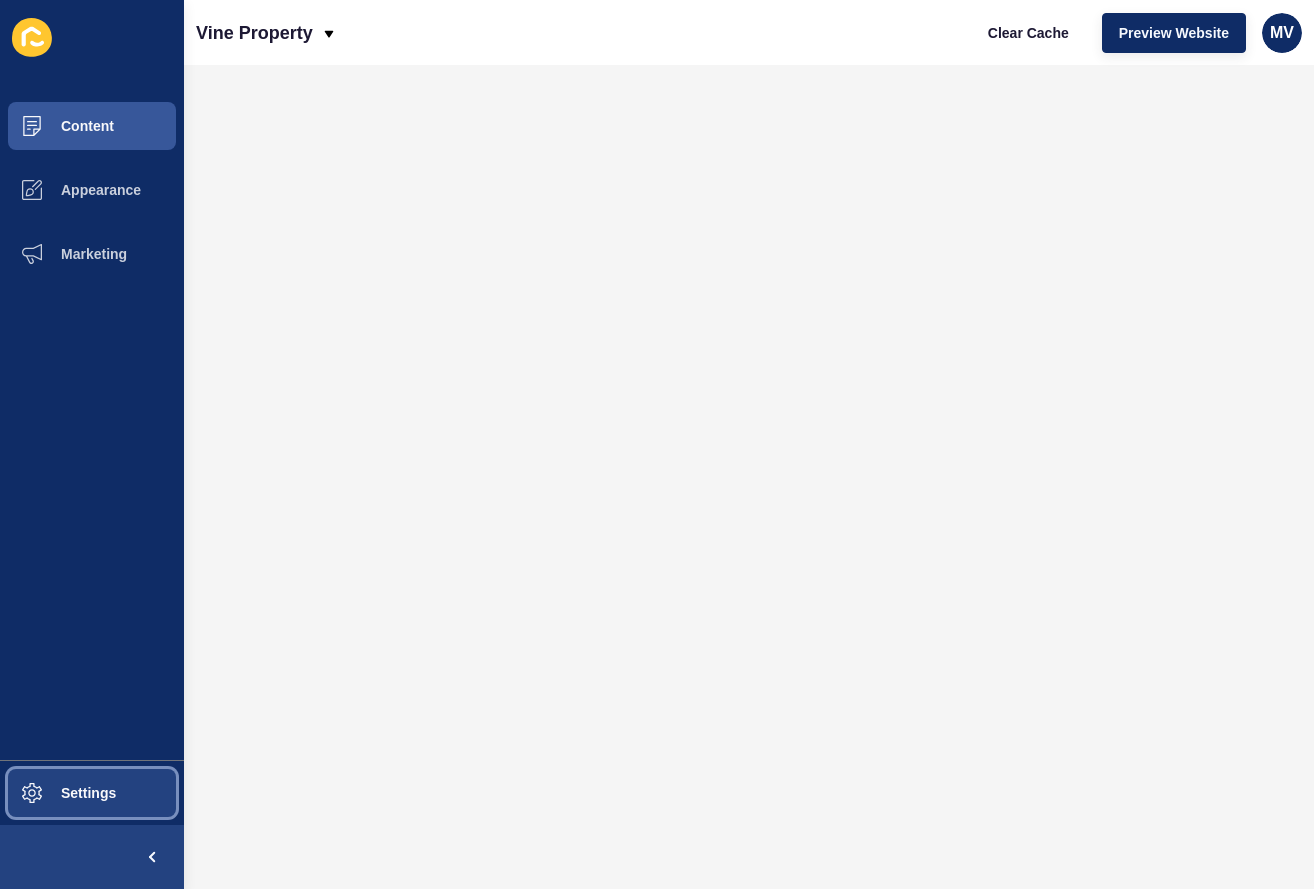 click on "Settings" at bounding box center [92, 793] 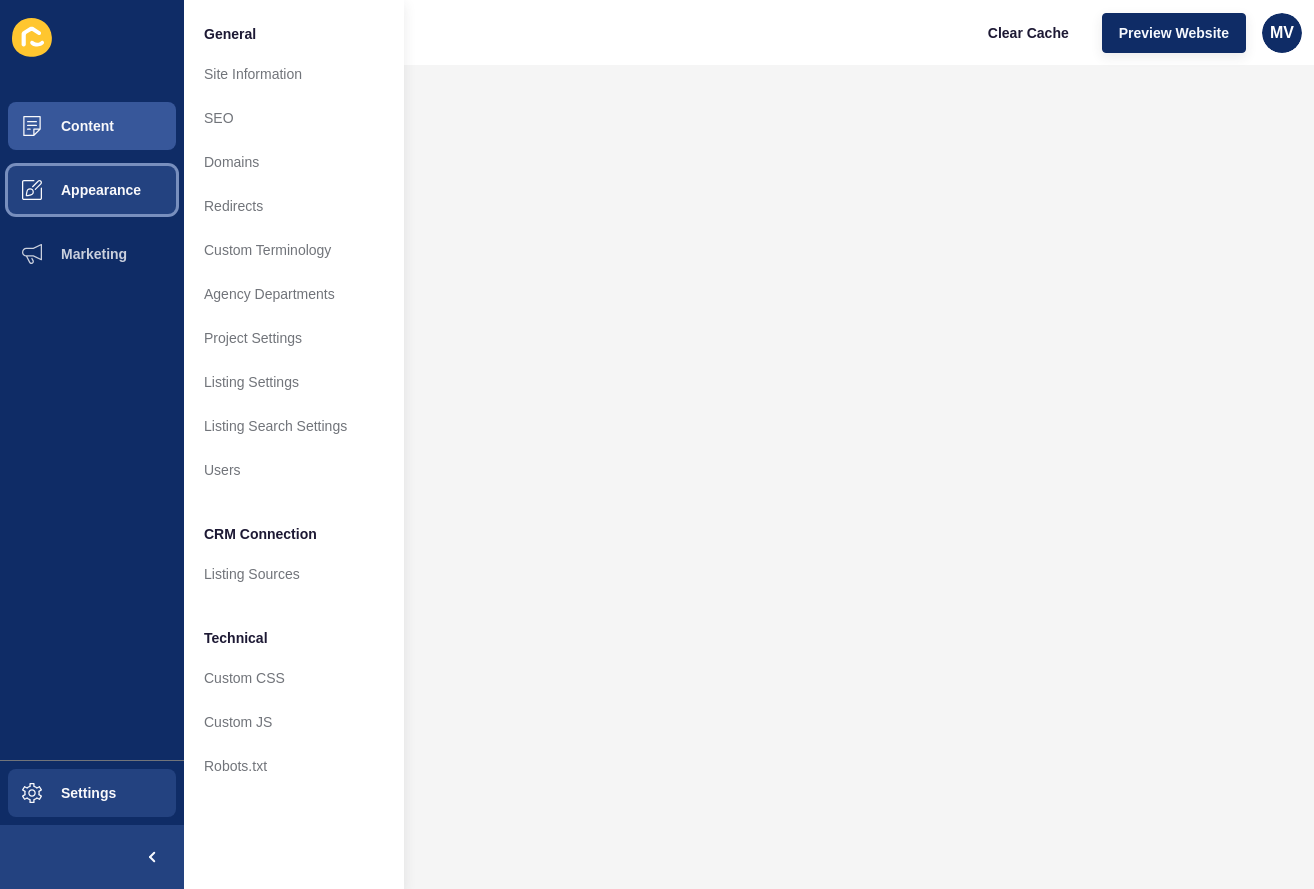 click on "Appearance" at bounding box center (69, 190) 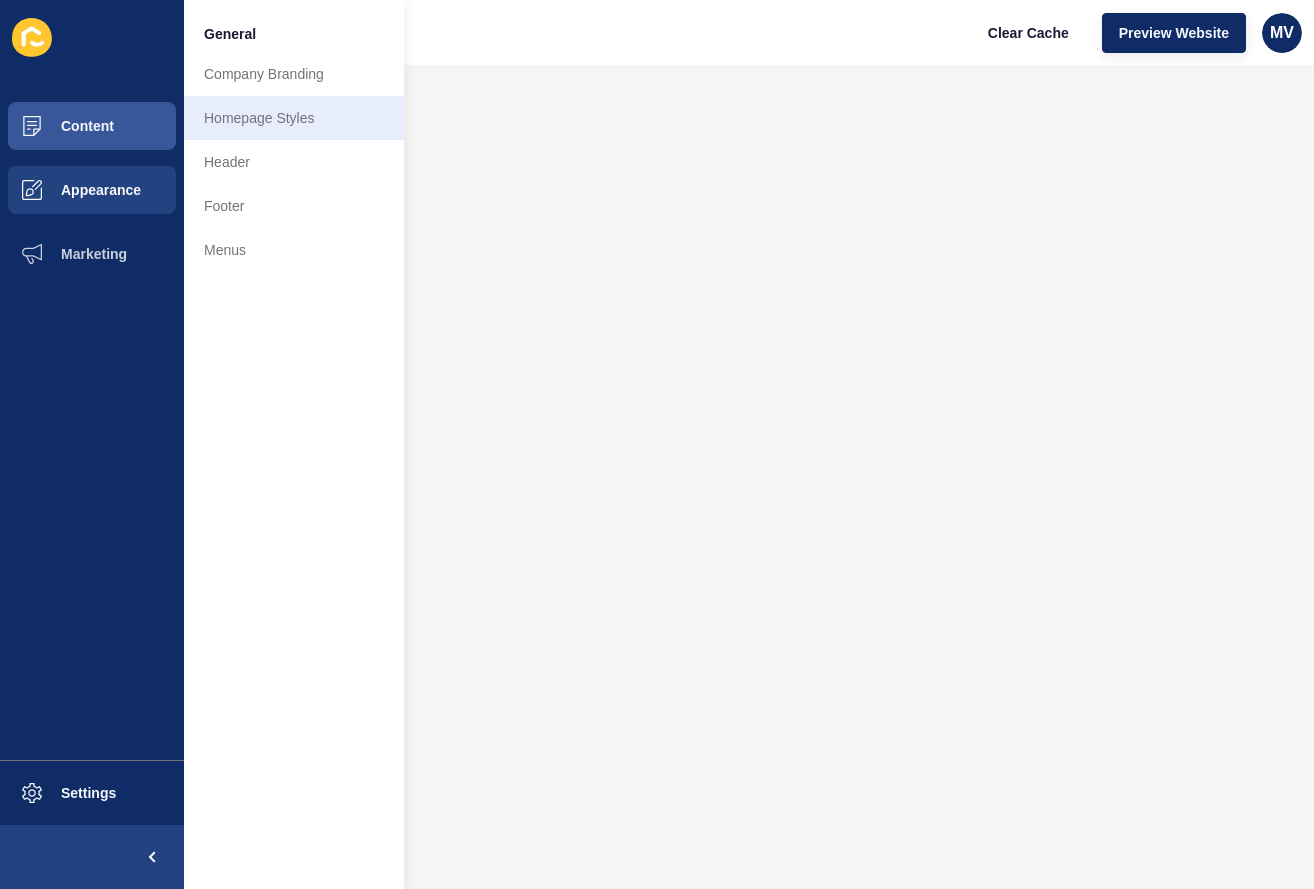 click on "Homepage Styles" at bounding box center [294, 118] 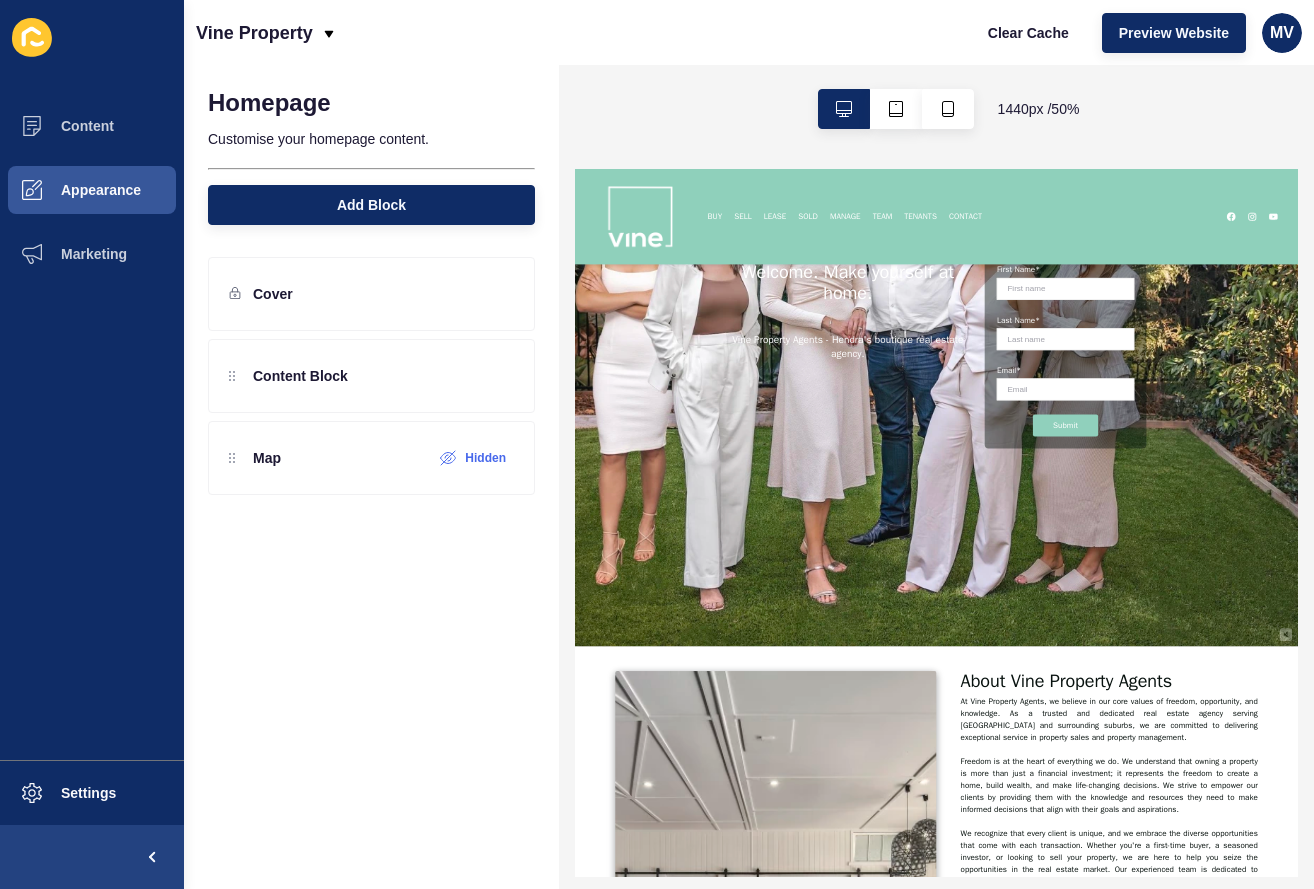 scroll, scrollTop: 465, scrollLeft: 0, axis: vertical 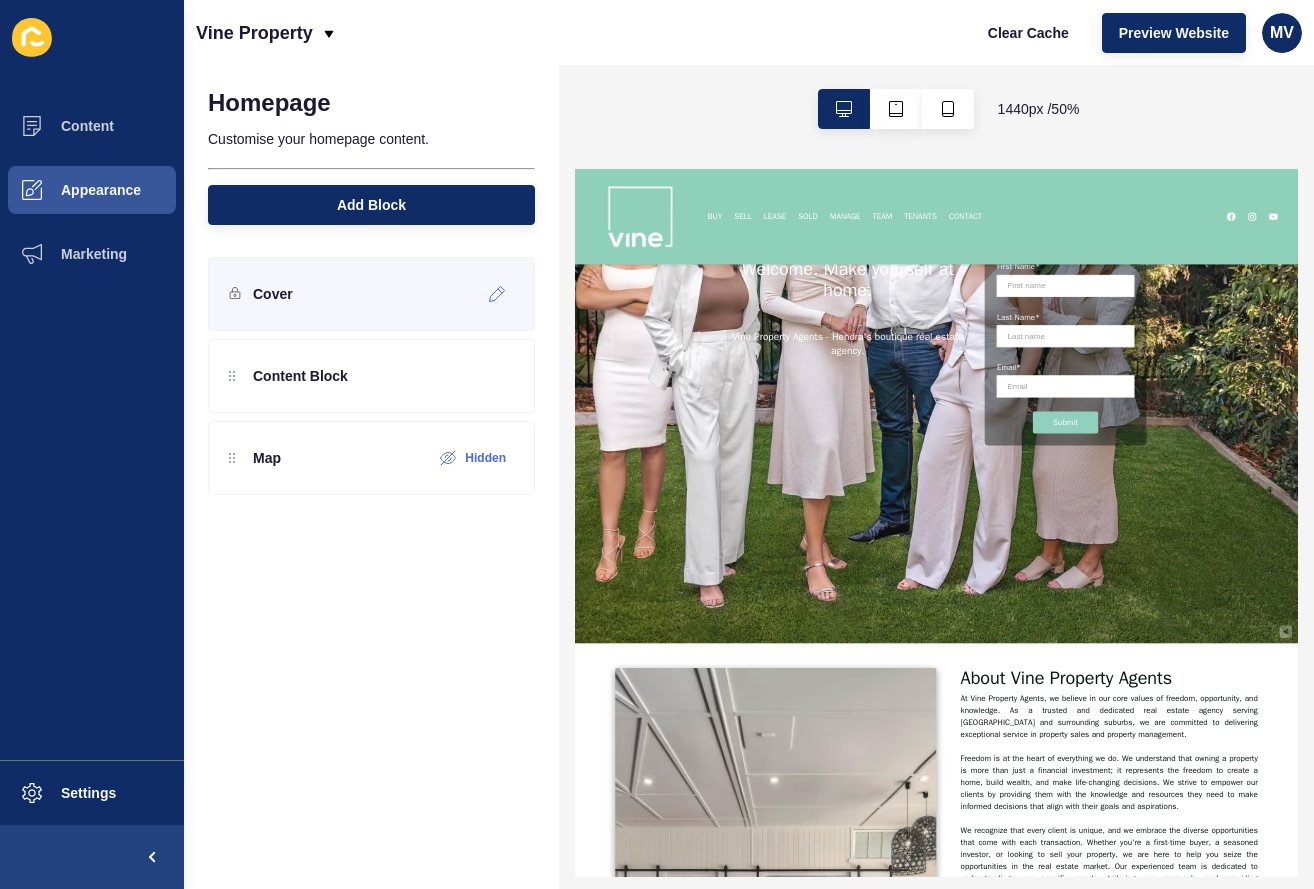 click on "Cover" at bounding box center (371, 294) 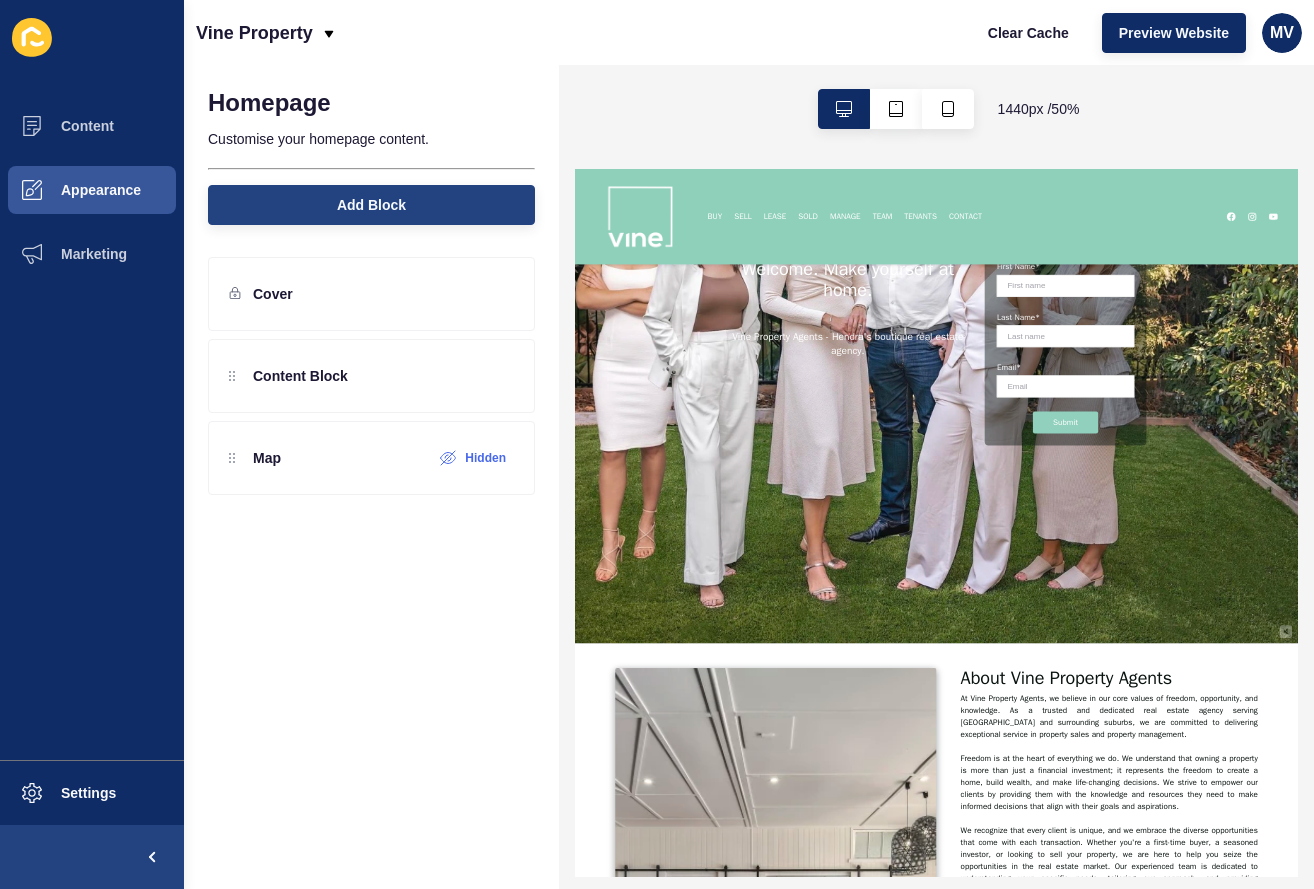 click on "Add Block" at bounding box center [371, 205] 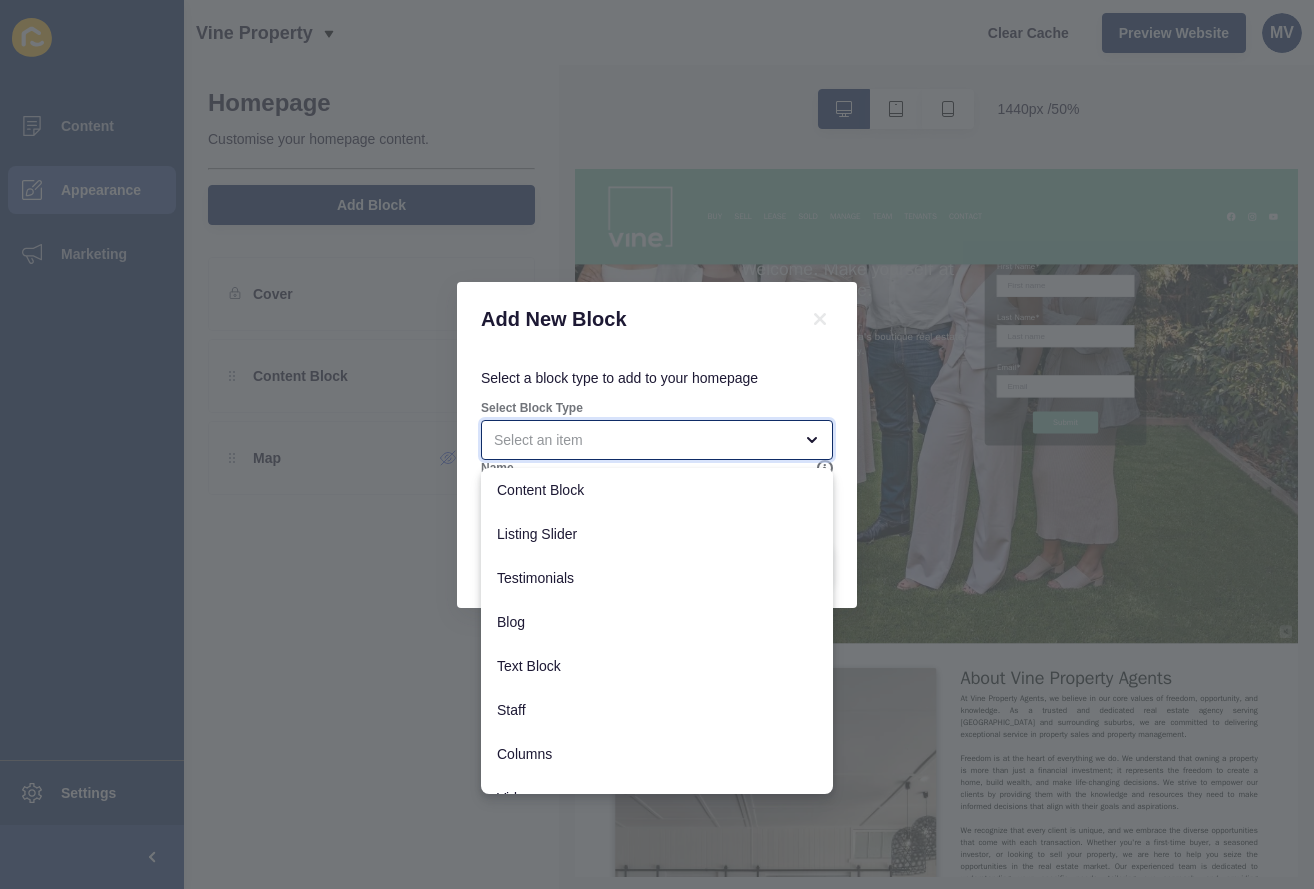 click at bounding box center [643, 440] 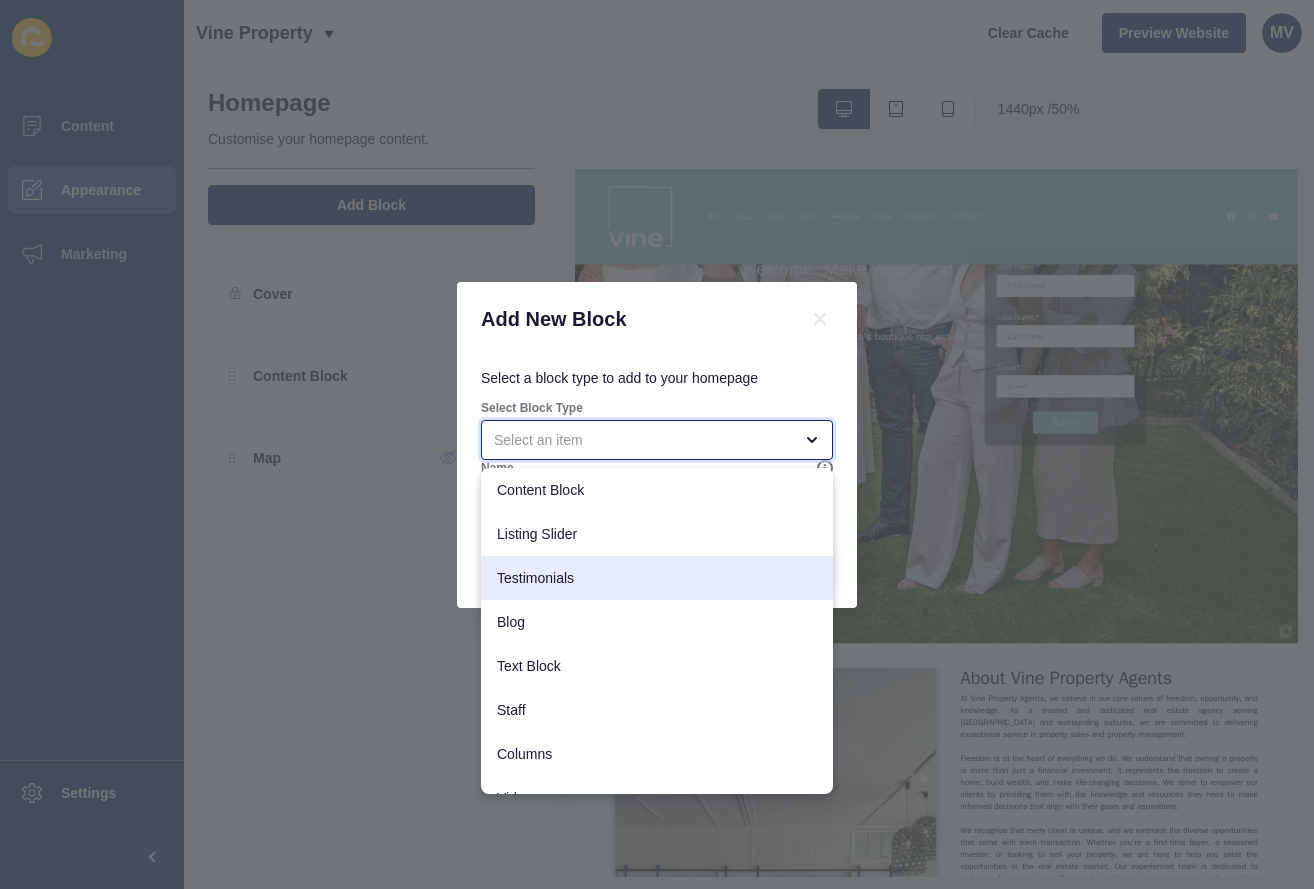 scroll, scrollTop: 0, scrollLeft: 0, axis: both 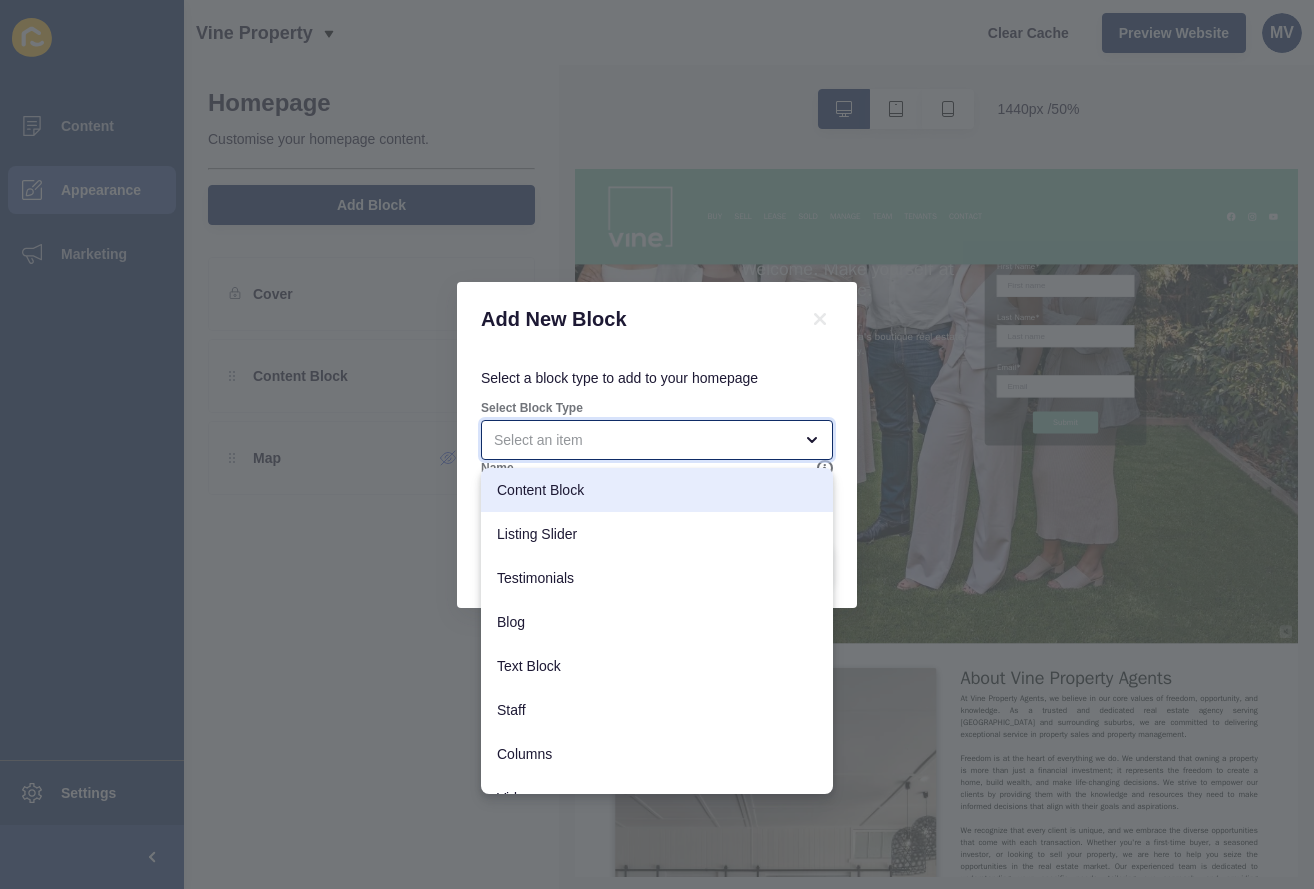 click on "Content Block" at bounding box center [657, 490] 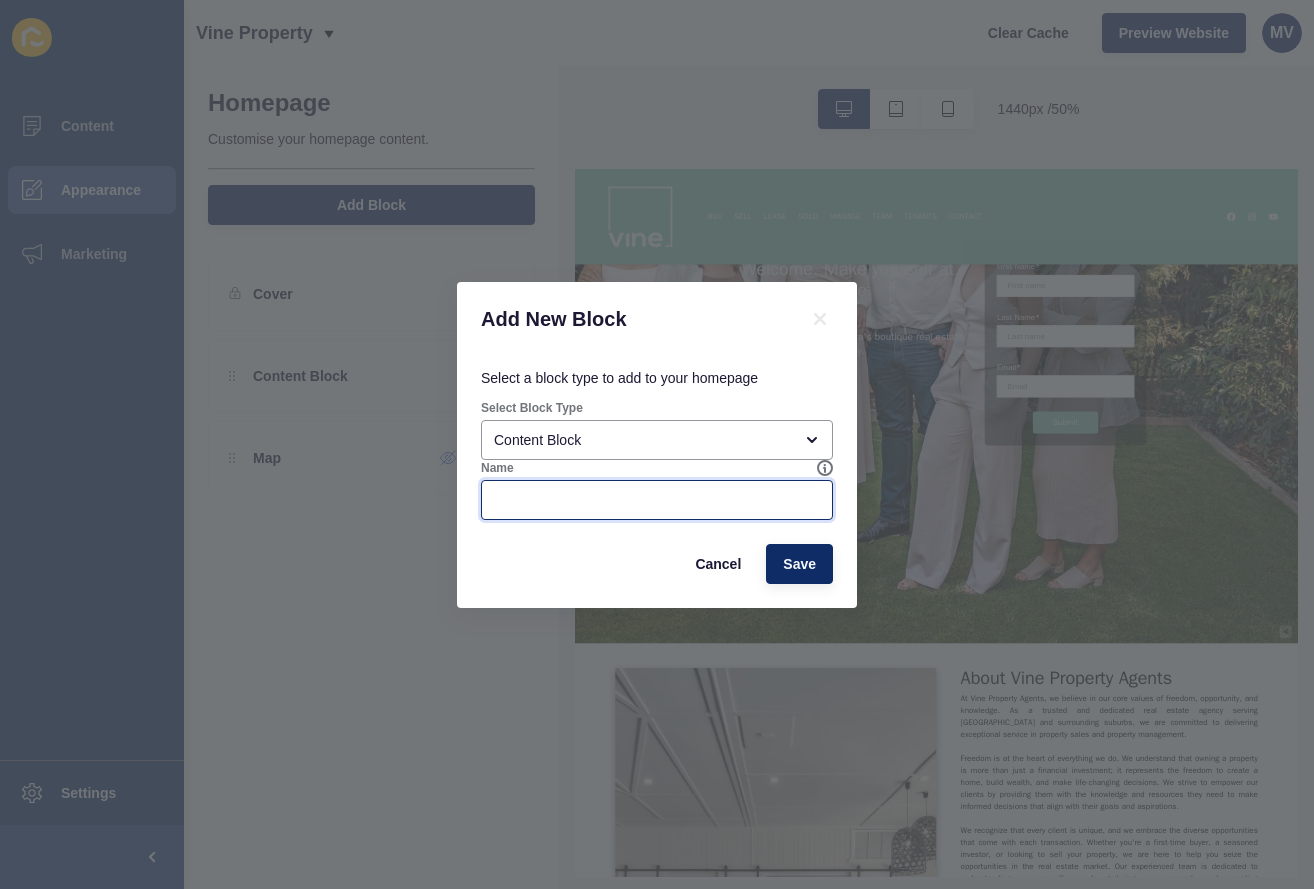 click on "Name" at bounding box center (657, 500) 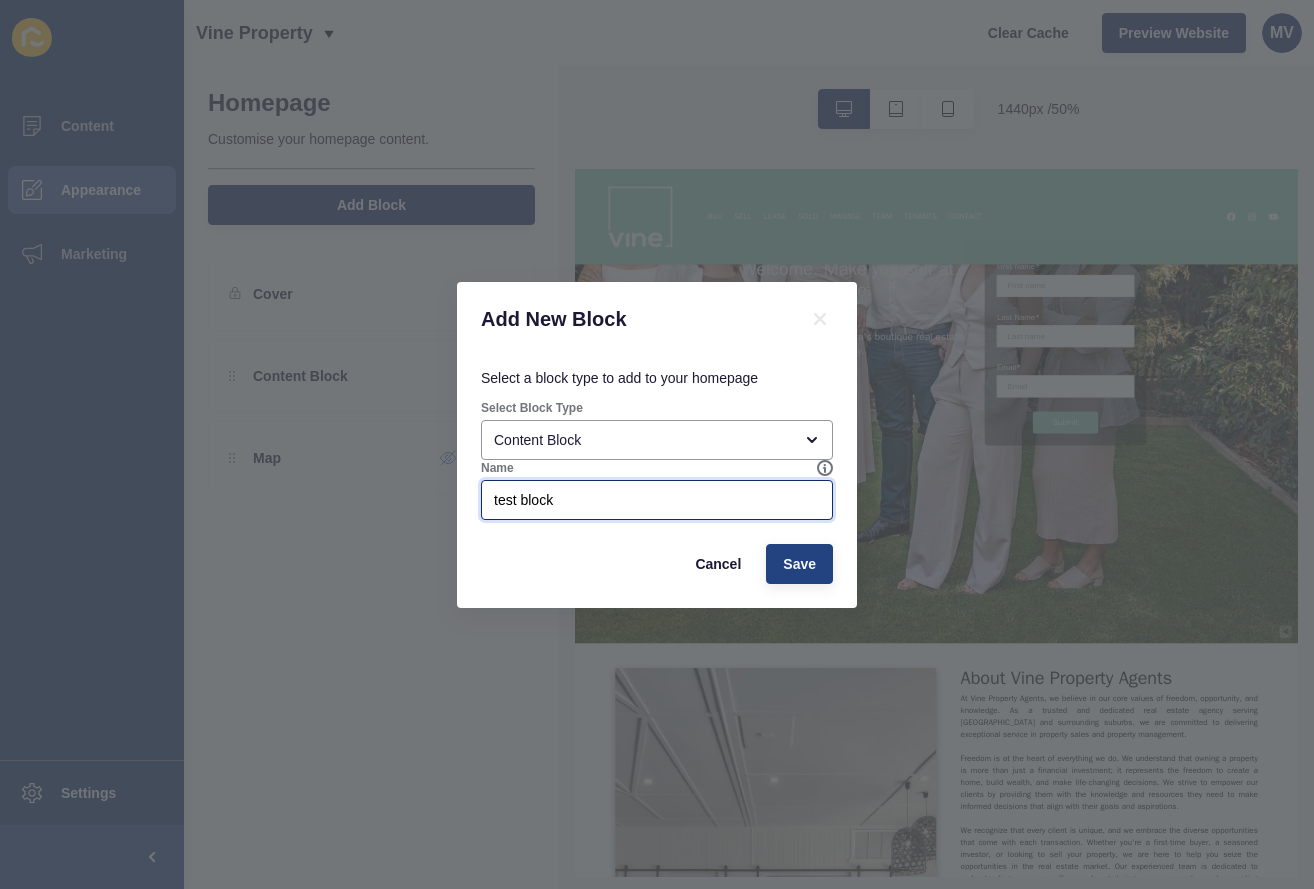 type on "test block" 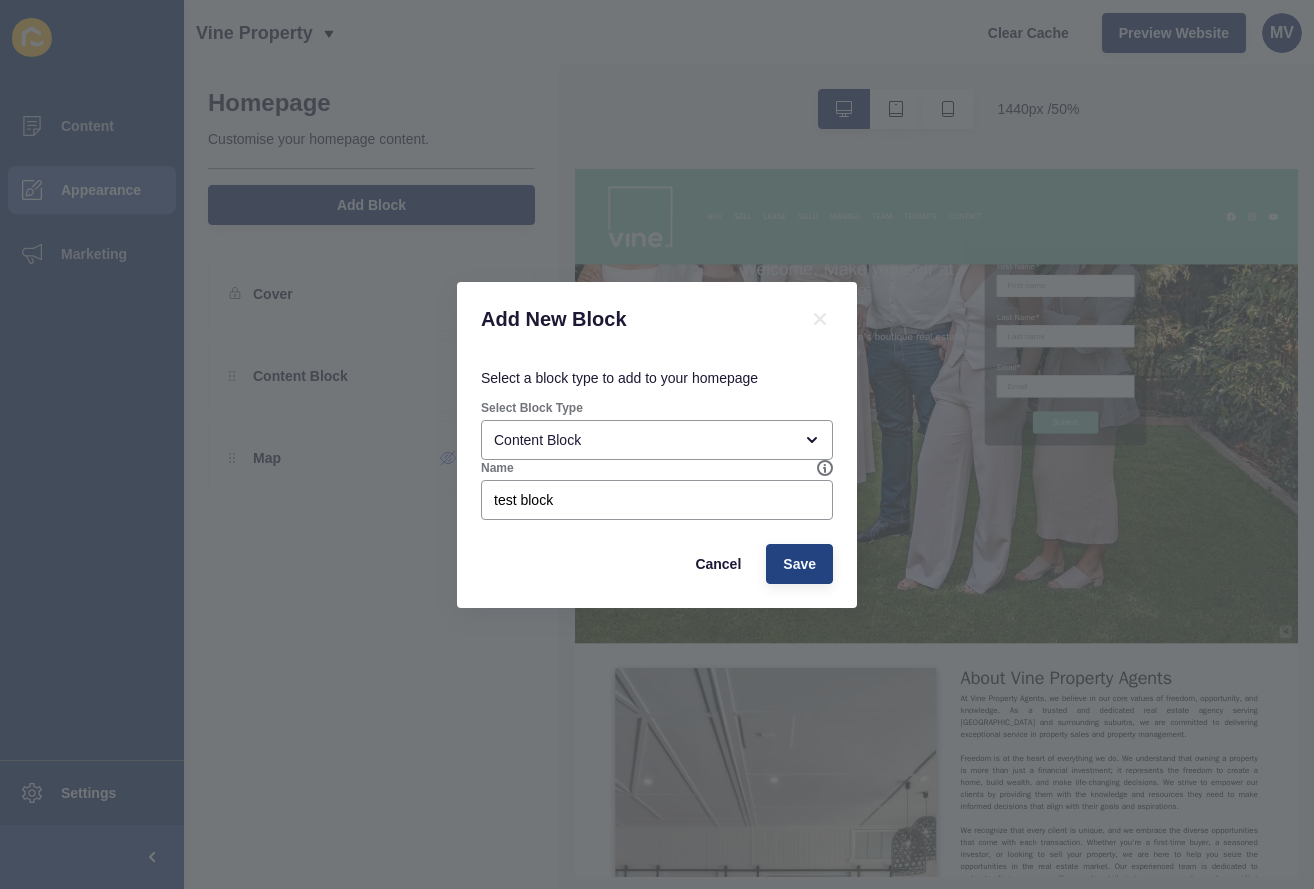 click on "Save" at bounding box center (799, 564) 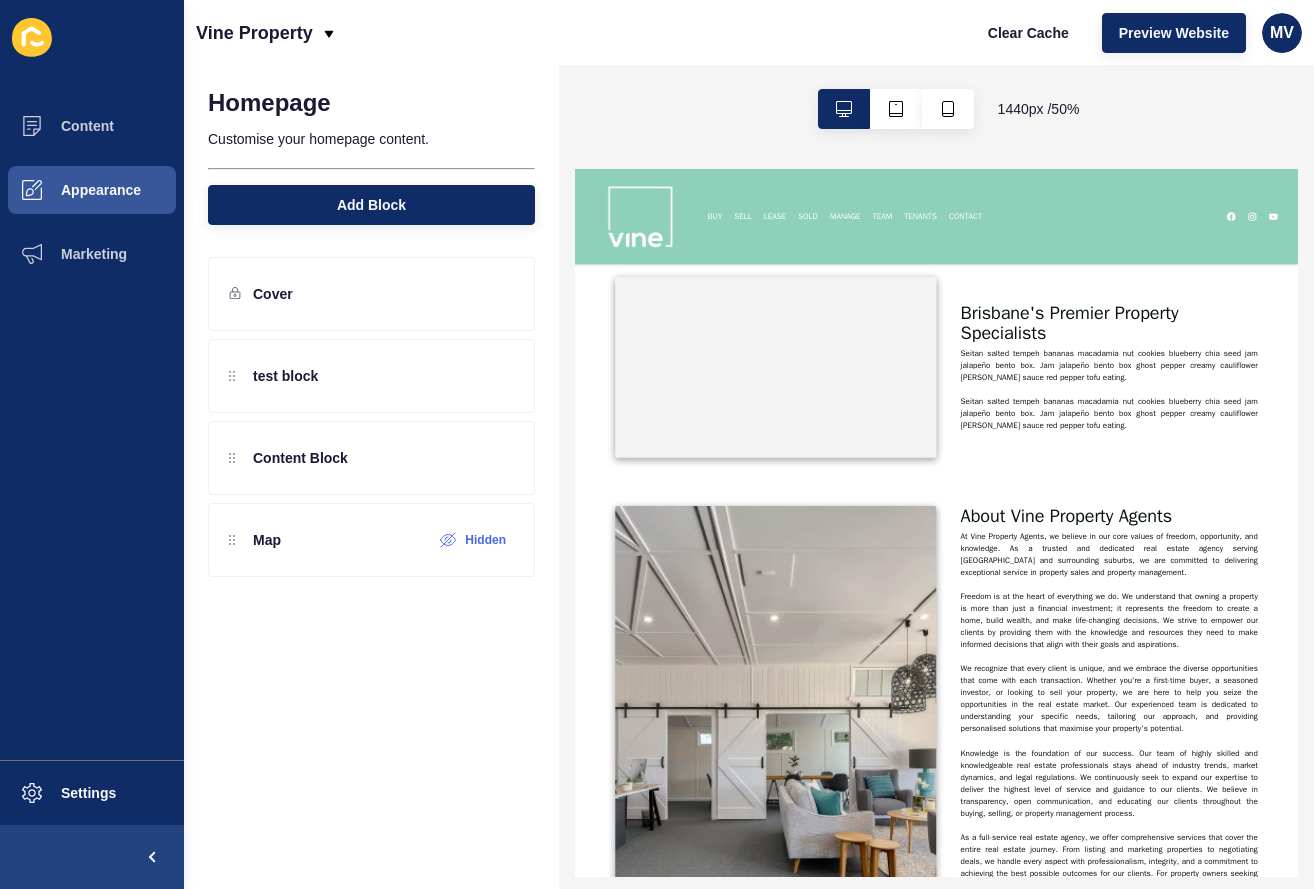 scroll, scrollTop: 1208, scrollLeft: 0, axis: vertical 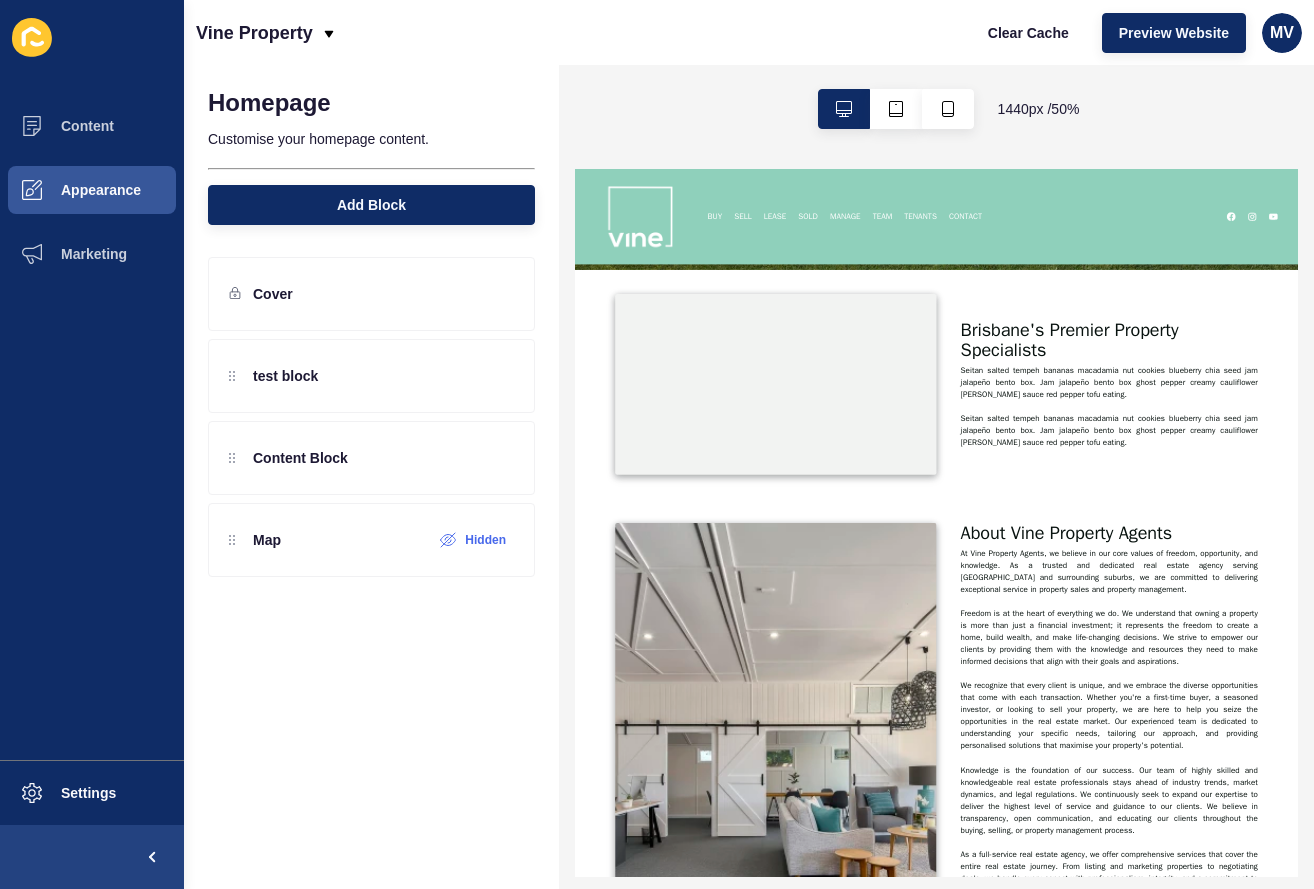 click at bounding box center [975, 599] 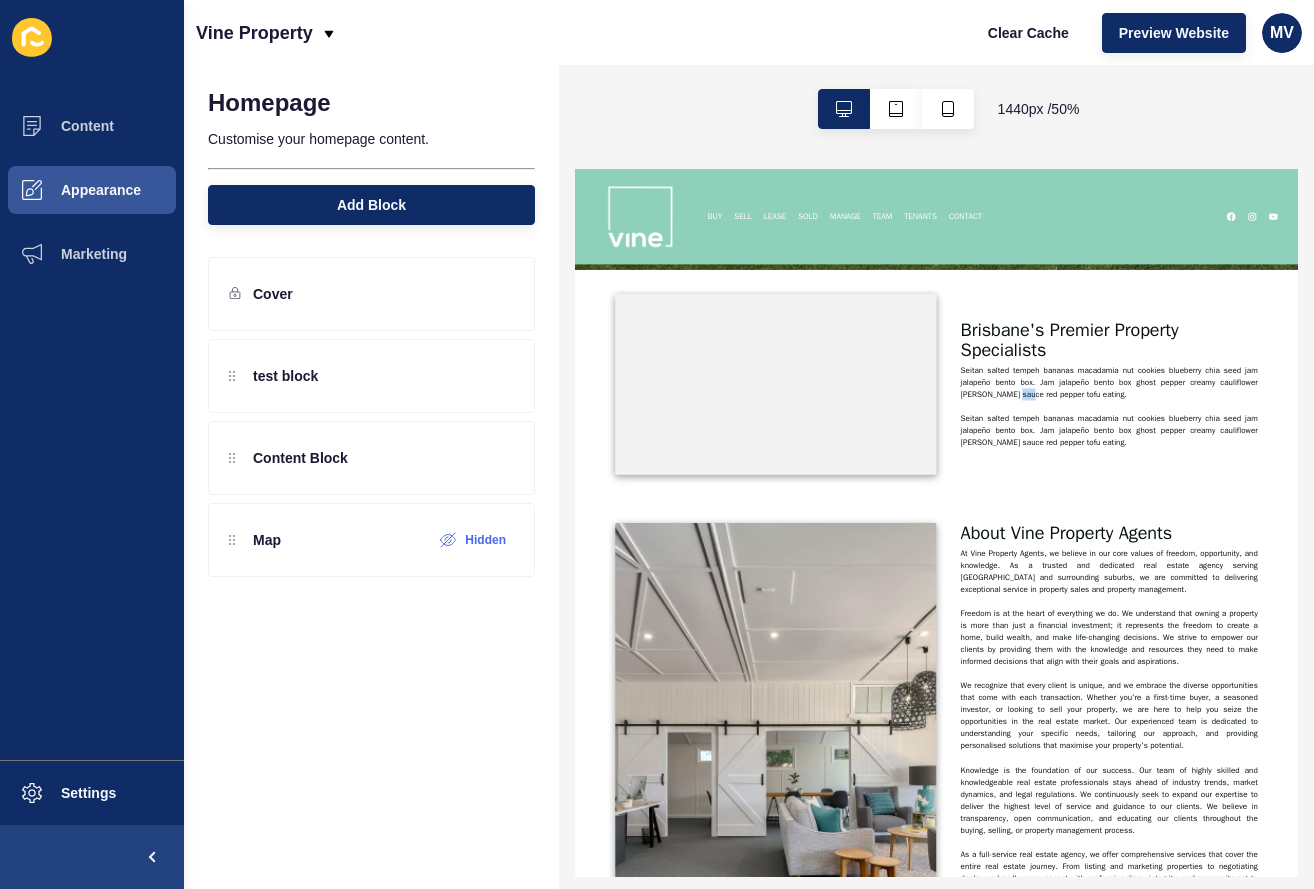 click on "Seitan salted tempeh bananas macadamia nut cookies blueberry chia seed jam jalapeño bento box. Jam jalapeño bento box ghost pepper creamy cauliflower [PERSON_NAME] sauce red pepper tofu eating.
Seitan salted tempeh bananas macadamia nut cookies blueberry chia seed jam jalapeño bento box. Jam jalapeño bento box ghost pepper creamy cauliflower [PERSON_NAME] sauce red pepper tofu eating." at bounding box center [1639, 643] 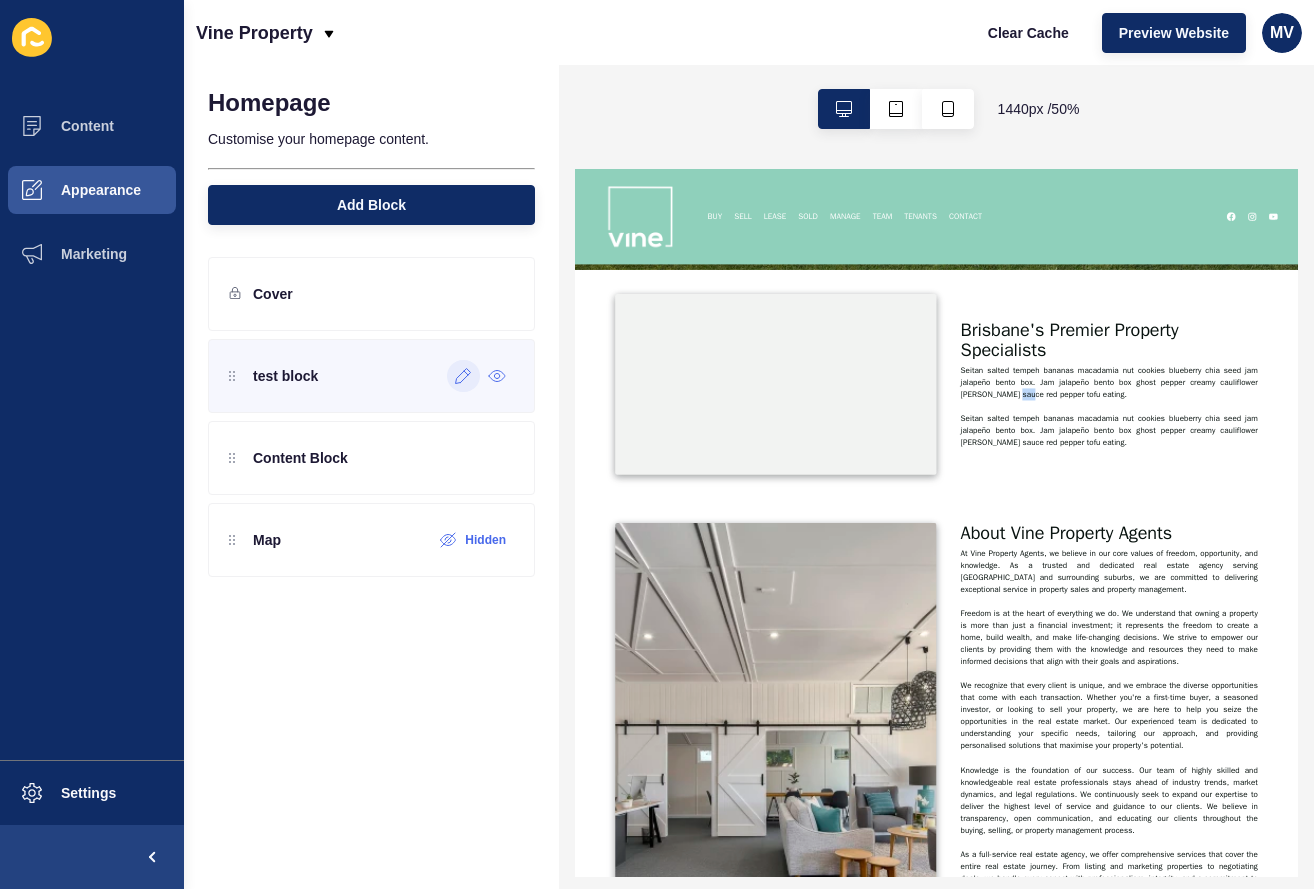 click 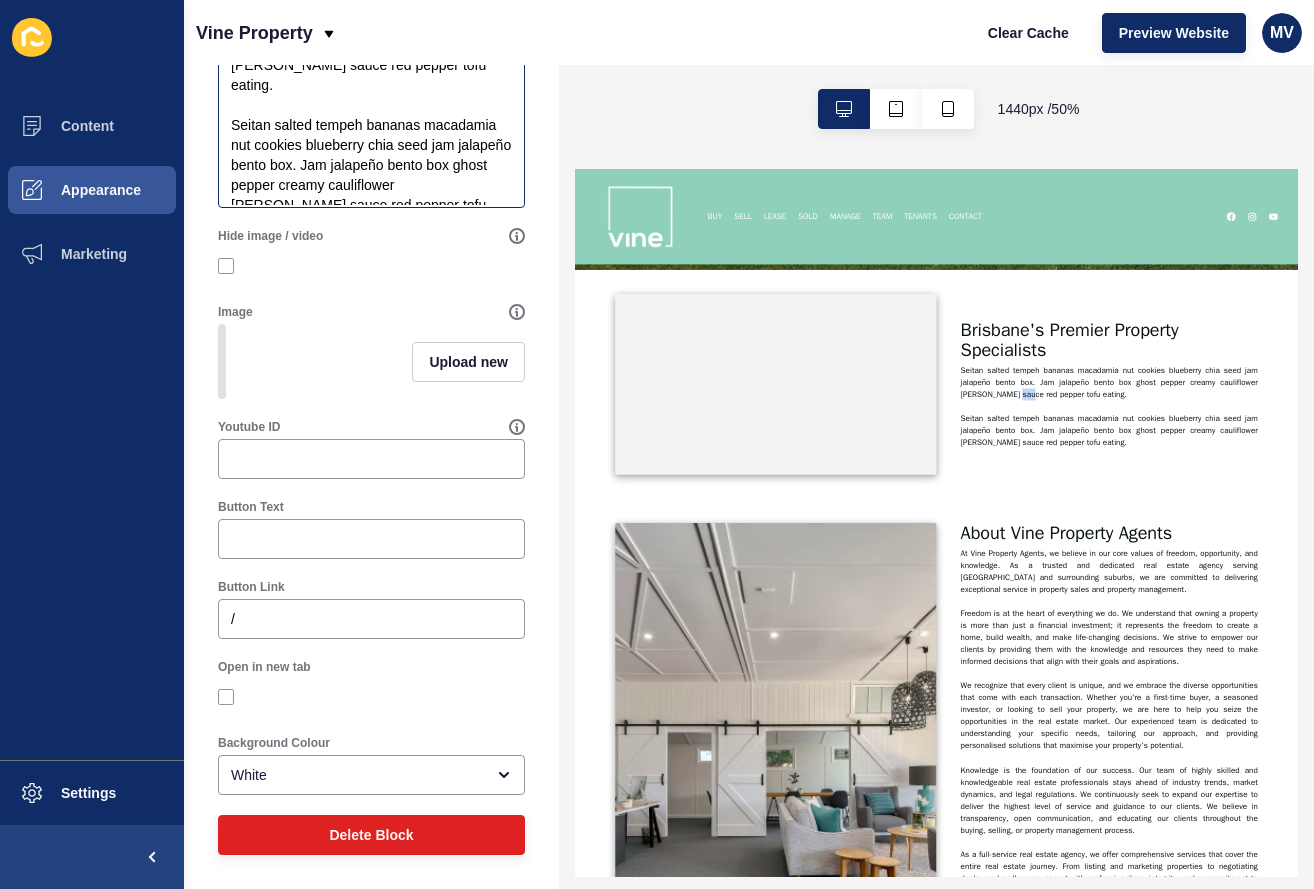 scroll, scrollTop: 618, scrollLeft: 0, axis: vertical 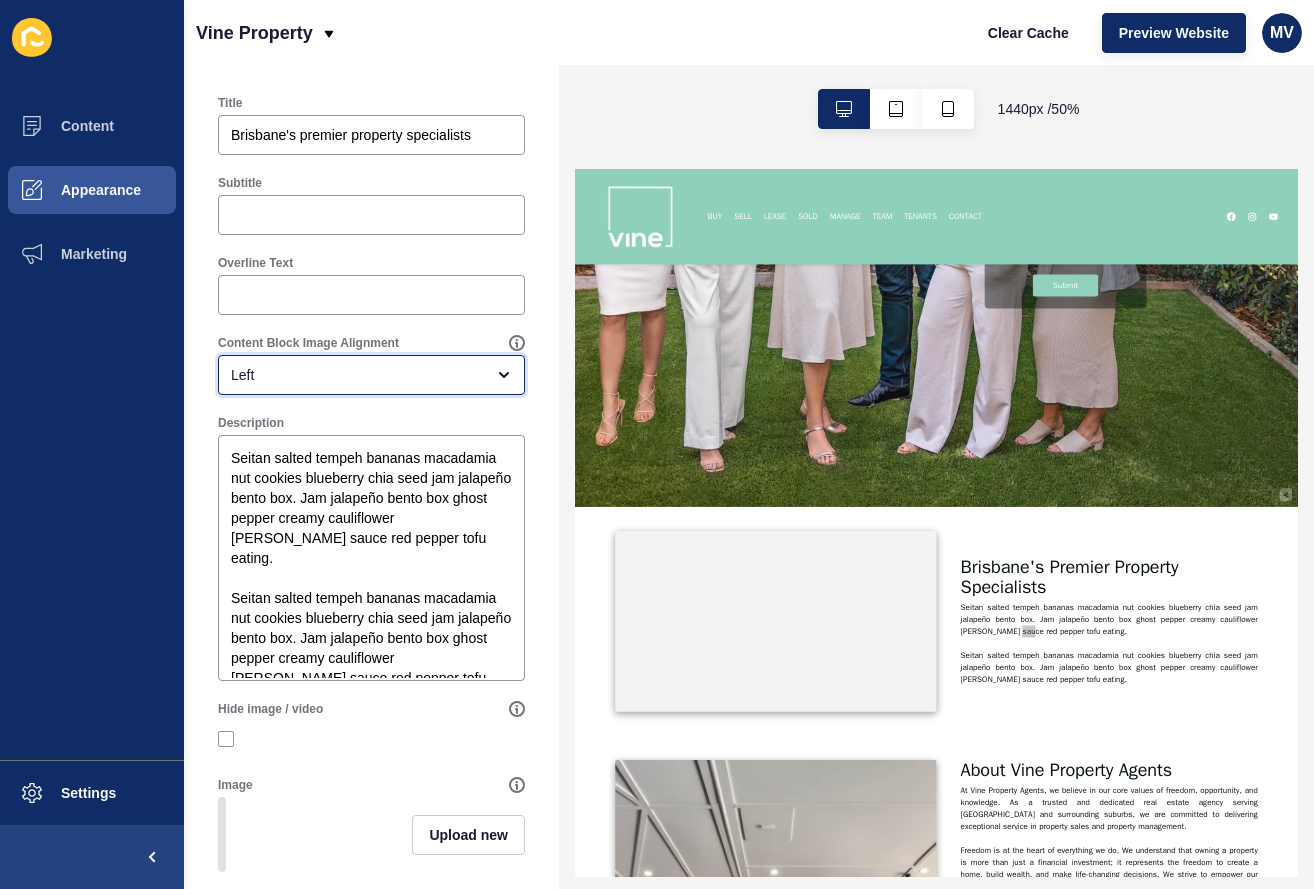 click on "Left" at bounding box center (357, 375) 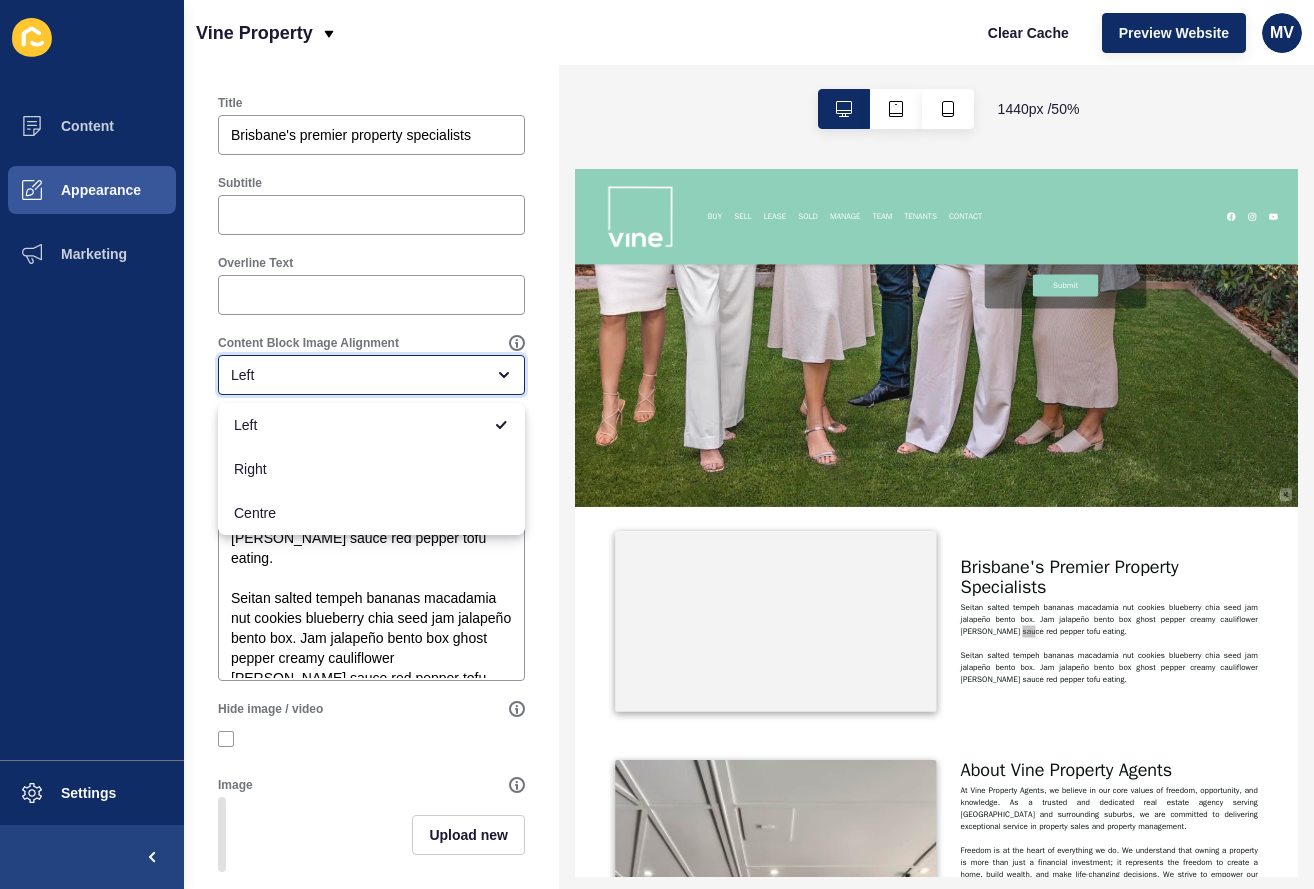 click on "Left" at bounding box center [357, 375] 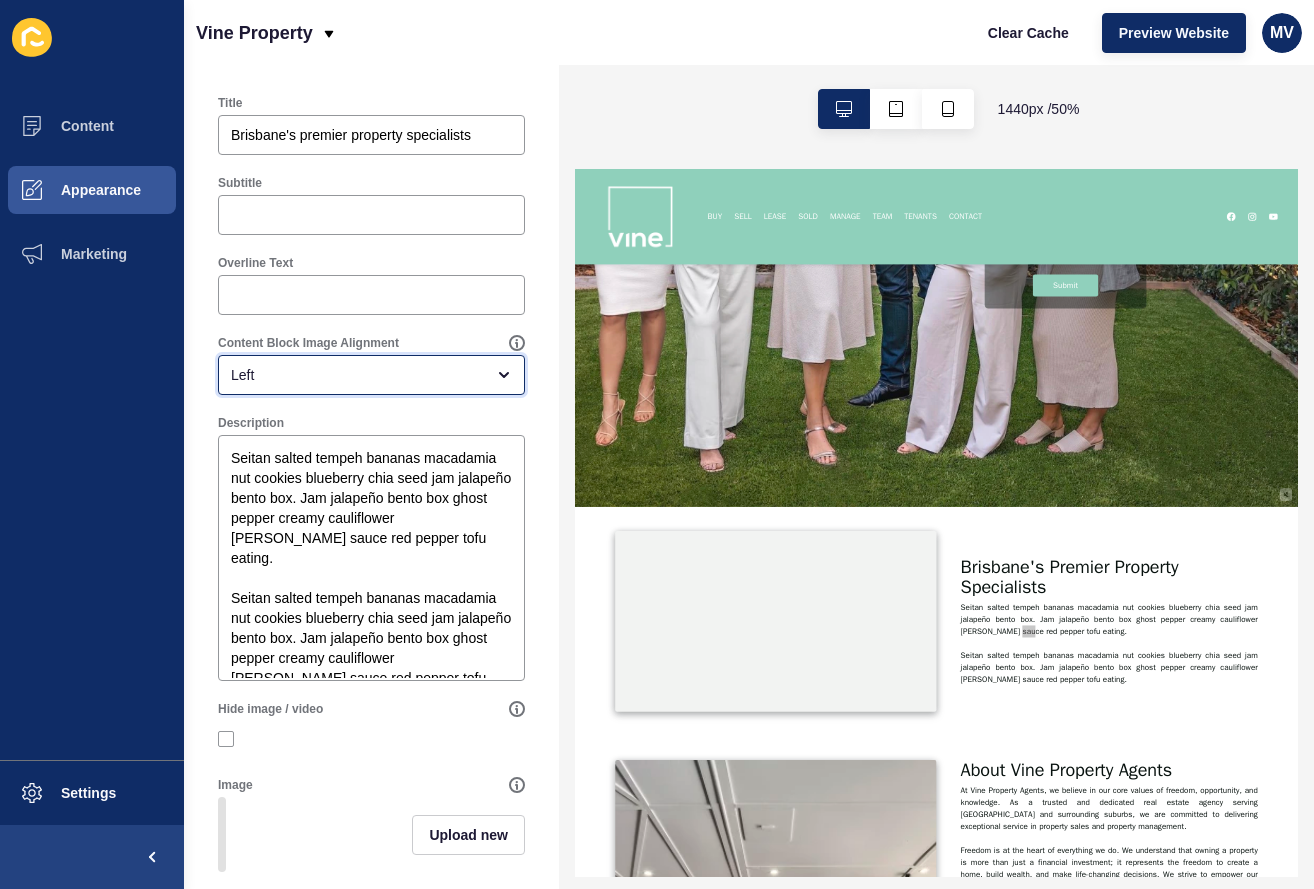 click on "Left" at bounding box center [357, 375] 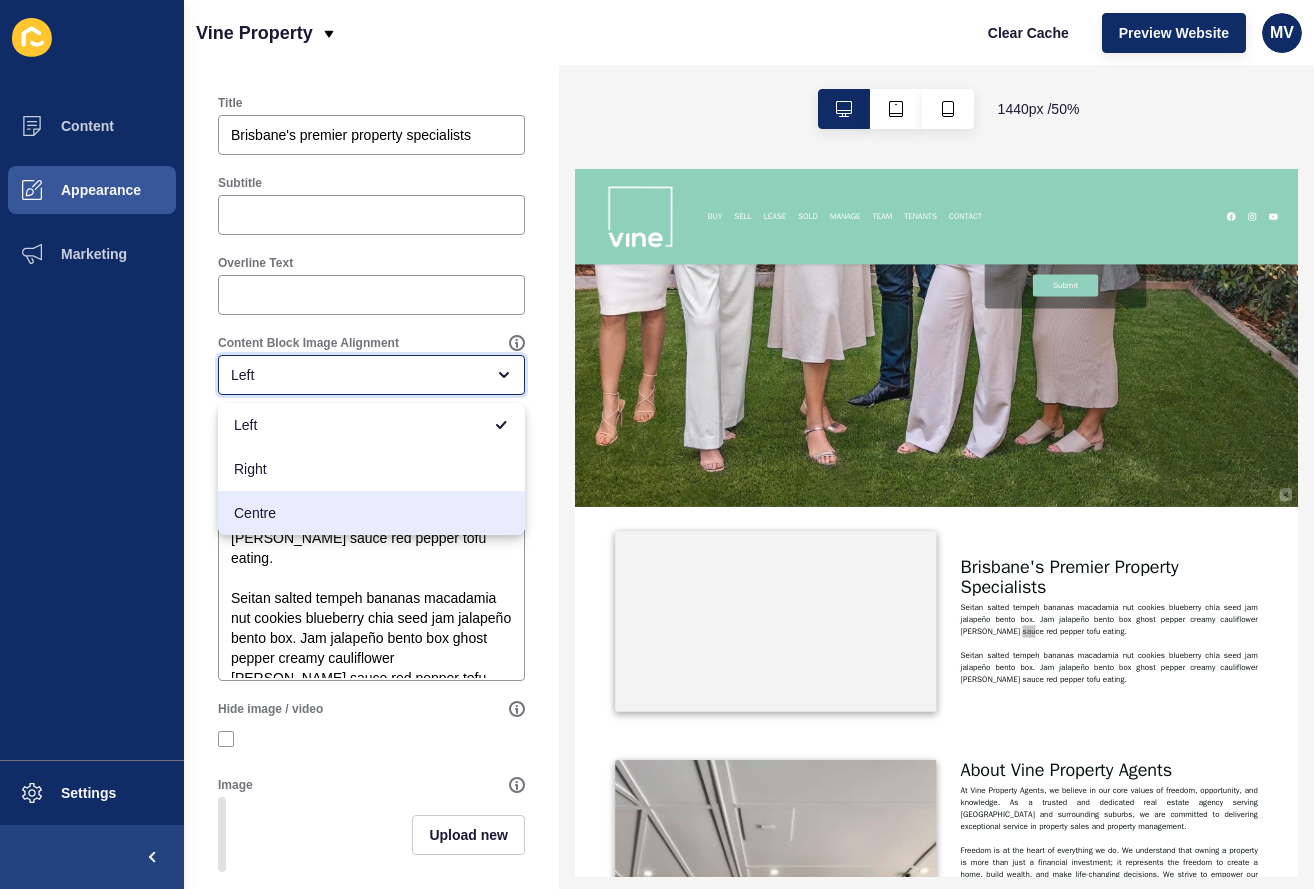 click on "Centre" at bounding box center [371, 513] 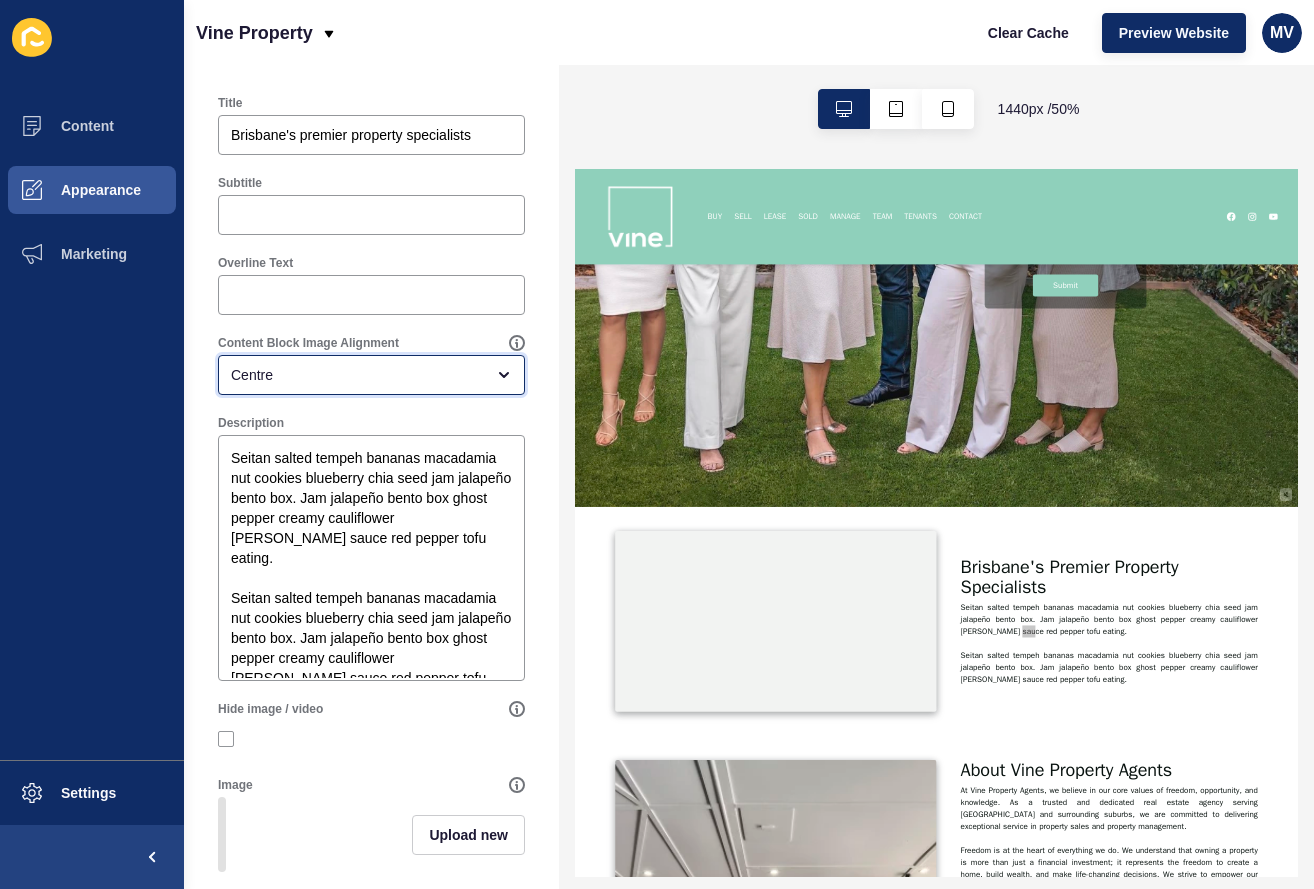 scroll, scrollTop: 144, scrollLeft: 0, axis: vertical 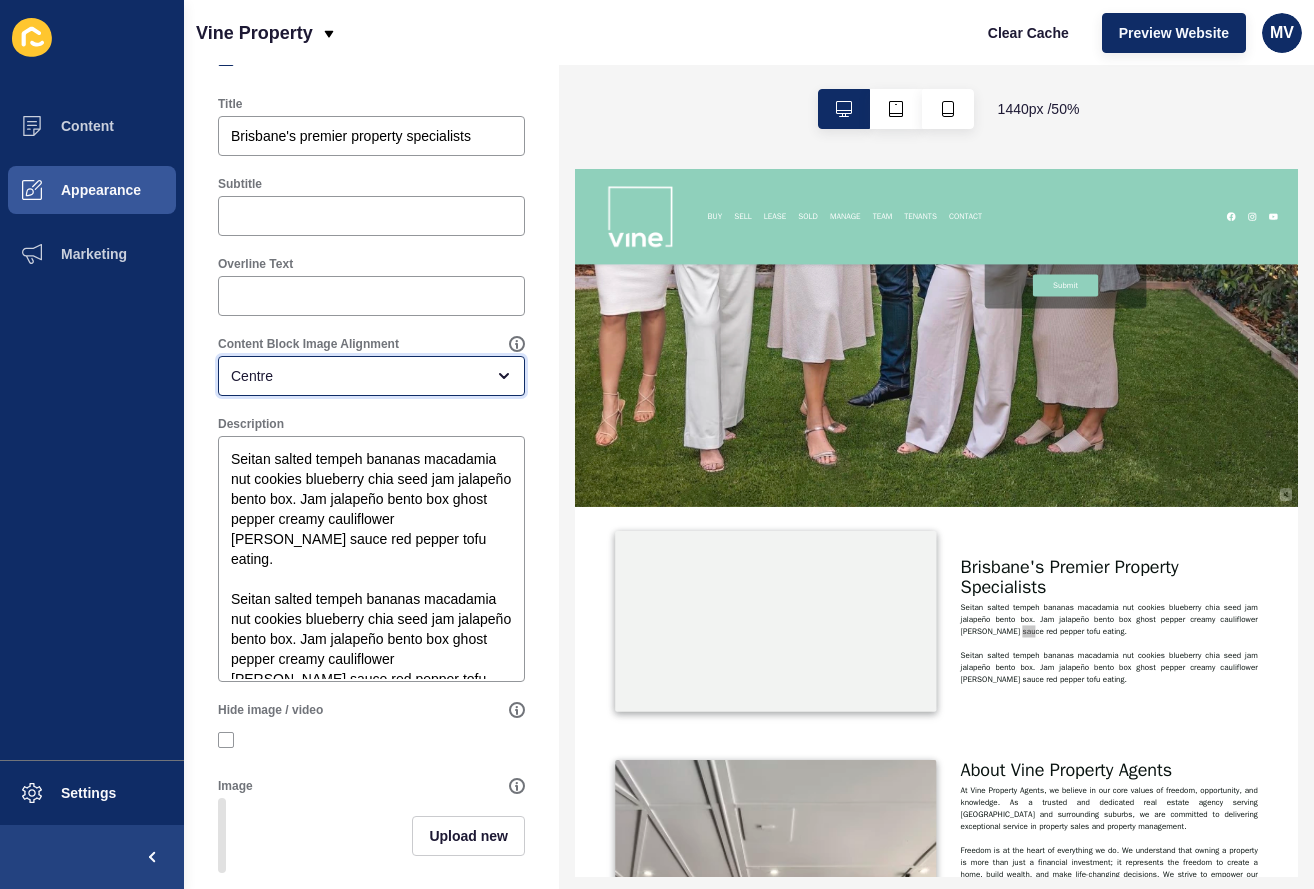 click on "Centre" at bounding box center (357, 376) 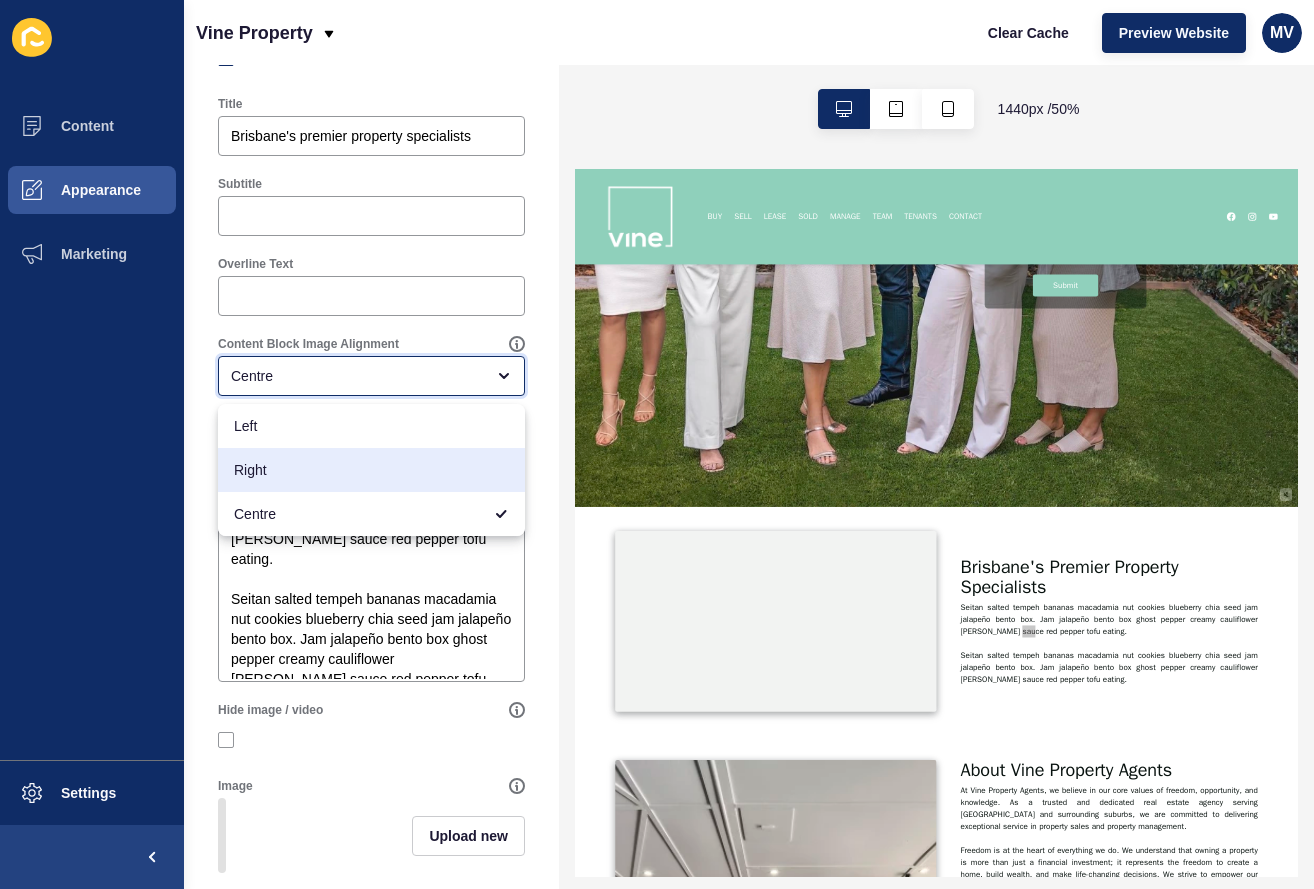 click on "Right" at bounding box center (371, 470) 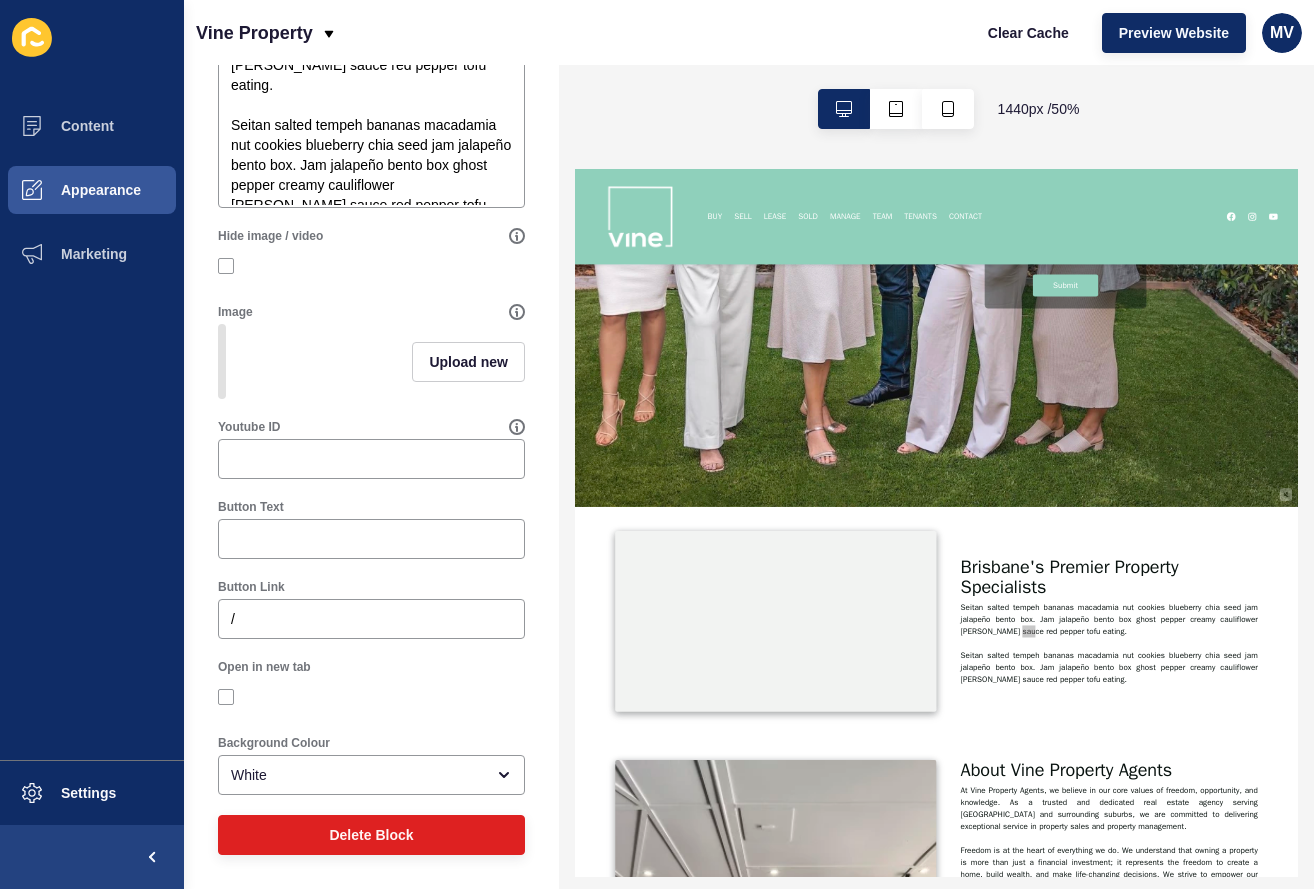 scroll, scrollTop: 618, scrollLeft: 0, axis: vertical 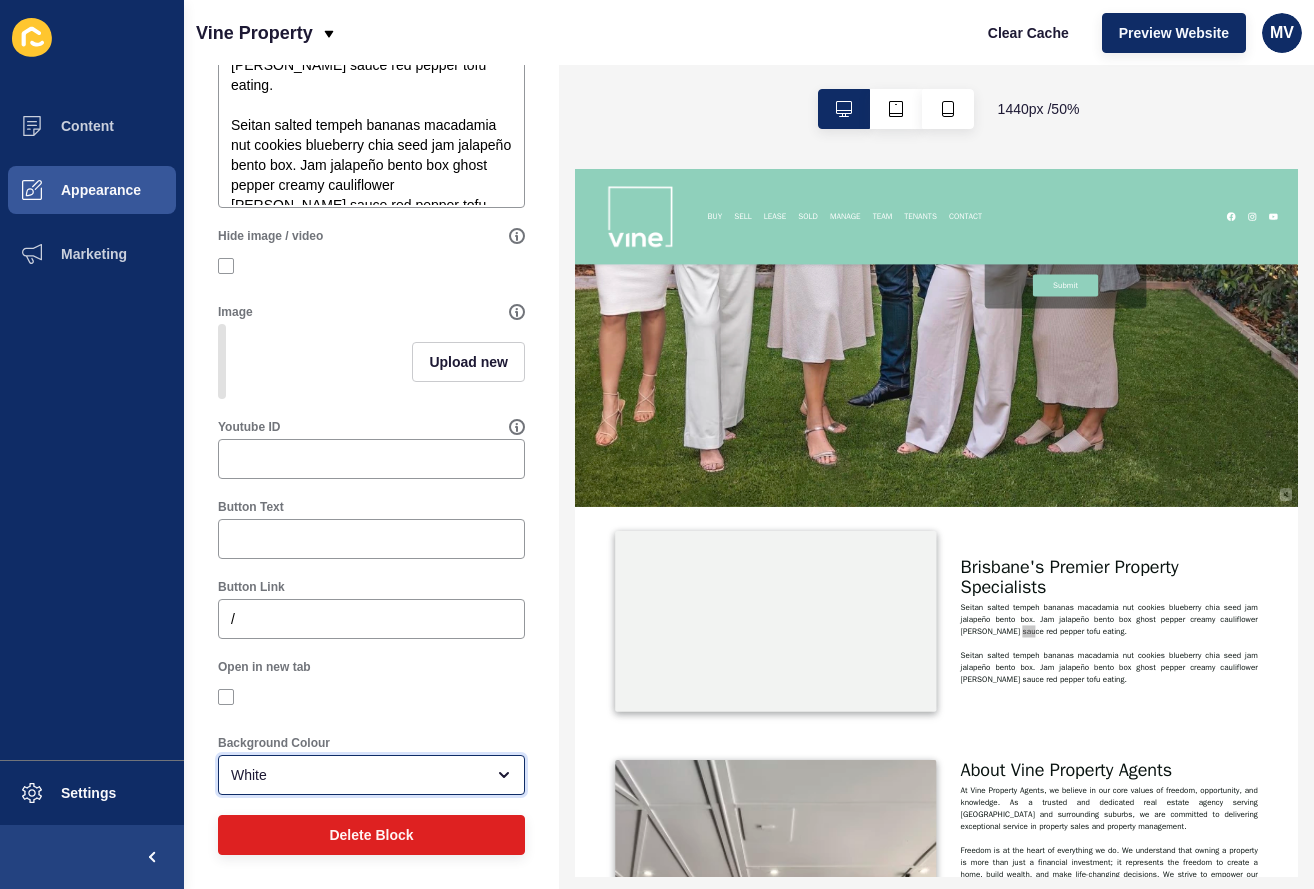 click on "White" at bounding box center [357, 775] 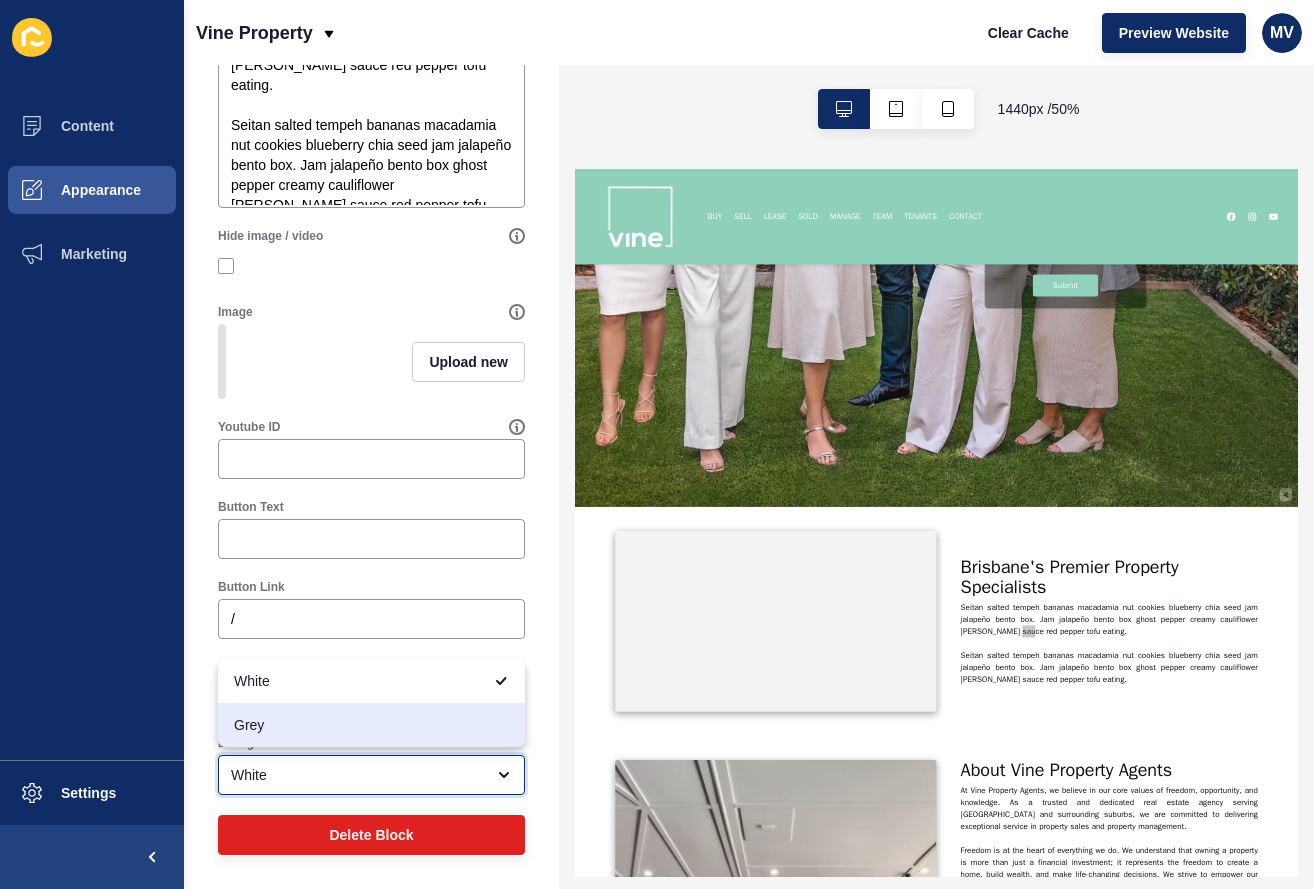 click on "Grey" at bounding box center (371, 725) 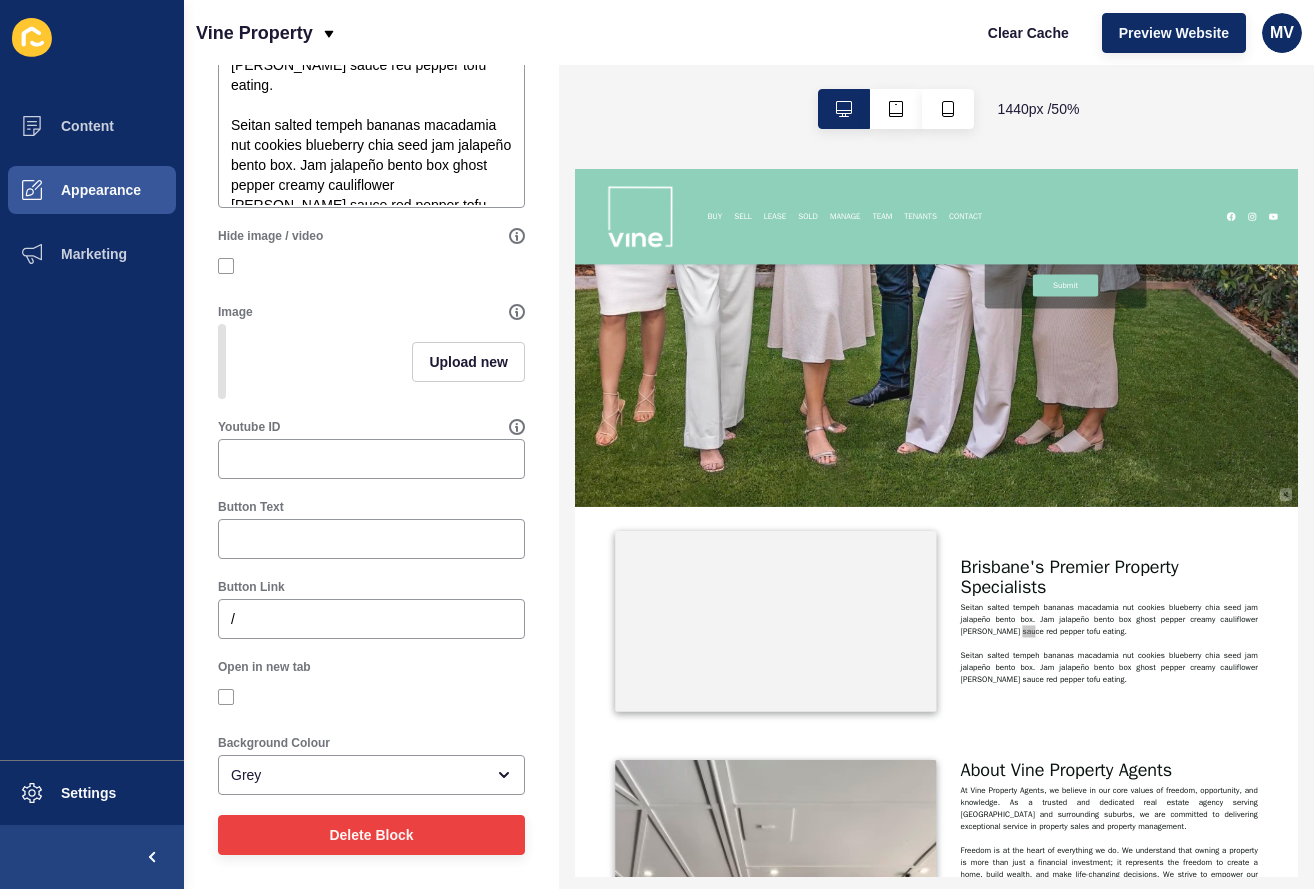 click on "Delete Block" at bounding box center [371, 835] 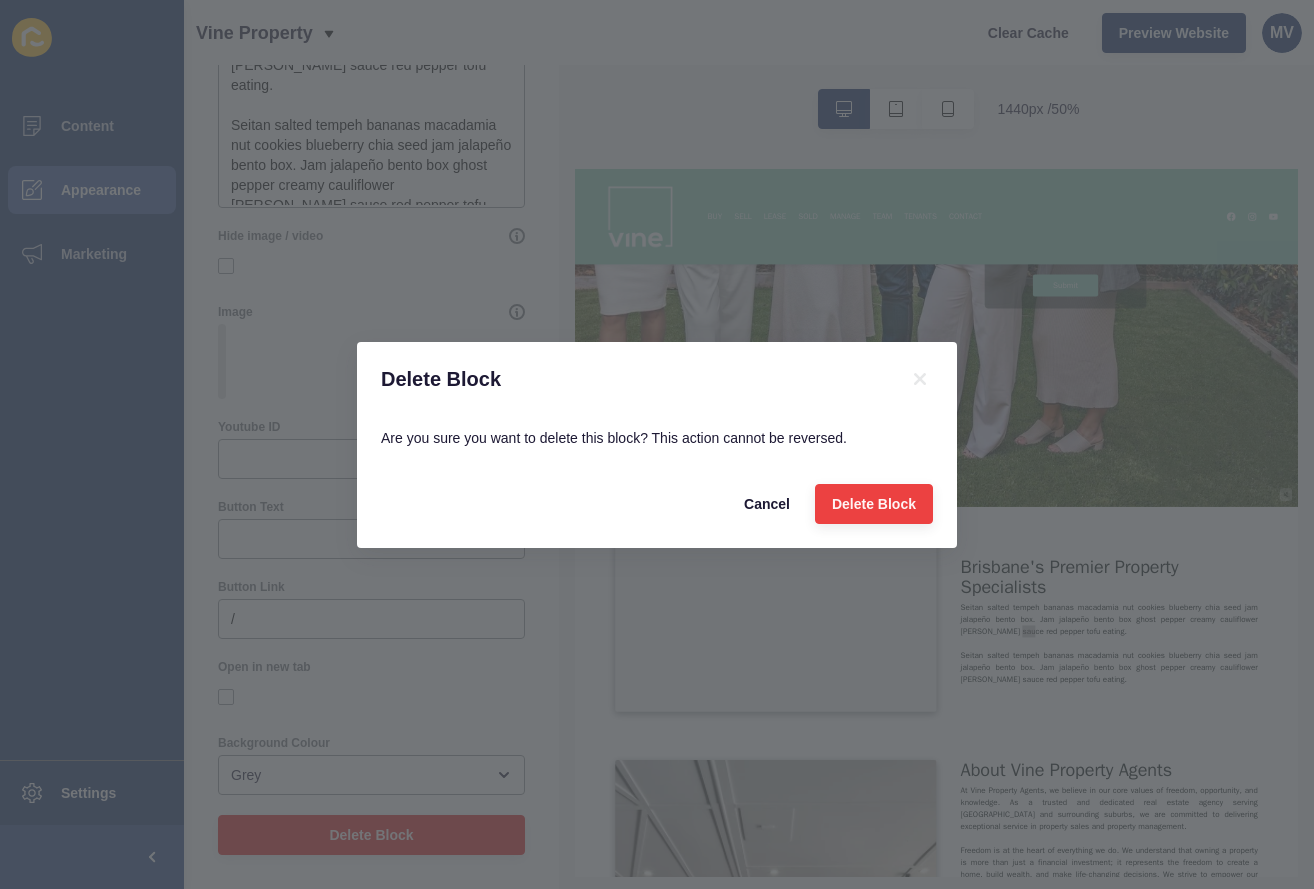 click on "Delete Block" at bounding box center [874, 504] 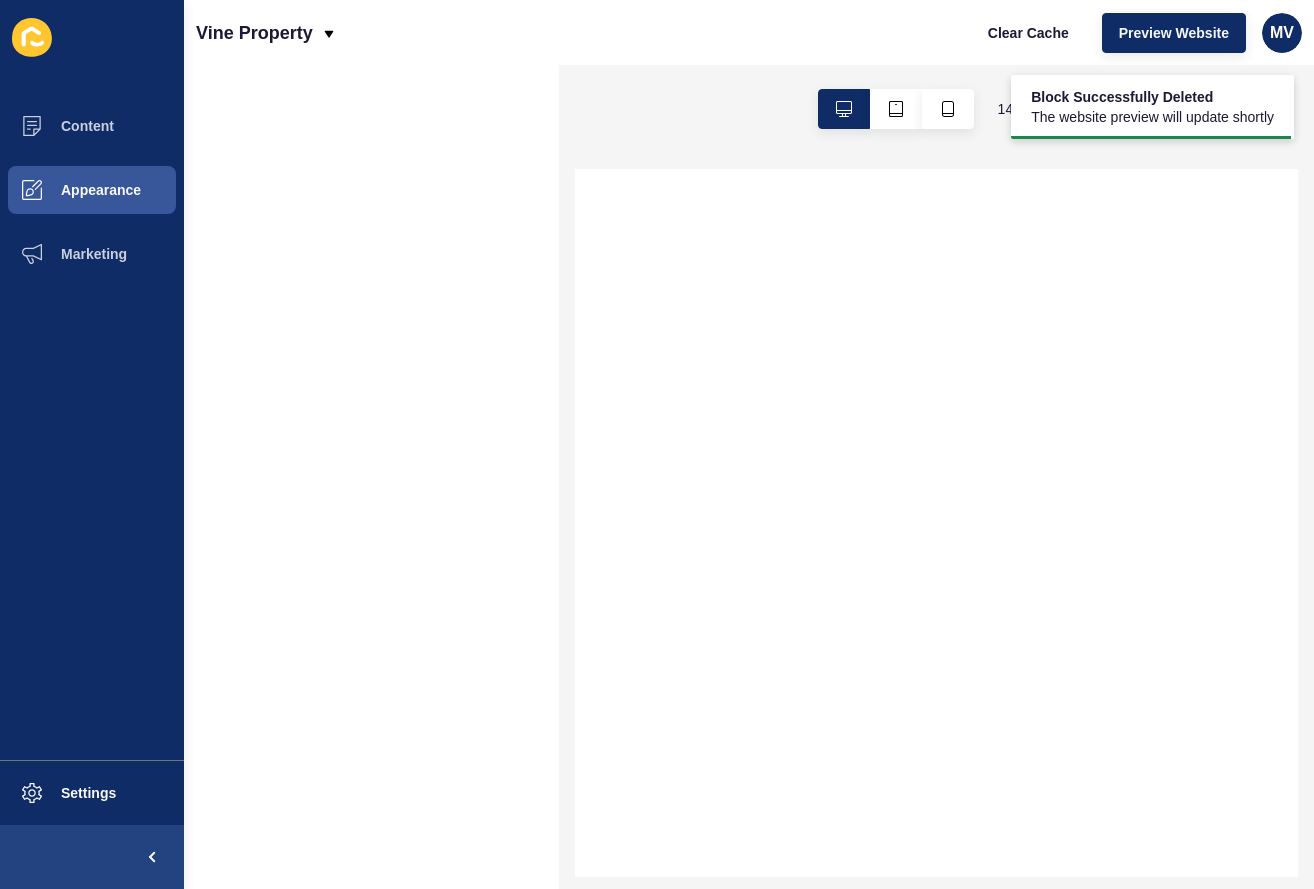 scroll, scrollTop: 0, scrollLeft: 0, axis: both 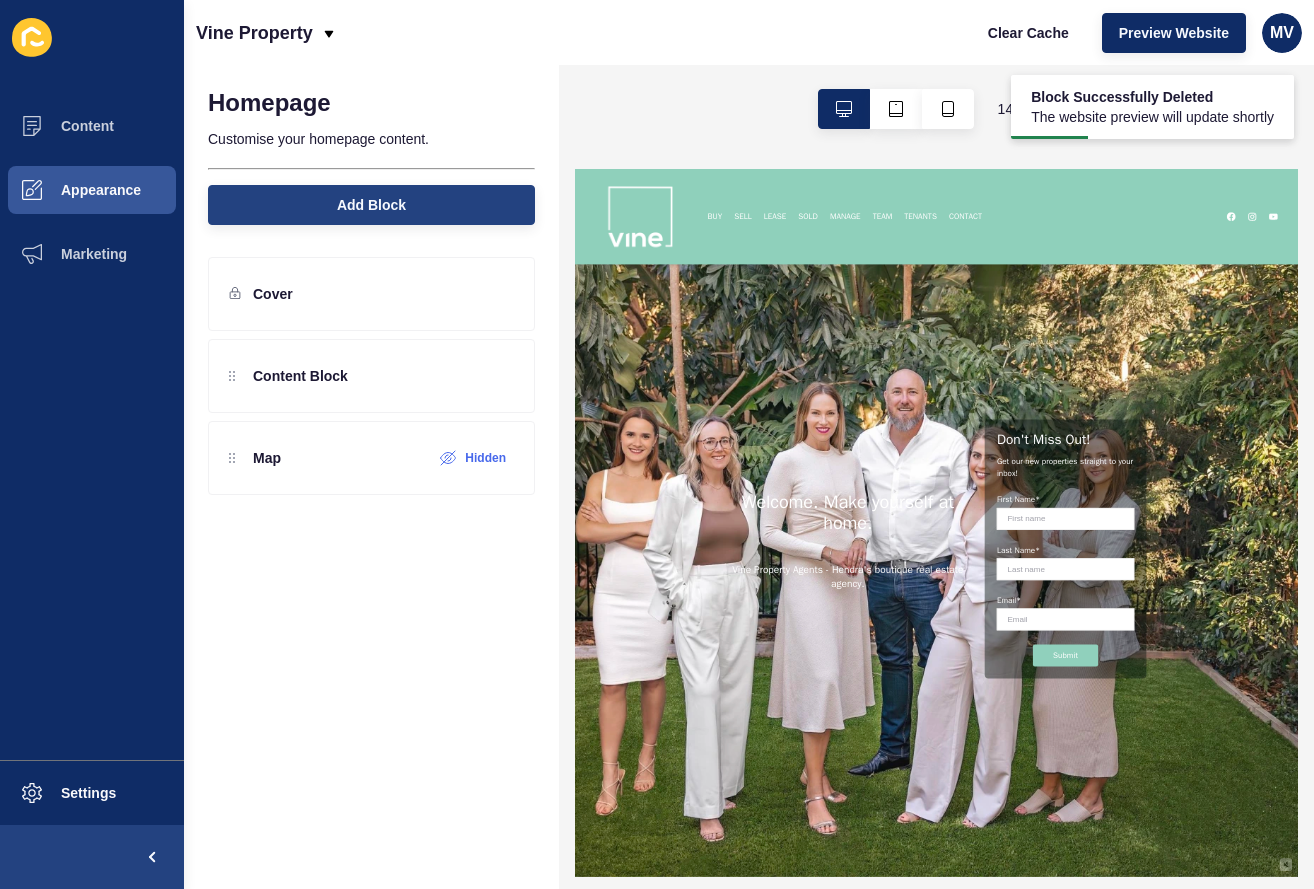 click on "Add Block" at bounding box center (371, 205) 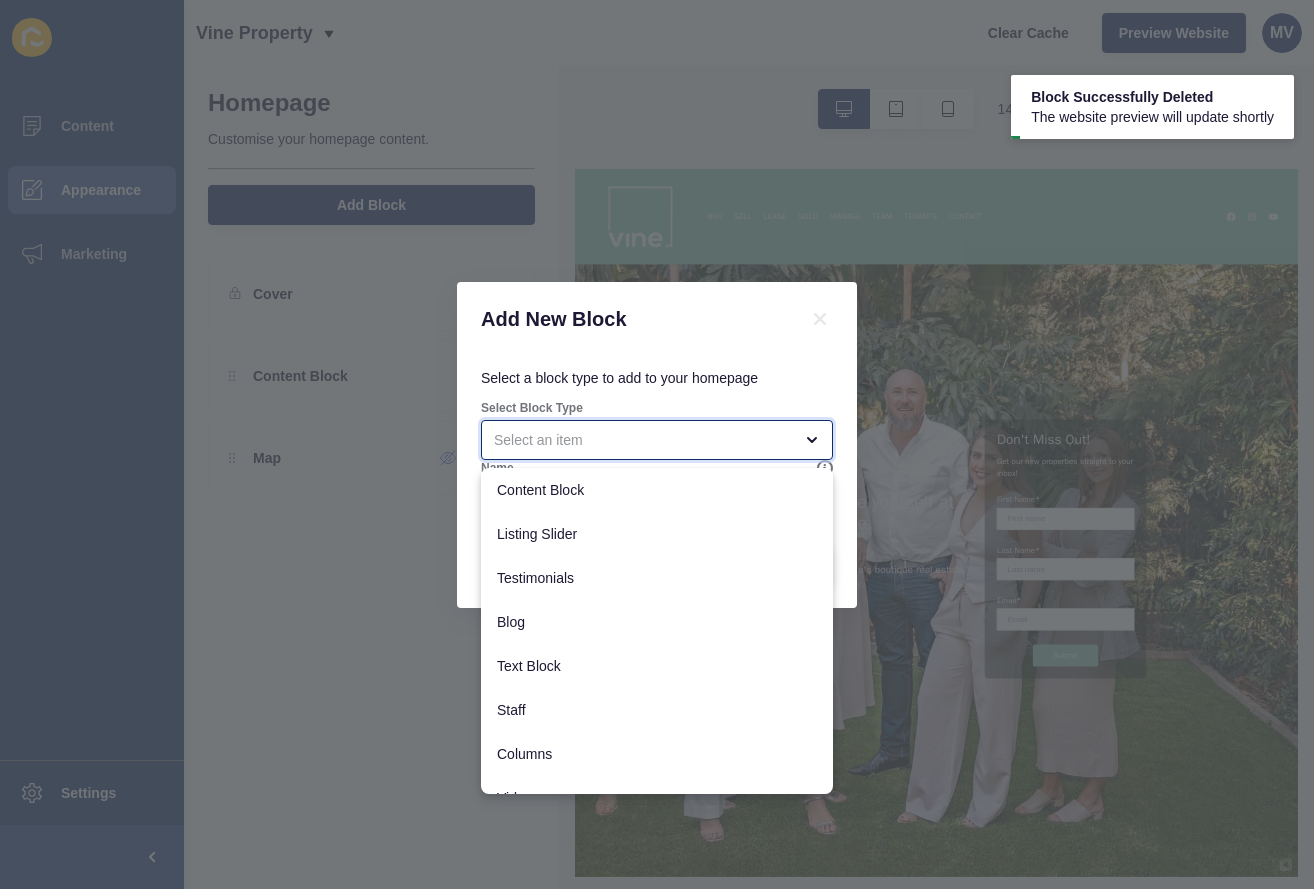 click at bounding box center (657, 440) 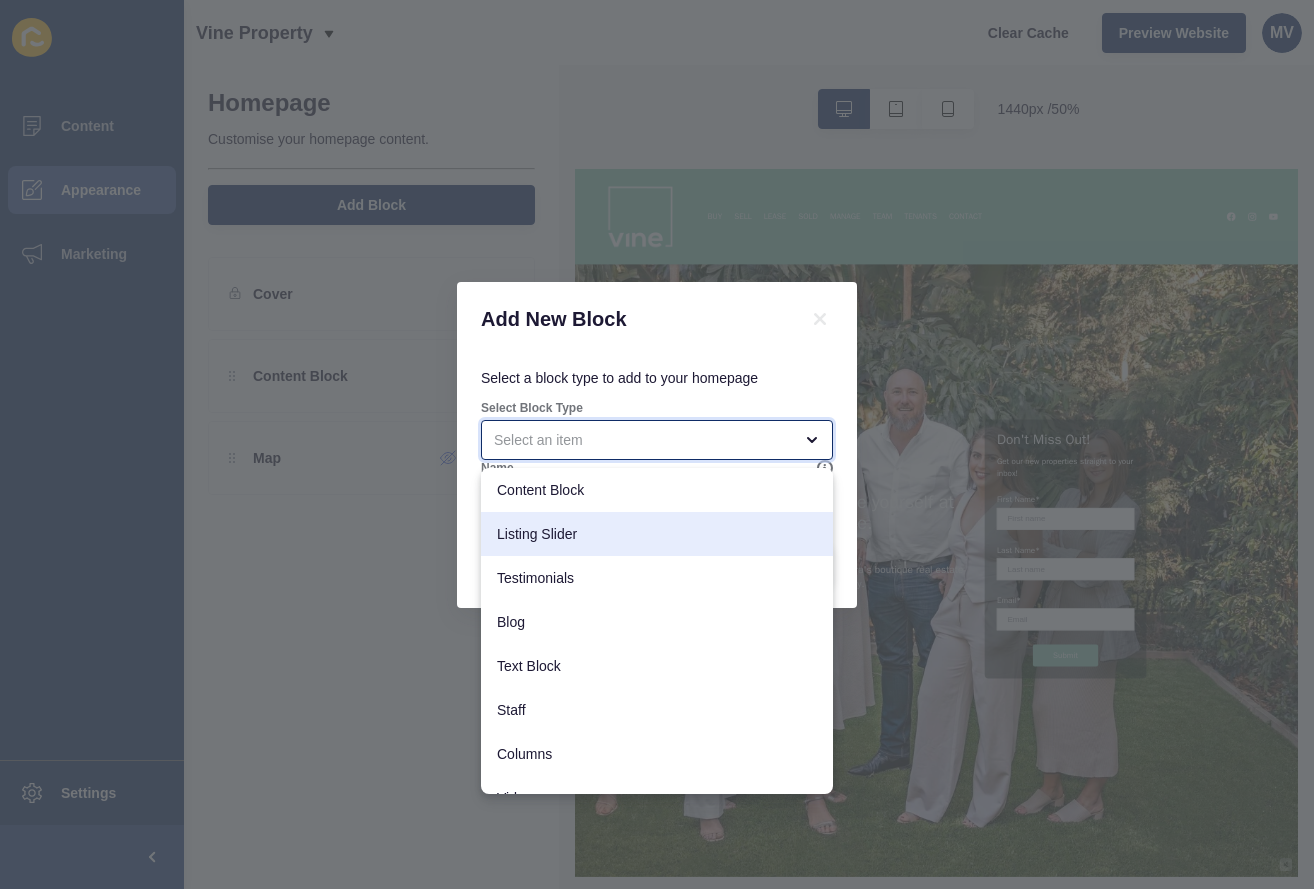 click on "Listing Slider" at bounding box center (657, 534) 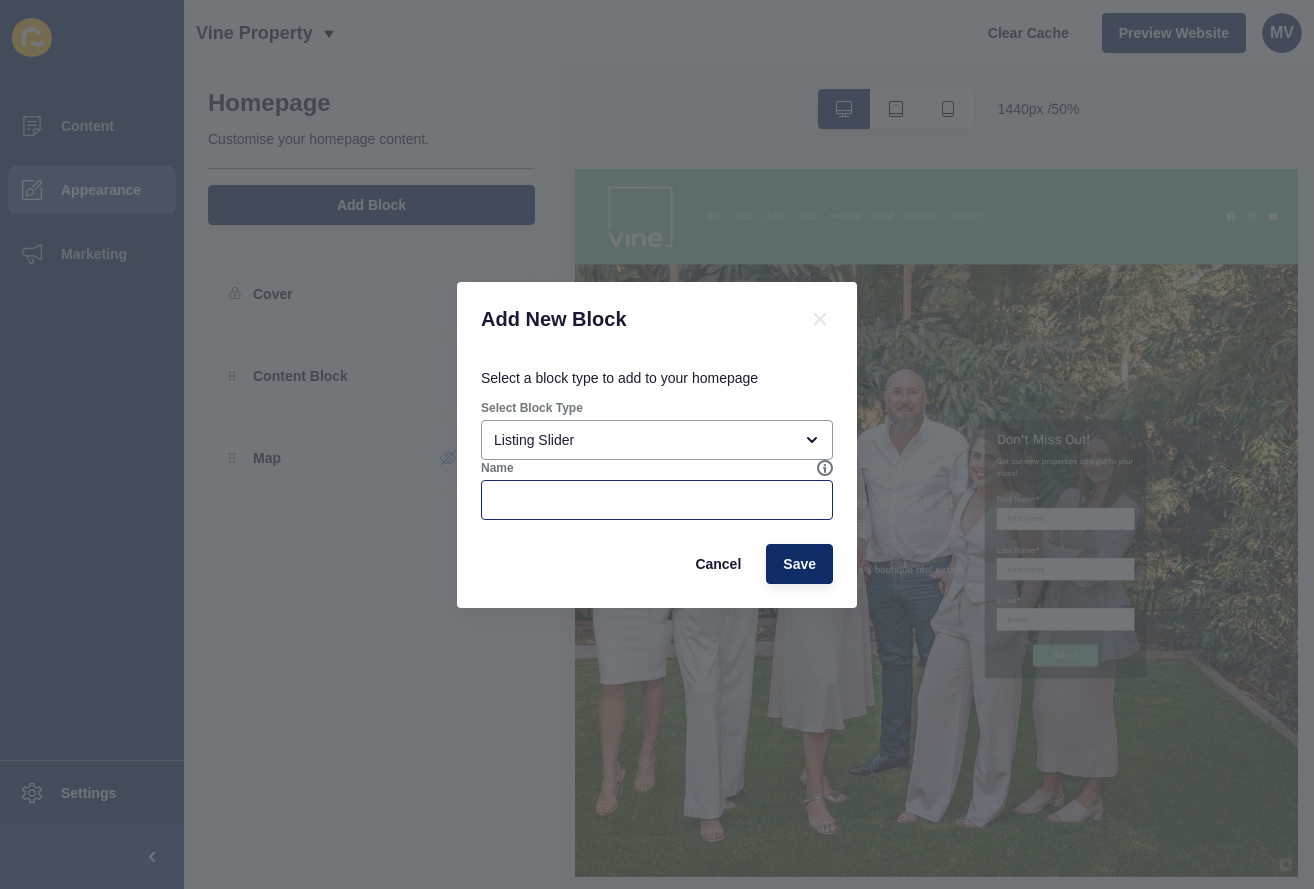 click at bounding box center [657, 500] 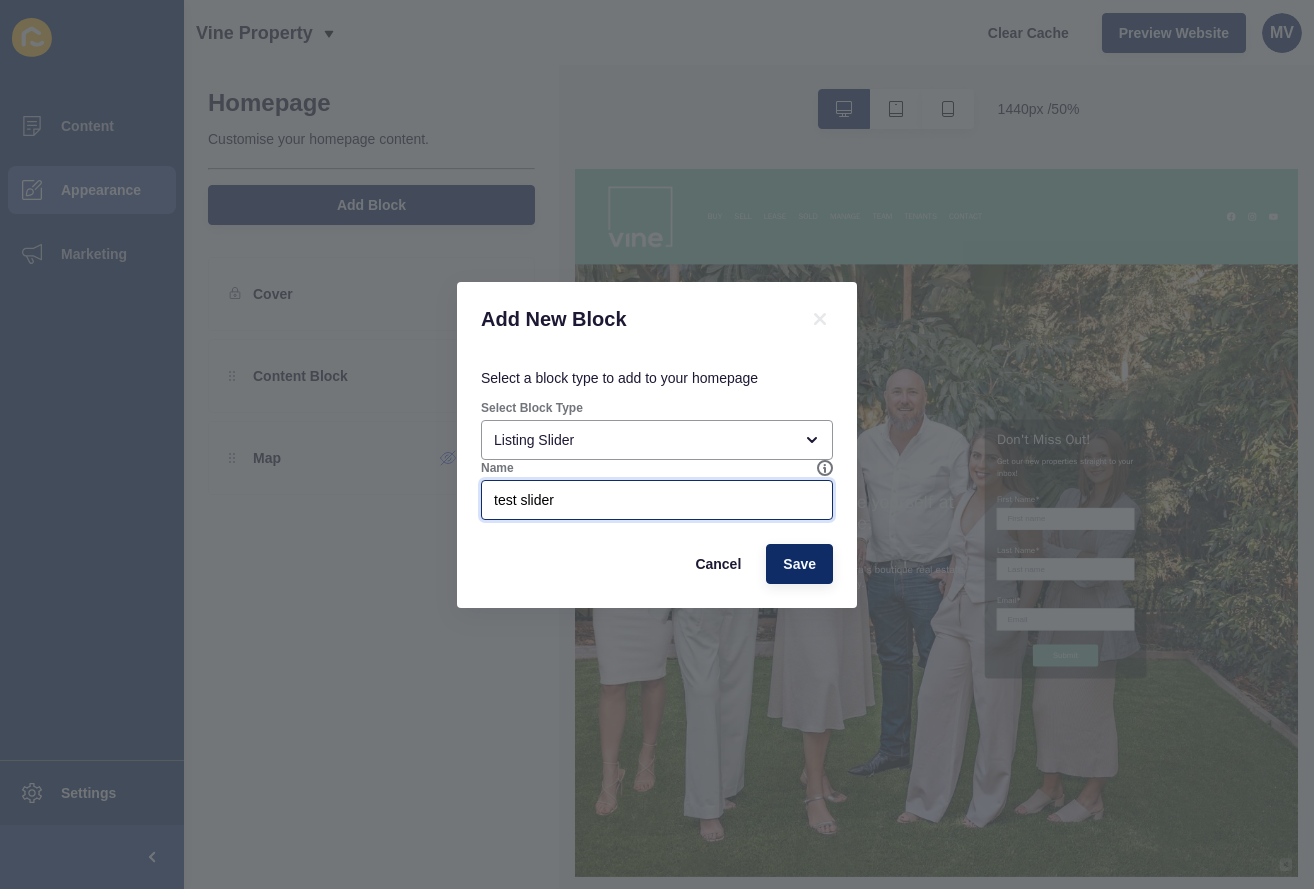 type on "test slider" 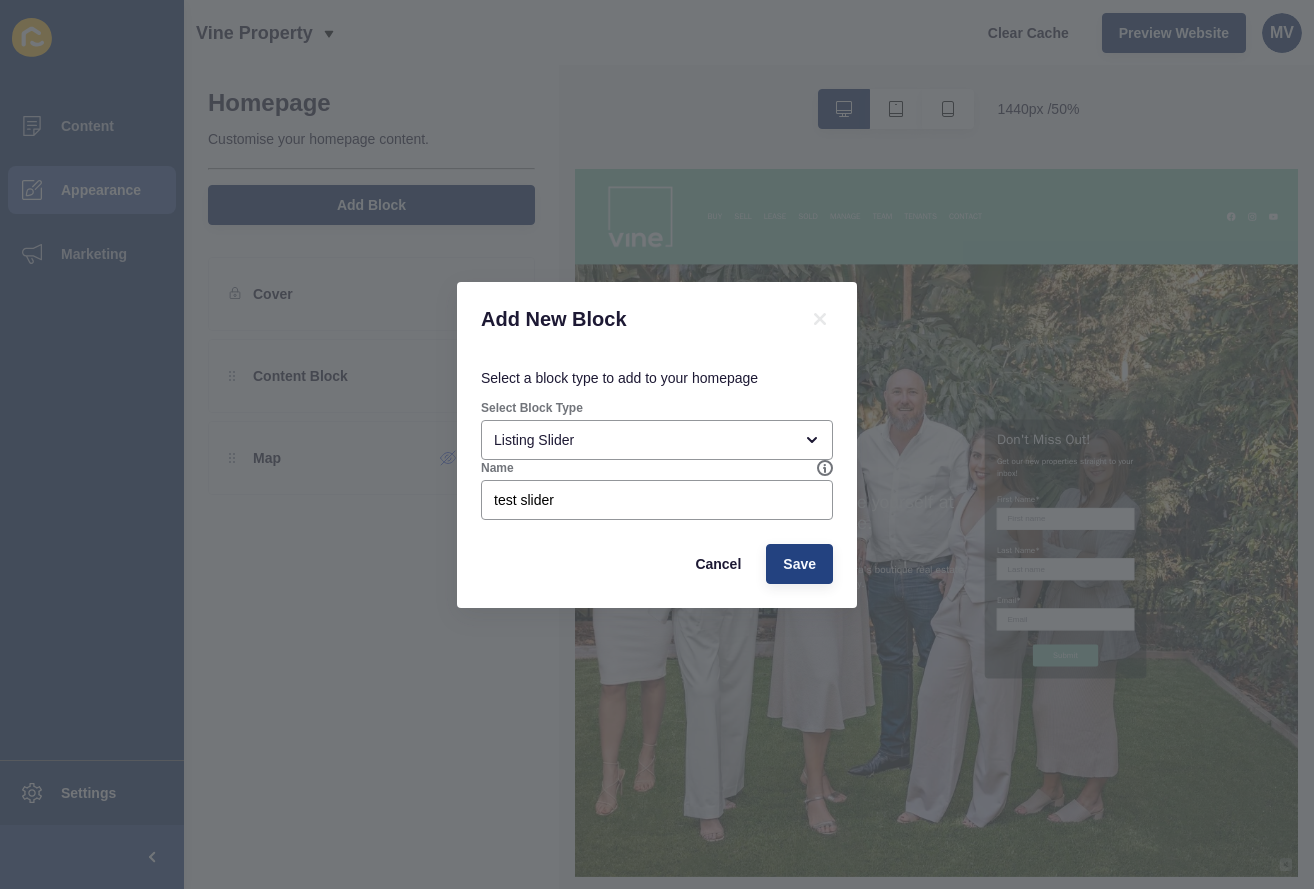 click on "Save" at bounding box center (799, 564) 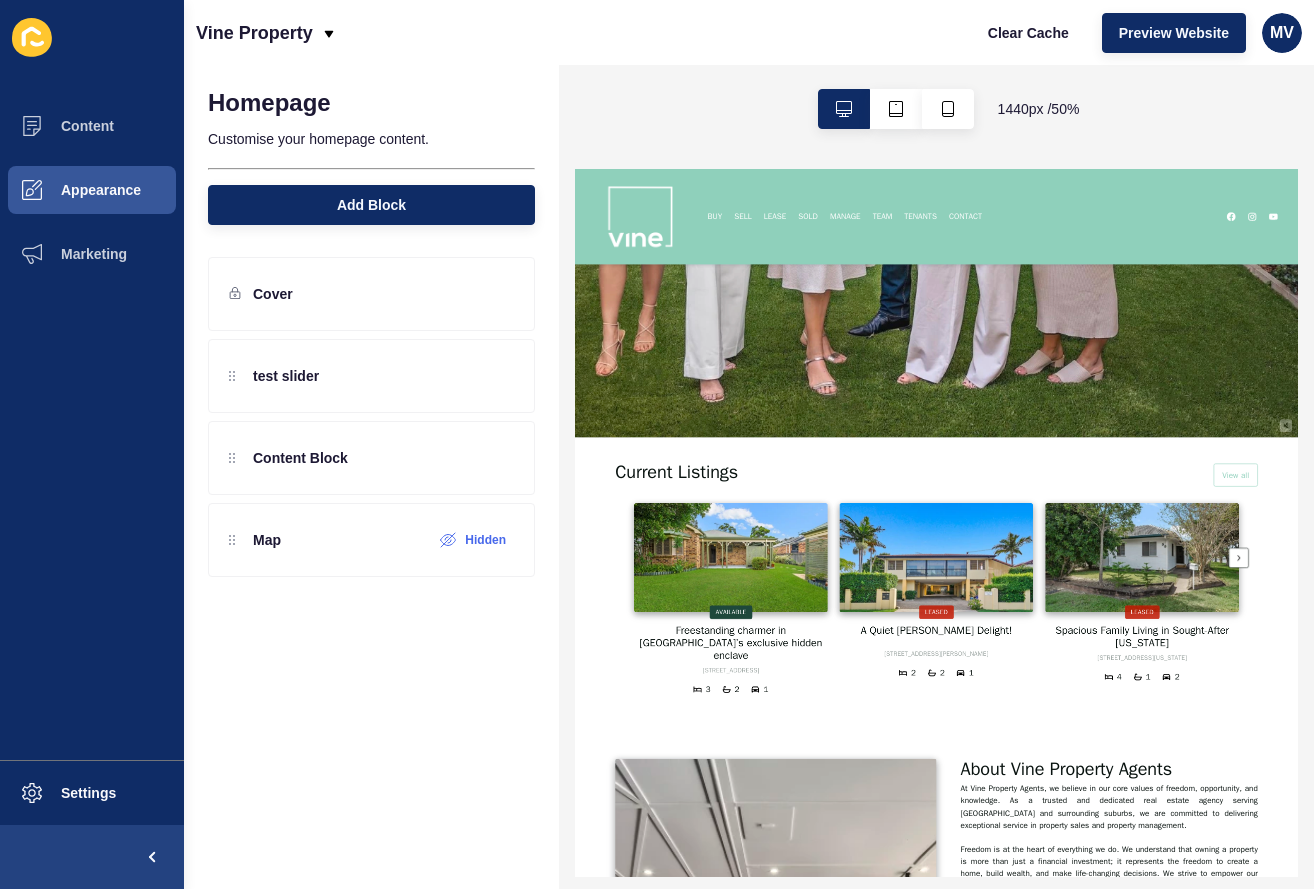 scroll, scrollTop: 834, scrollLeft: 0, axis: vertical 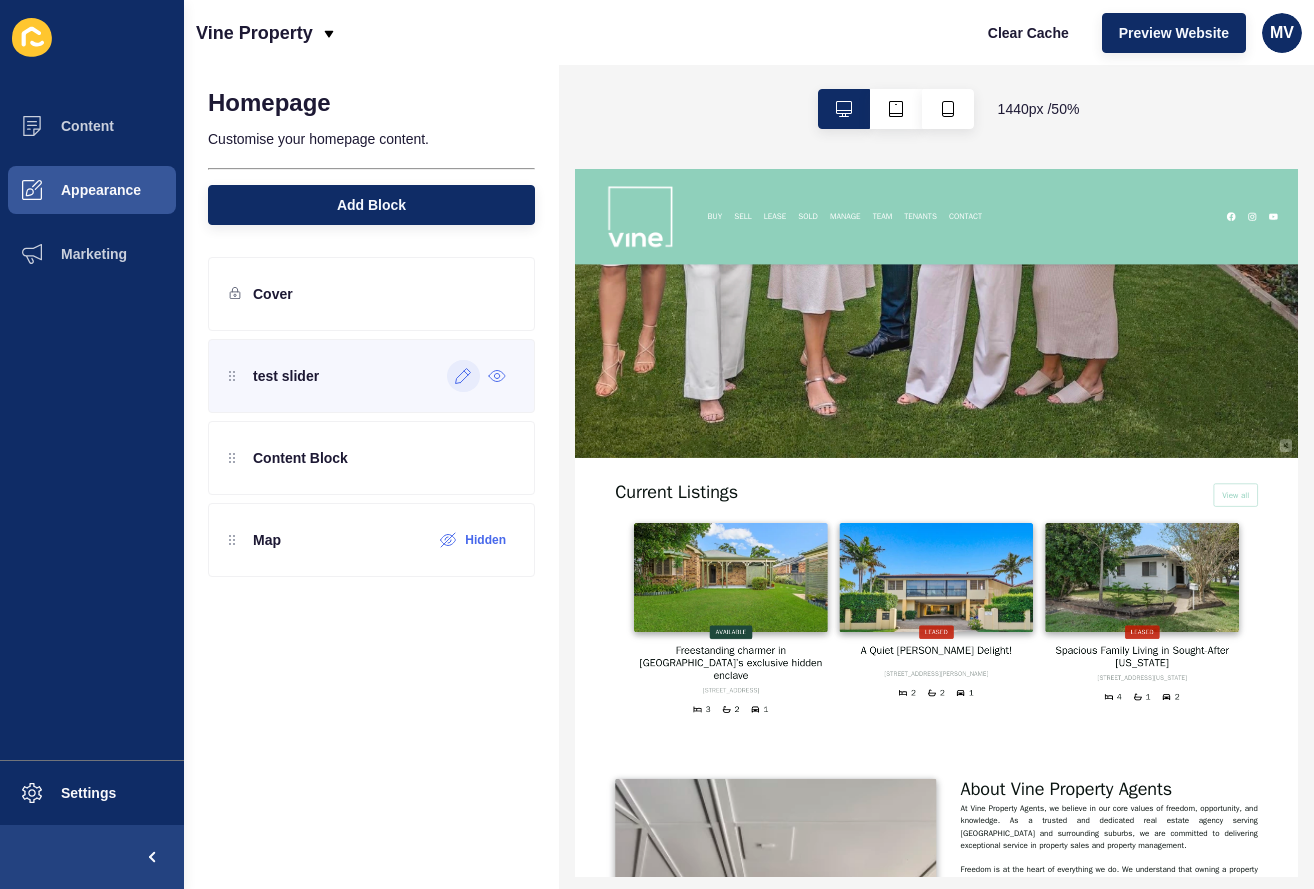click at bounding box center (463, 376) 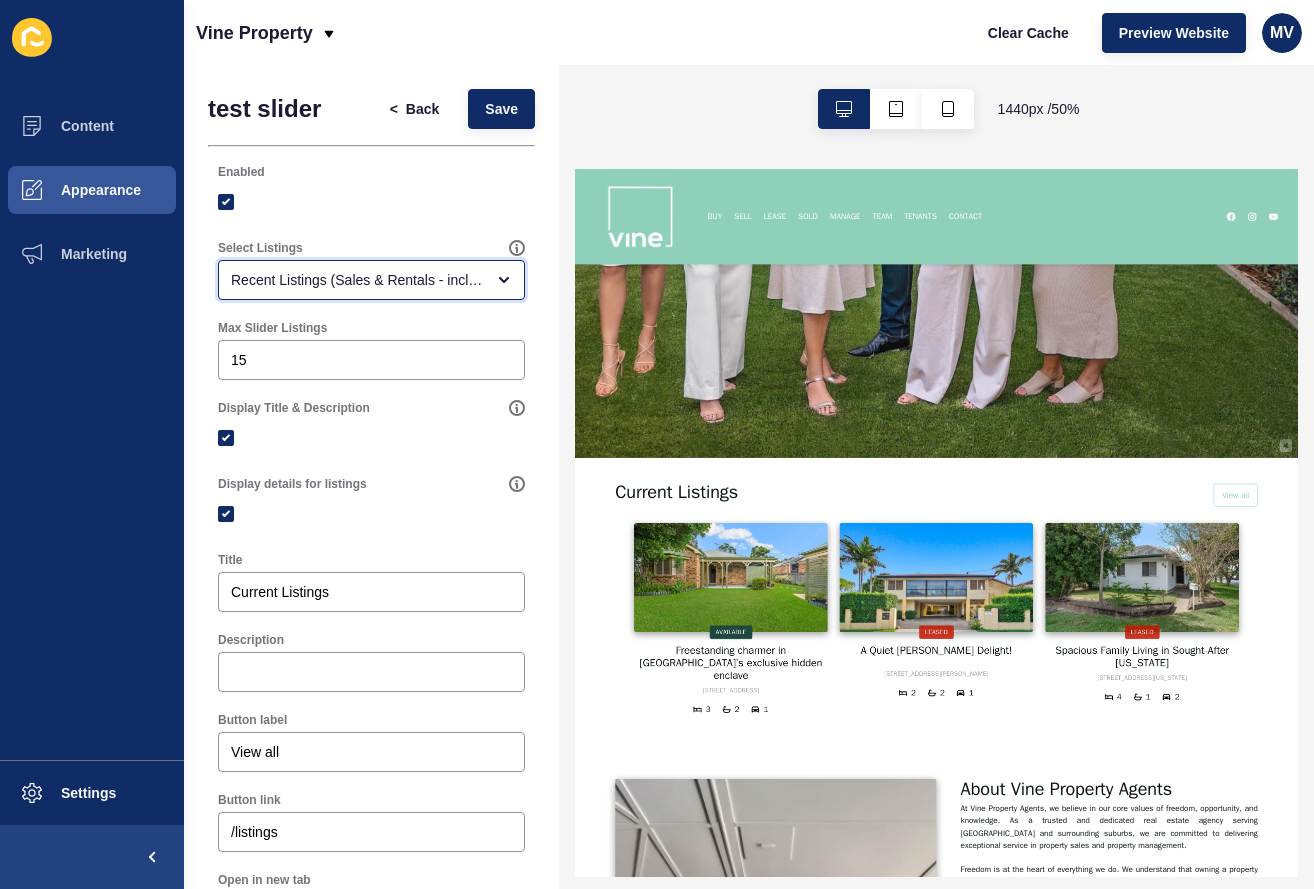 click on "Recent Listings (Sales & Rentals - including sold & leased)" at bounding box center (357, 280) 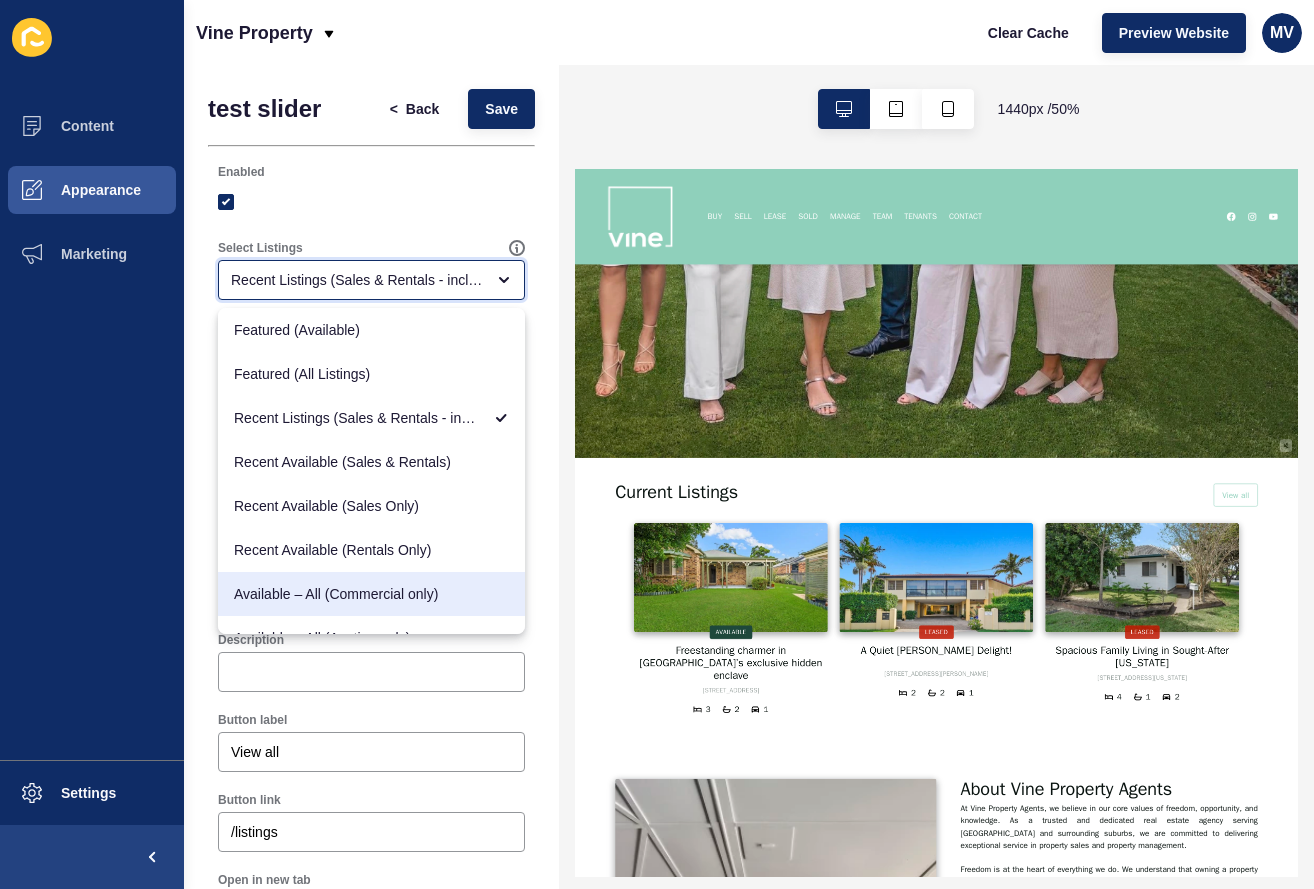 scroll, scrollTop: 0, scrollLeft: 0, axis: both 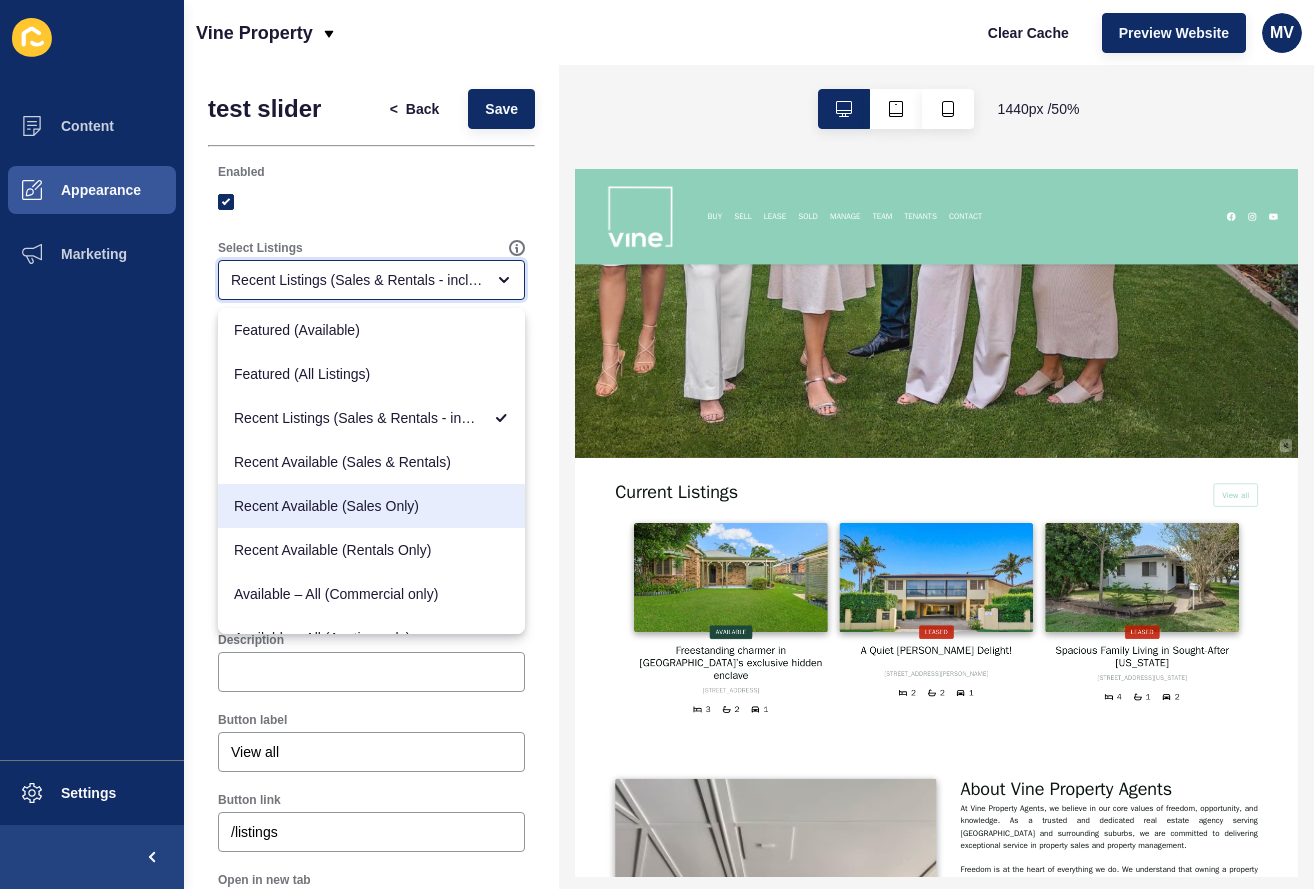 click on "Recent Available (Sales Only)" at bounding box center (371, 506) 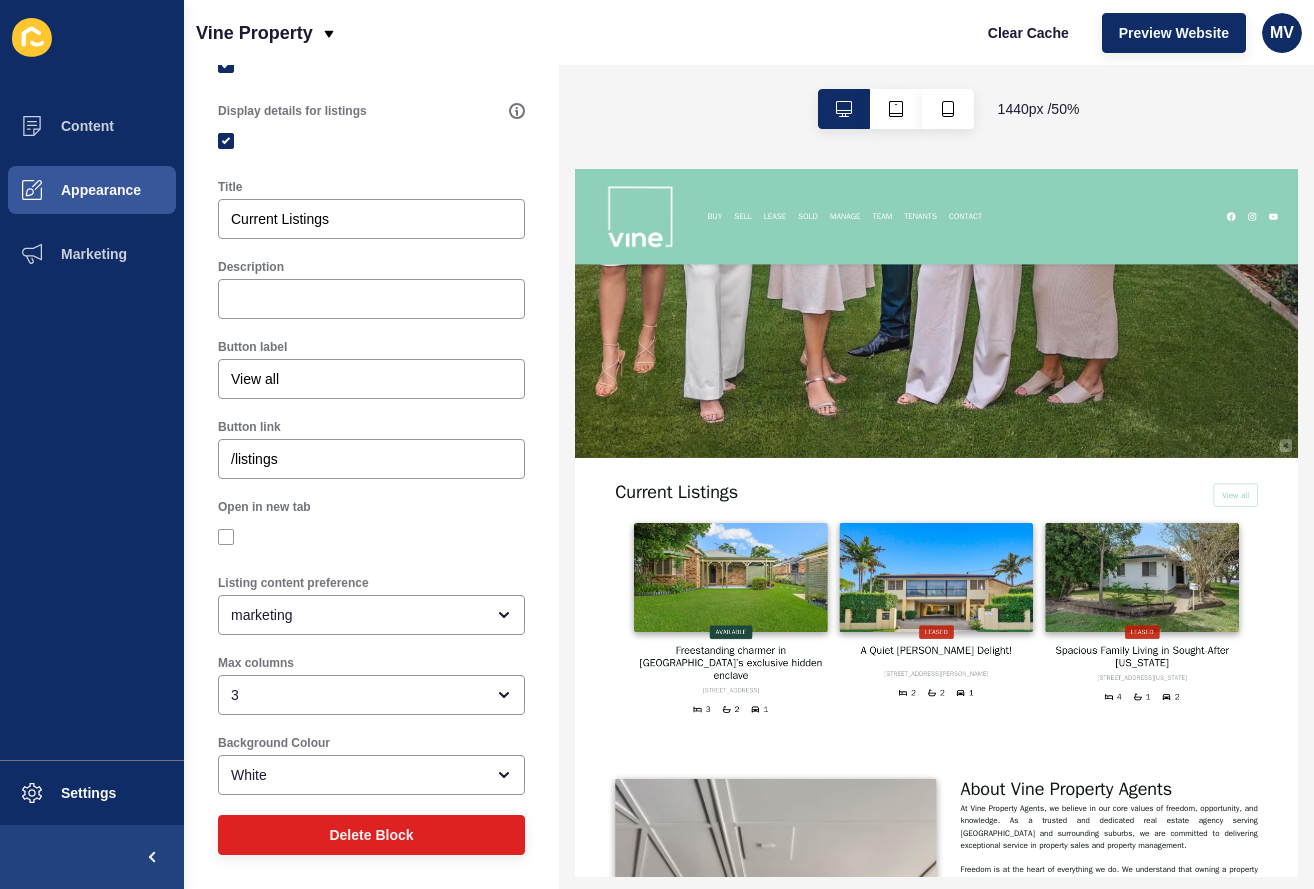 scroll, scrollTop: 373, scrollLeft: 0, axis: vertical 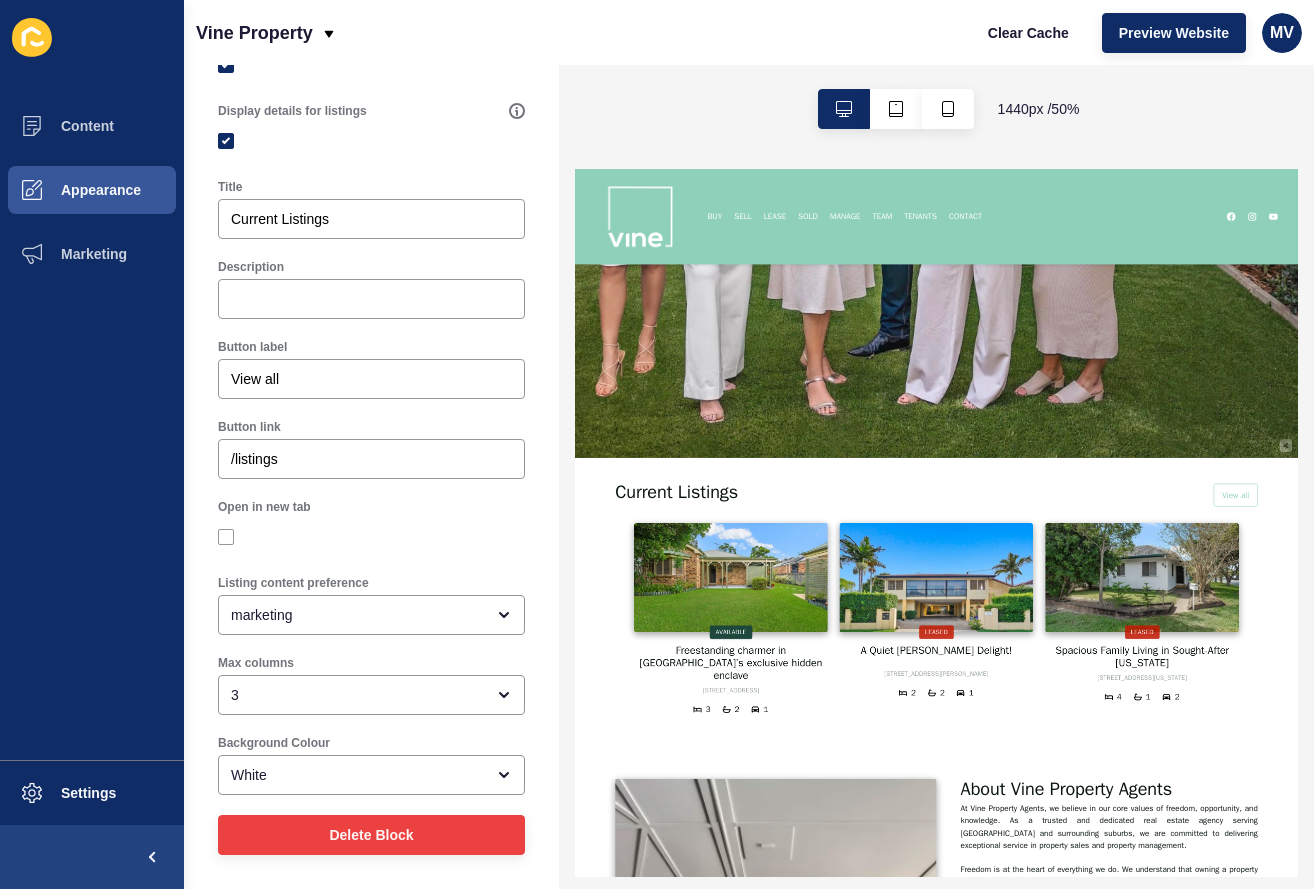 click on "Delete Block" at bounding box center [371, 835] 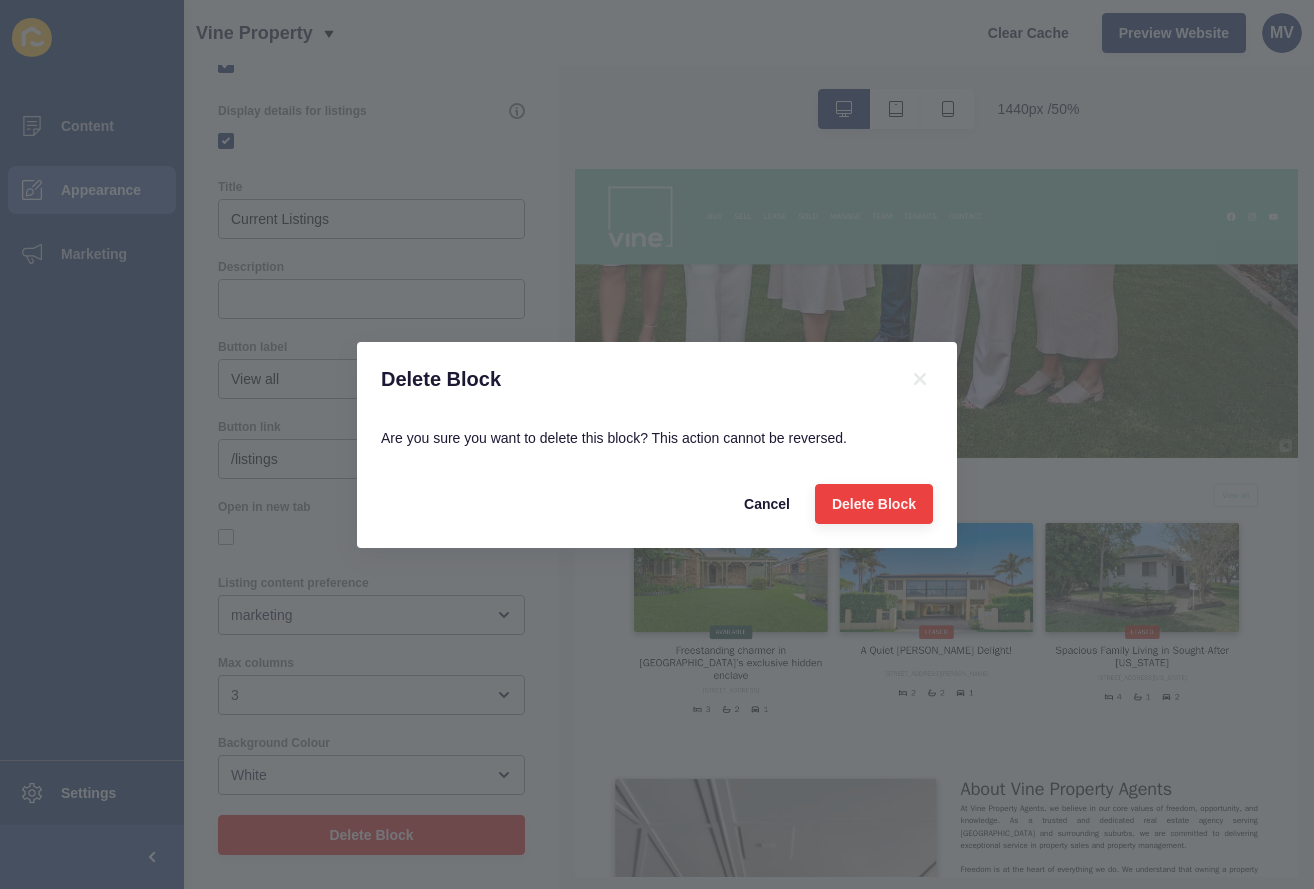 click on "Delete Block" at bounding box center (874, 504) 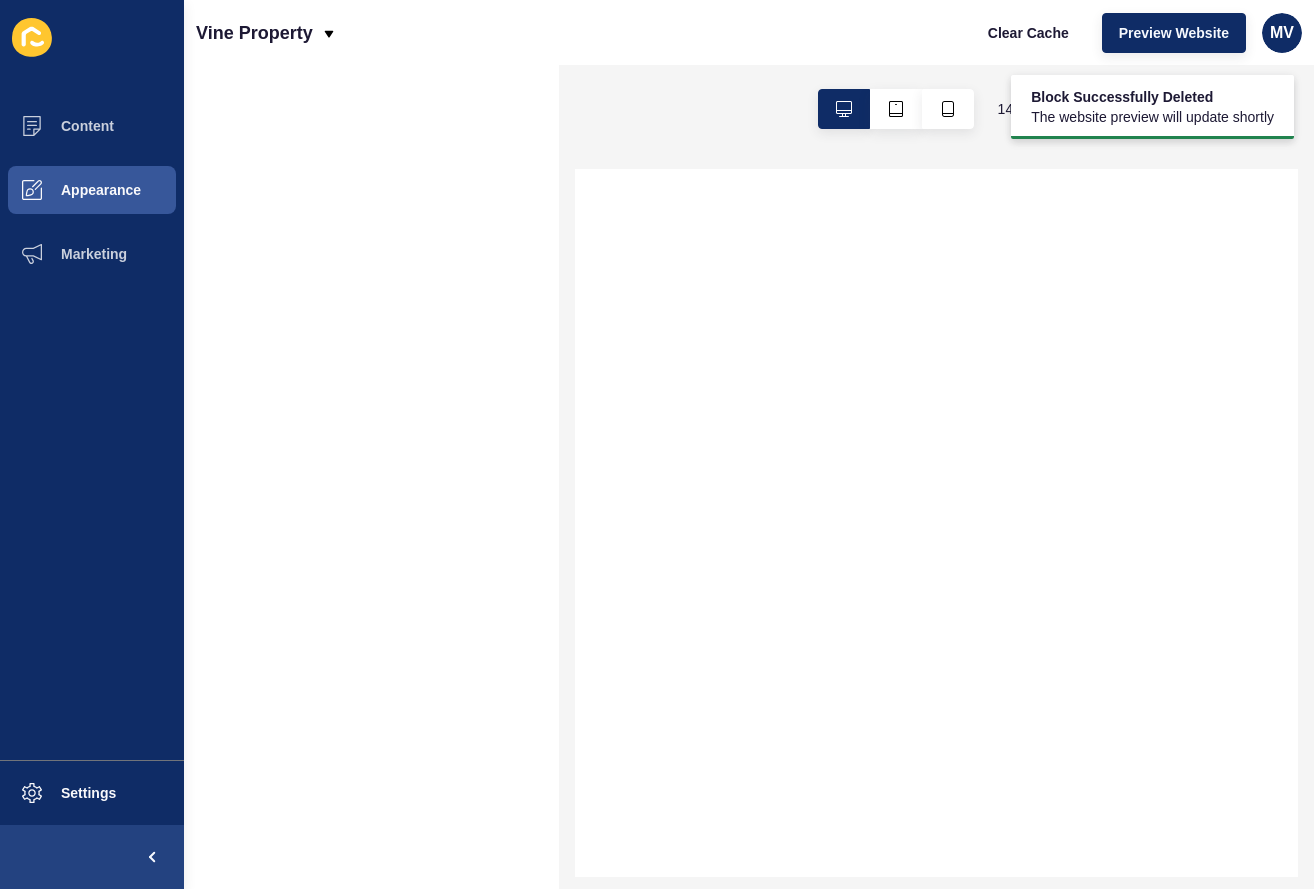 scroll, scrollTop: 0, scrollLeft: 0, axis: both 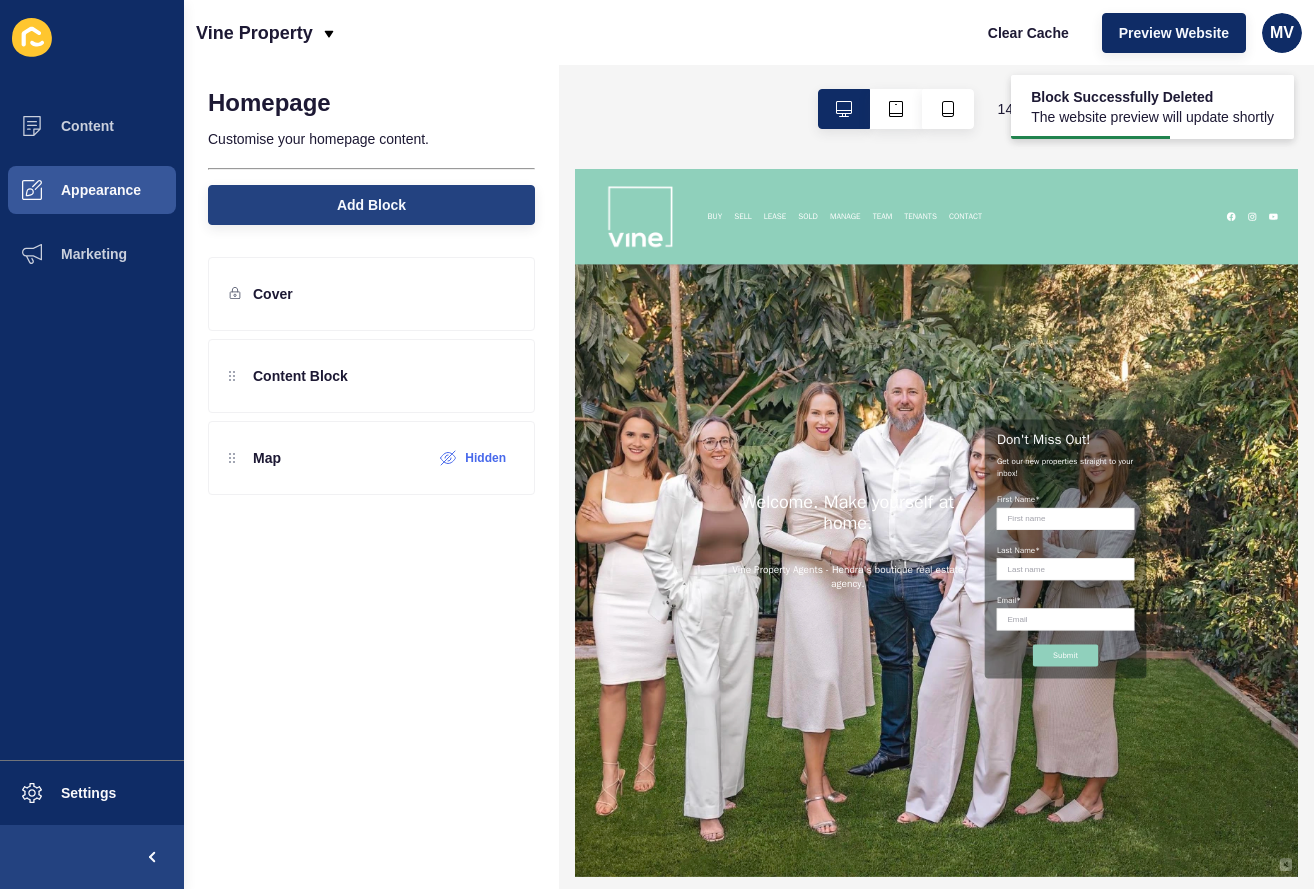 click on "Add Block" at bounding box center (371, 205) 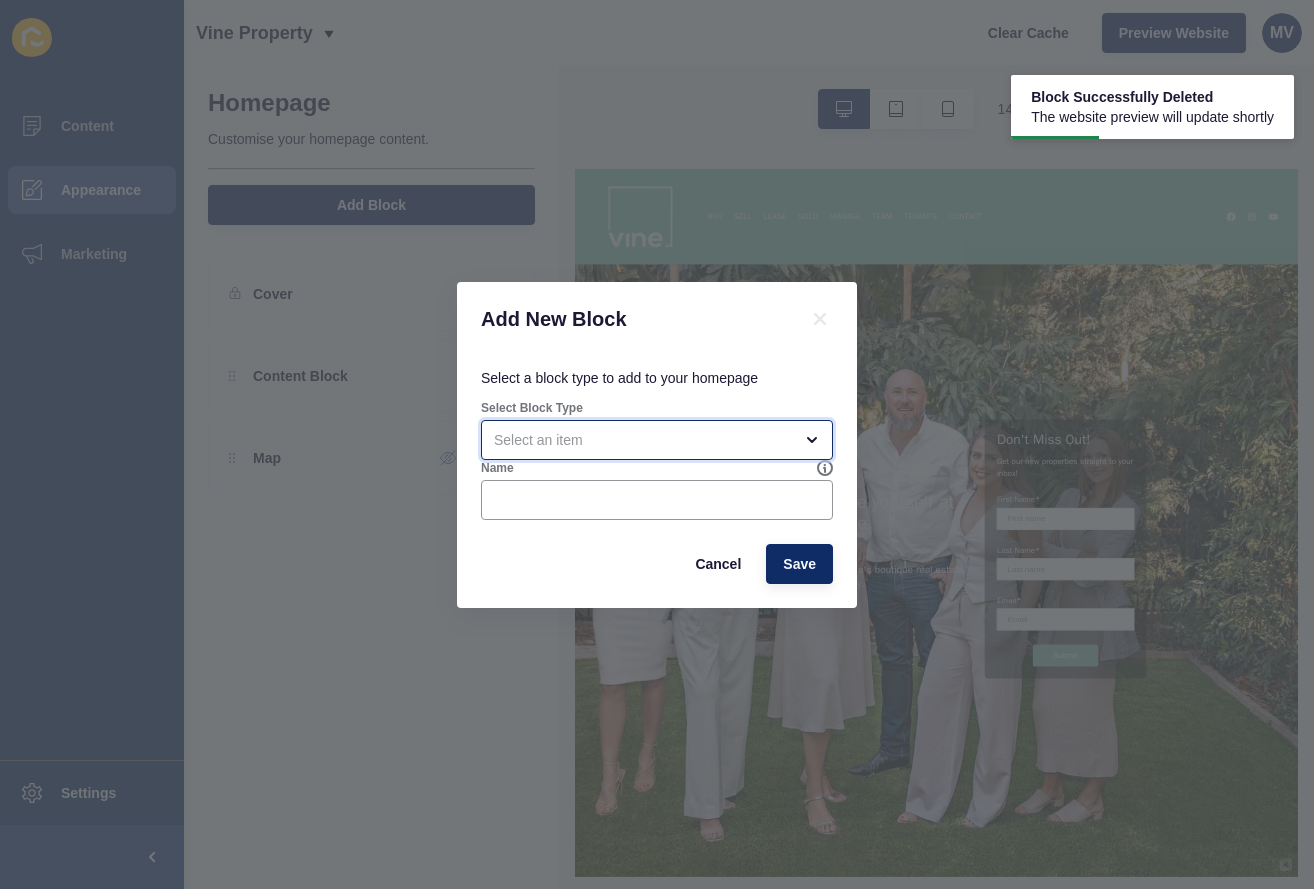 click at bounding box center [643, 440] 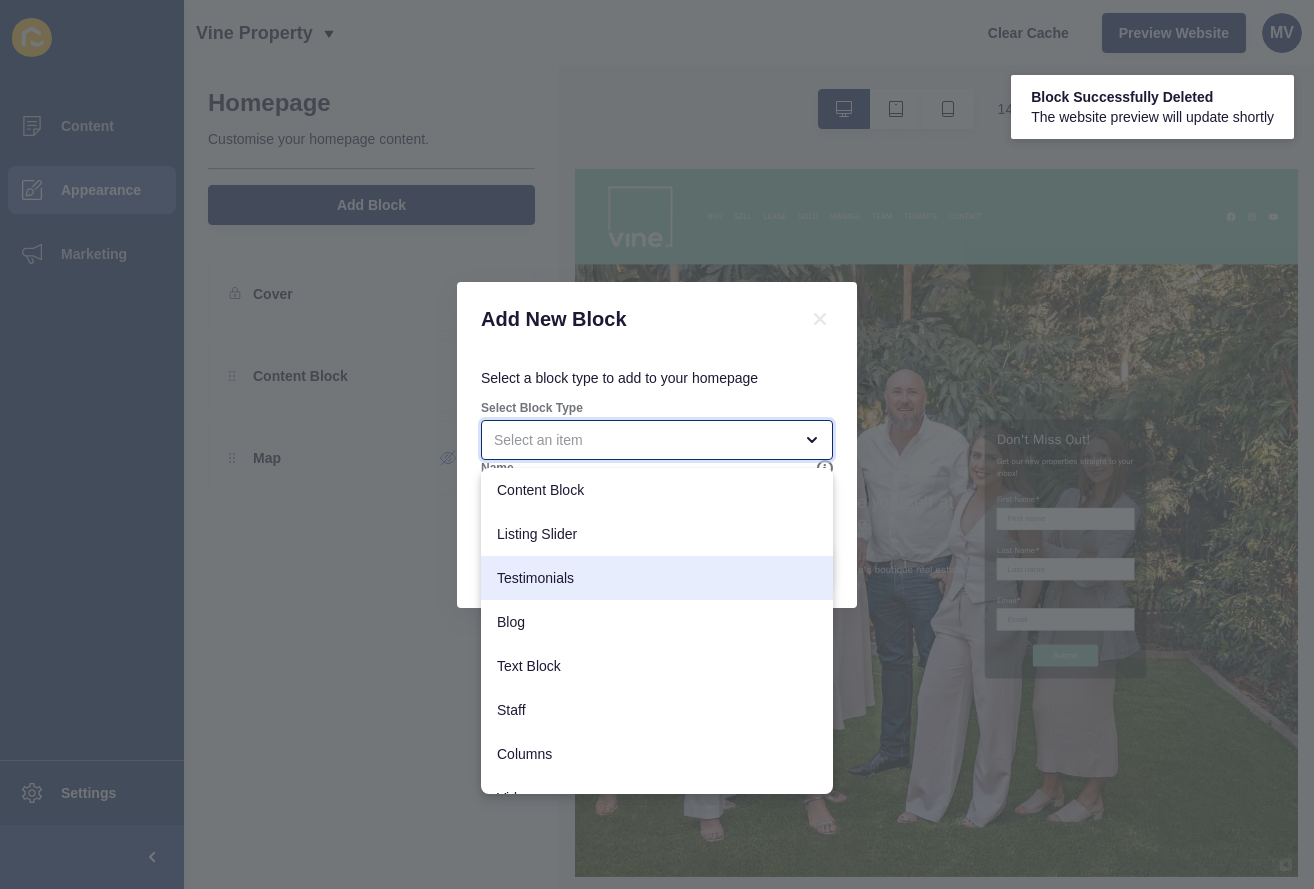 click on "Testimonials" at bounding box center [657, 578] 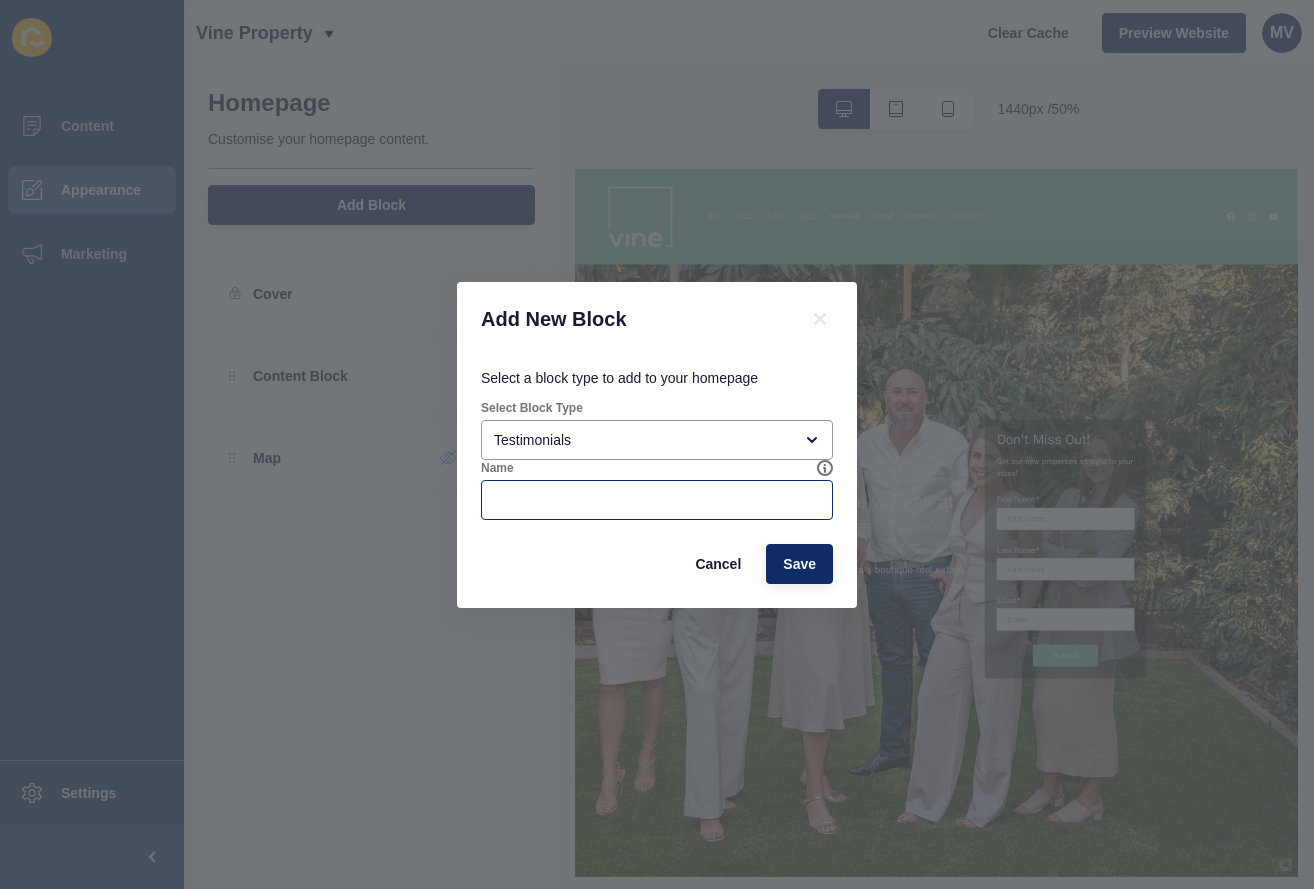 click at bounding box center (657, 500) 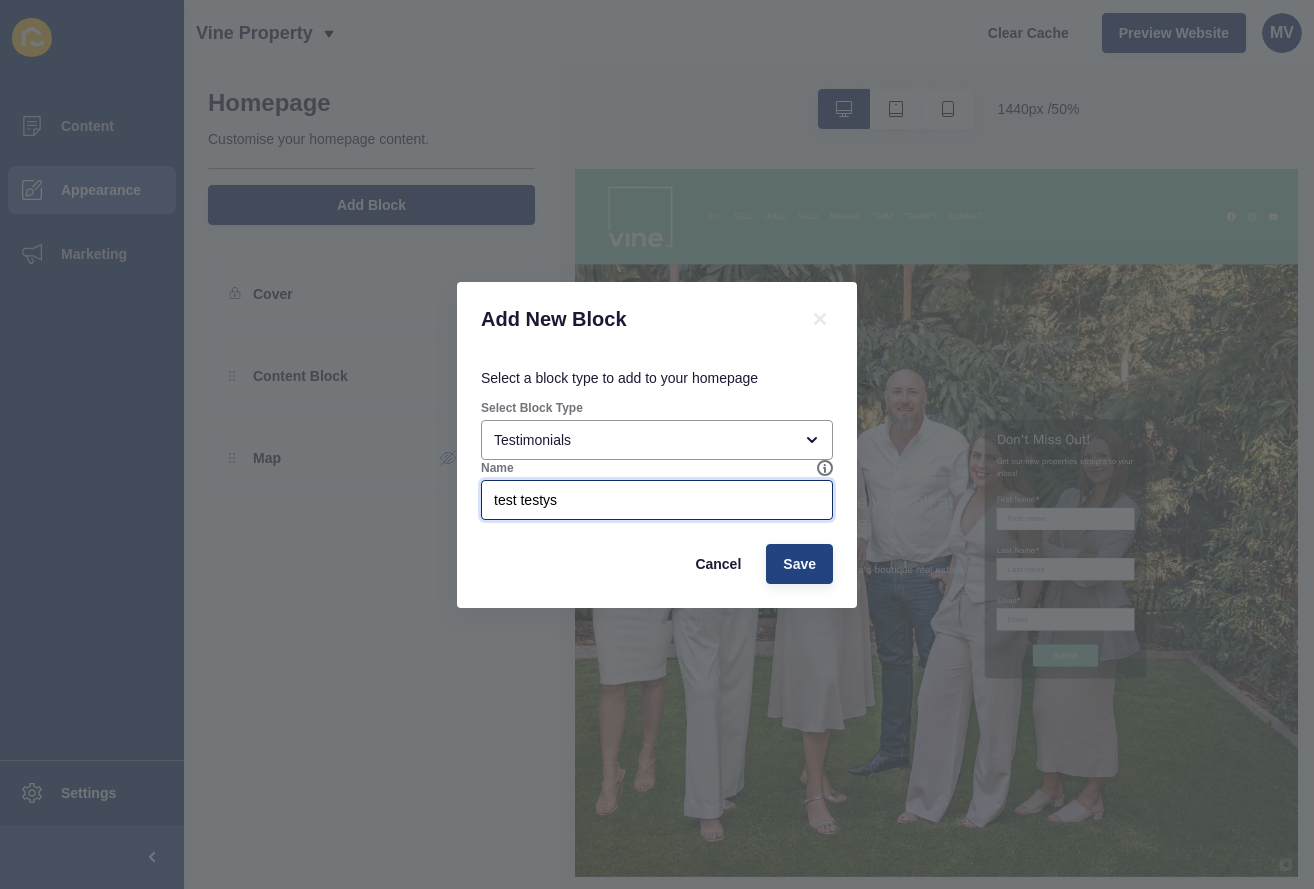 type on "test testys" 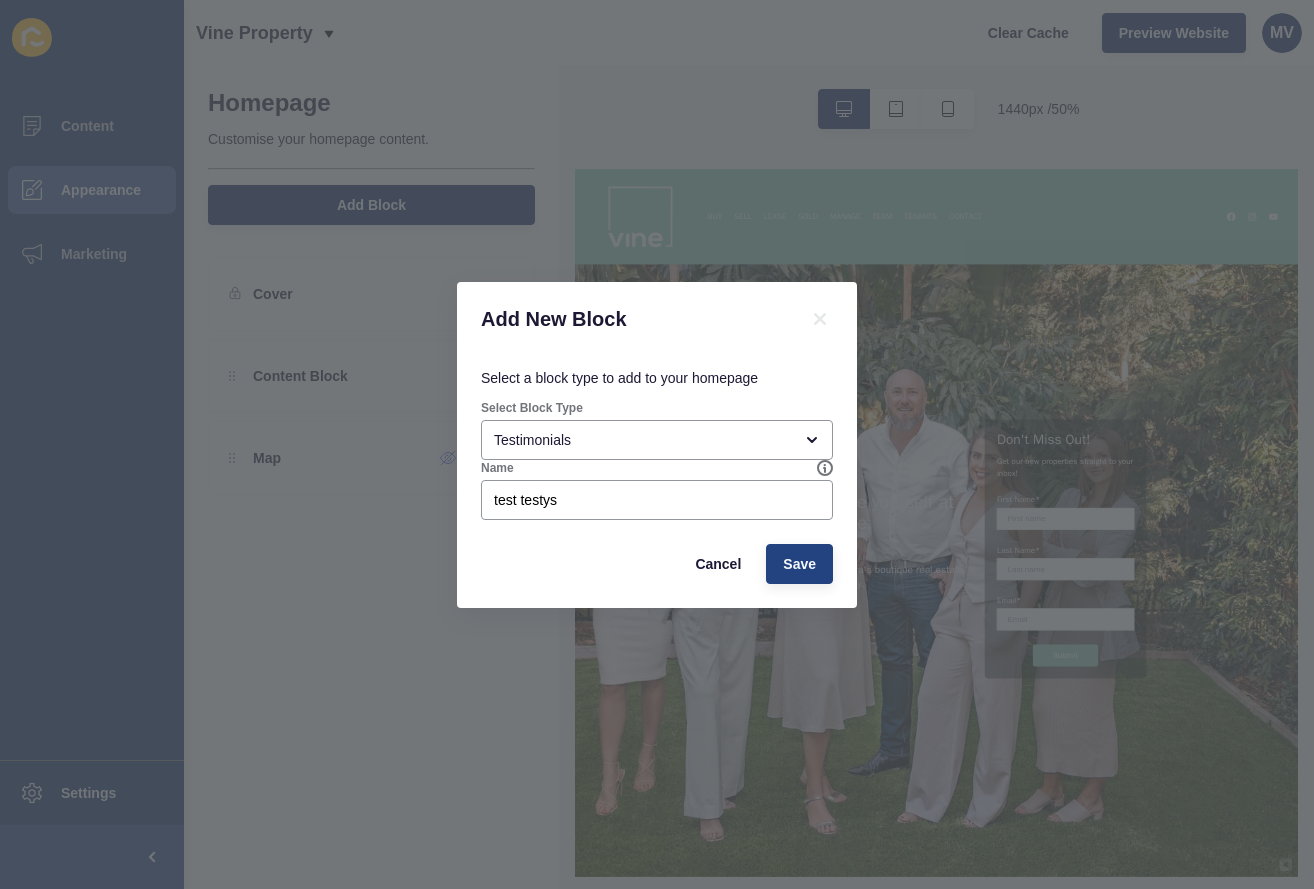 click on "Save" at bounding box center (799, 564) 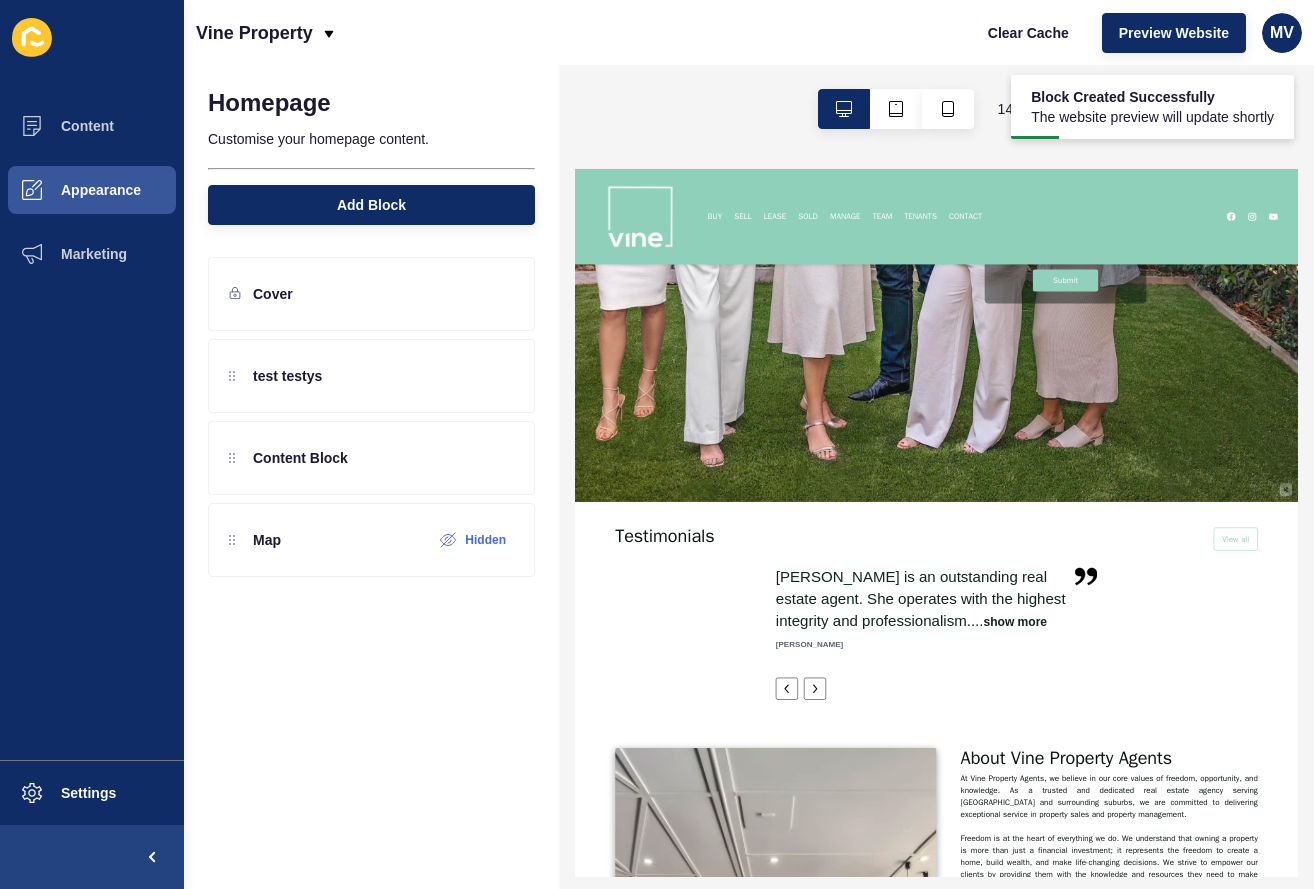 scroll, scrollTop: 773, scrollLeft: 0, axis: vertical 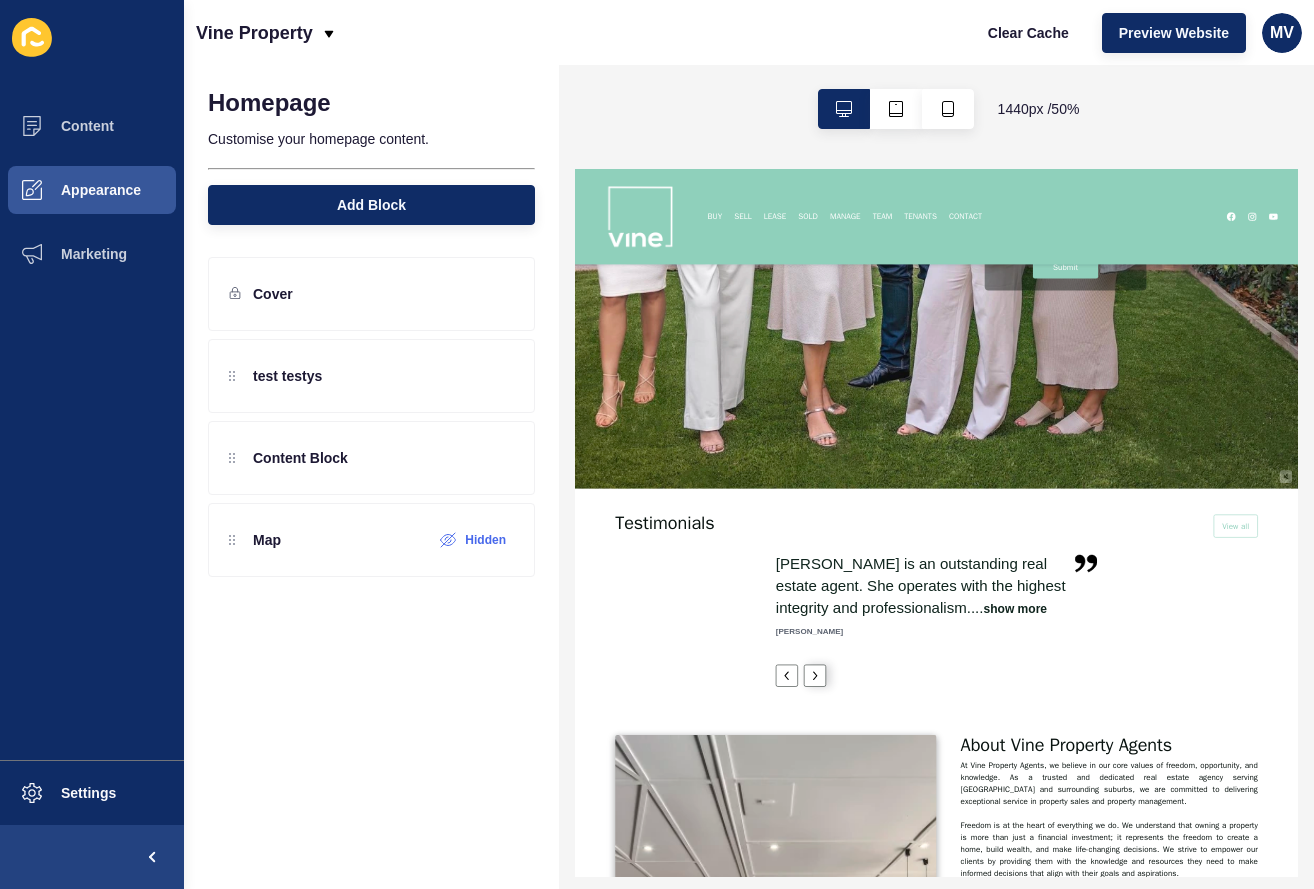 click at bounding box center (1053, 1178) 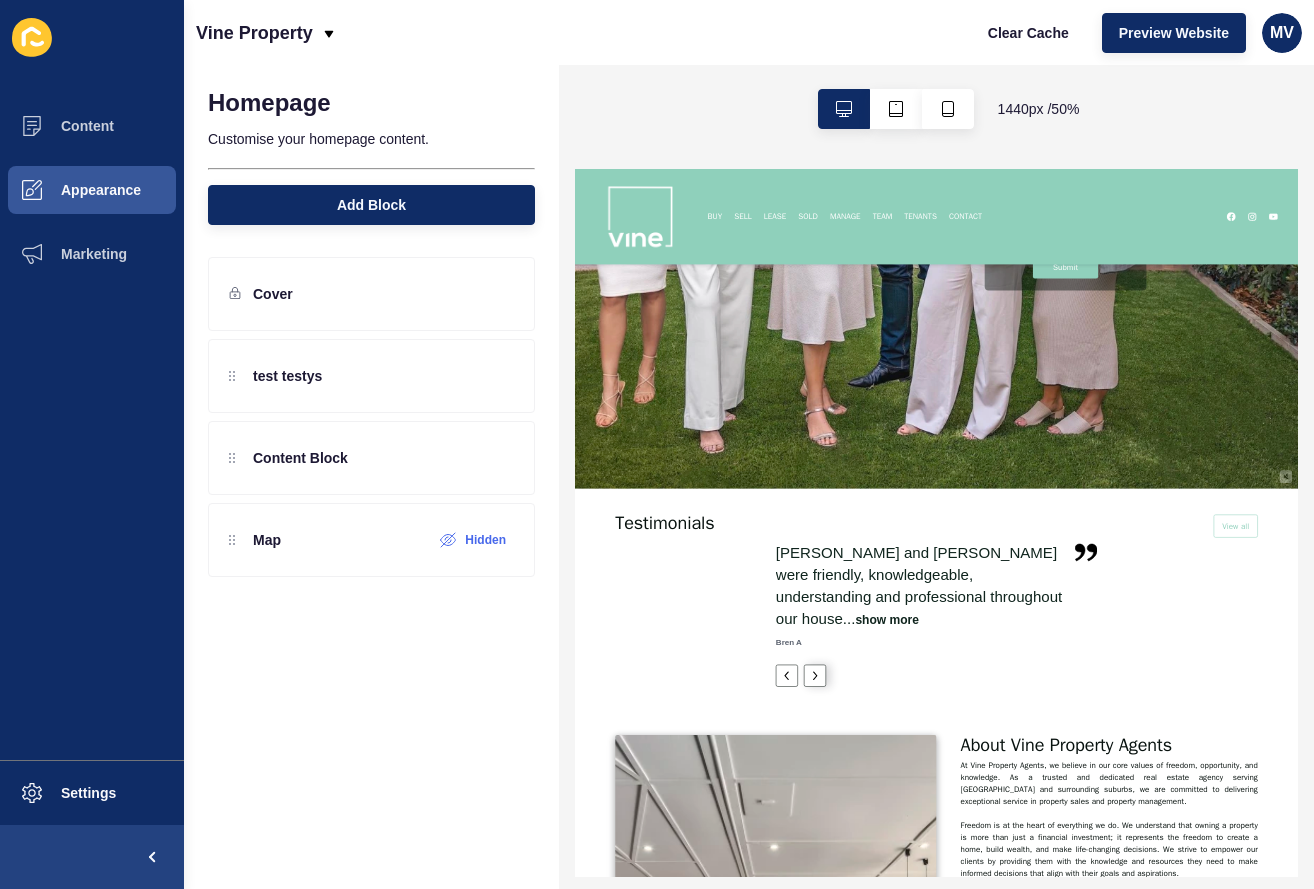 click at bounding box center (1053, 1178) 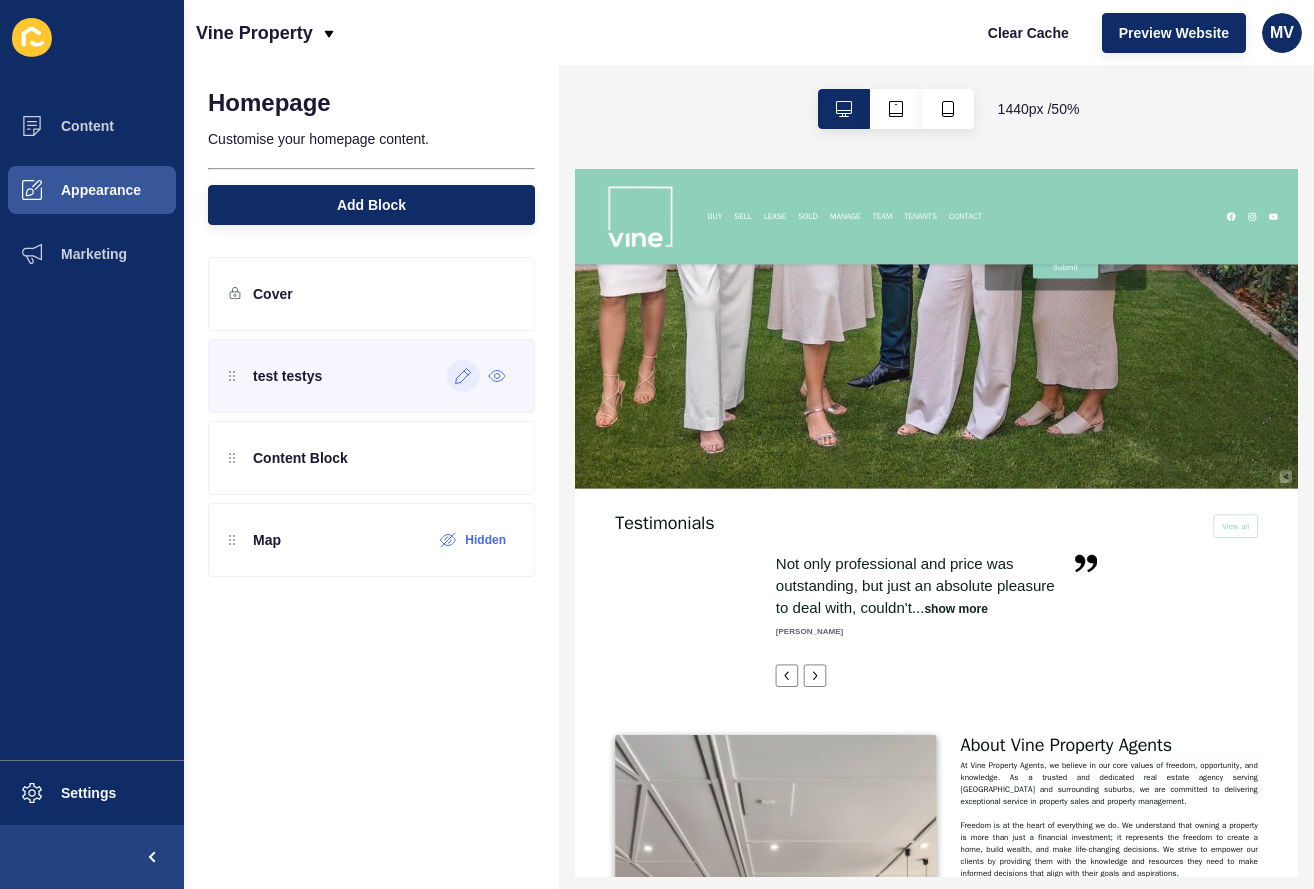 click at bounding box center (463, 376) 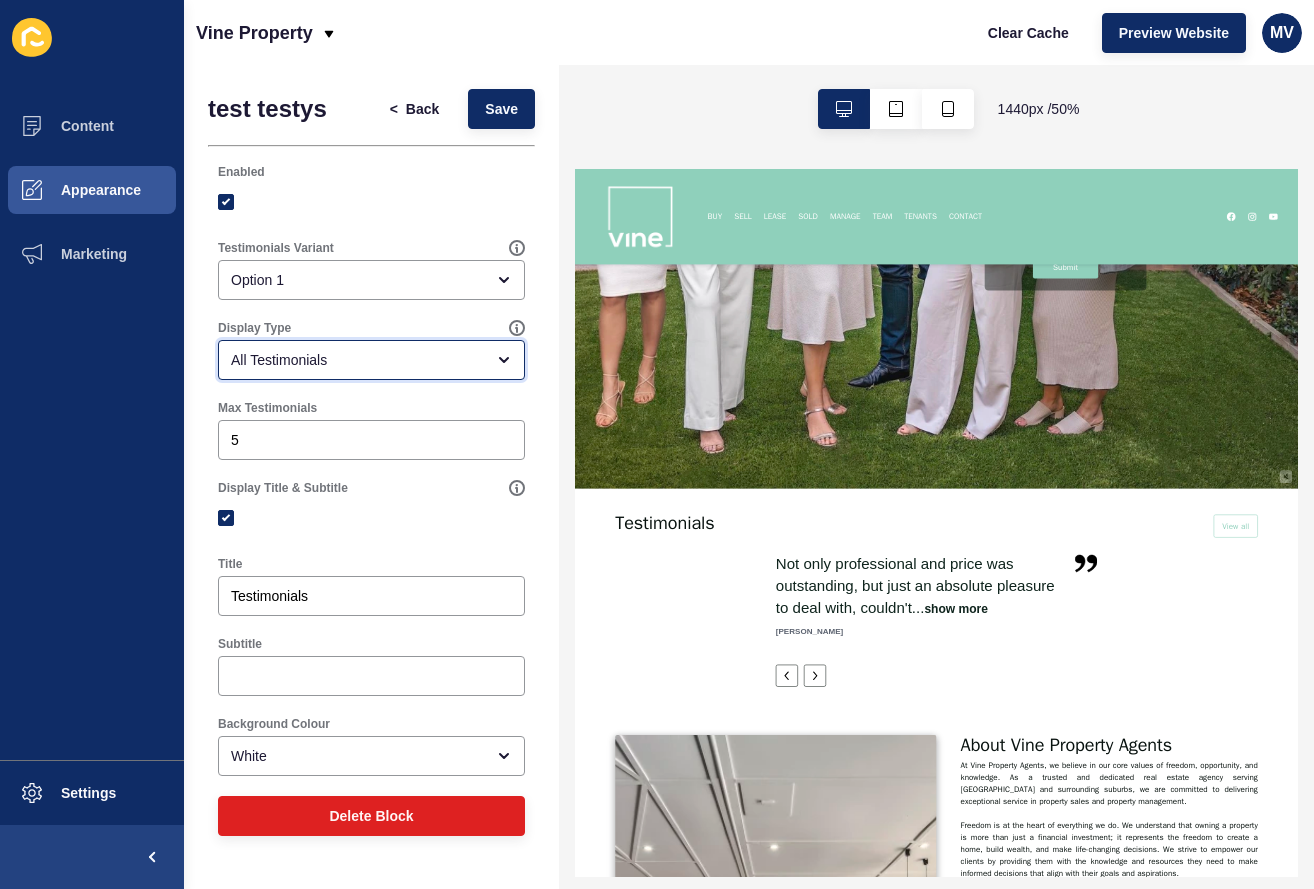 click on "All Testimonials" at bounding box center (357, 360) 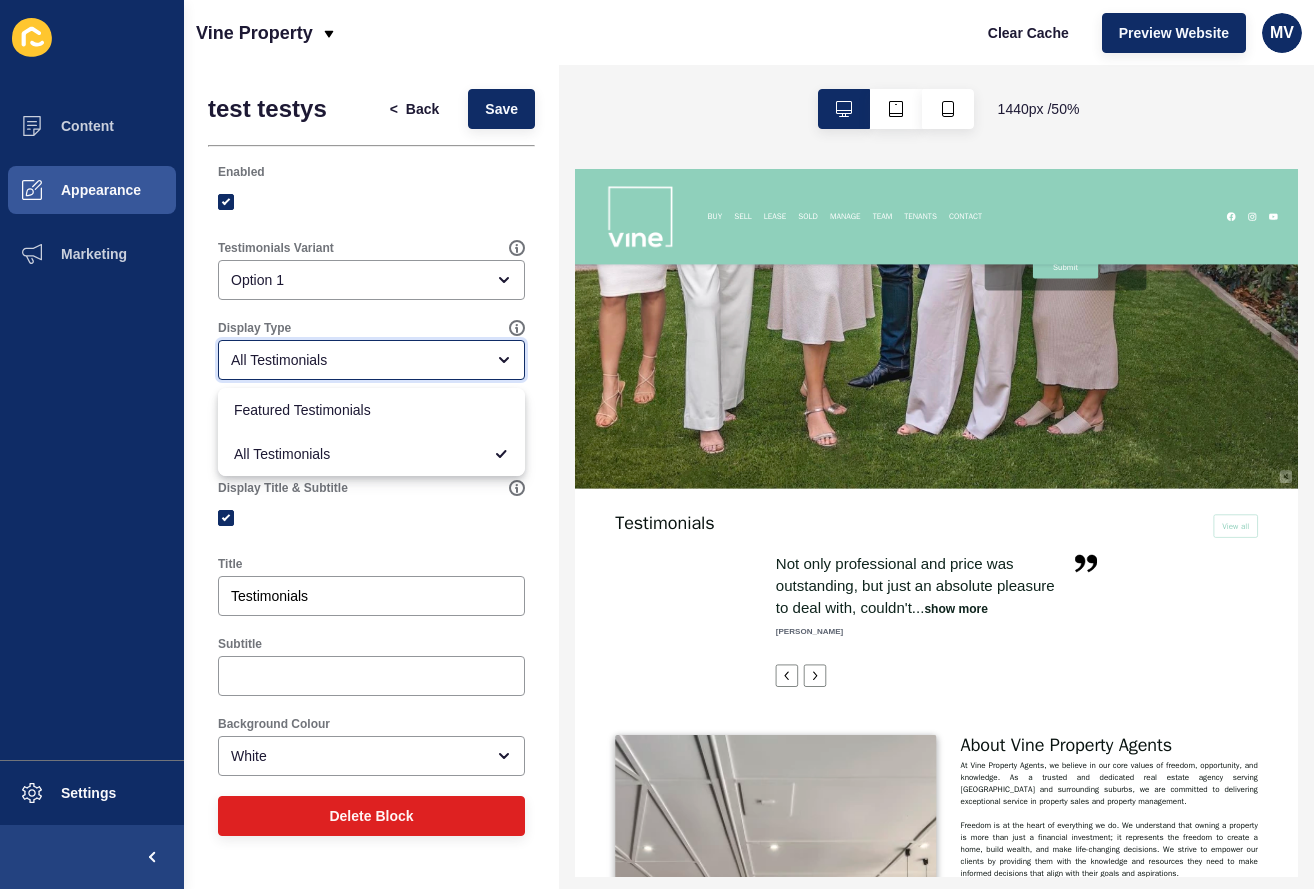 click on "All Testimonials" at bounding box center (357, 360) 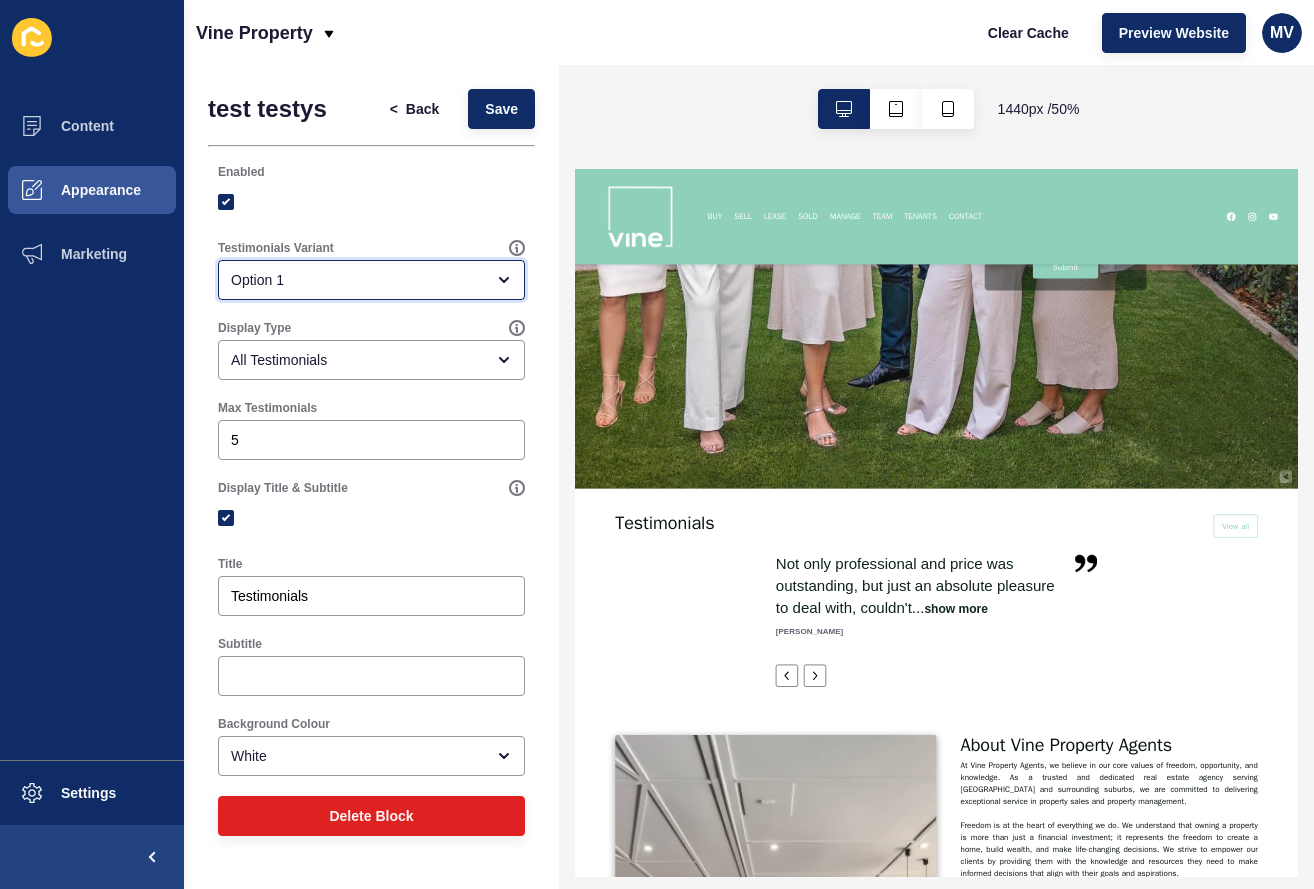 click on "Option 1" at bounding box center (371, 280) 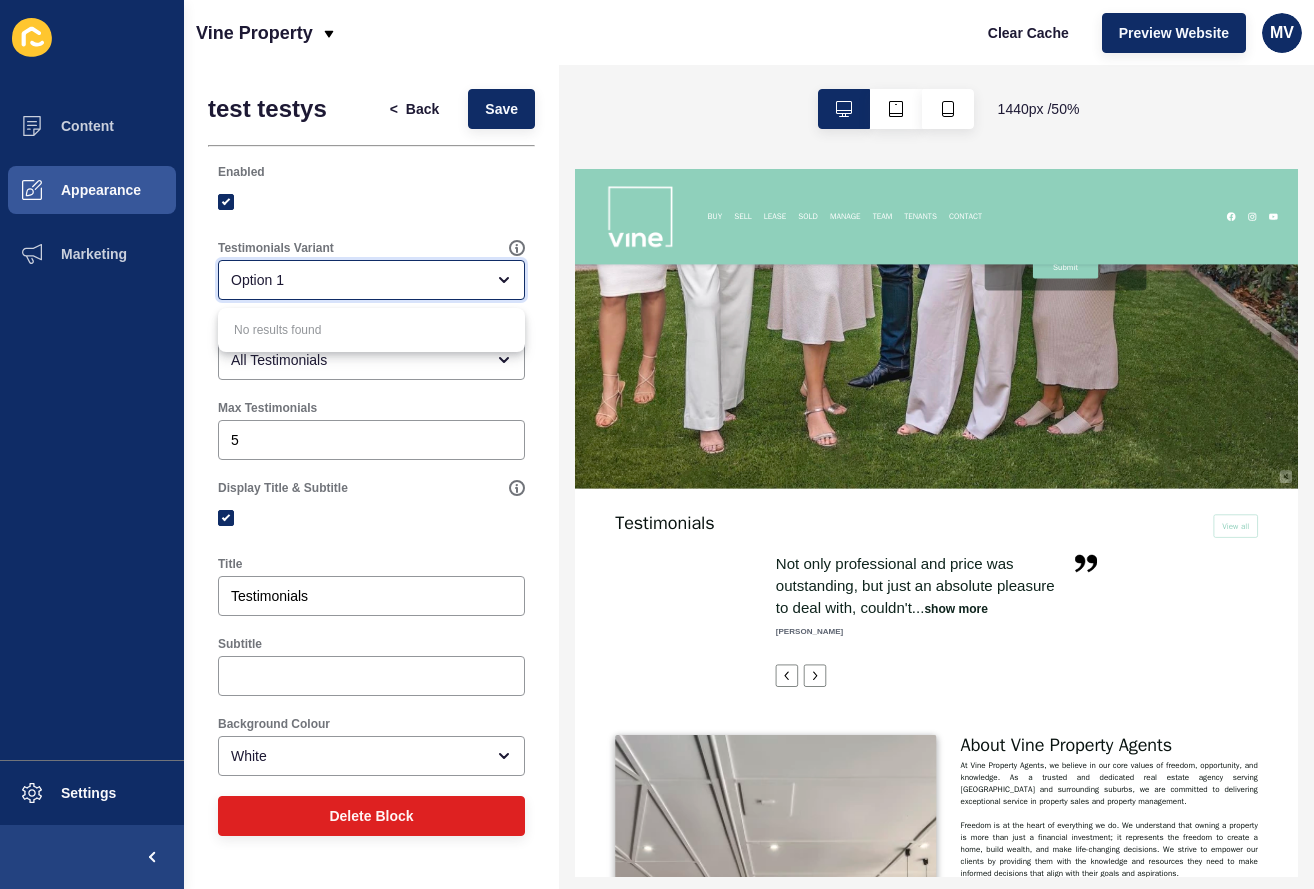 click on "Option 1" at bounding box center [357, 280] 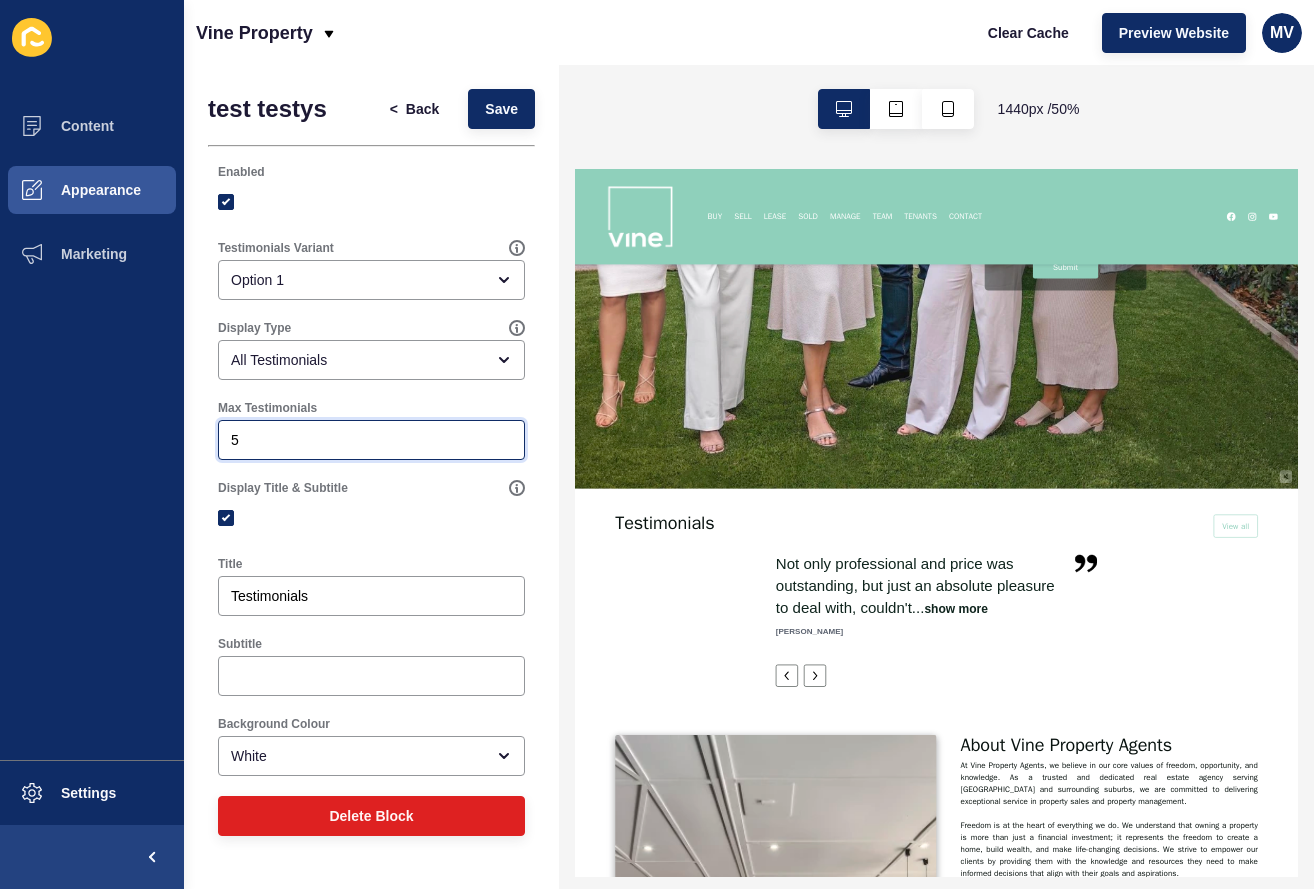 click on "5" at bounding box center (371, 440) 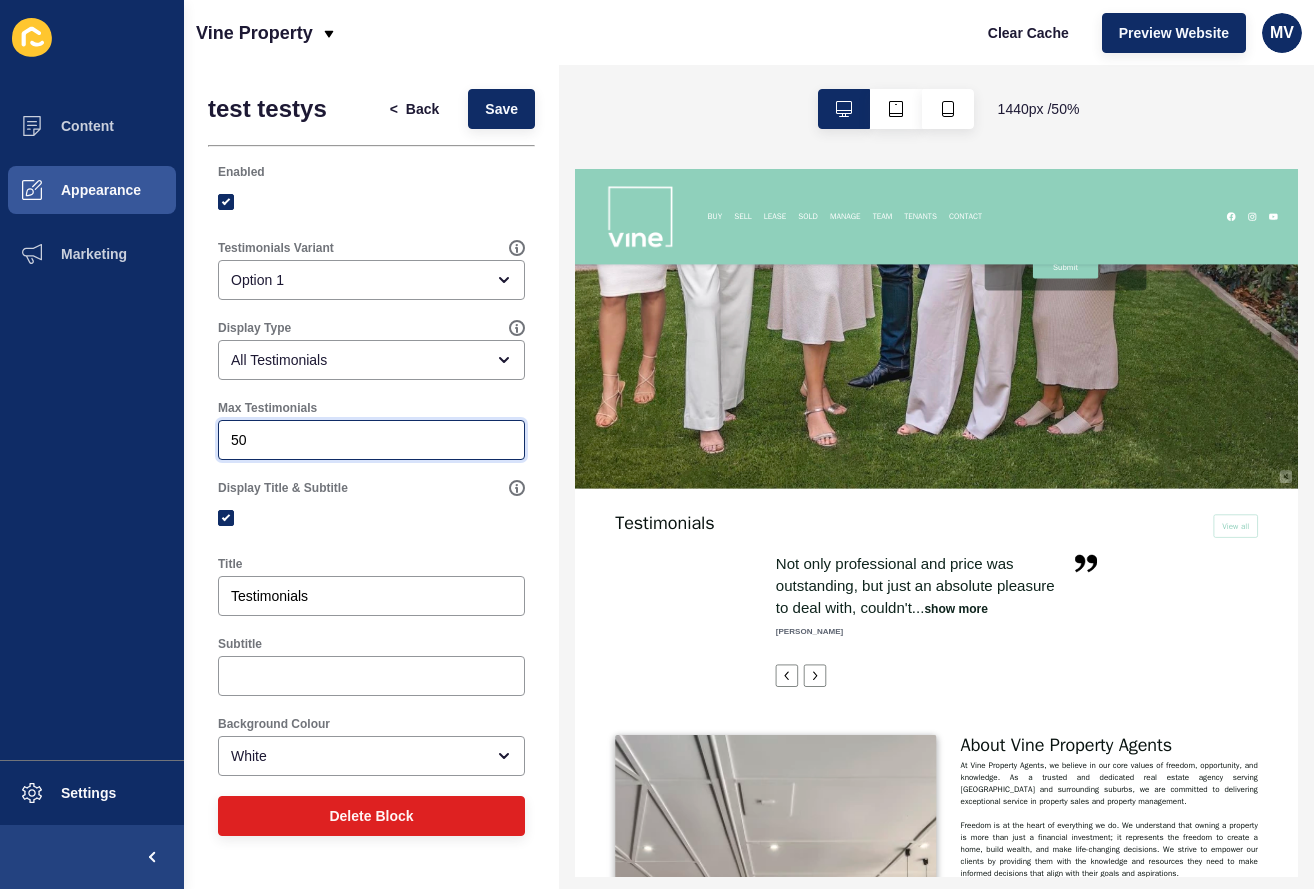 type on "50" 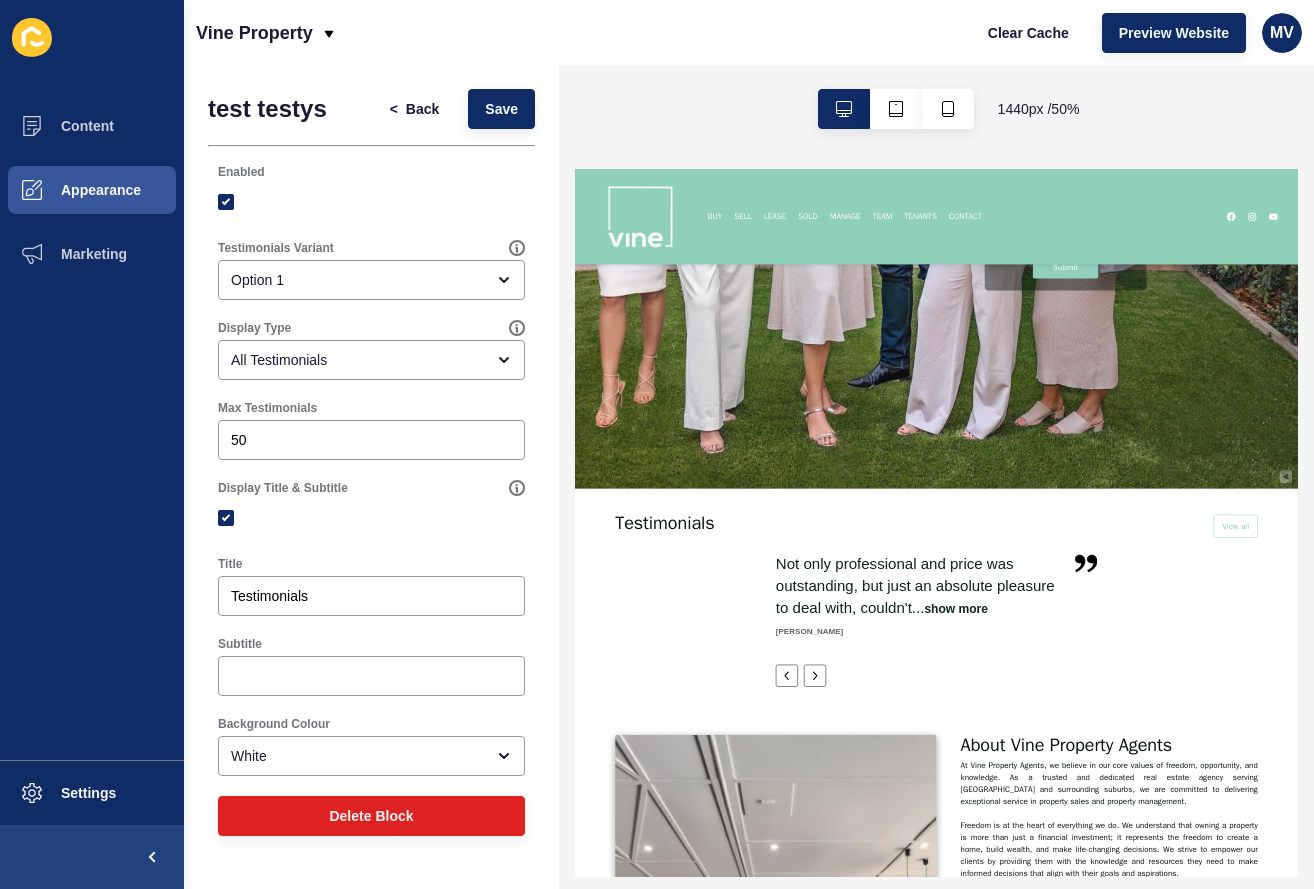 click at bounding box center [371, 518] 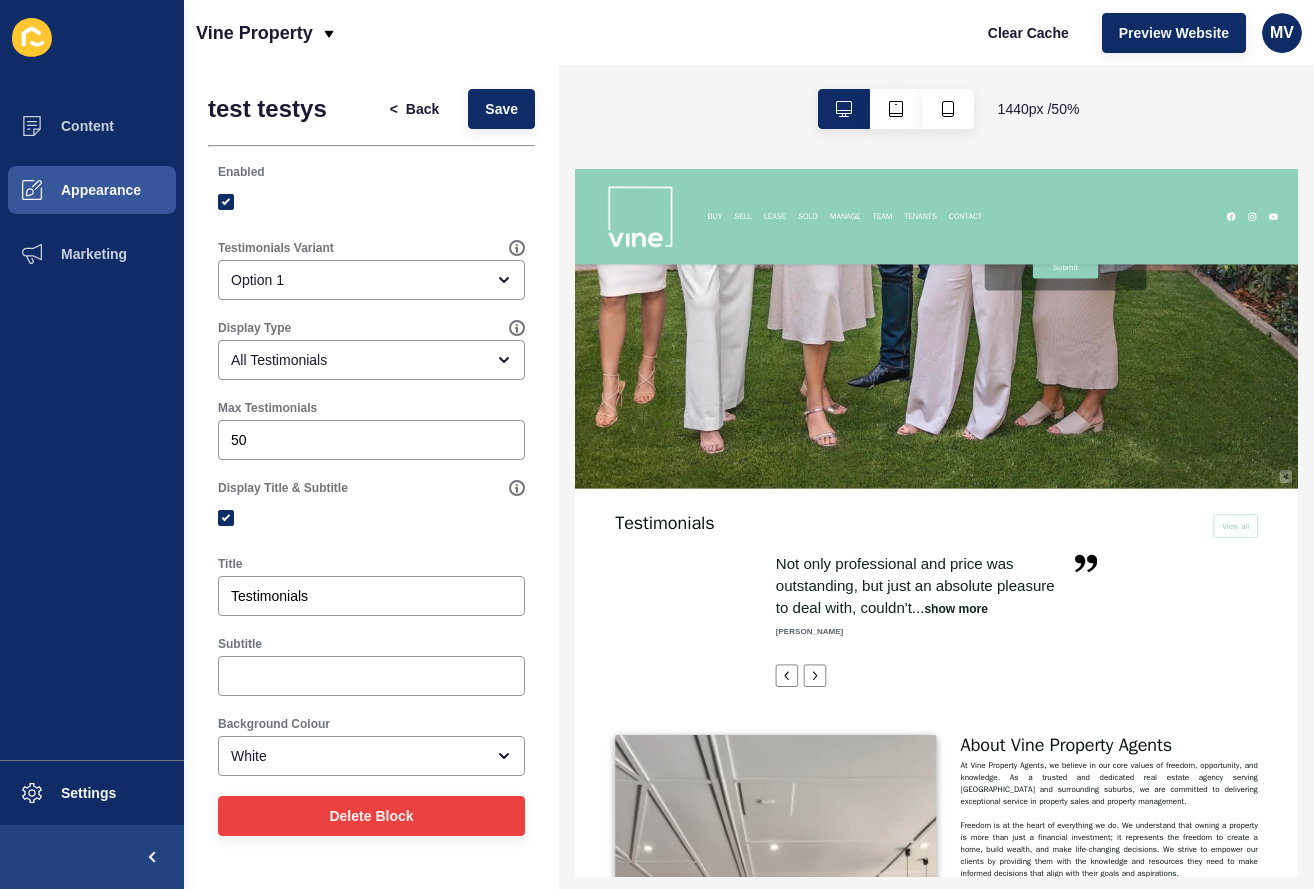click on "Delete Block" at bounding box center [371, 816] 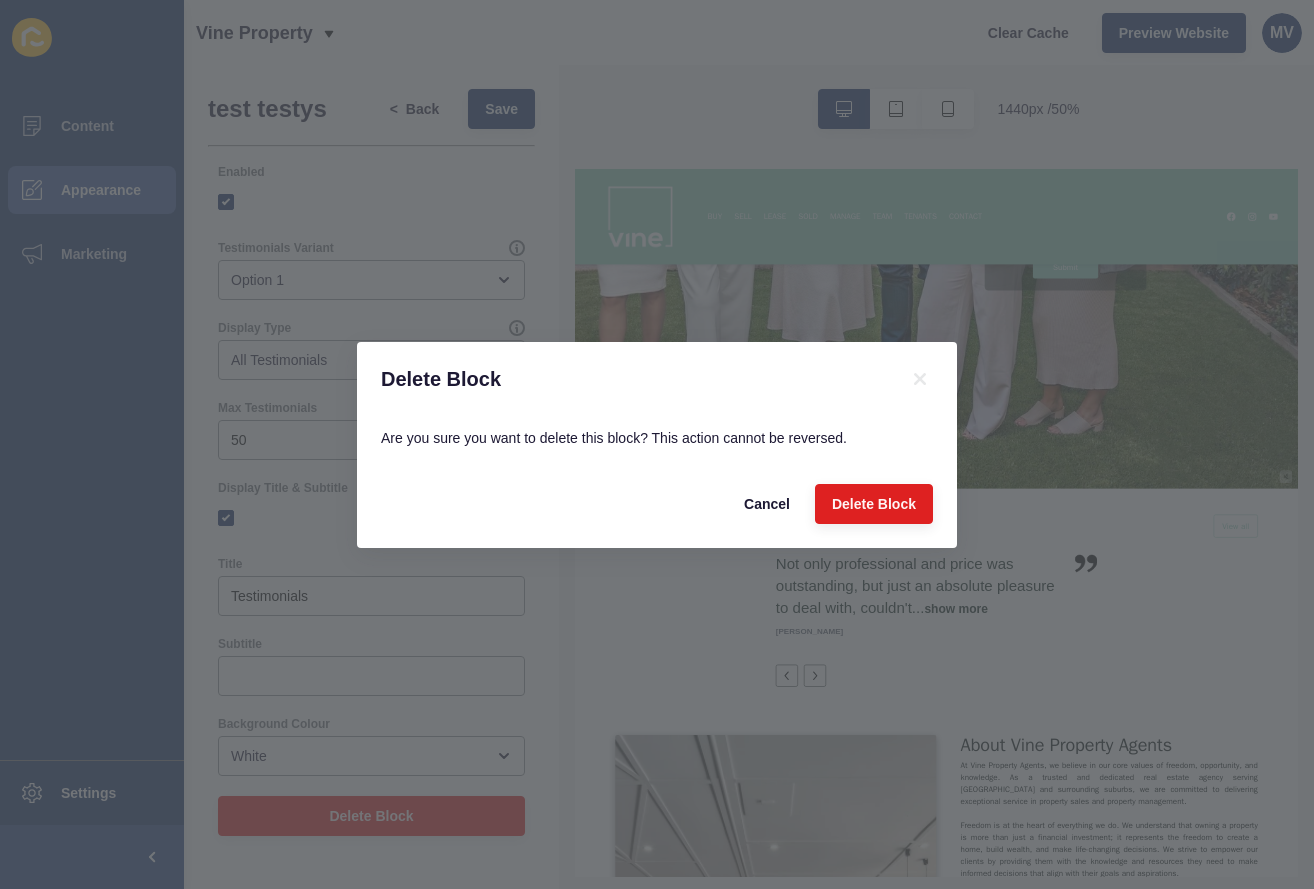 drag, startPoint x: 855, startPoint y: 506, endPoint x: 810, endPoint y: 497, distance: 45.891174 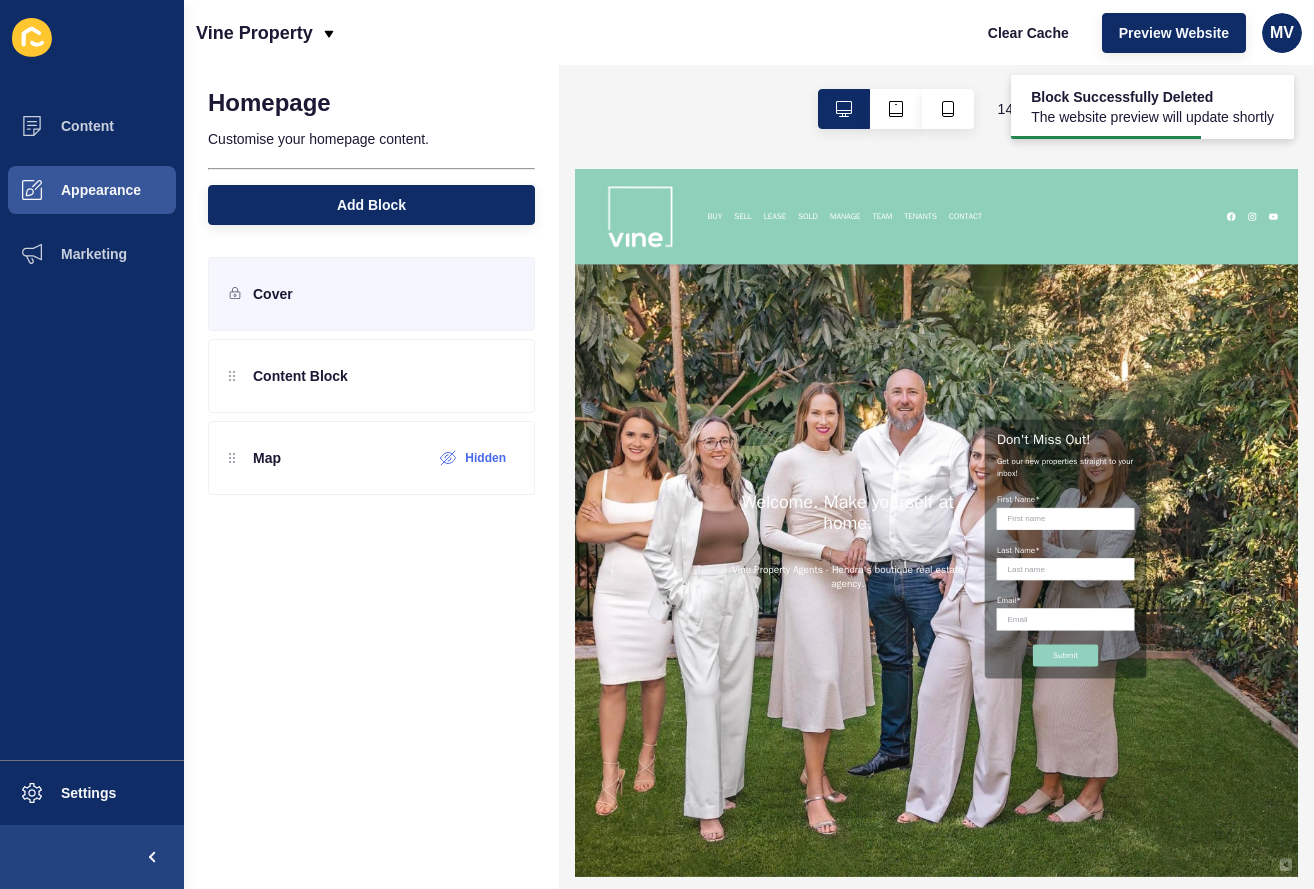scroll, scrollTop: 0, scrollLeft: 0, axis: both 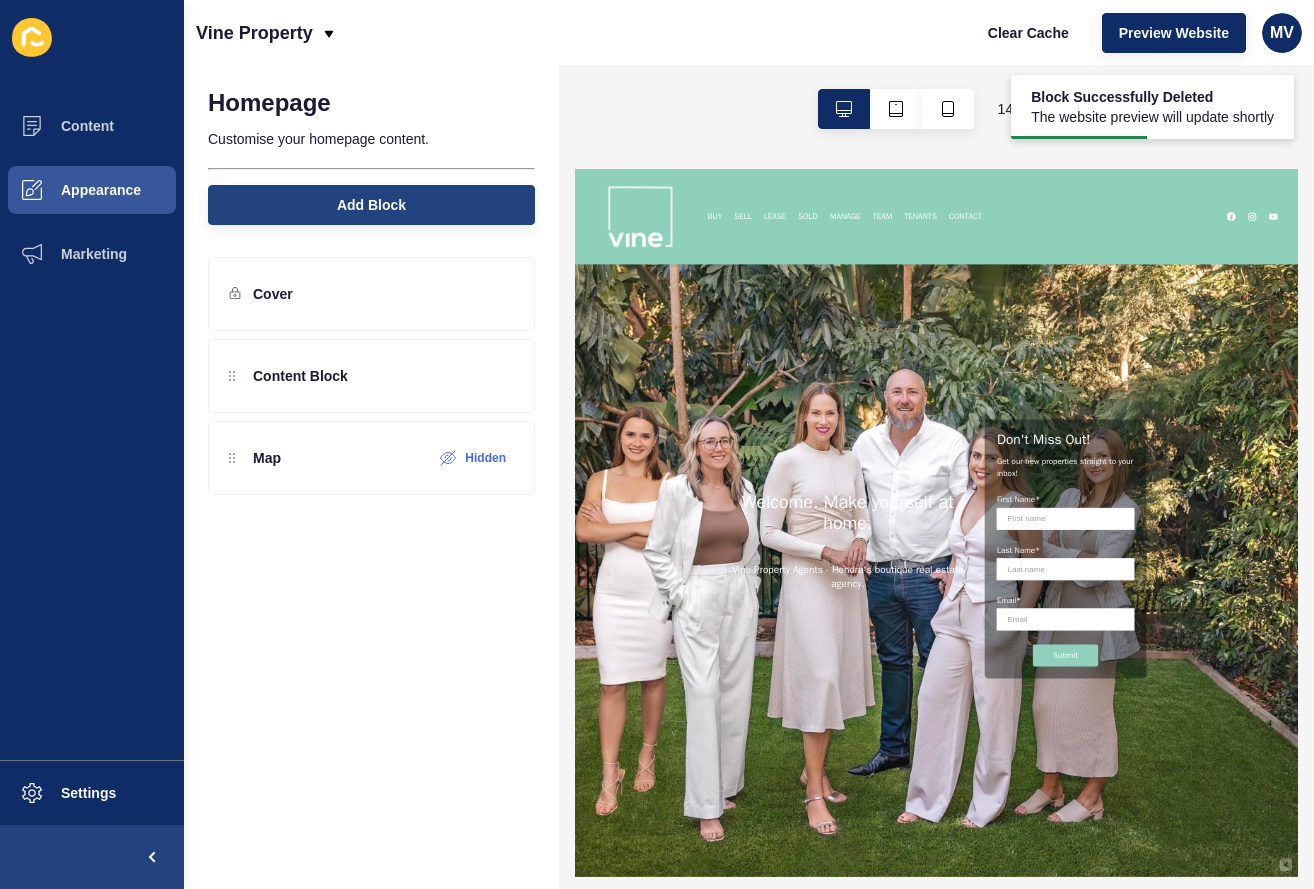 click on "Add Block" at bounding box center [371, 205] 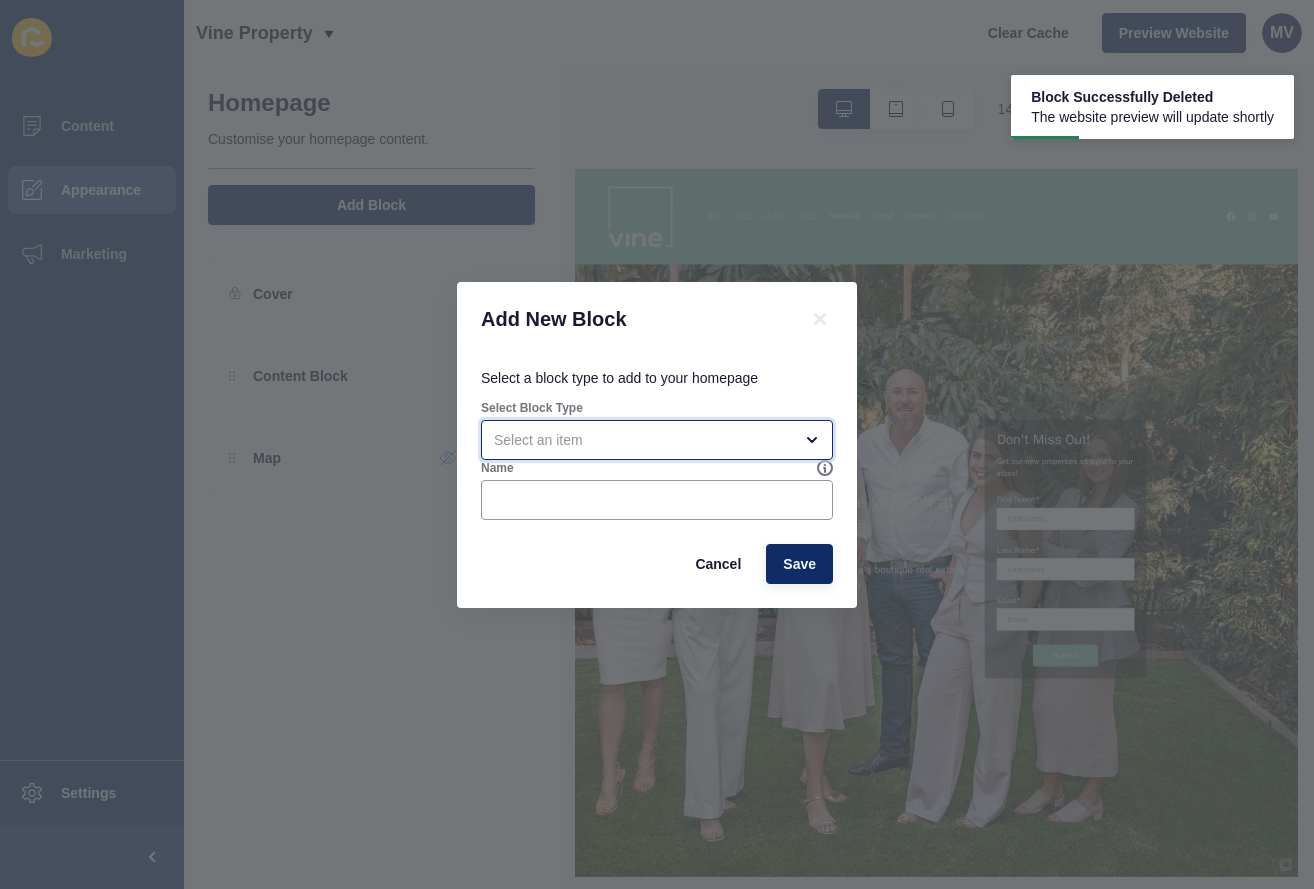 click at bounding box center [657, 440] 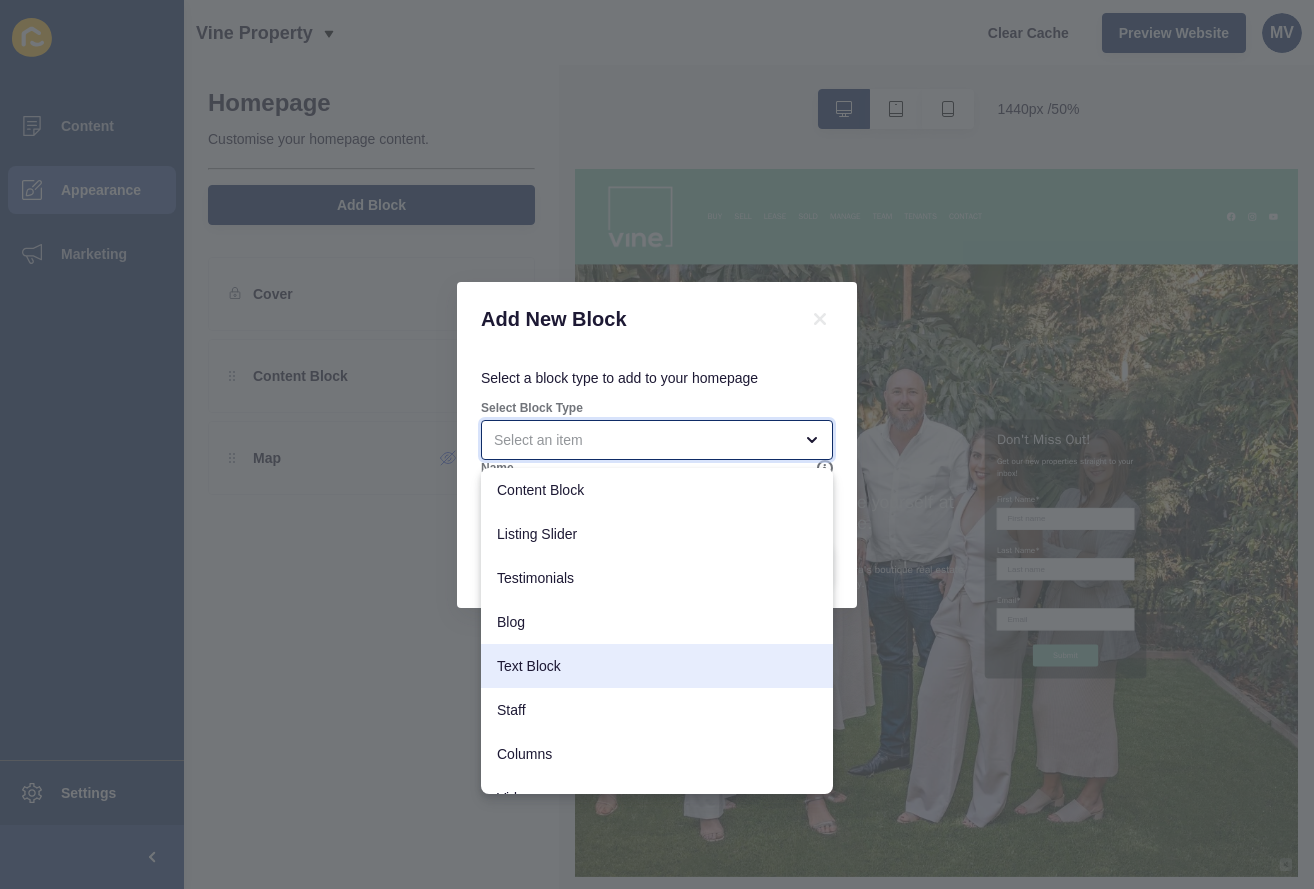 click on "Text Block" at bounding box center (657, 666) 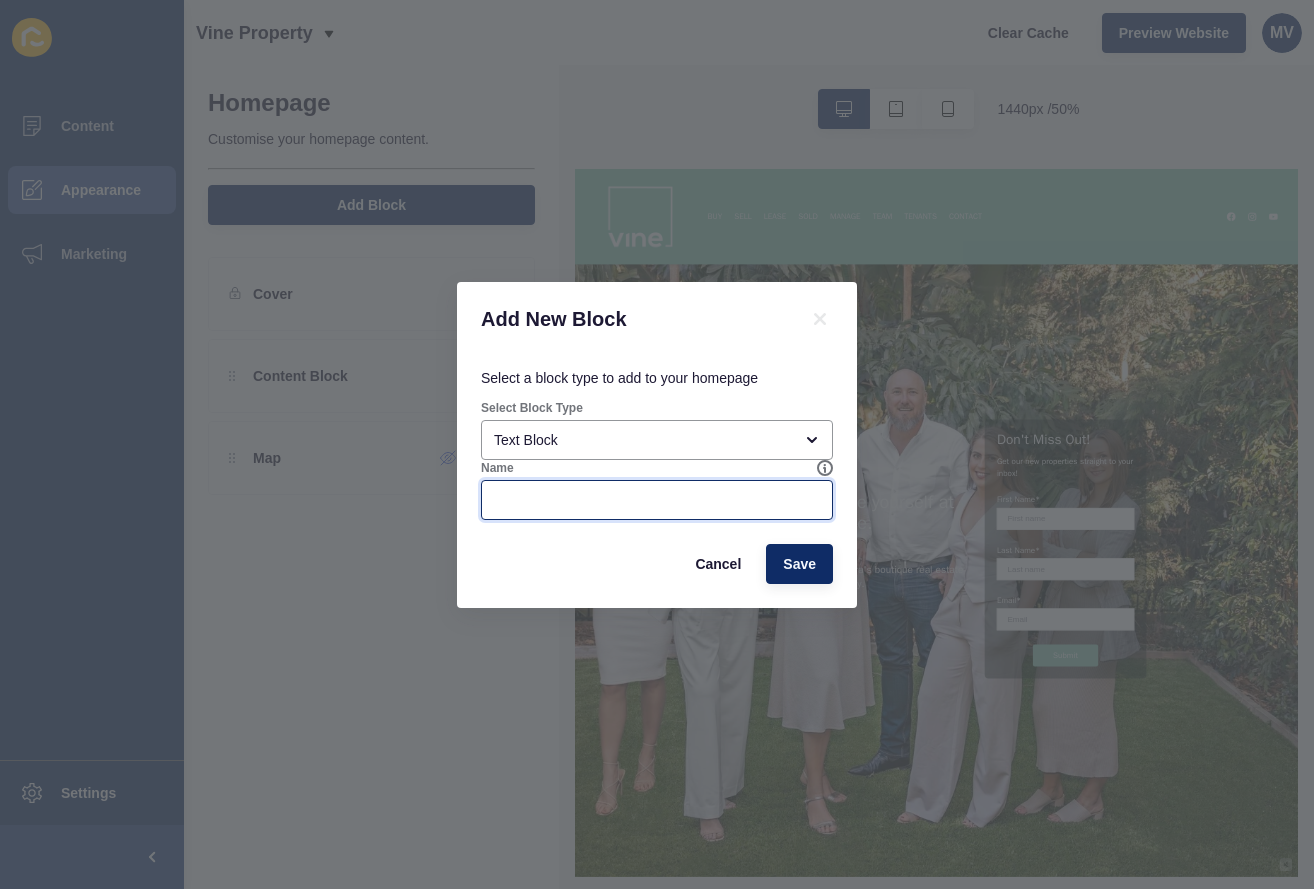 click on "Name" at bounding box center (657, 500) 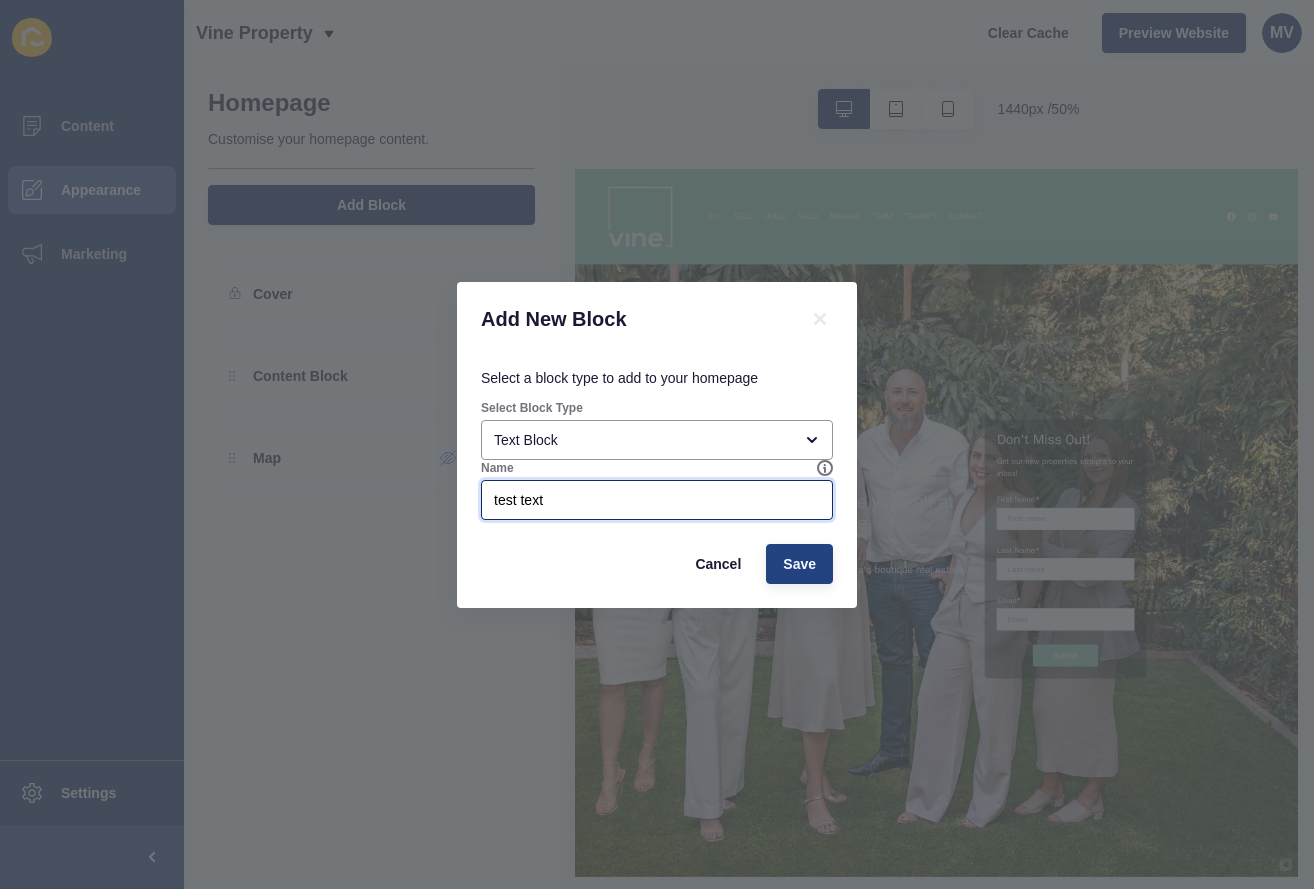 type on "test text" 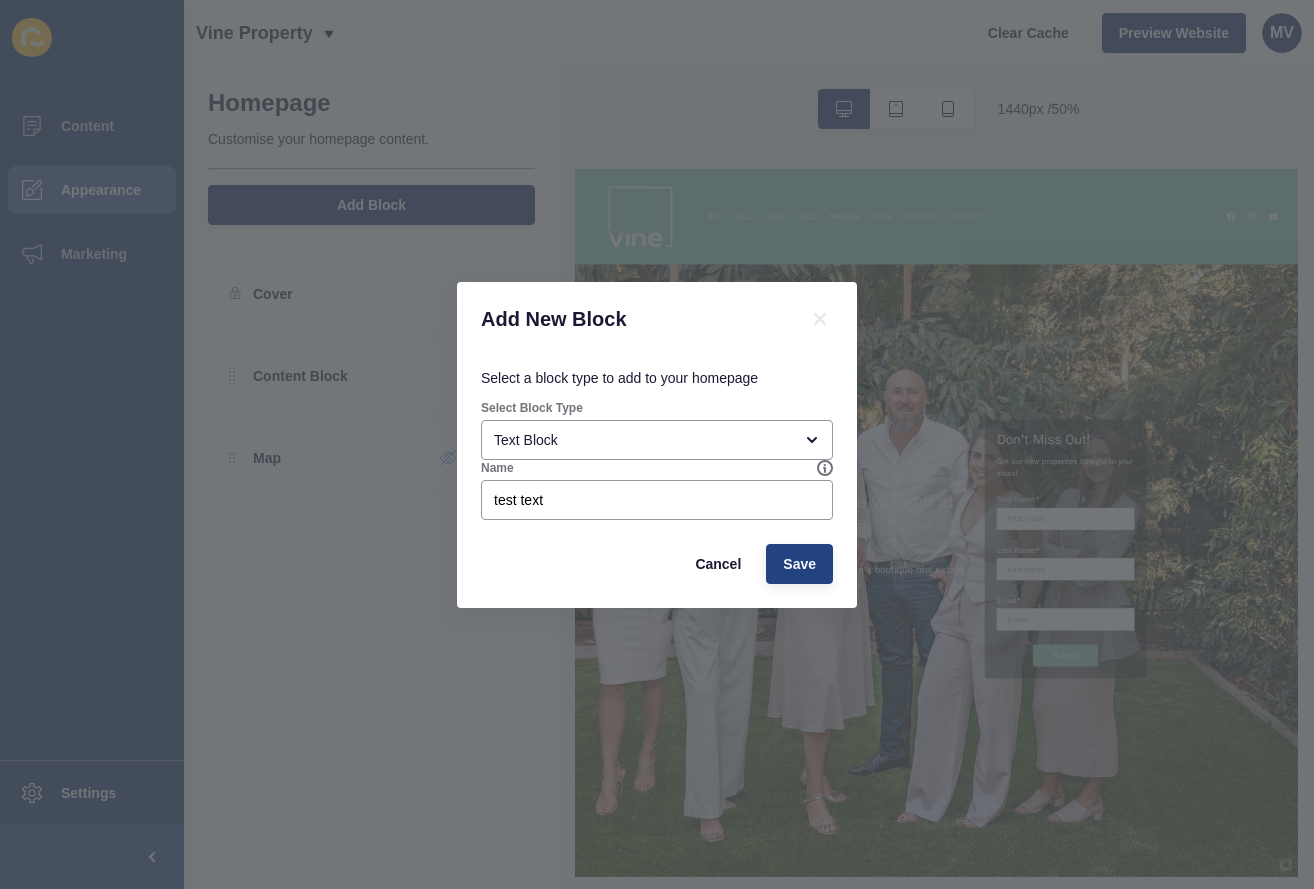 click on "Save" at bounding box center (799, 564) 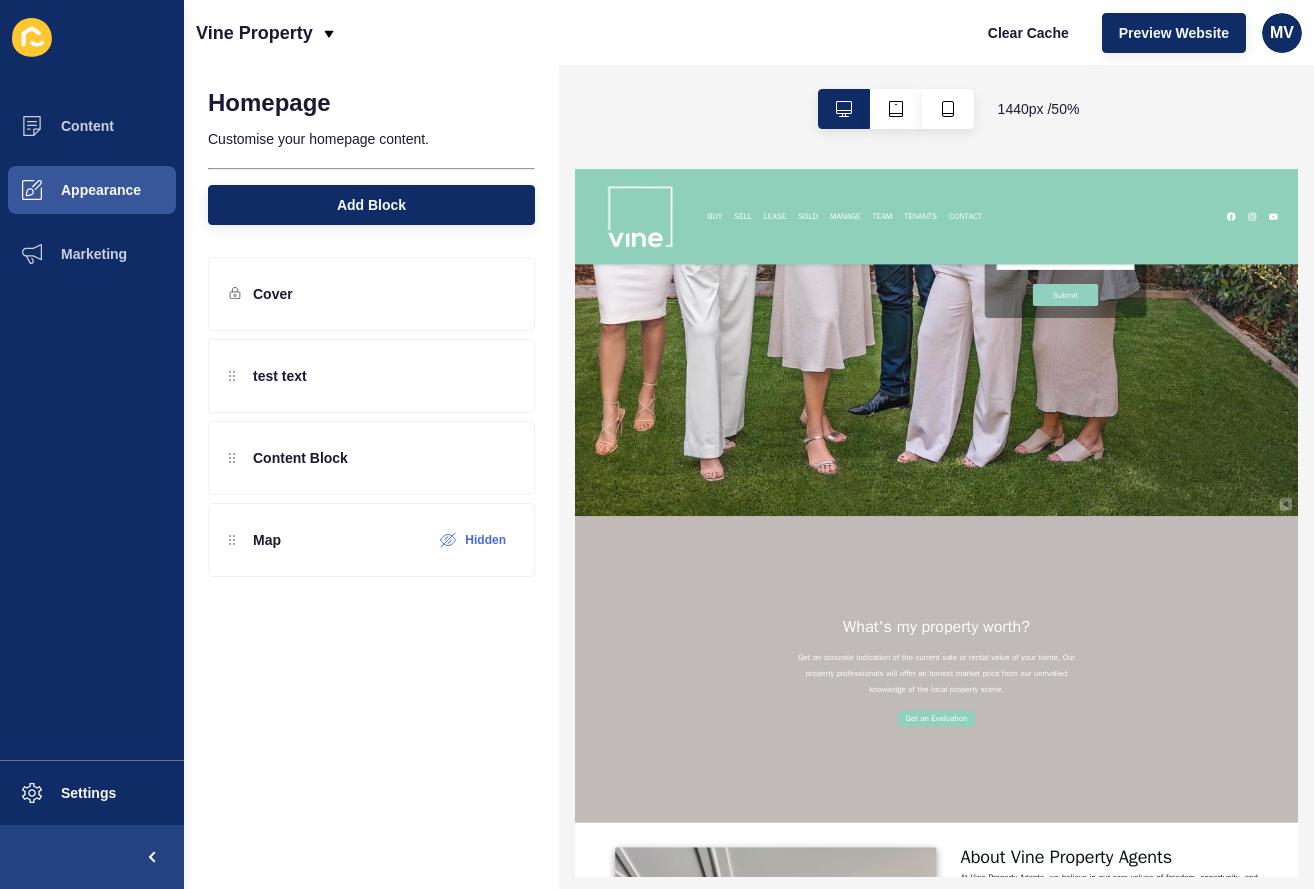 scroll, scrollTop: 736, scrollLeft: 0, axis: vertical 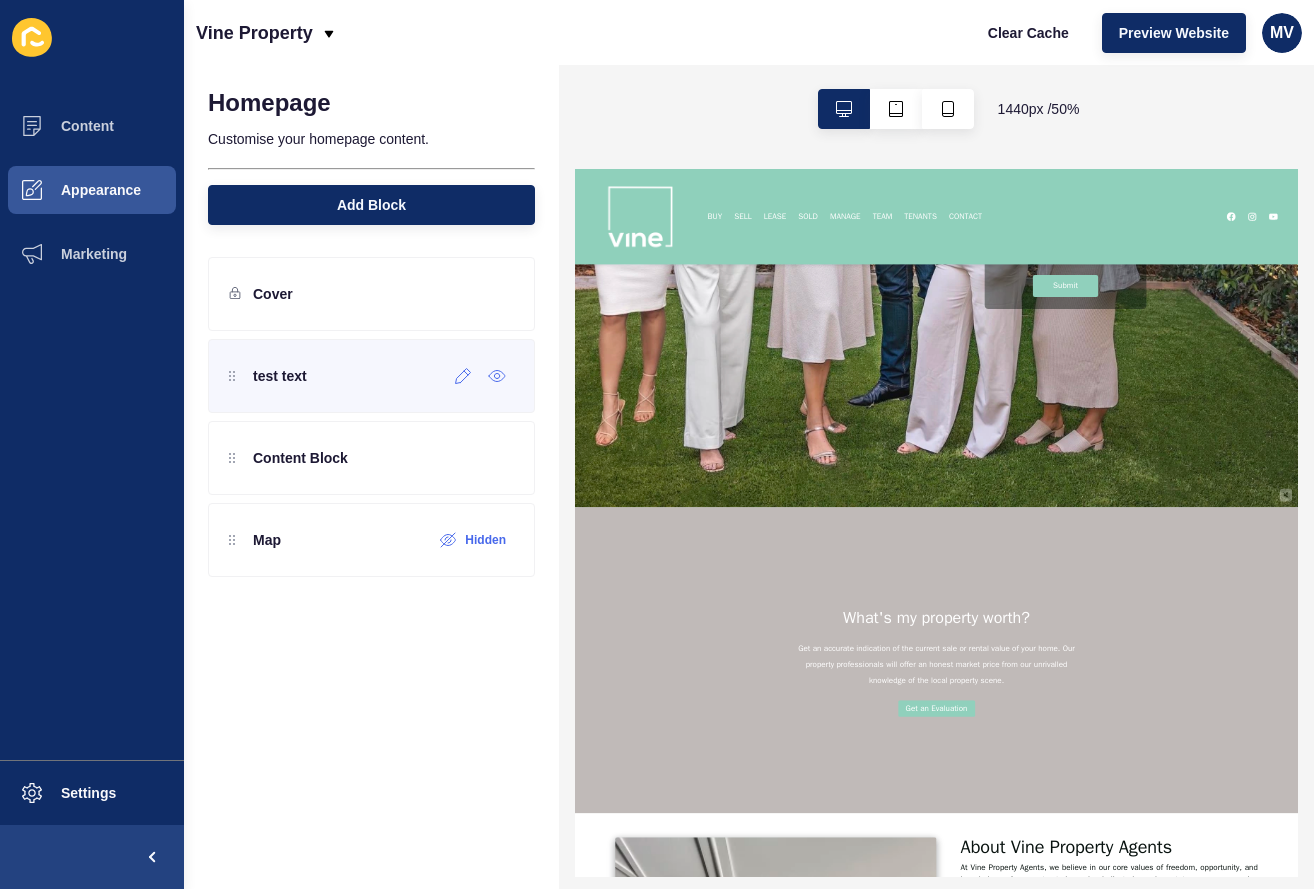 click on "test text" at bounding box center (371, 376) 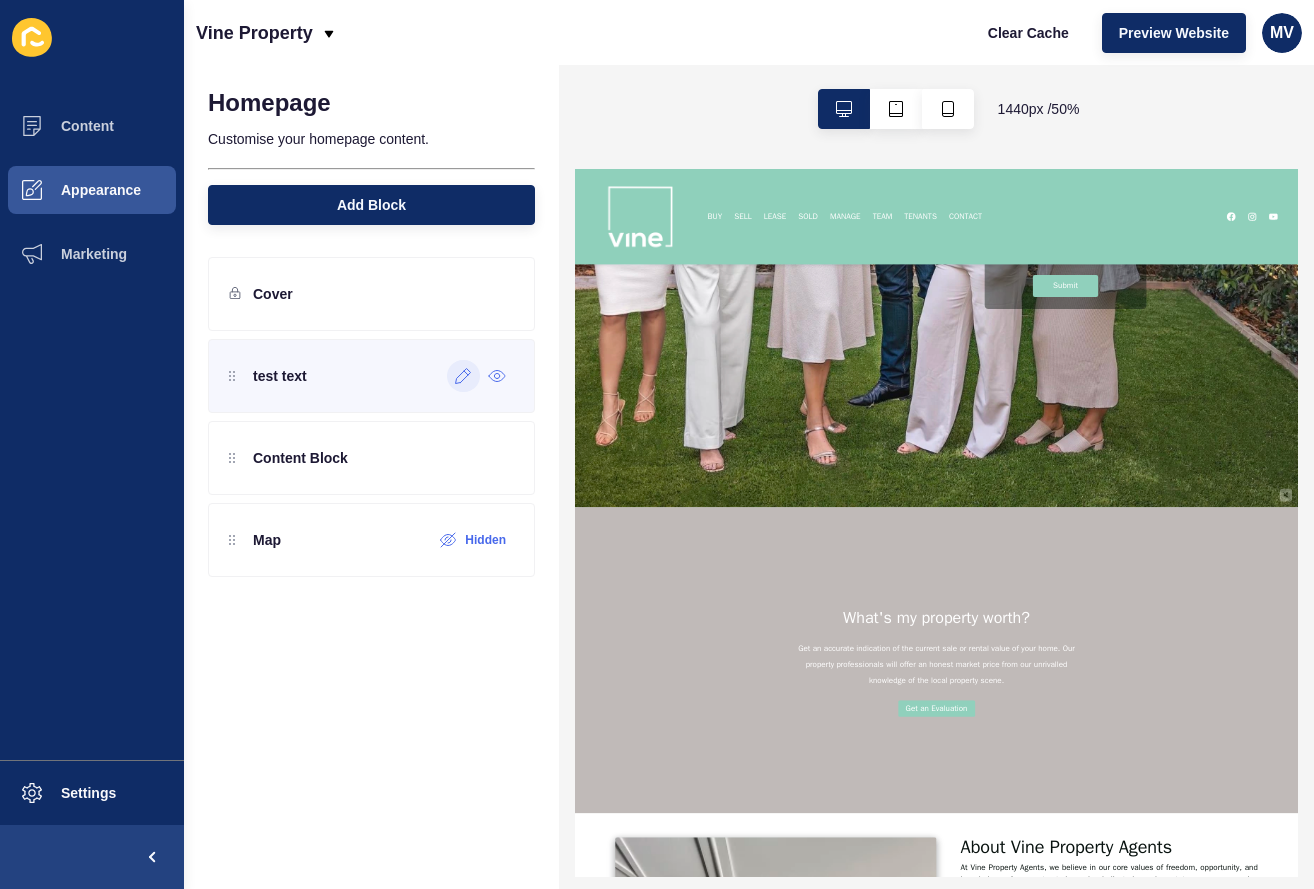 click 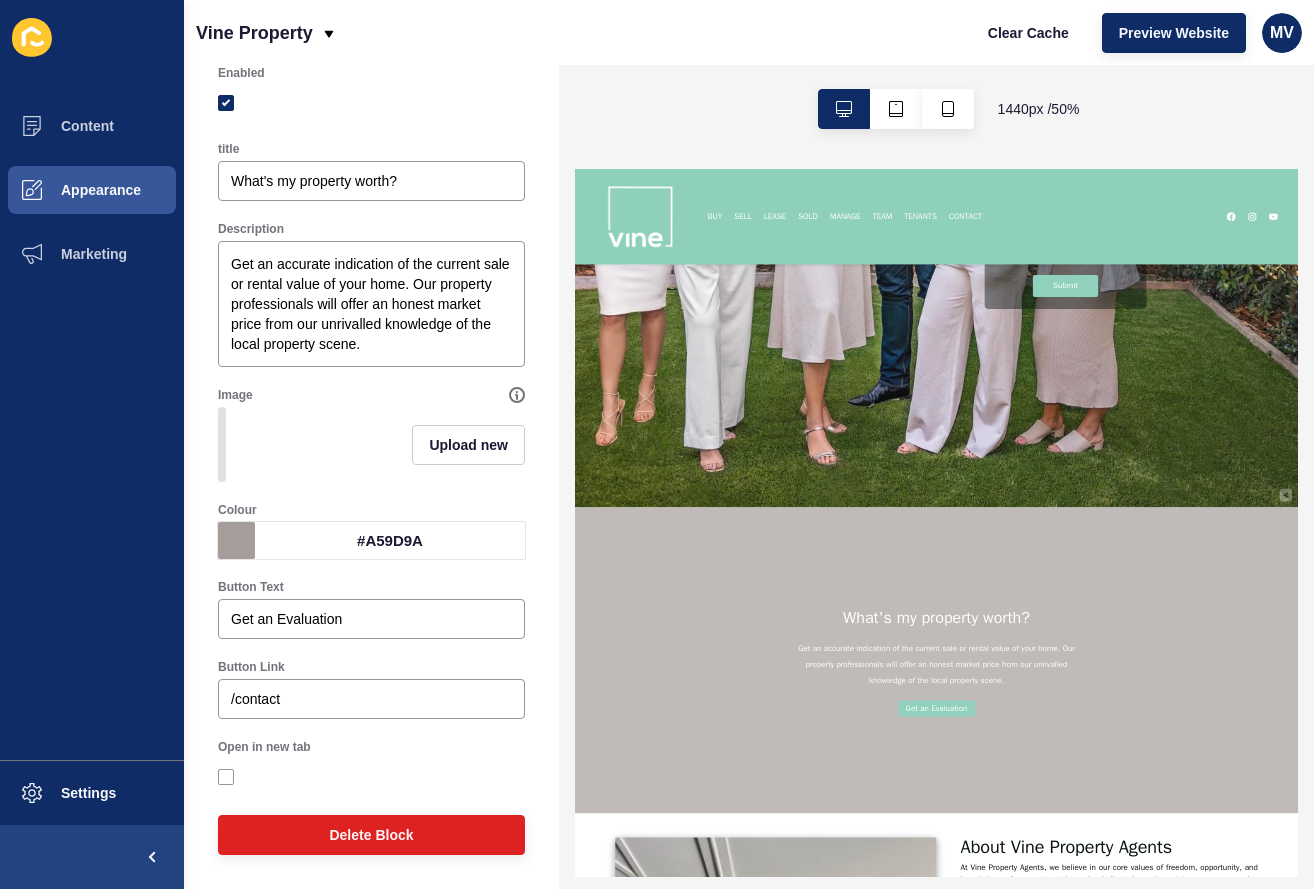 scroll, scrollTop: 99, scrollLeft: 0, axis: vertical 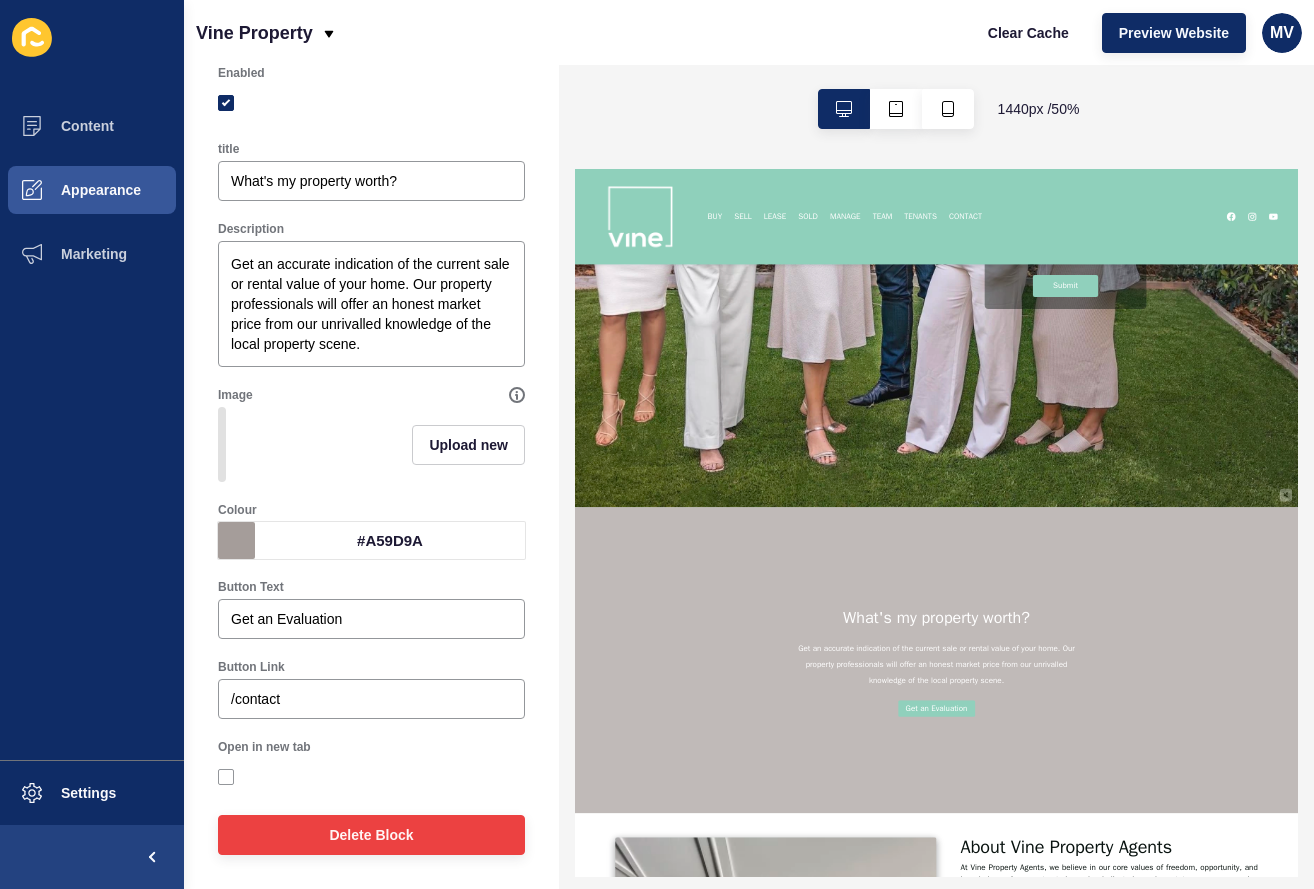 click on "Delete Block" at bounding box center (371, 835) 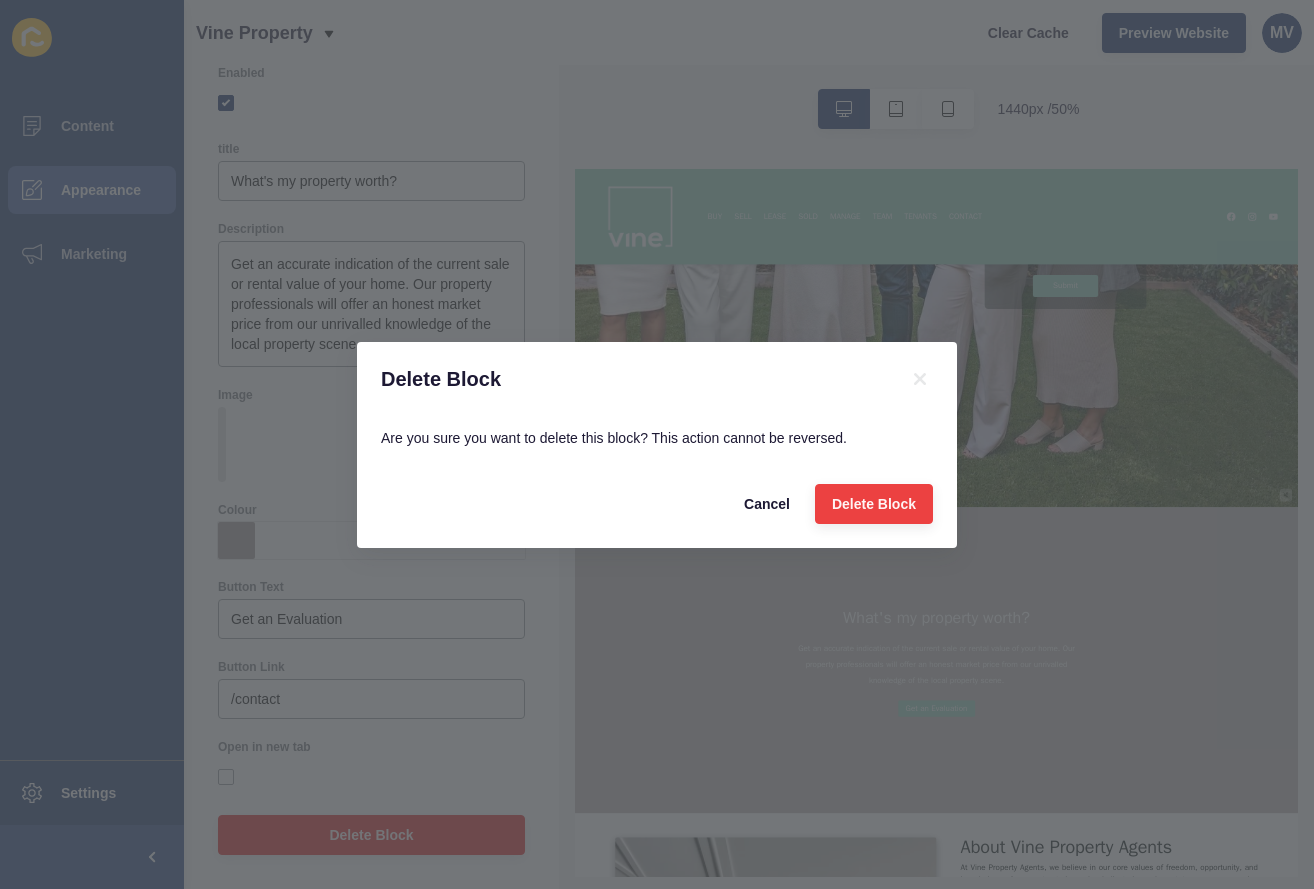 click on "Delete Block" at bounding box center [874, 504] 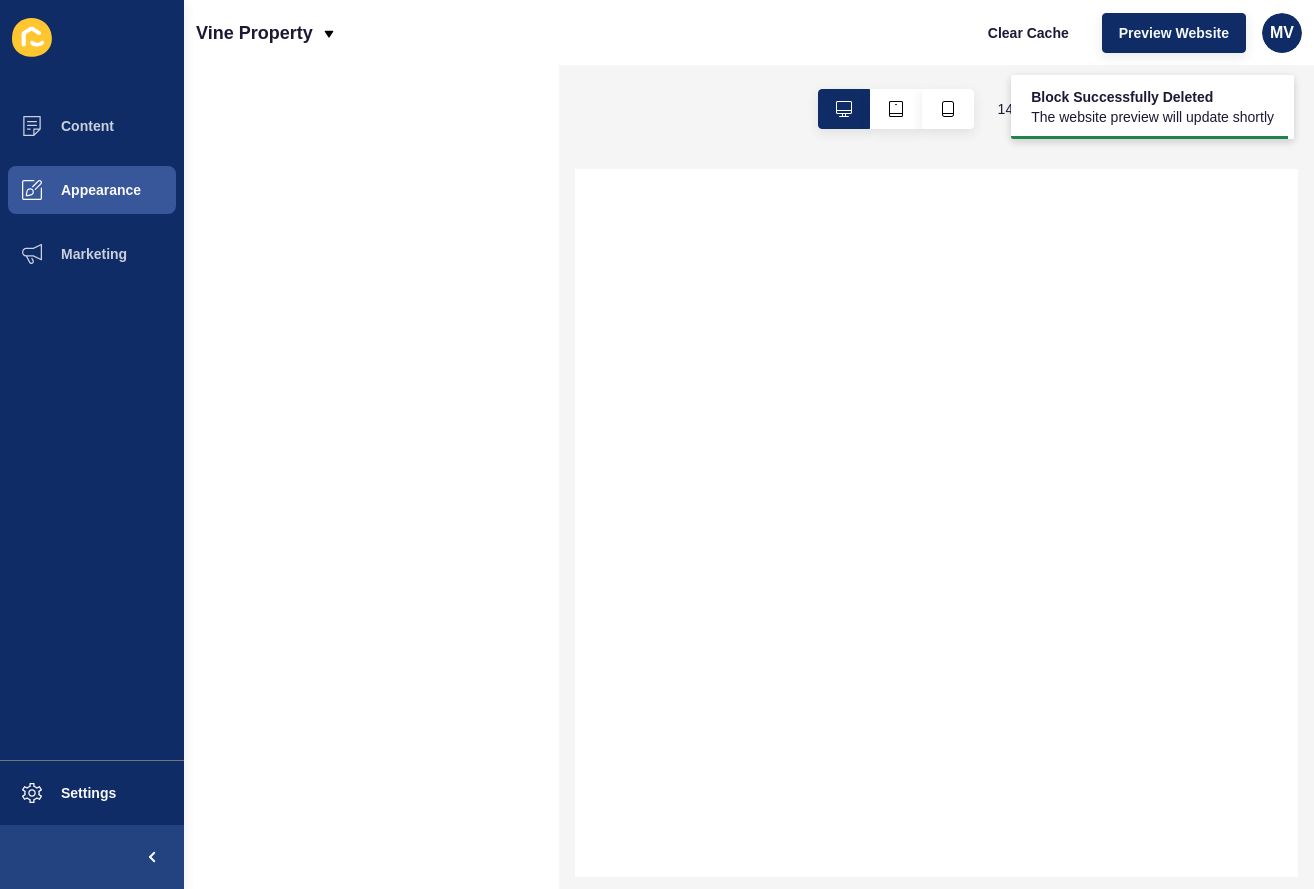 scroll, scrollTop: 0, scrollLeft: 0, axis: both 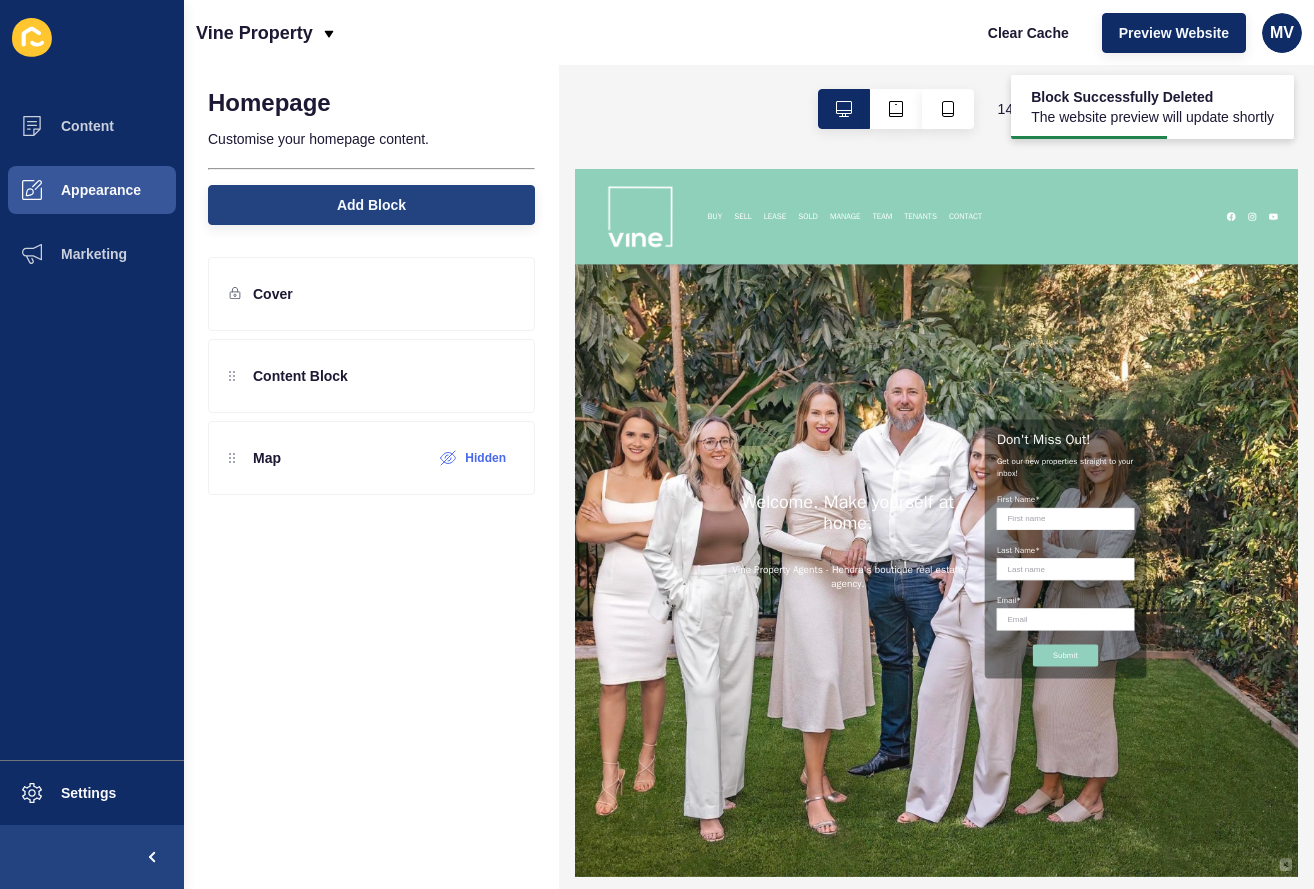 click on "Add Block" at bounding box center (371, 205) 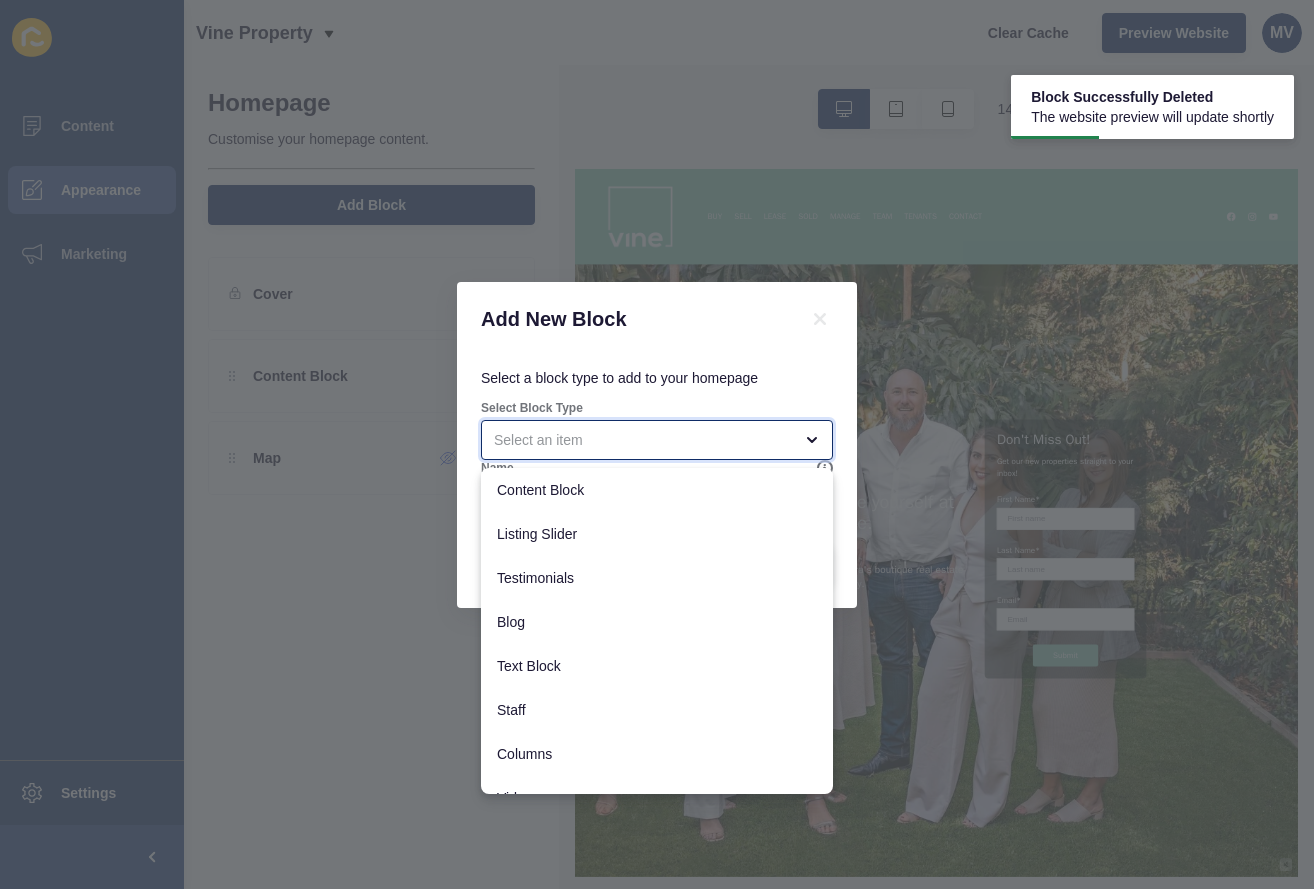 click at bounding box center (643, 440) 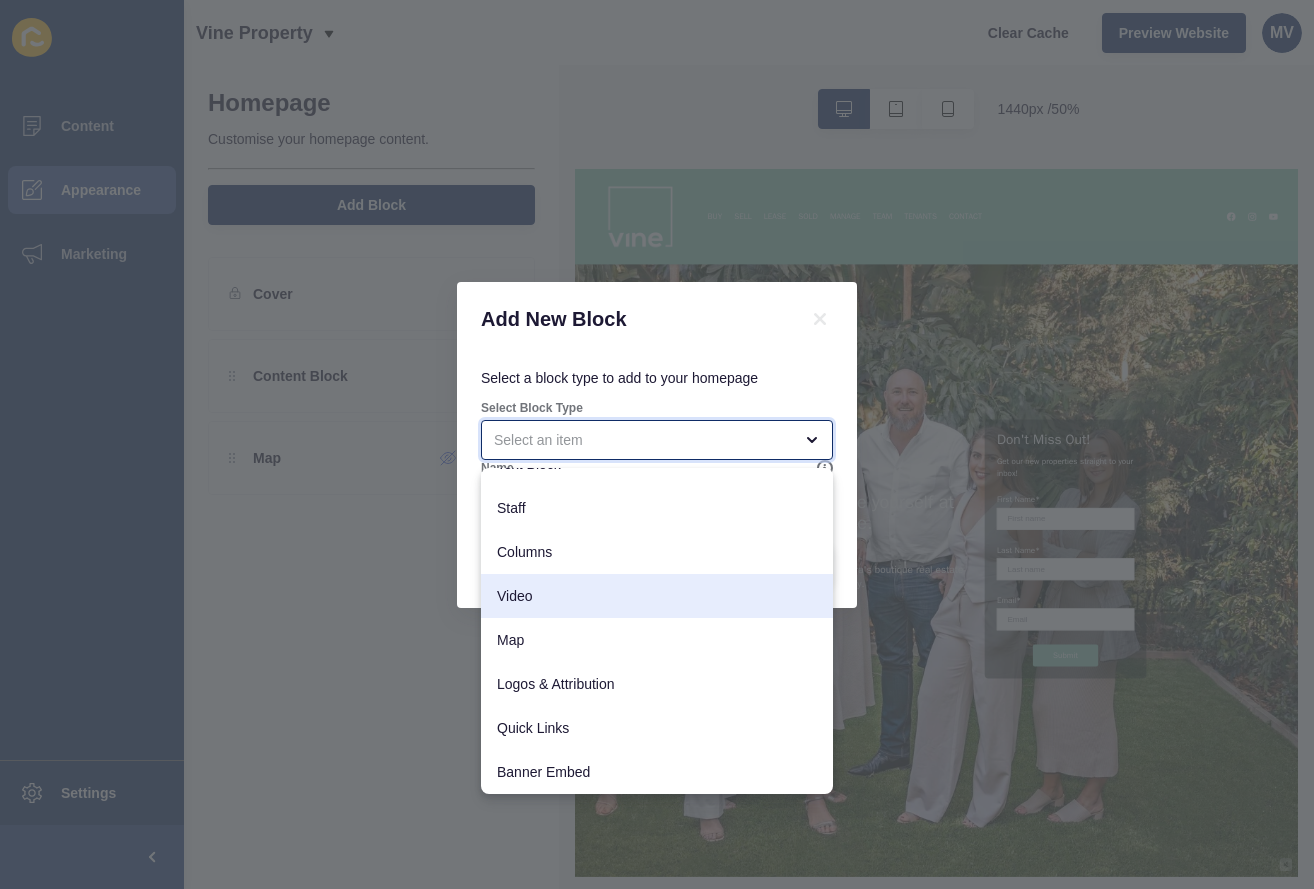 scroll, scrollTop: 202, scrollLeft: 0, axis: vertical 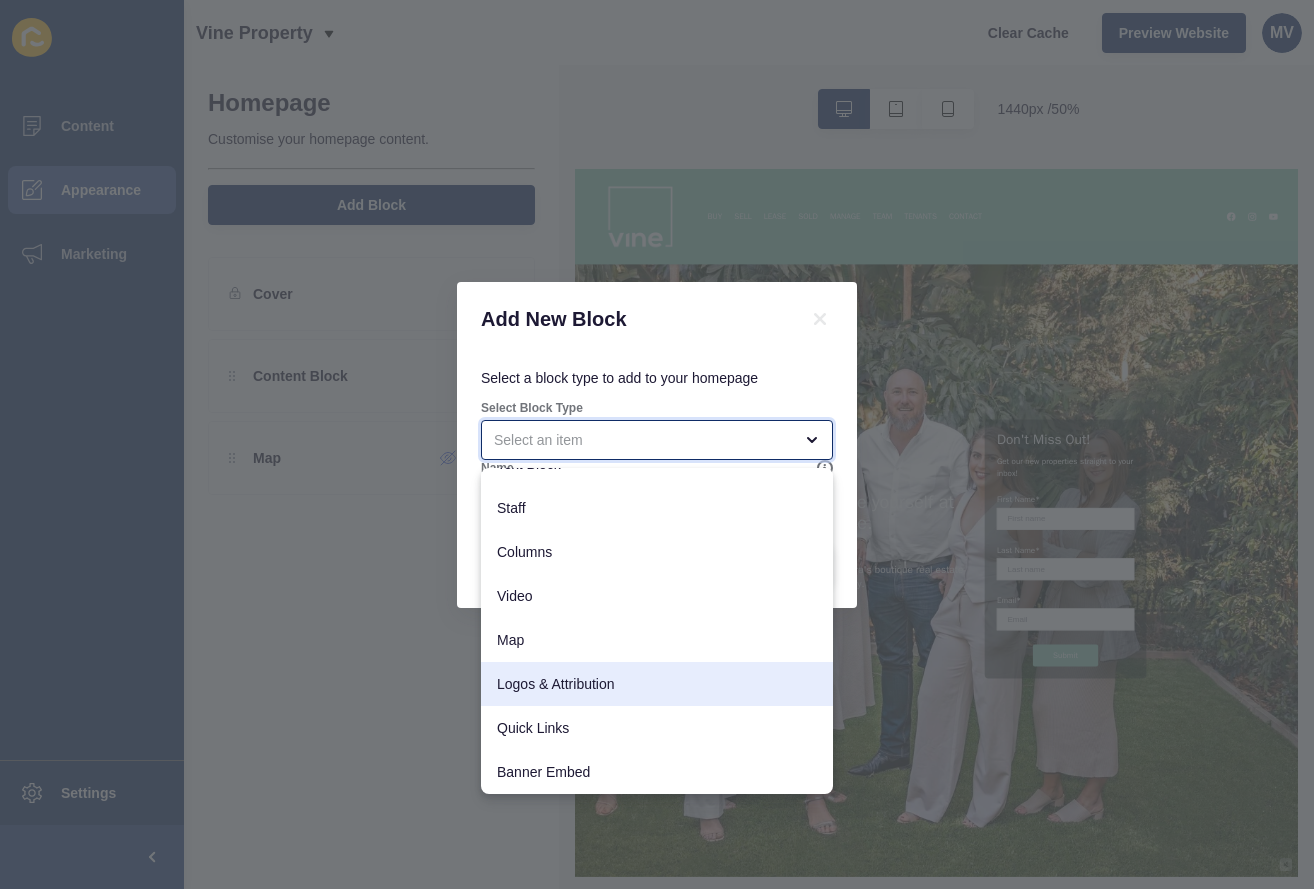 click on "Logos & Attribution" at bounding box center (657, 684) 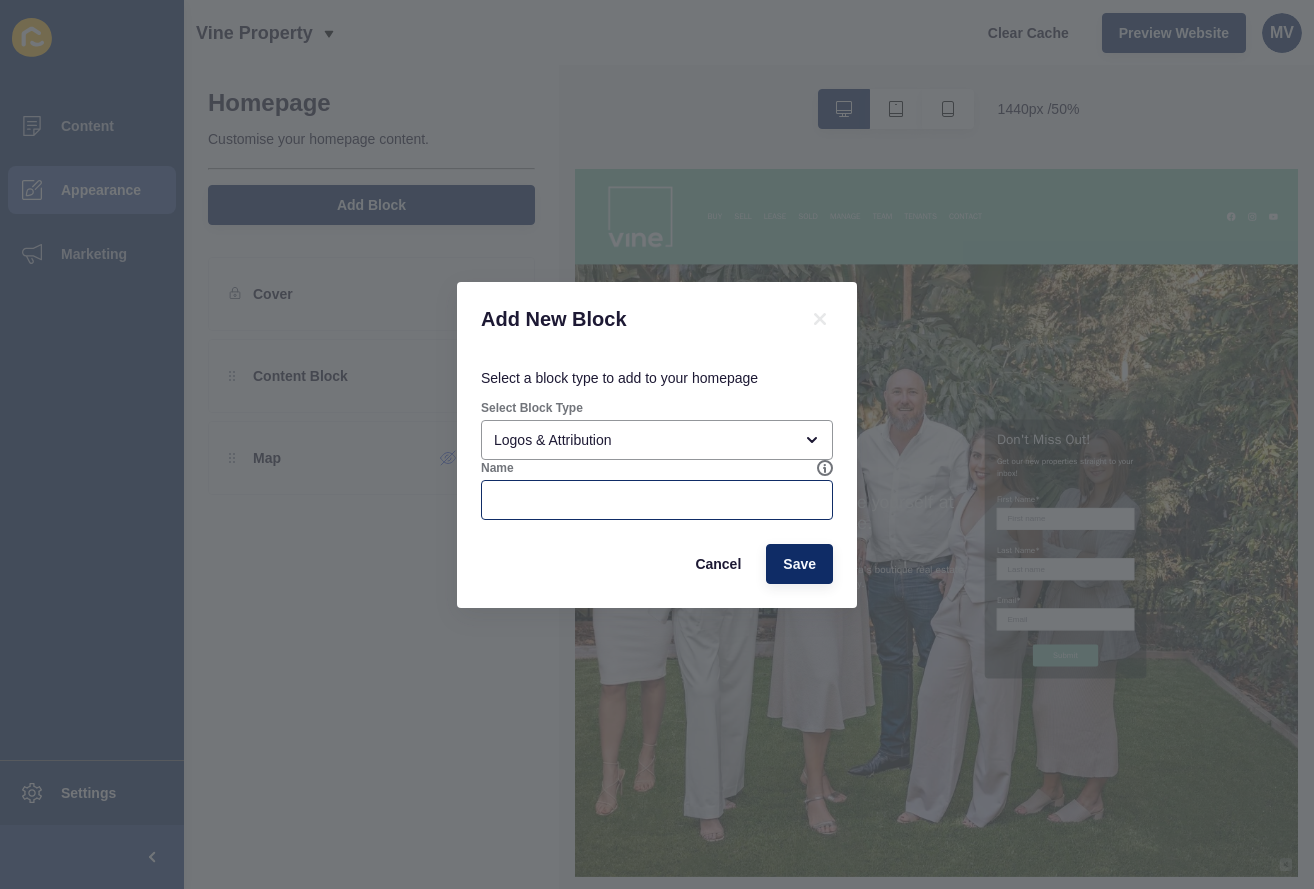 click at bounding box center (657, 500) 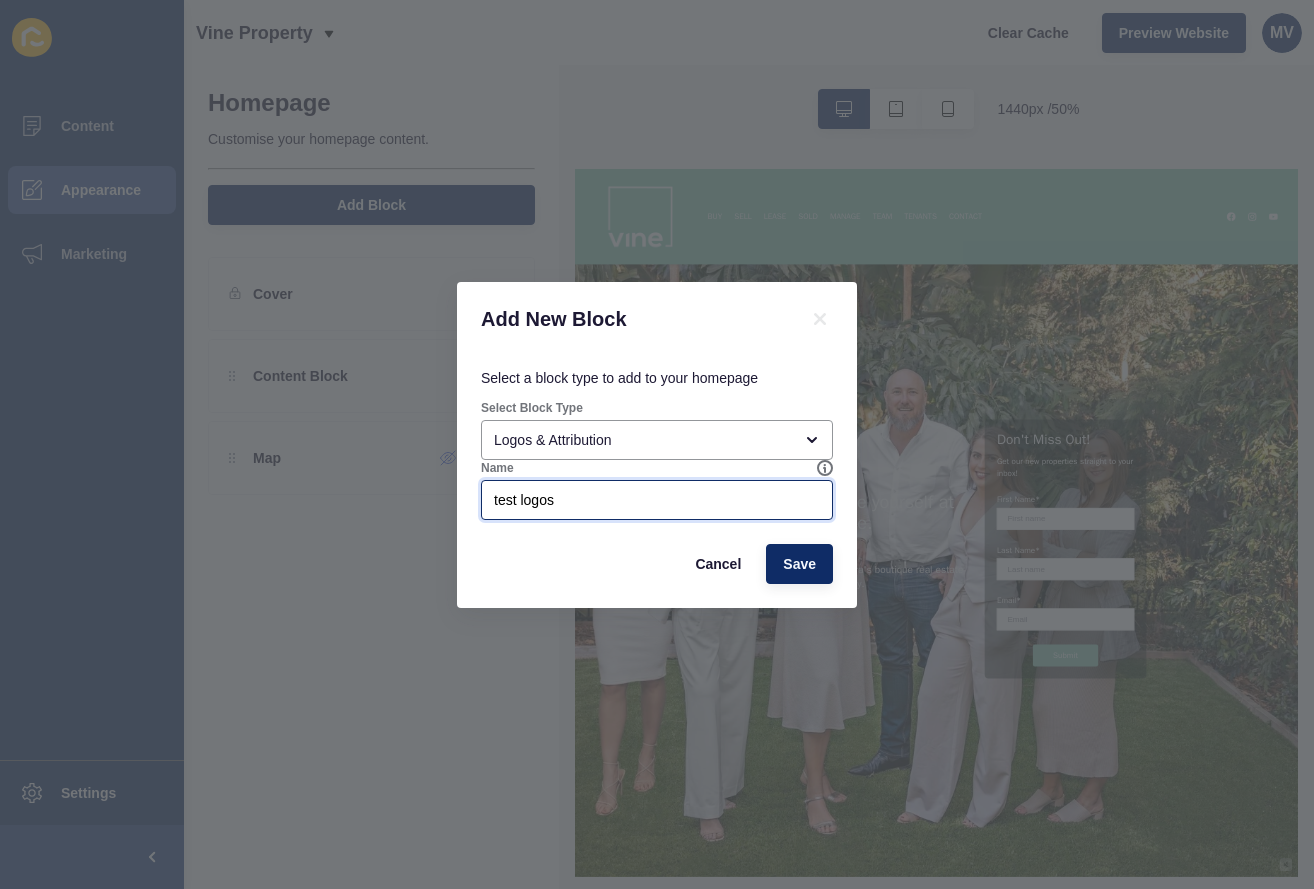 type on "test logos" 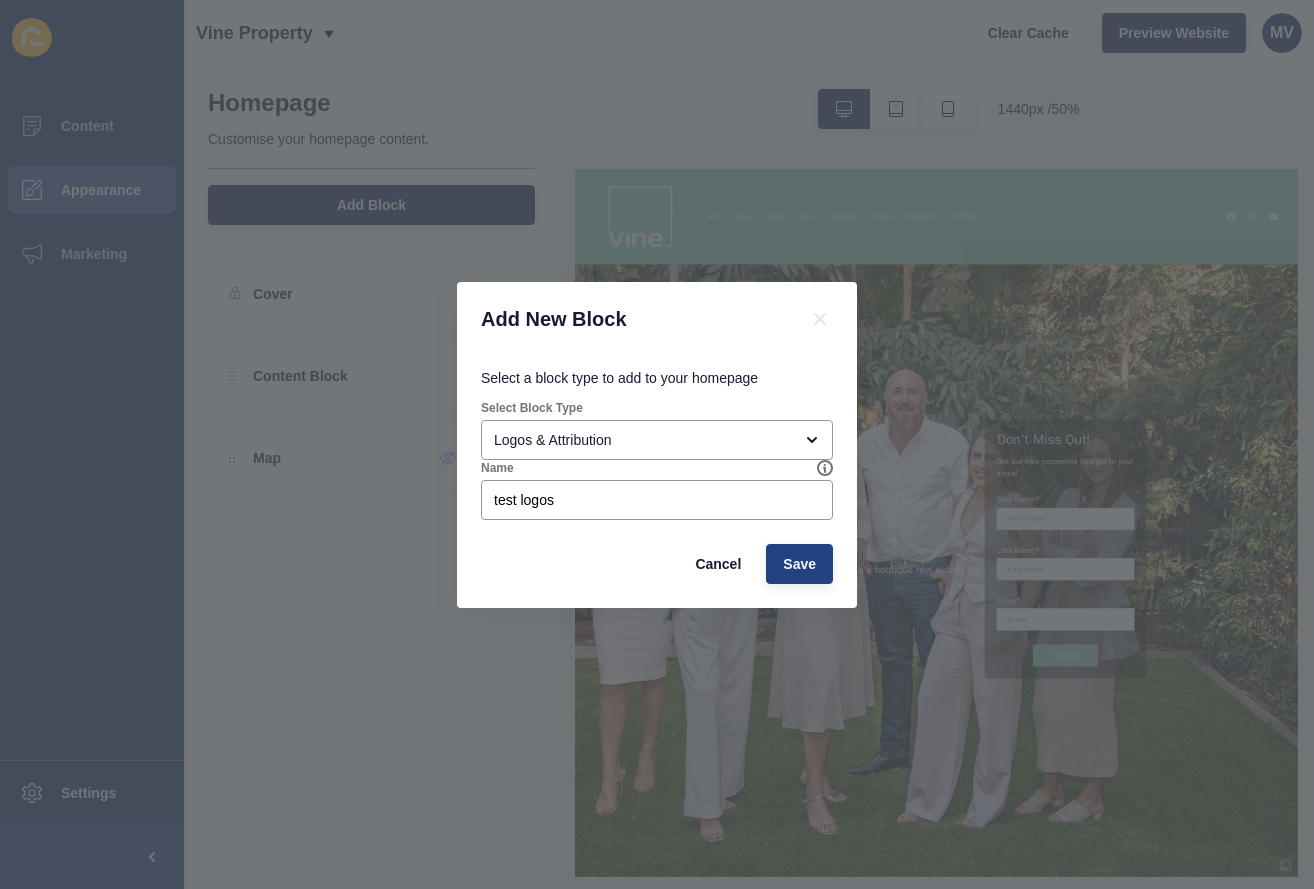 click on "Save" at bounding box center [799, 564] 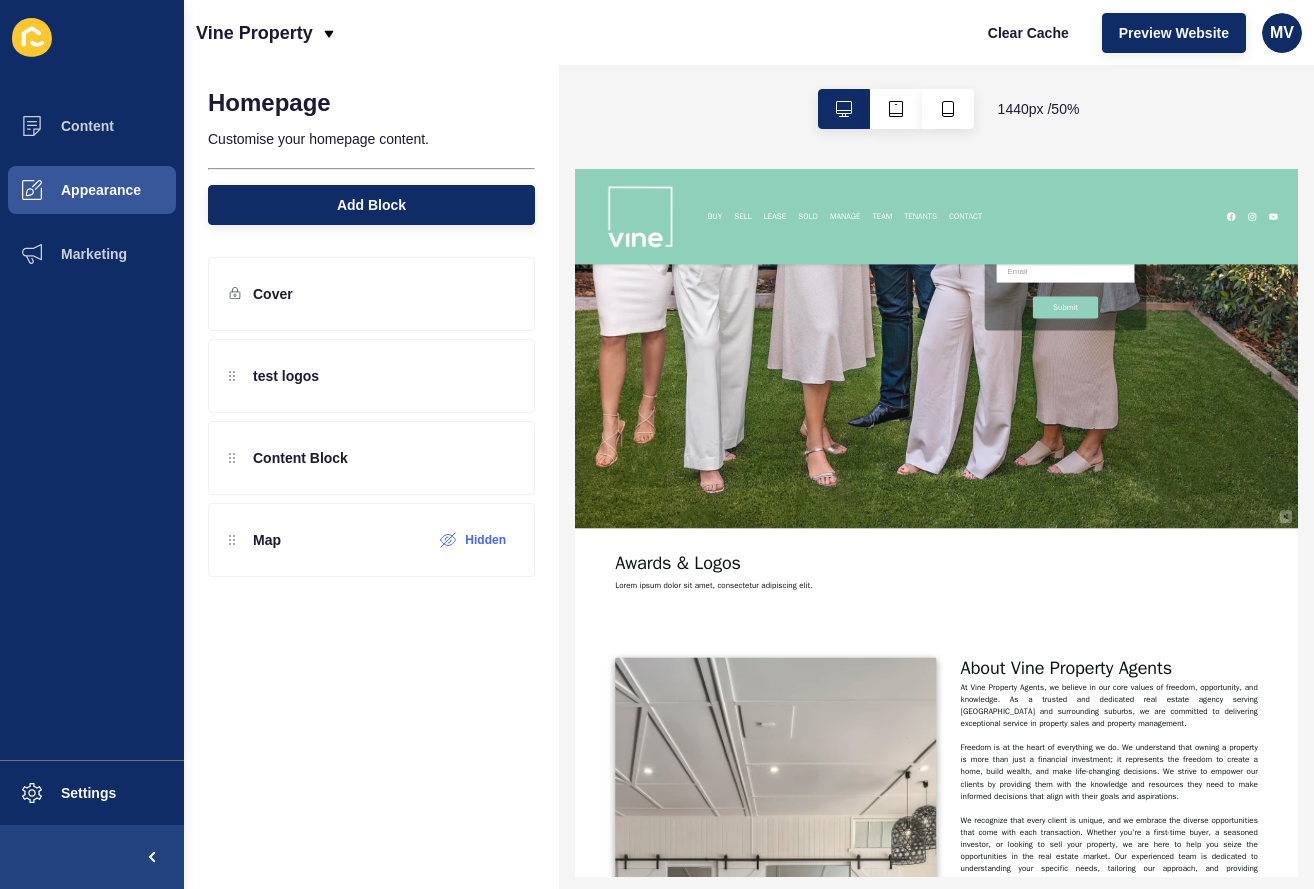 scroll, scrollTop: 696, scrollLeft: 0, axis: vertical 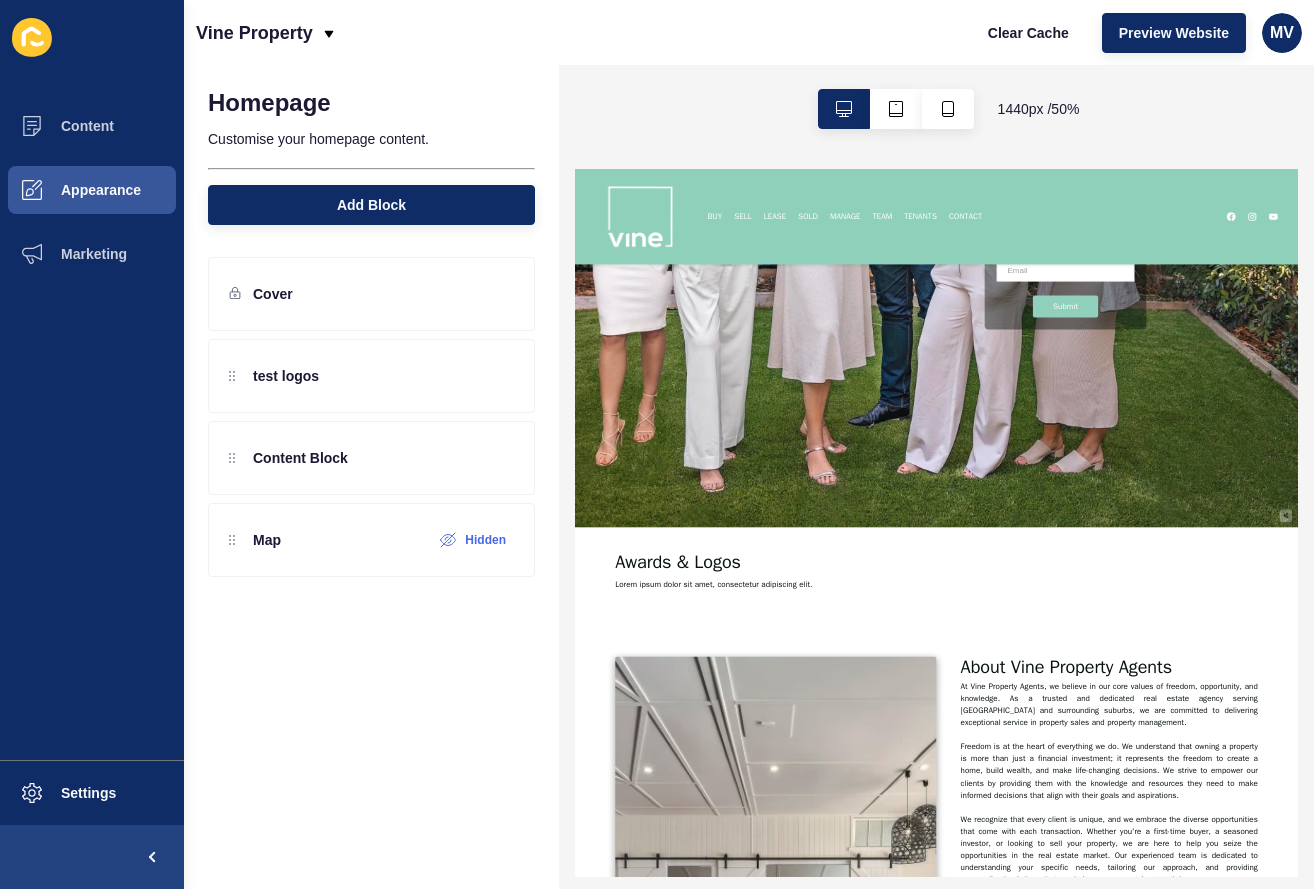 click on "Awards & Logos" at bounding box center (851, 951) 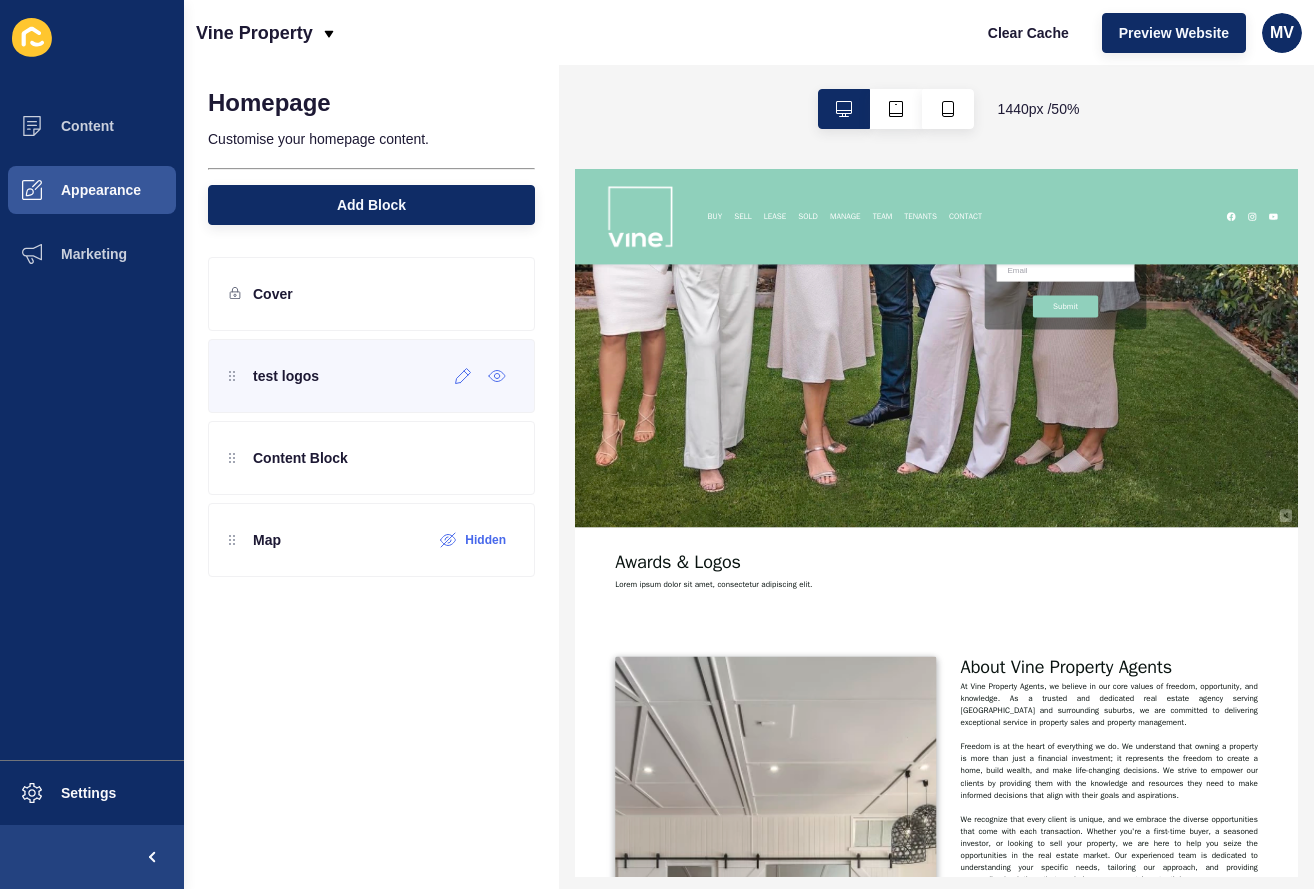 click on "test logos" at bounding box center [371, 376] 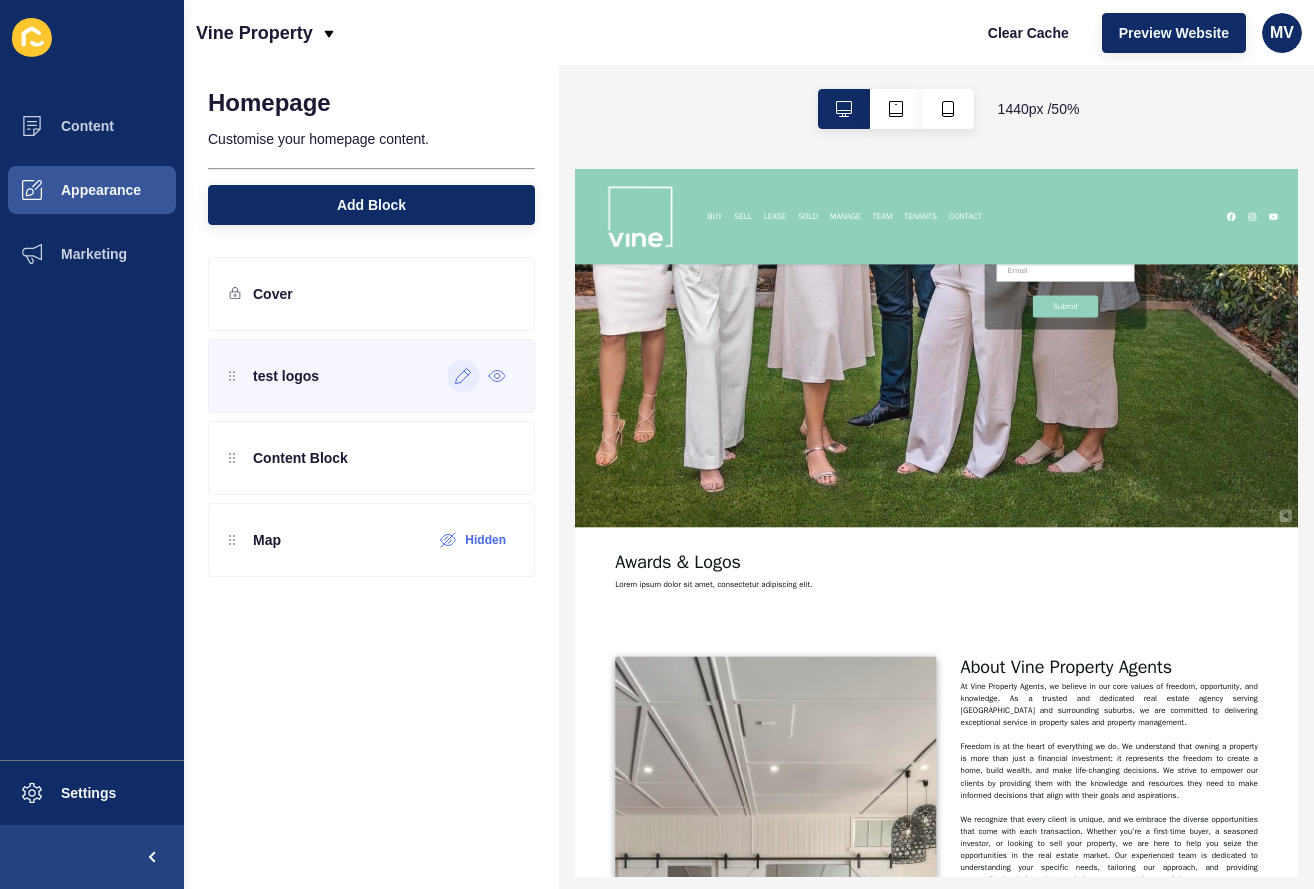 click at bounding box center (463, 376) 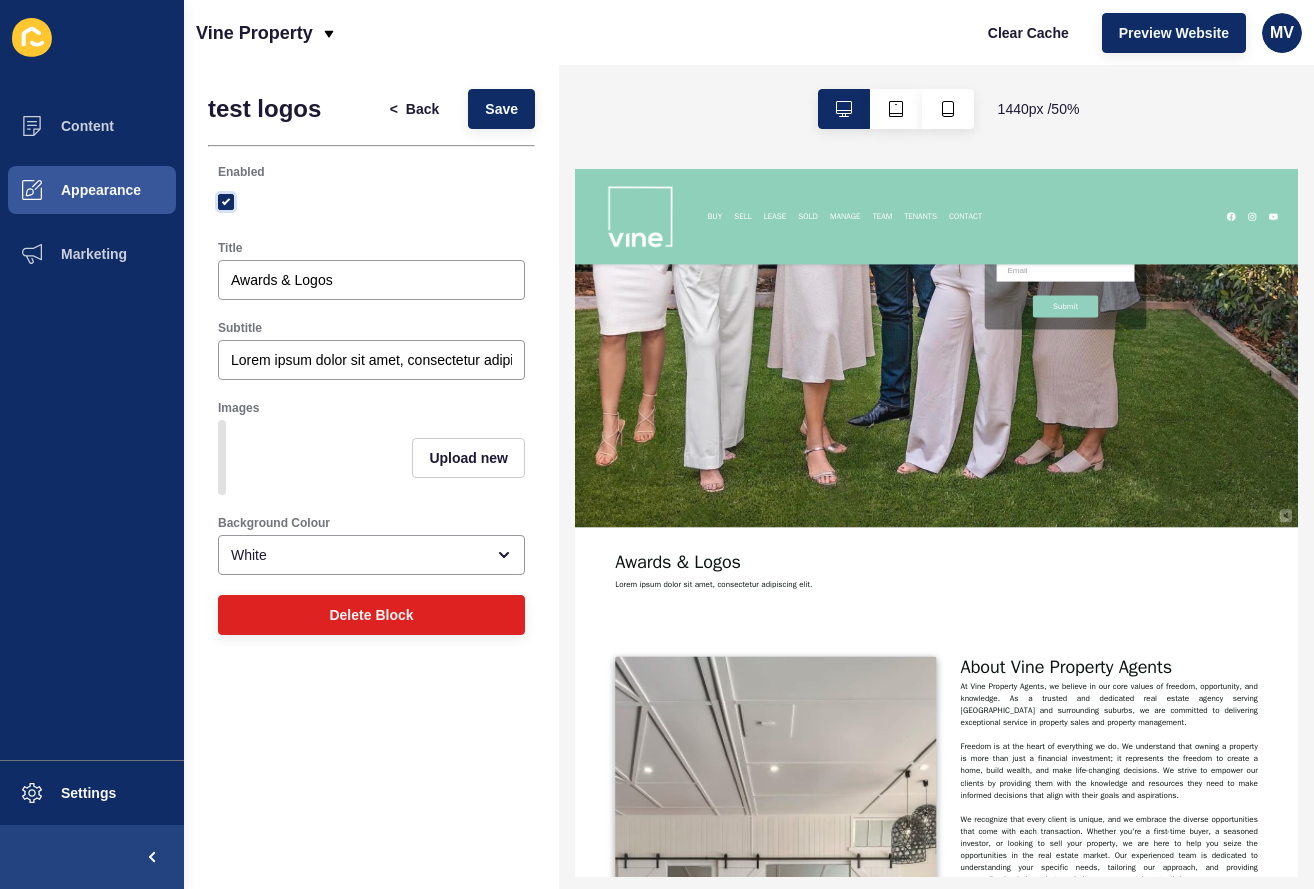 click at bounding box center (226, 202) 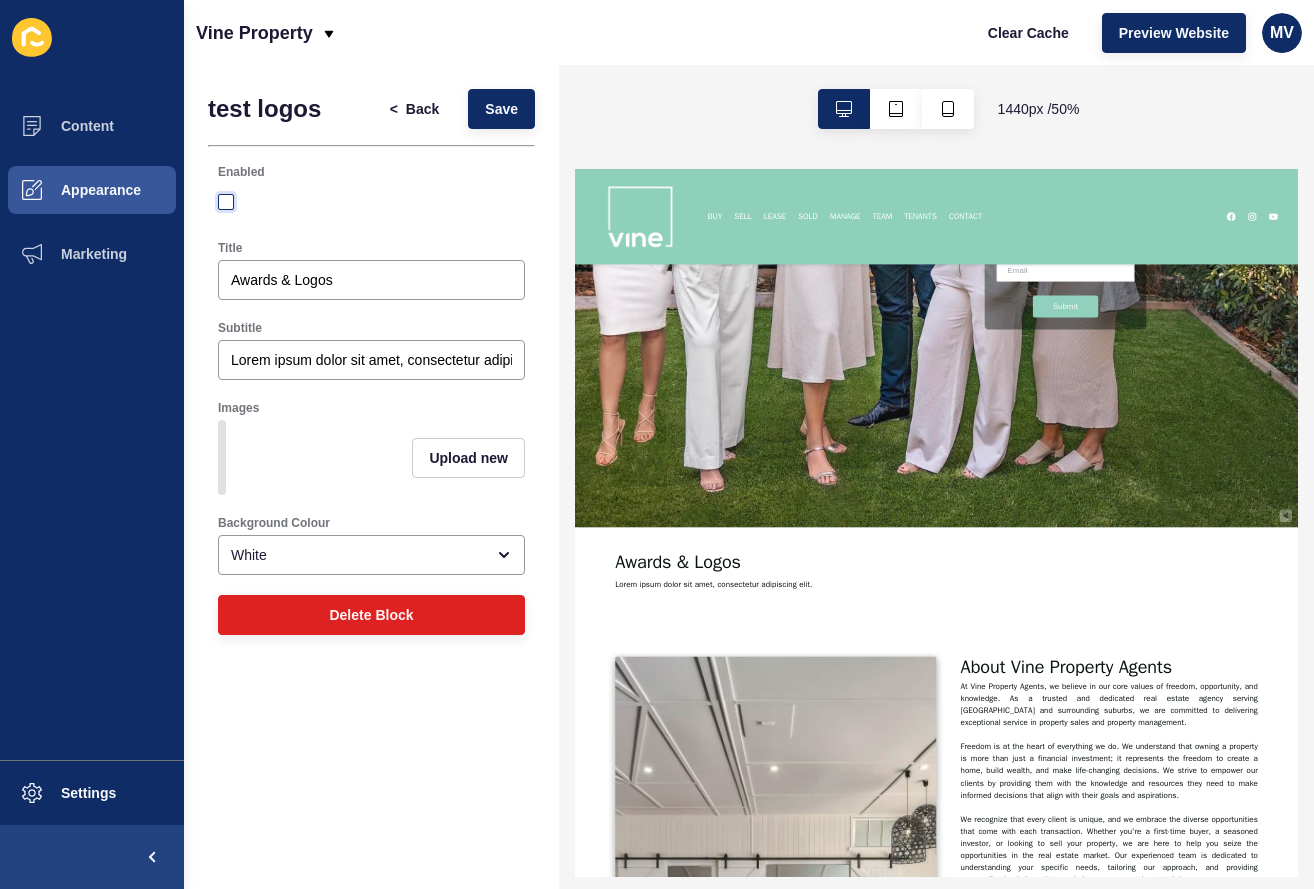 click at bounding box center [226, 202] 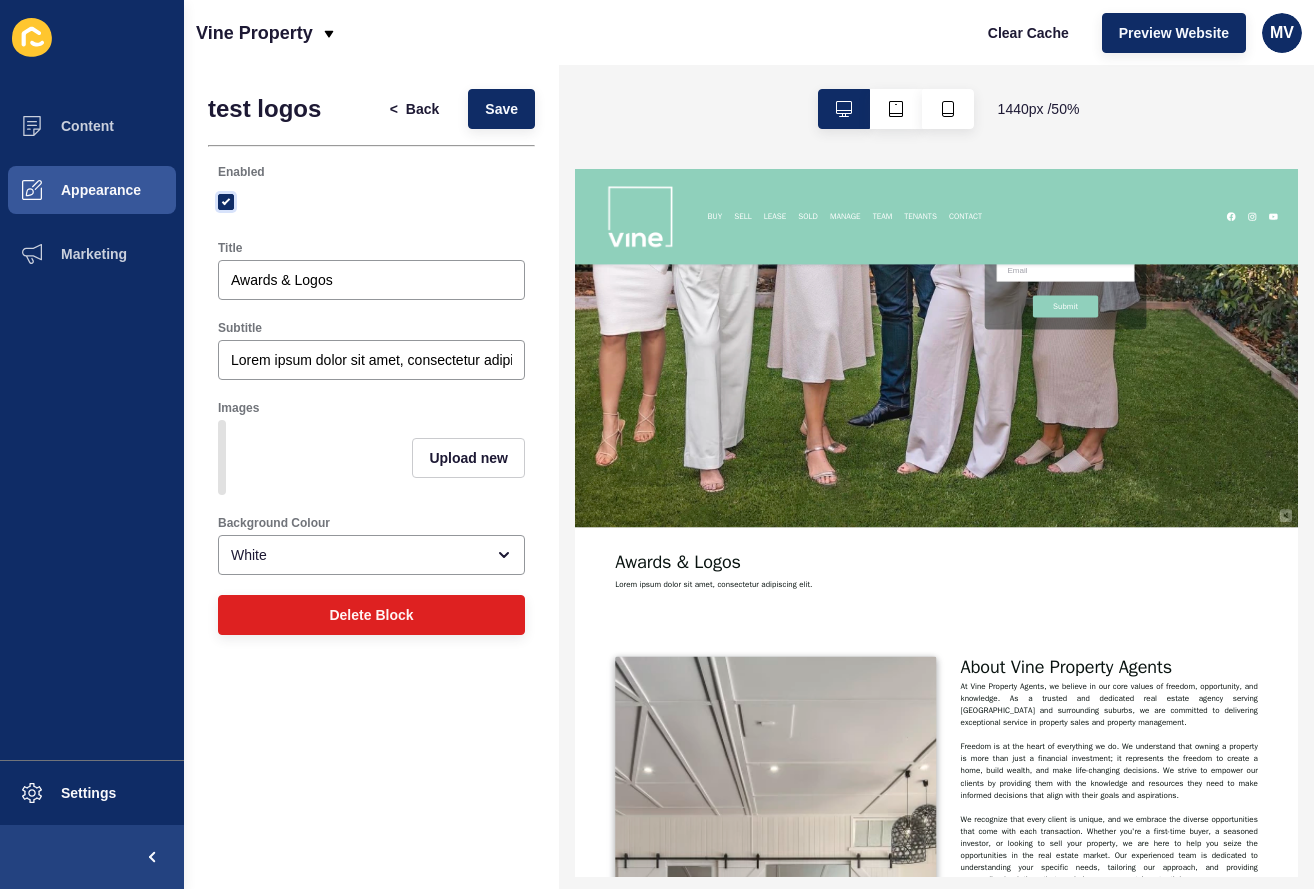 checkbox on "true" 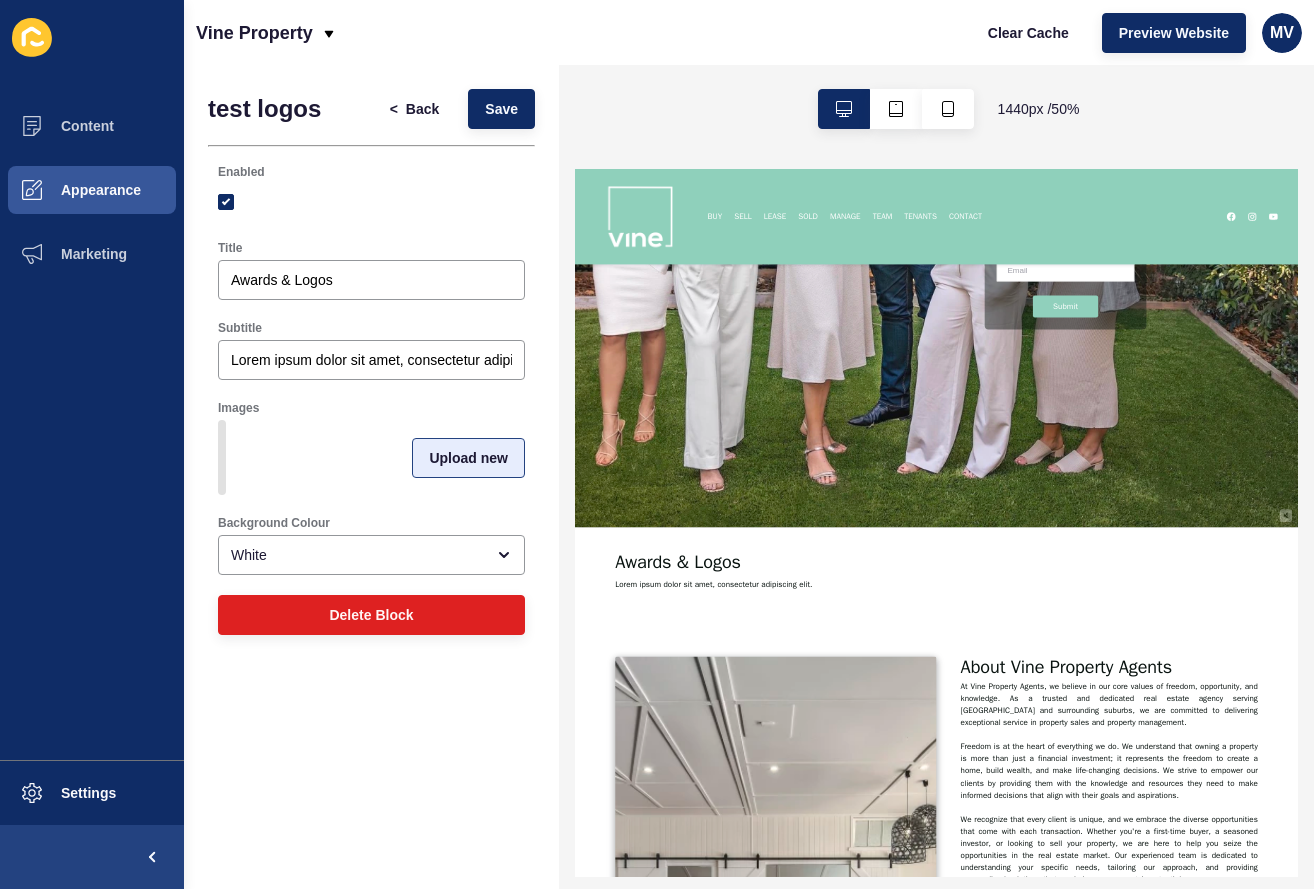 click on "Upload new" at bounding box center (468, 458) 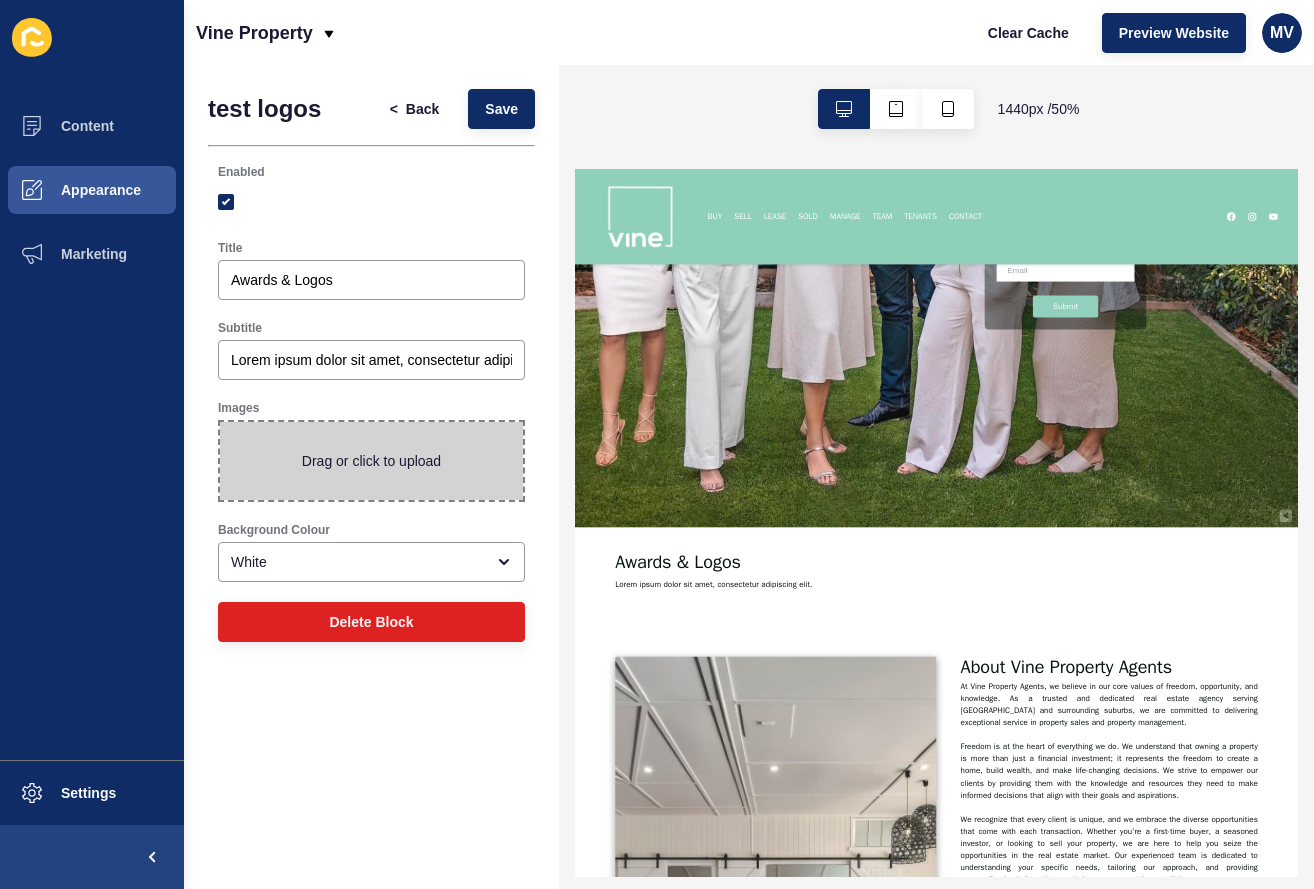 click at bounding box center (371, 461) 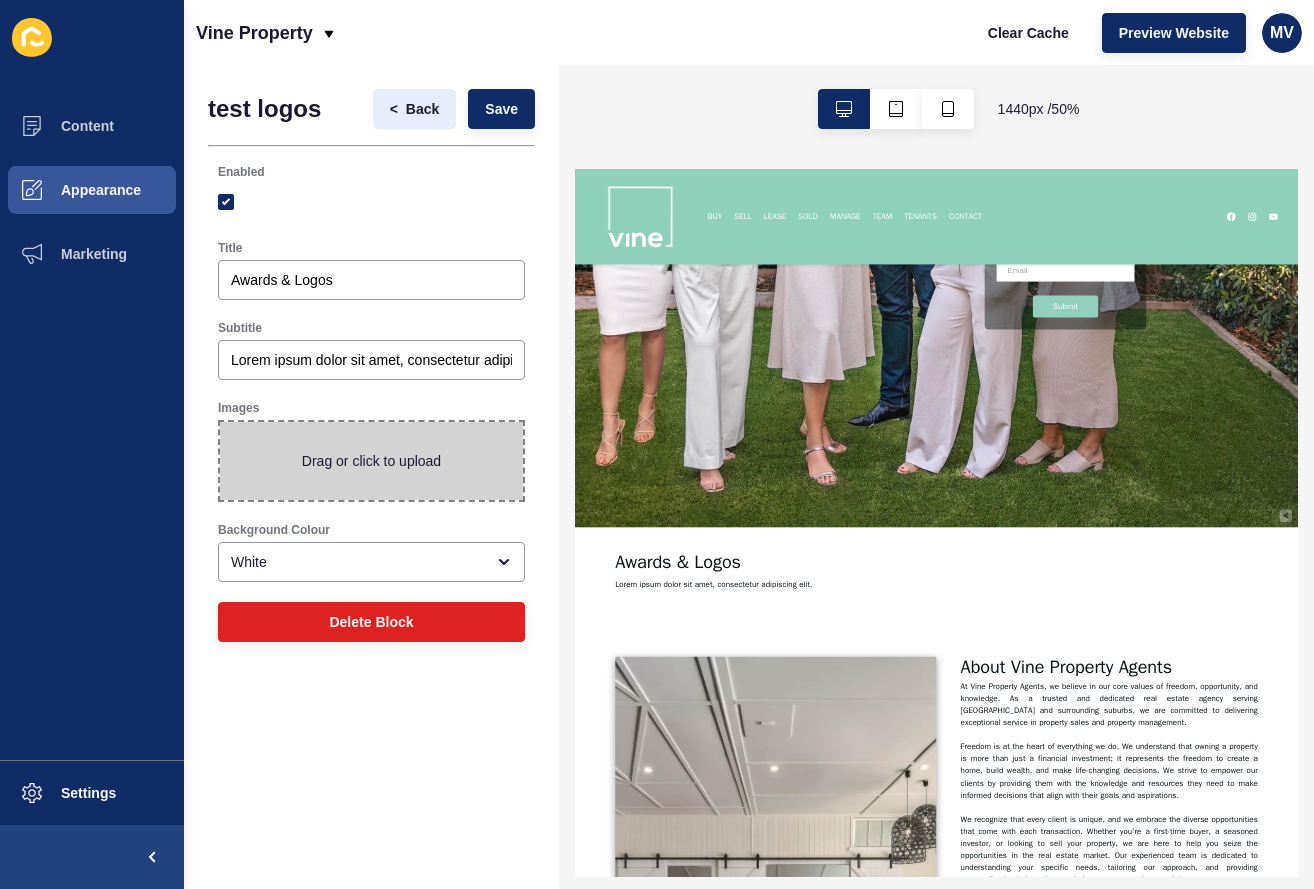 click on "<" at bounding box center [398, 109] 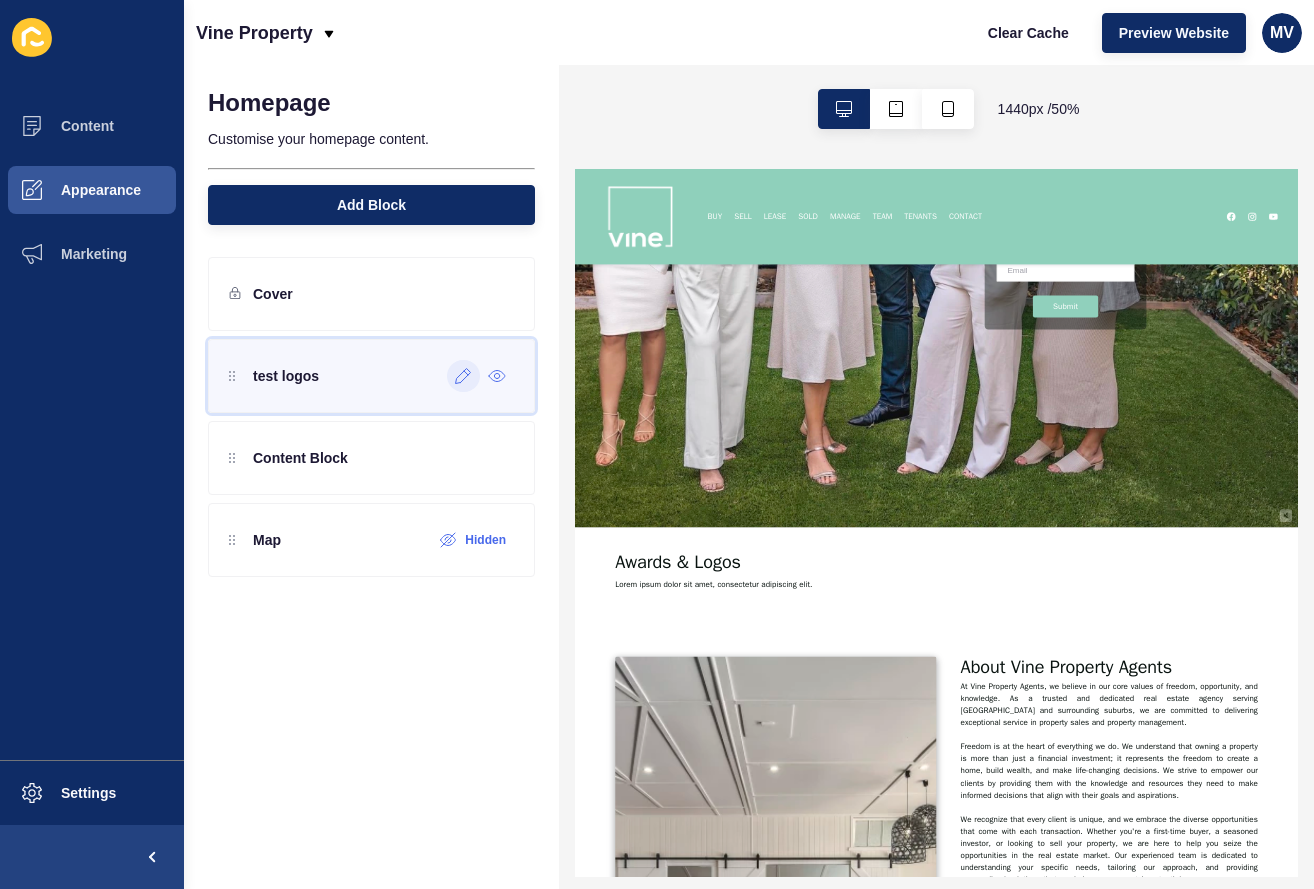 click at bounding box center [463, 376] 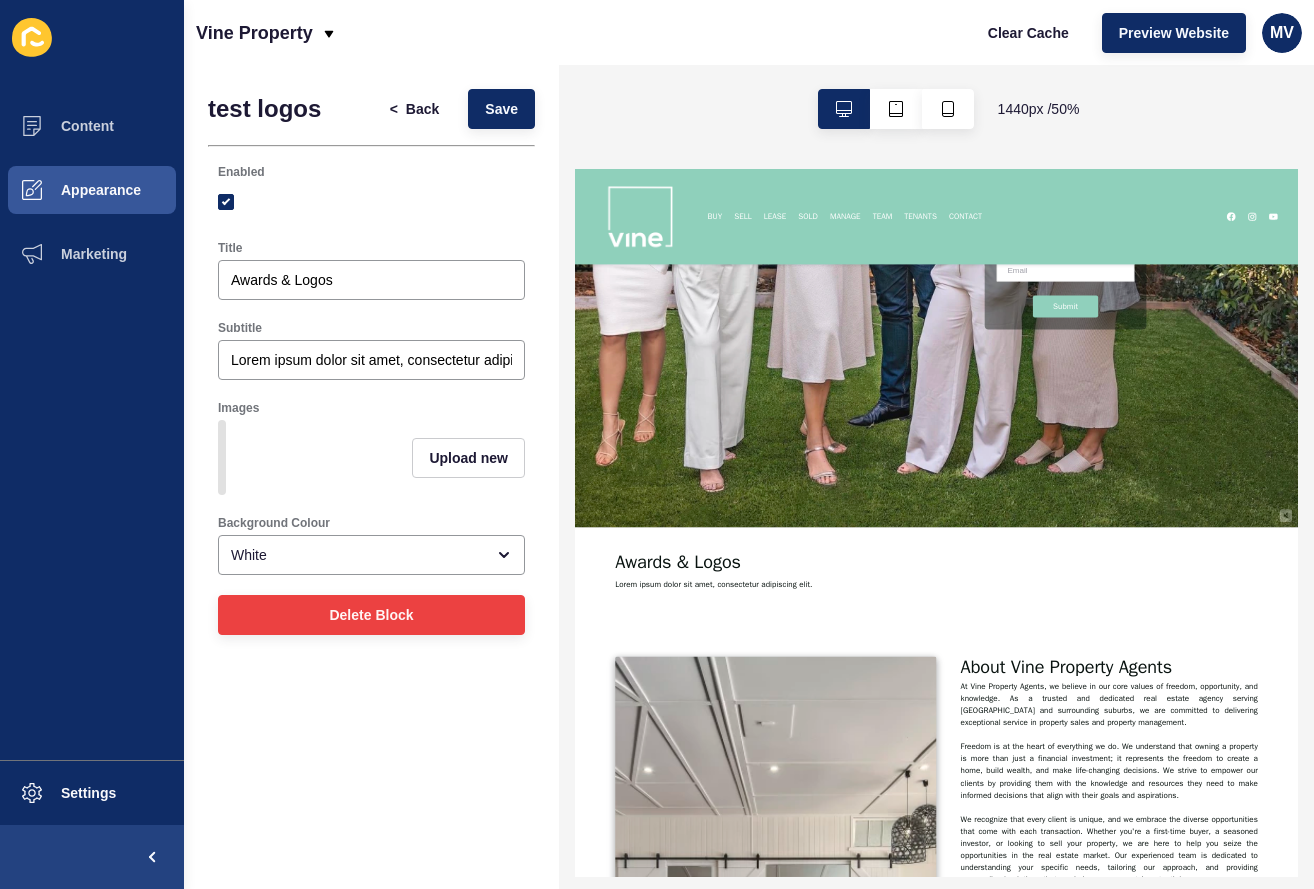 click on "Delete Block" at bounding box center (371, 615) 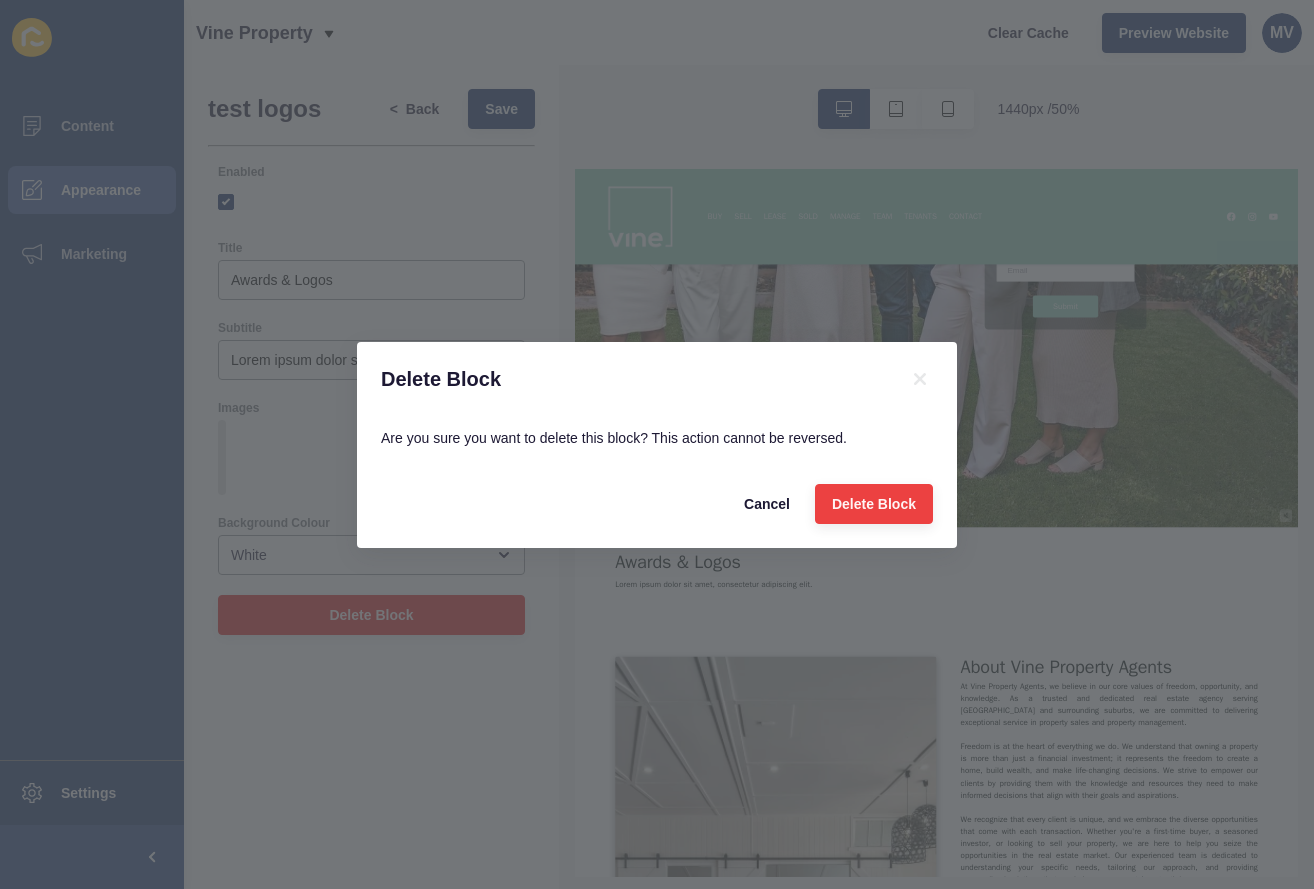 click on "Delete Block" at bounding box center [874, 504] 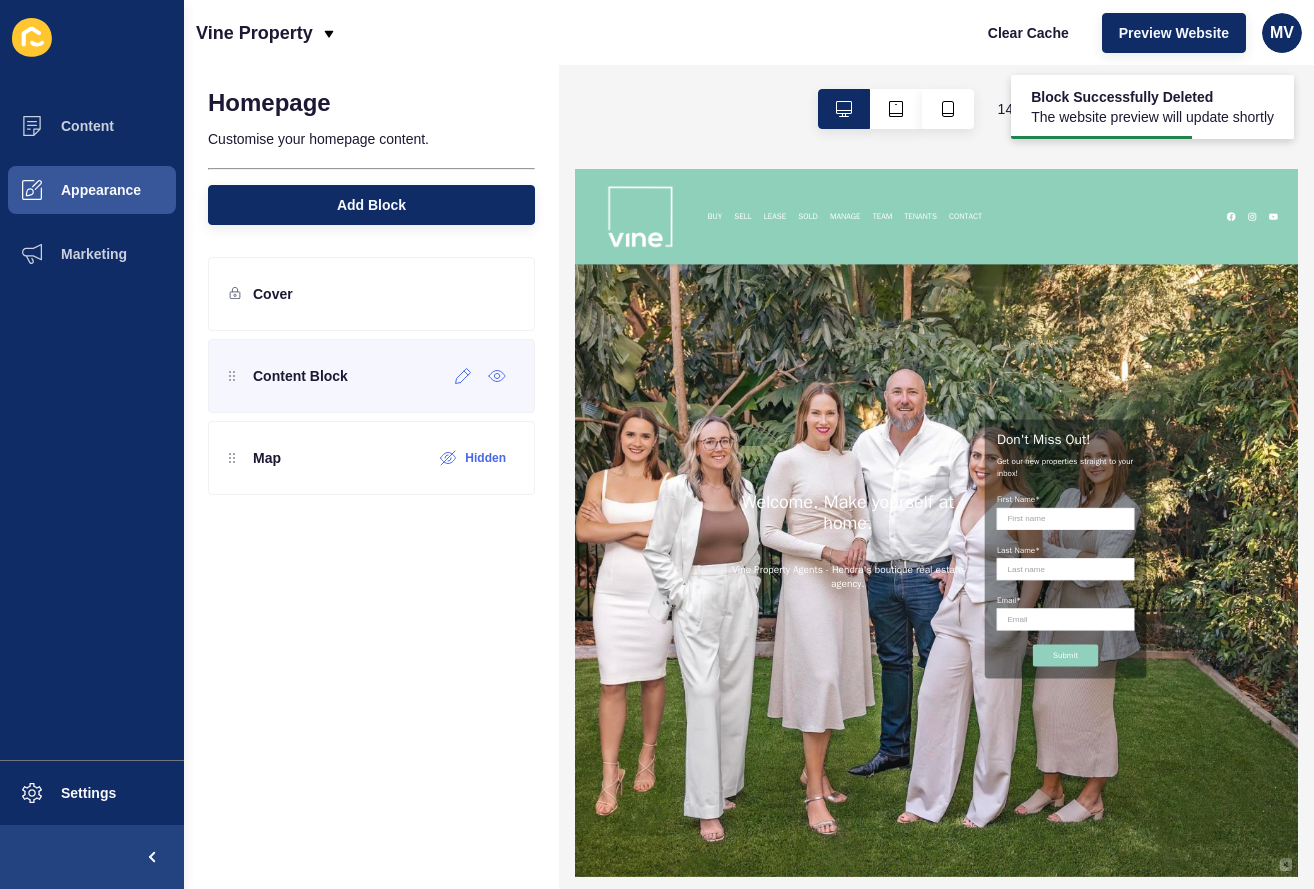 scroll, scrollTop: 0, scrollLeft: 0, axis: both 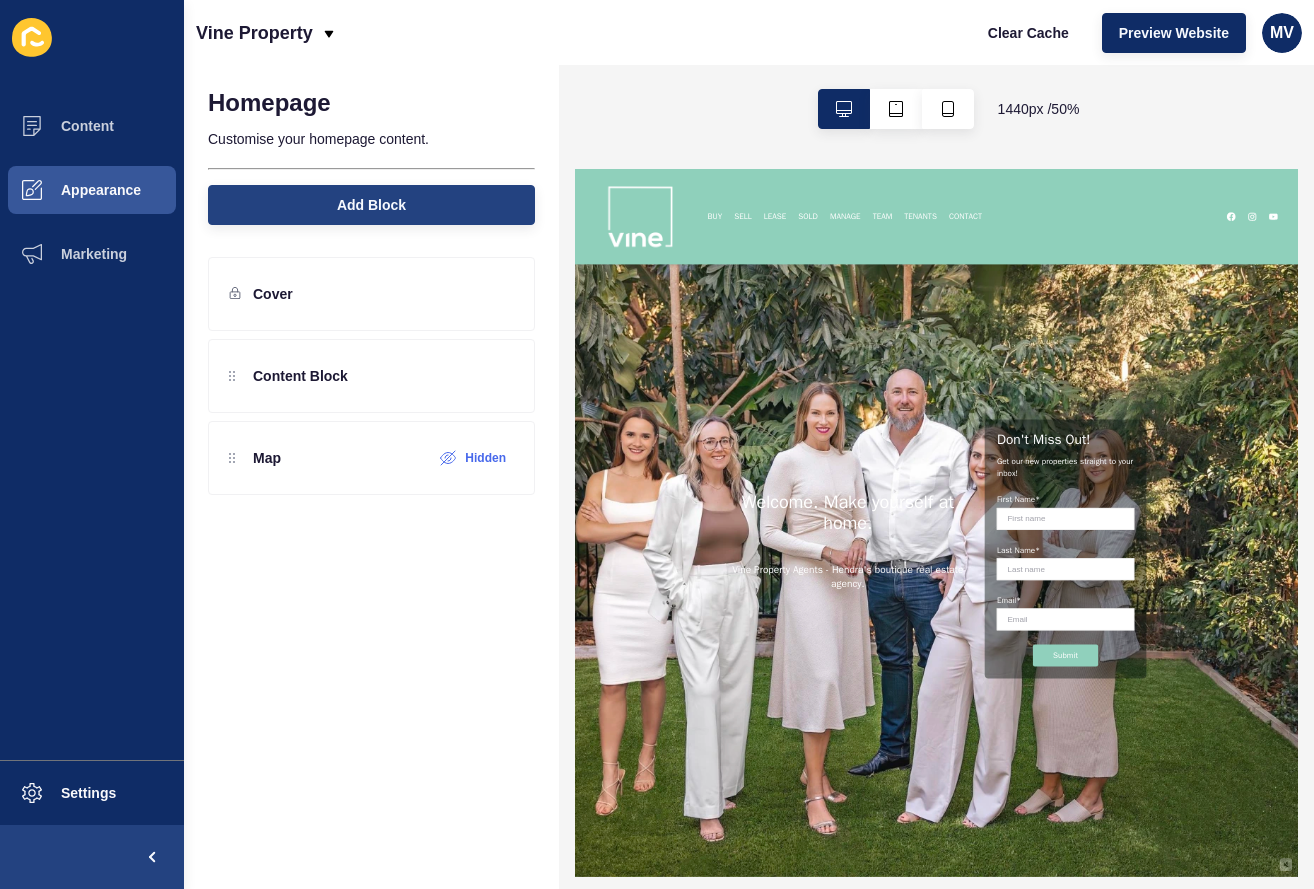 click on "Add Block" at bounding box center [371, 205] 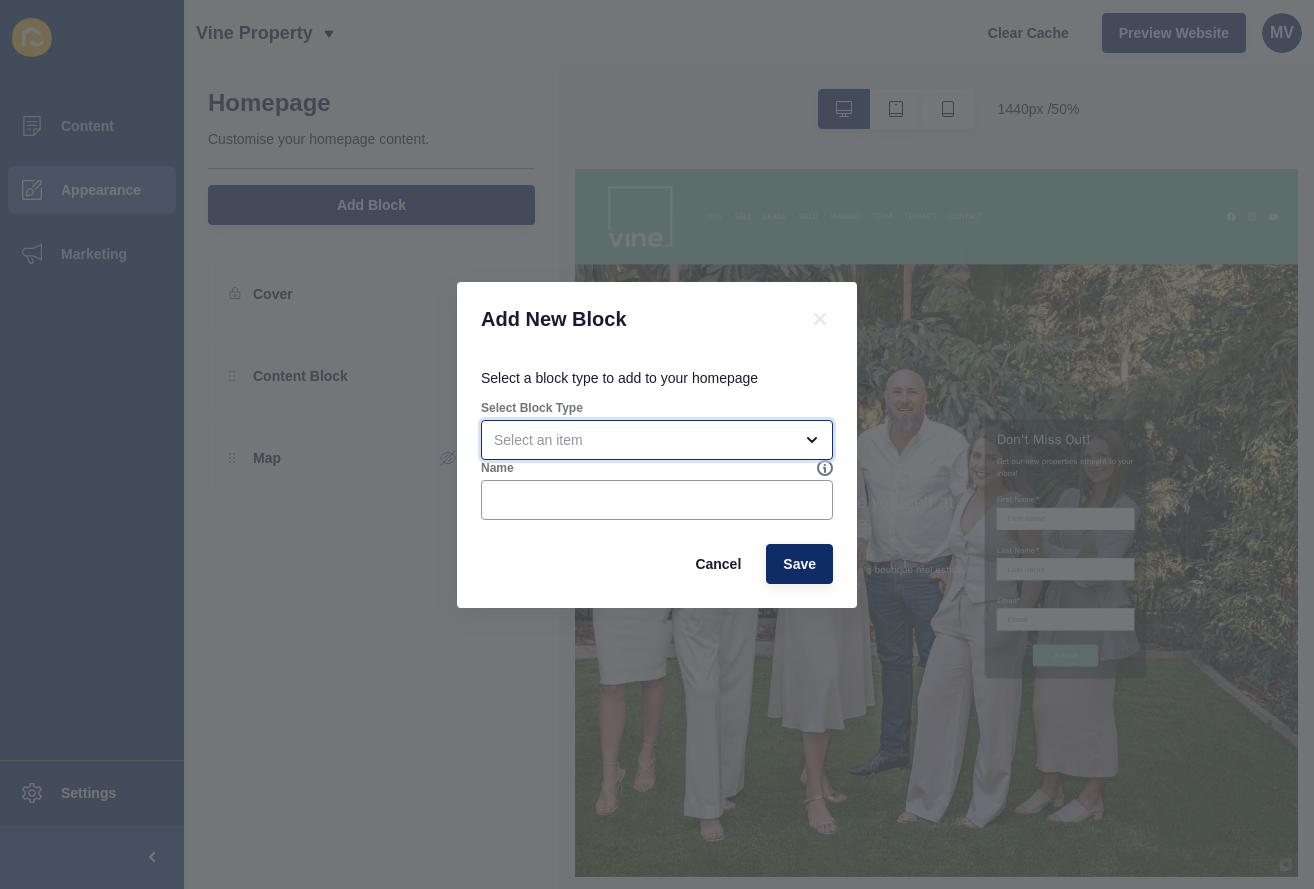 click at bounding box center [643, 440] 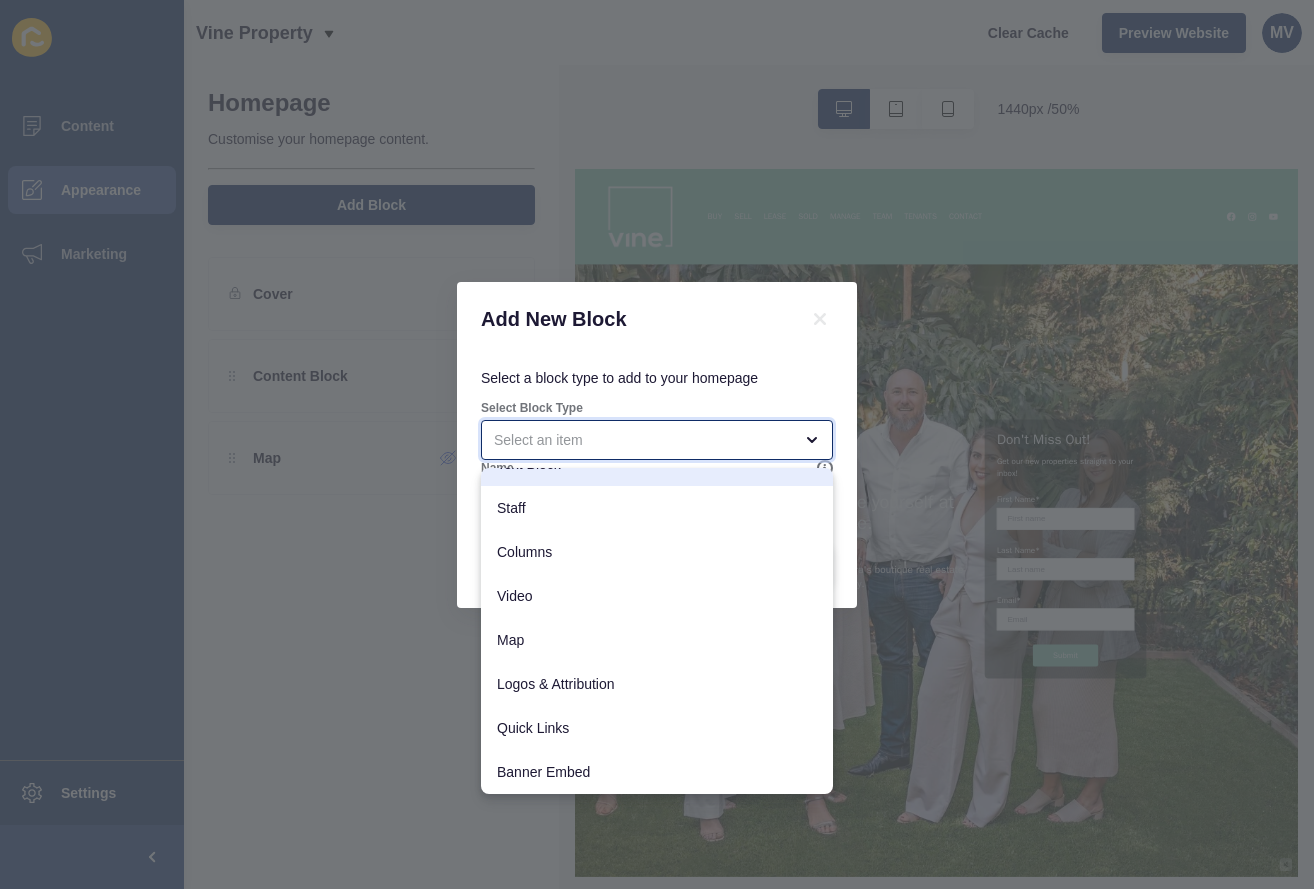 scroll, scrollTop: 202, scrollLeft: 0, axis: vertical 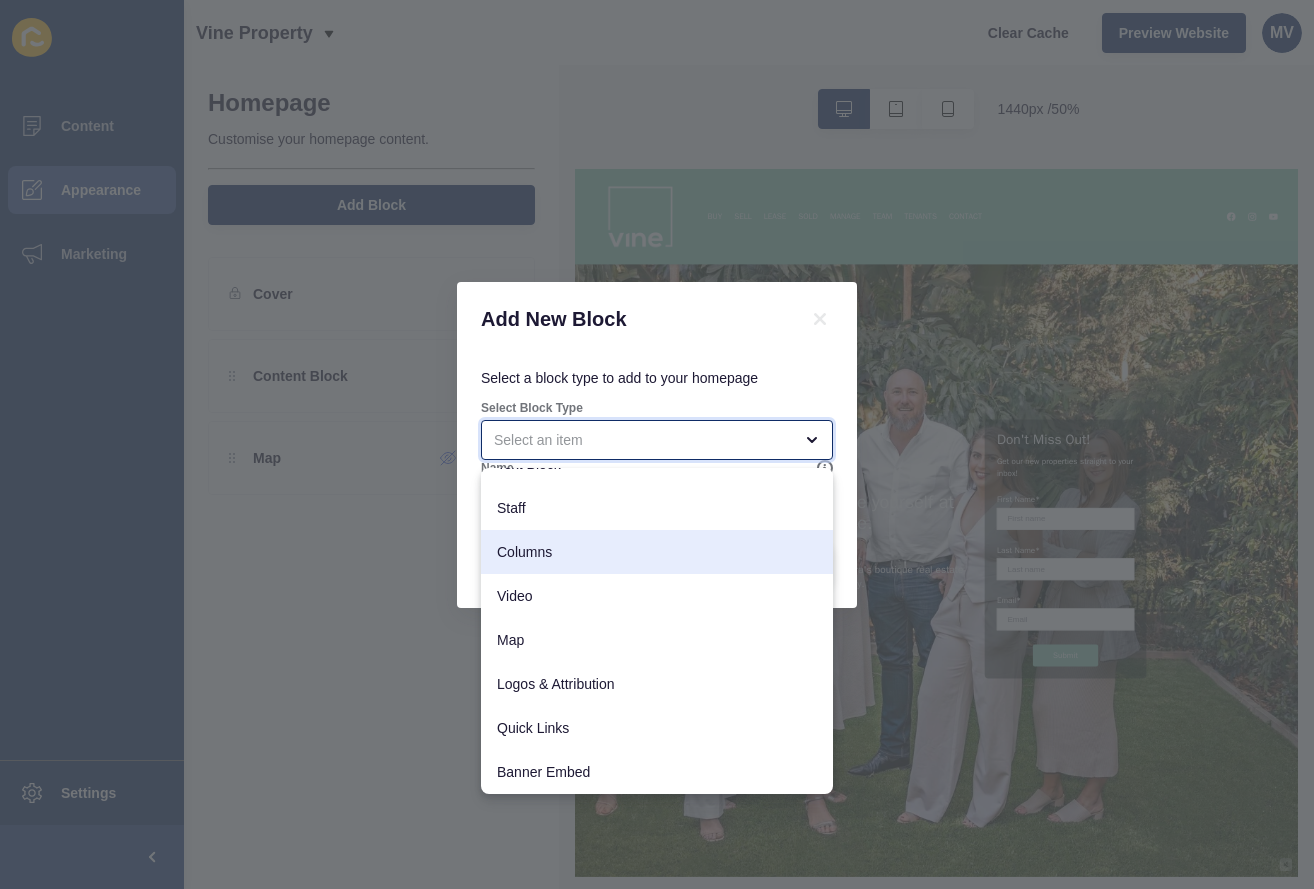 click on "Columns" at bounding box center [657, 552] 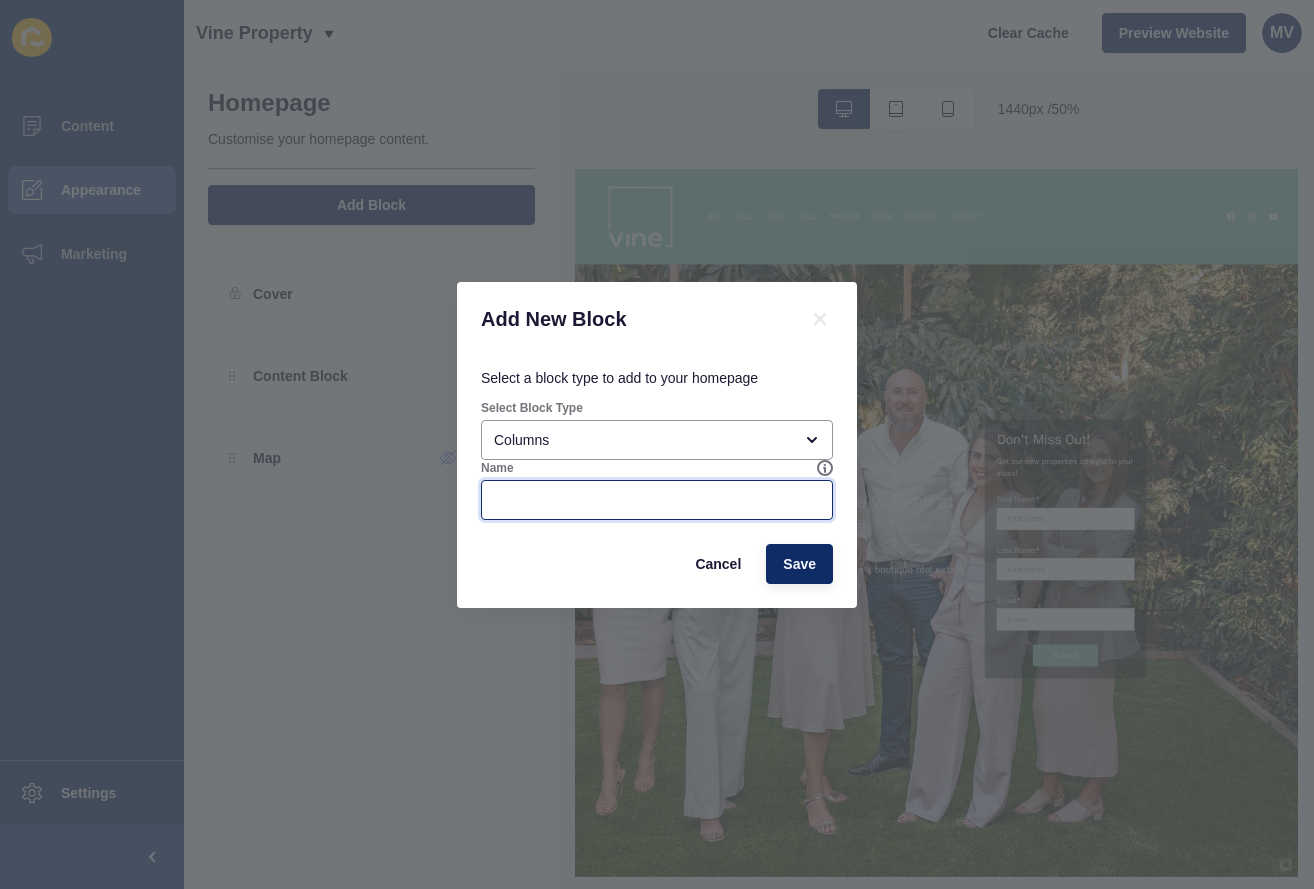click on "Name" at bounding box center [657, 500] 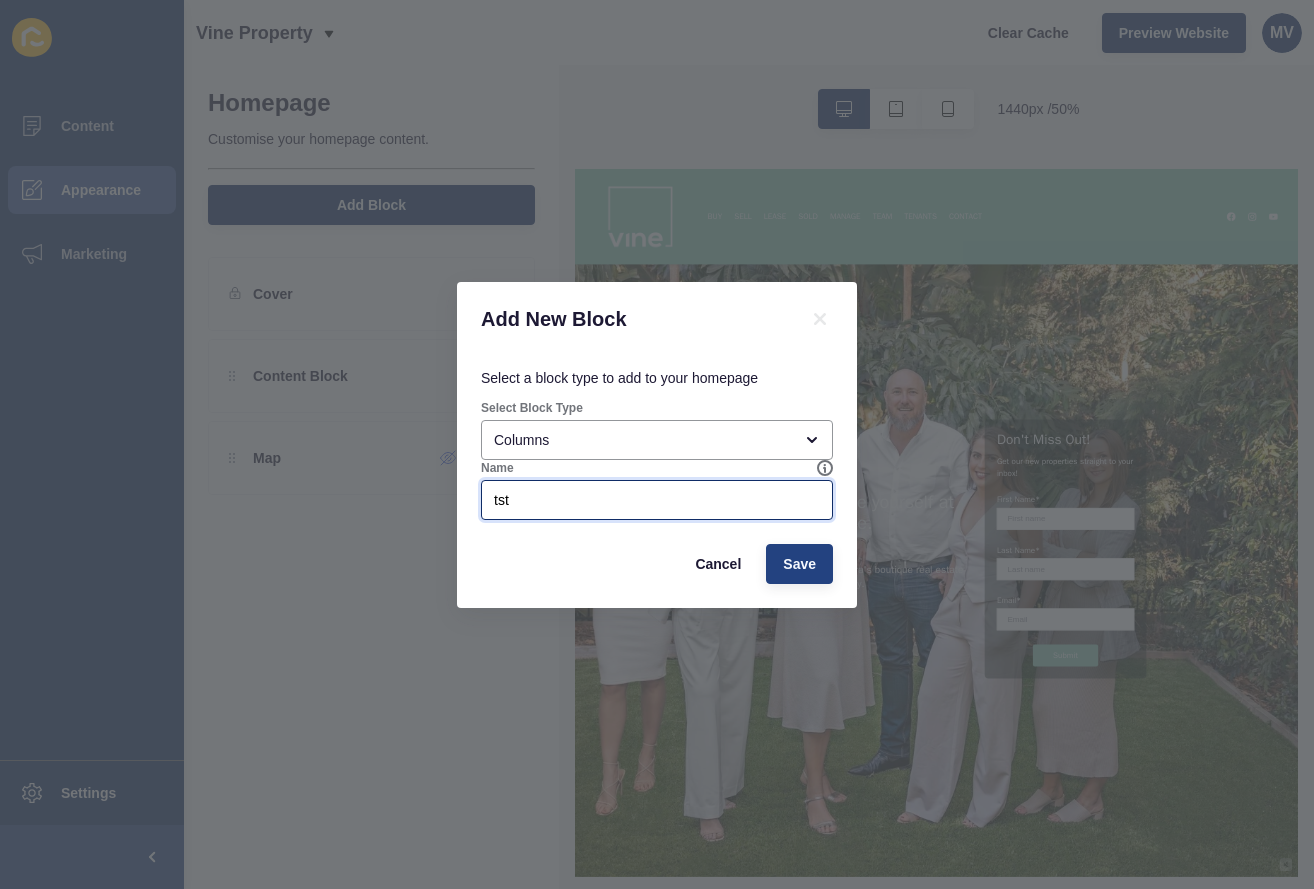 type on "tst" 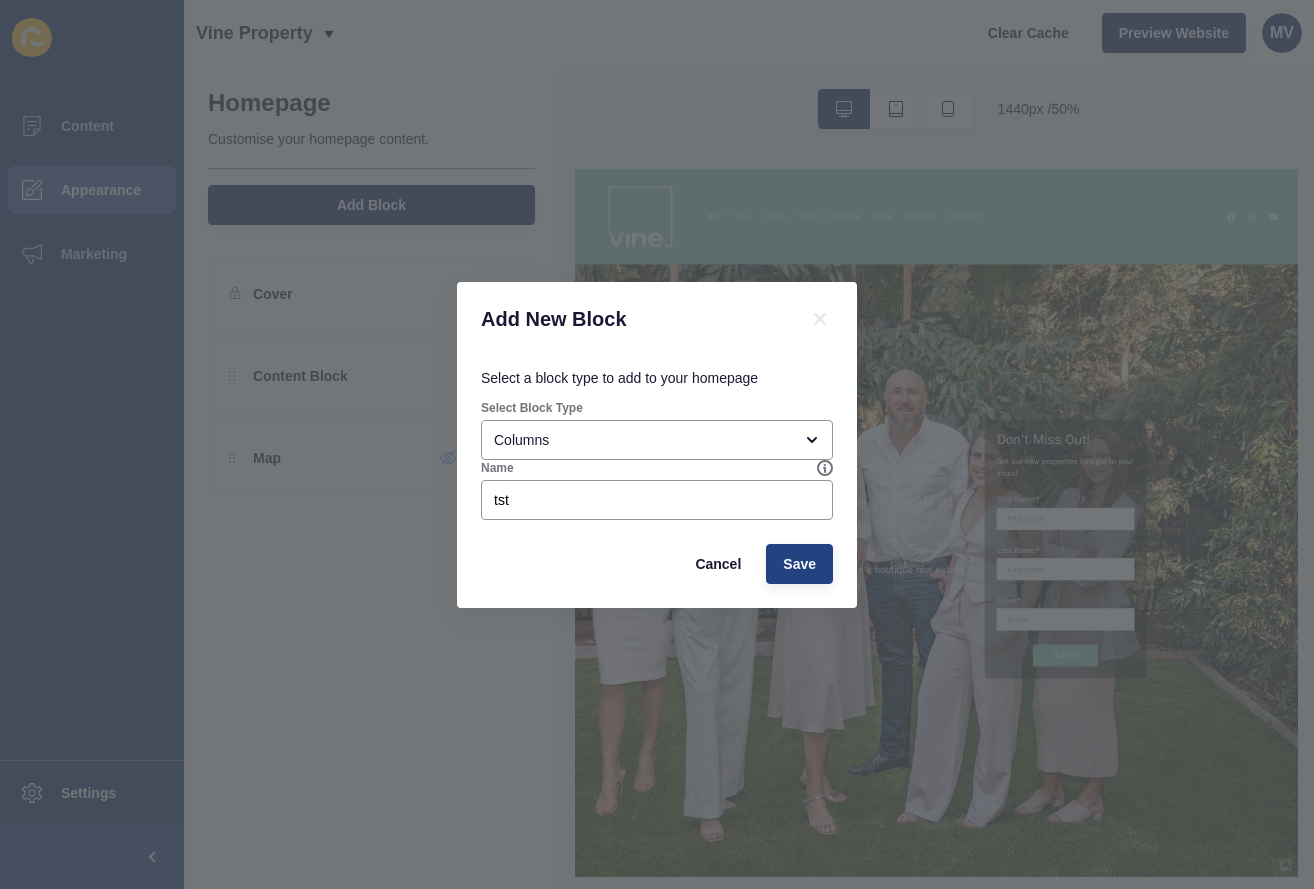 click on "Save" at bounding box center [799, 564] 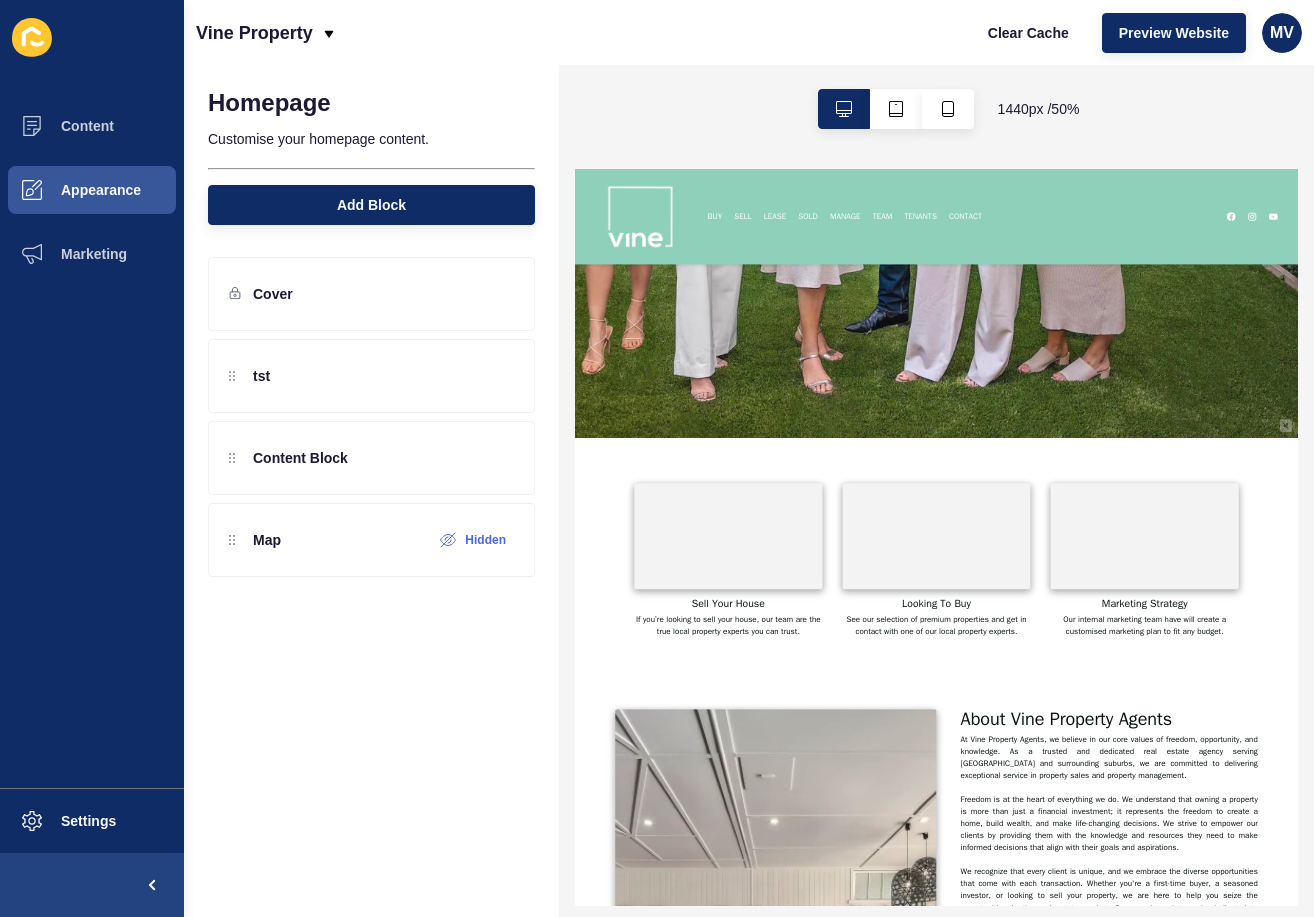 scroll, scrollTop: 932, scrollLeft: 0, axis: vertical 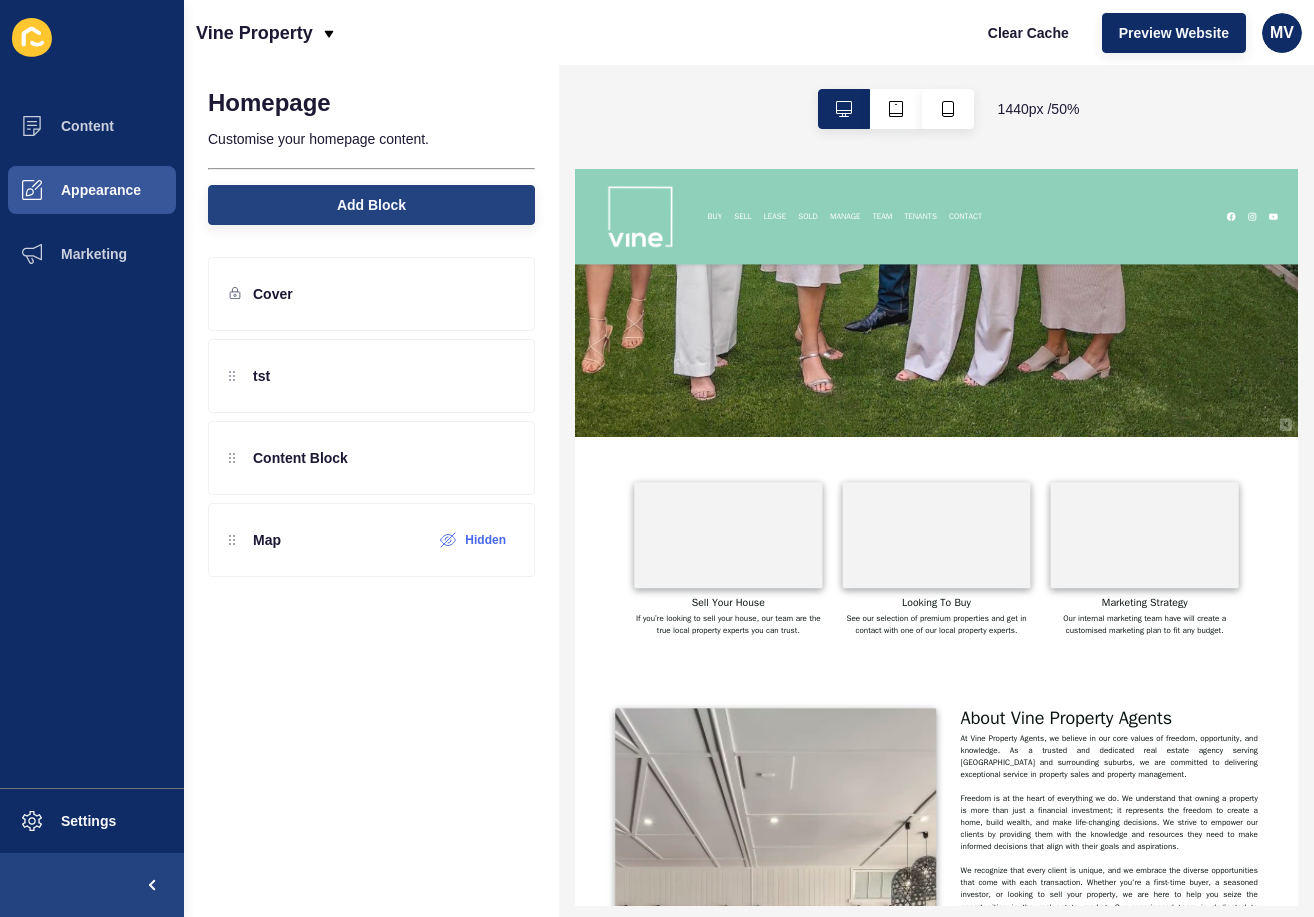 click on "Add Block" at bounding box center (371, 205) 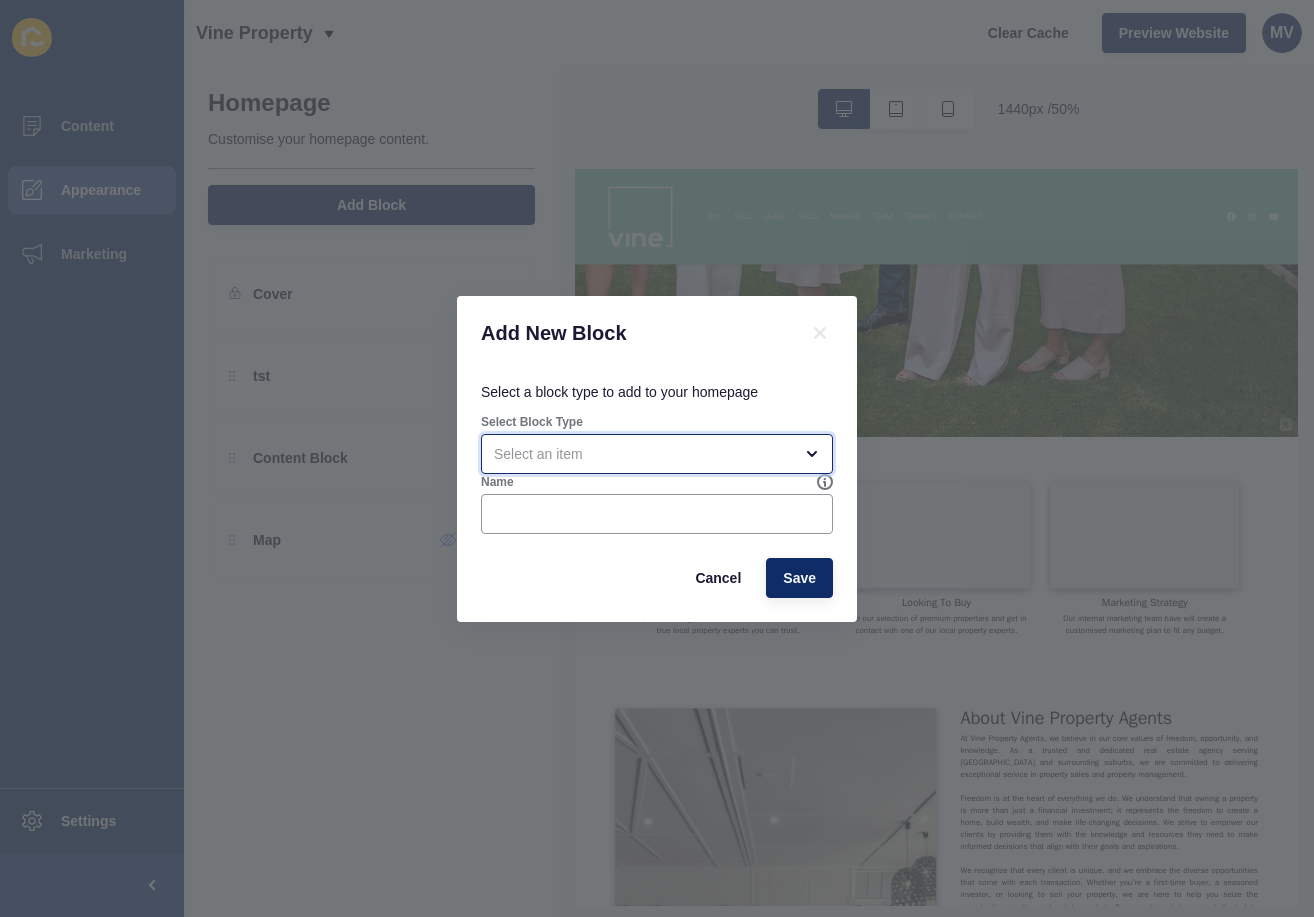 click at bounding box center [643, 454] 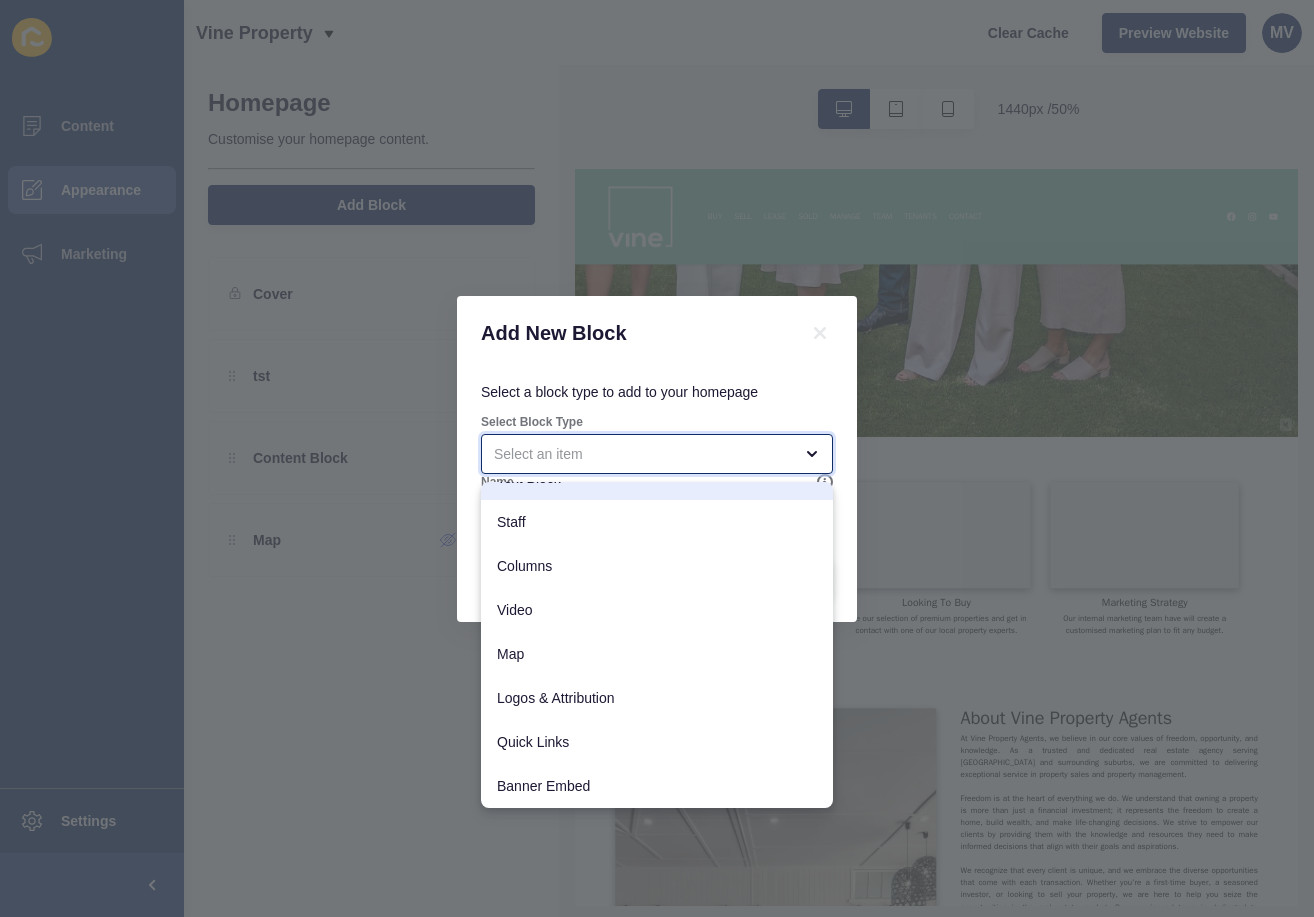 scroll, scrollTop: 202, scrollLeft: 0, axis: vertical 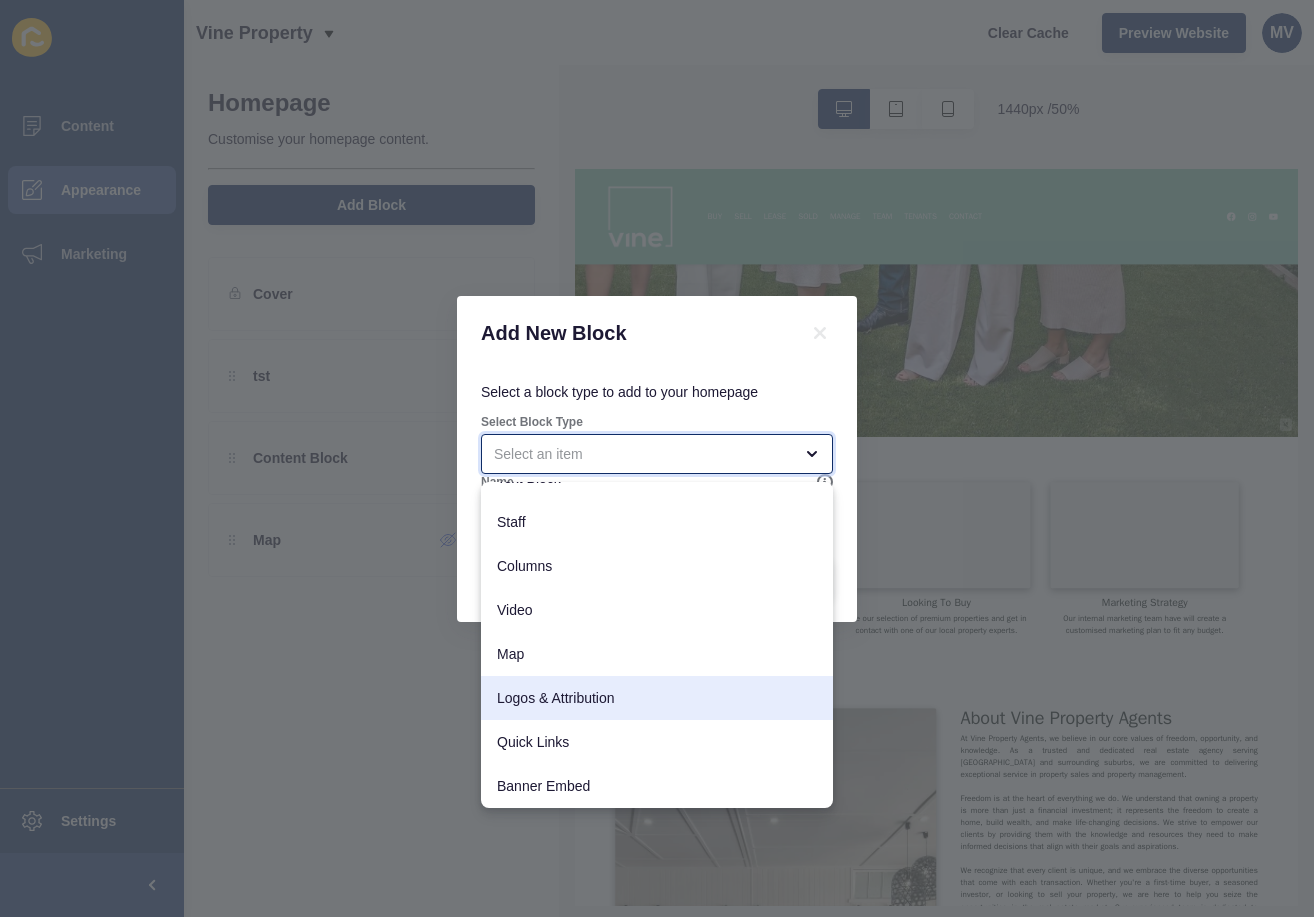 click on "Logos & Attribution" at bounding box center (657, 698) 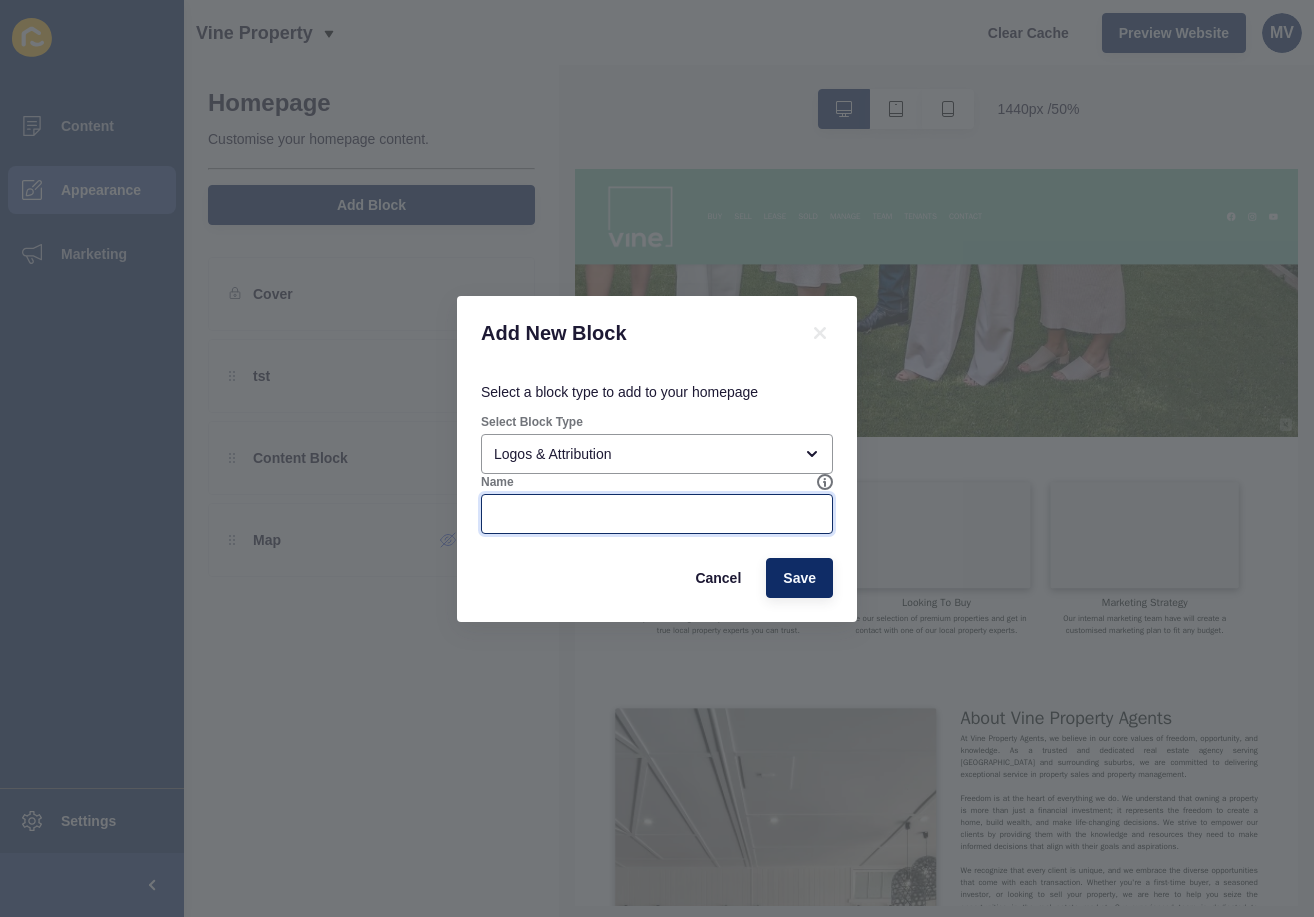 click on "Name" at bounding box center [657, 514] 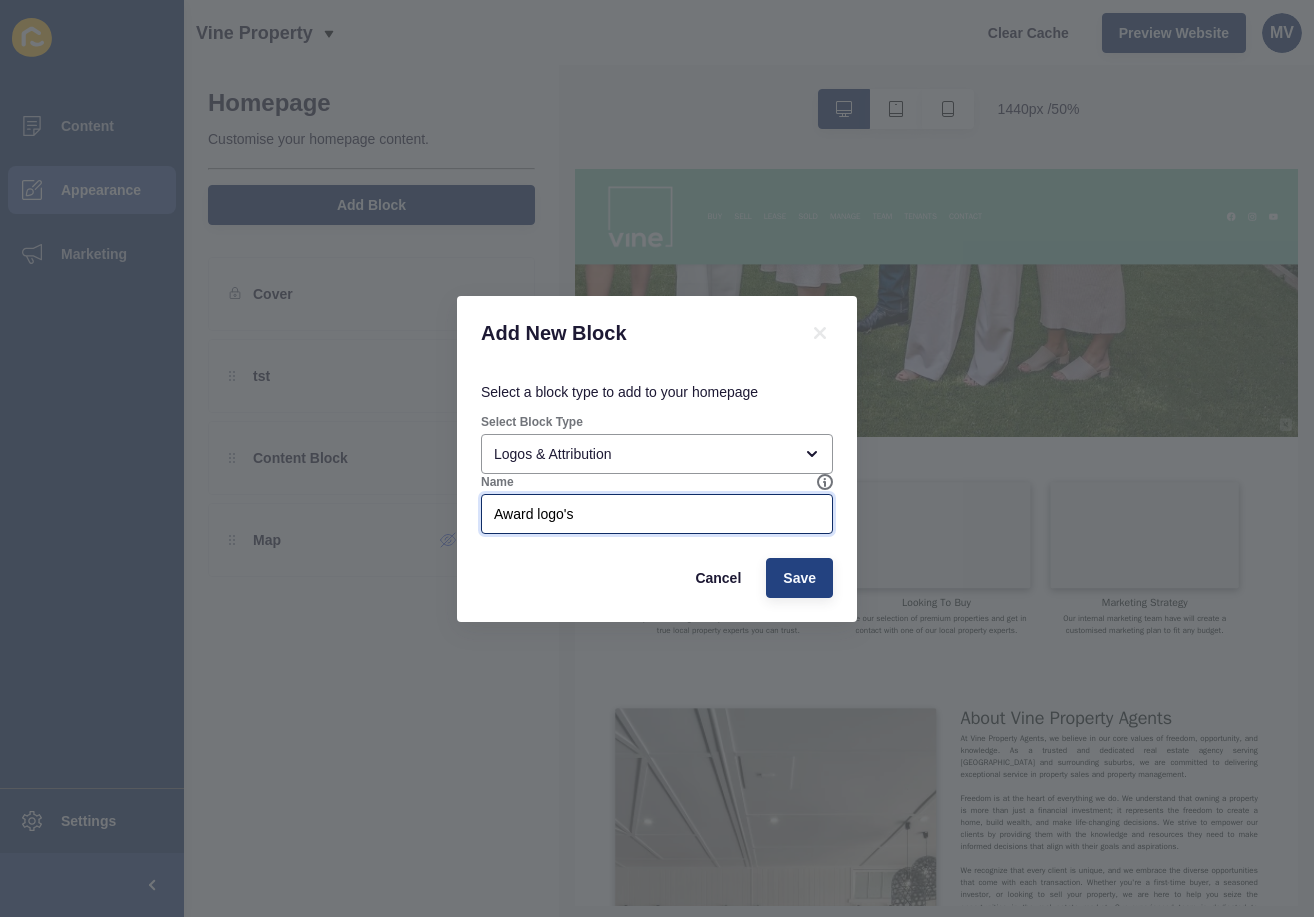 type on "Award logo's" 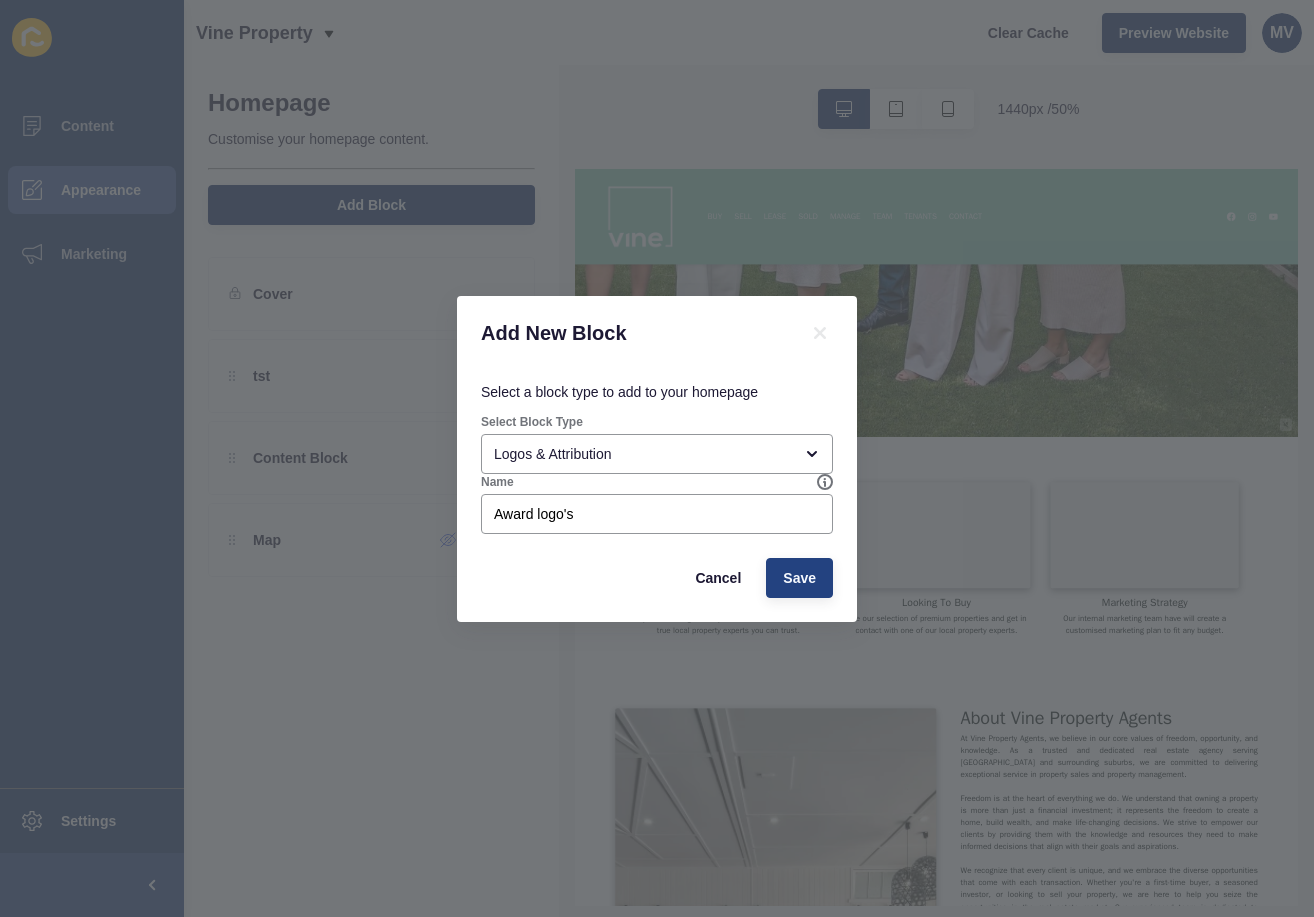 click on "Save" at bounding box center (799, 578) 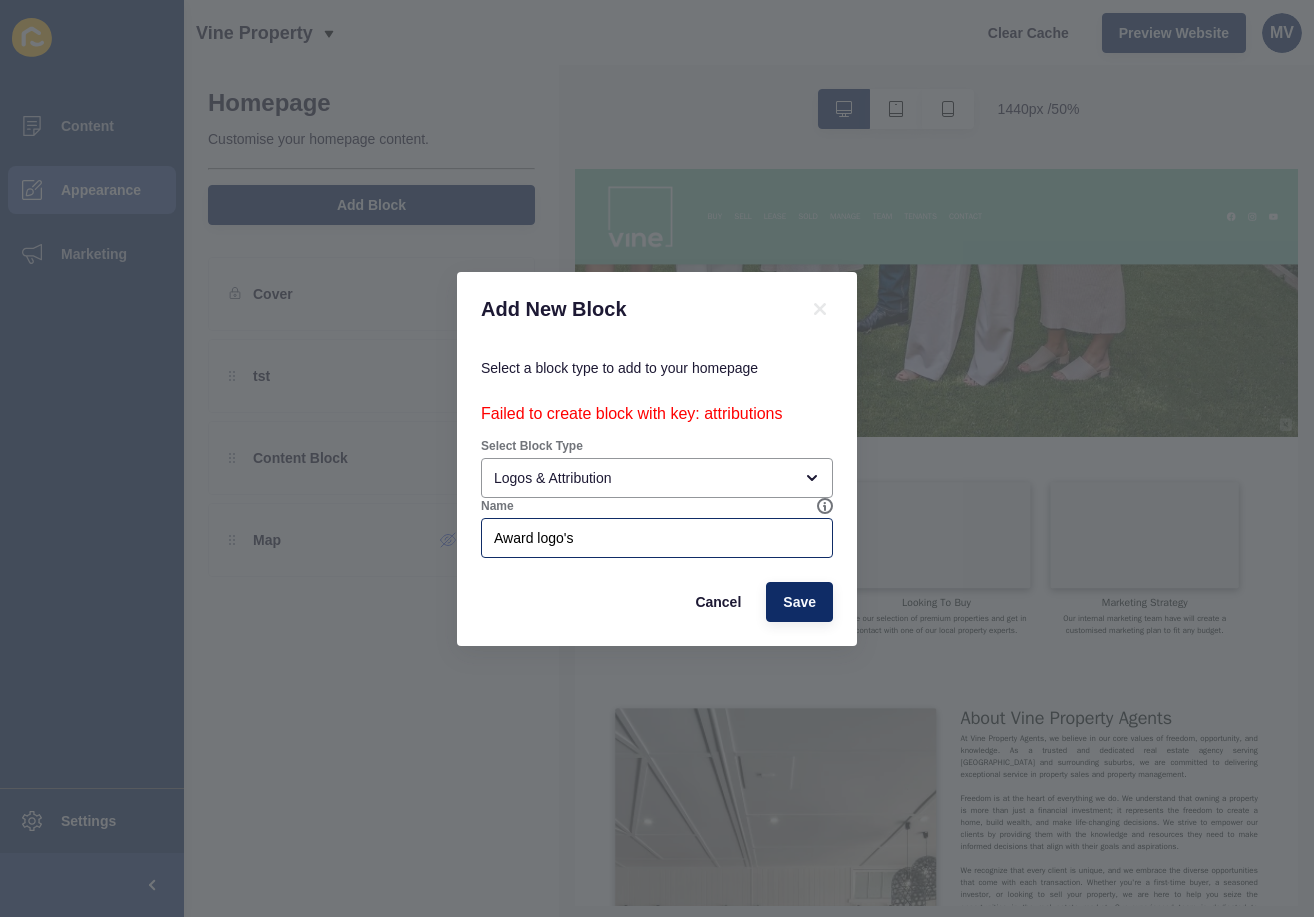 click on "Award logo's" at bounding box center (657, 538) 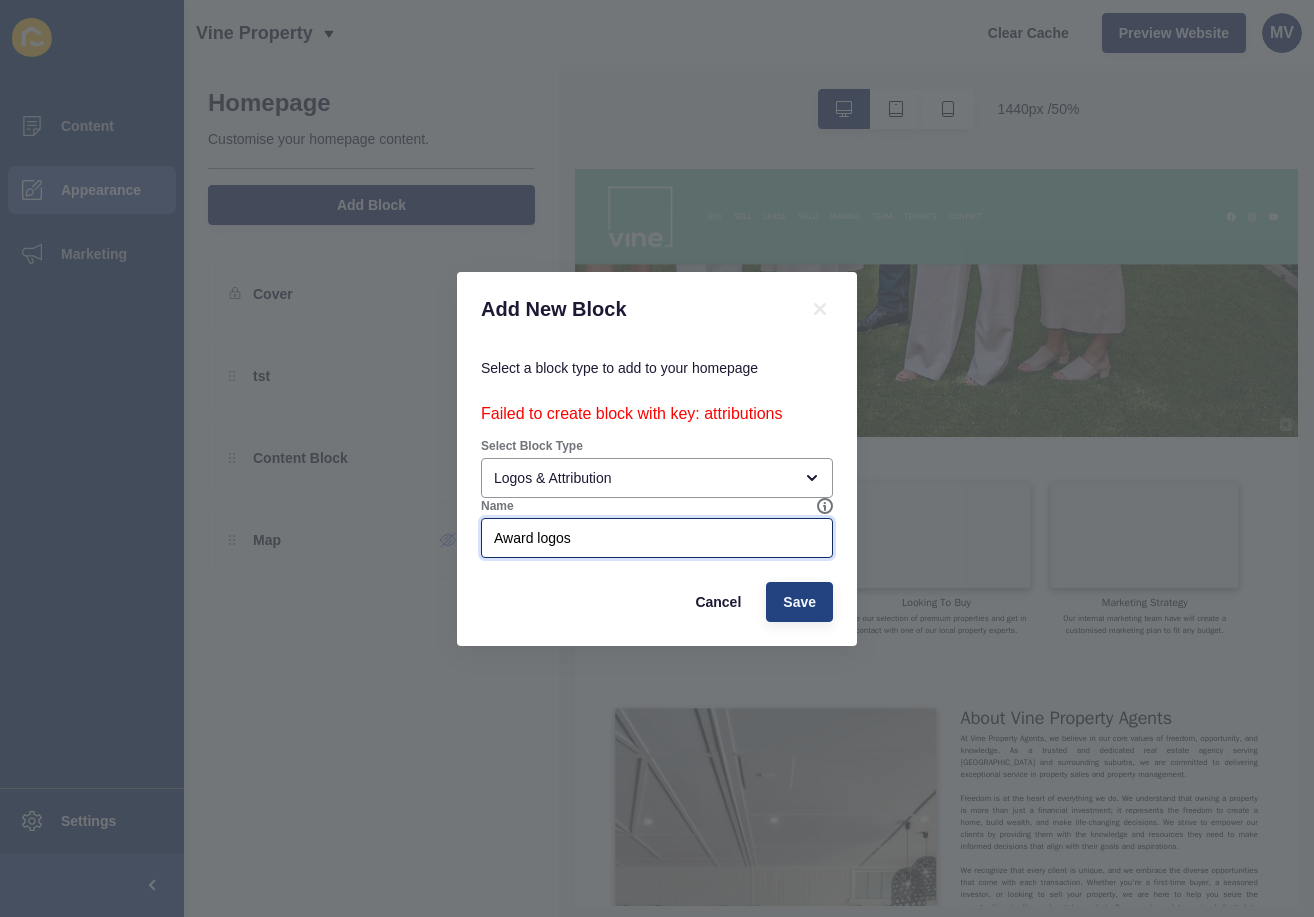 type on "Award logos" 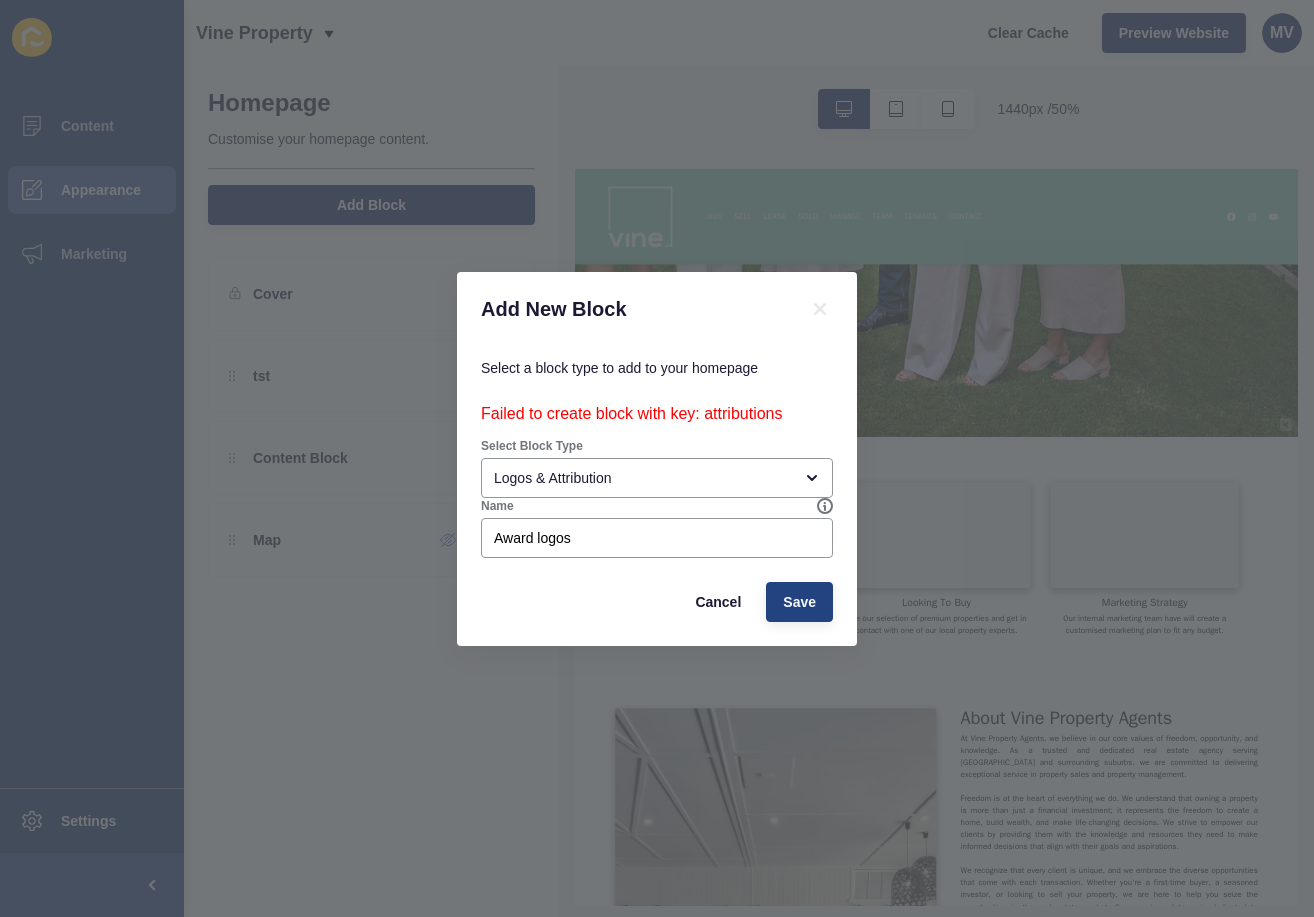 click on "Save" at bounding box center [799, 602] 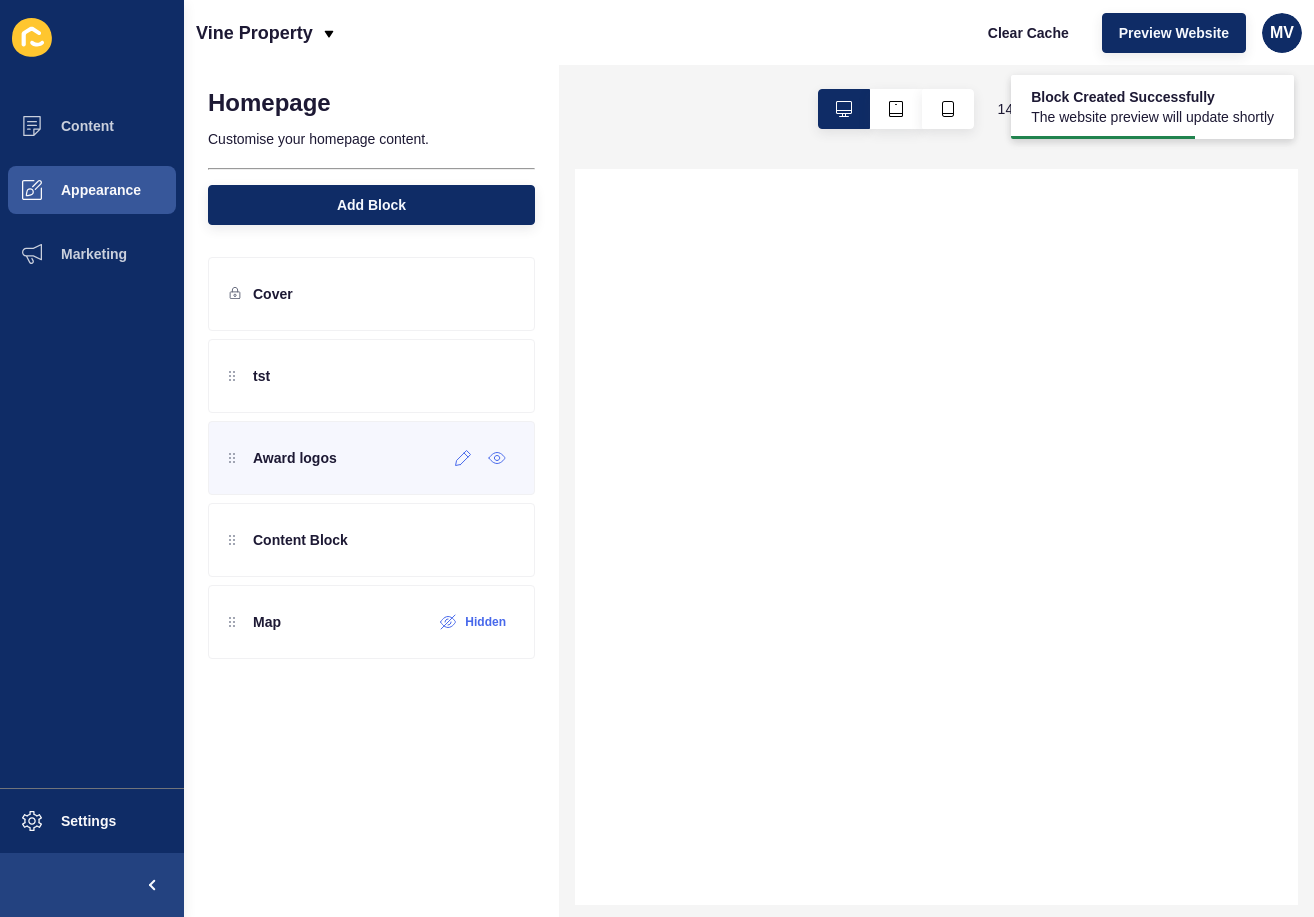 scroll, scrollTop: 0, scrollLeft: 0, axis: both 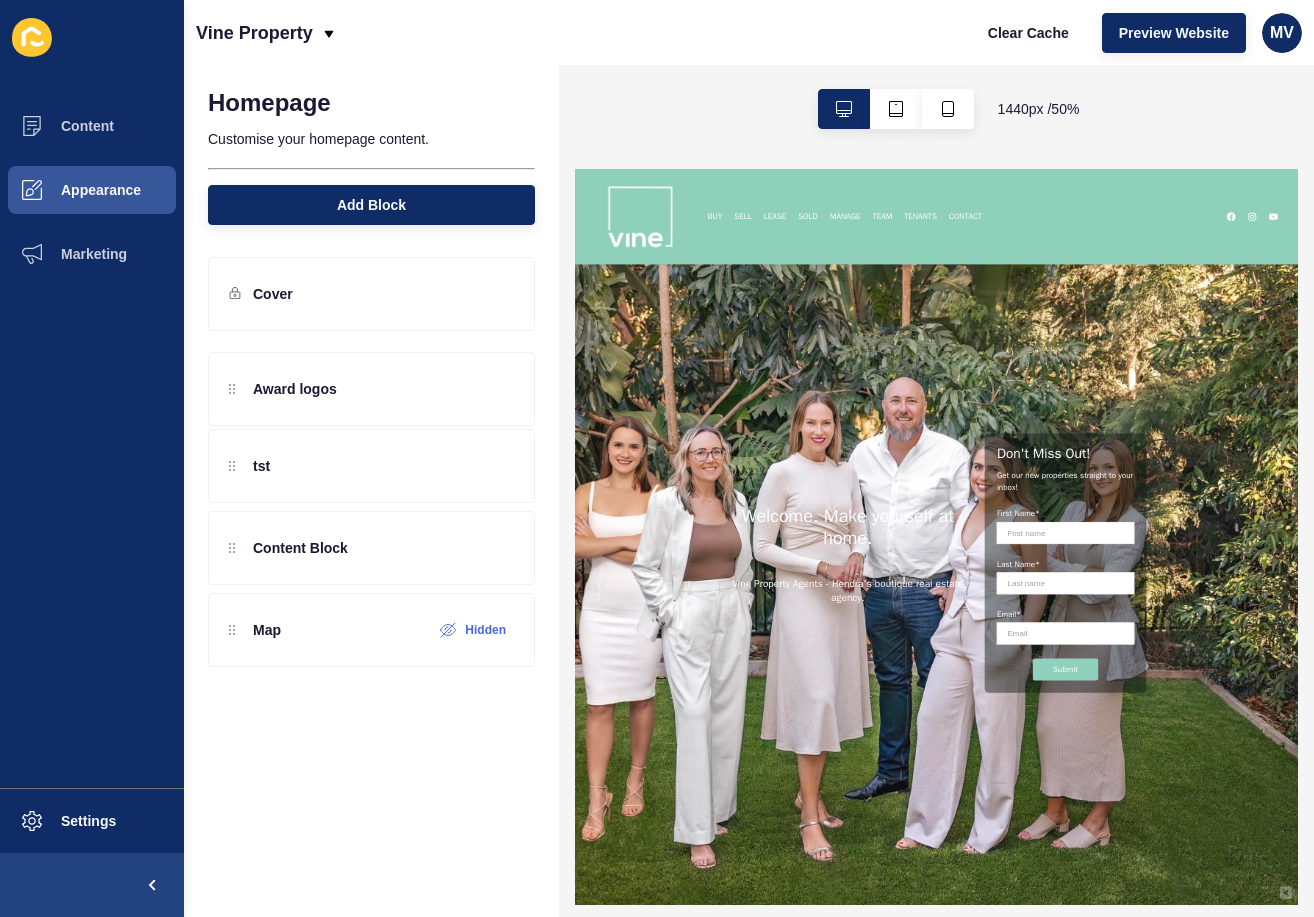 drag, startPoint x: 233, startPoint y: 472, endPoint x: 233, endPoint y: 390, distance: 82 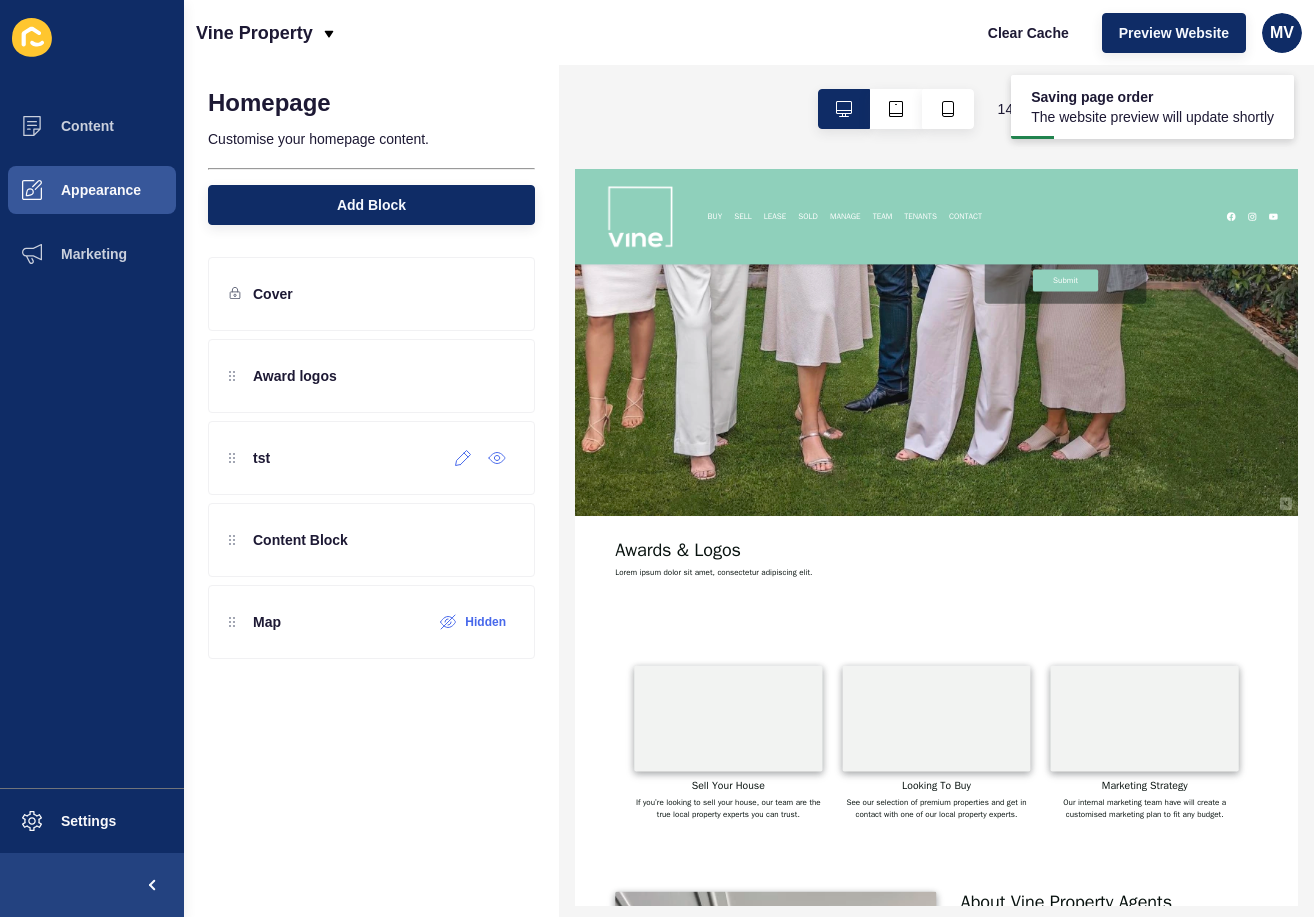 scroll, scrollTop: 813, scrollLeft: 0, axis: vertical 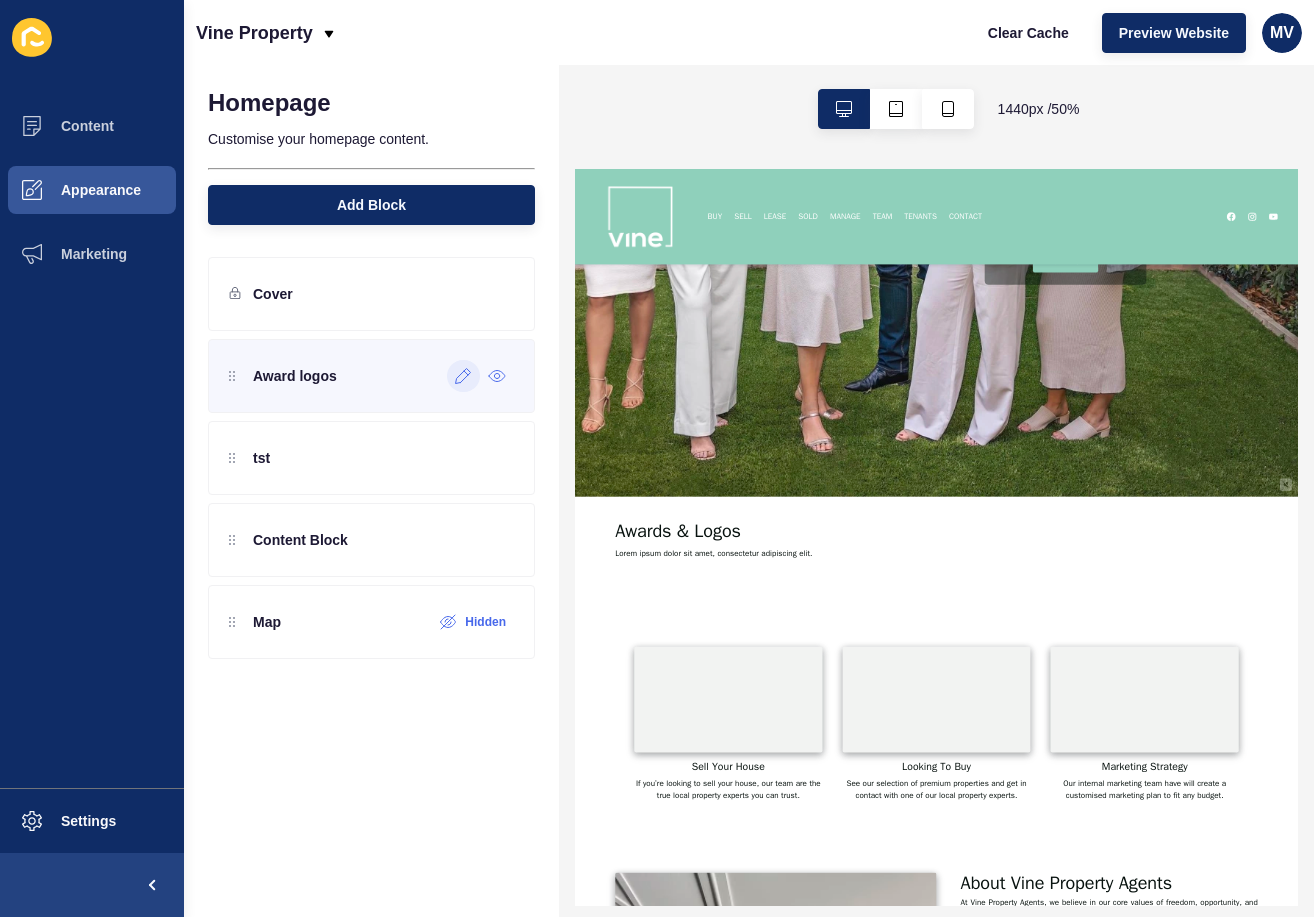 click at bounding box center [463, 376] 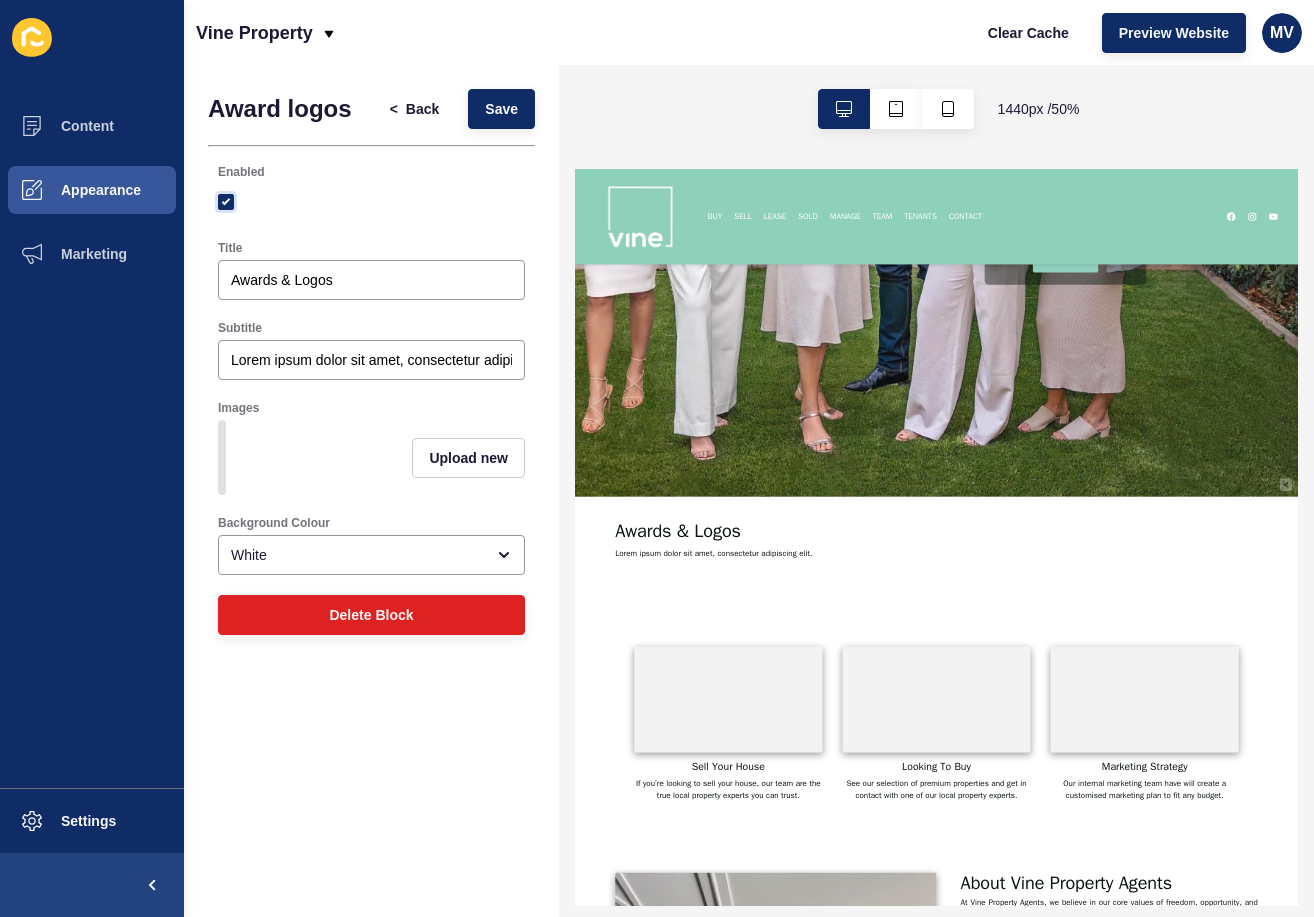 click at bounding box center [226, 202] 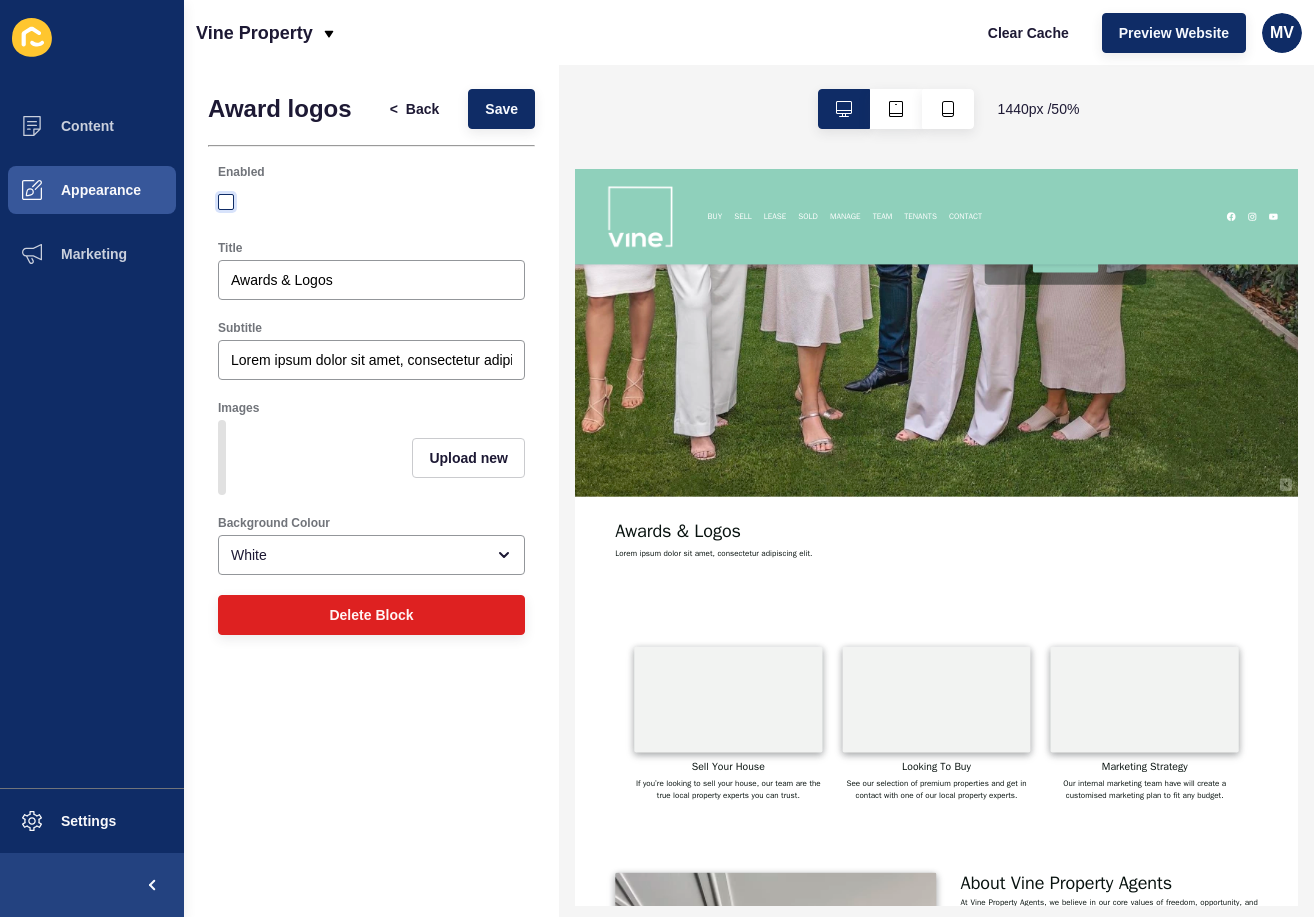 checkbox on "false" 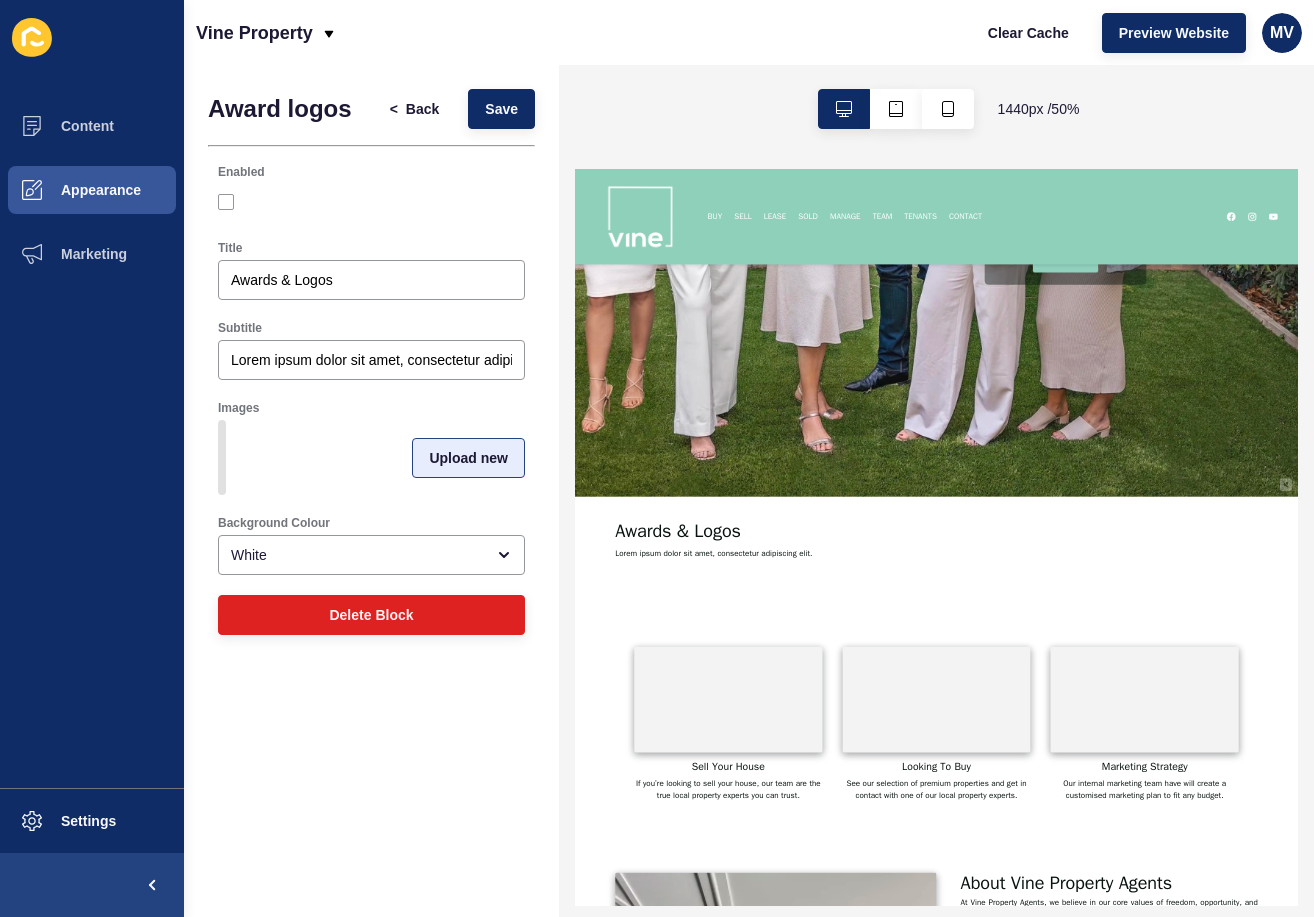 click on "Upload new" at bounding box center (468, 458) 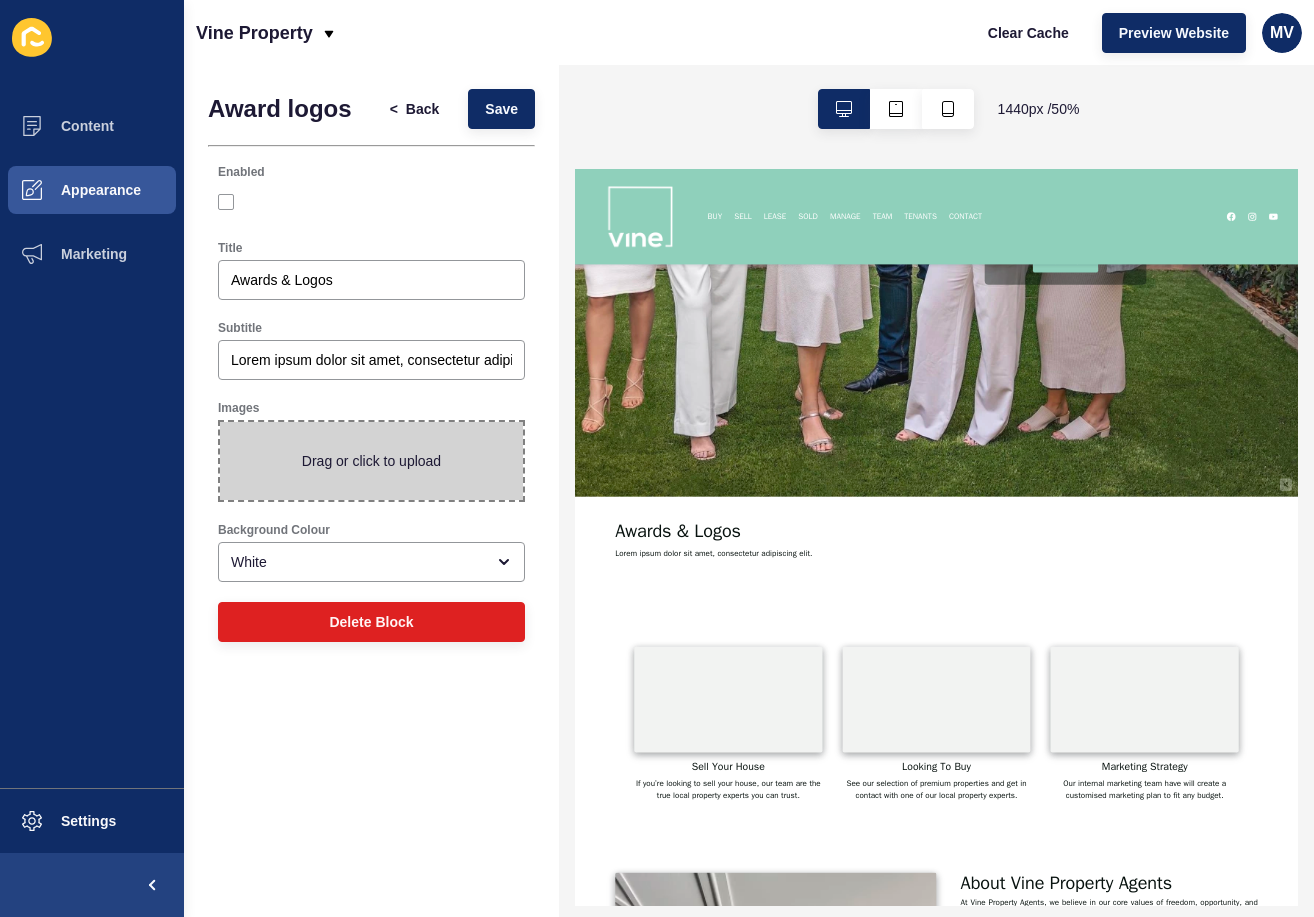 click at bounding box center [371, 461] 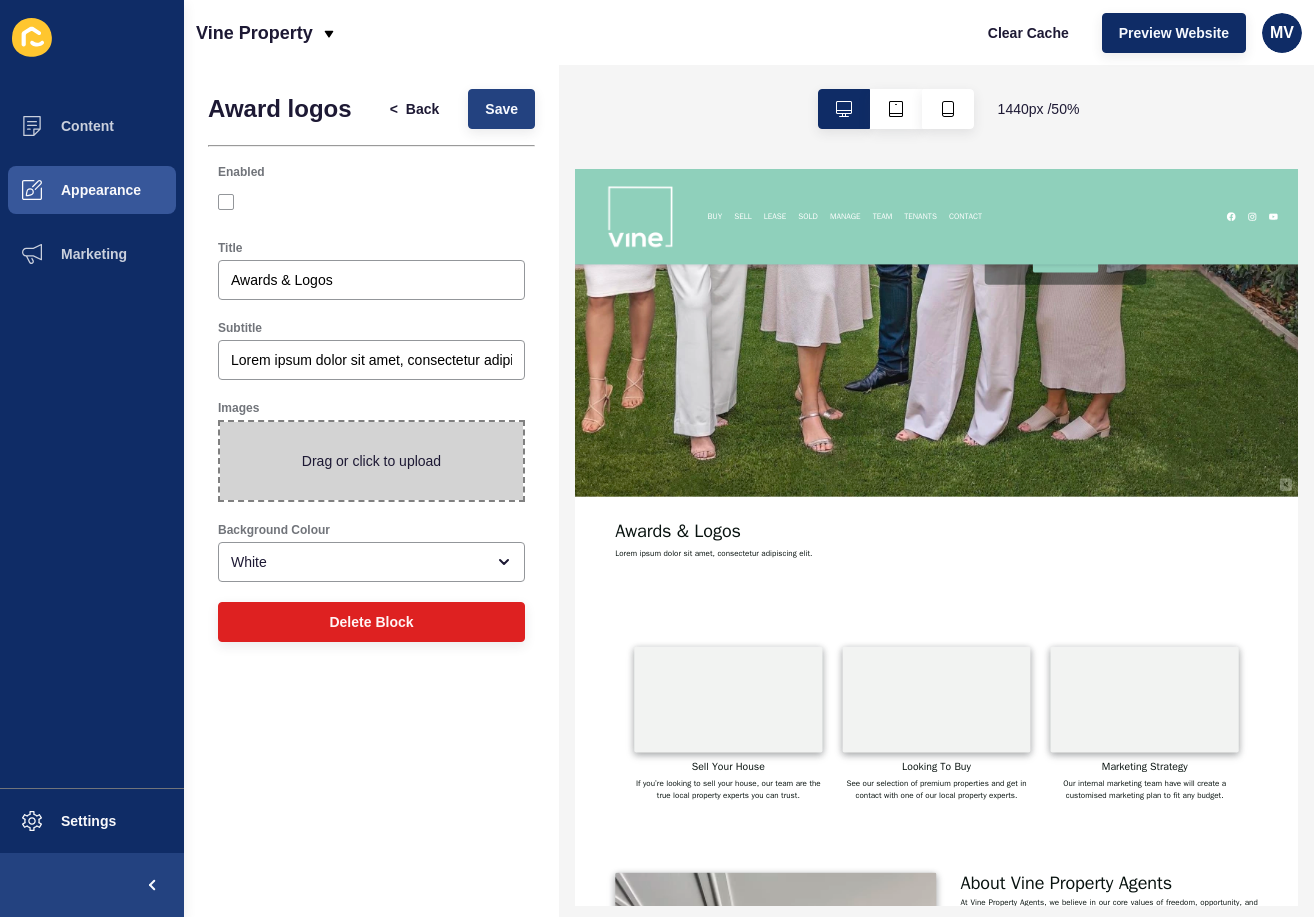 click on "Save" at bounding box center [501, 109] 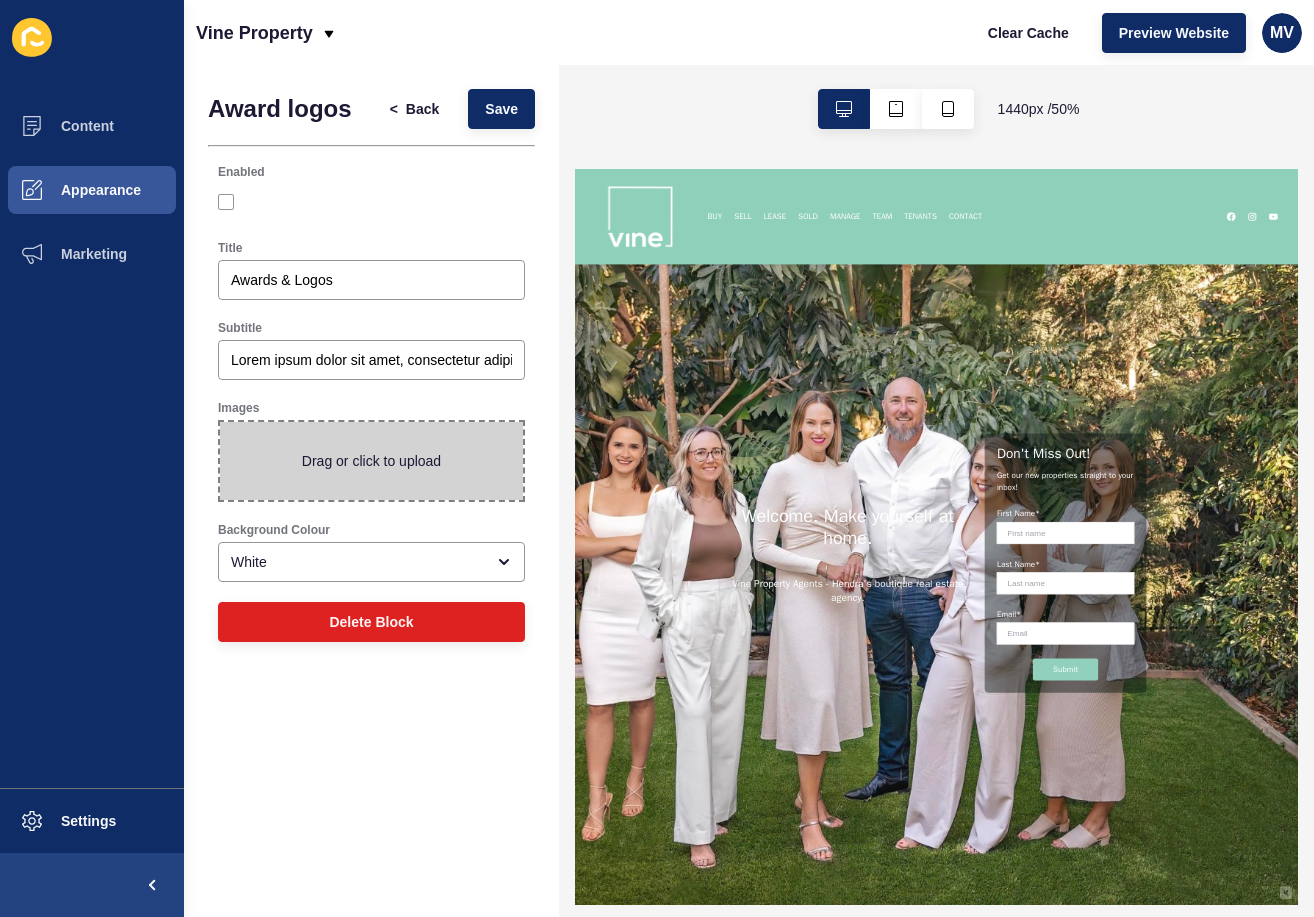scroll, scrollTop: 0, scrollLeft: 0, axis: both 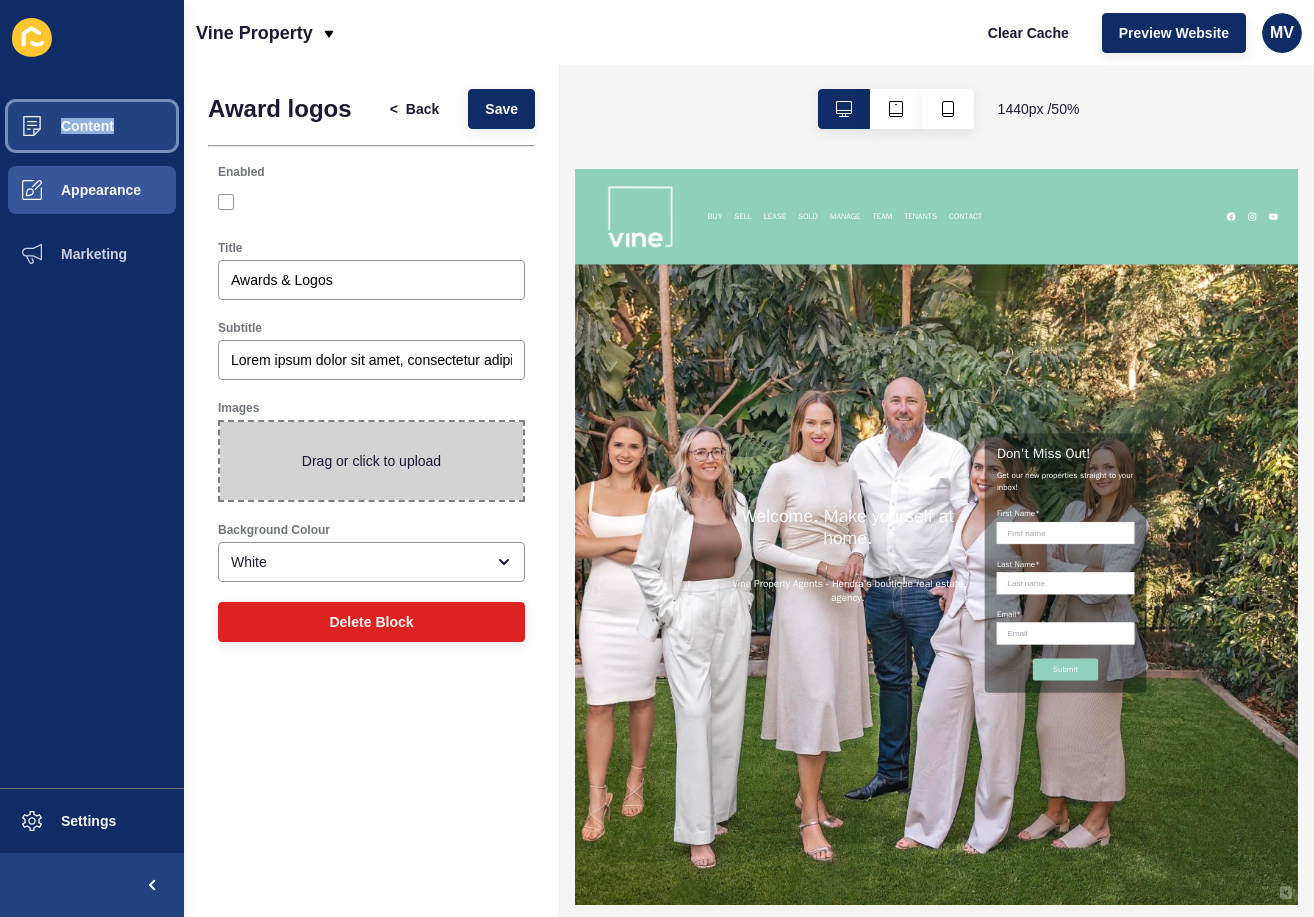 click on "Content" at bounding box center (55, 126) 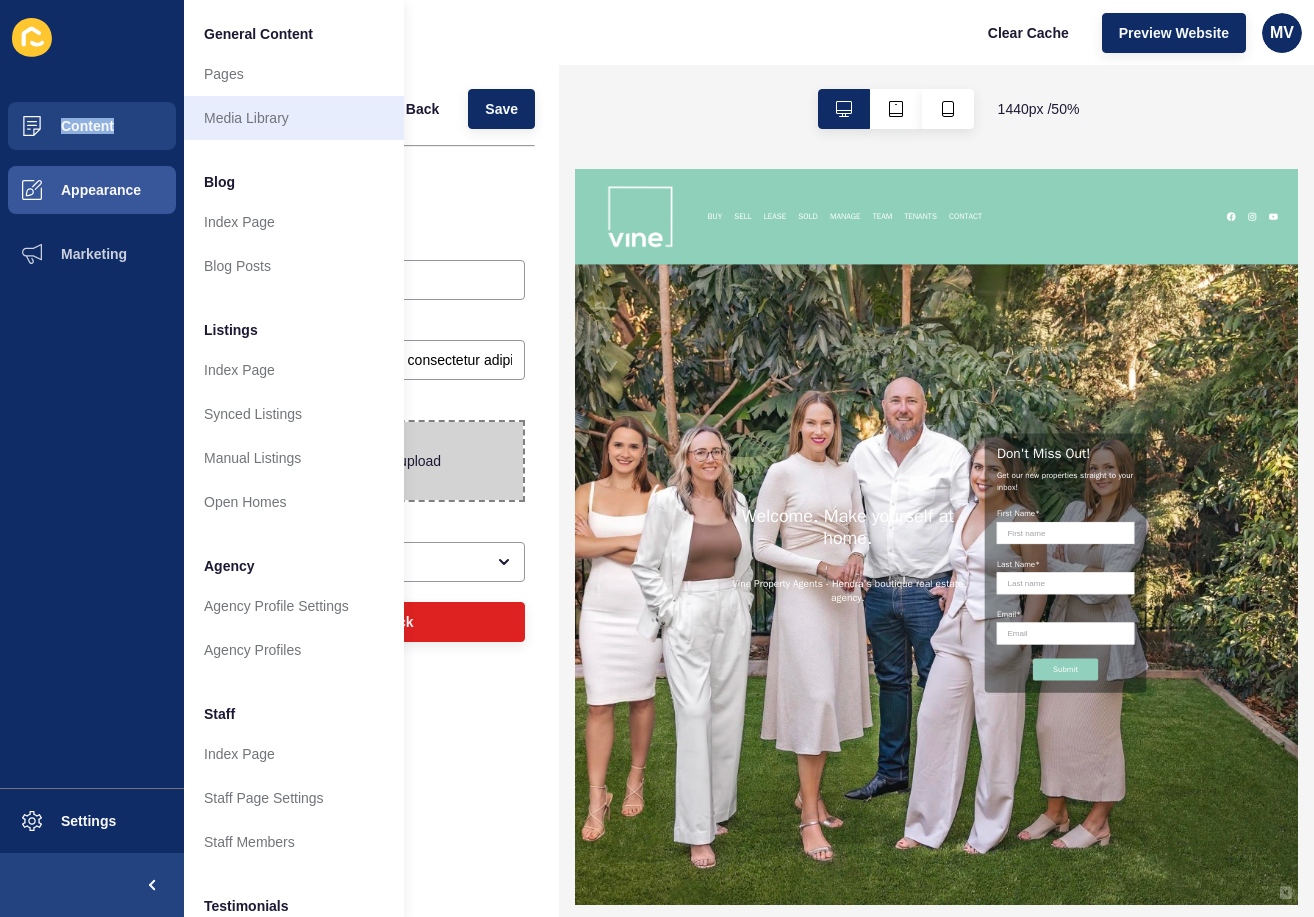 click on "Media Library" at bounding box center [294, 118] 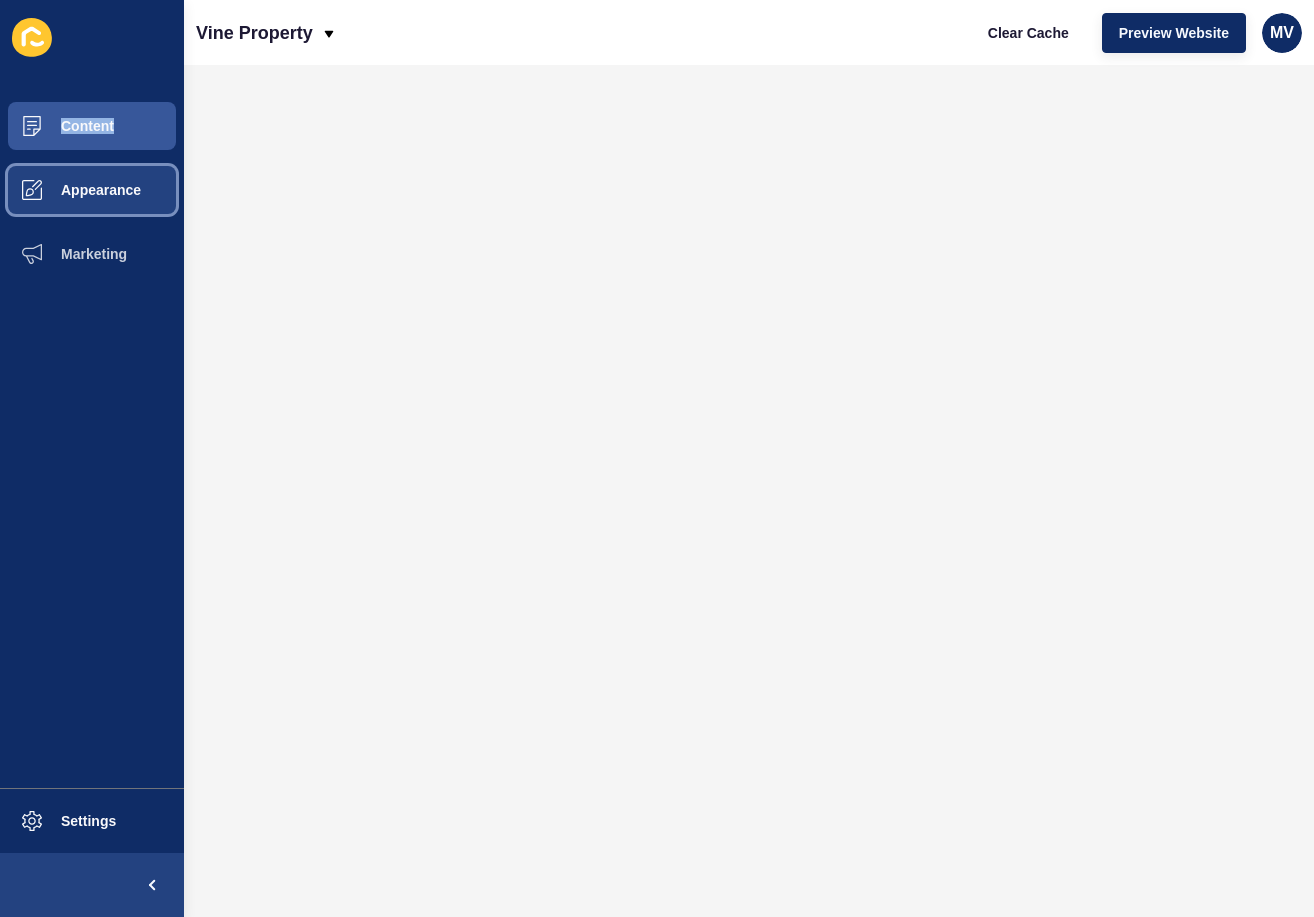 click on "Appearance" at bounding box center [69, 190] 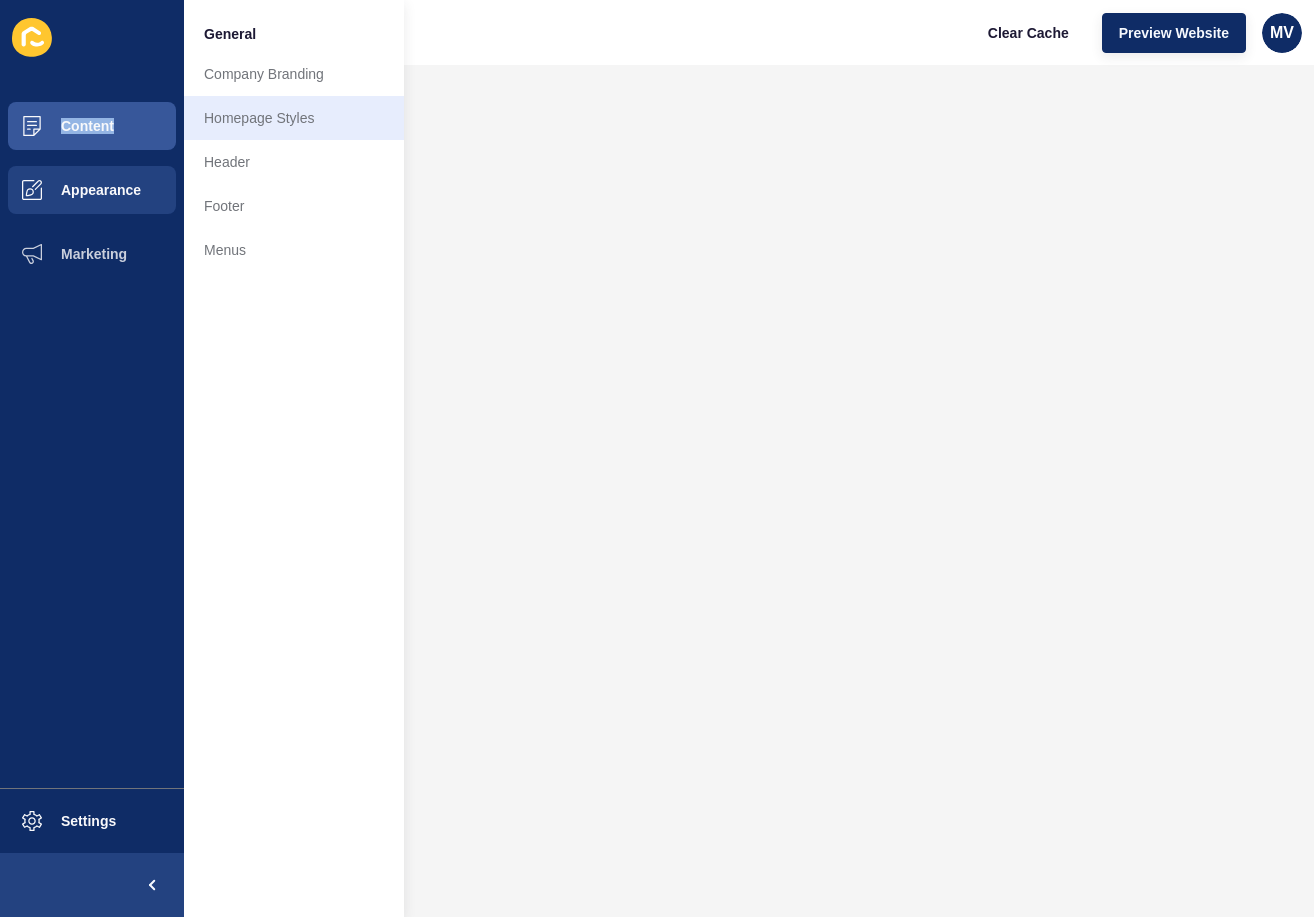 click on "Homepage Styles" at bounding box center (294, 118) 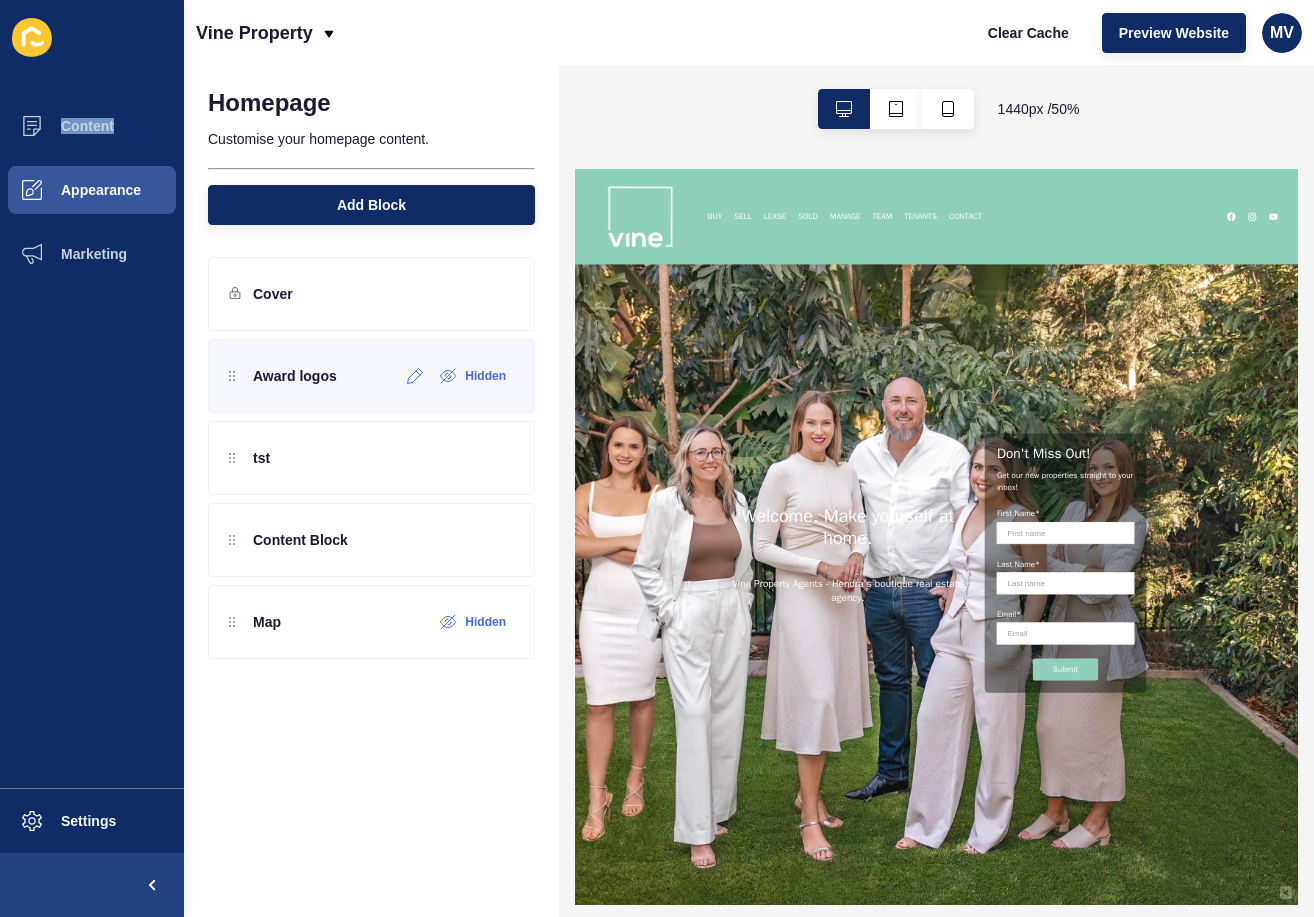 scroll, scrollTop: 0, scrollLeft: 0, axis: both 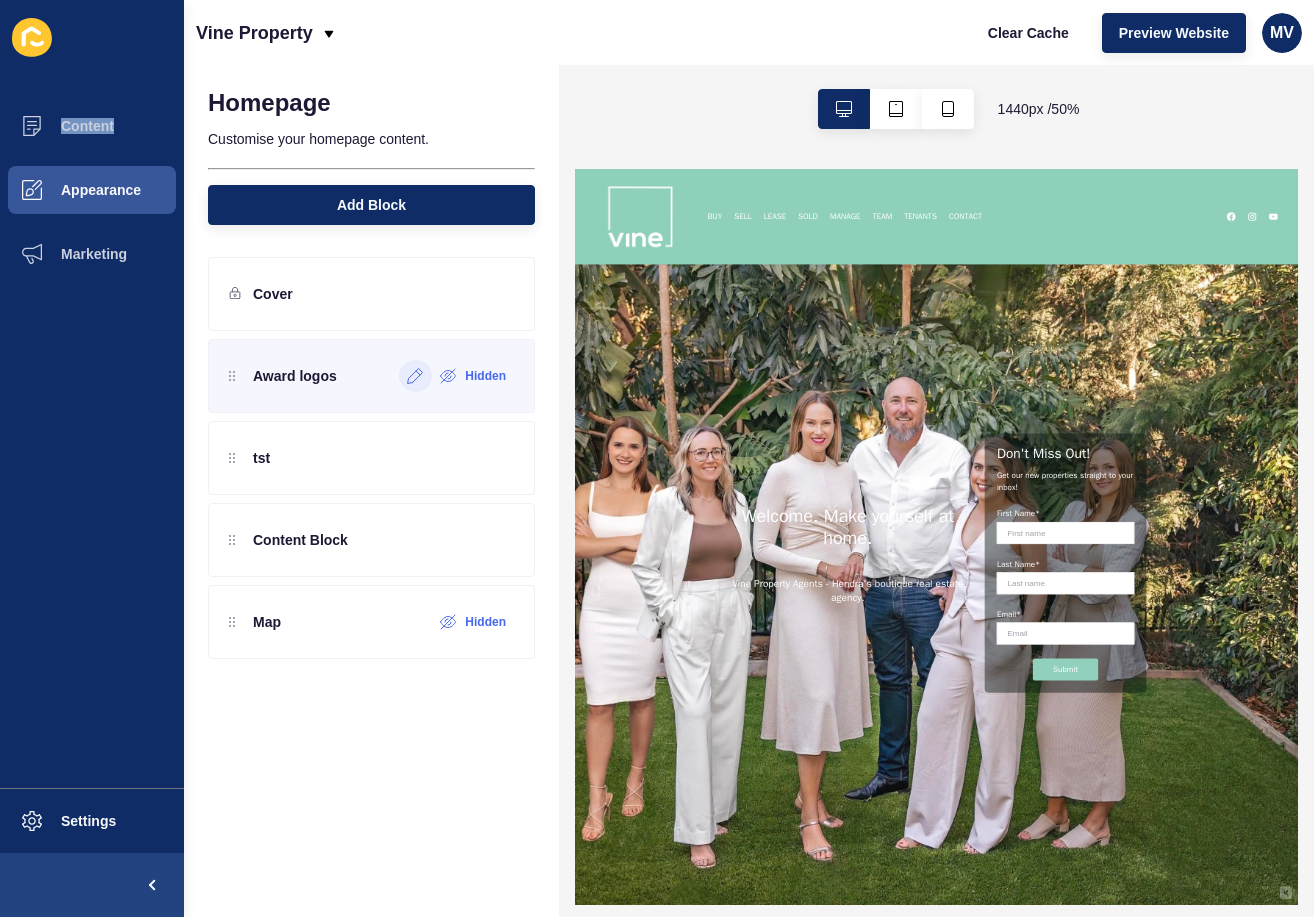 click at bounding box center (415, 376) 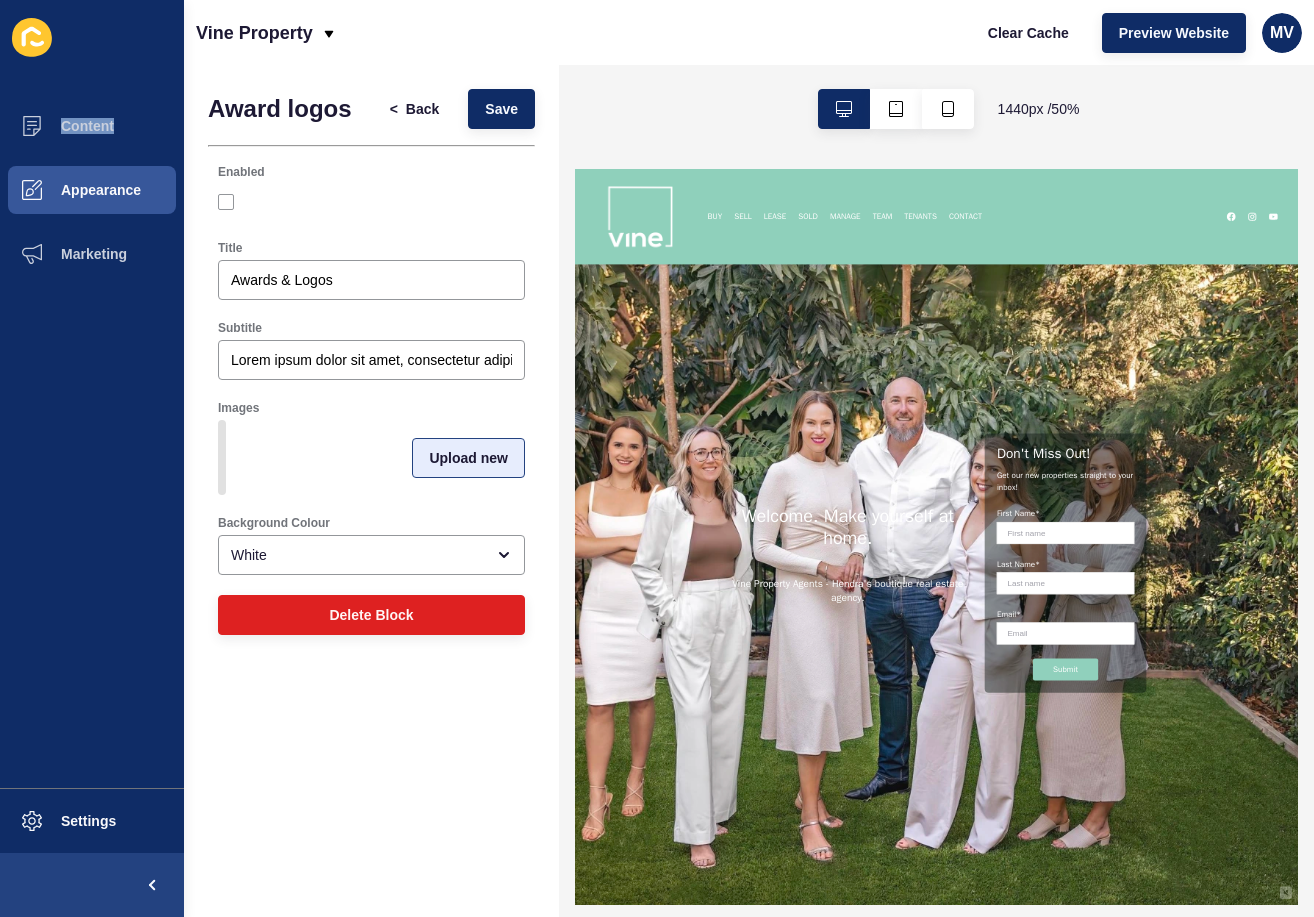 click on "Upload new" at bounding box center [468, 458] 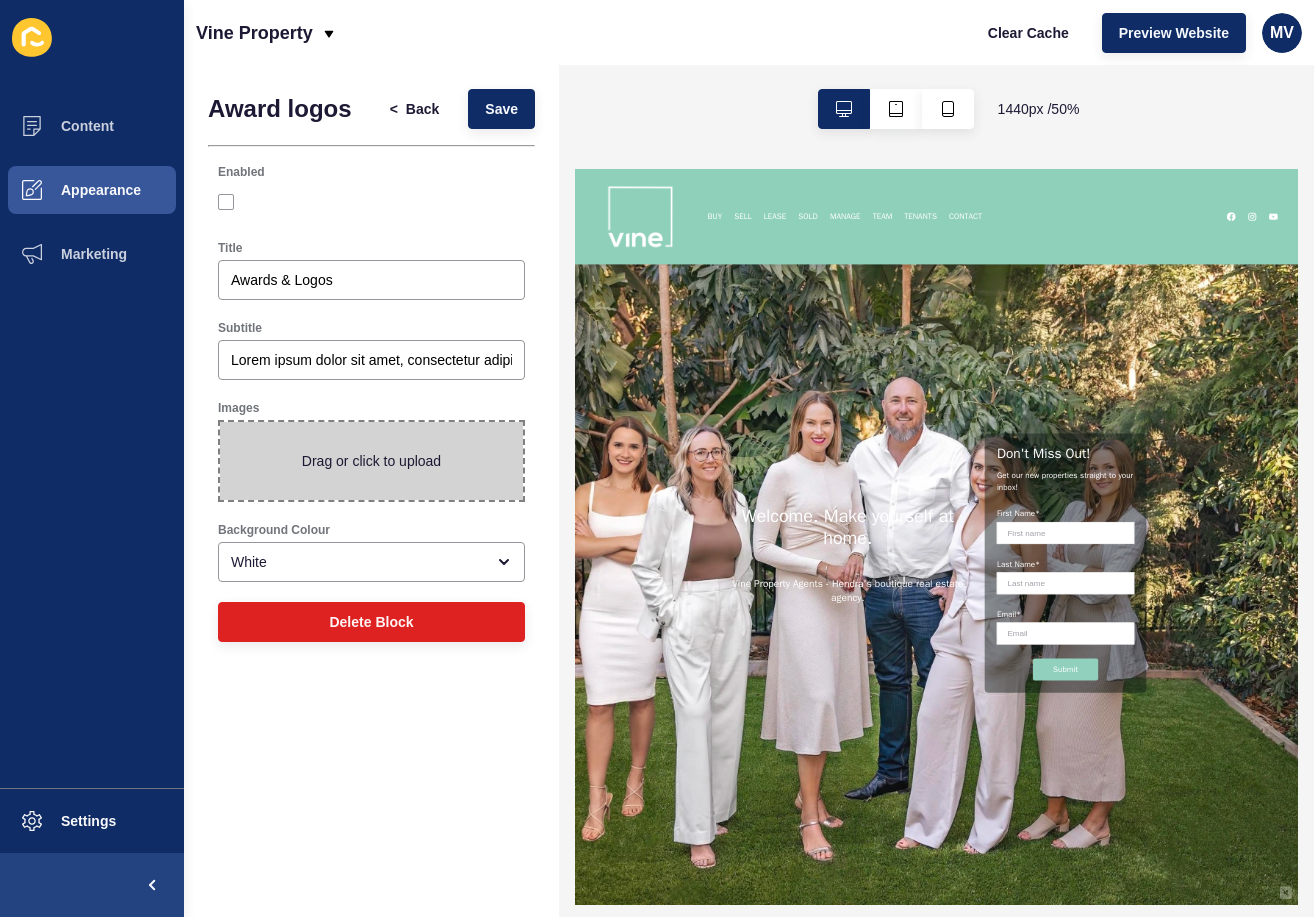 click at bounding box center (371, 461) 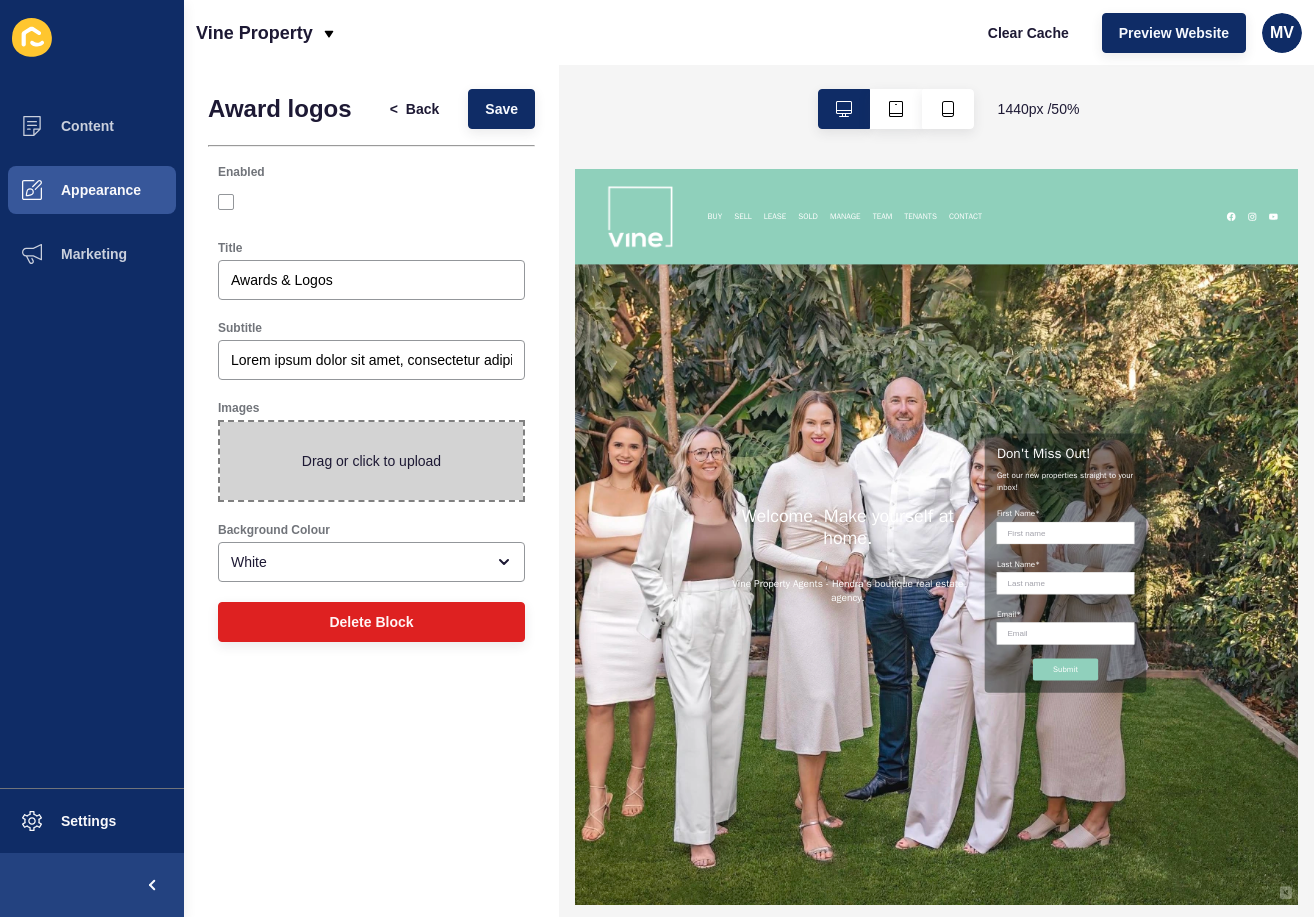 type on "C:\fakepath\Agent-of-the-Year-2025-[PERSON_NAME].png" 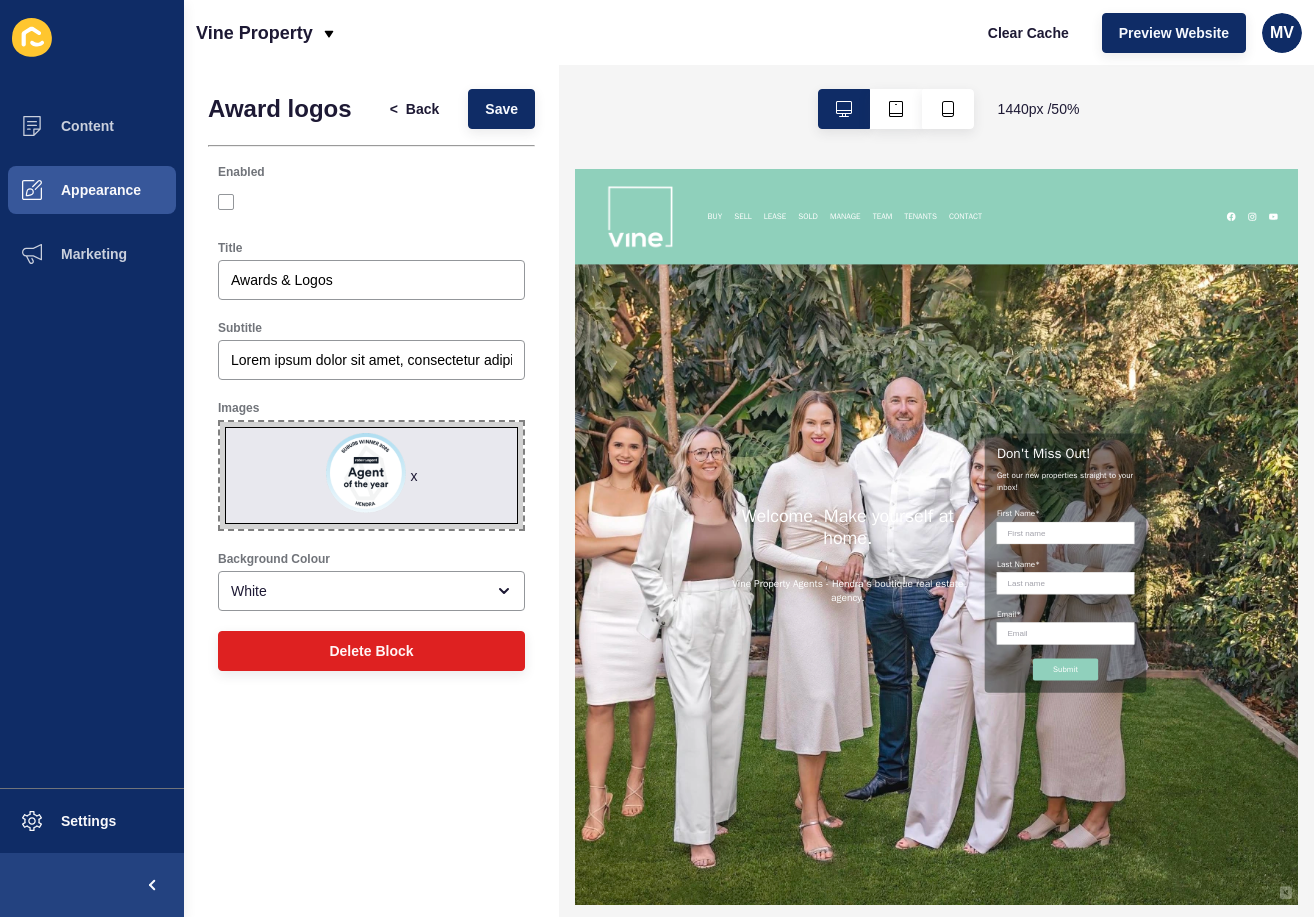 click on "x" at bounding box center [371, 475] 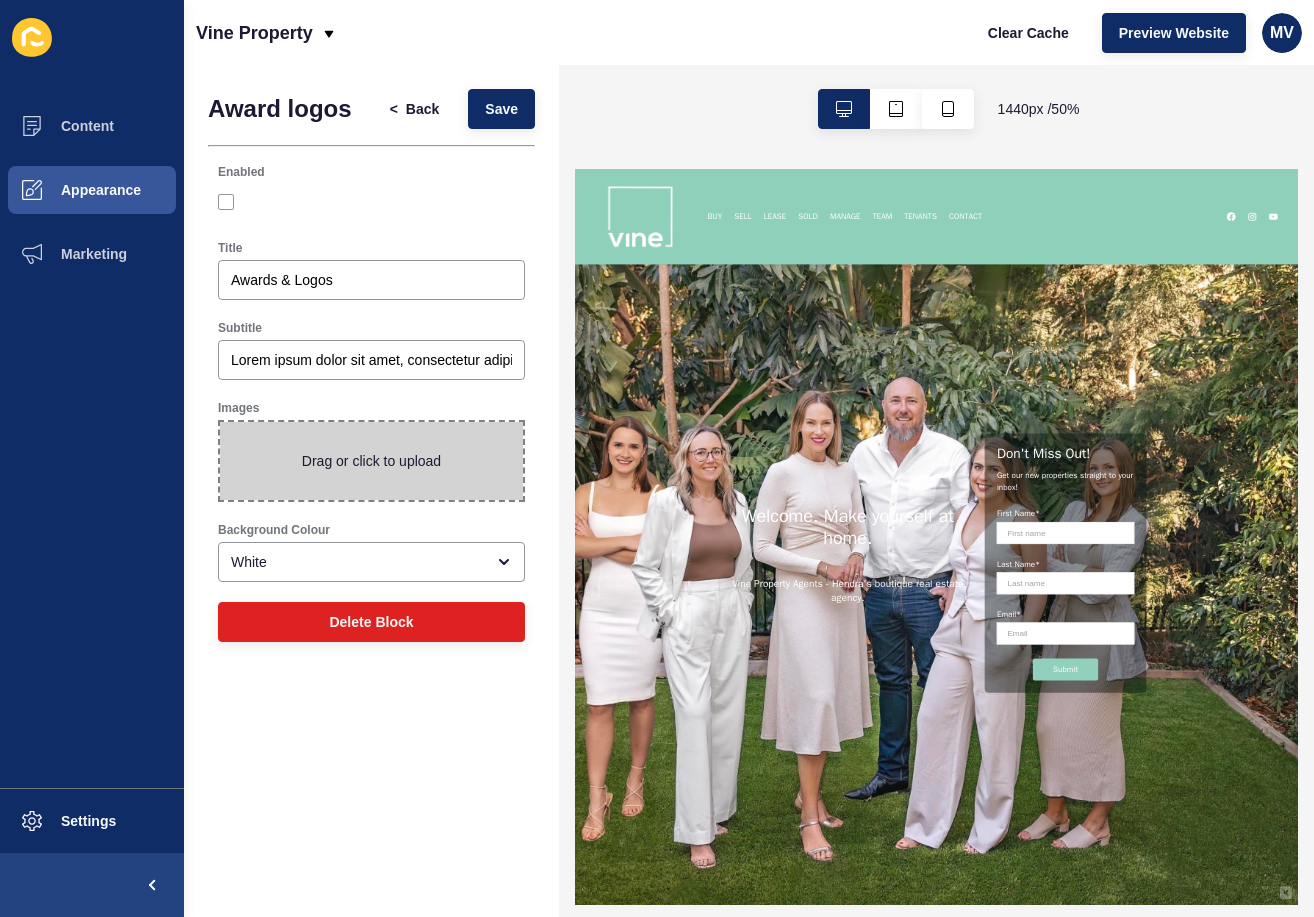 click at bounding box center (371, 461) 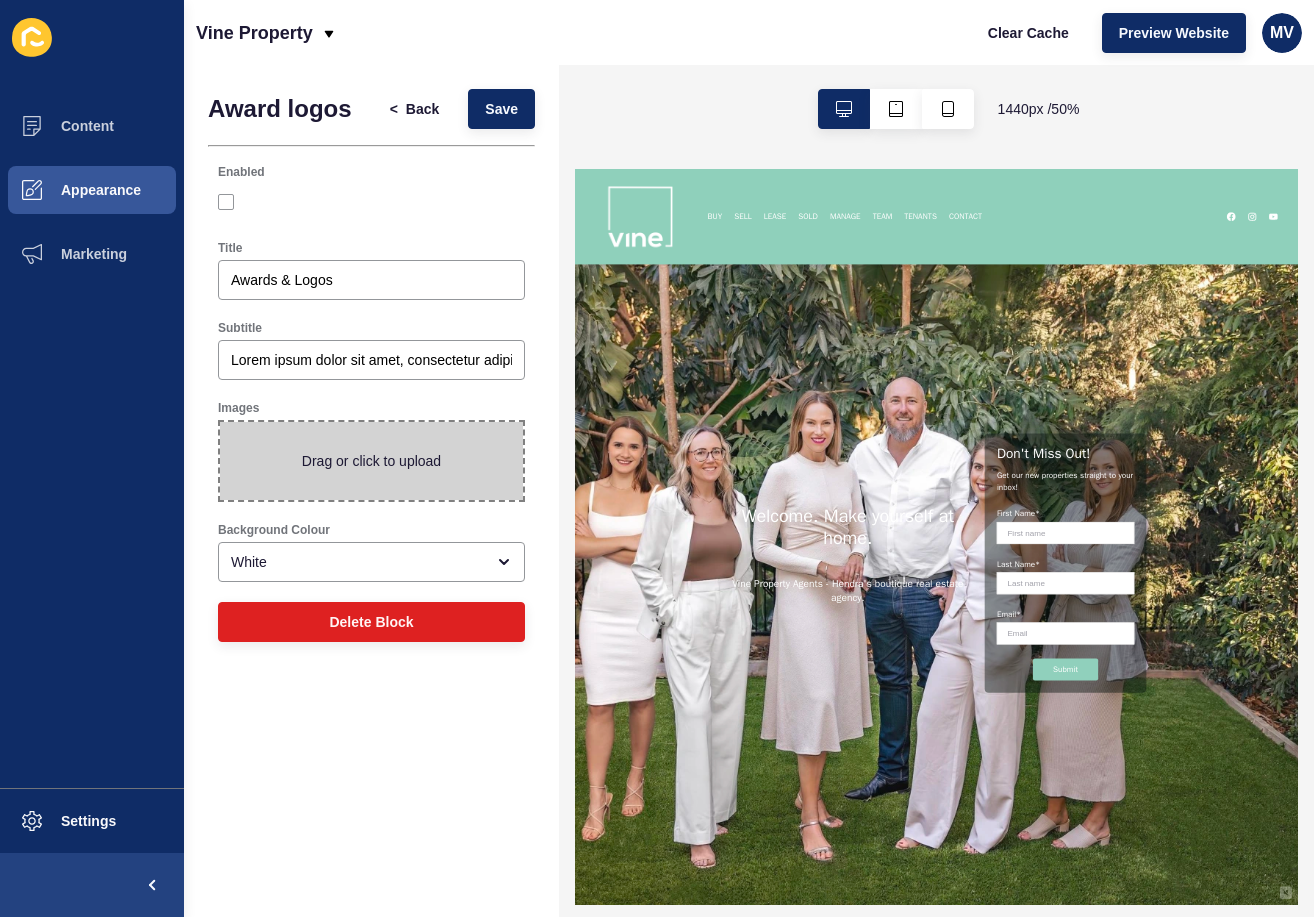 click at bounding box center [371, 461] 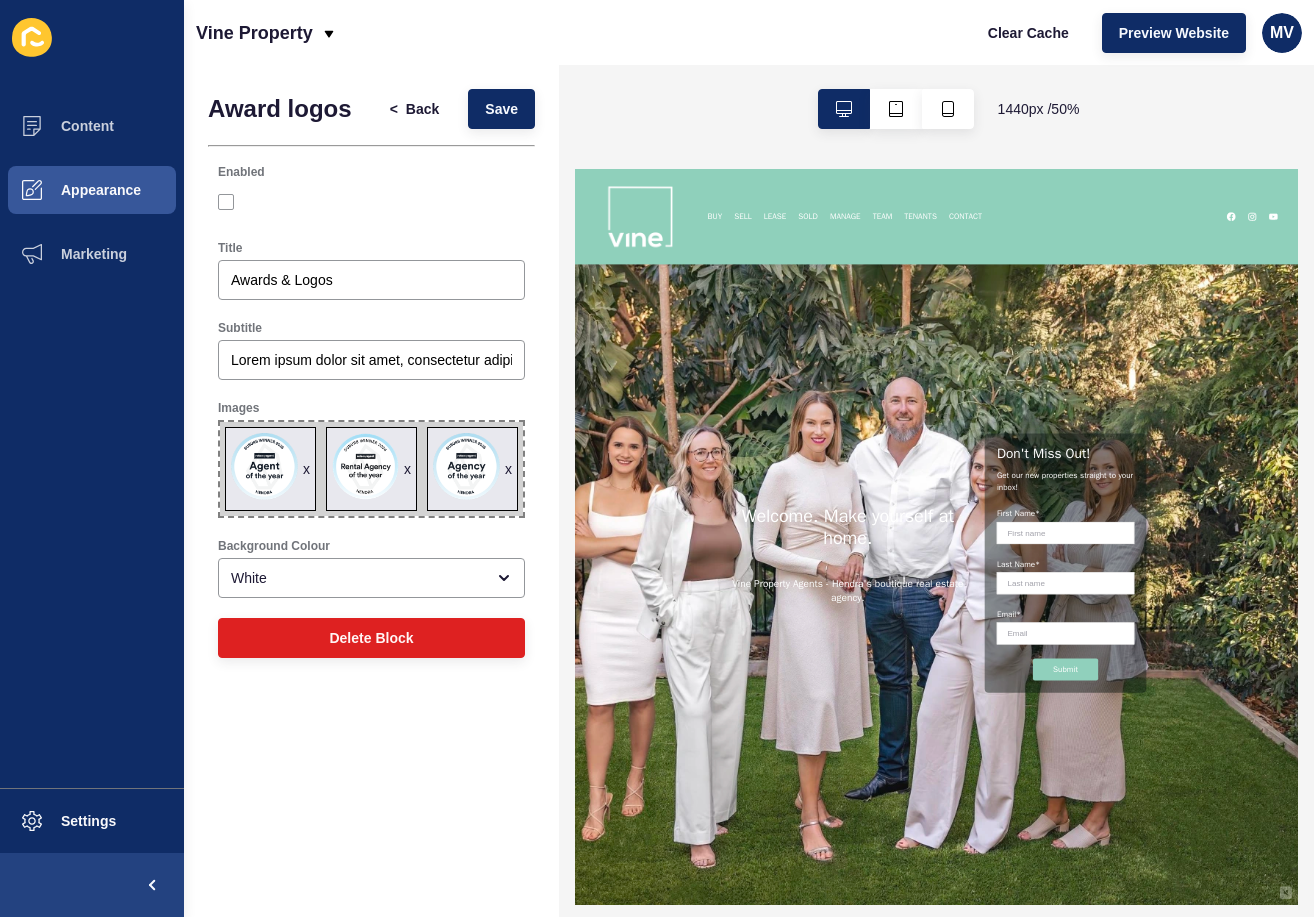 drag, startPoint x: 465, startPoint y: 491, endPoint x: 430, endPoint y: 496, distance: 35.35534 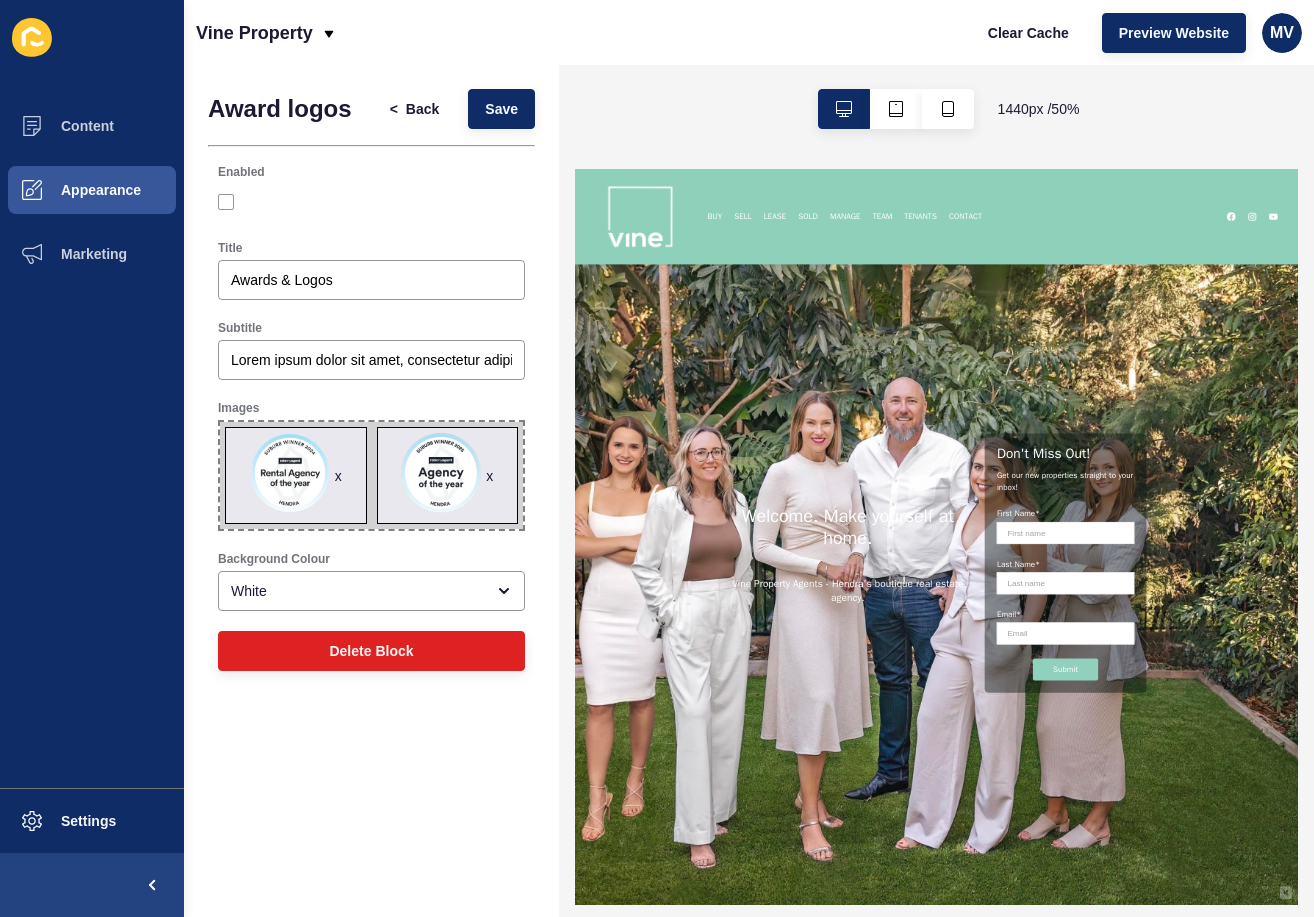 click on "x" at bounding box center (338, 476) 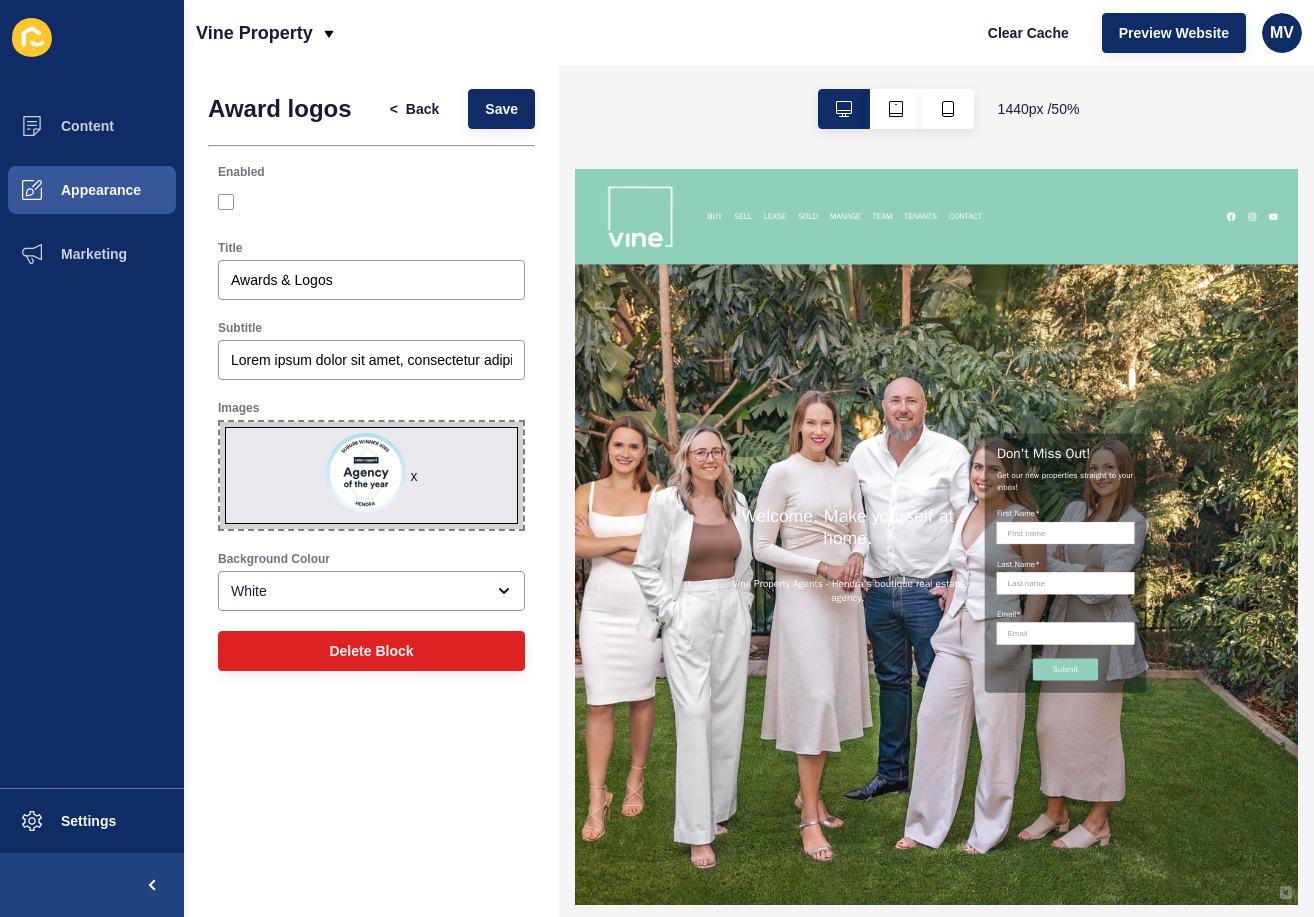 click on "x" at bounding box center [371, 475] 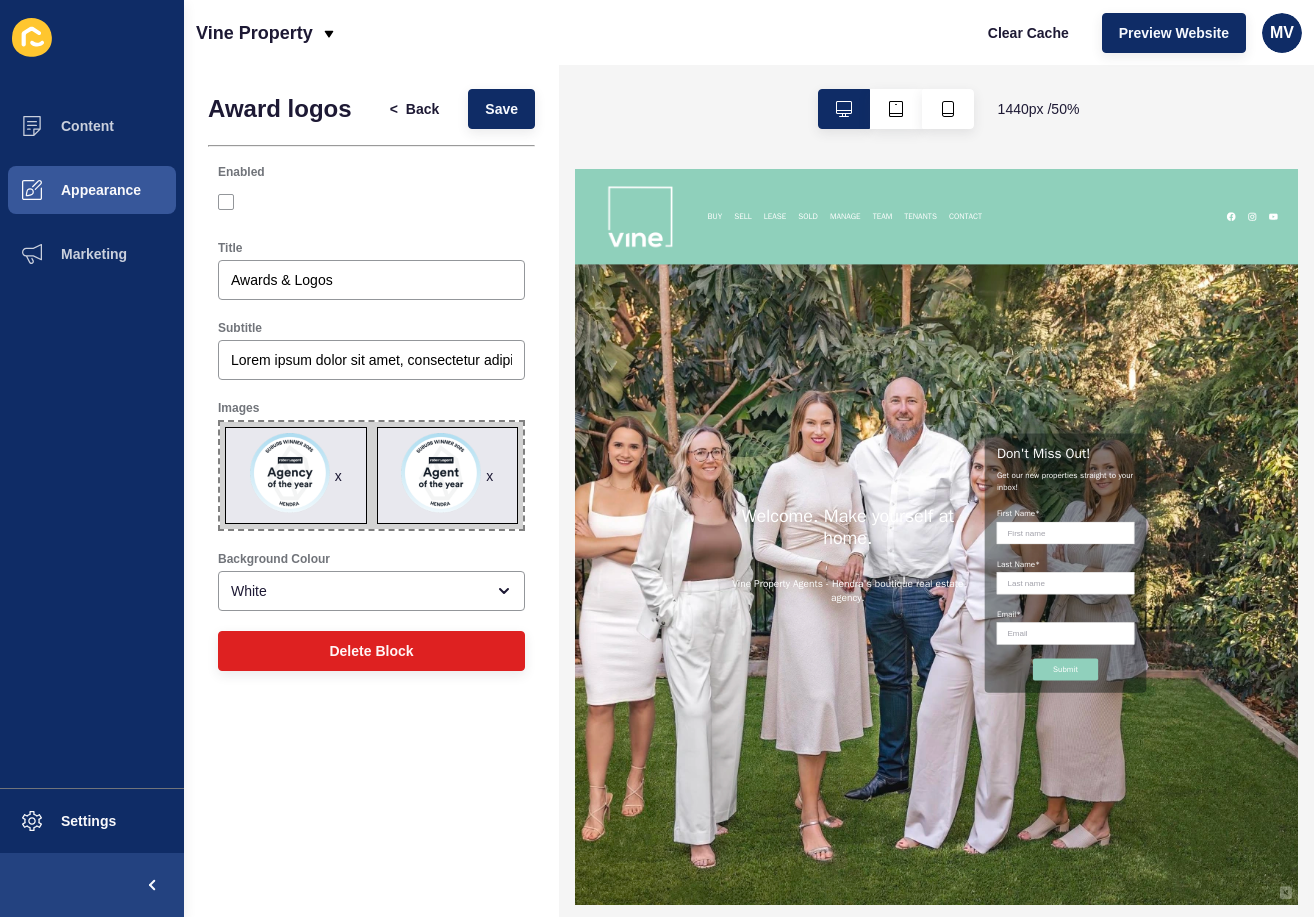 click on "x x" at bounding box center [371, 475] 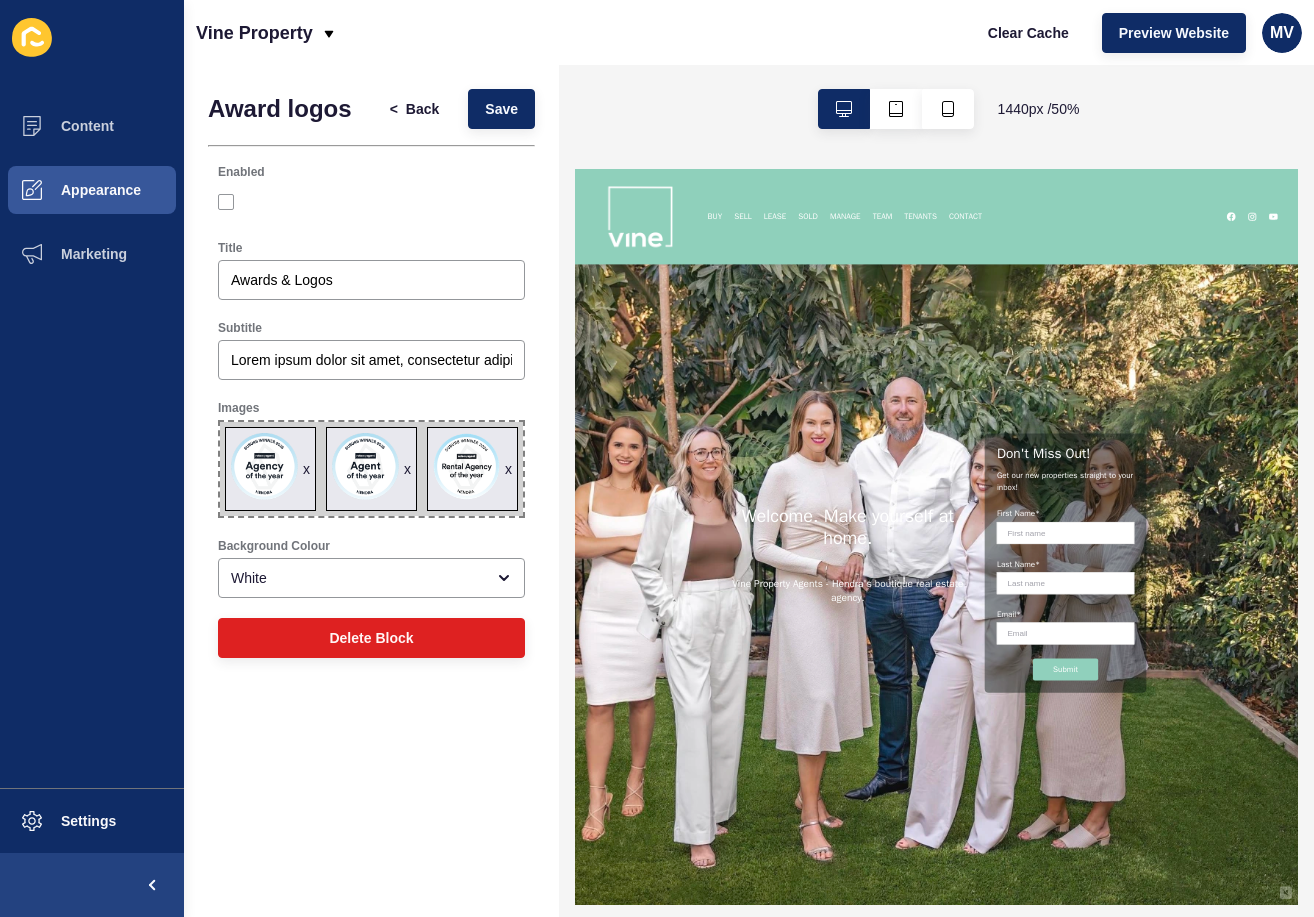 click on "Background Colour" at bounding box center (371, 546) 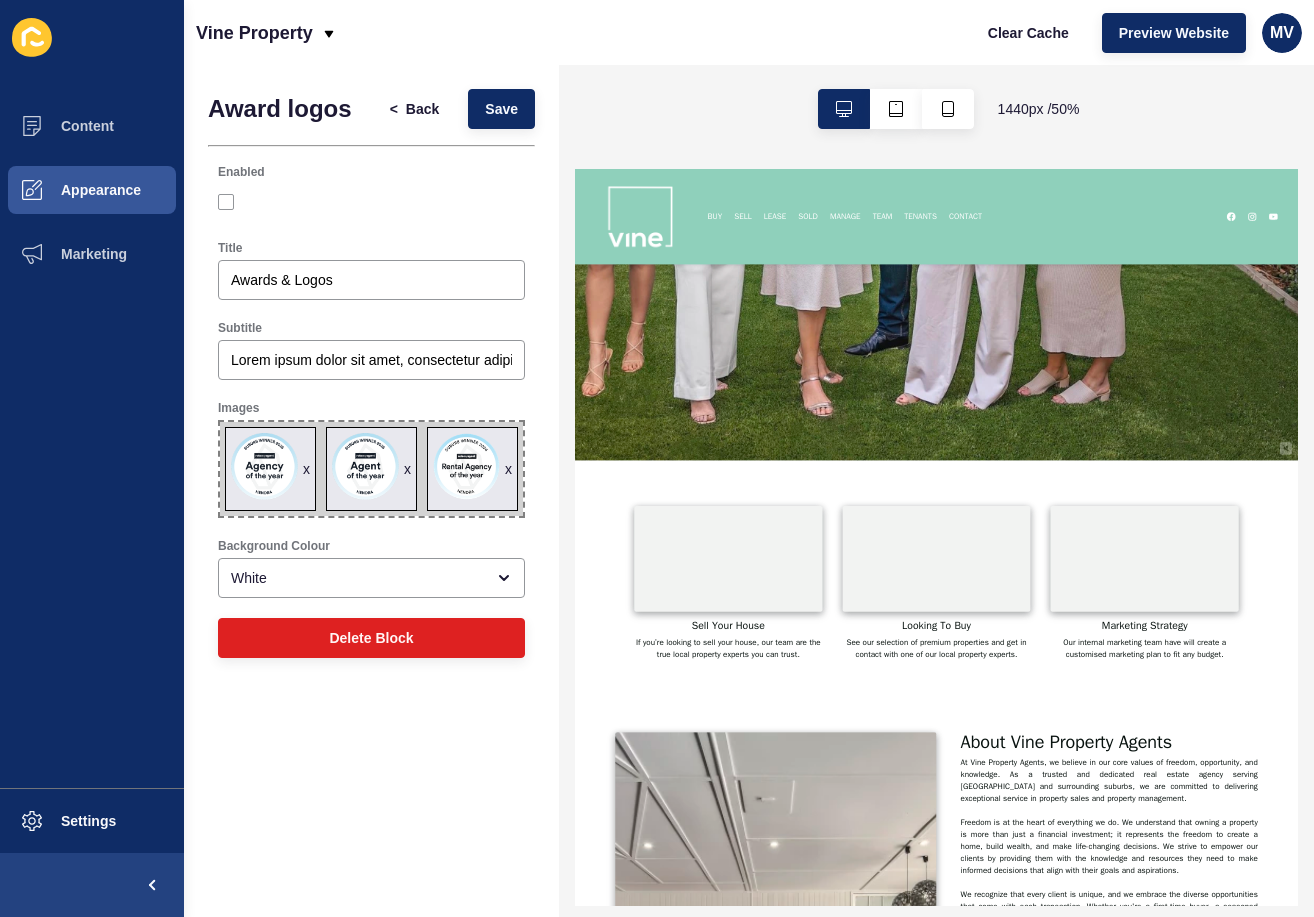 scroll, scrollTop: 883, scrollLeft: 0, axis: vertical 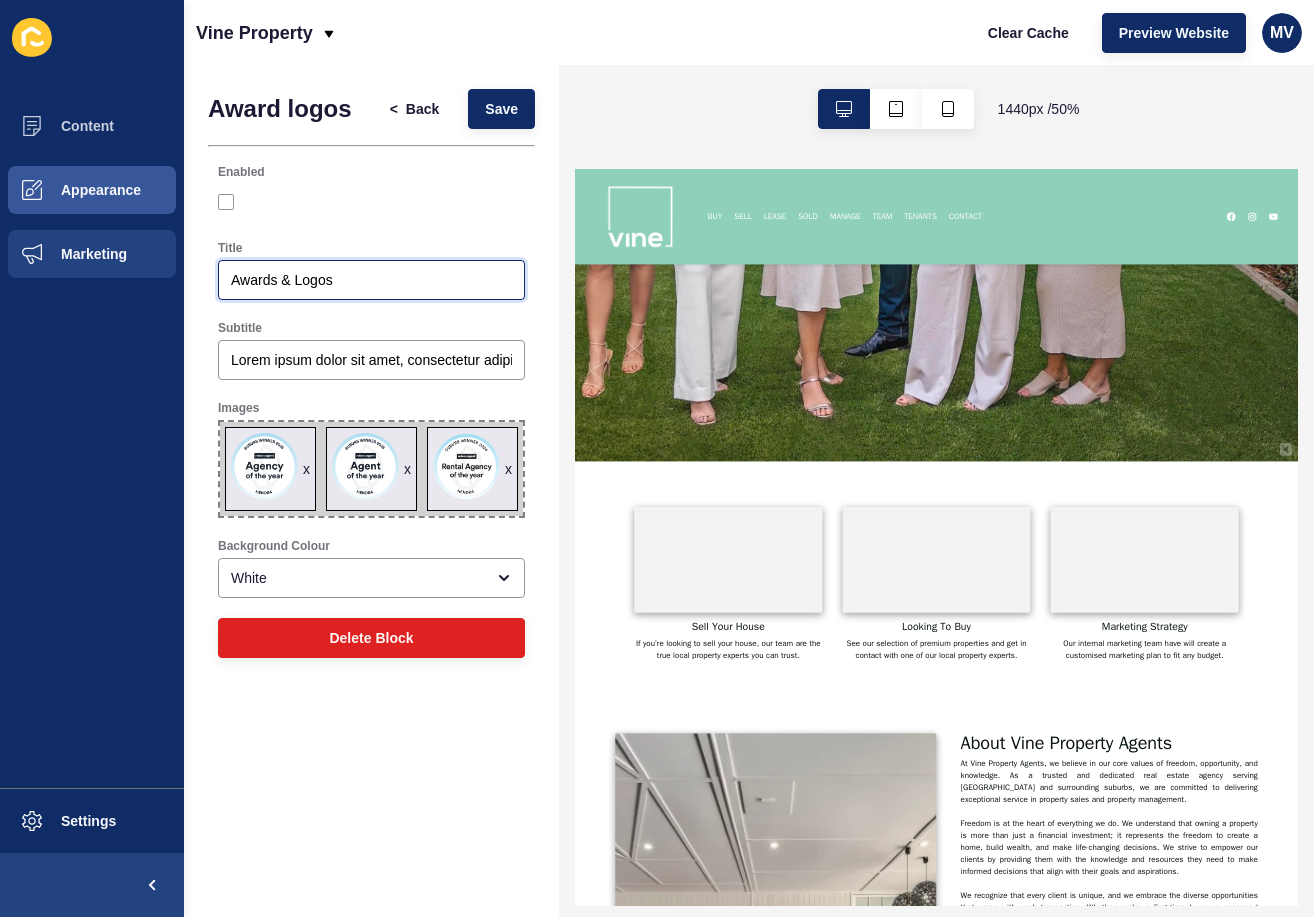 drag, startPoint x: 348, startPoint y: 287, endPoint x: 112, endPoint y: 284, distance: 236.01907 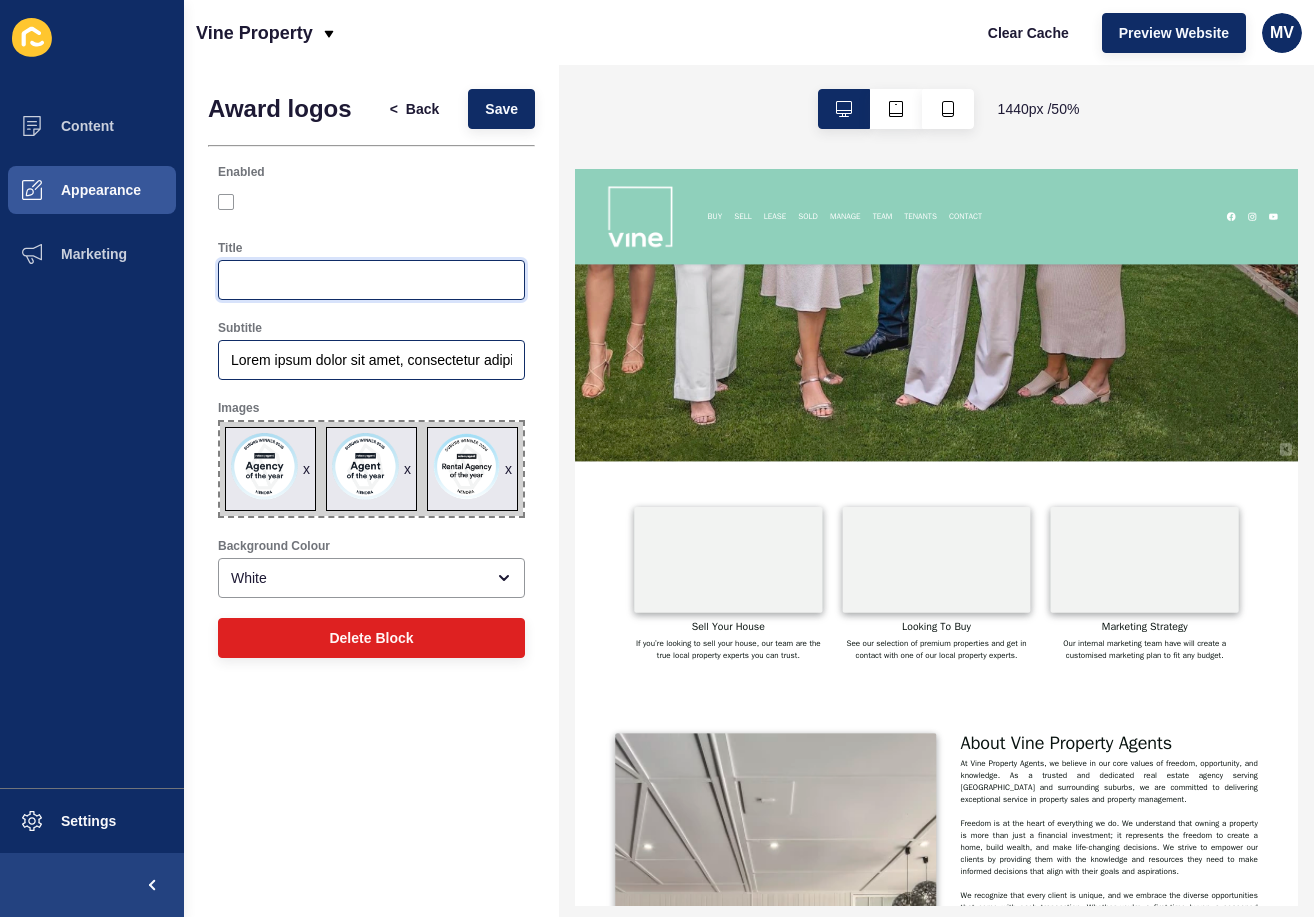 type 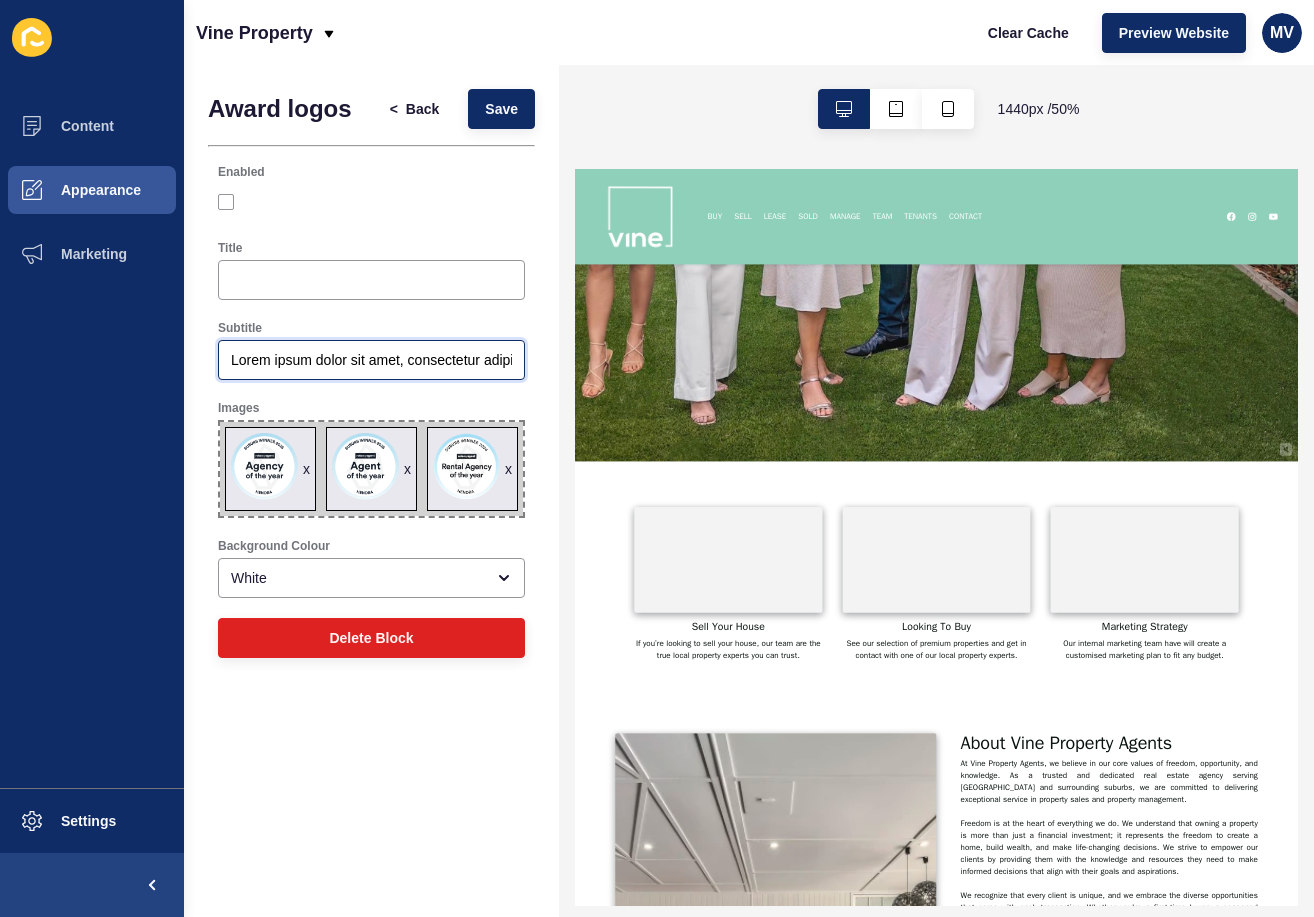 click on "Lorem ipsum dolor sit amet, consectetur adipiscing elit." at bounding box center (371, 360) 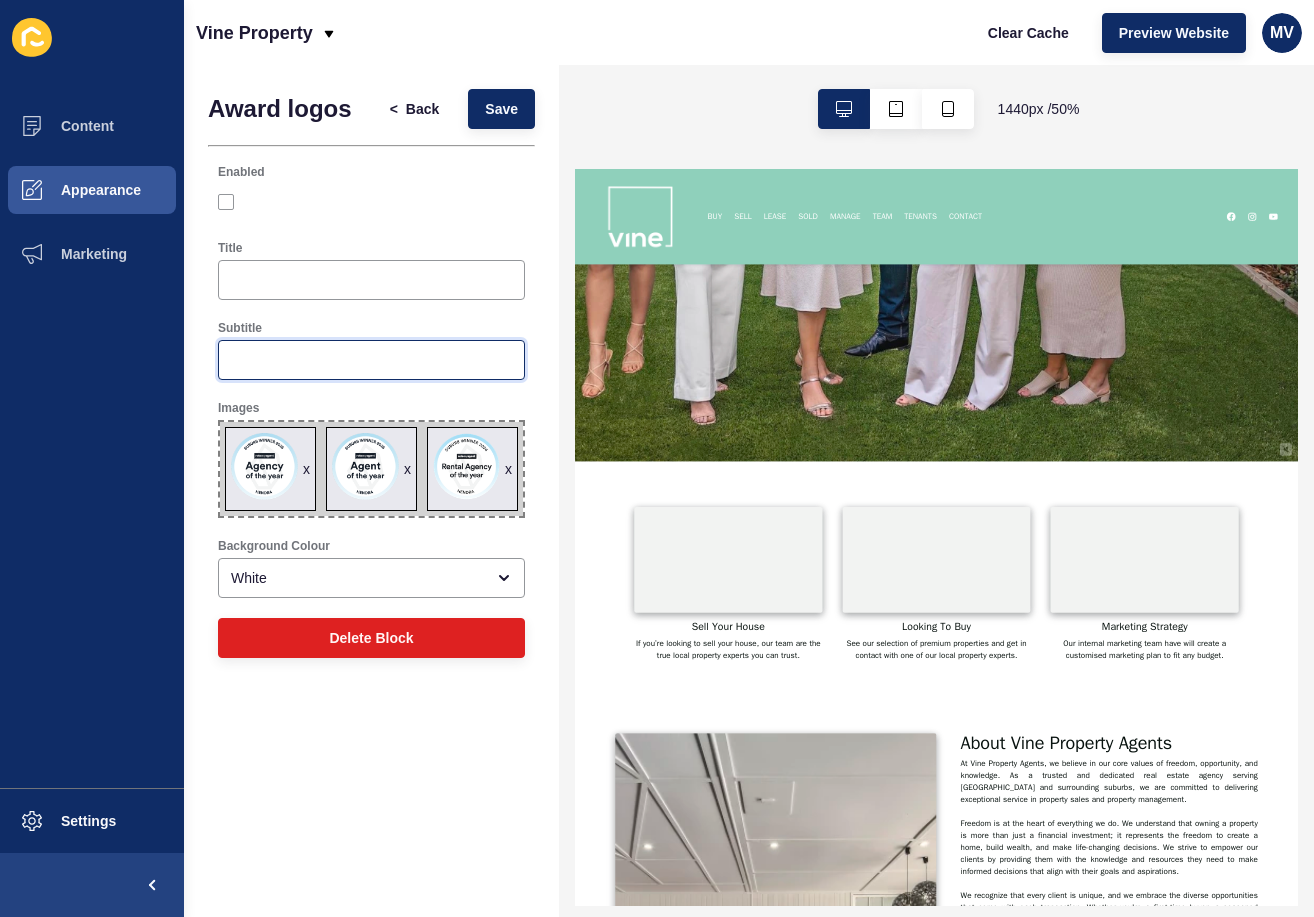 type 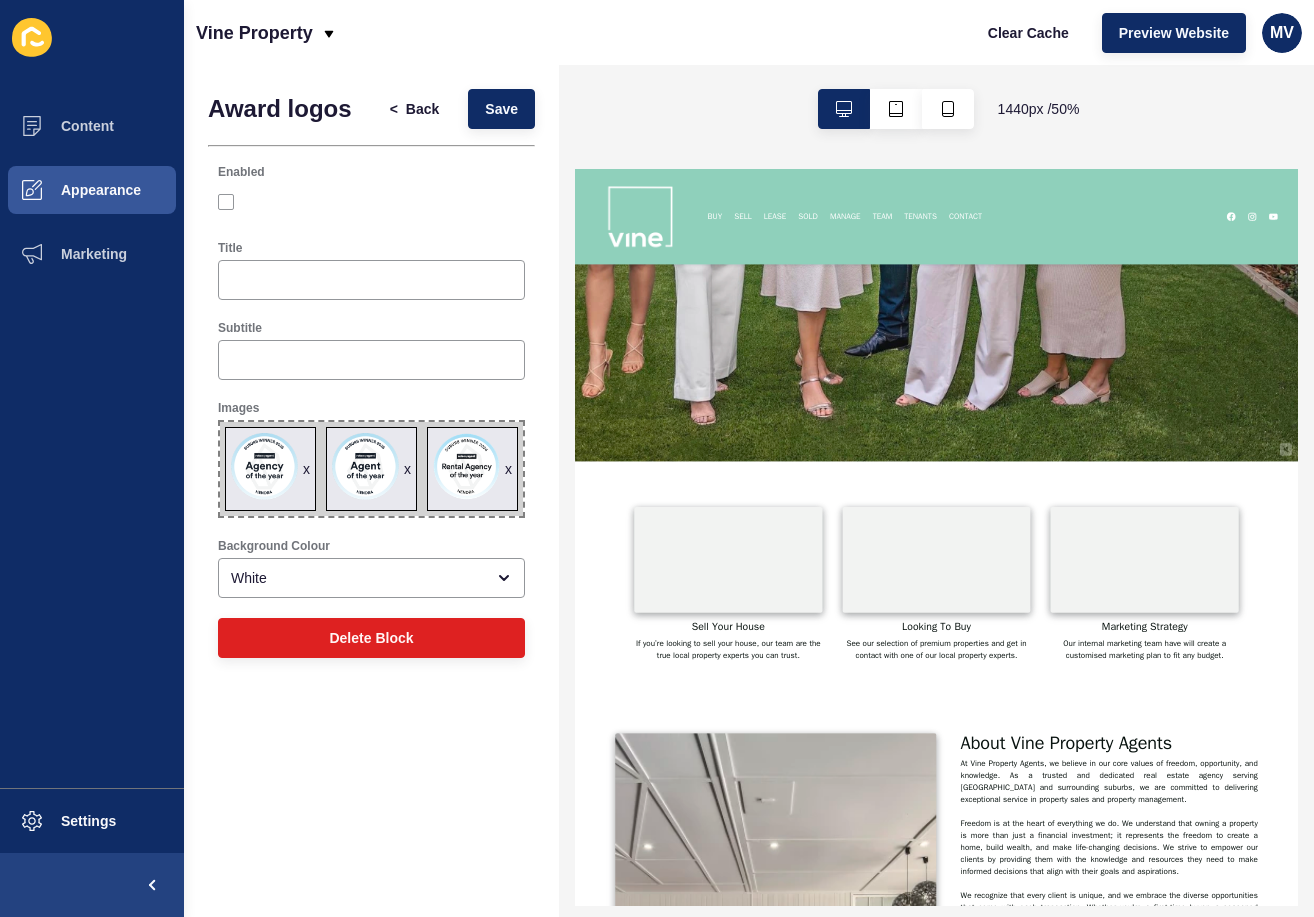 click on "Enabled" at bounding box center [371, 192] 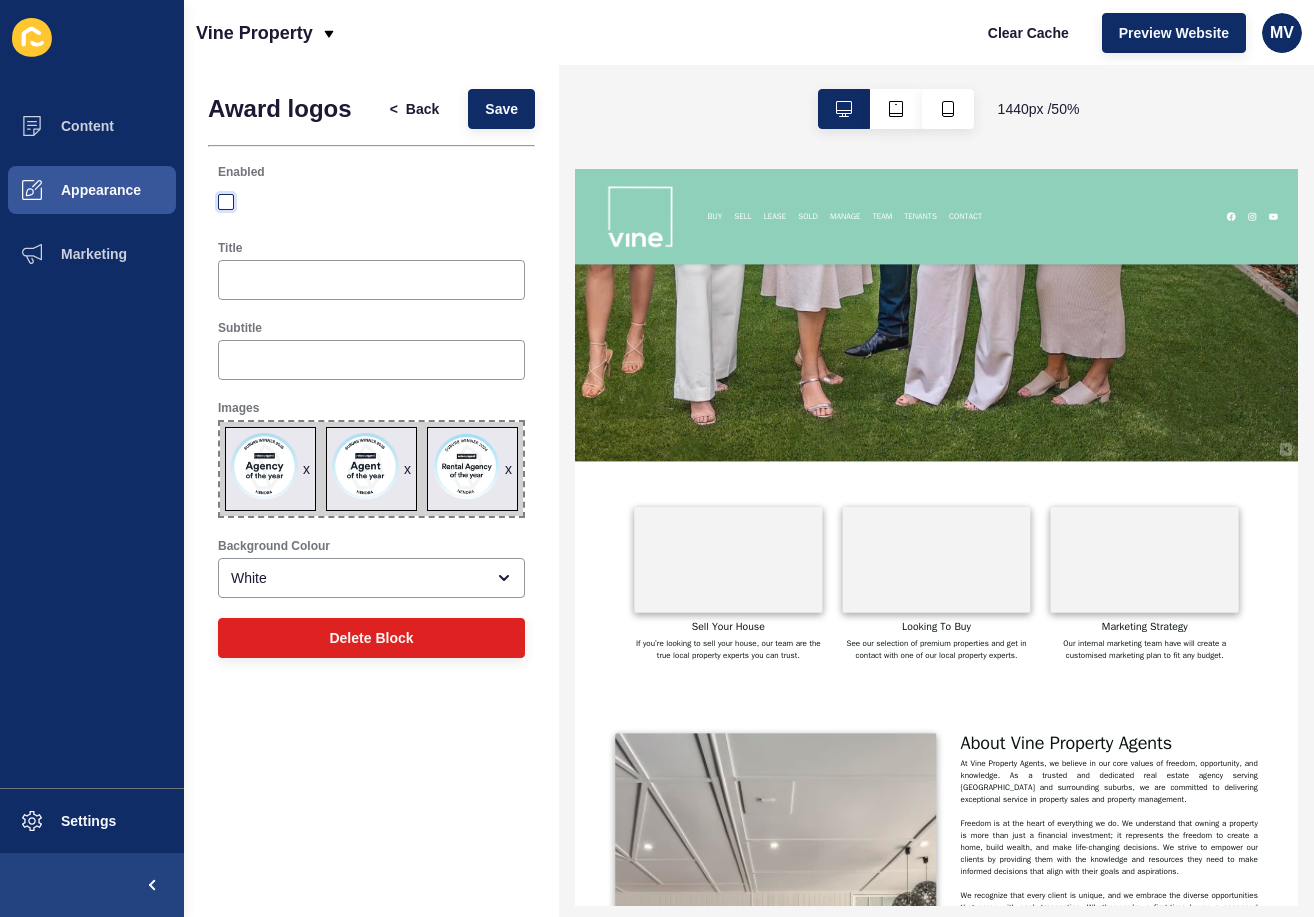 click at bounding box center (226, 202) 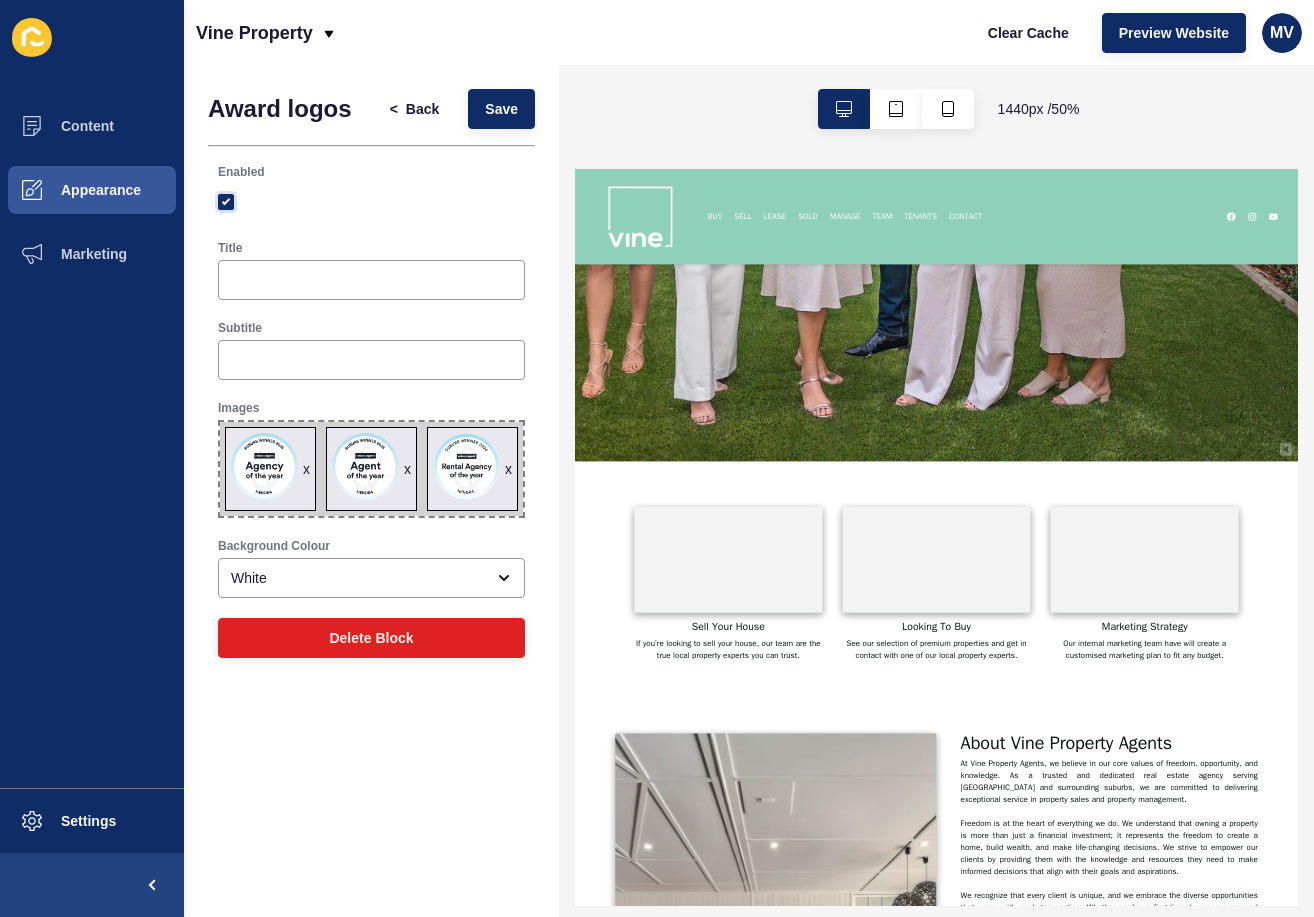 checkbox on "true" 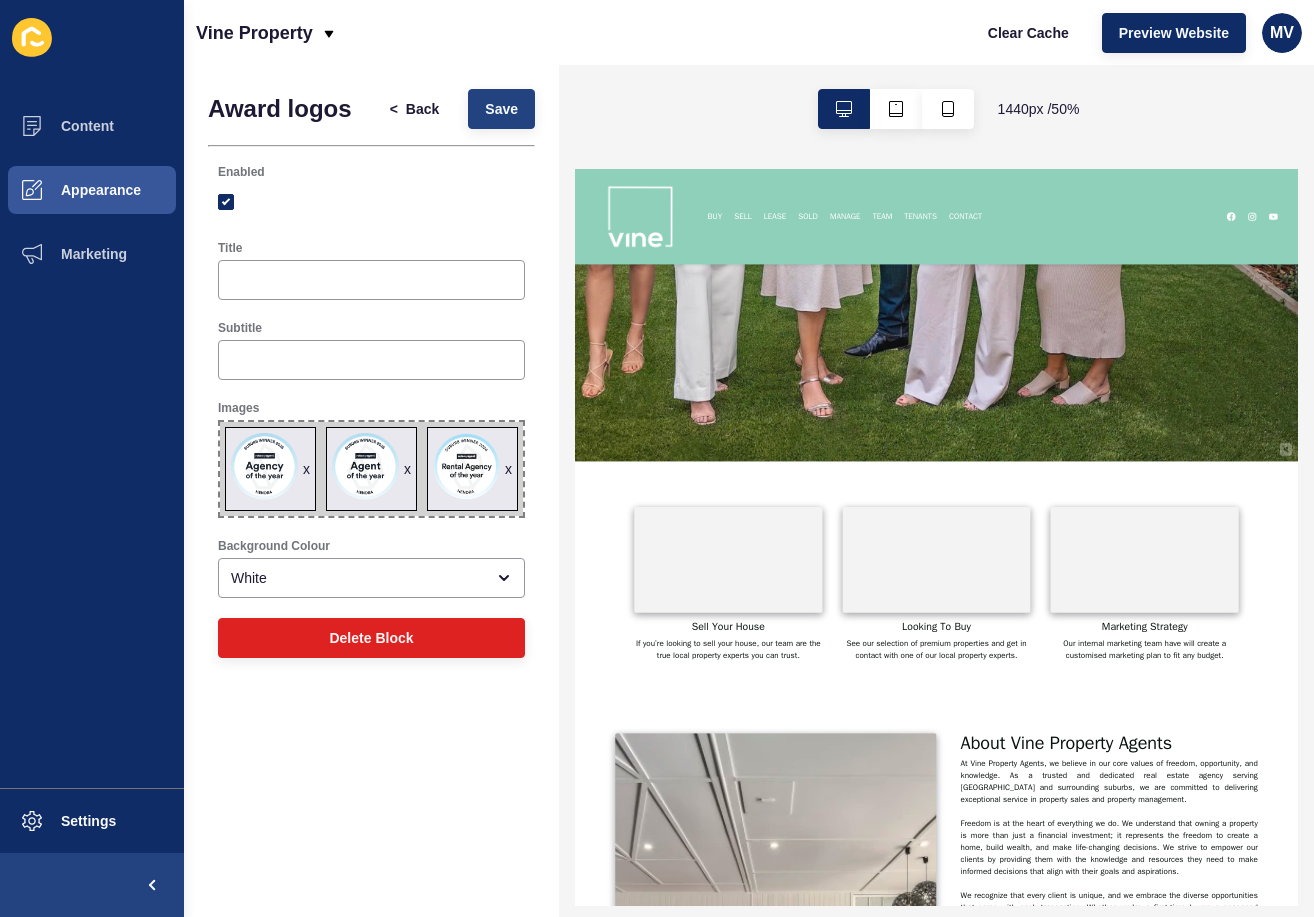 click on "Save" at bounding box center (501, 109) 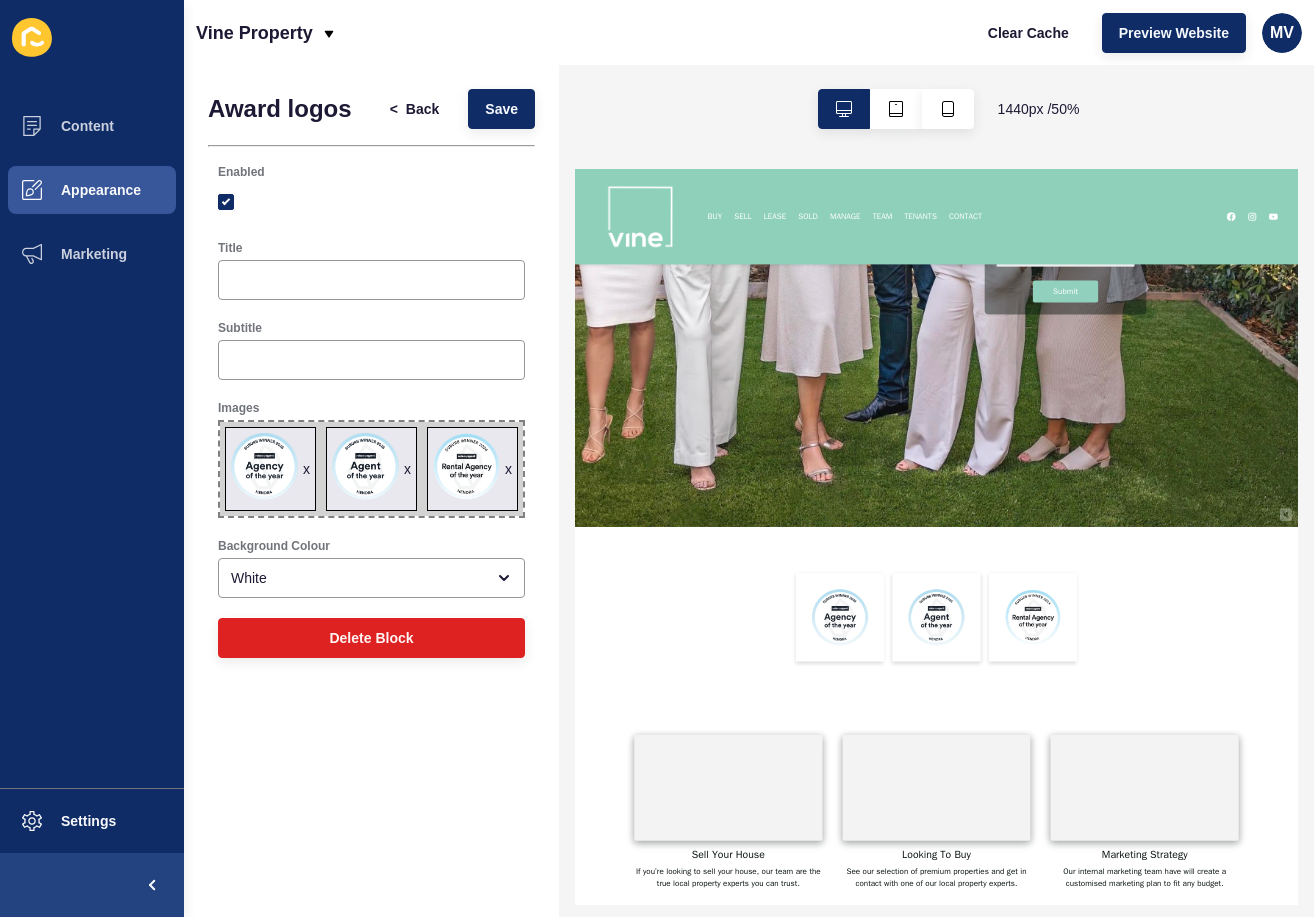 scroll, scrollTop: 758, scrollLeft: 0, axis: vertical 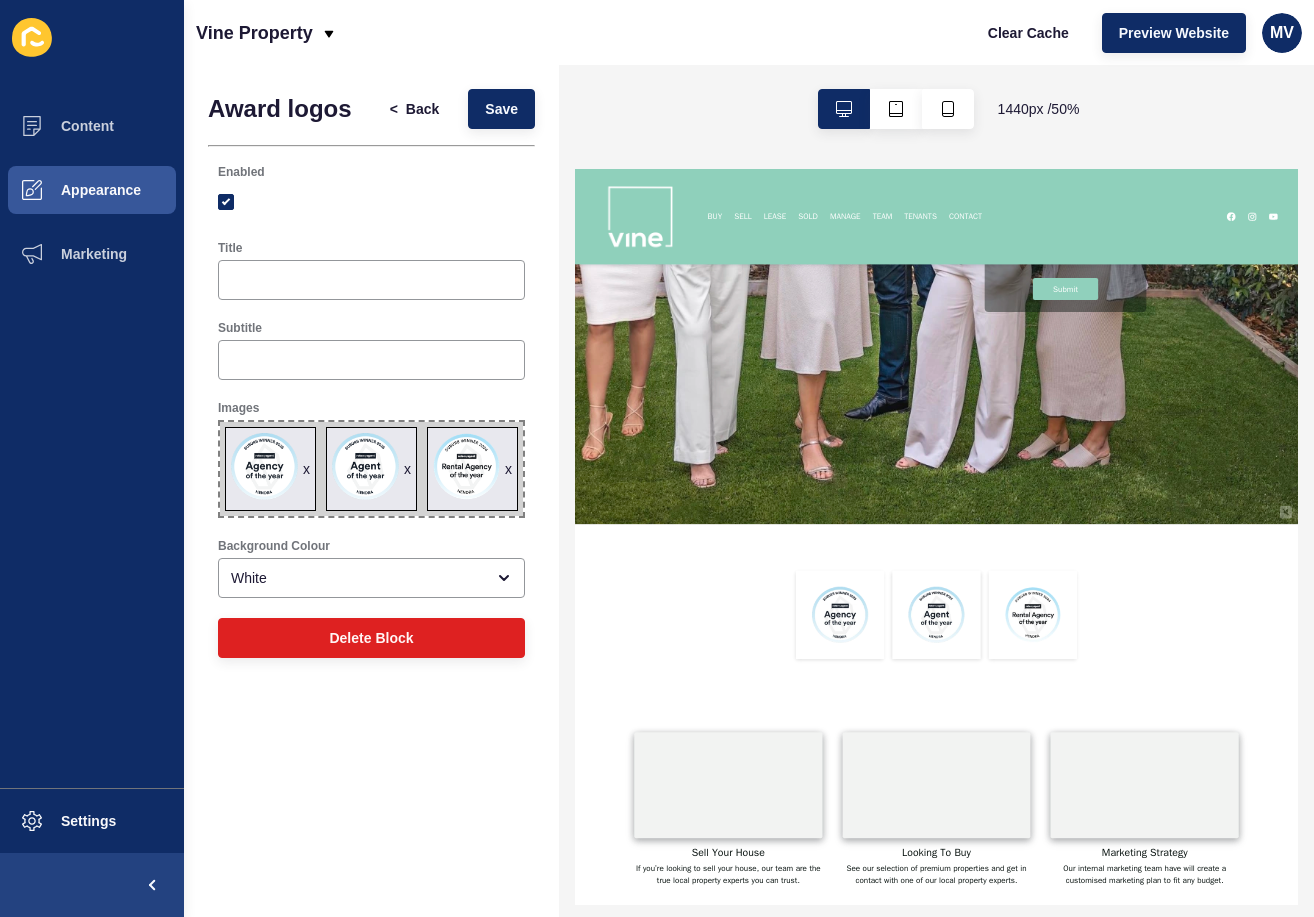click on "Award logos < Back Save Enabled Title Subtitle Images x x x Drag or click to upload Background Colour White Delete Block" at bounding box center (371, 491) 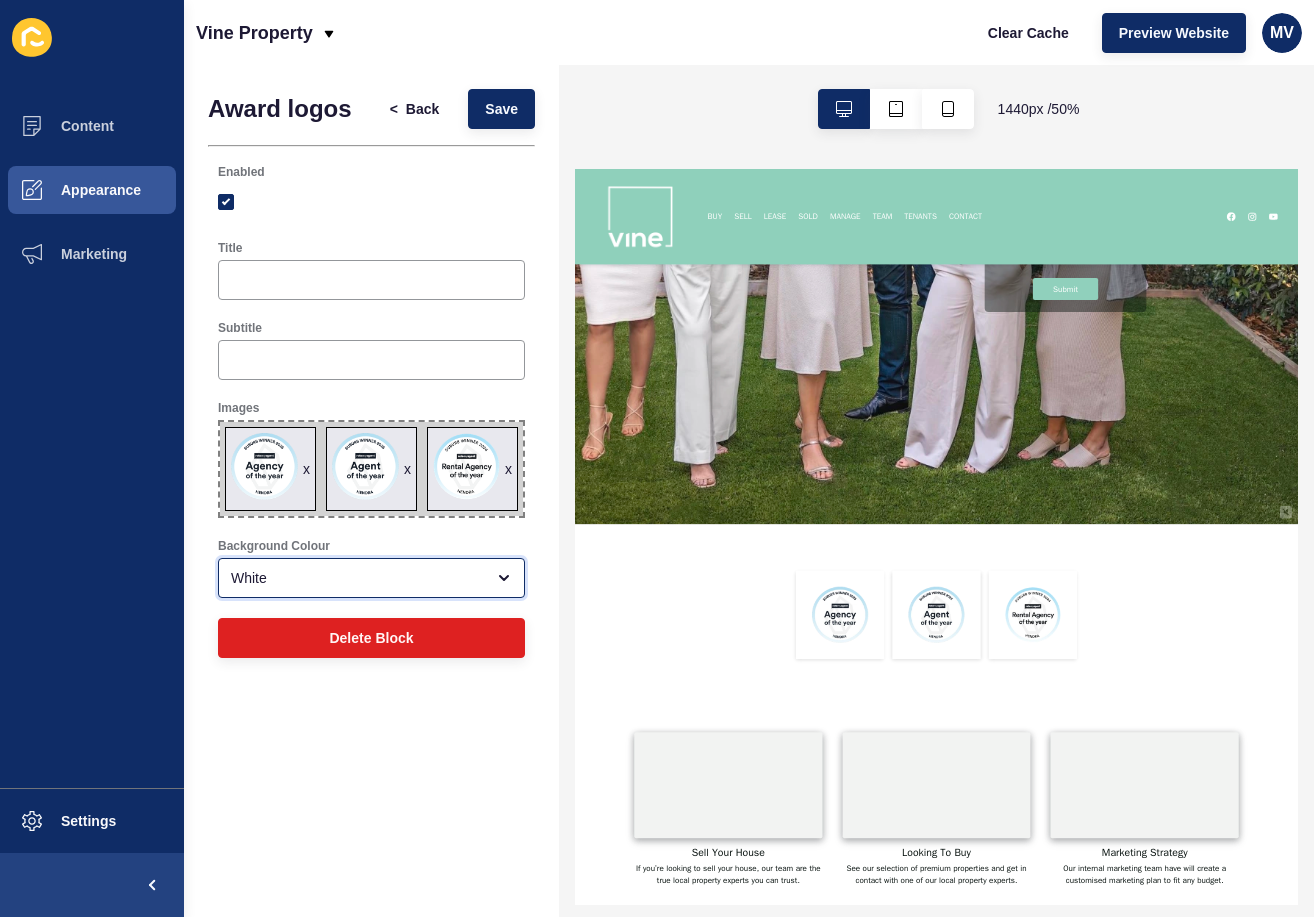 click on "White" at bounding box center [357, 578] 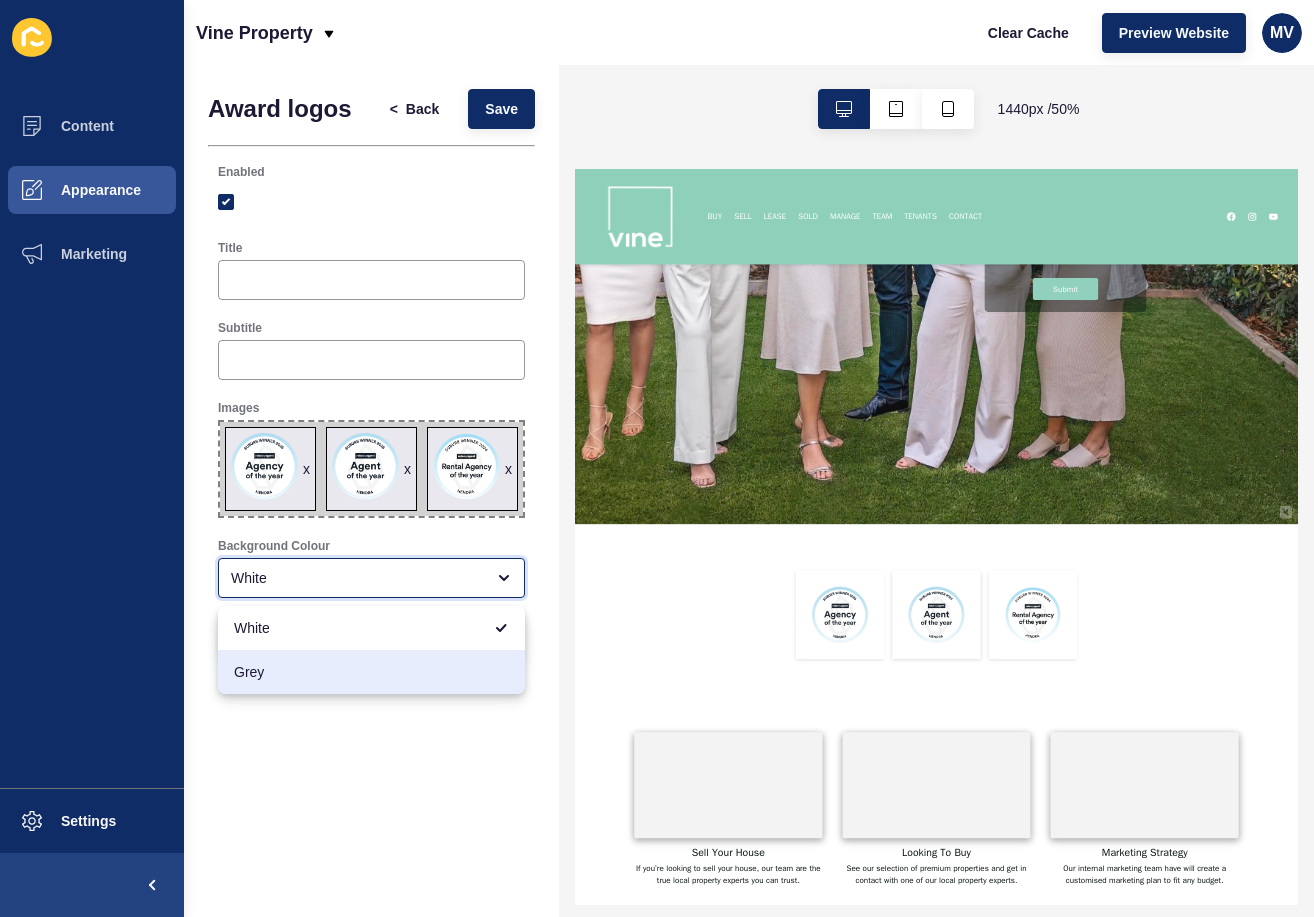 click on "Grey" at bounding box center [371, 672] 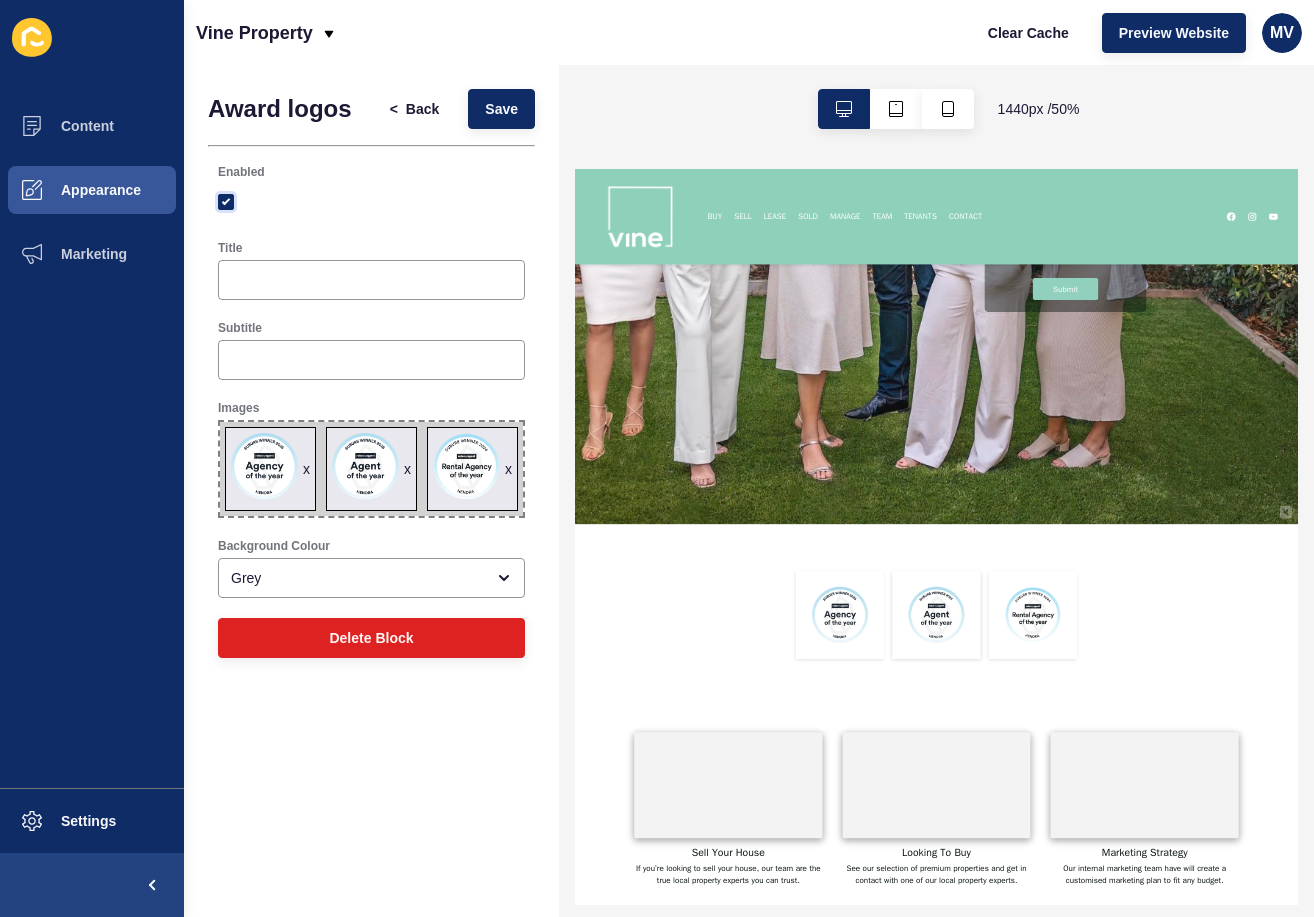 click at bounding box center [226, 202] 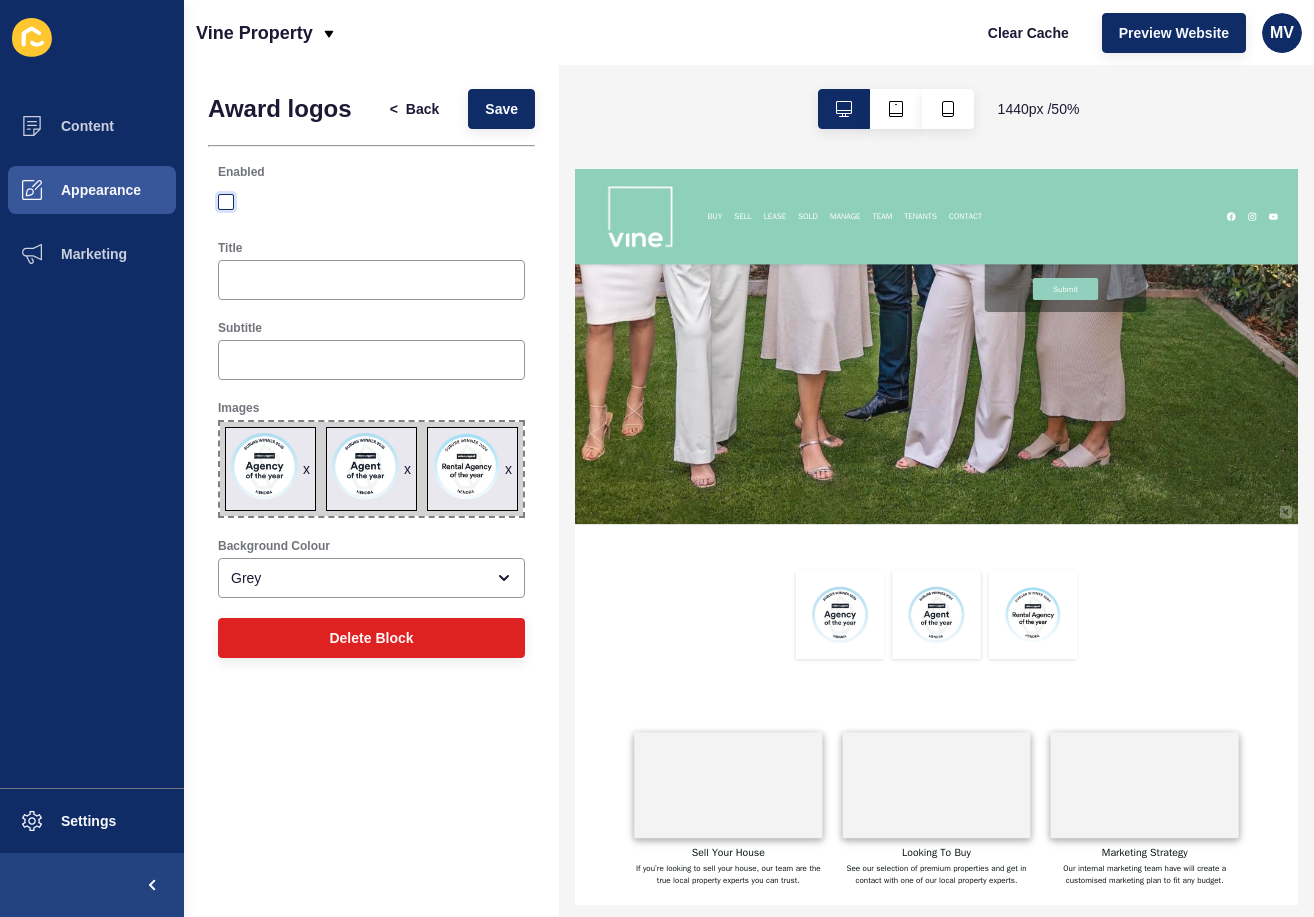 checkbox on "false" 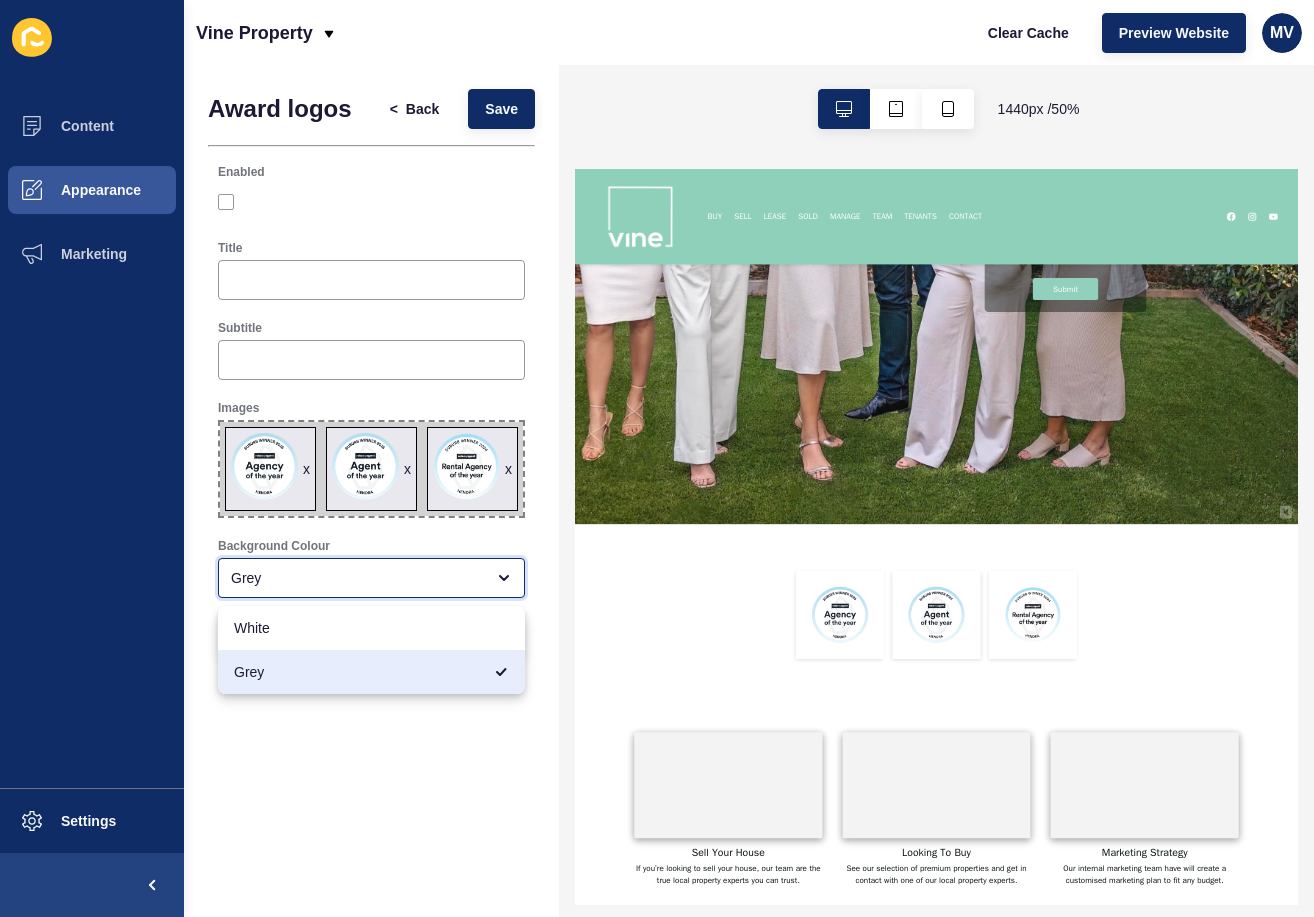 click on "Grey" at bounding box center (357, 578) 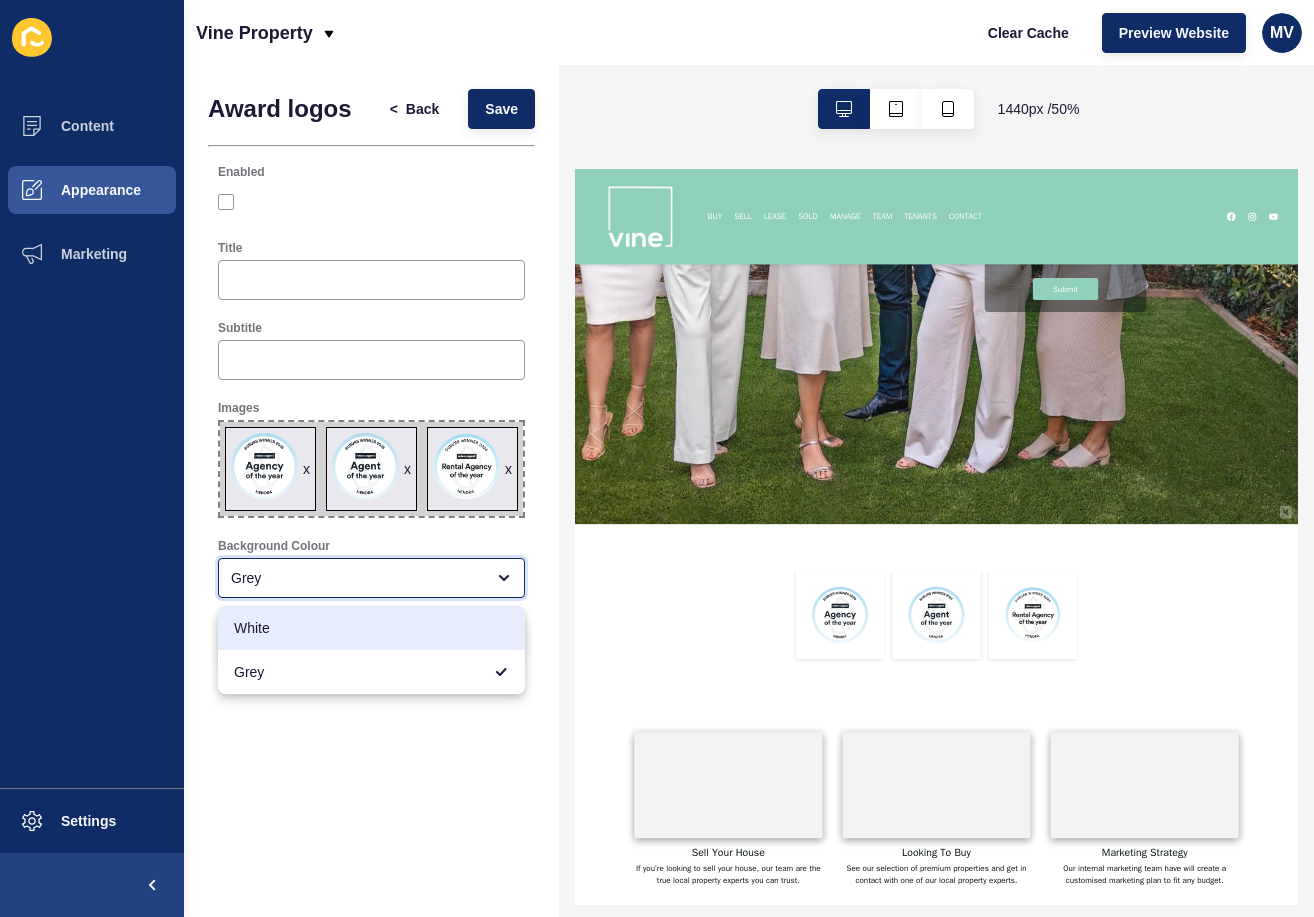 click on "White" at bounding box center [371, 628] 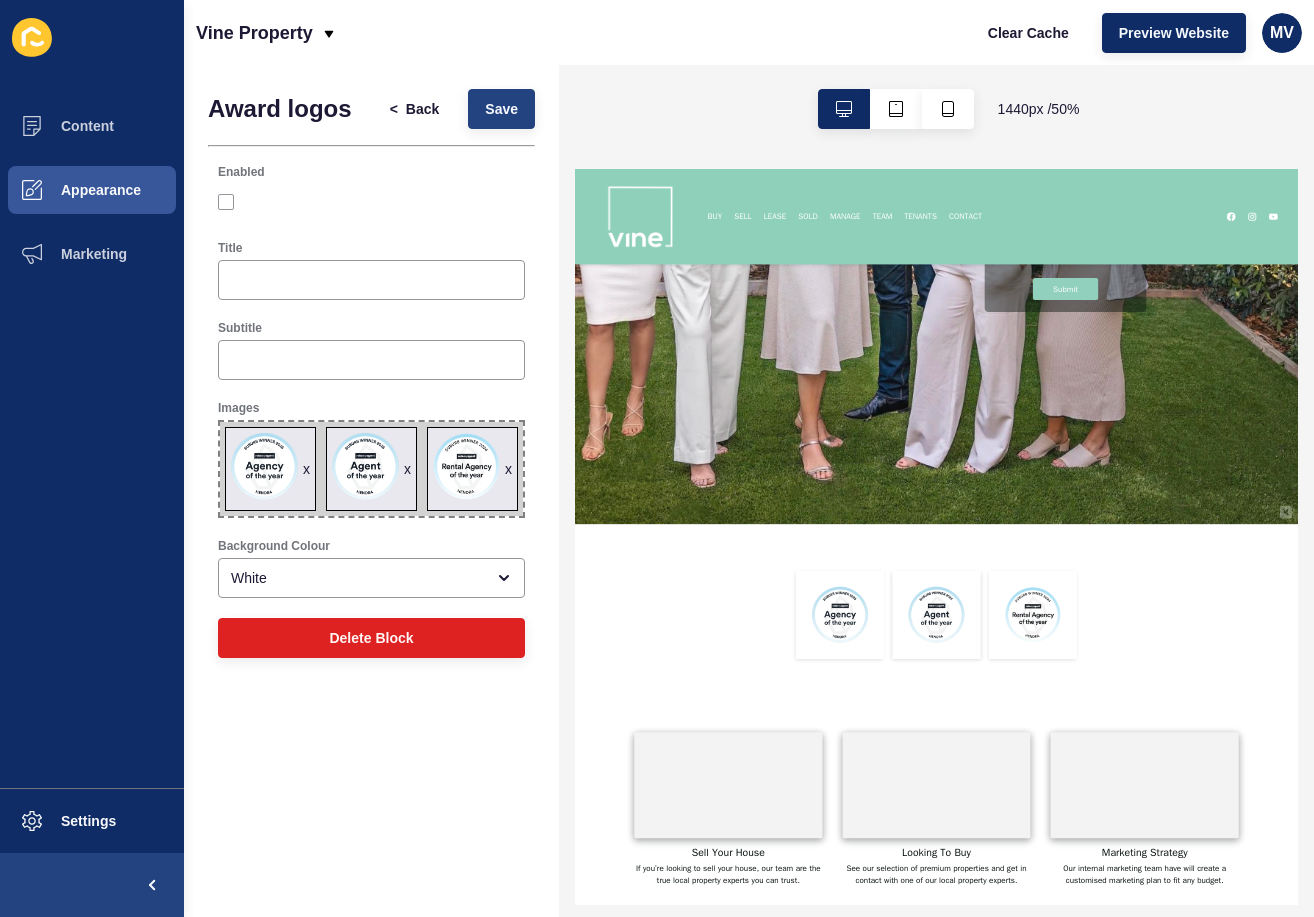 click on "Save" at bounding box center [501, 109] 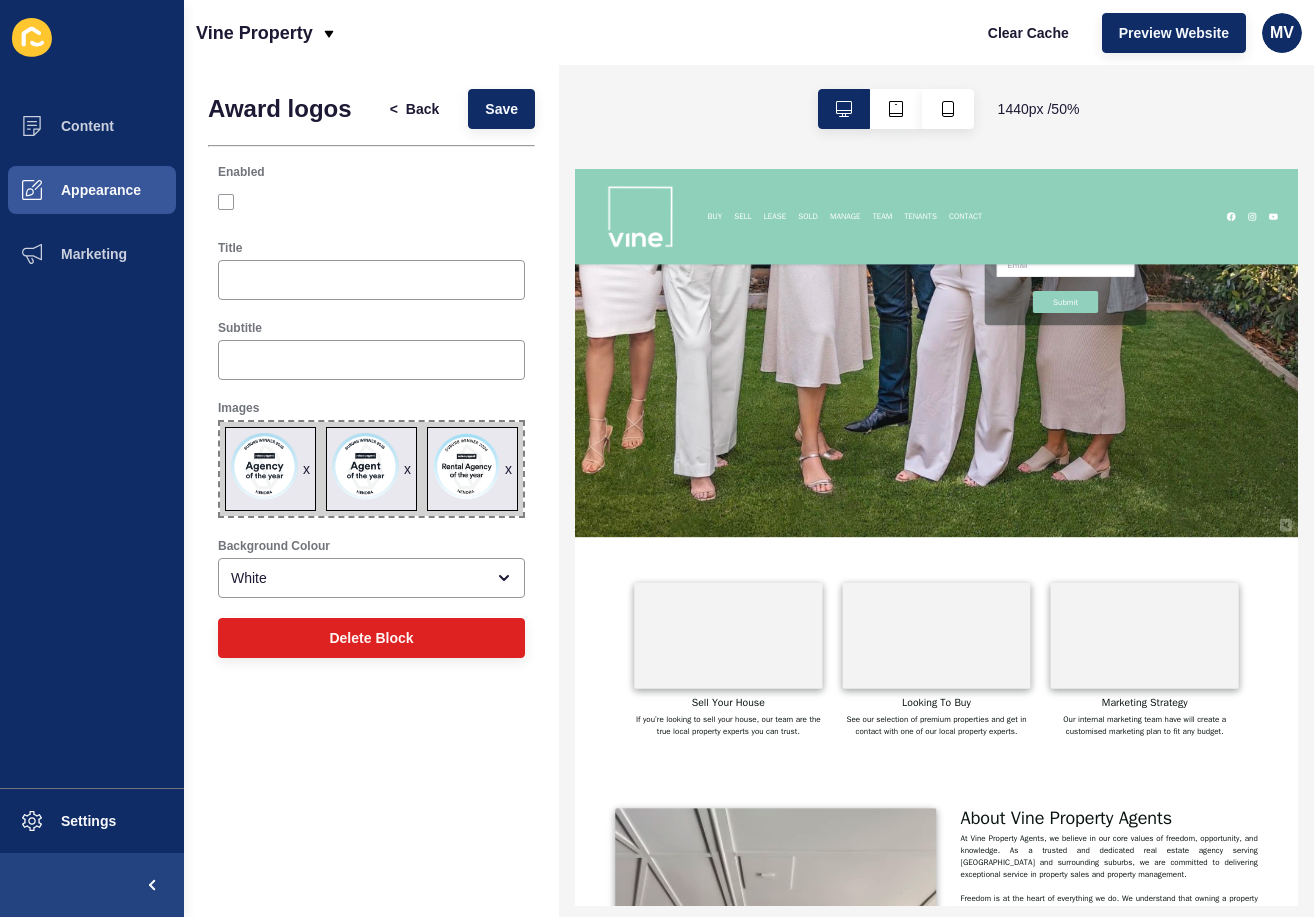 scroll, scrollTop: 733, scrollLeft: 0, axis: vertical 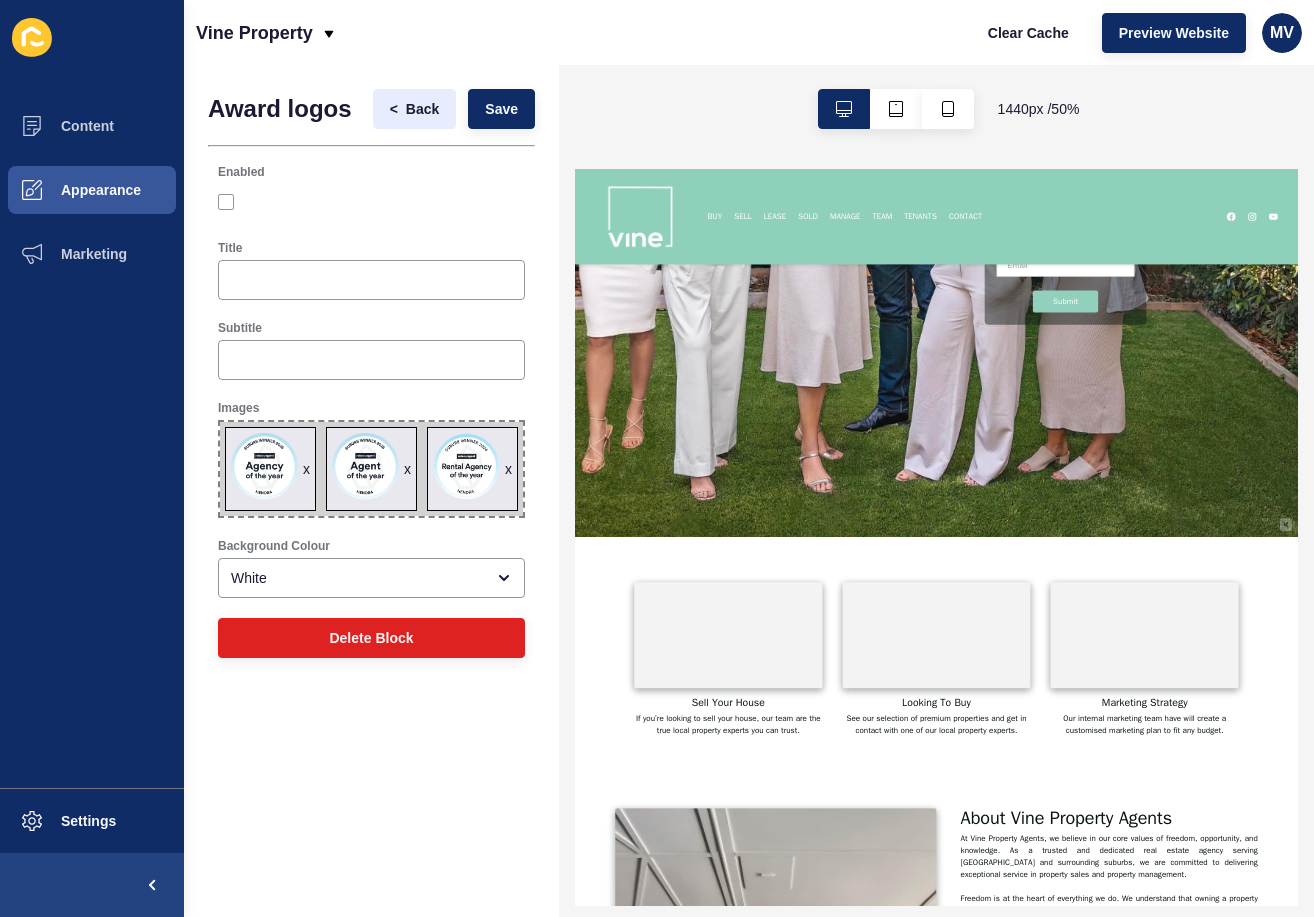 click on "Back" at bounding box center [422, 109] 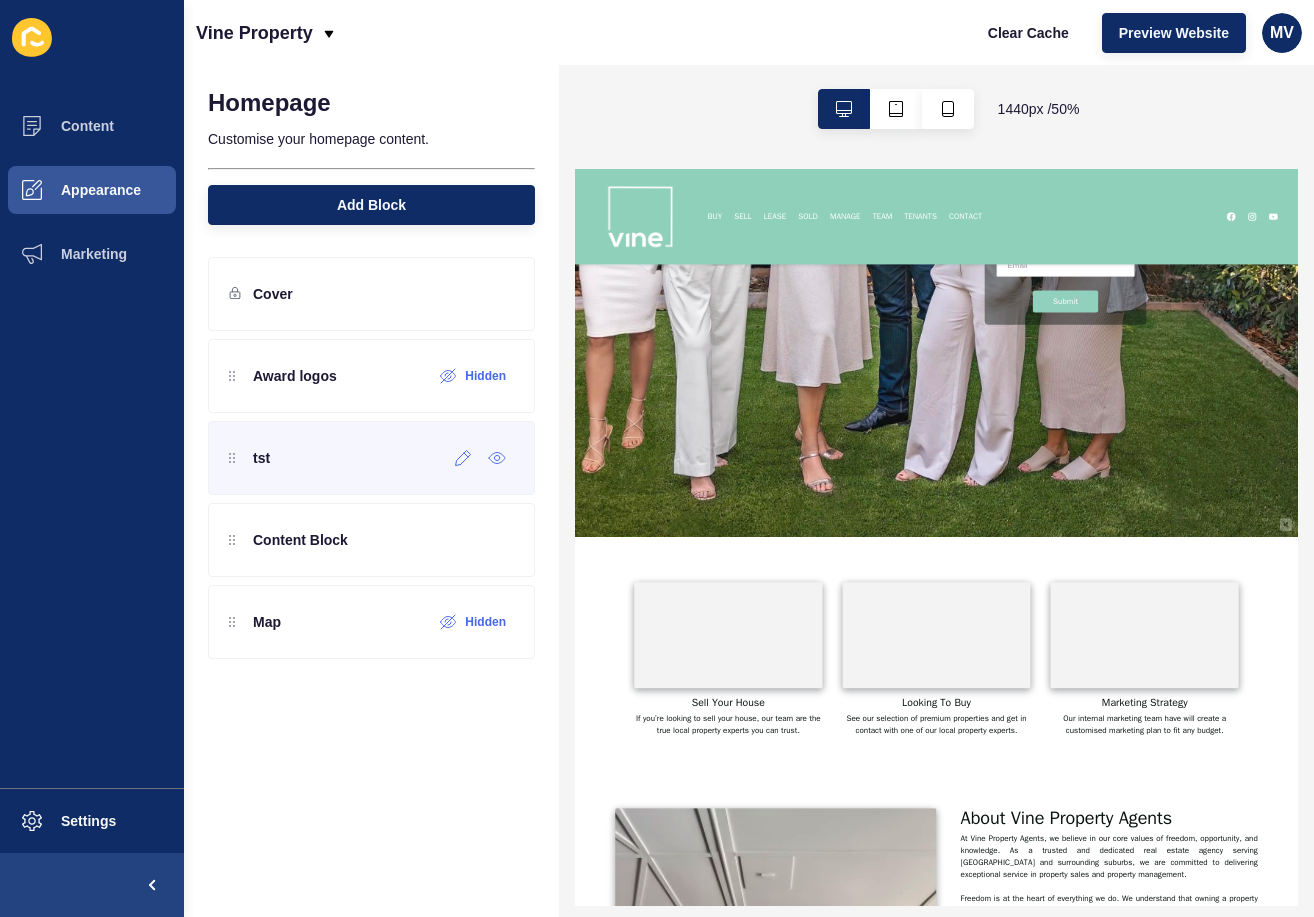 click on "tst" at bounding box center (371, 458) 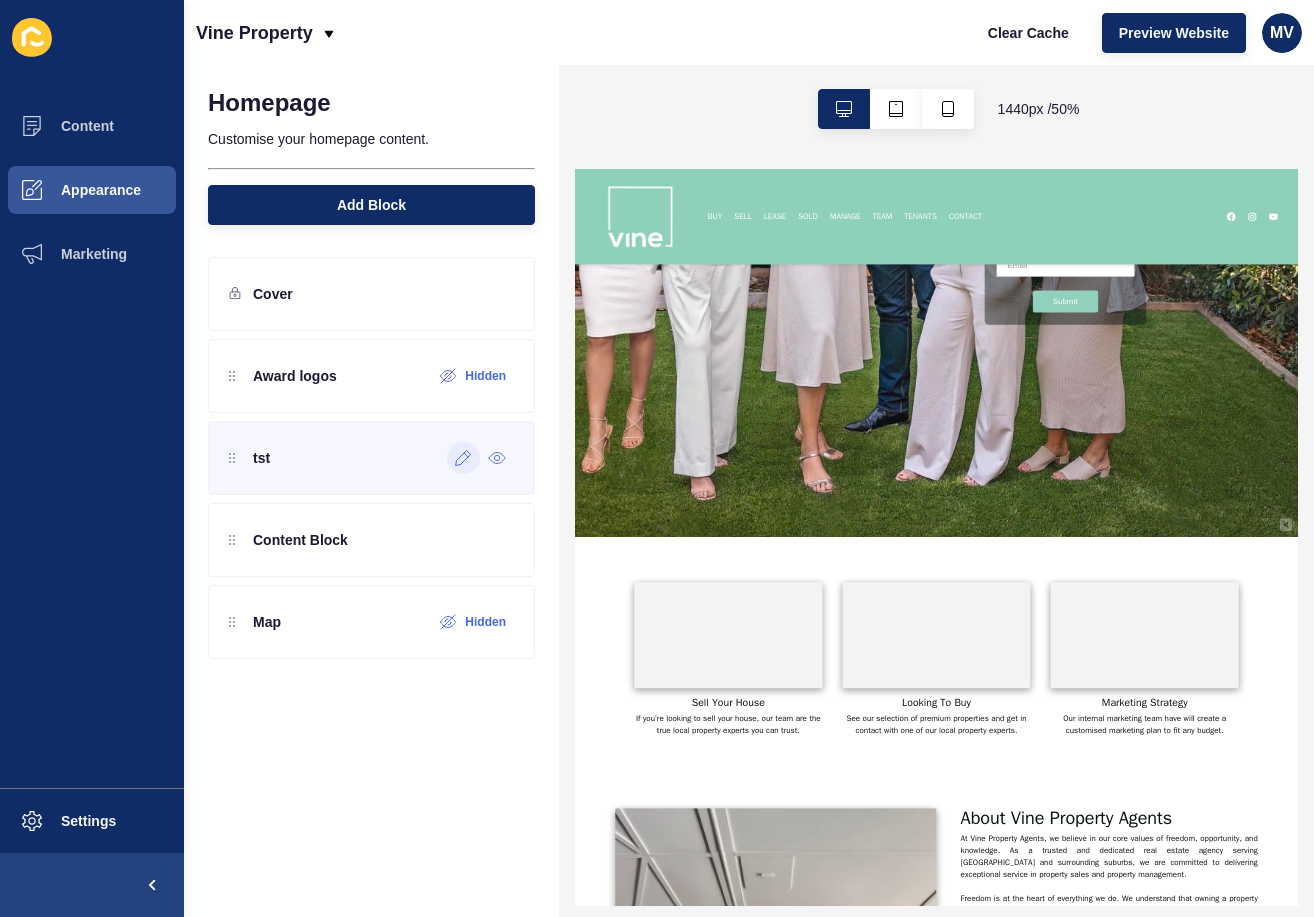 click at bounding box center (463, 458) 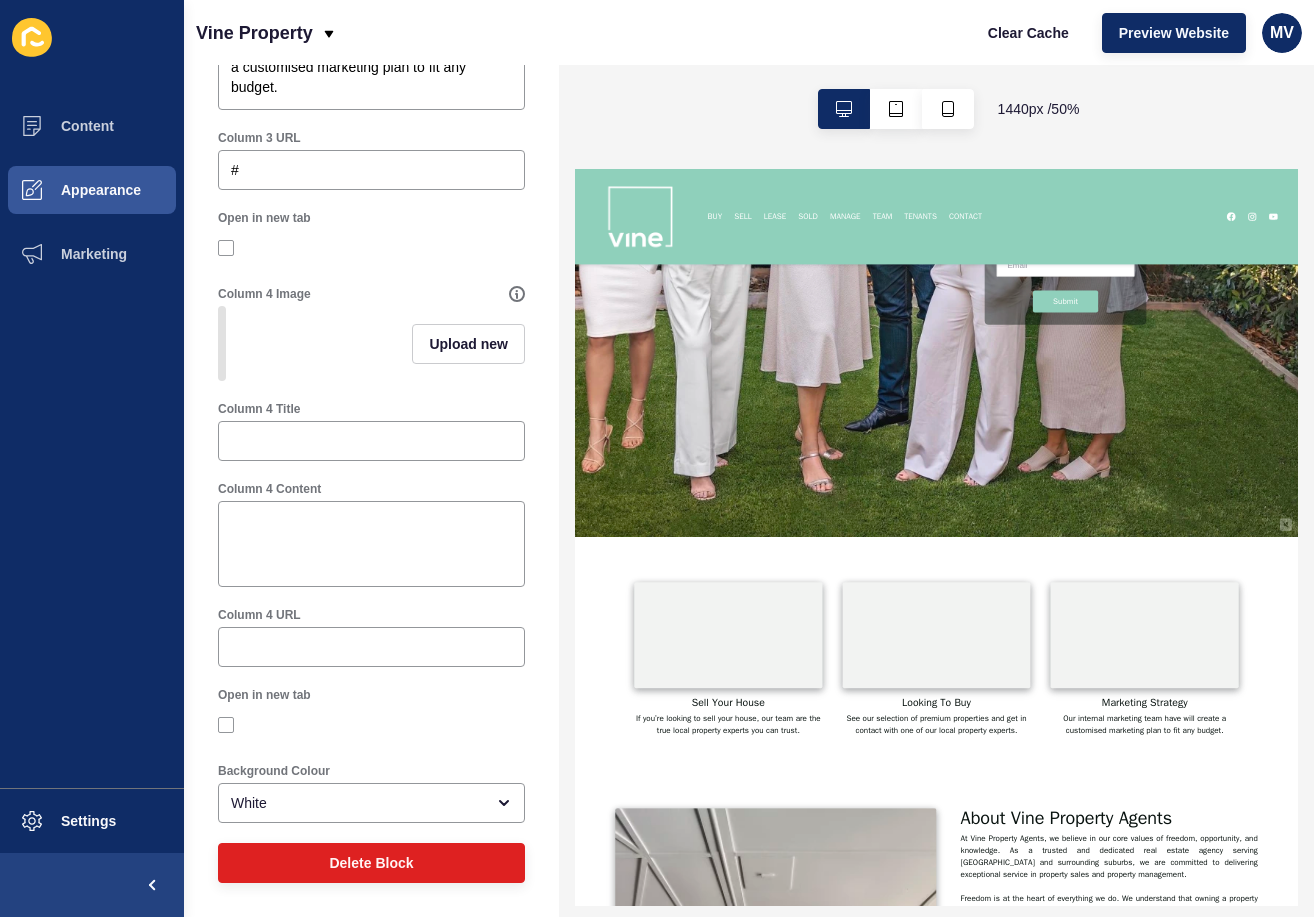 scroll, scrollTop: 1701, scrollLeft: 0, axis: vertical 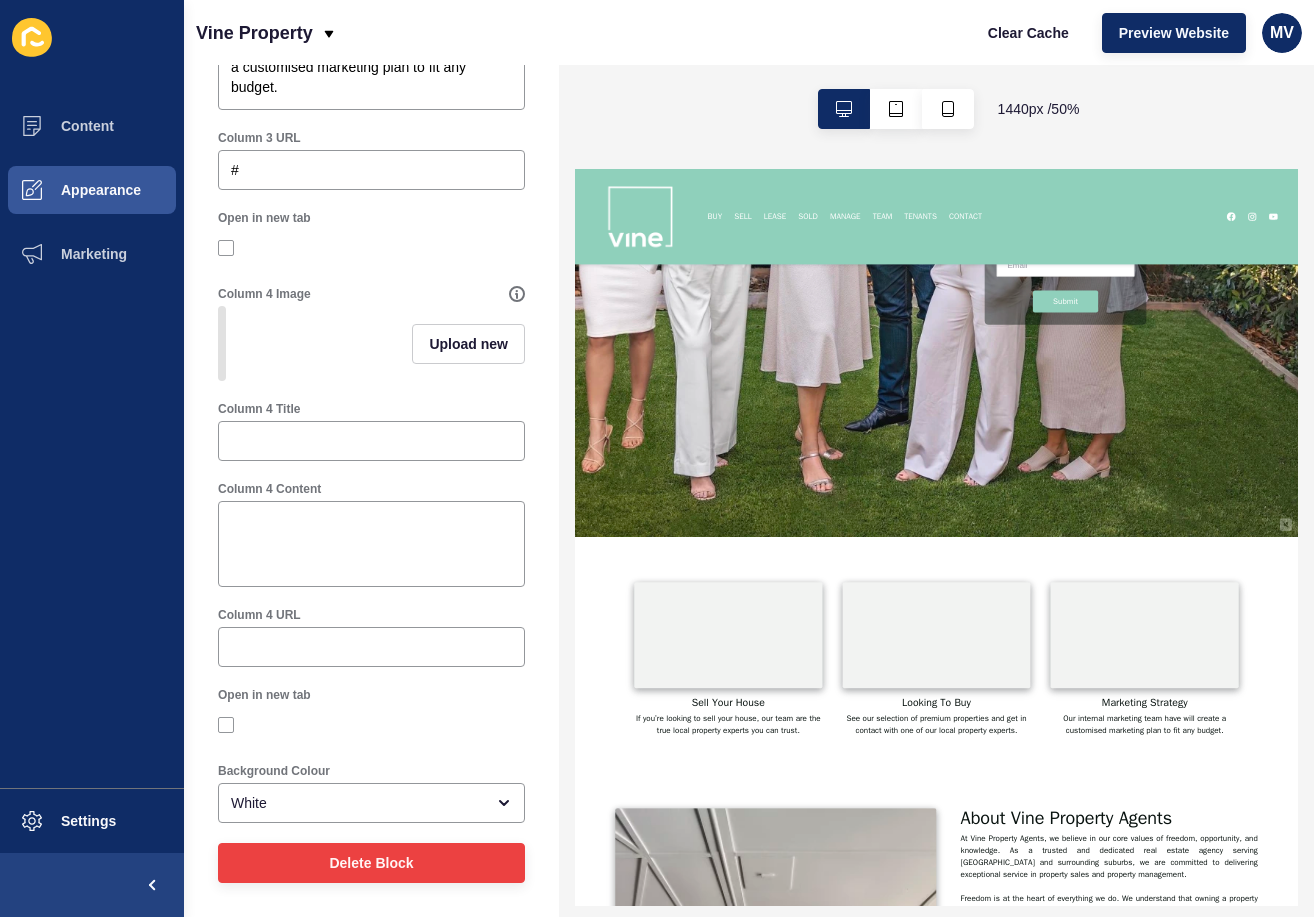 click on "Delete Block" at bounding box center (371, 863) 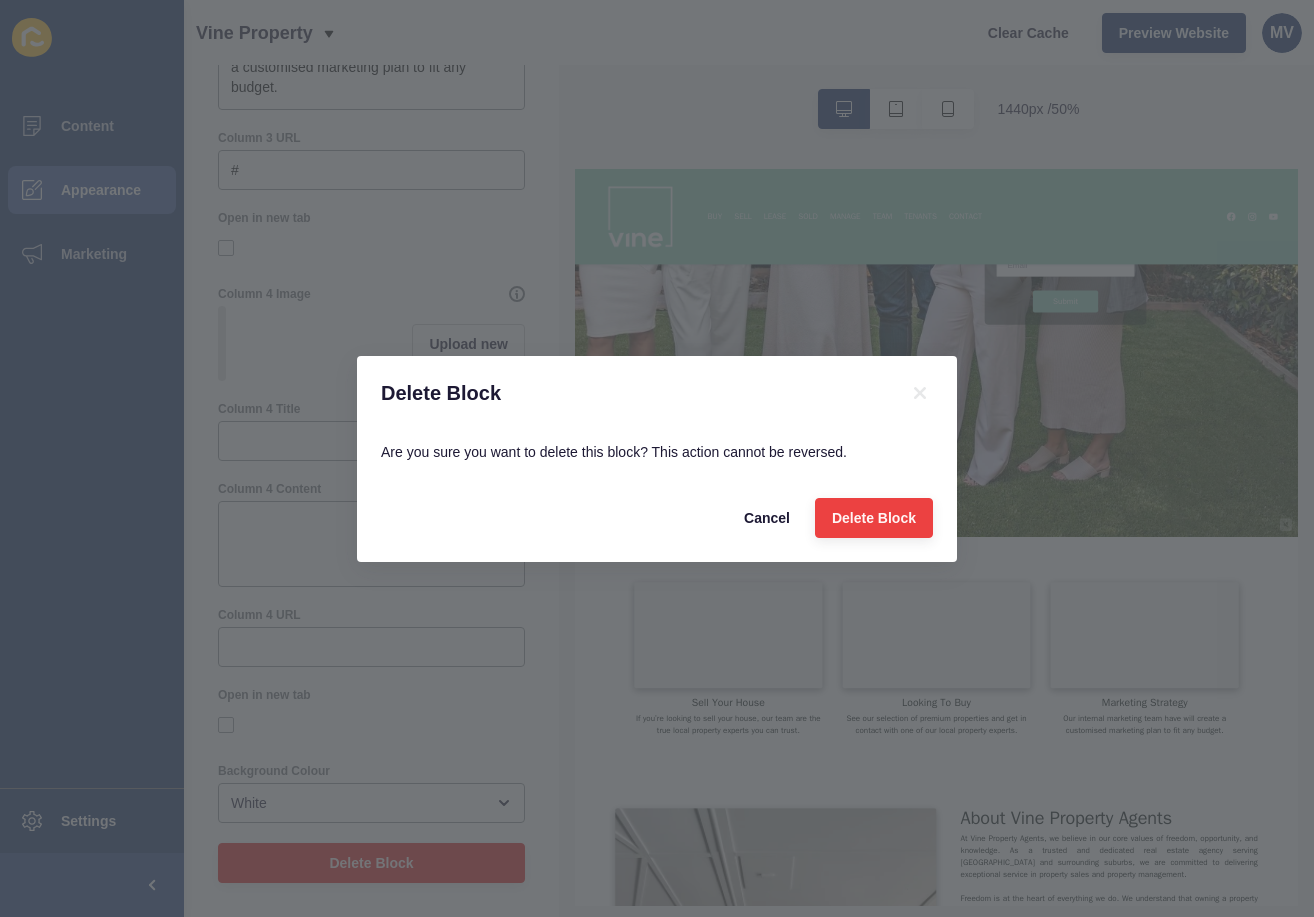 click on "Delete Block" at bounding box center (874, 518) 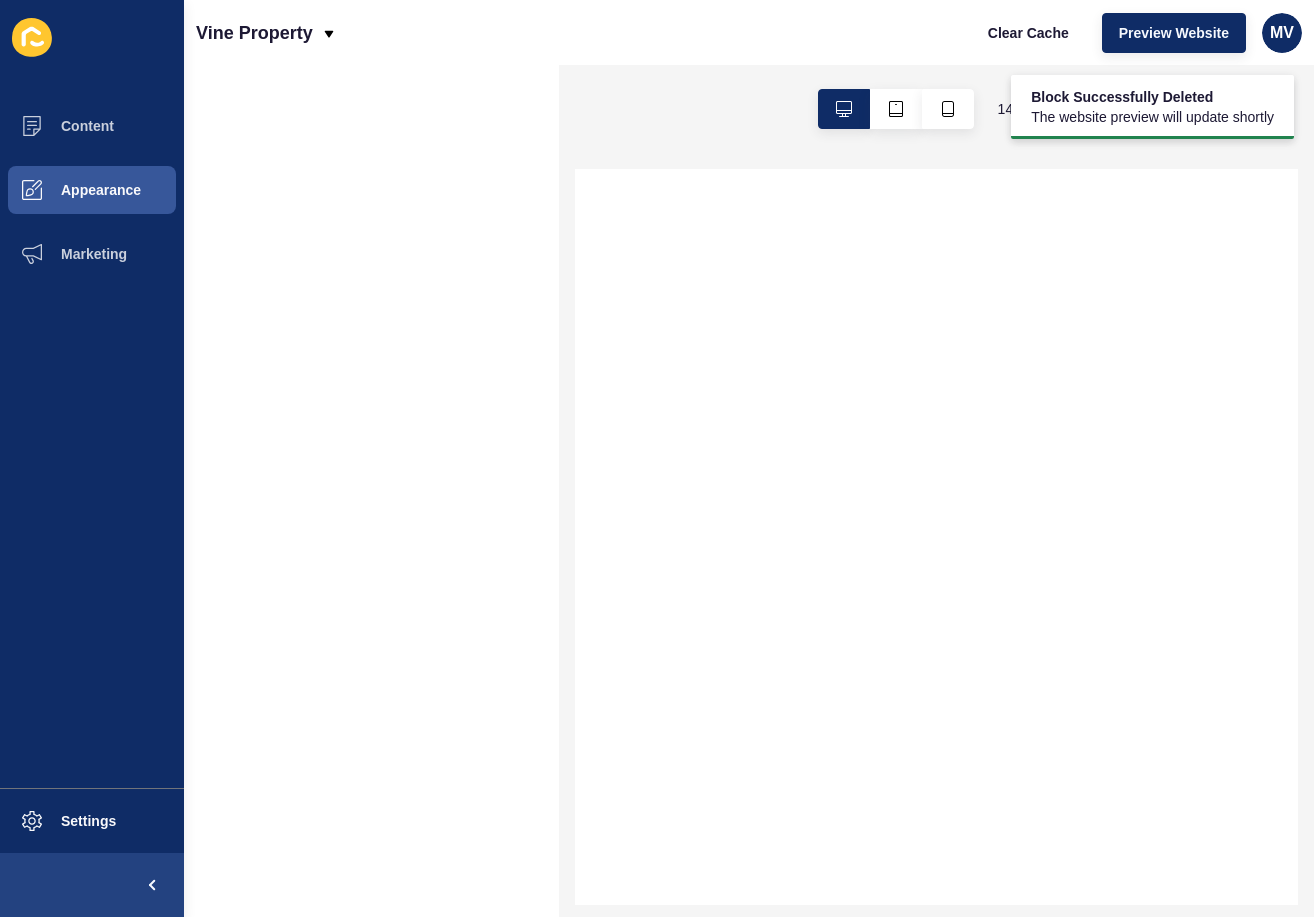 scroll, scrollTop: 0, scrollLeft: 0, axis: both 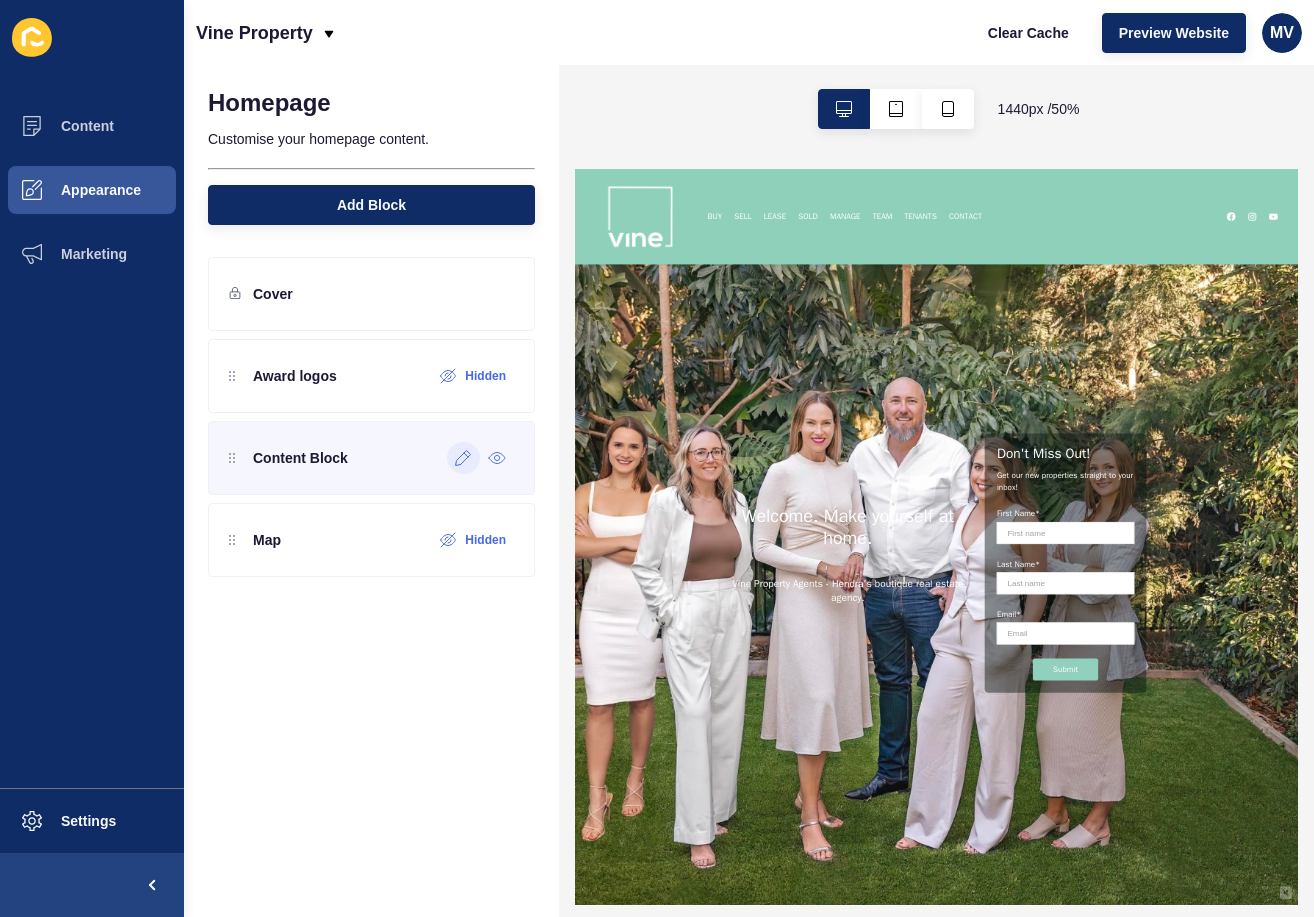 click at bounding box center [463, 458] 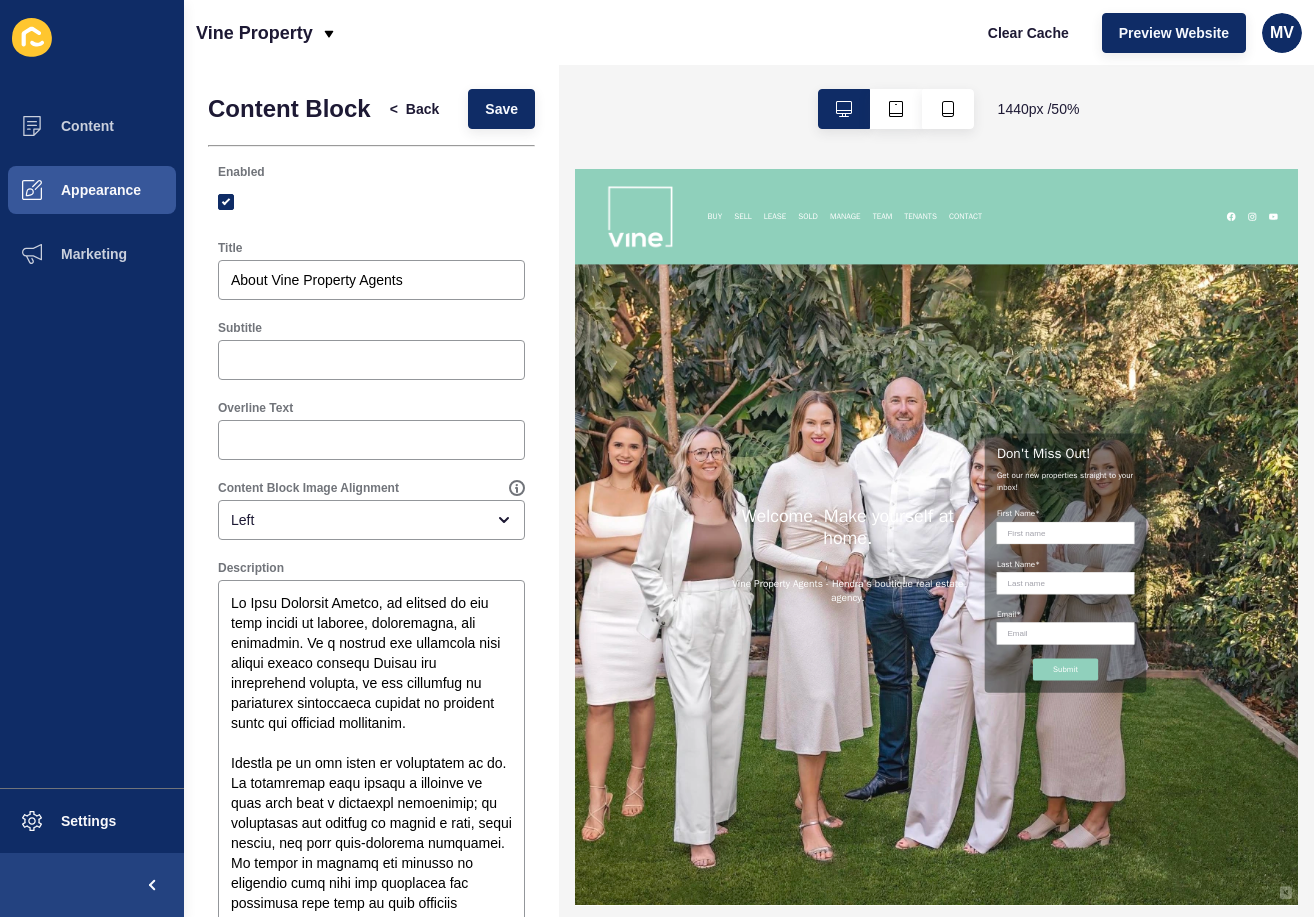 scroll, scrollTop: 0, scrollLeft: 0, axis: both 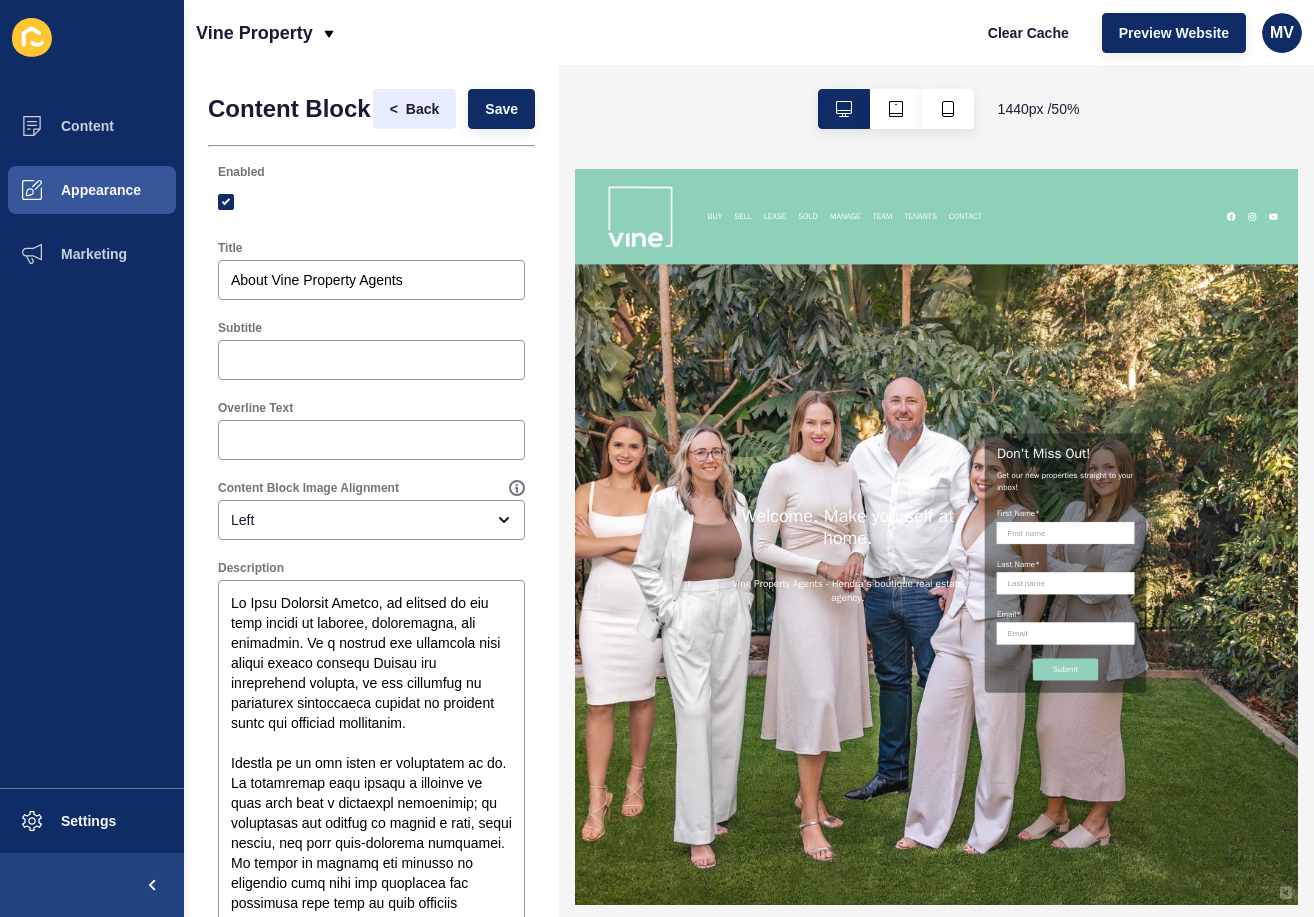 click on "Back" at bounding box center (422, 109) 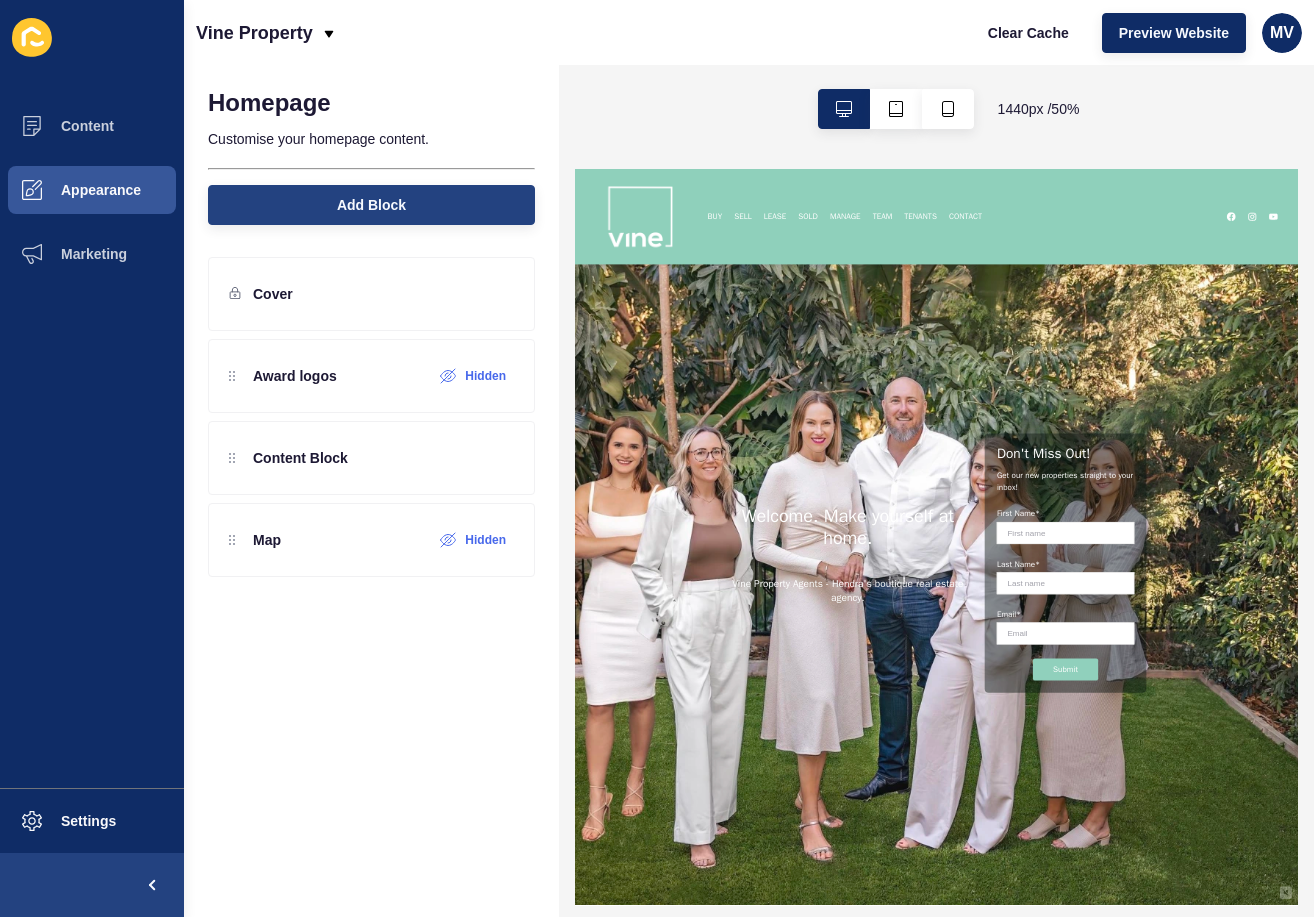 click on "Add Block" at bounding box center [371, 205] 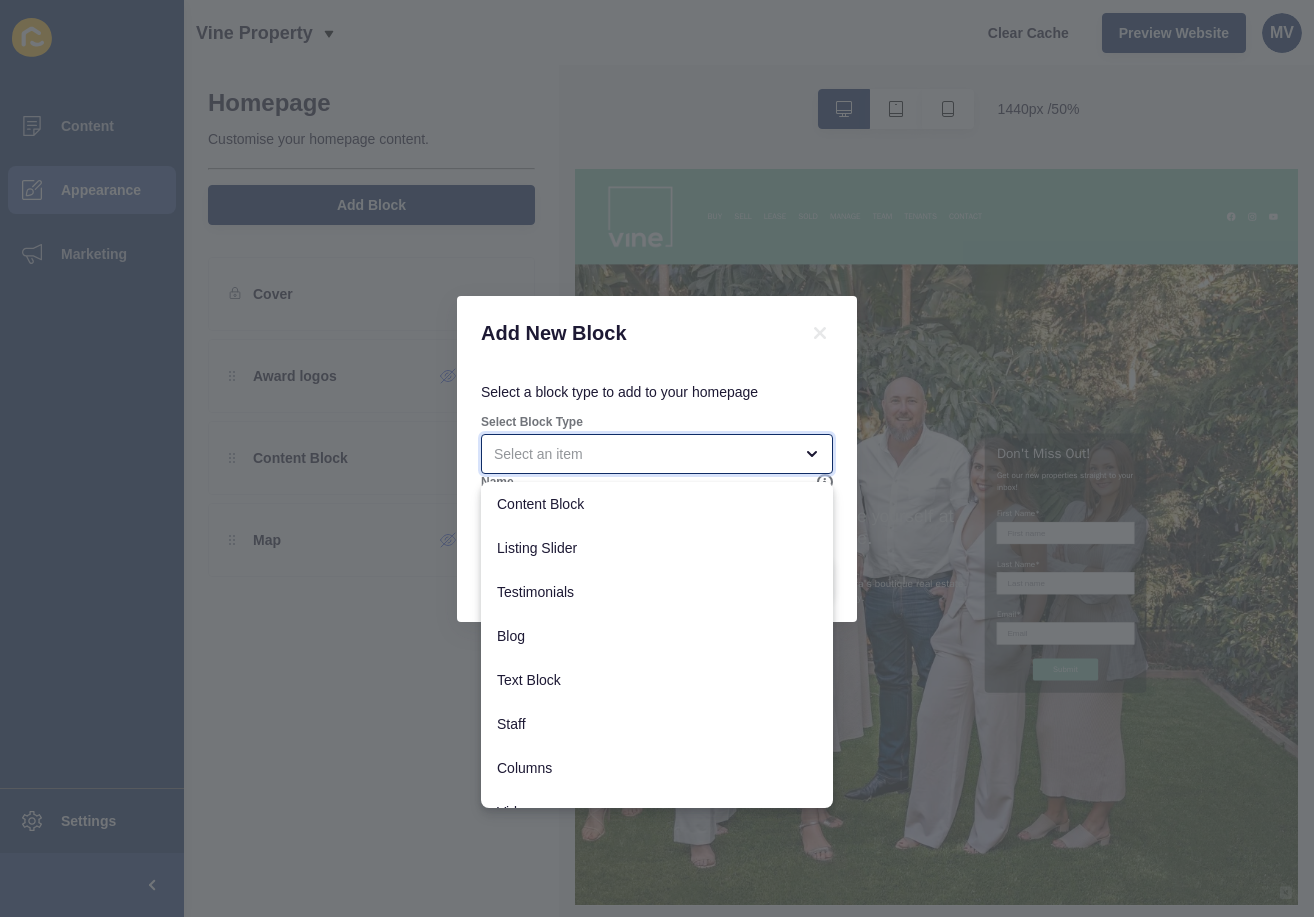 click at bounding box center (643, 454) 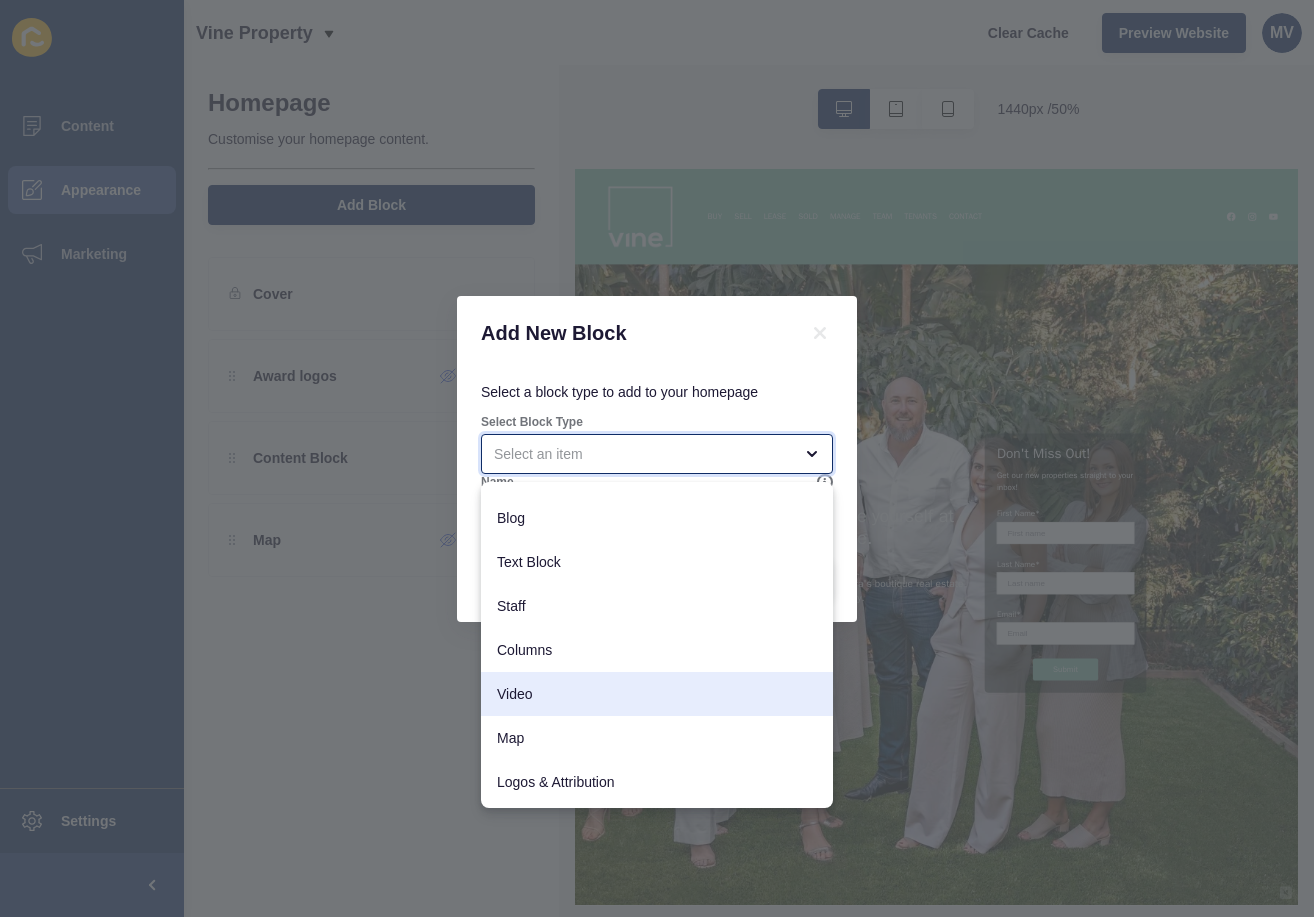 scroll, scrollTop: 113, scrollLeft: 0, axis: vertical 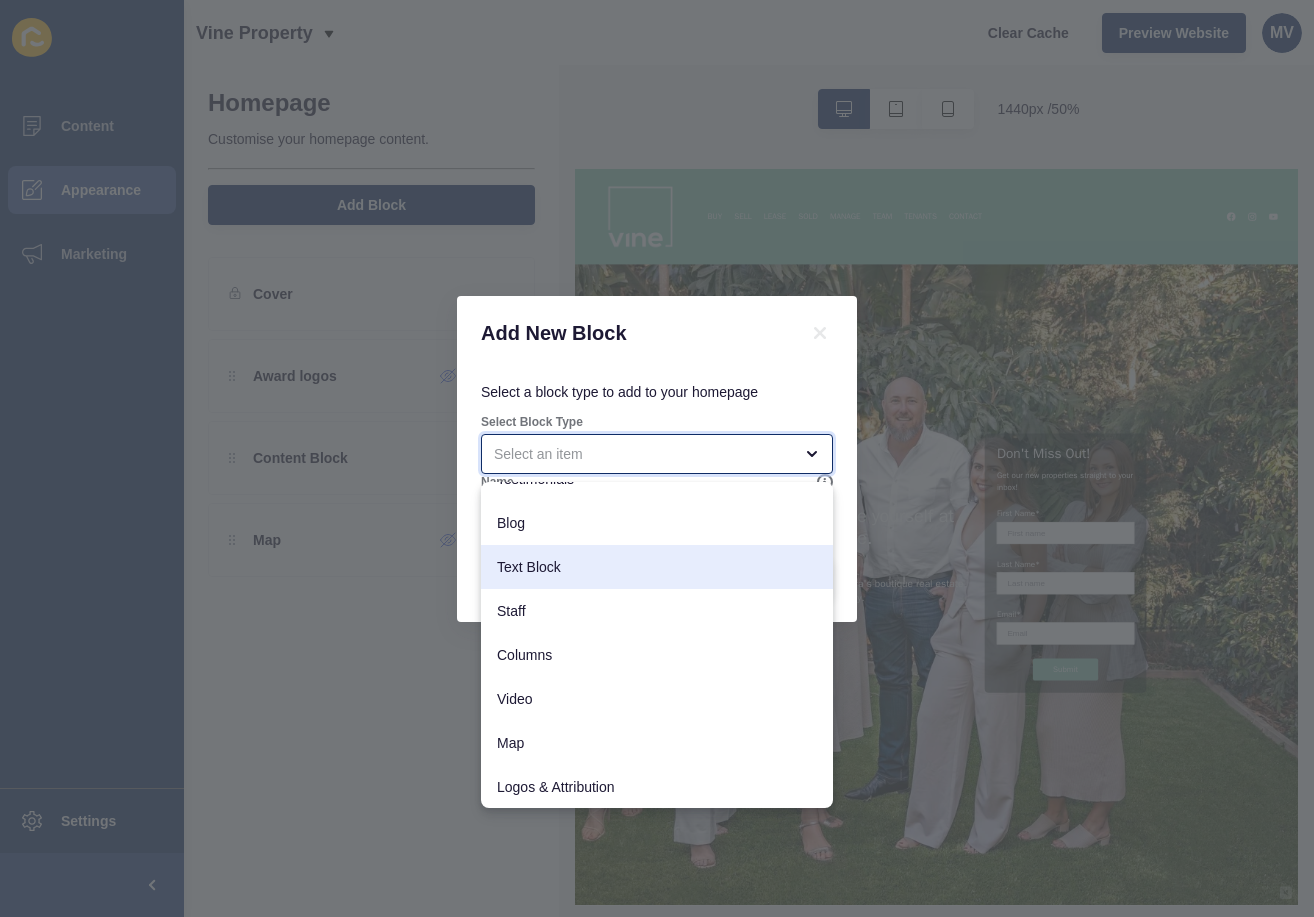 click on "Text Block" at bounding box center (657, 567) 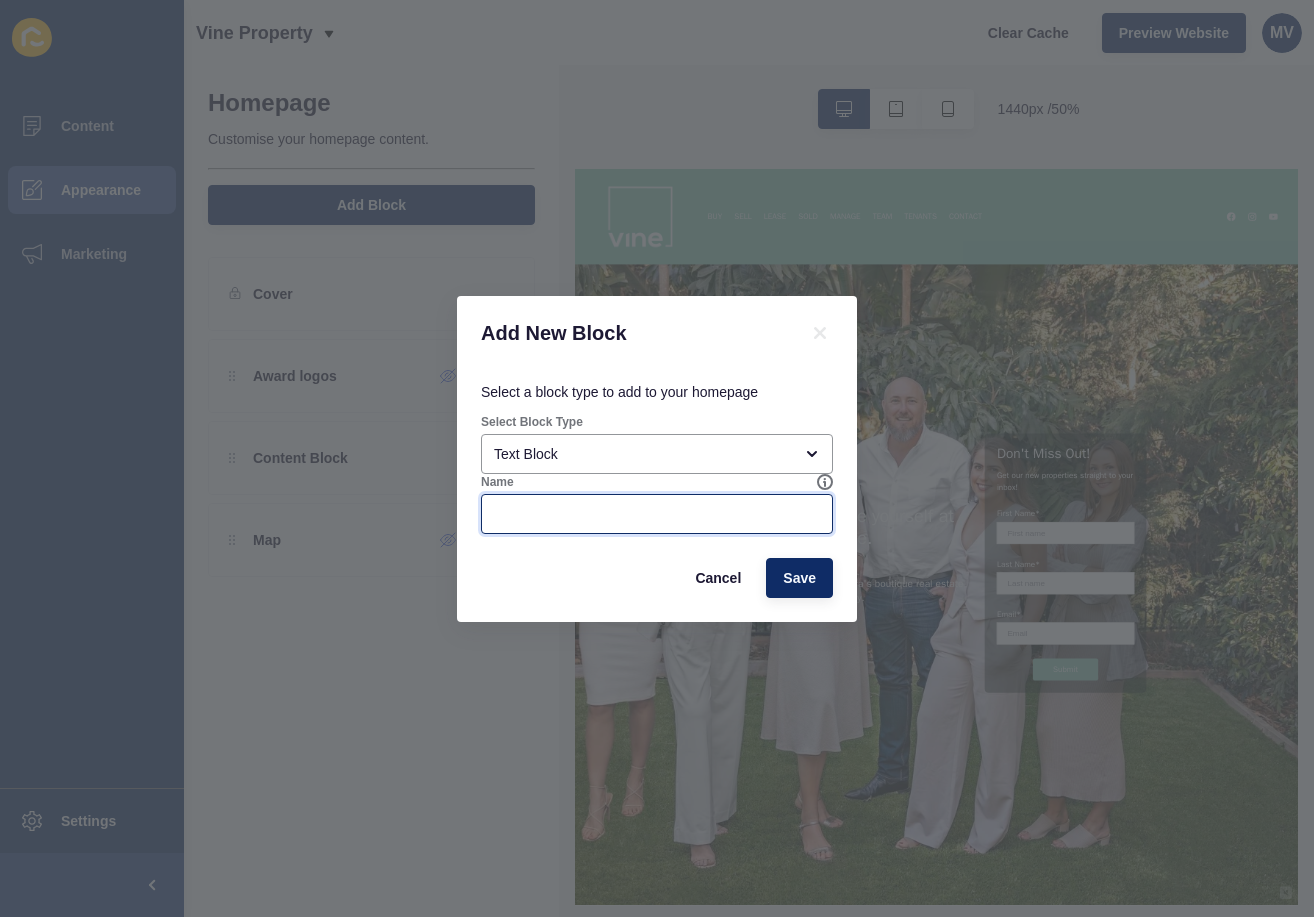 click on "Name" at bounding box center [657, 514] 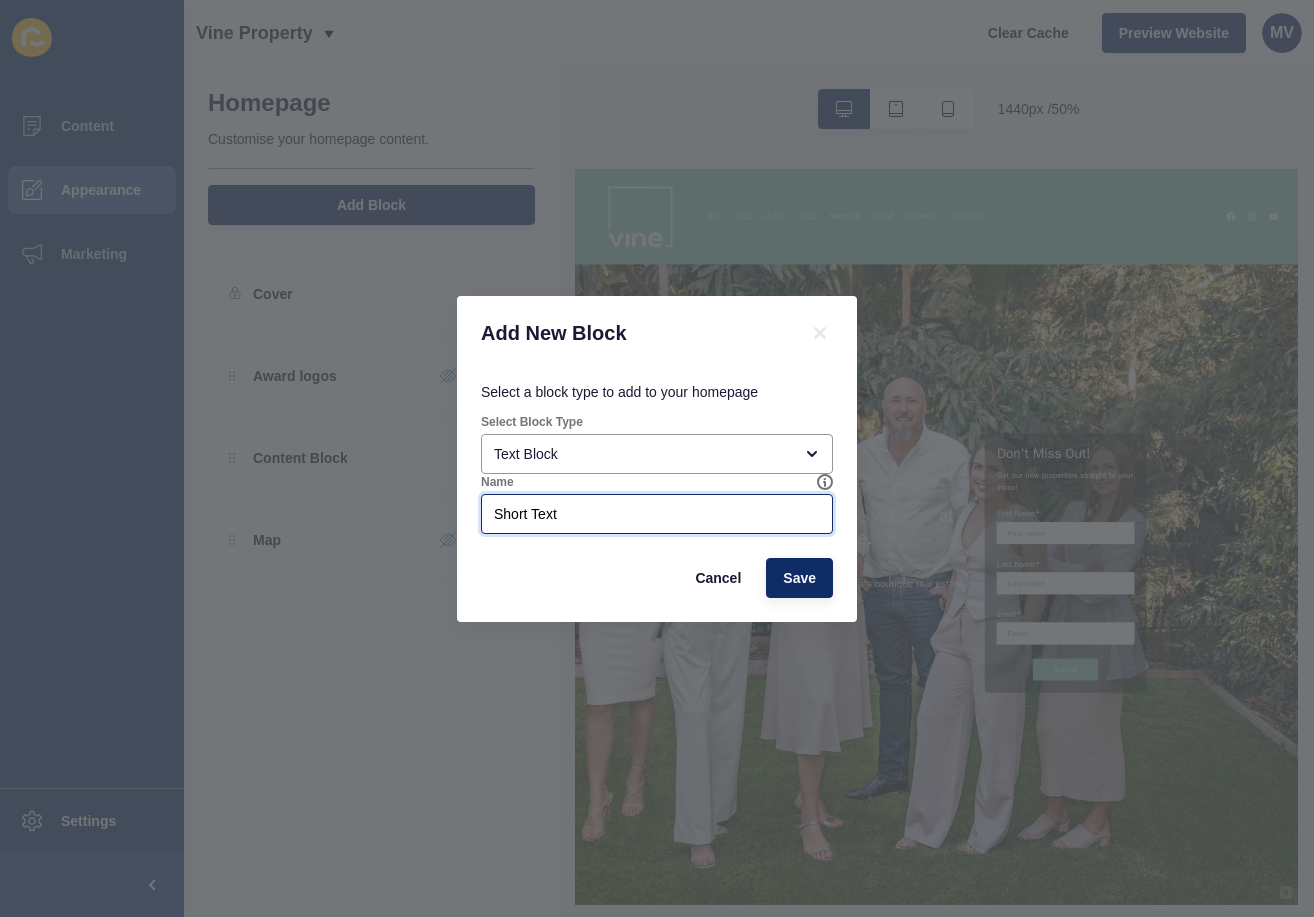 type on "Short Text" 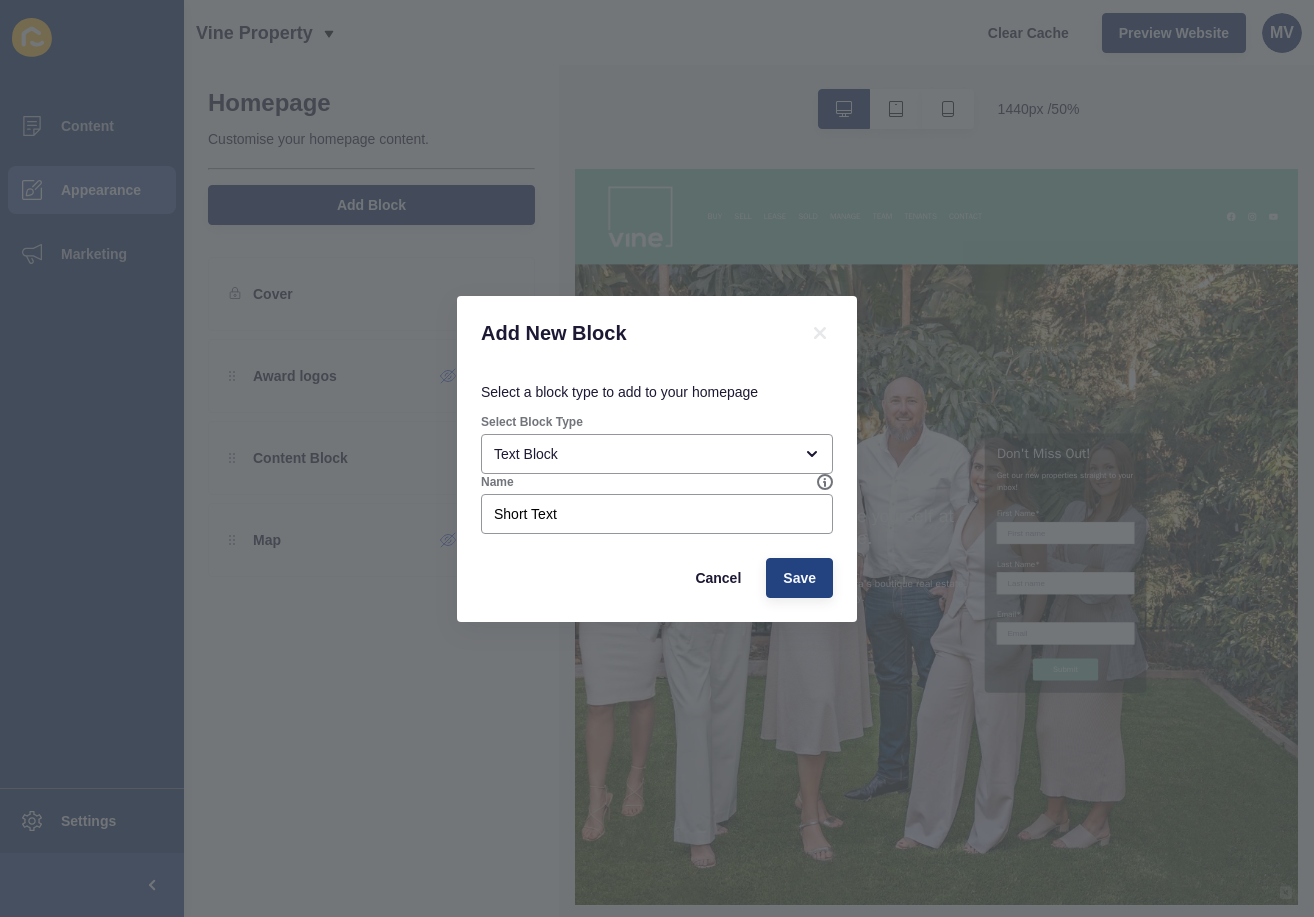 click on "Save" at bounding box center [799, 578] 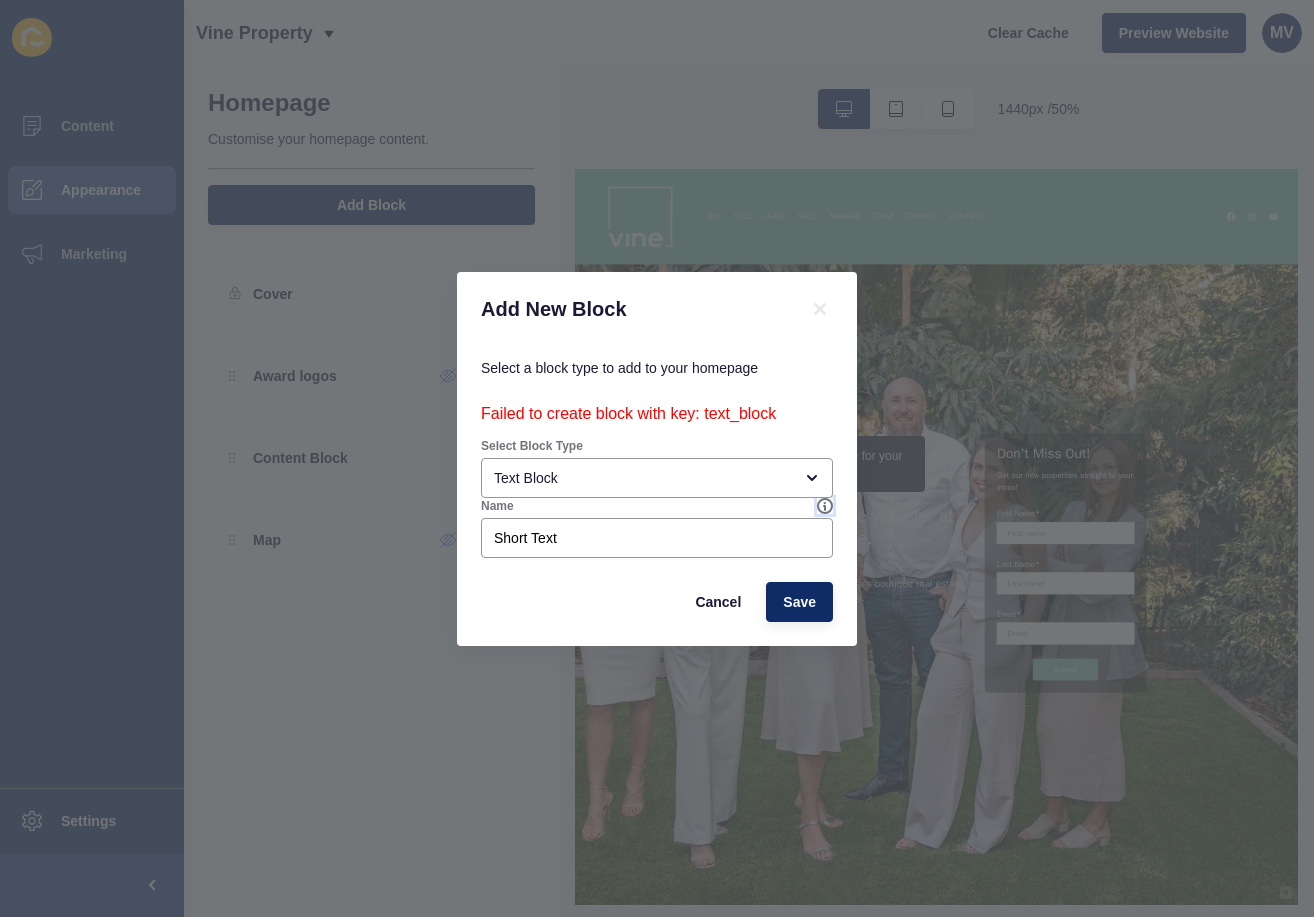 click 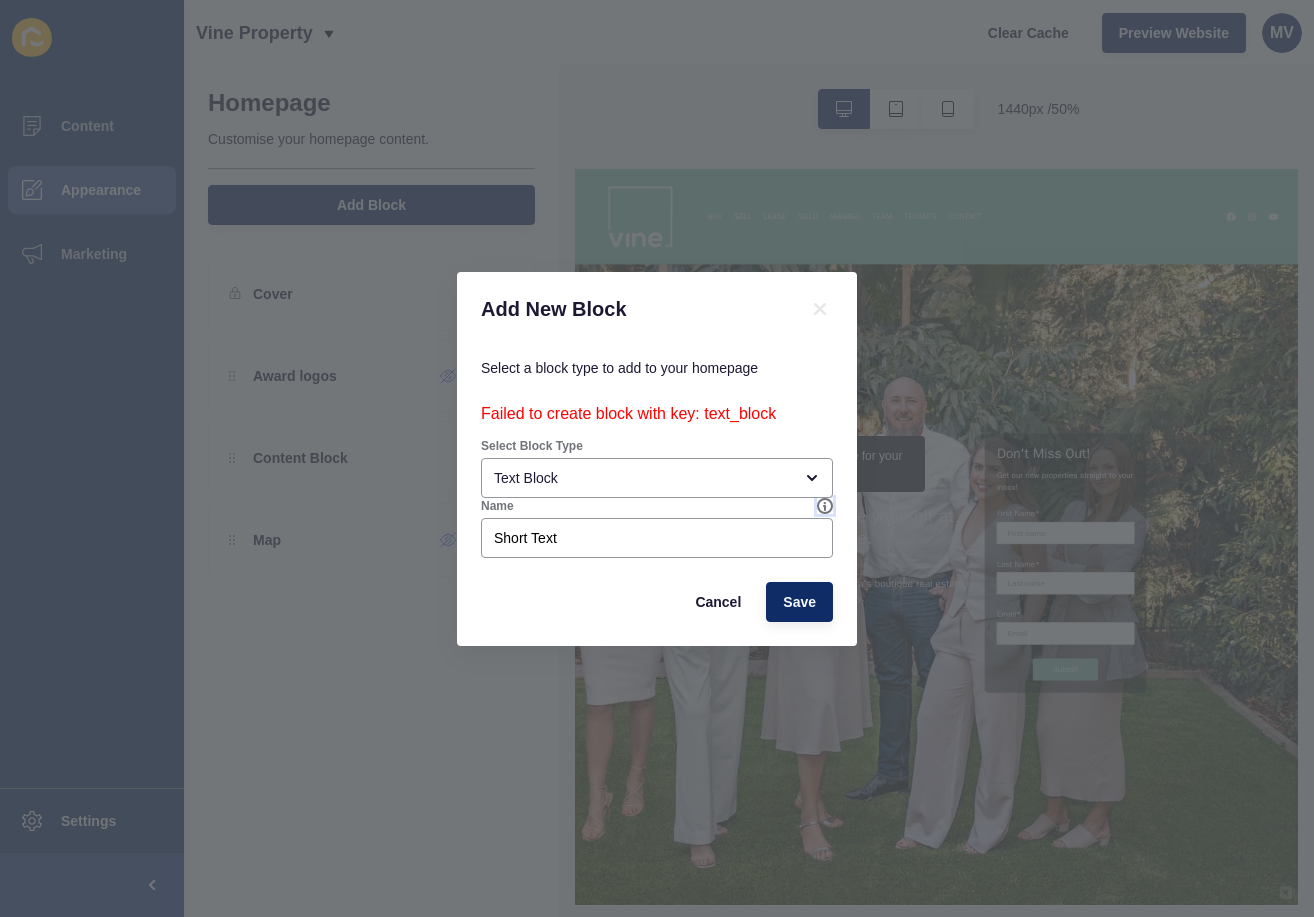 click 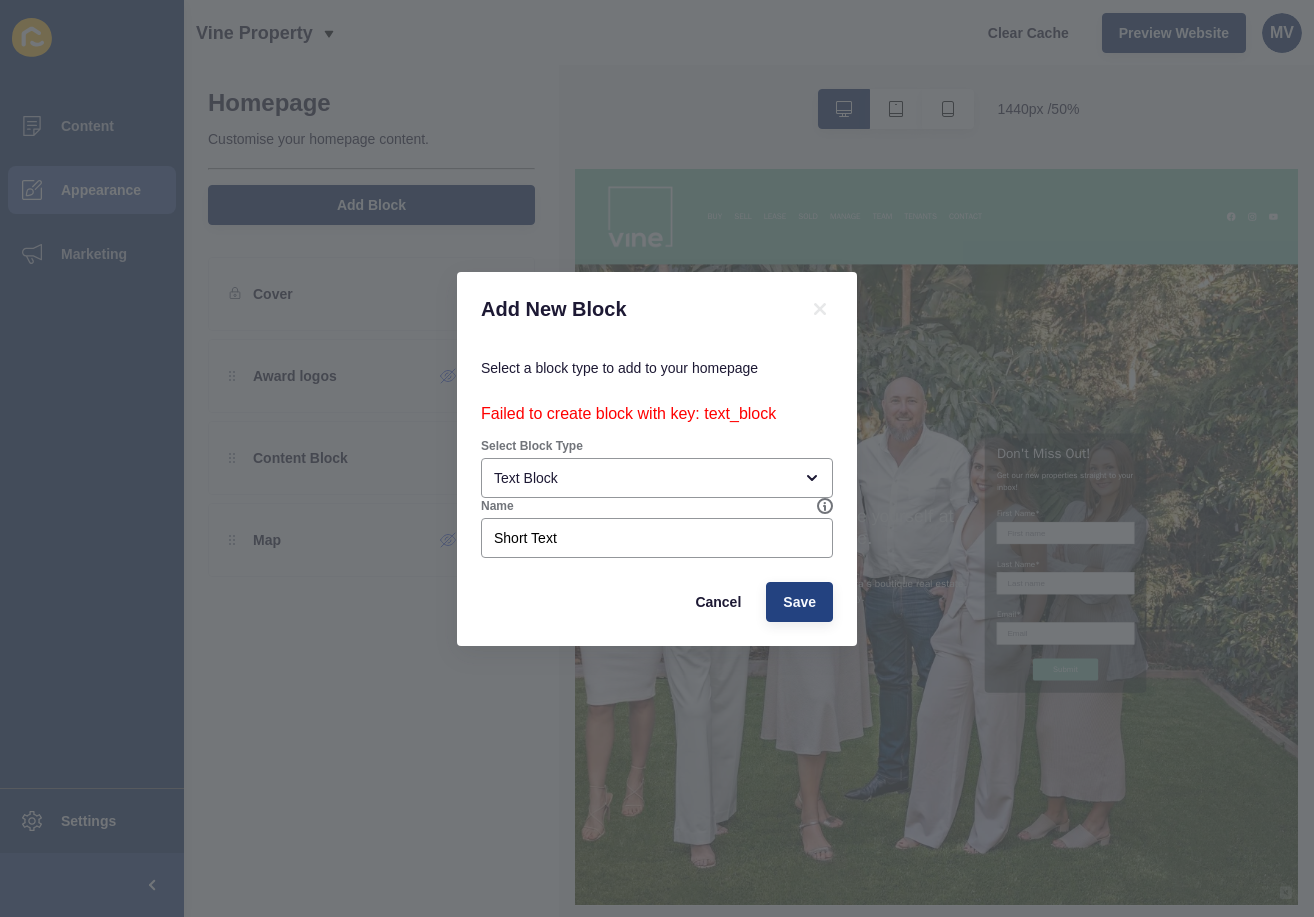 click on "Save" at bounding box center [799, 602] 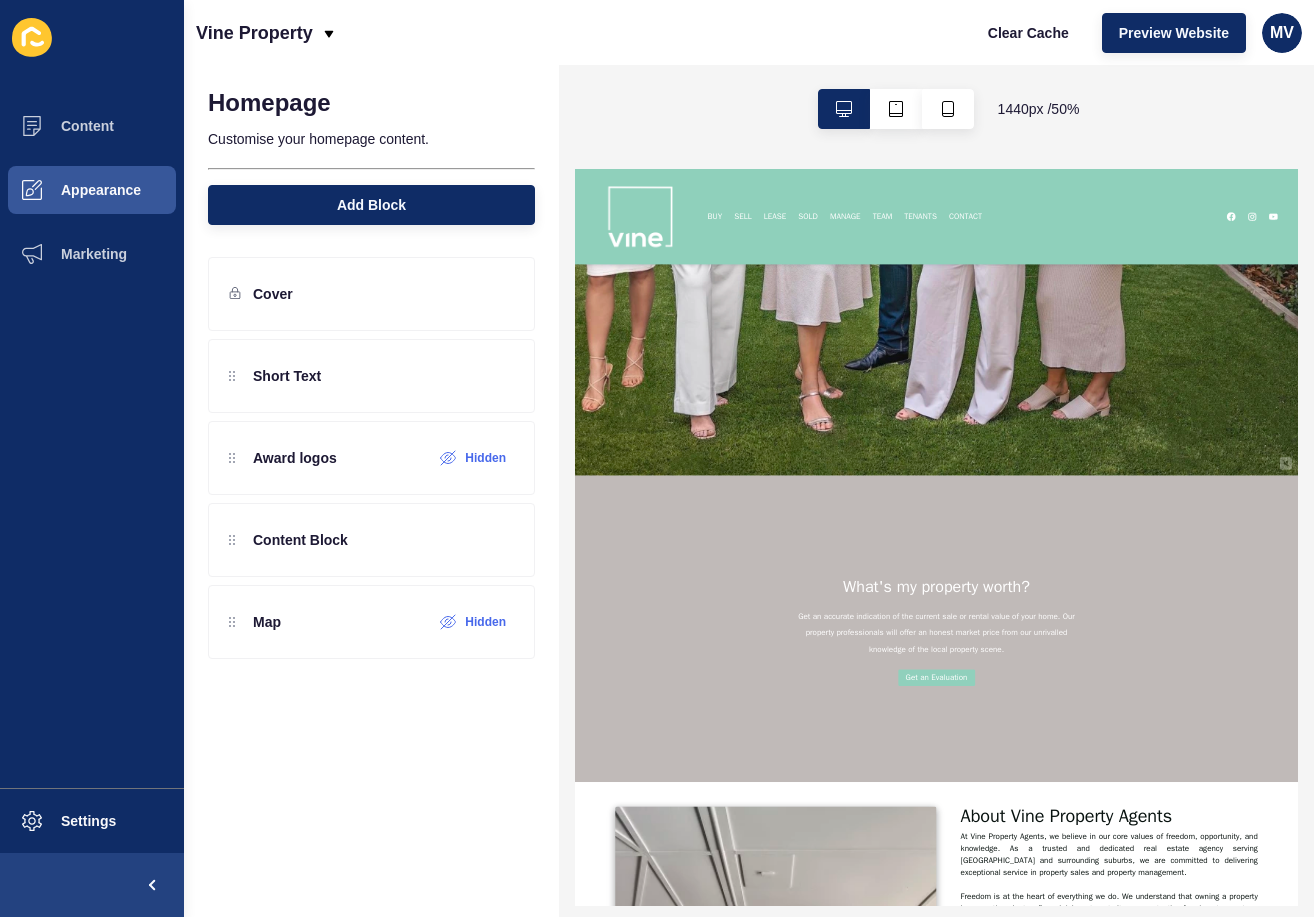 scroll, scrollTop: 882, scrollLeft: 0, axis: vertical 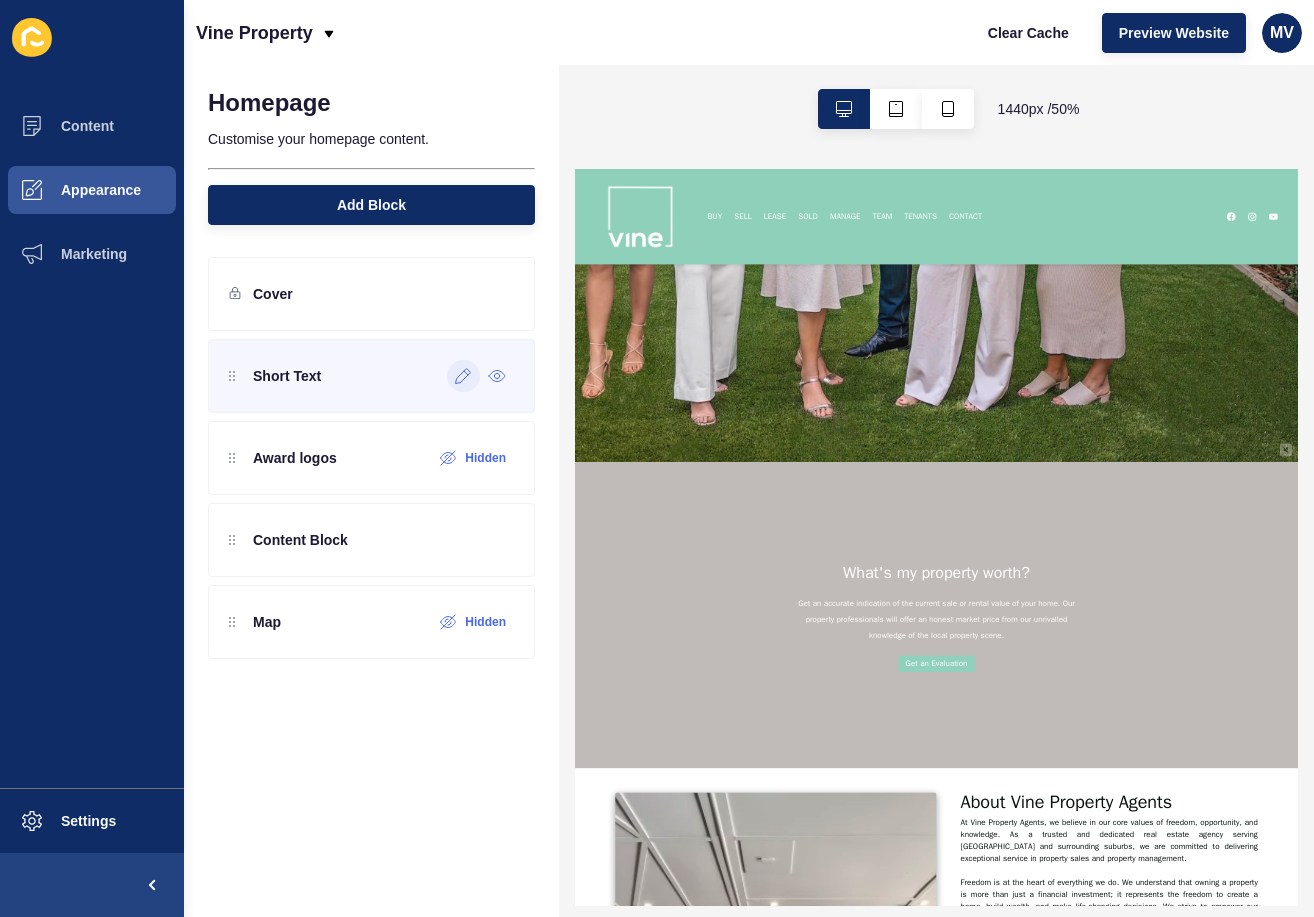 click 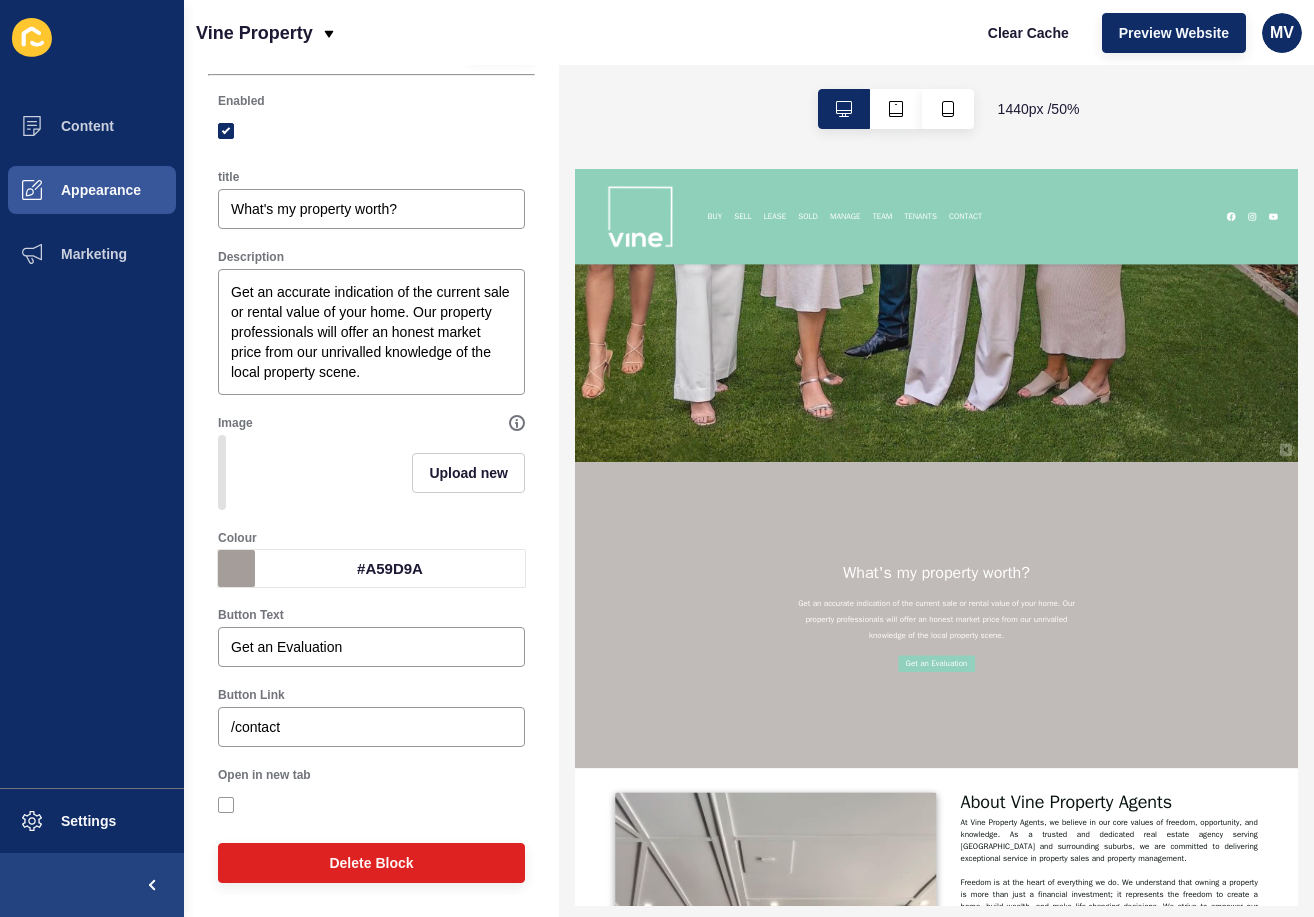 scroll, scrollTop: 71, scrollLeft: 0, axis: vertical 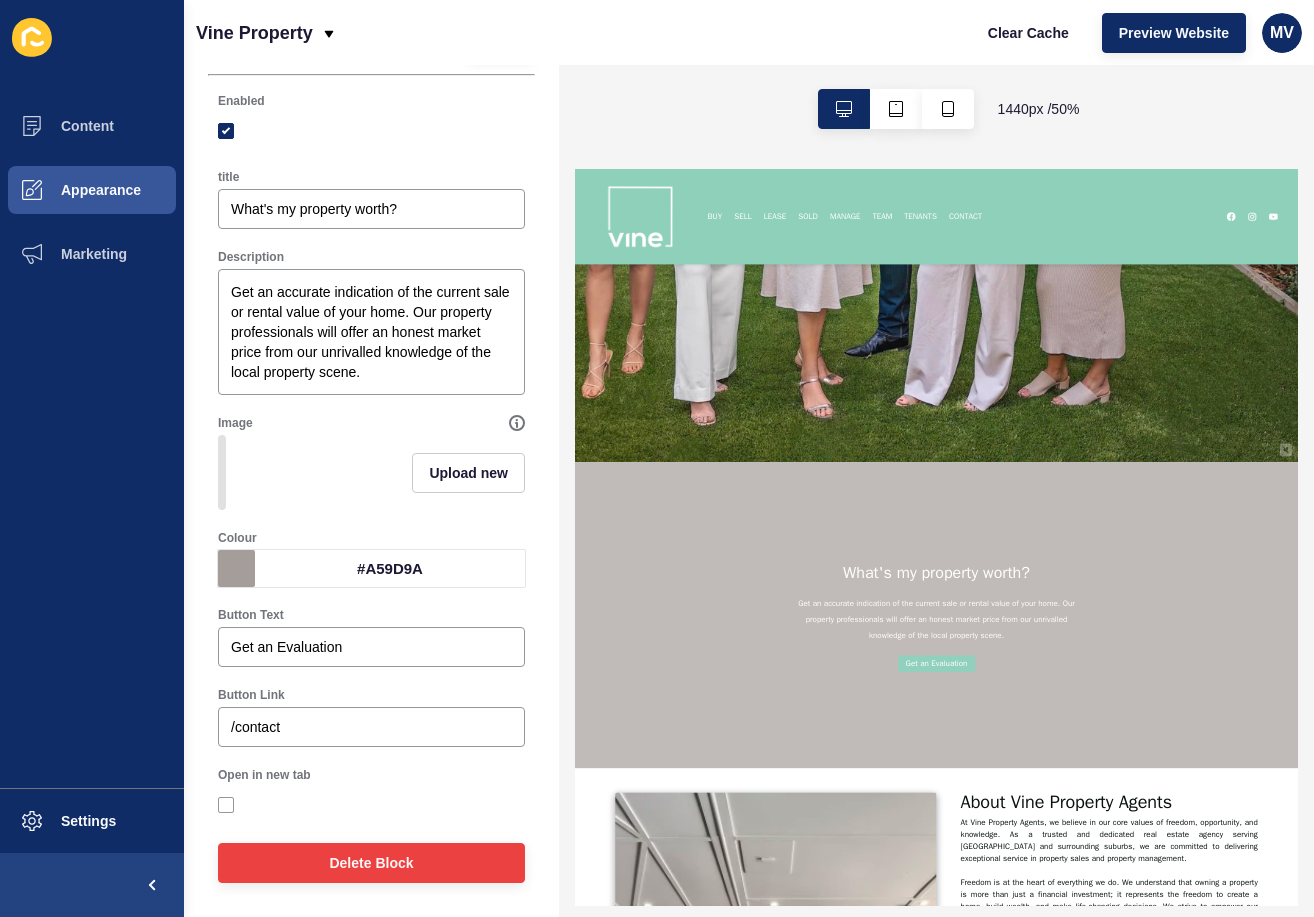 click on "Delete Block" at bounding box center (371, 863) 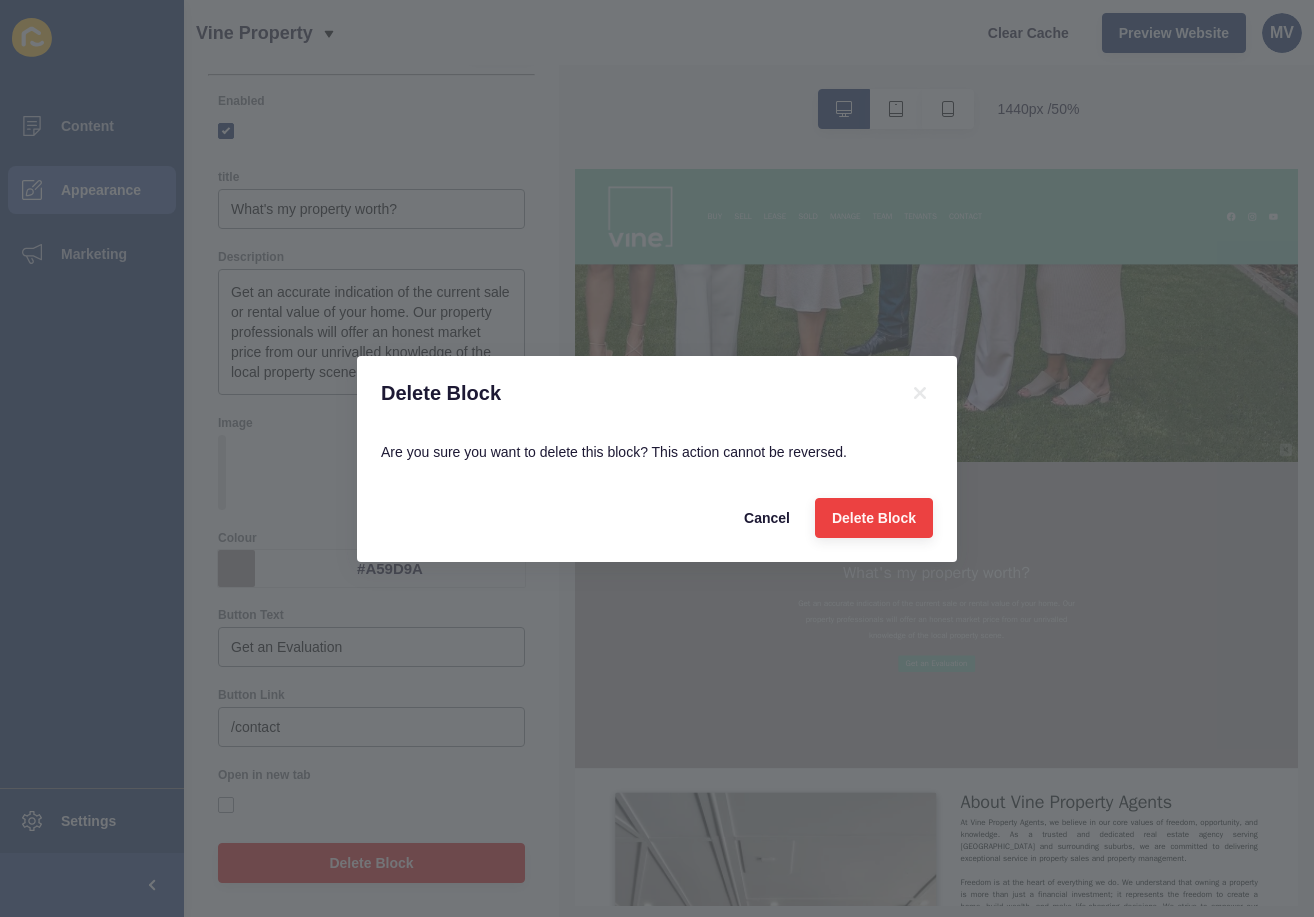 click on "Delete Block" at bounding box center (874, 518) 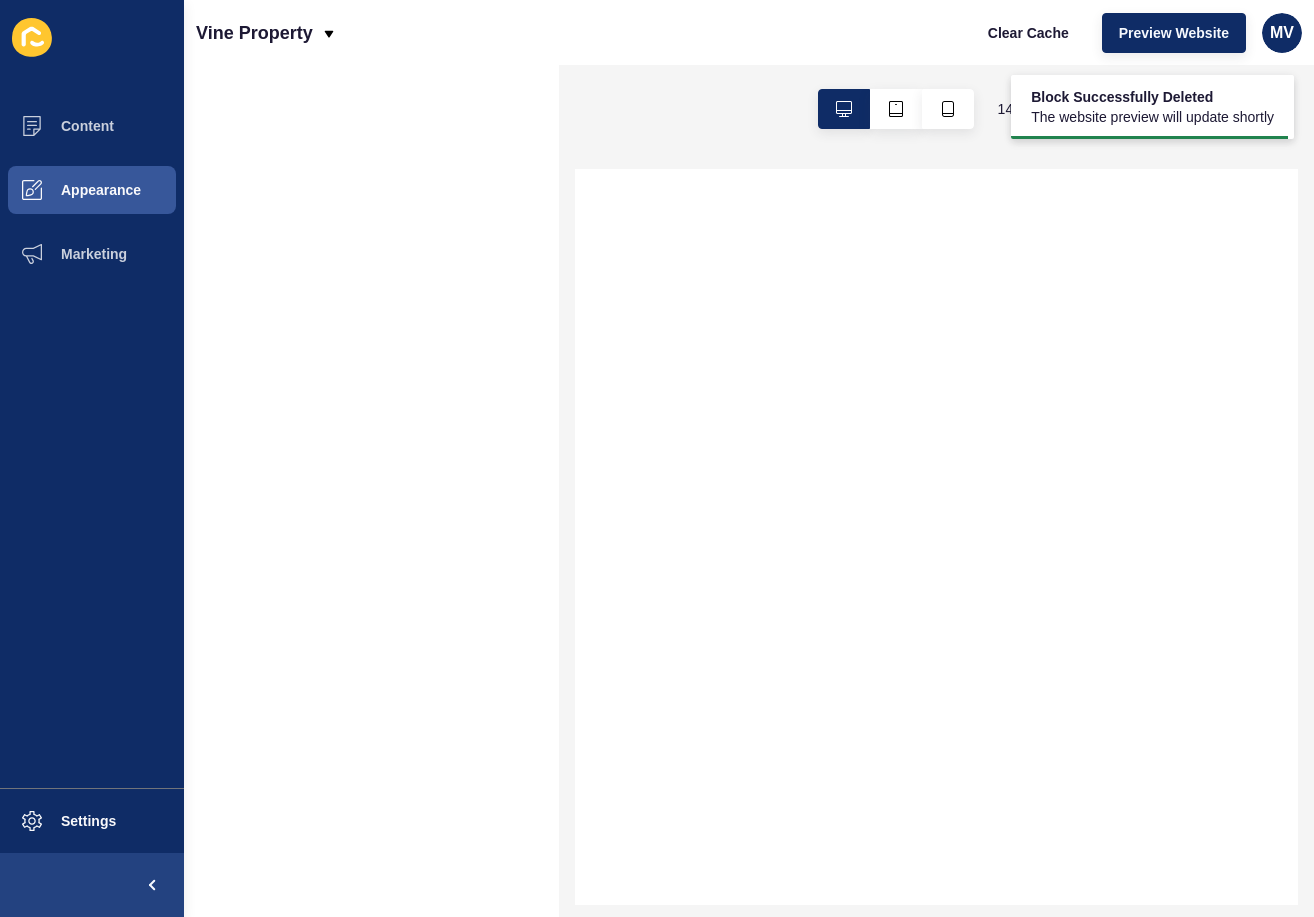 scroll, scrollTop: 0, scrollLeft: 0, axis: both 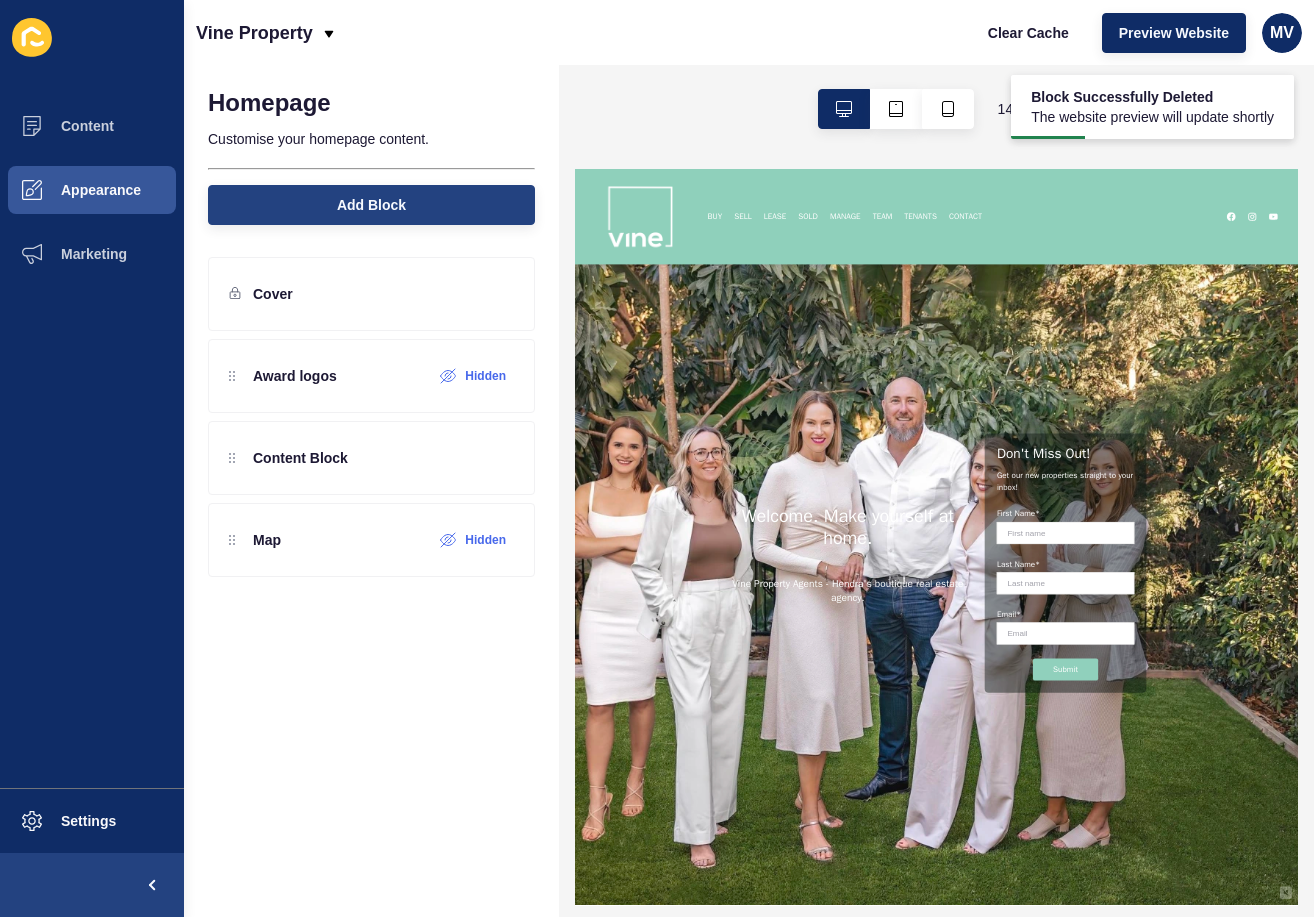 click on "Add Block" at bounding box center (371, 205) 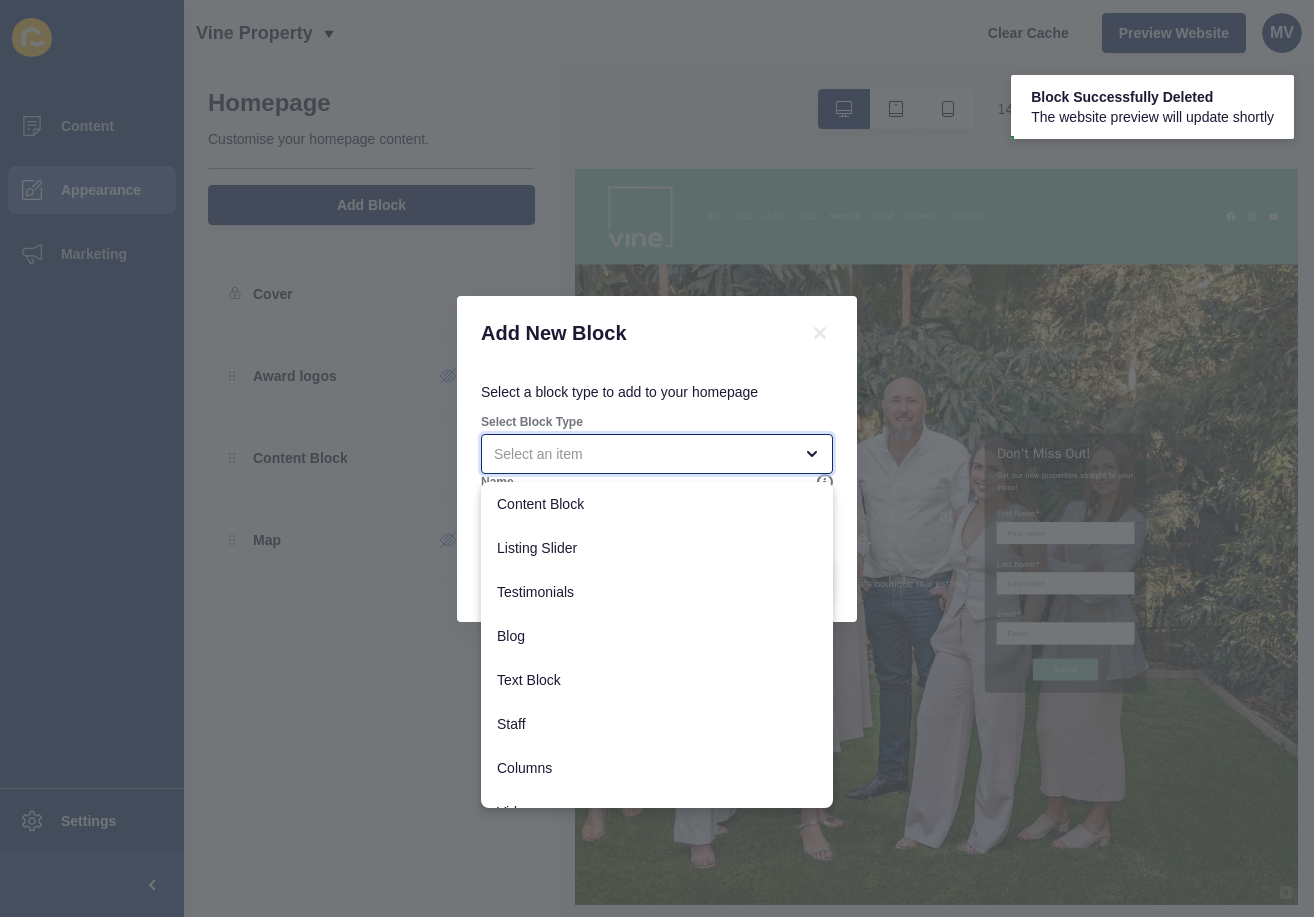 click at bounding box center [657, 454] 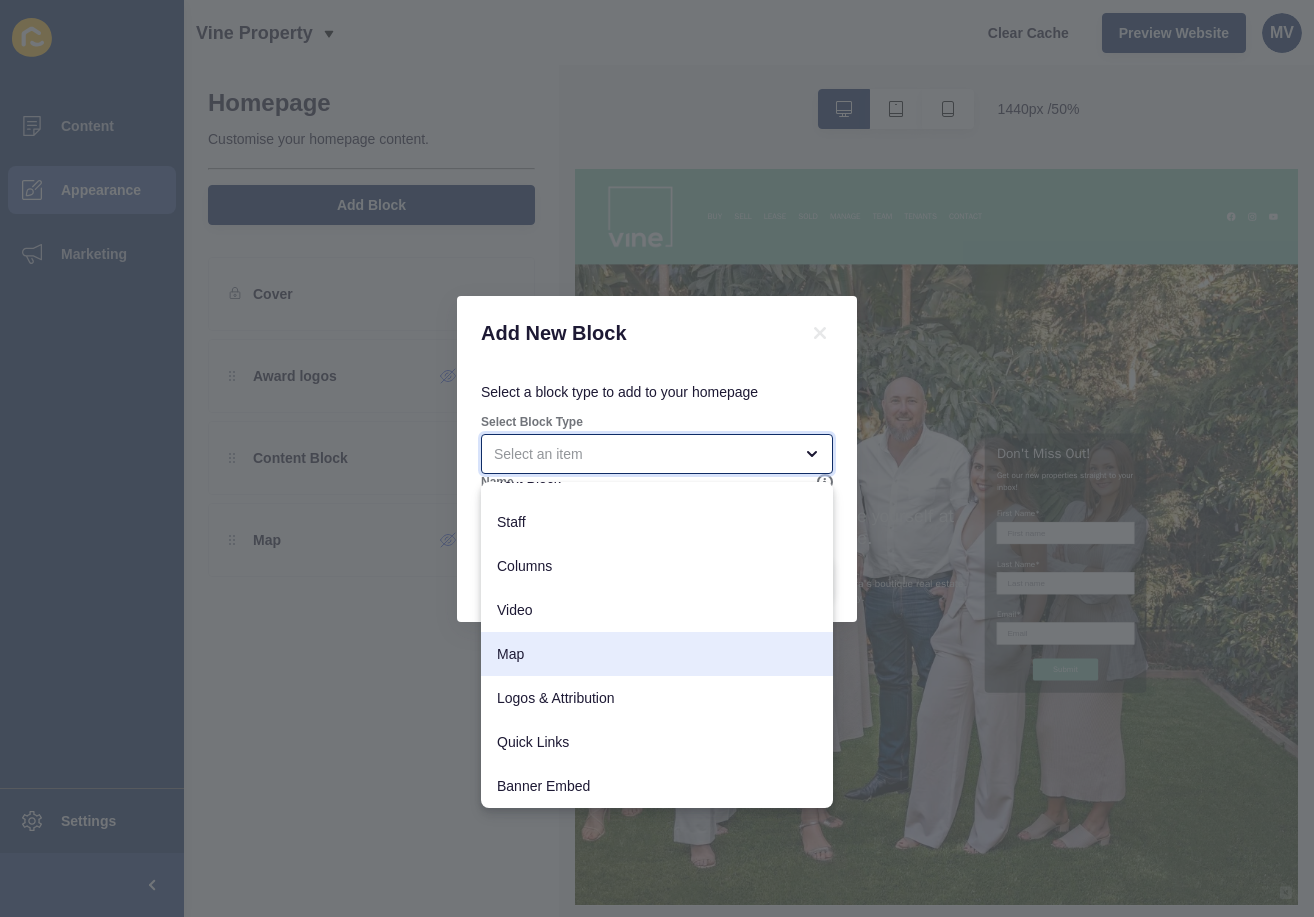 scroll, scrollTop: 202, scrollLeft: 0, axis: vertical 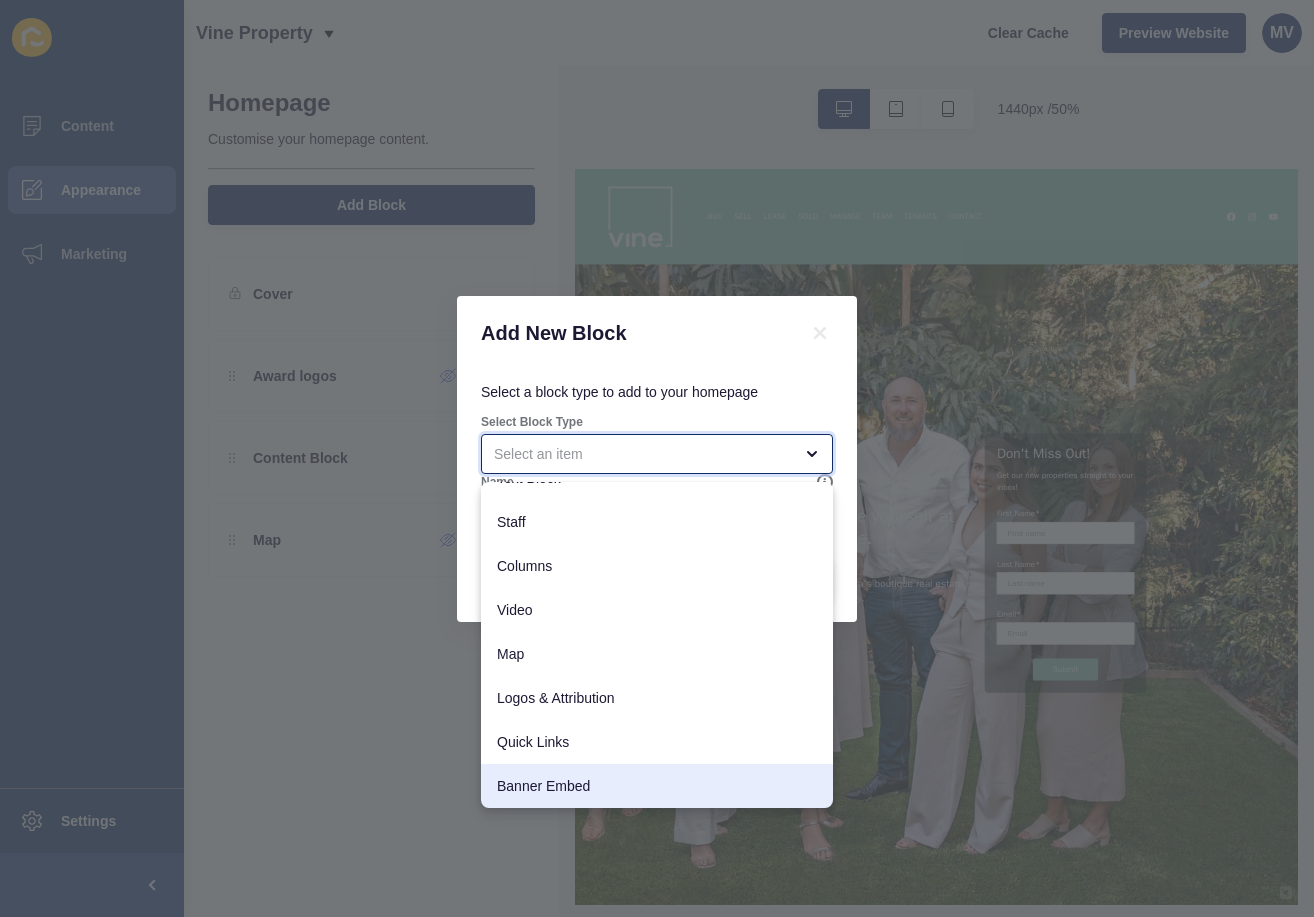 click on "Banner Embed" at bounding box center [657, 786] 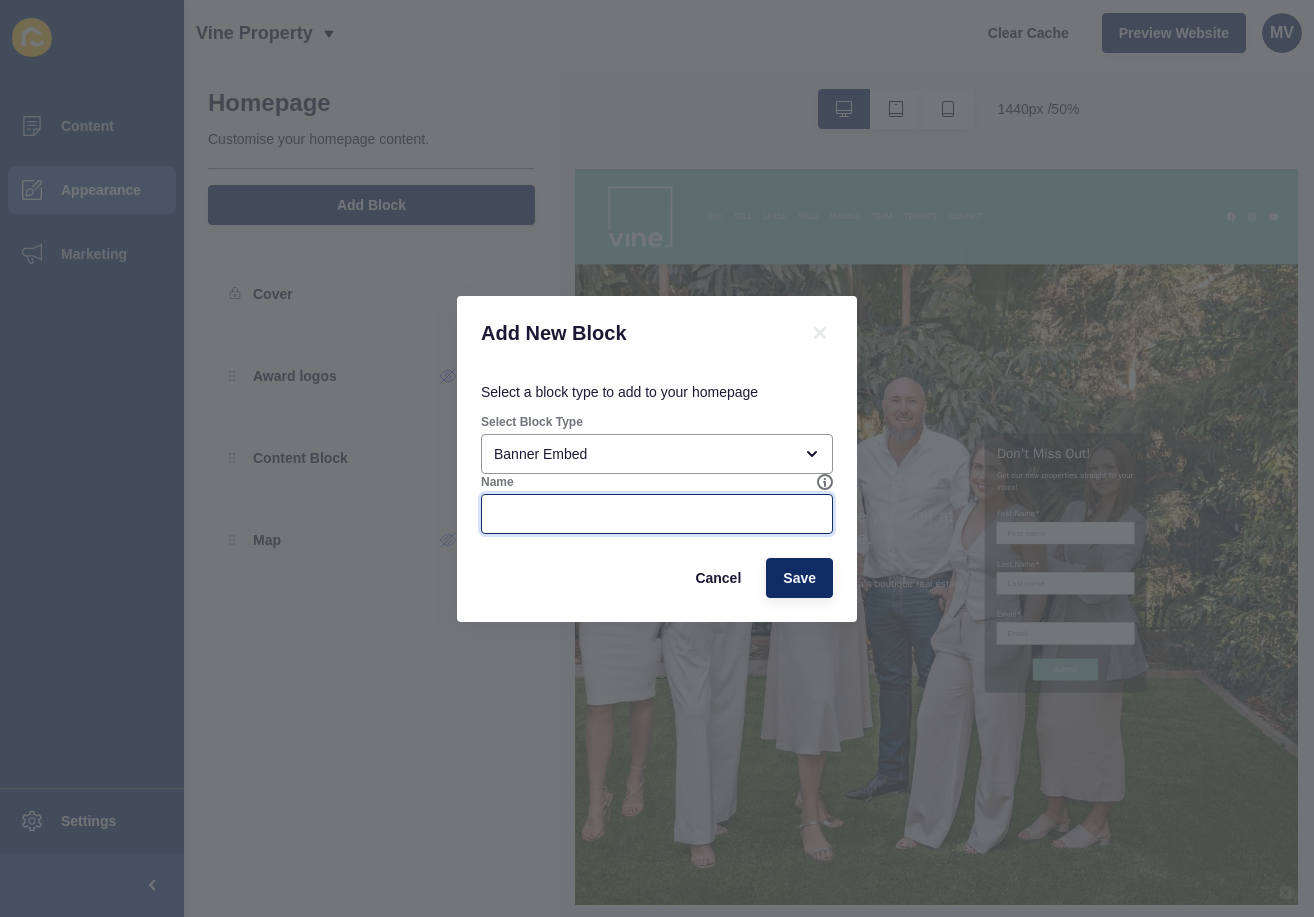 click on "Name" at bounding box center (657, 514) 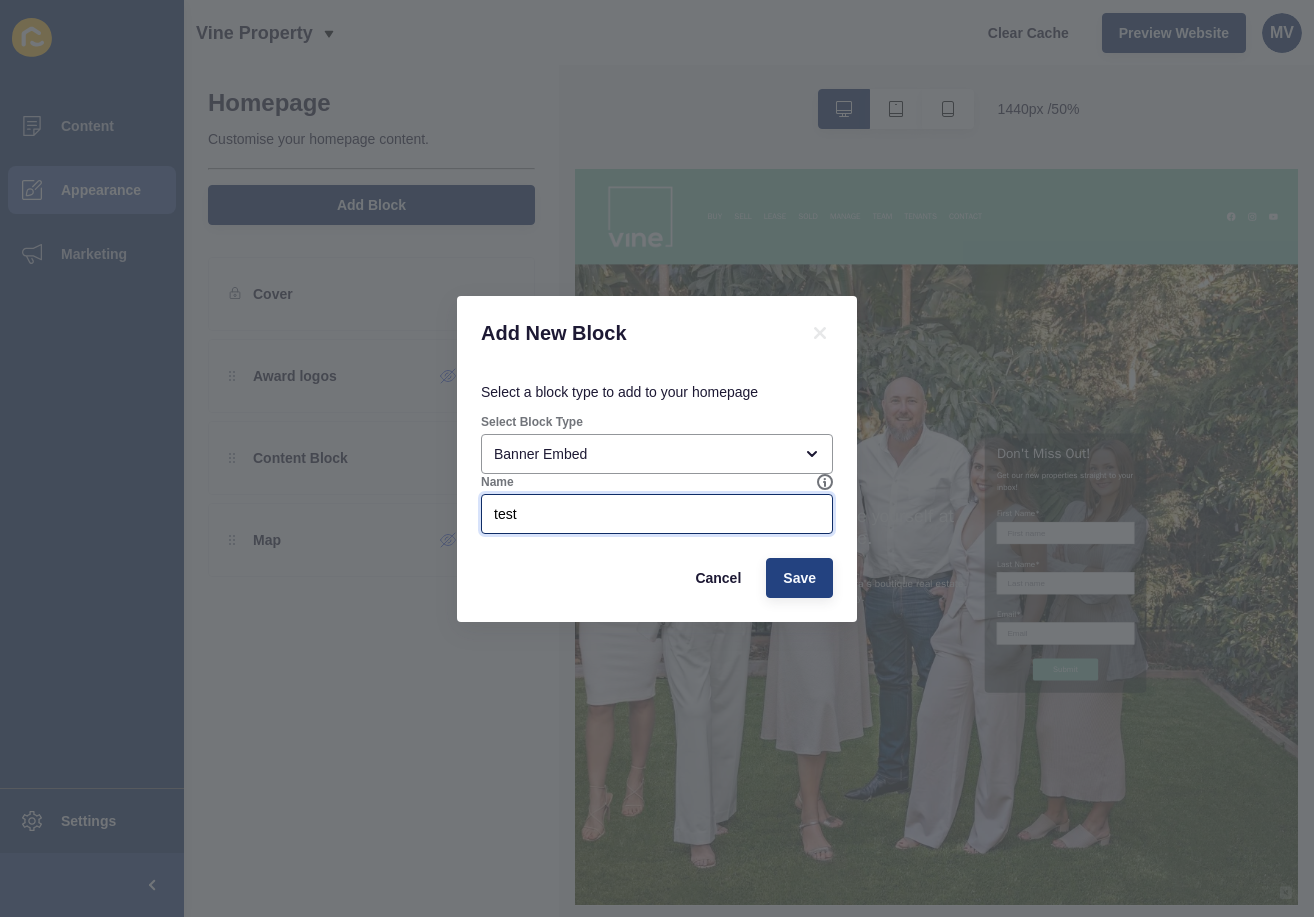 type on "test" 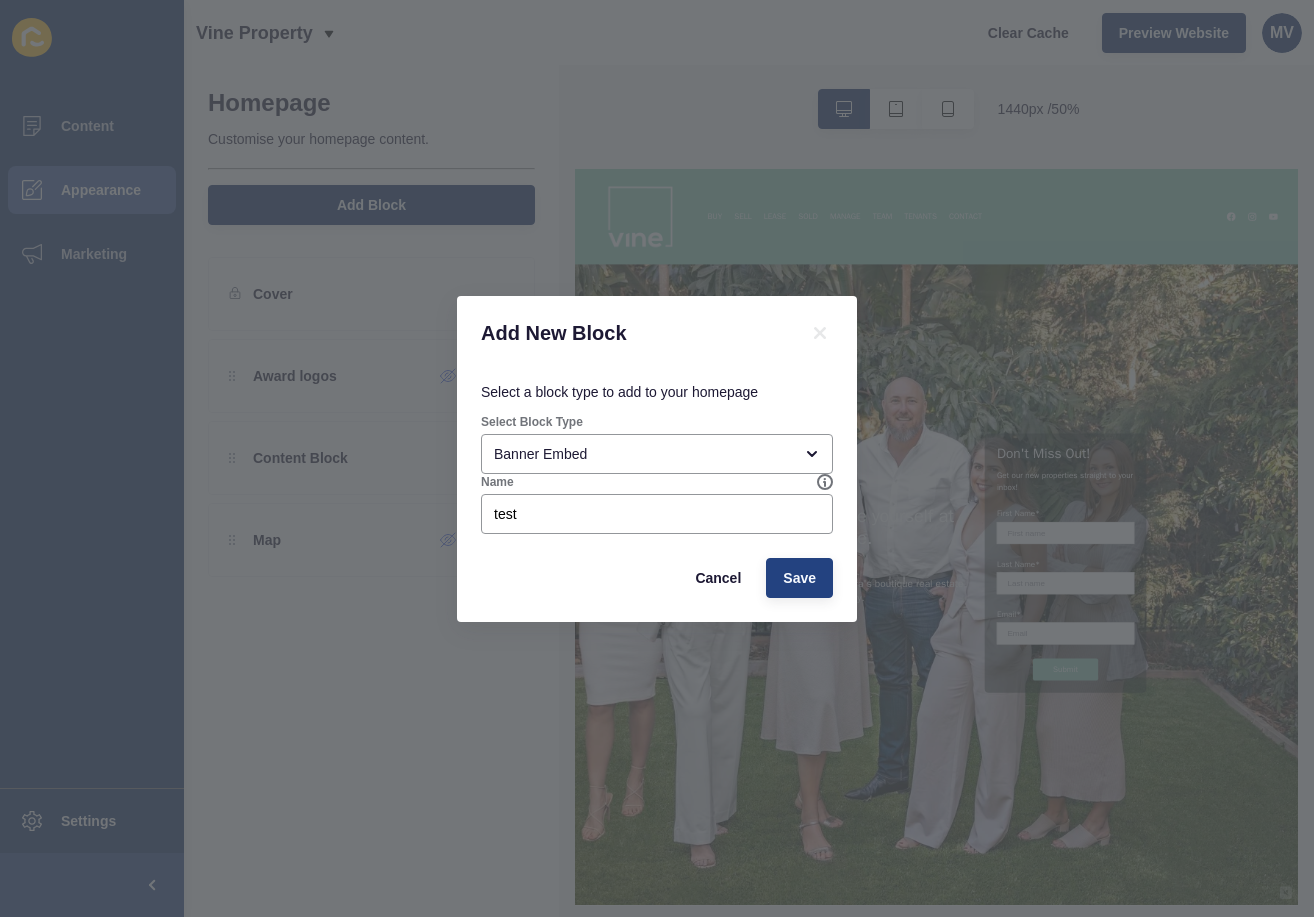 click on "Save" at bounding box center [799, 578] 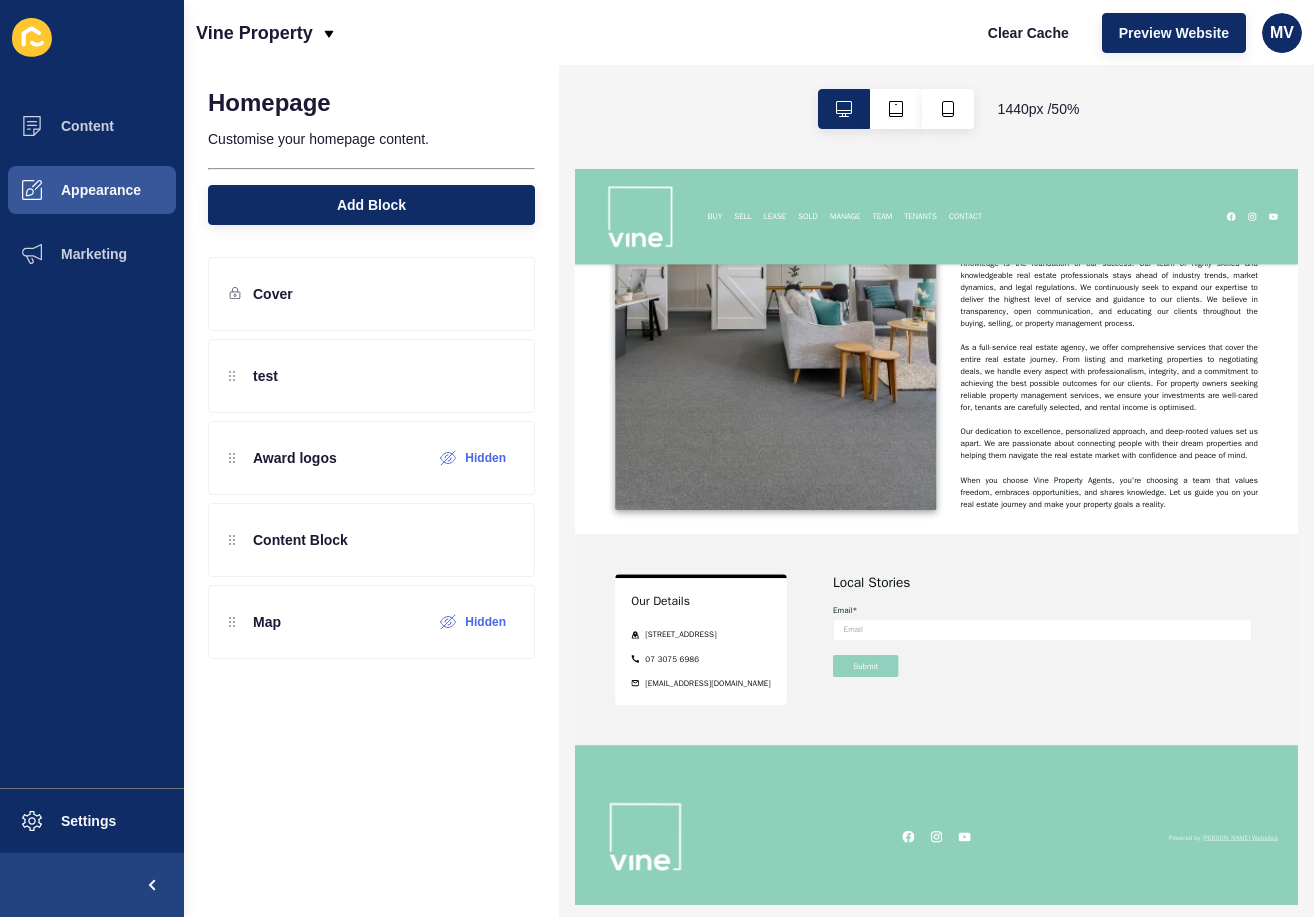 scroll, scrollTop: 1866, scrollLeft: 0, axis: vertical 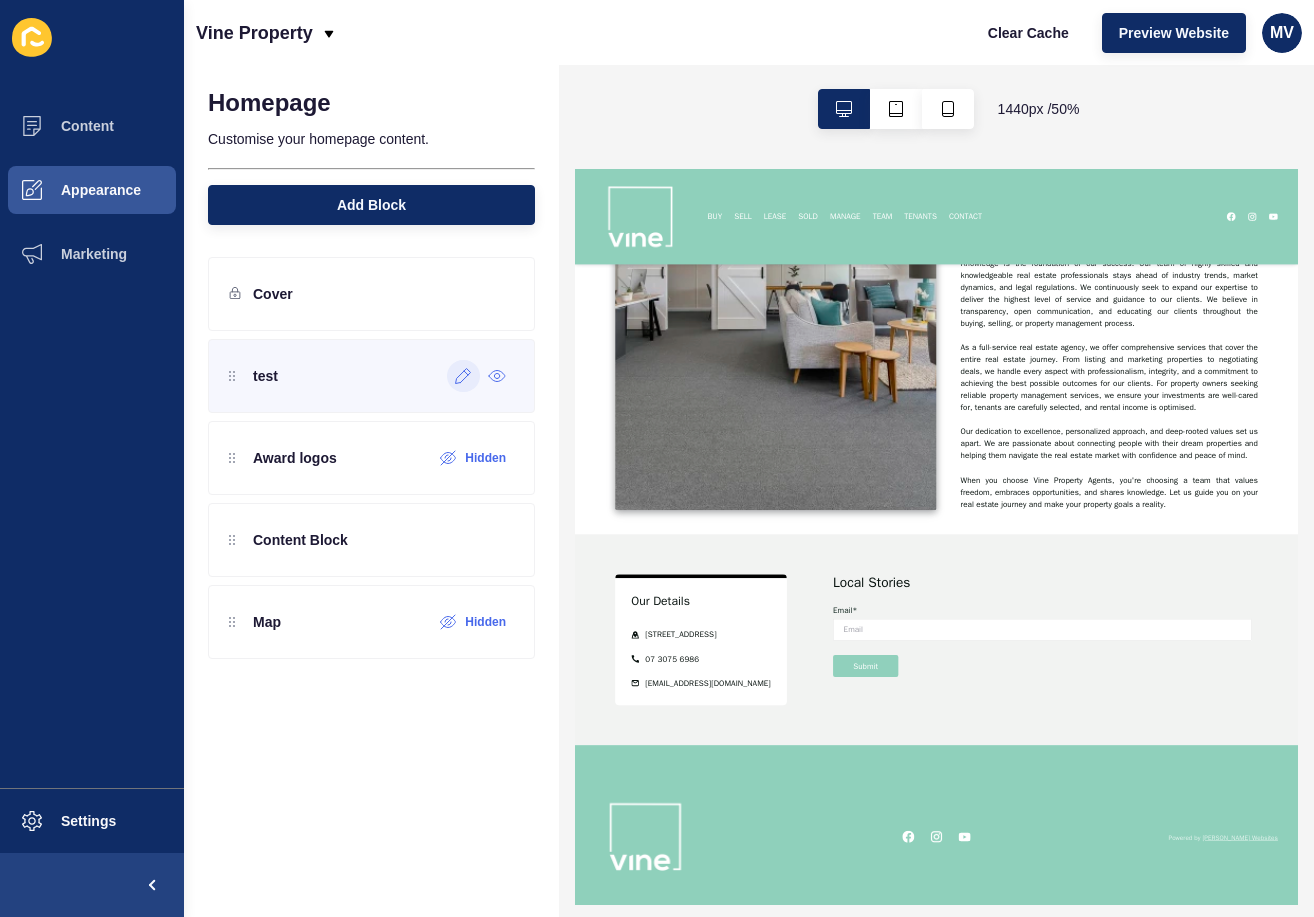 click 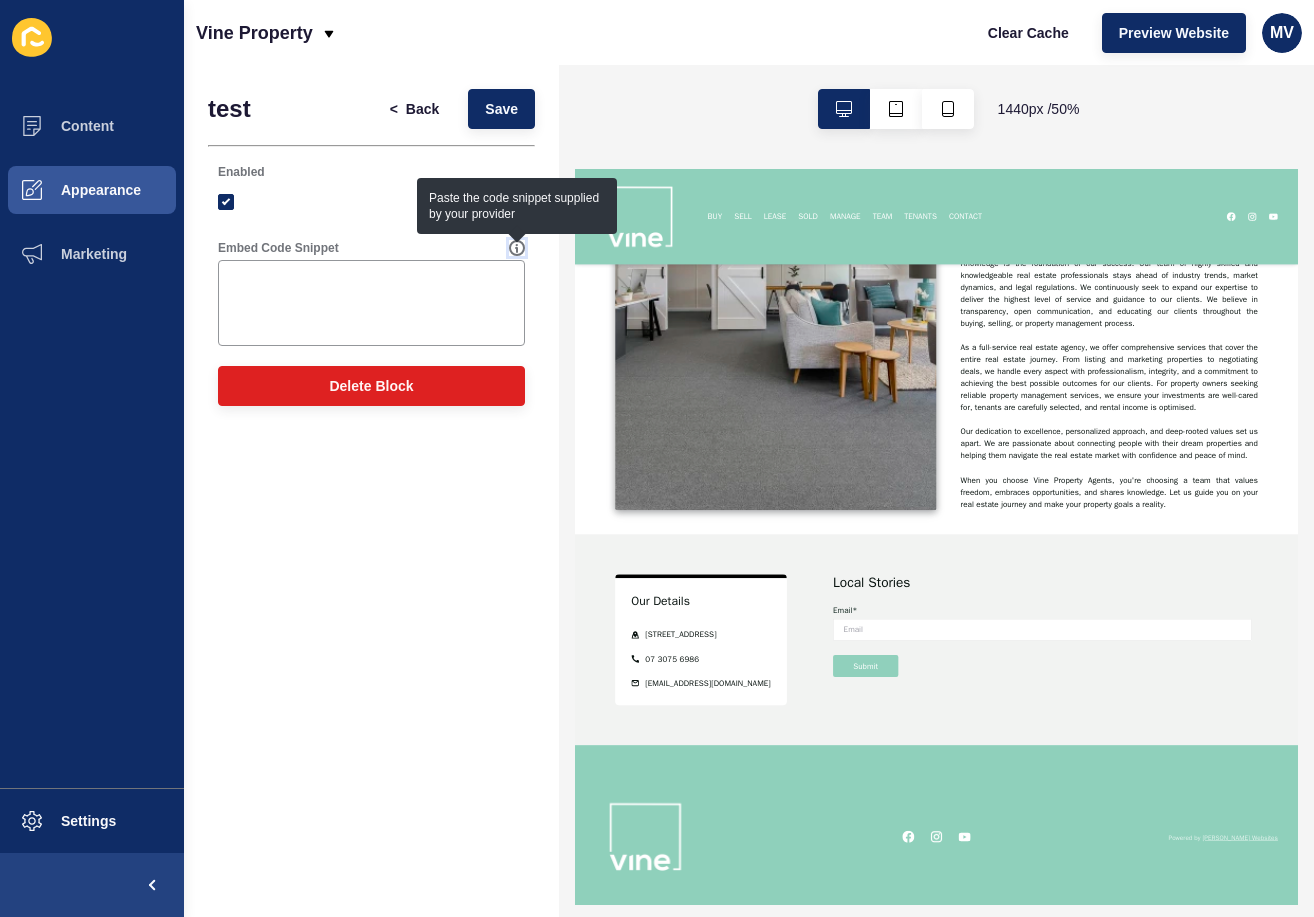click 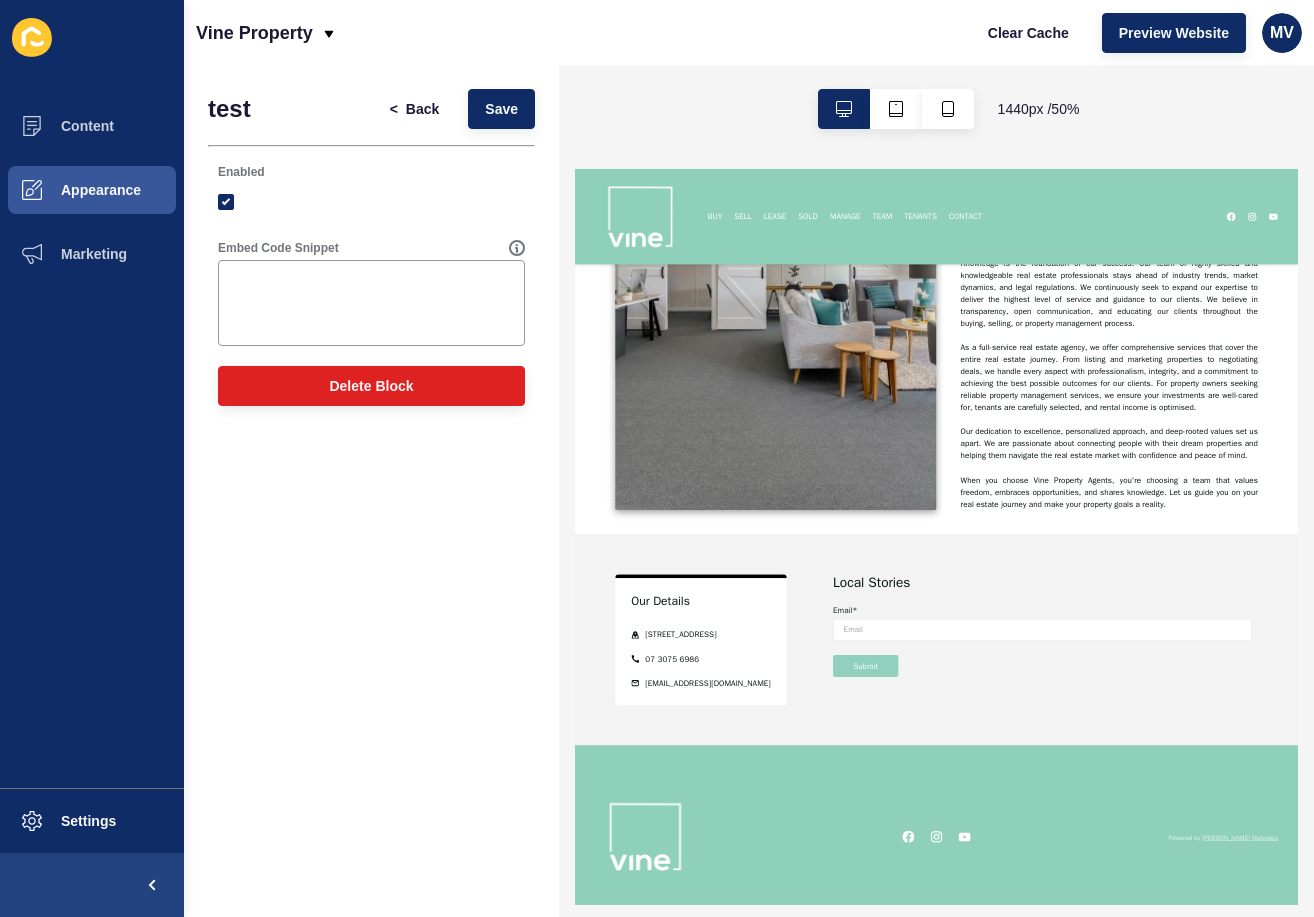 click on "Embed Code Snippet" at bounding box center (363, 248) 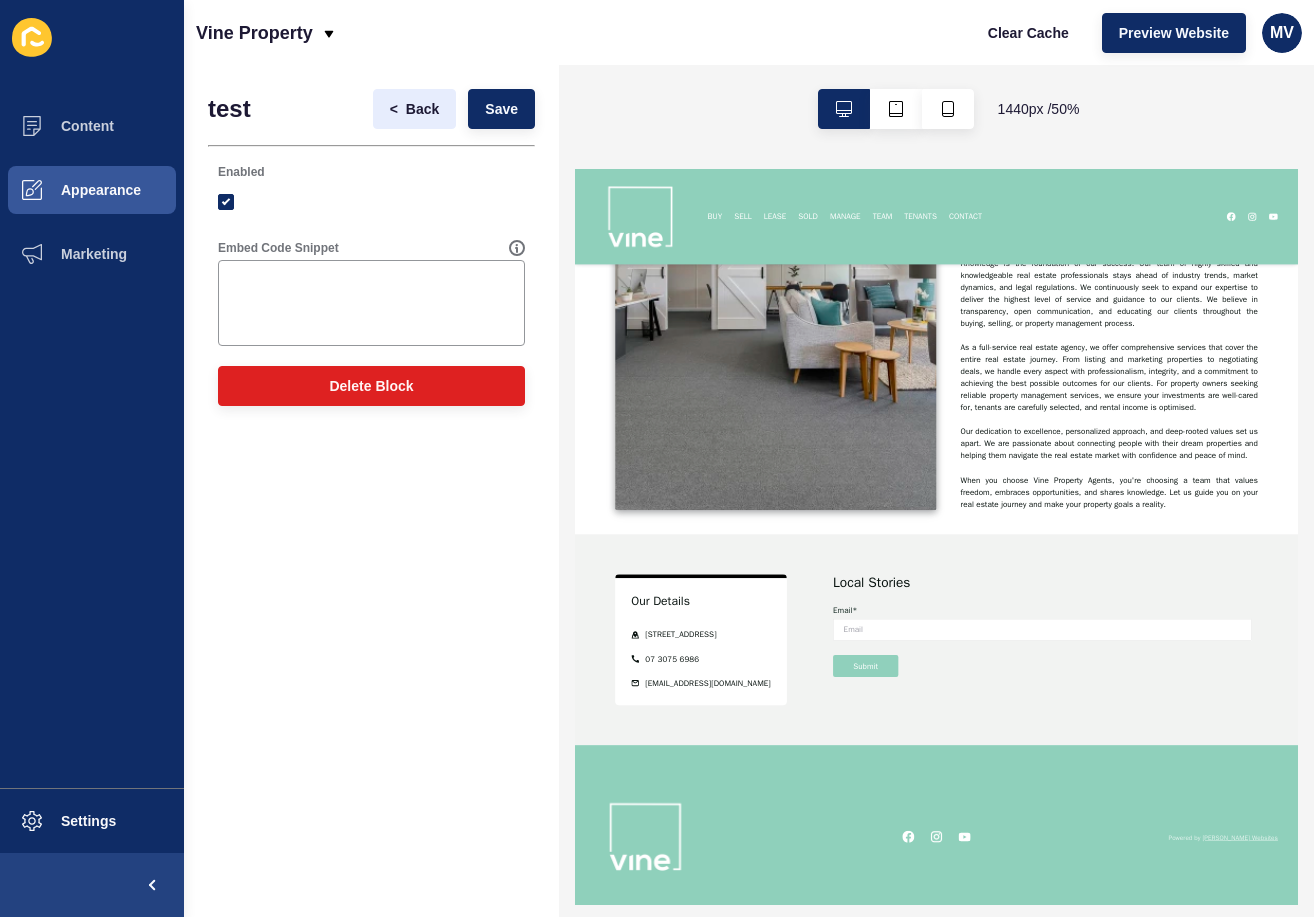 click on "Back" at bounding box center [422, 109] 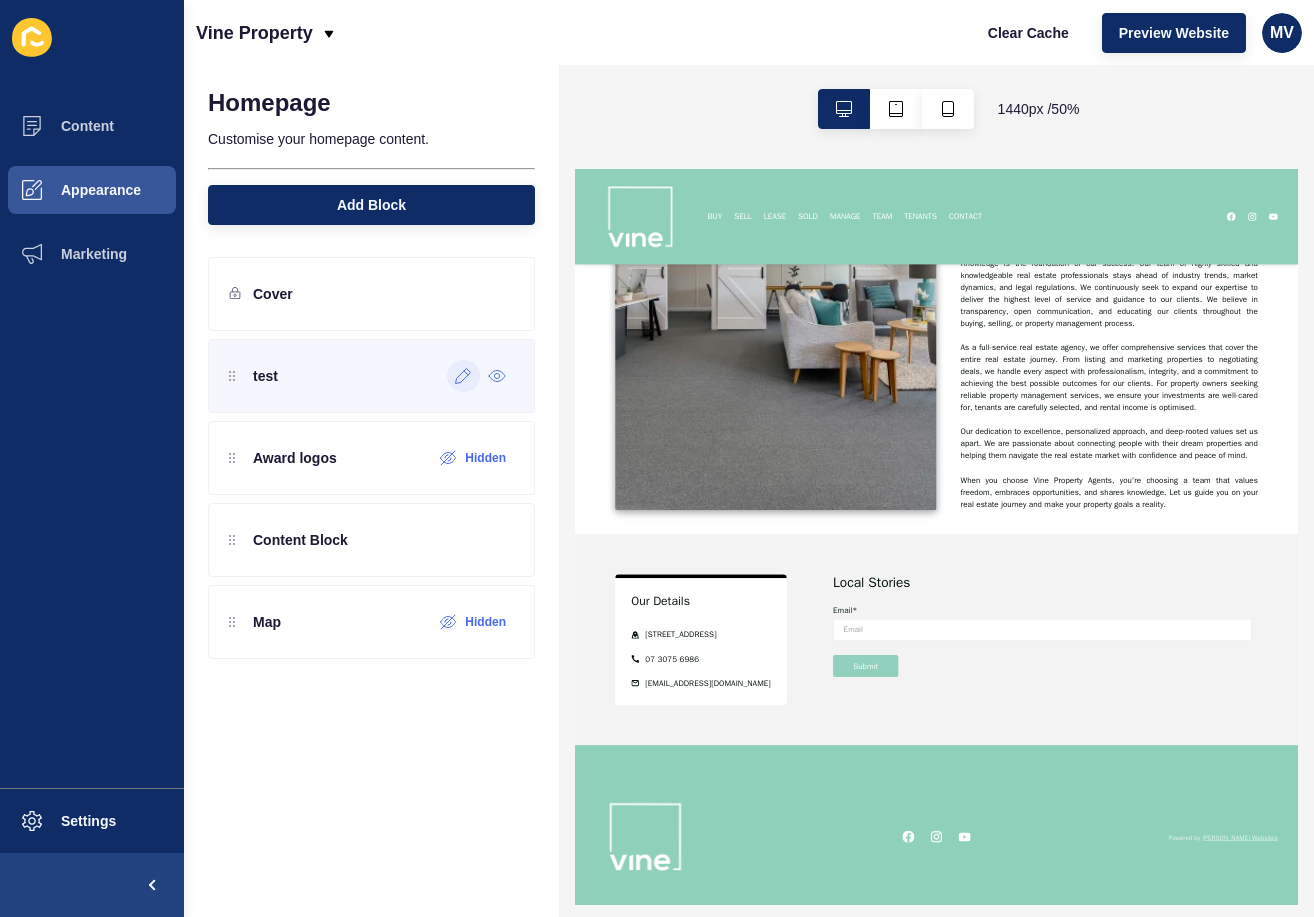 click on "test" at bounding box center (371, 376) 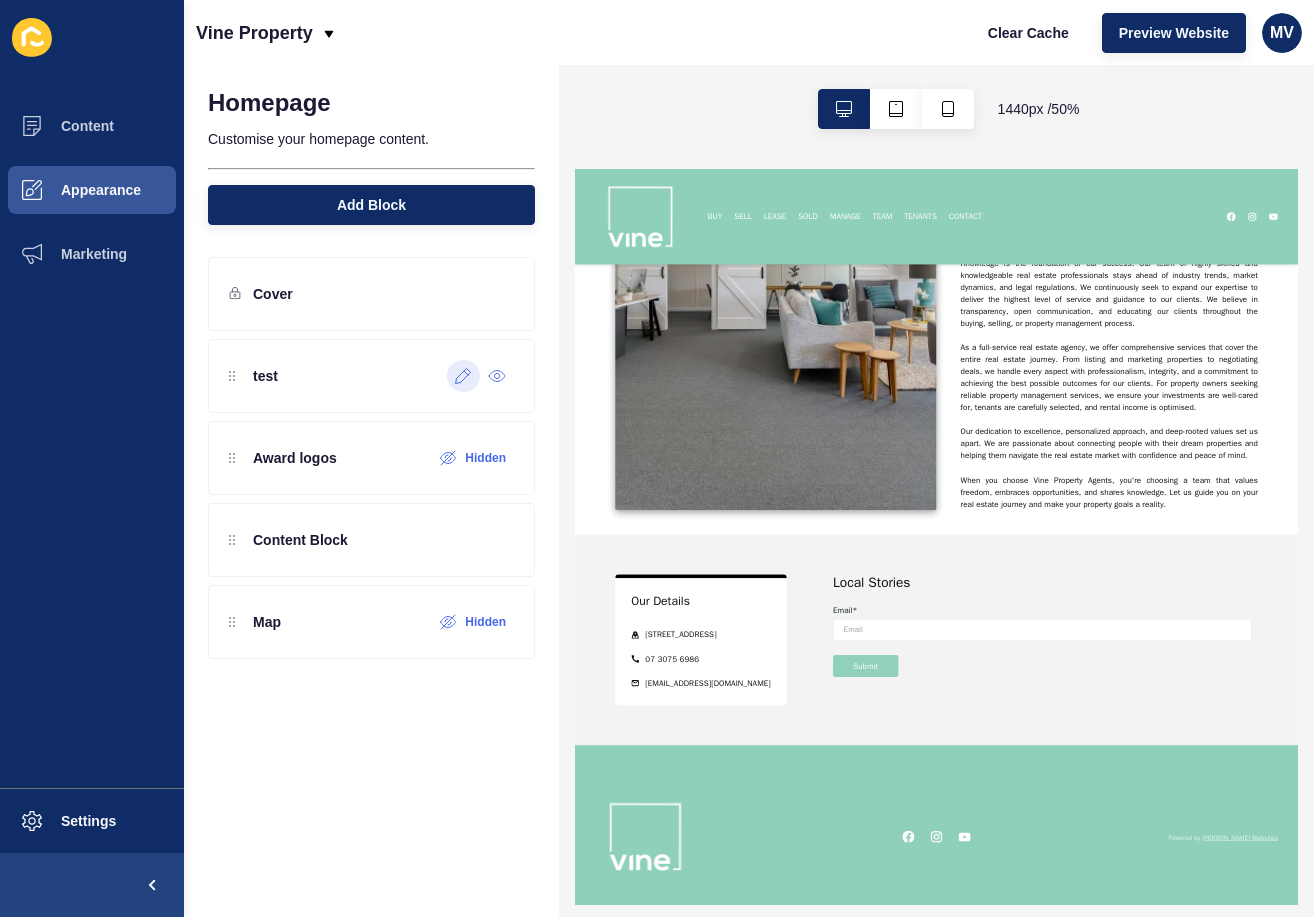 click at bounding box center (463, 376) 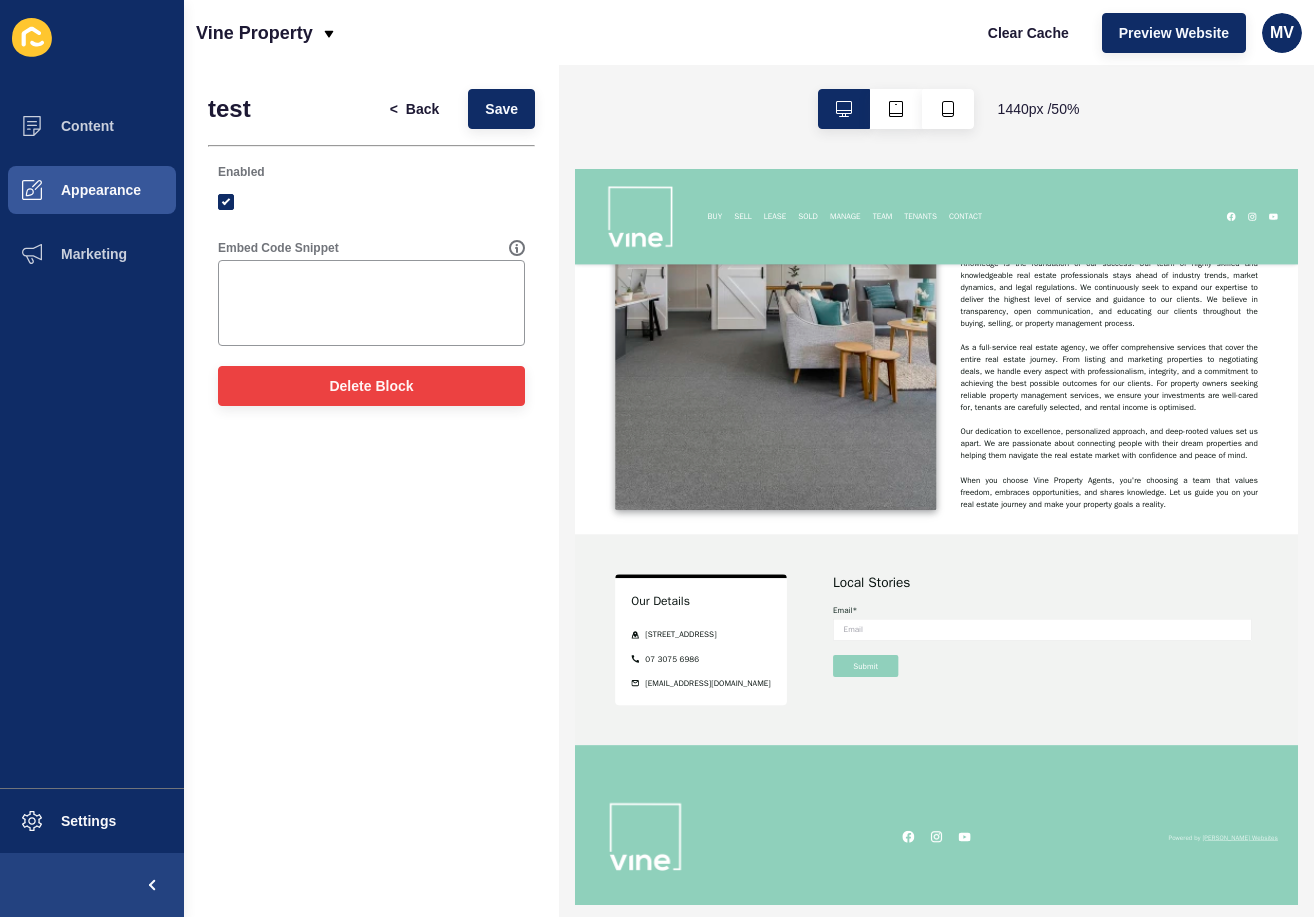 click on "Delete Block" at bounding box center (371, 386) 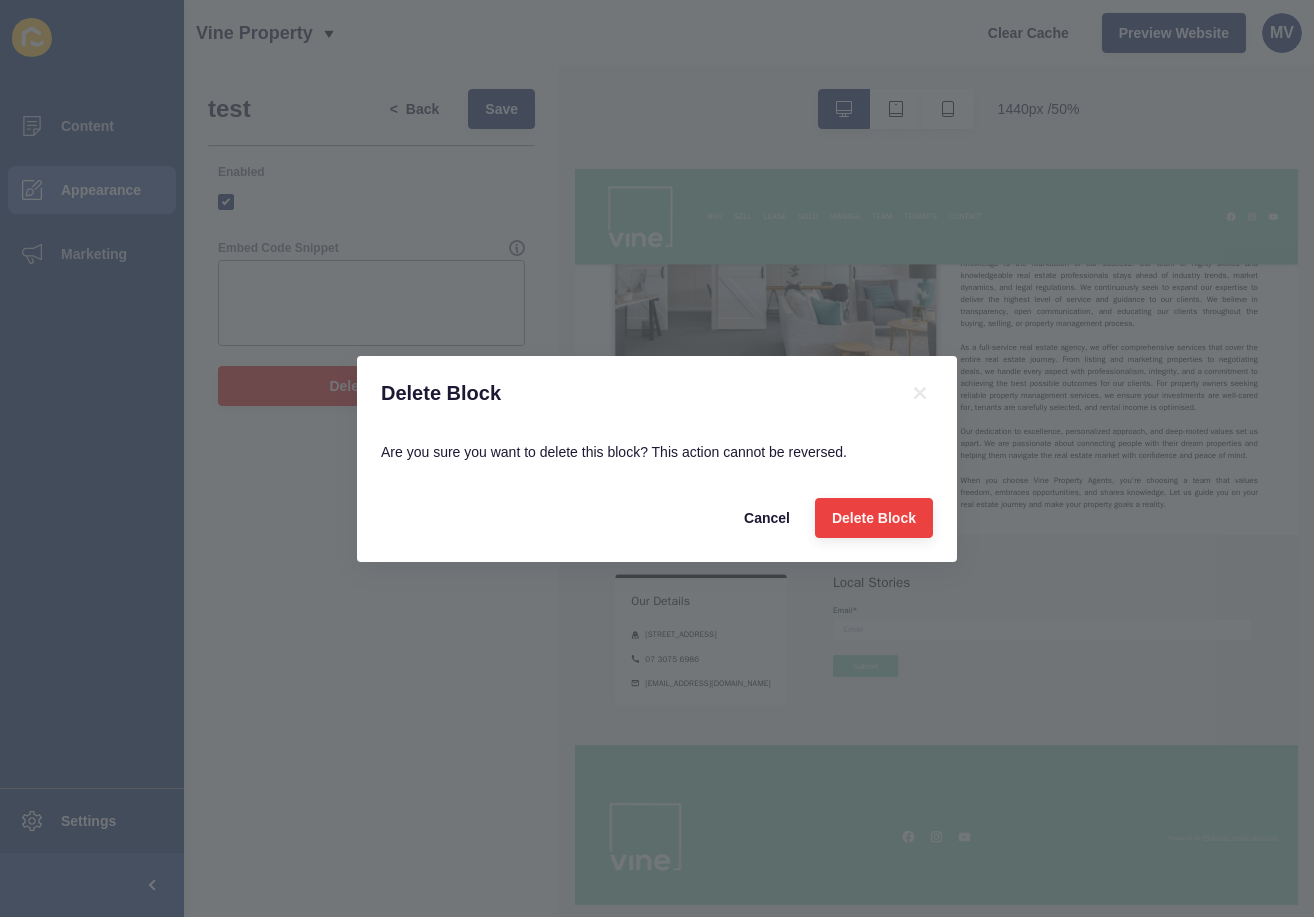 click on "Delete Block" at bounding box center [874, 518] 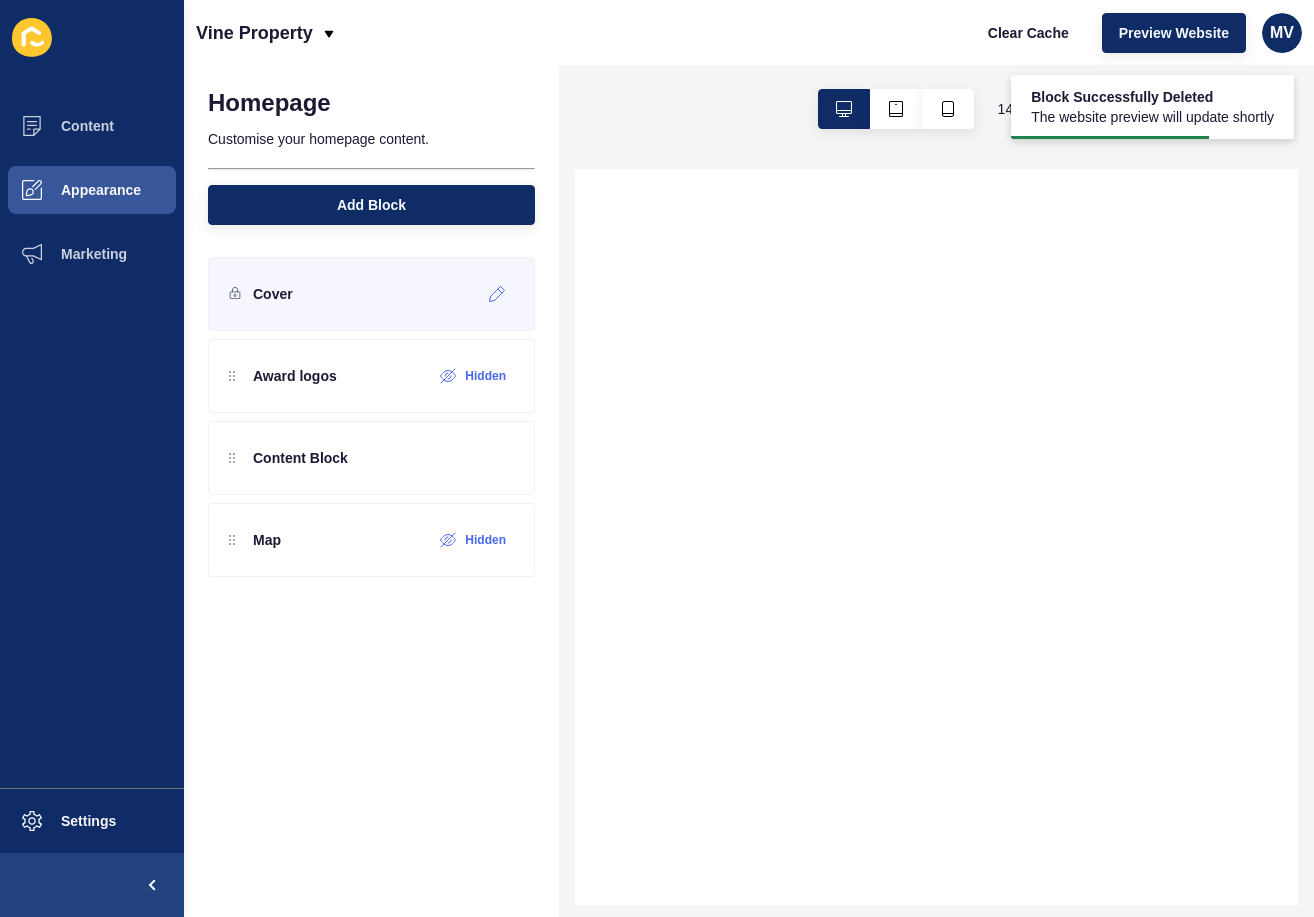 scroll, scrollTop: 0, scrollLeft: 0, axis: both 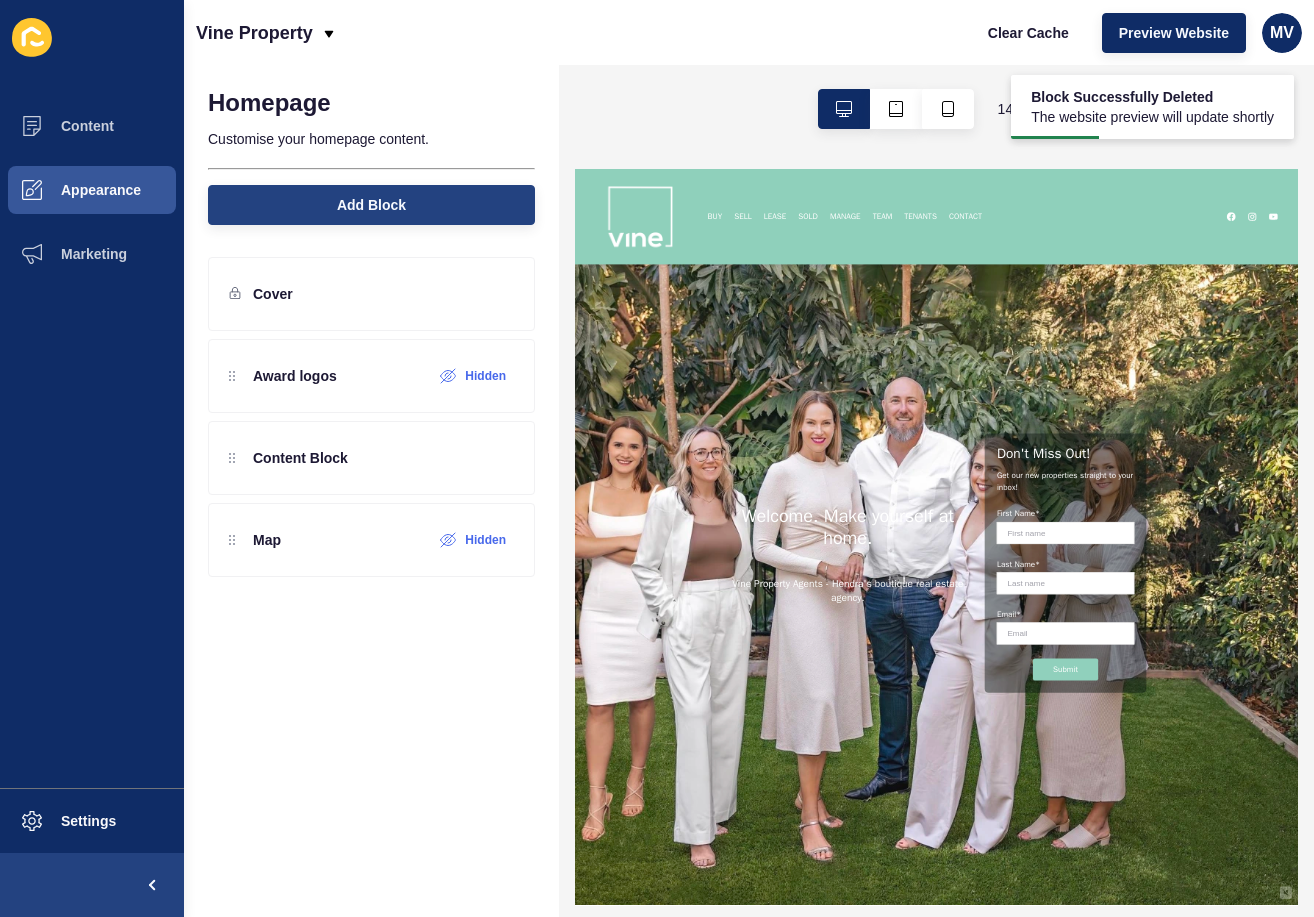 click on "Add Block" at bounding box center [371, 205] 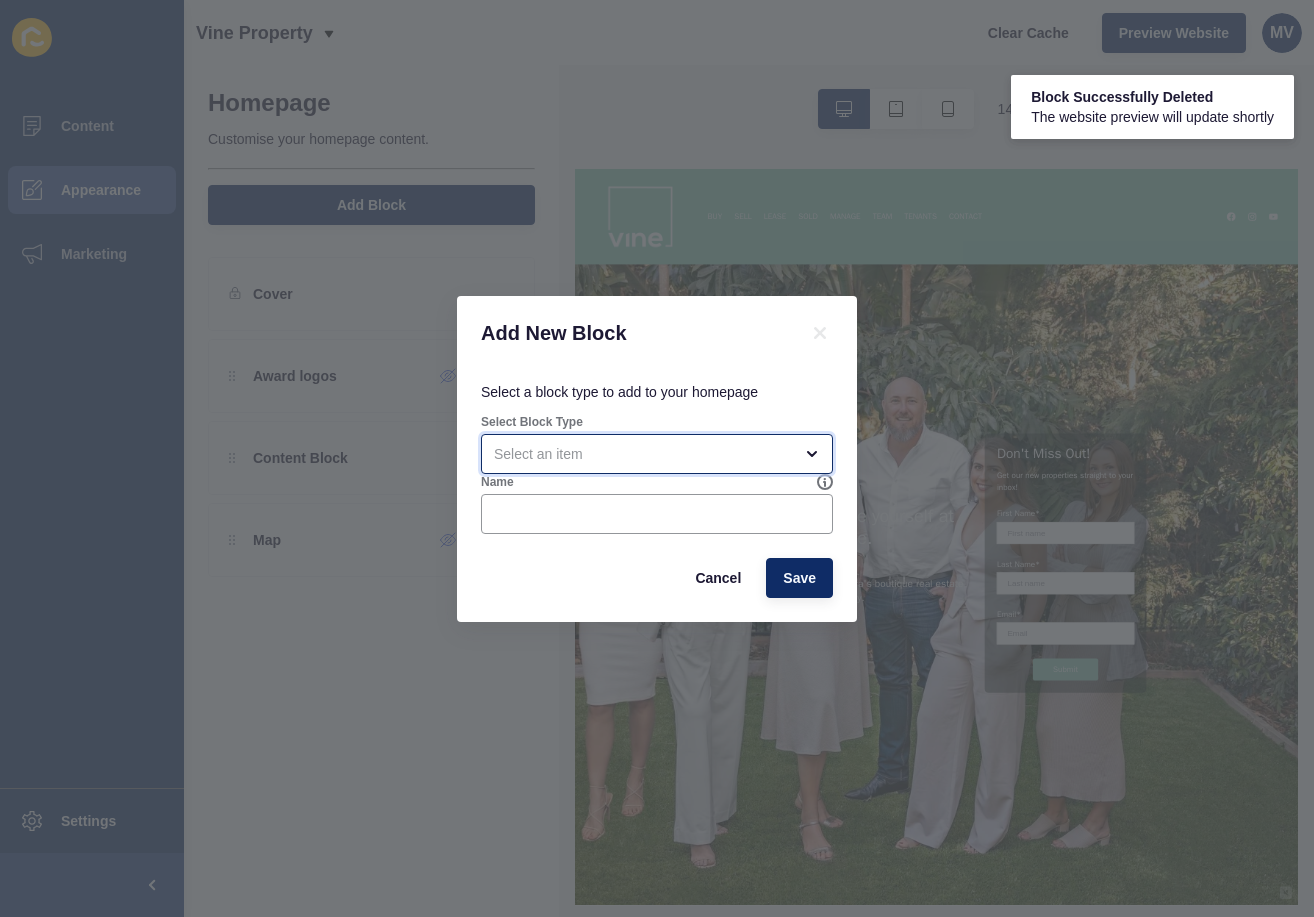 click at bounding box center [643, 454] 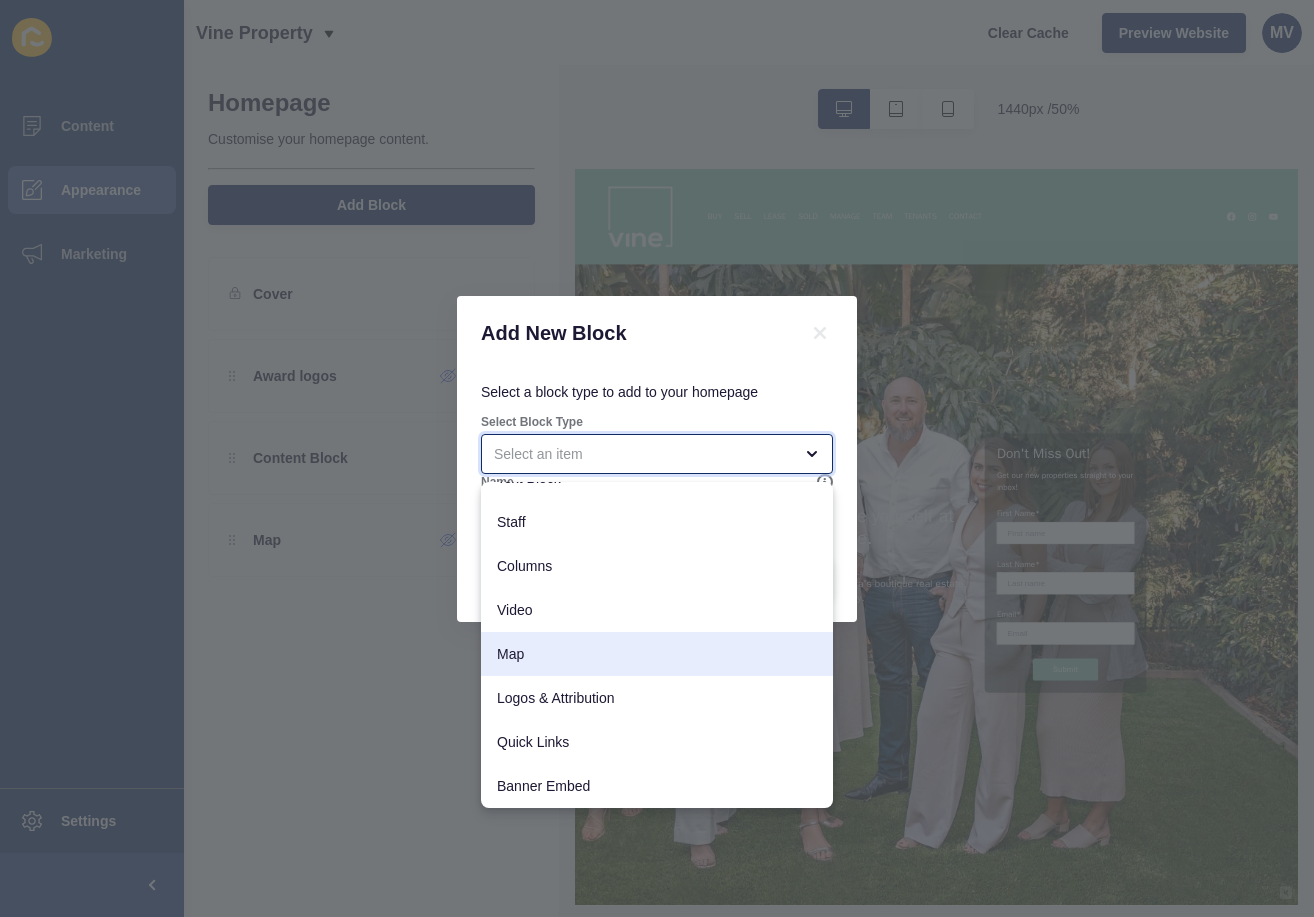 scroll, scrollTop: 187, scrollLeft: 0, axis: vertical 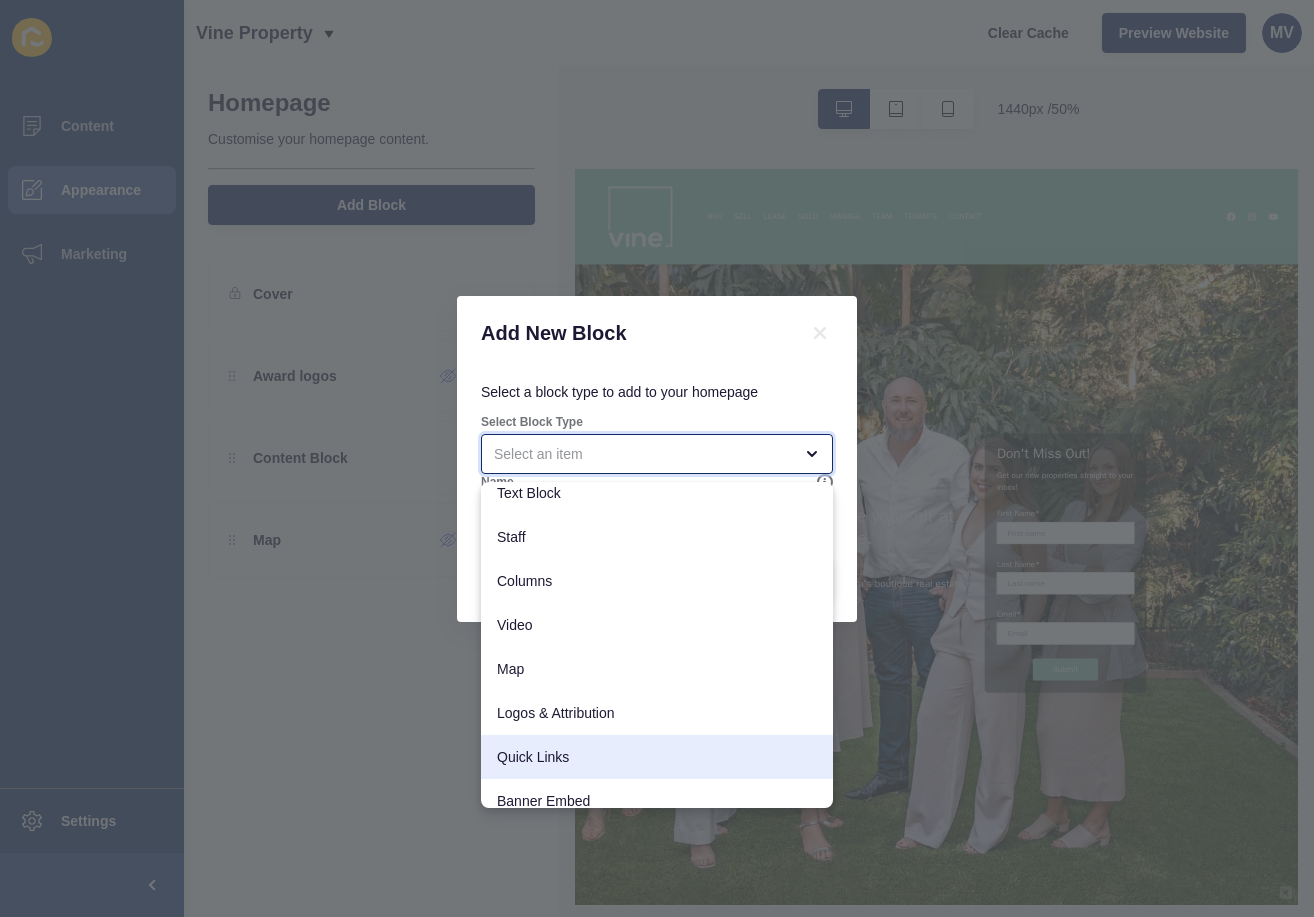 click on "Quick Links" at bounding box center [657, 757] 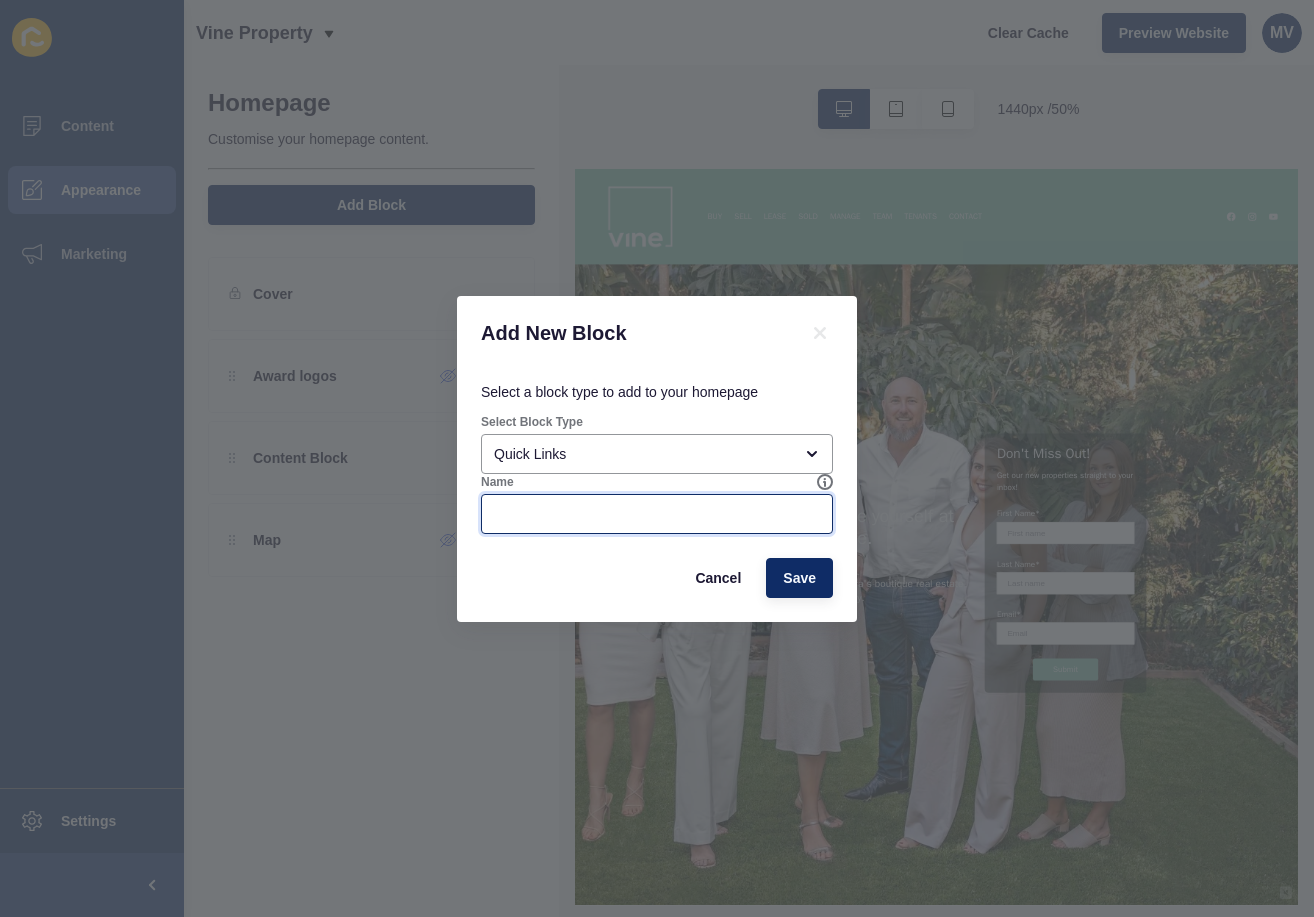 click on "Name" at bounding box center [657, 514] 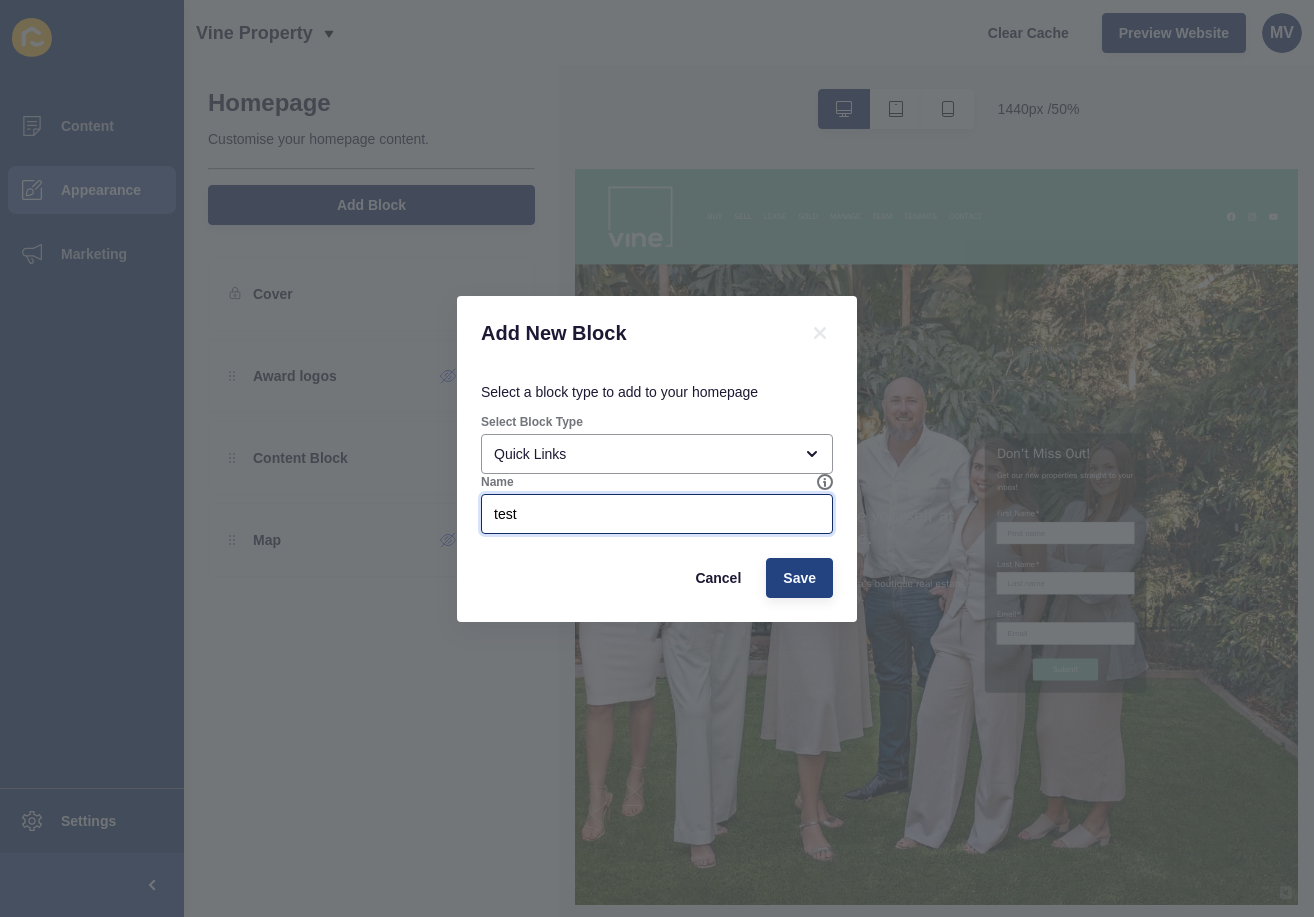 type on "test" 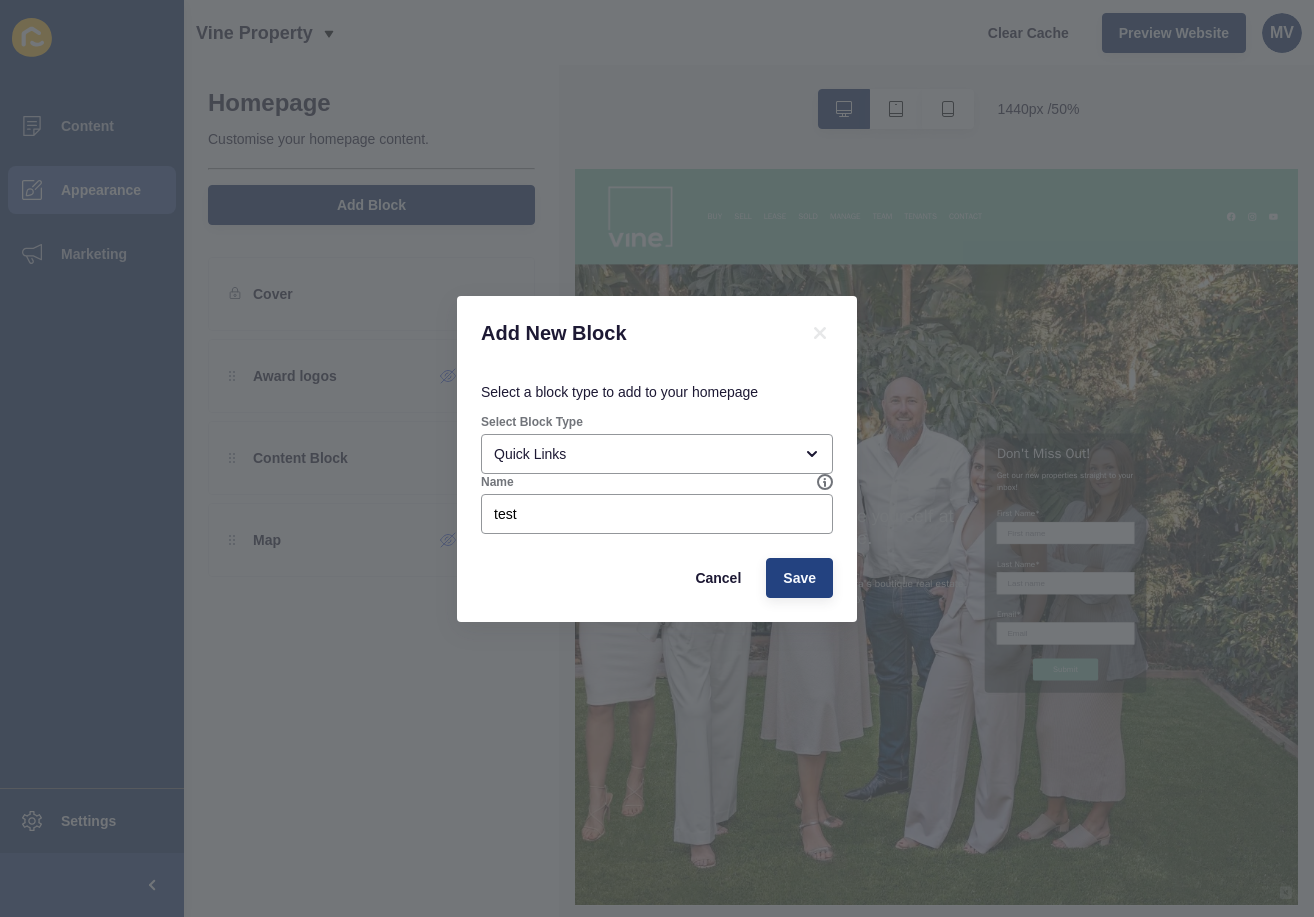 click on "Save" at bounding box center [799, 578] 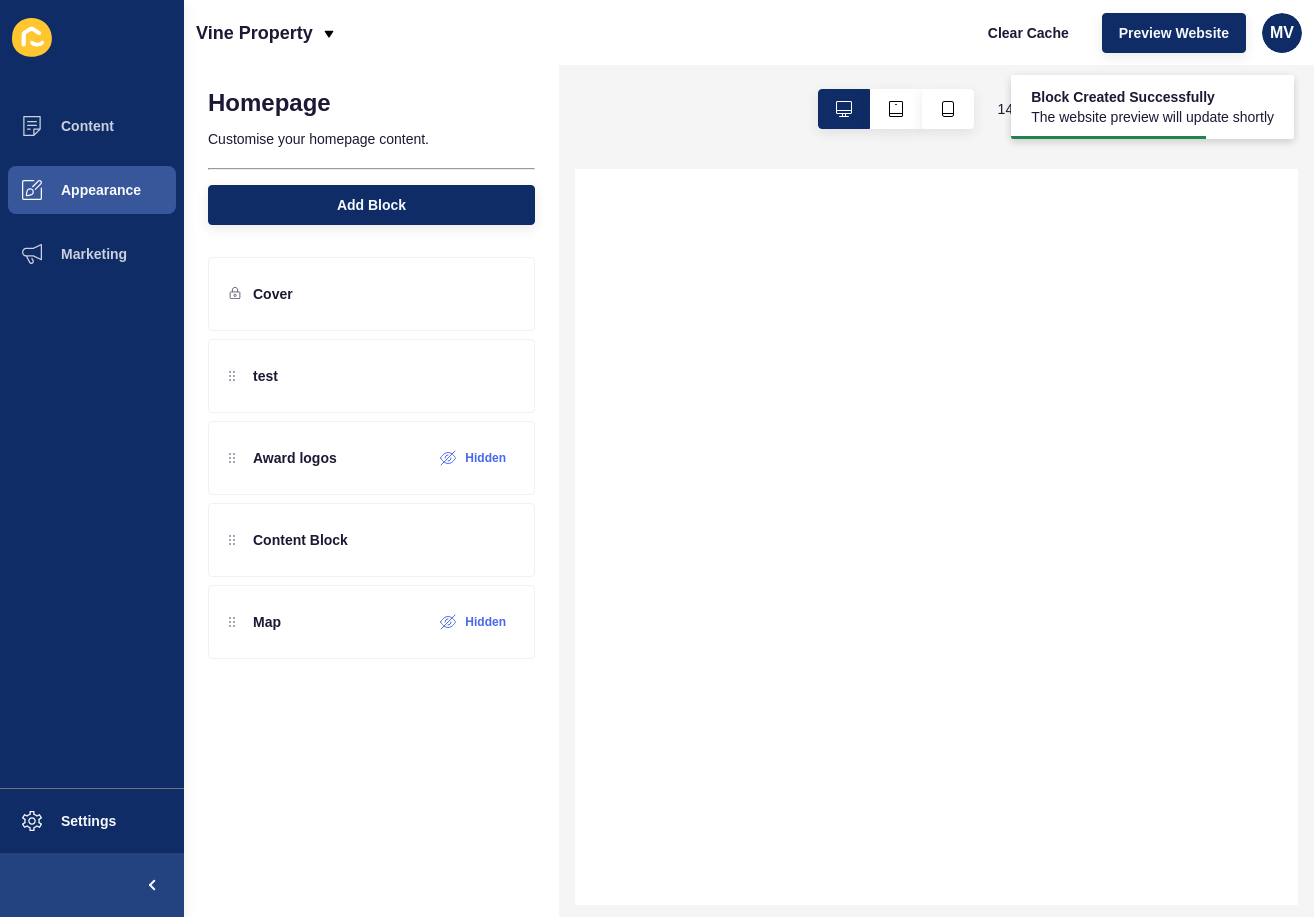 scroll, scrollTop: 0, scrollLeft: 0, axis: both 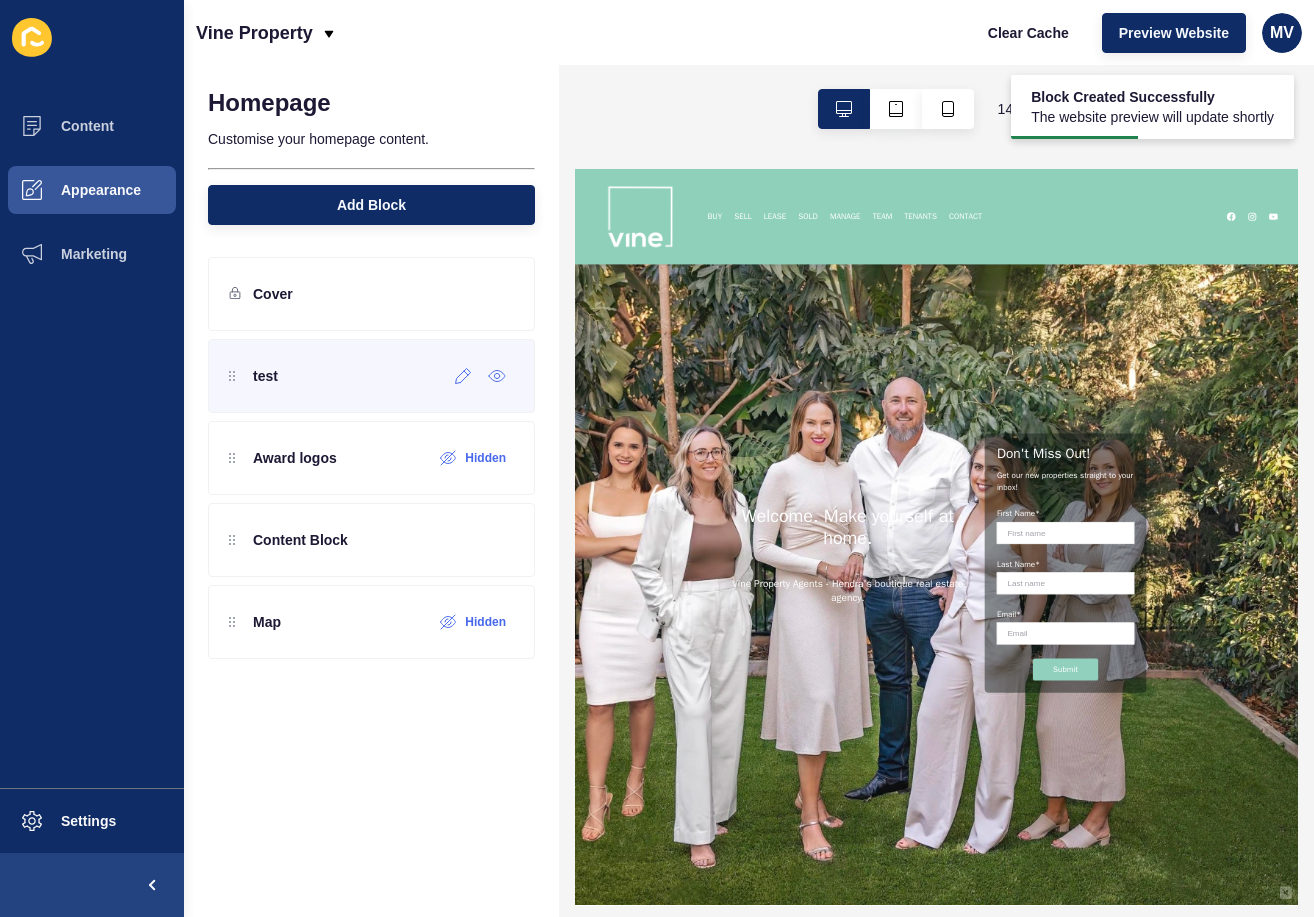 click on "test" at bounding box center [371, 376] 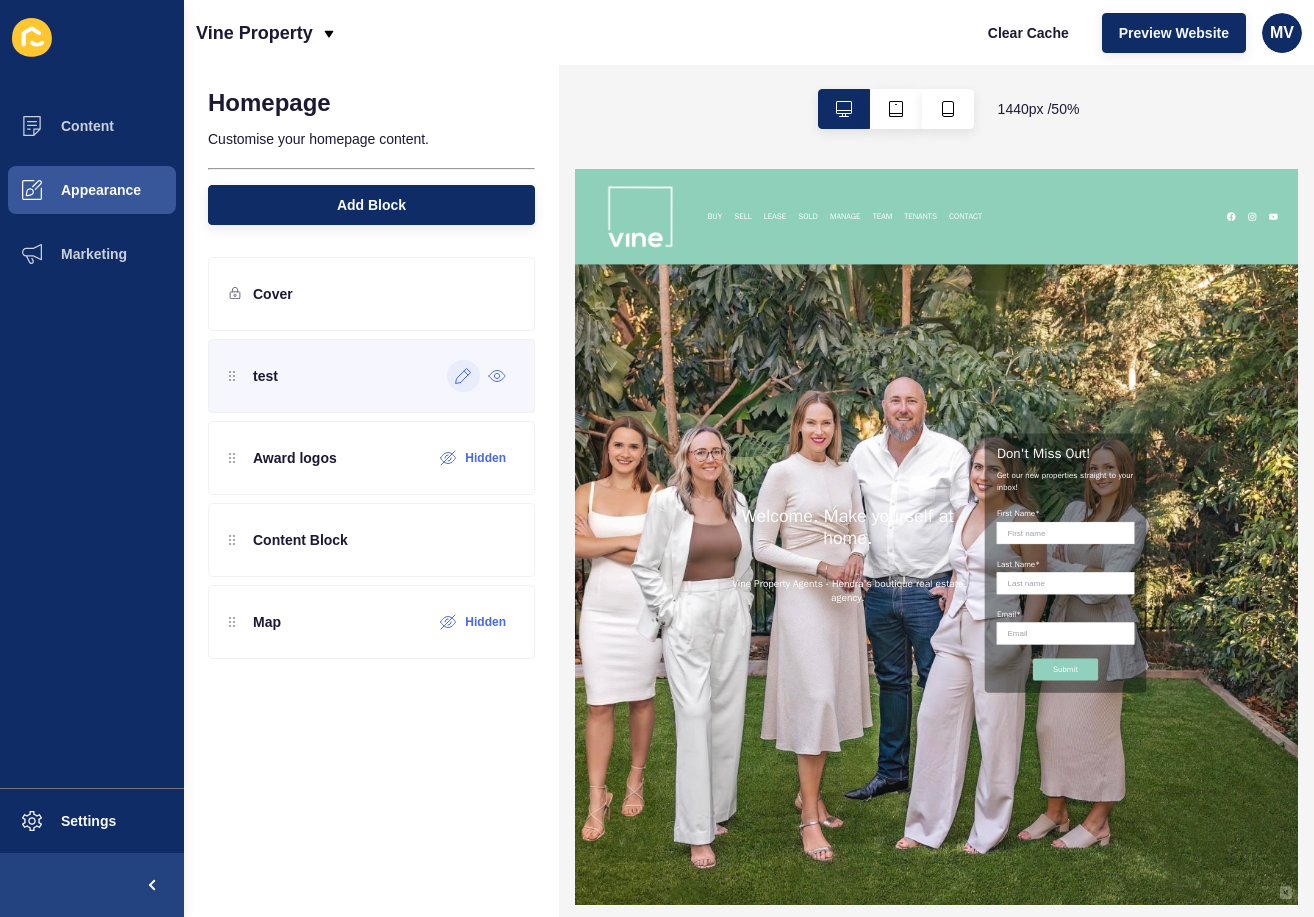 click 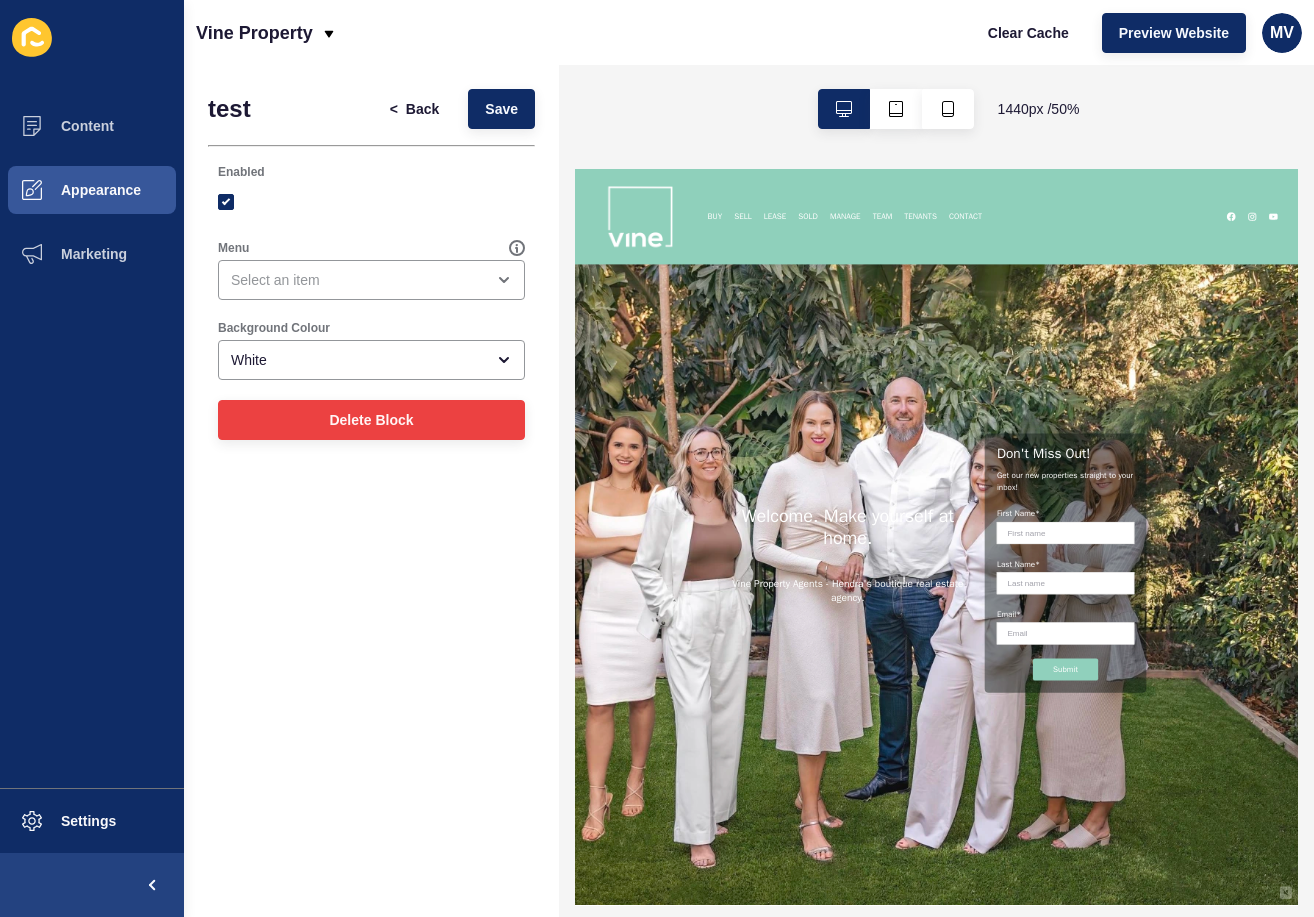 click on "Delete Block" at bounding box center [371, 420] 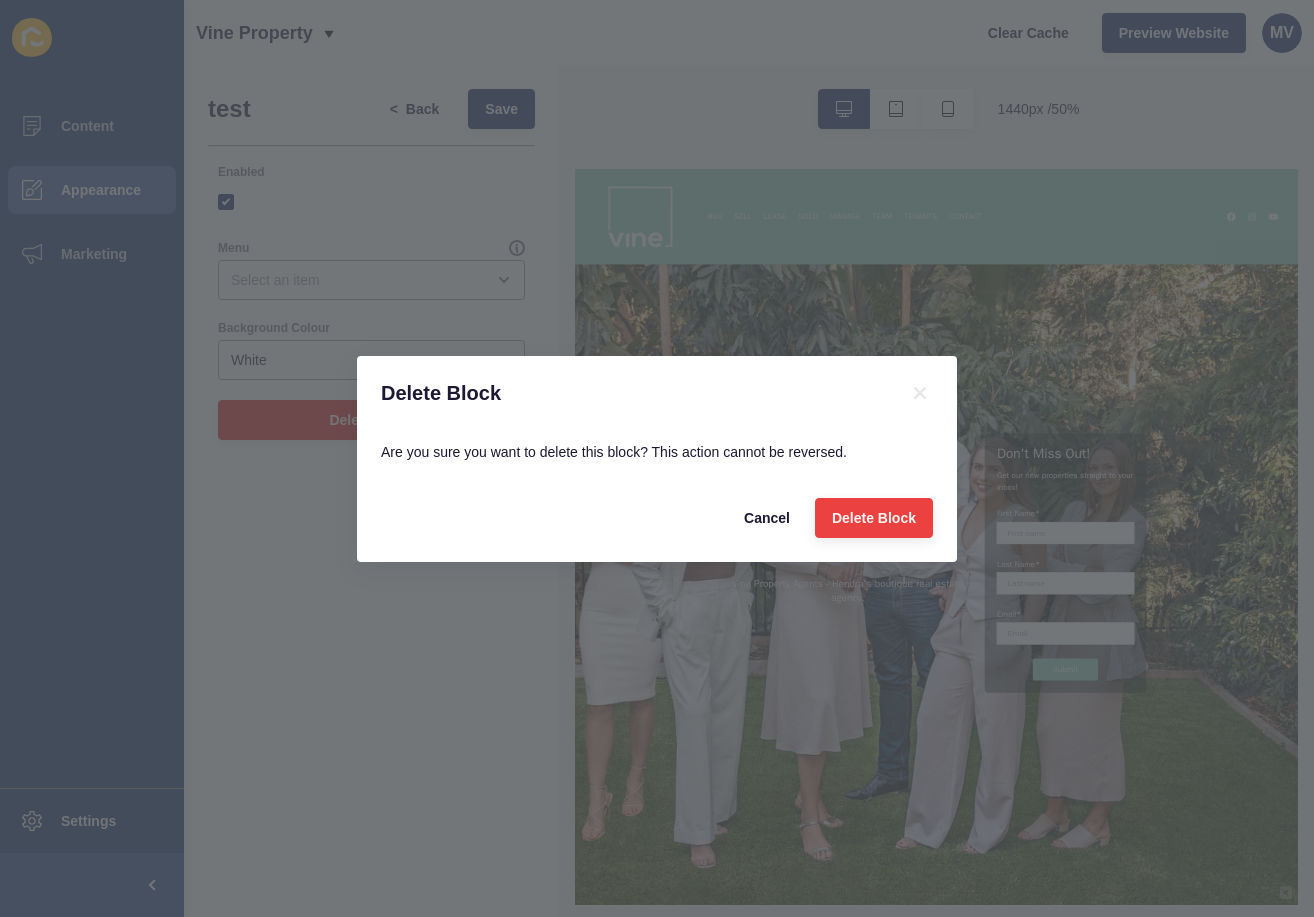 click on "Delete Block" at bounding box center (874, 518) 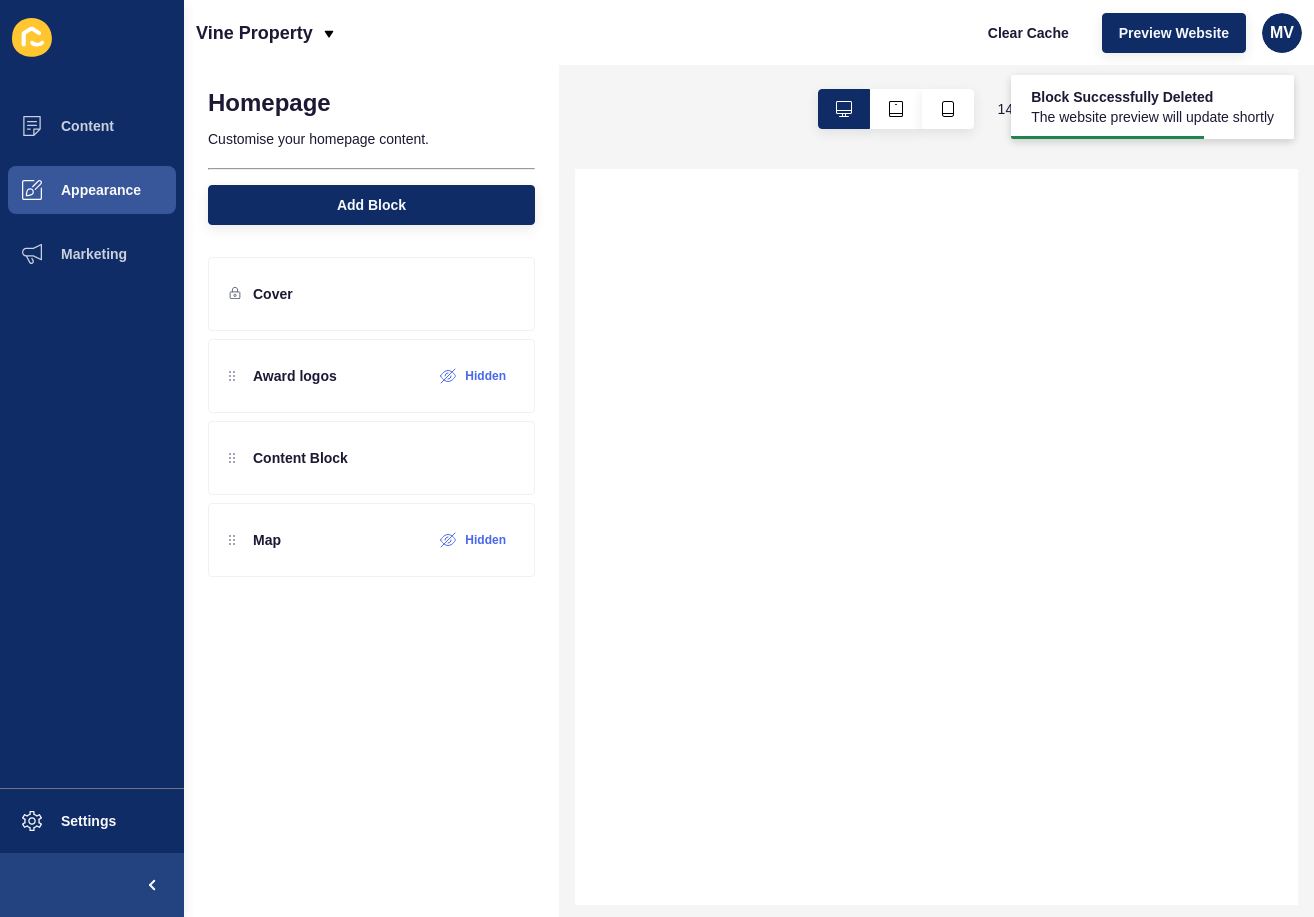 scroll, scrollTop: 0, scrollLeft: 0, axis: both 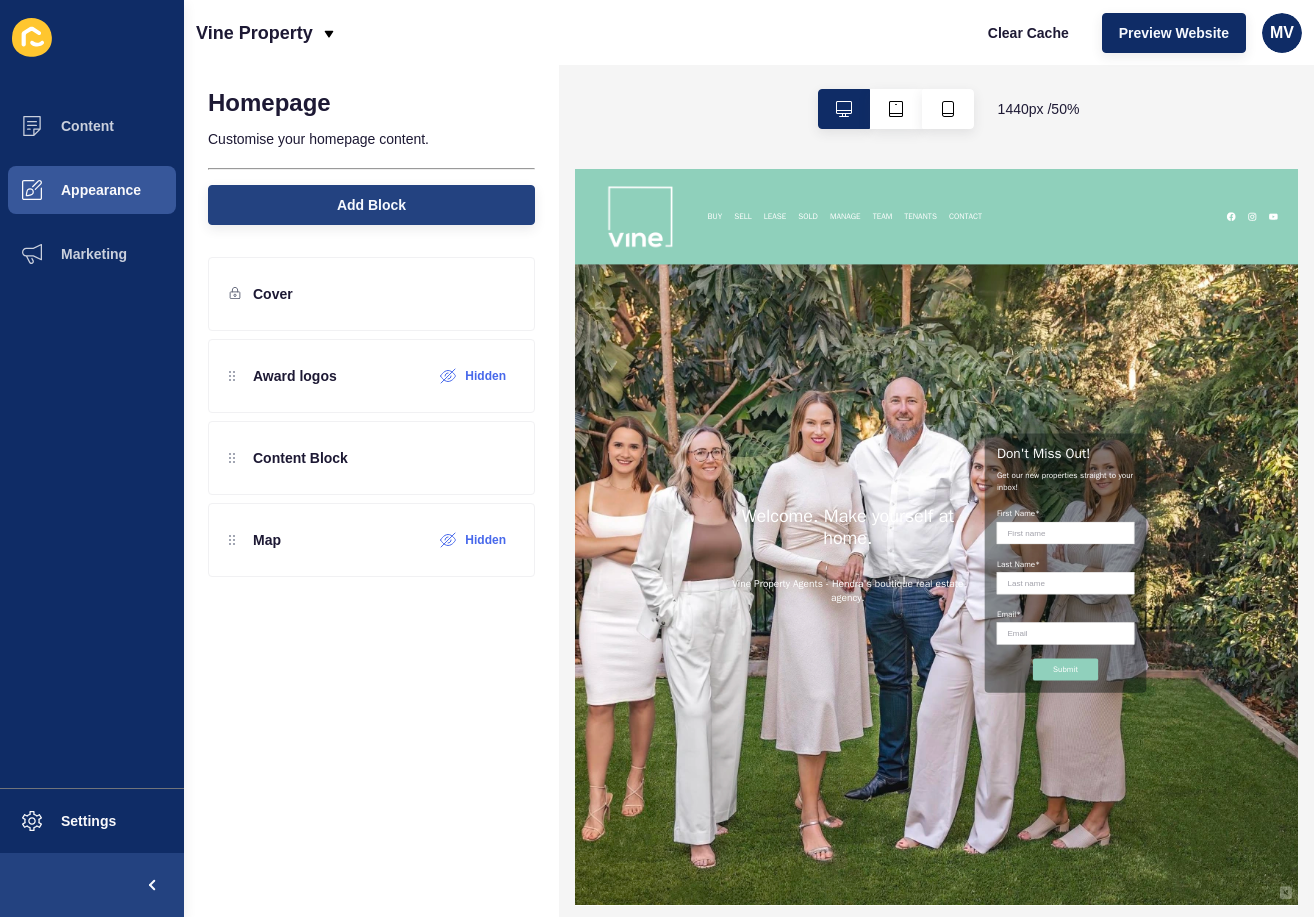 click on "Add Block" at bounding box center [371, 205] 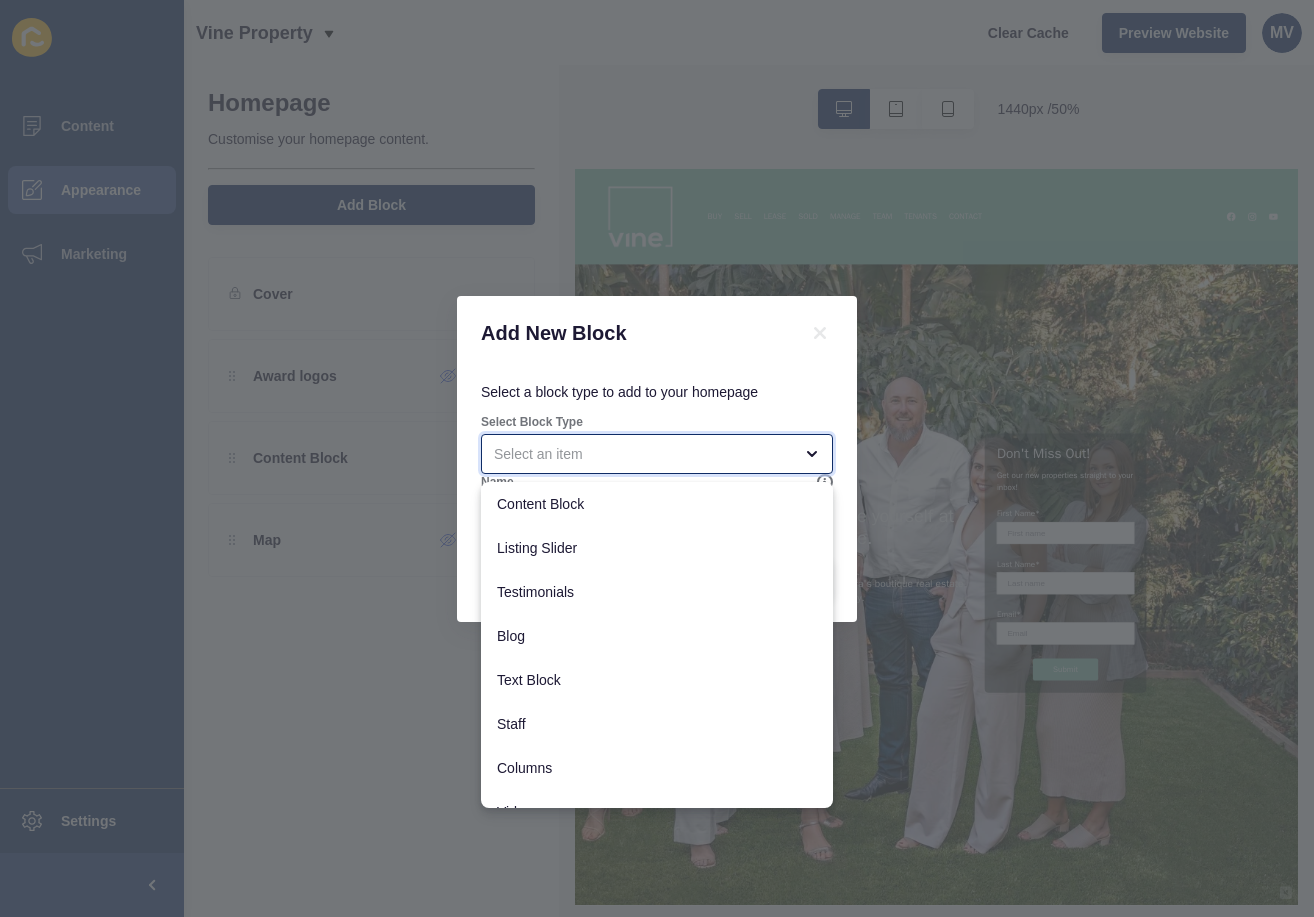 click at bounding box center (657, 454) 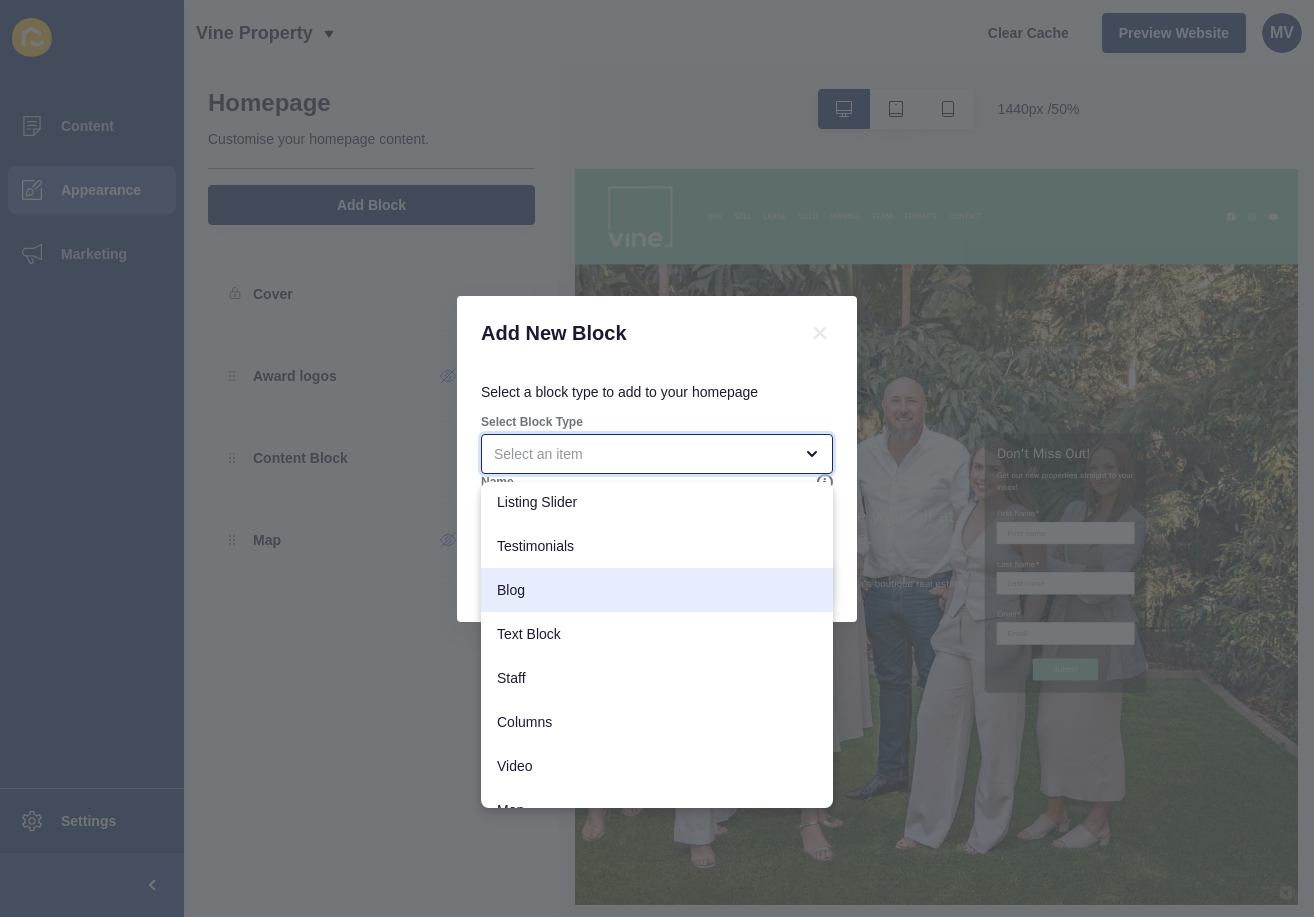 scroll, scrollTop: 65, scrollLeft: 0, axis: vertical 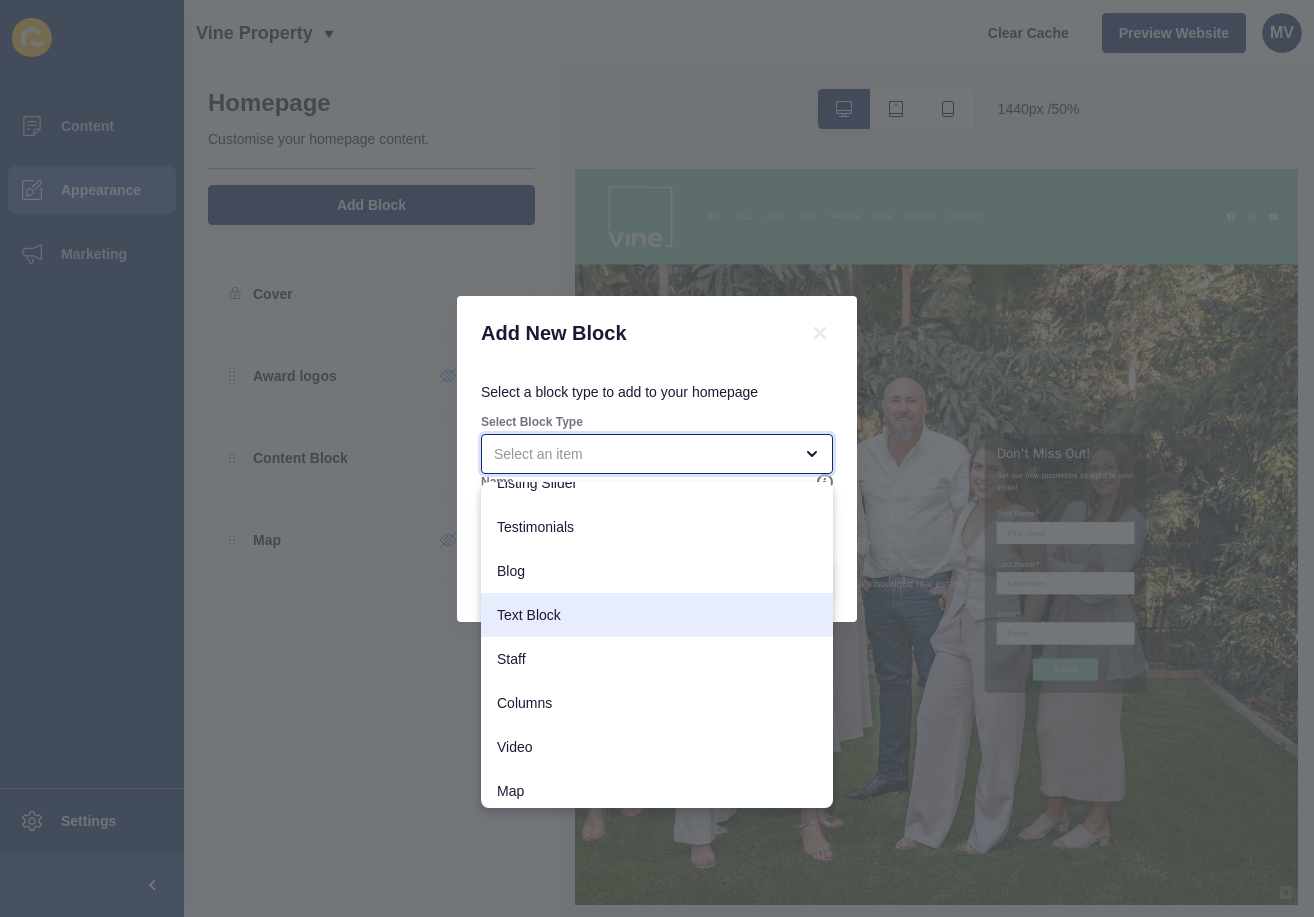 click on "Text Block" at bounding box center (657, 615) 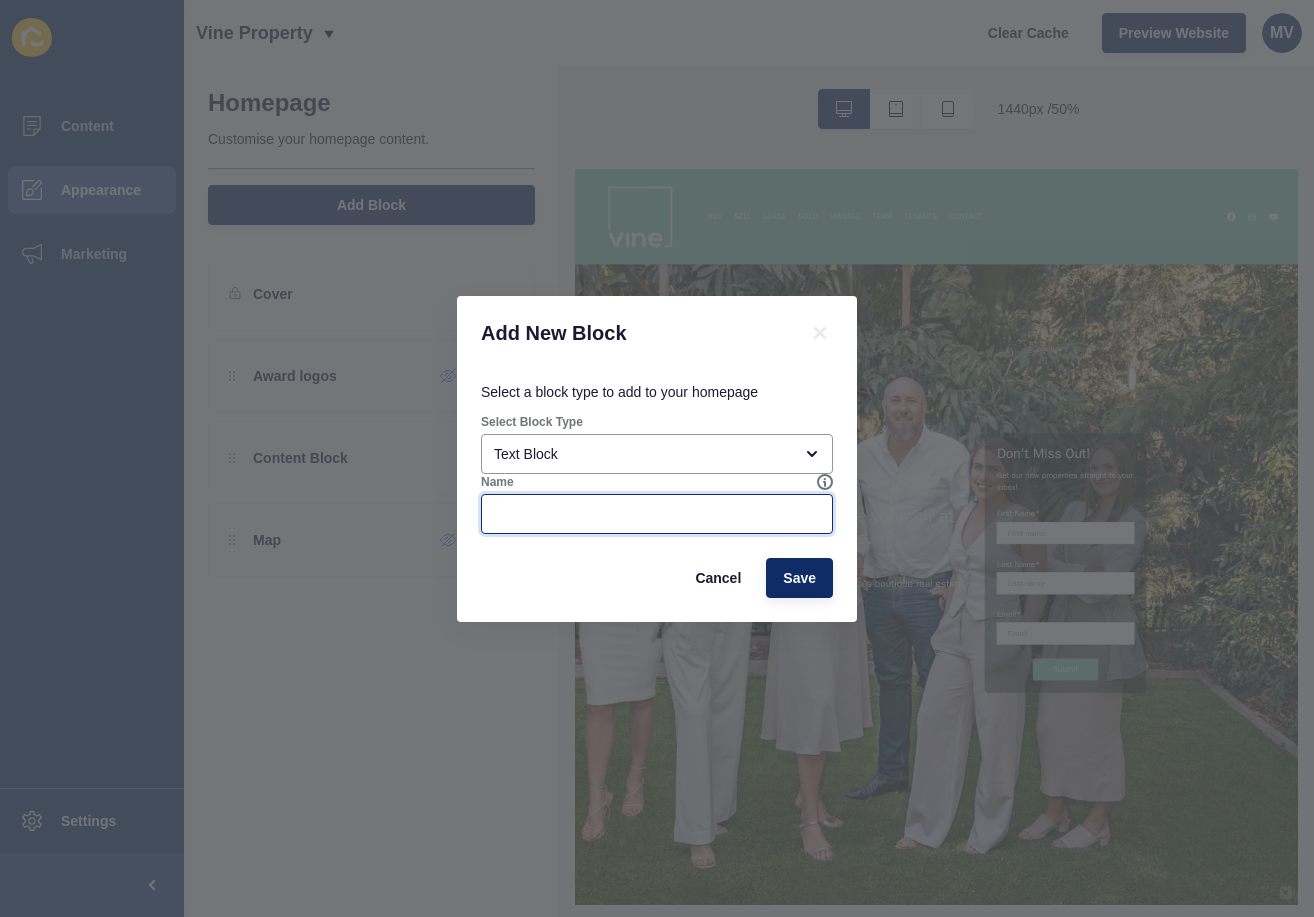 click on "Name" at bounding box center [657, 514] 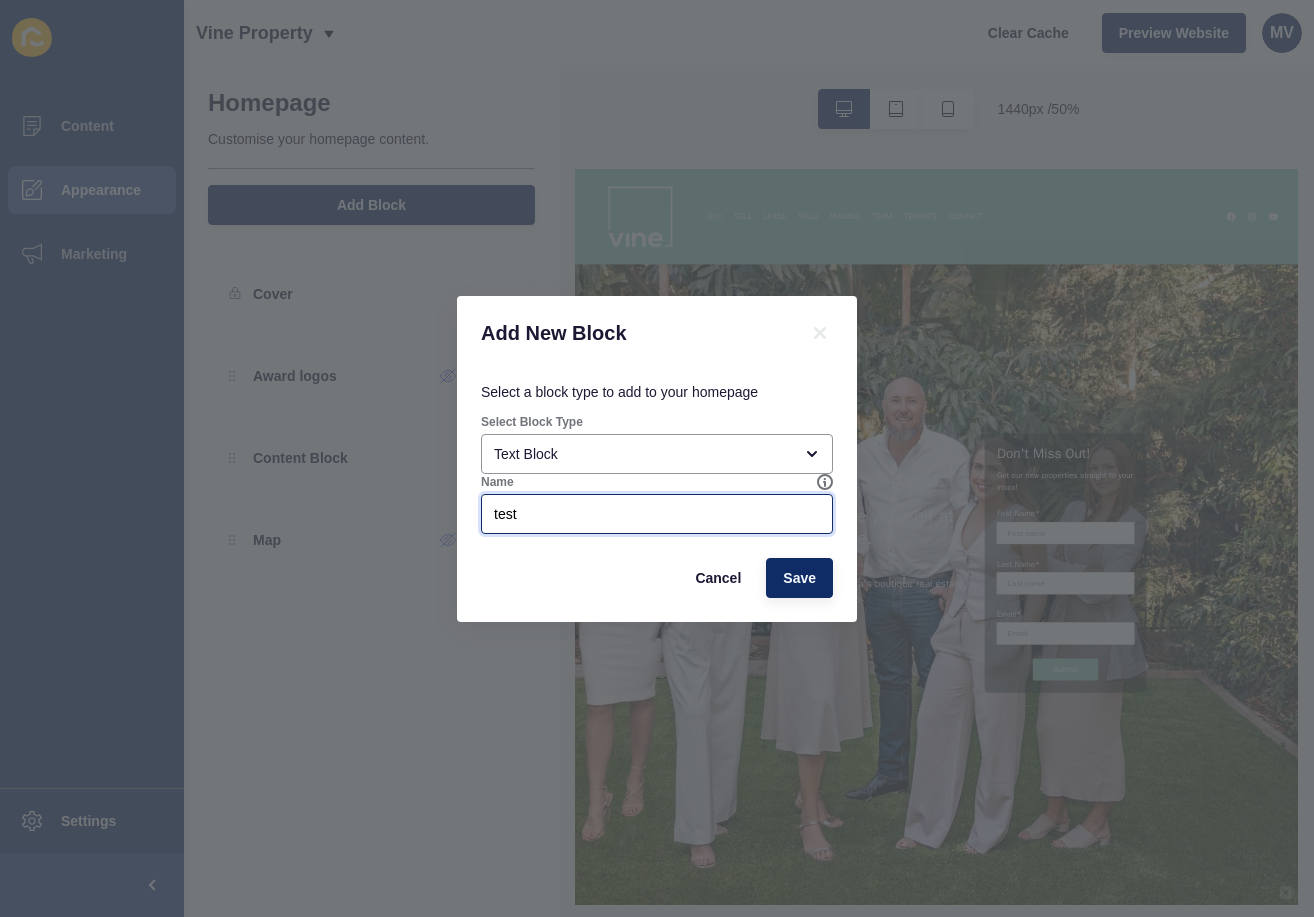 drag, startPoint x: 508, startPoint y: 510, endPoint x: 462, endPoint y: 507, distance: 46.09772 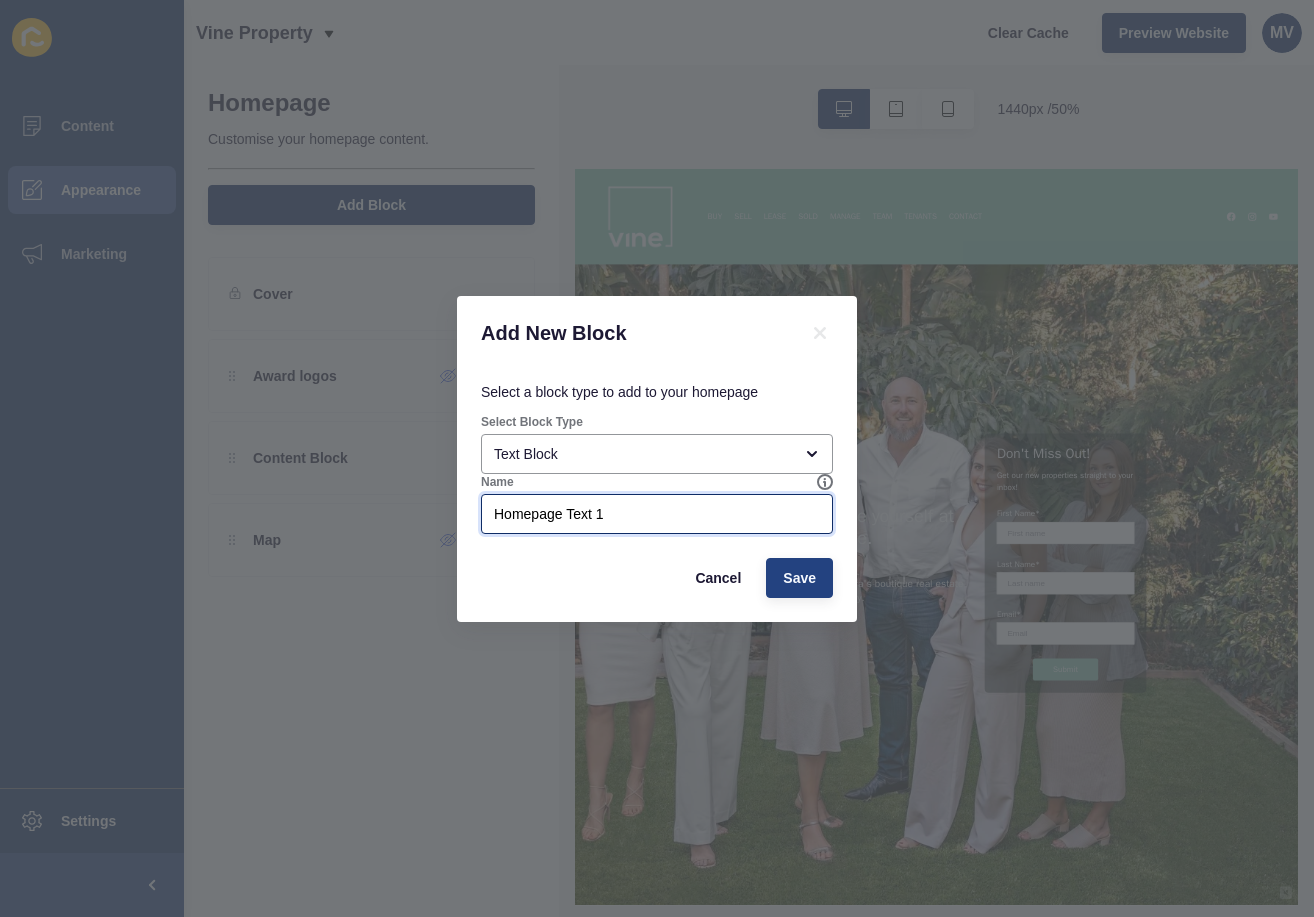 type on "Homepage Text 1" 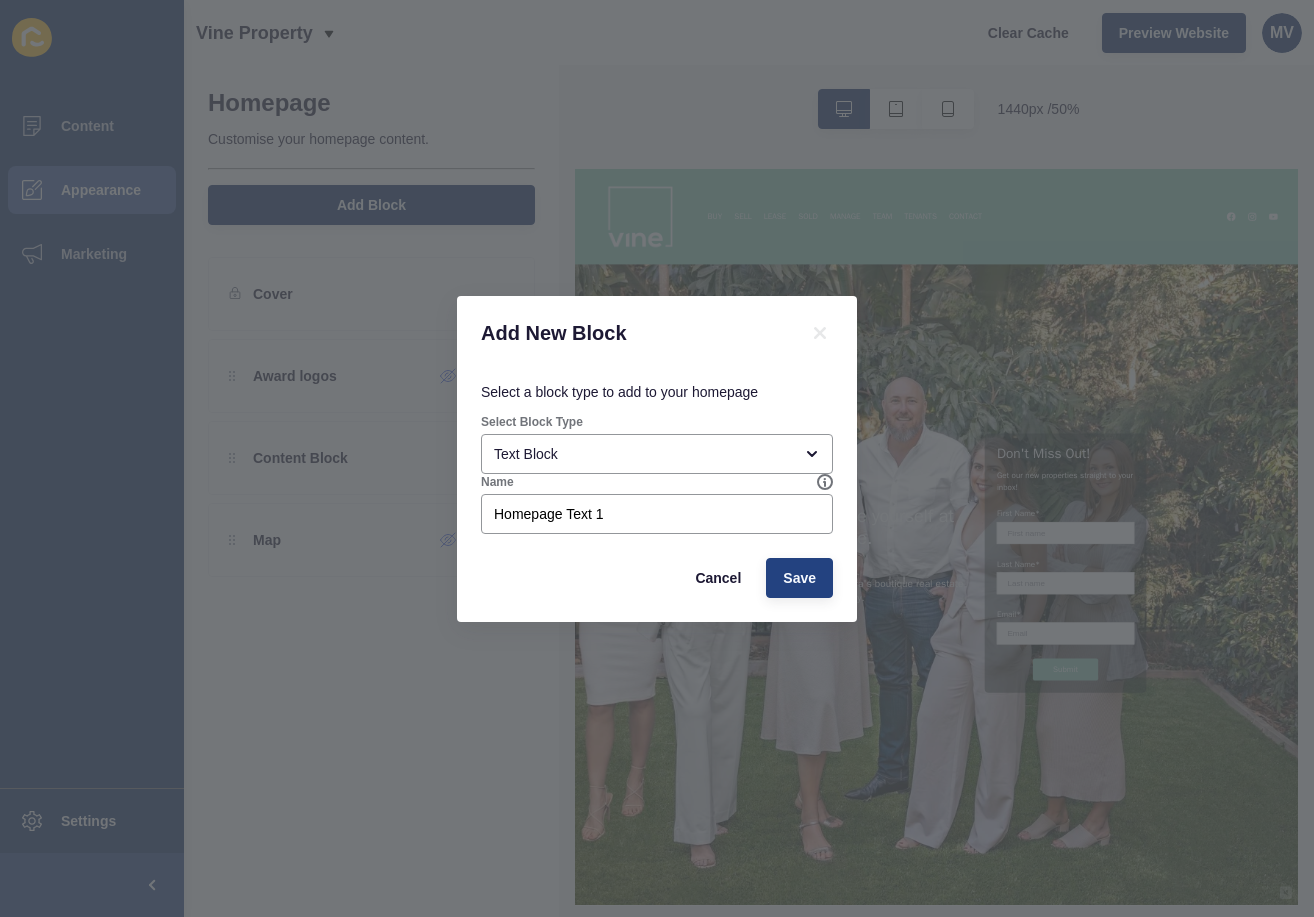 click on "Save" at bounding box center [799, 578] 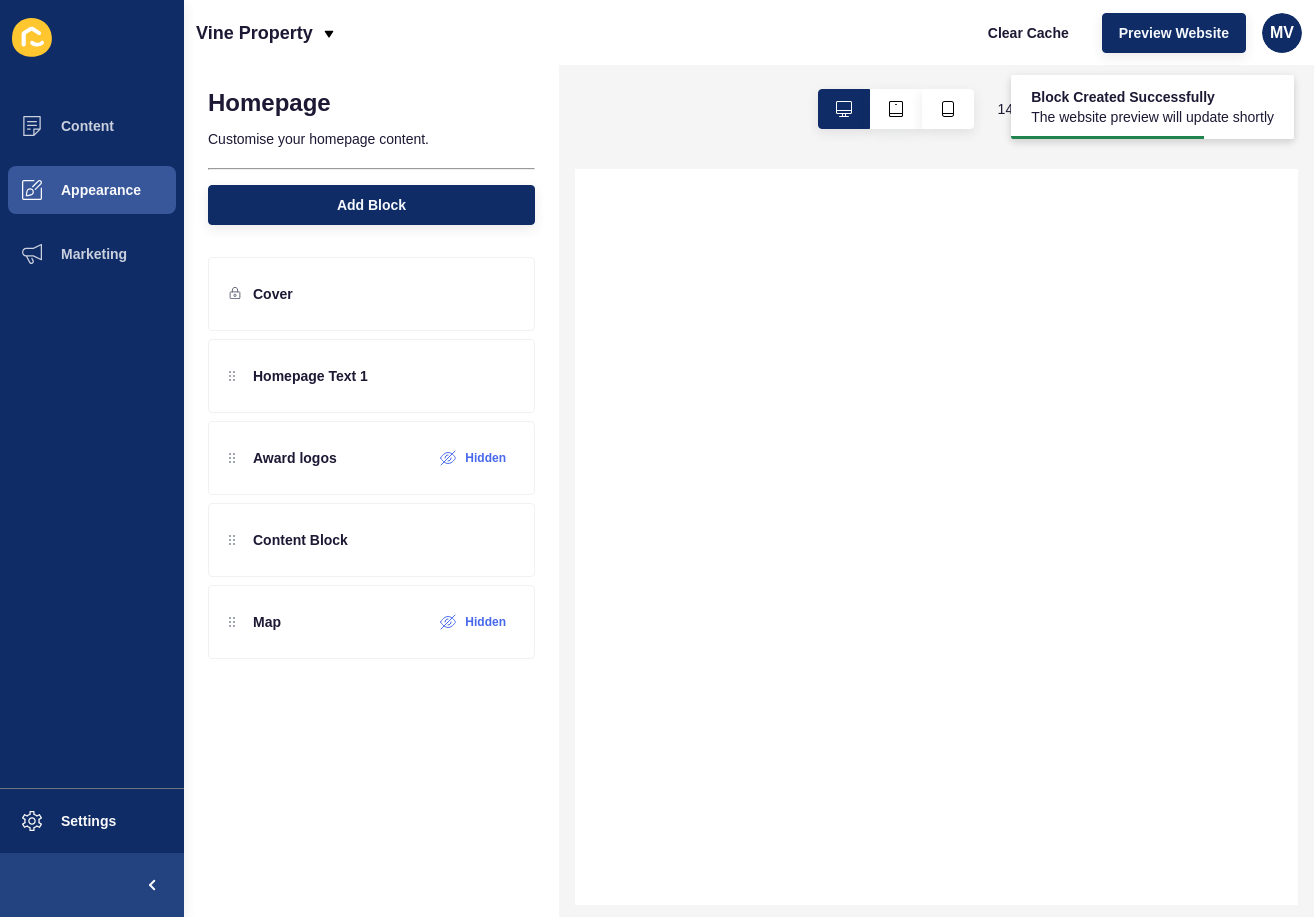 scroll, scrollTop: 0, scrollLeft: 0, axis: both 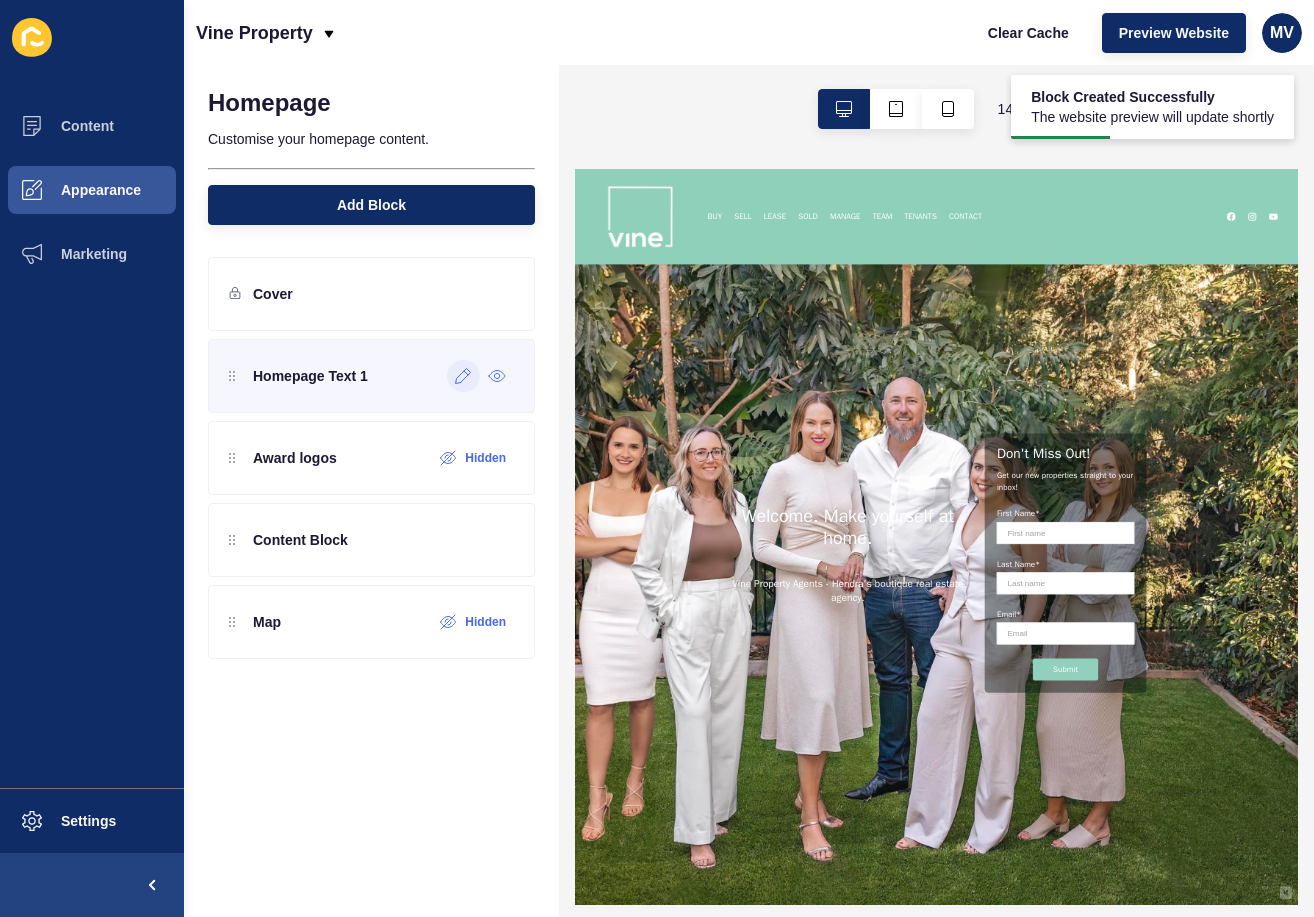 click at bounding box center [463, 376] 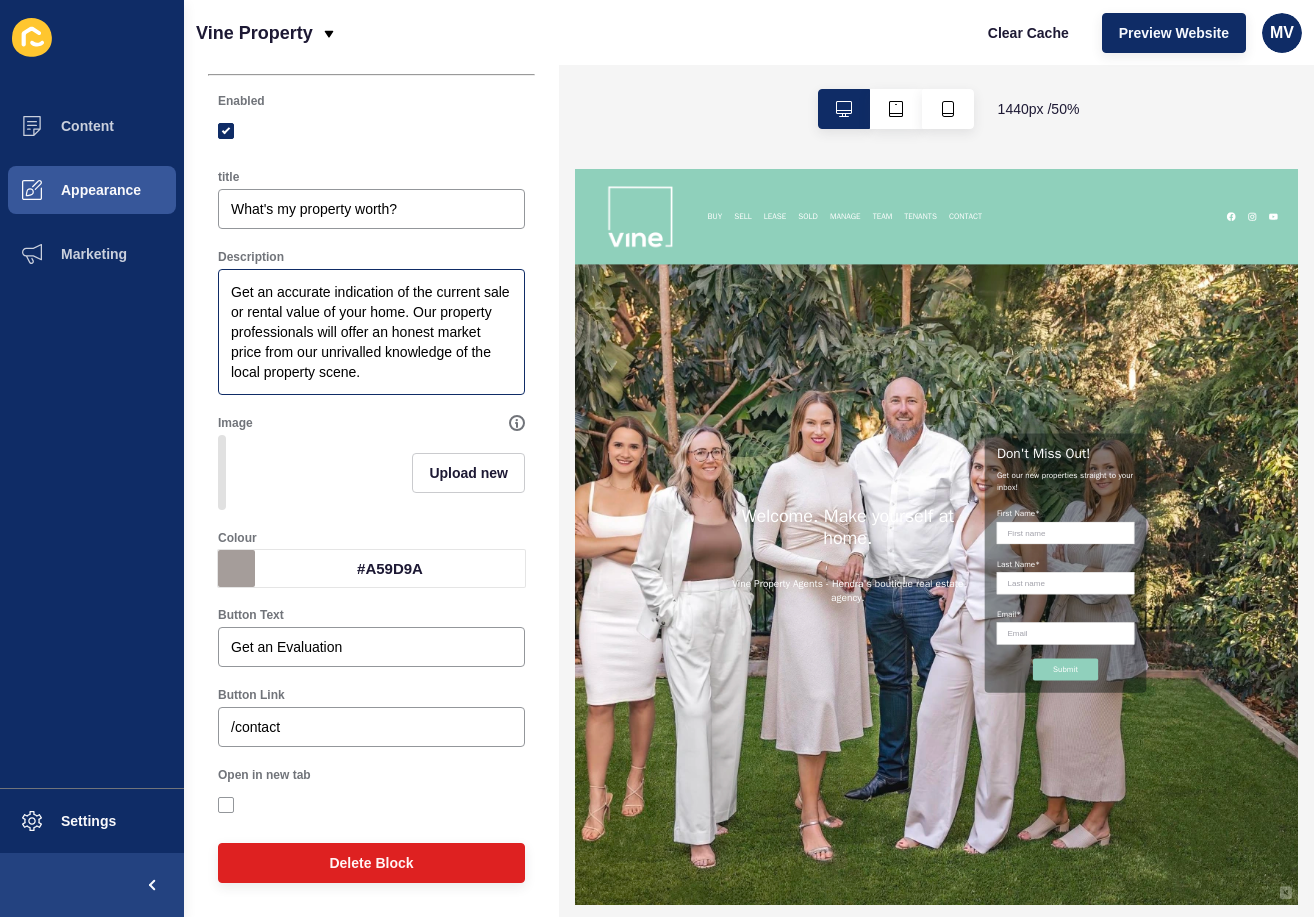 scroll, scrollTop: 87, scrollLeft: 0, axis: vertical 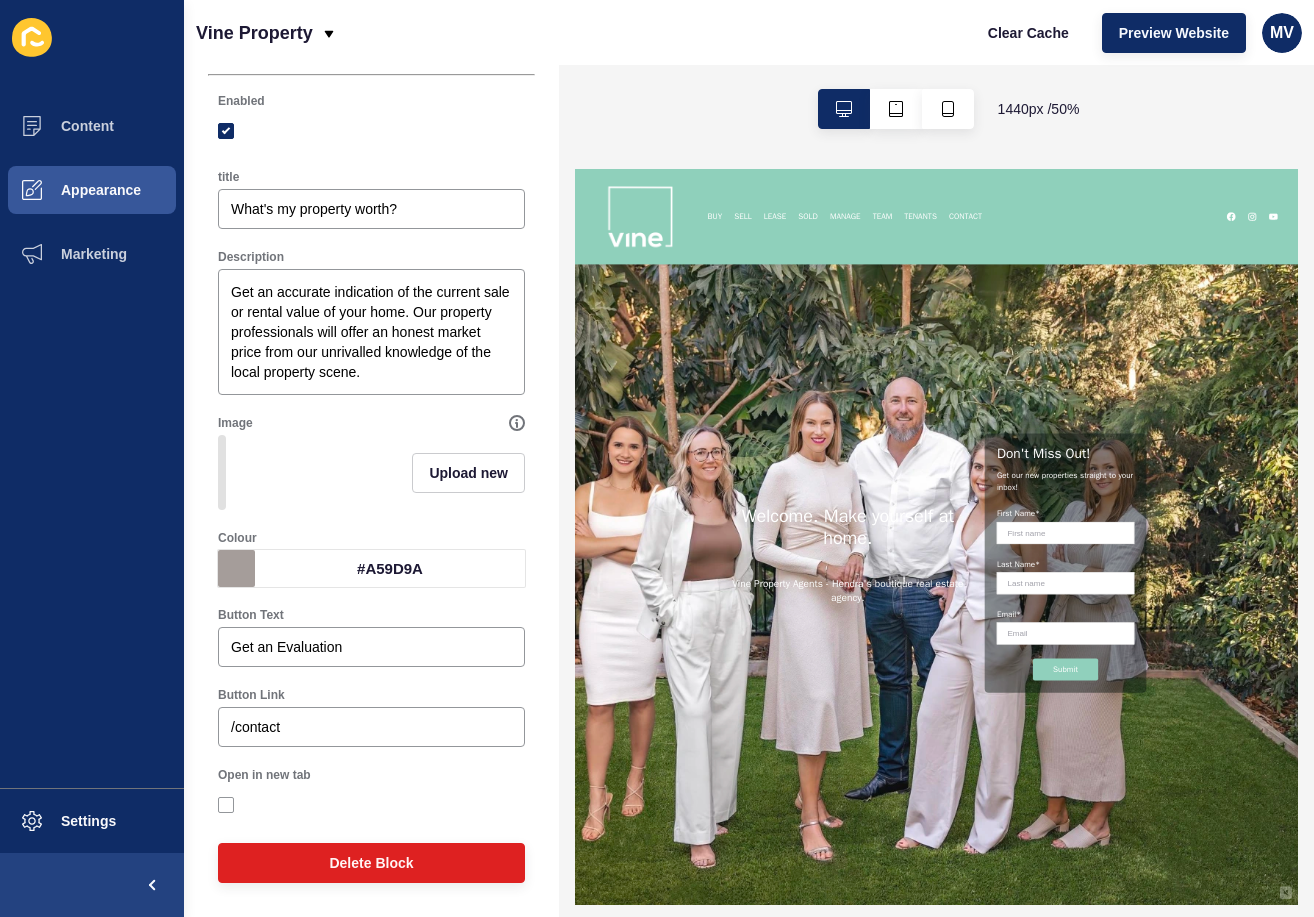 click at bounding box center [236, 568] 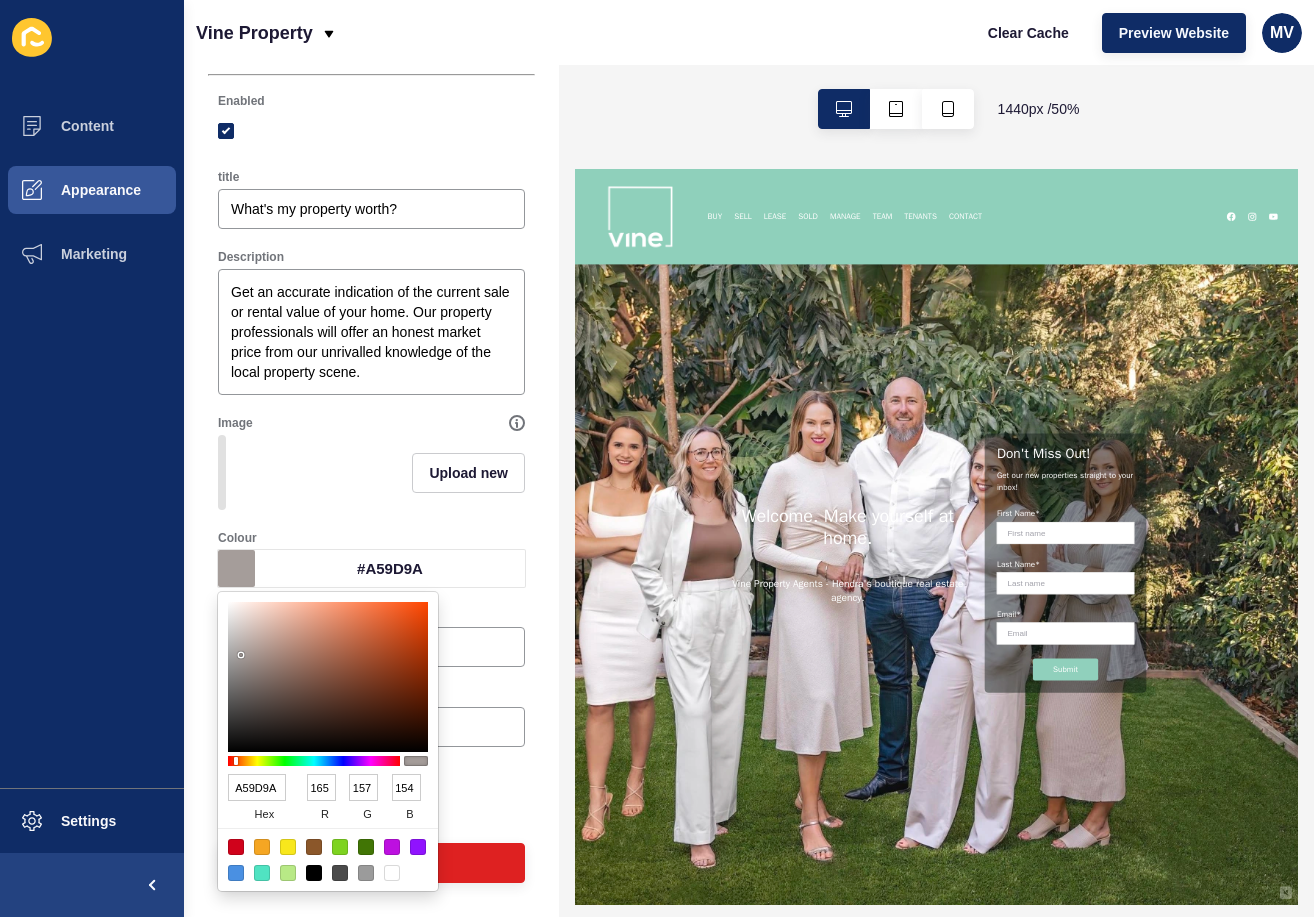 click on "Upload new" at bounding box center [371, 472] 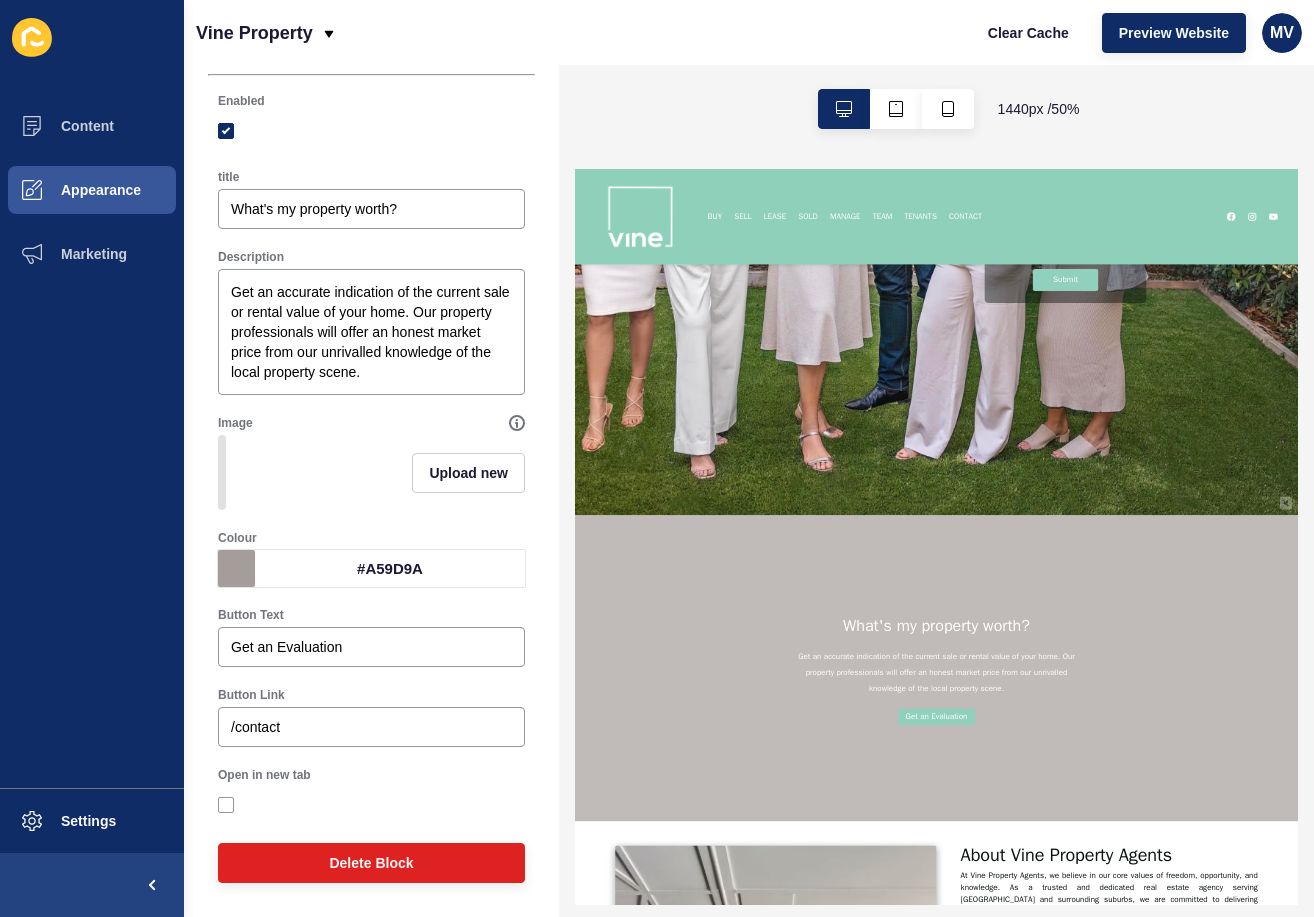 scroll, scrollTop: 816, scrollLeft: 0, axis: vertical 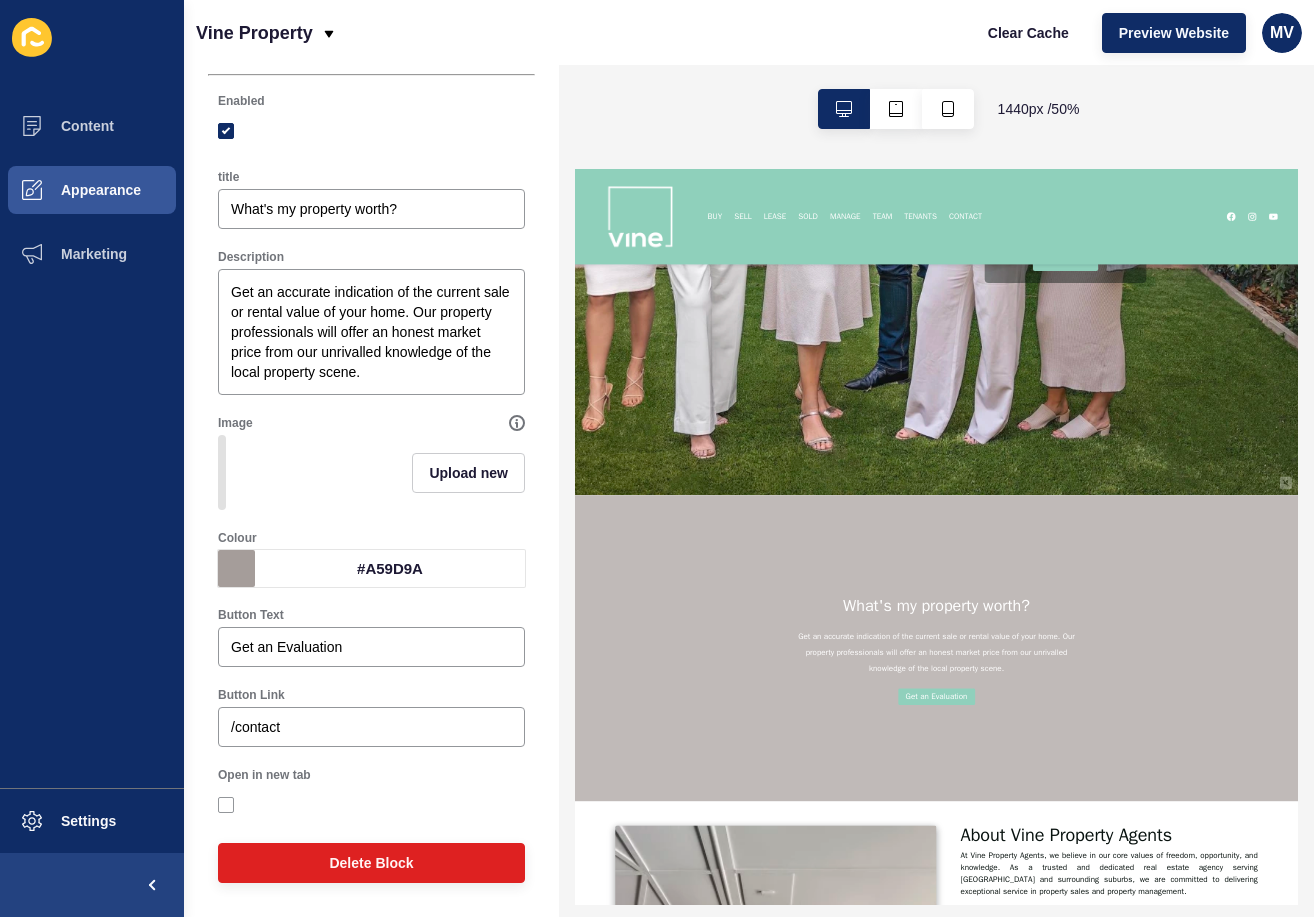 click on "What's my property worth?" at bounding box center [1295, 1040] 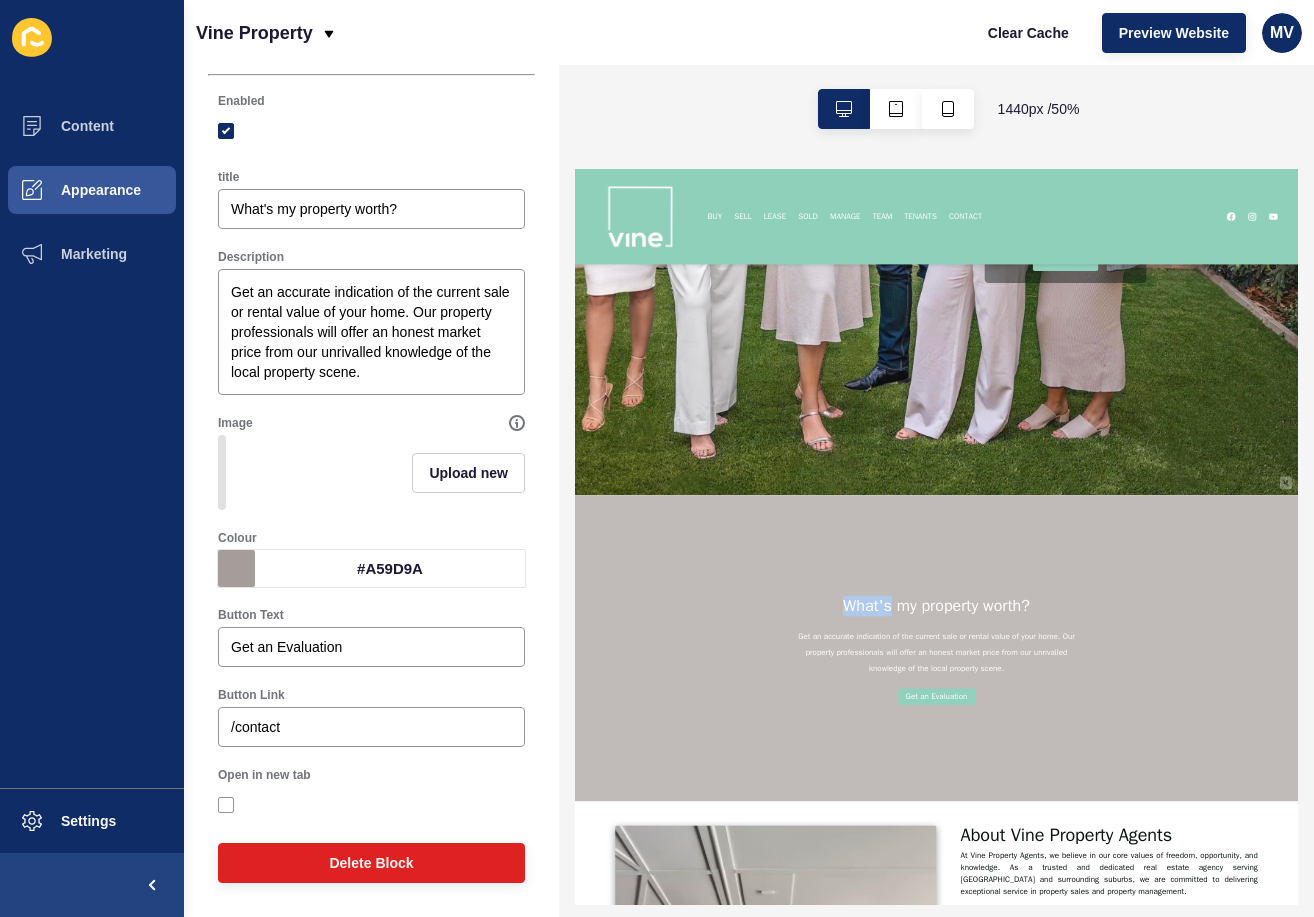 click on "What's my property worth?" at bounding box center (1295, 1040) 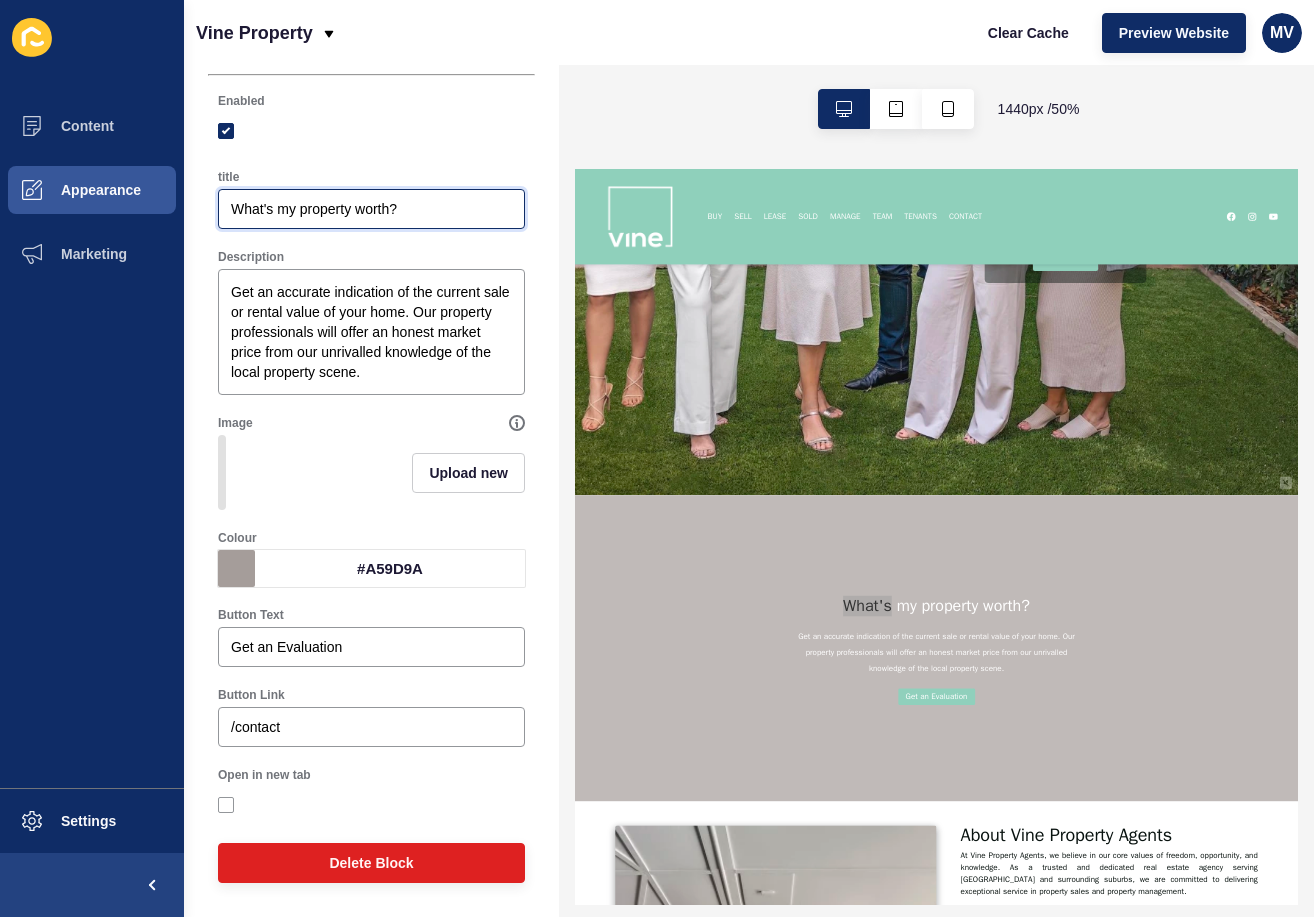 click on "What's my property worth?" at bounding box center (371, 209) 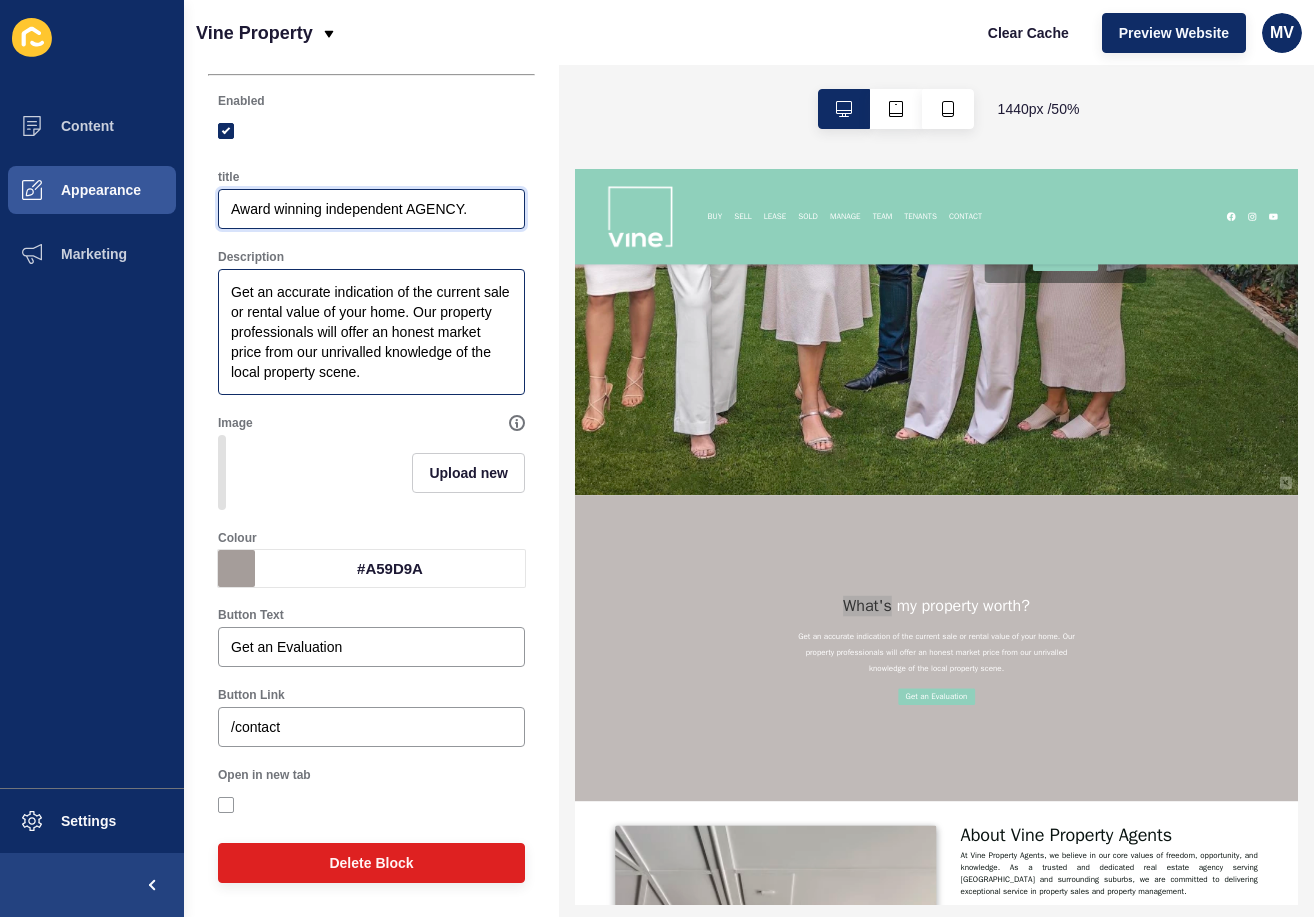 type on "Award winning independent AGENCY." 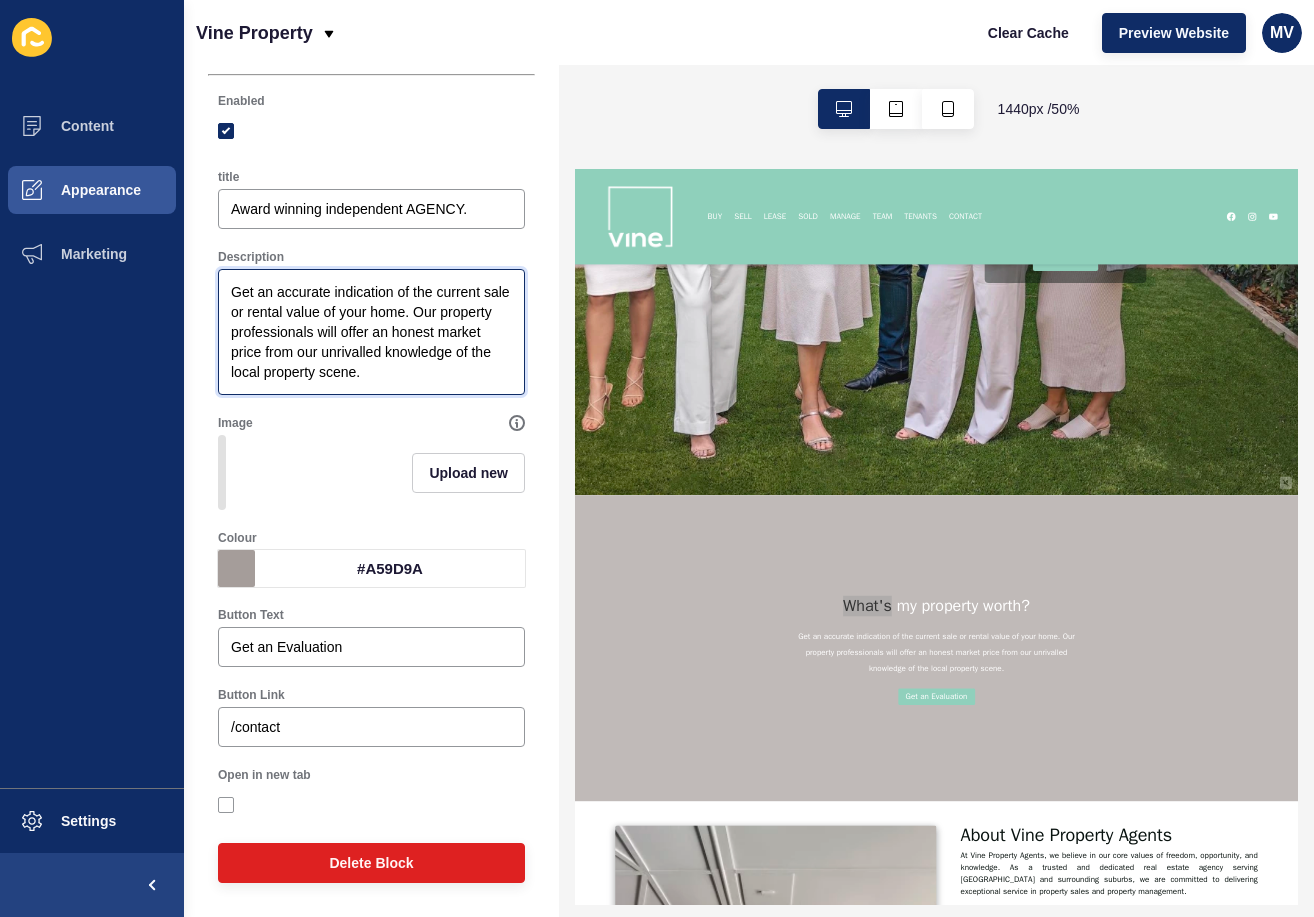click on "Get an accurate indication of the current sale or rental value of your home. Our property professionals will offer an honest market price from our unrivalled knowledge of the local property scene." at bounding box center [371, 332] 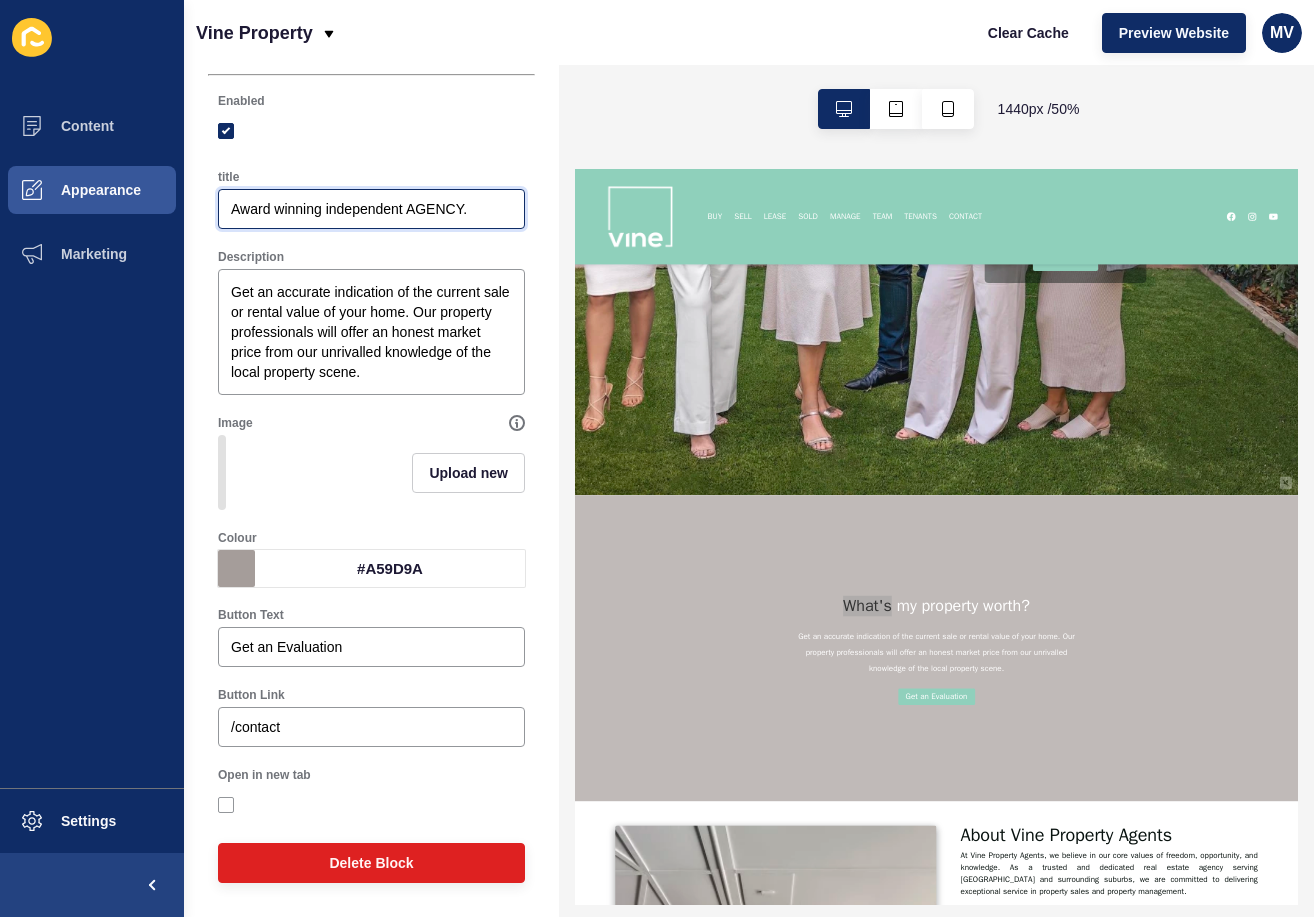 click on "Award winning independent AGENCY." at bounding box center [371, 209] 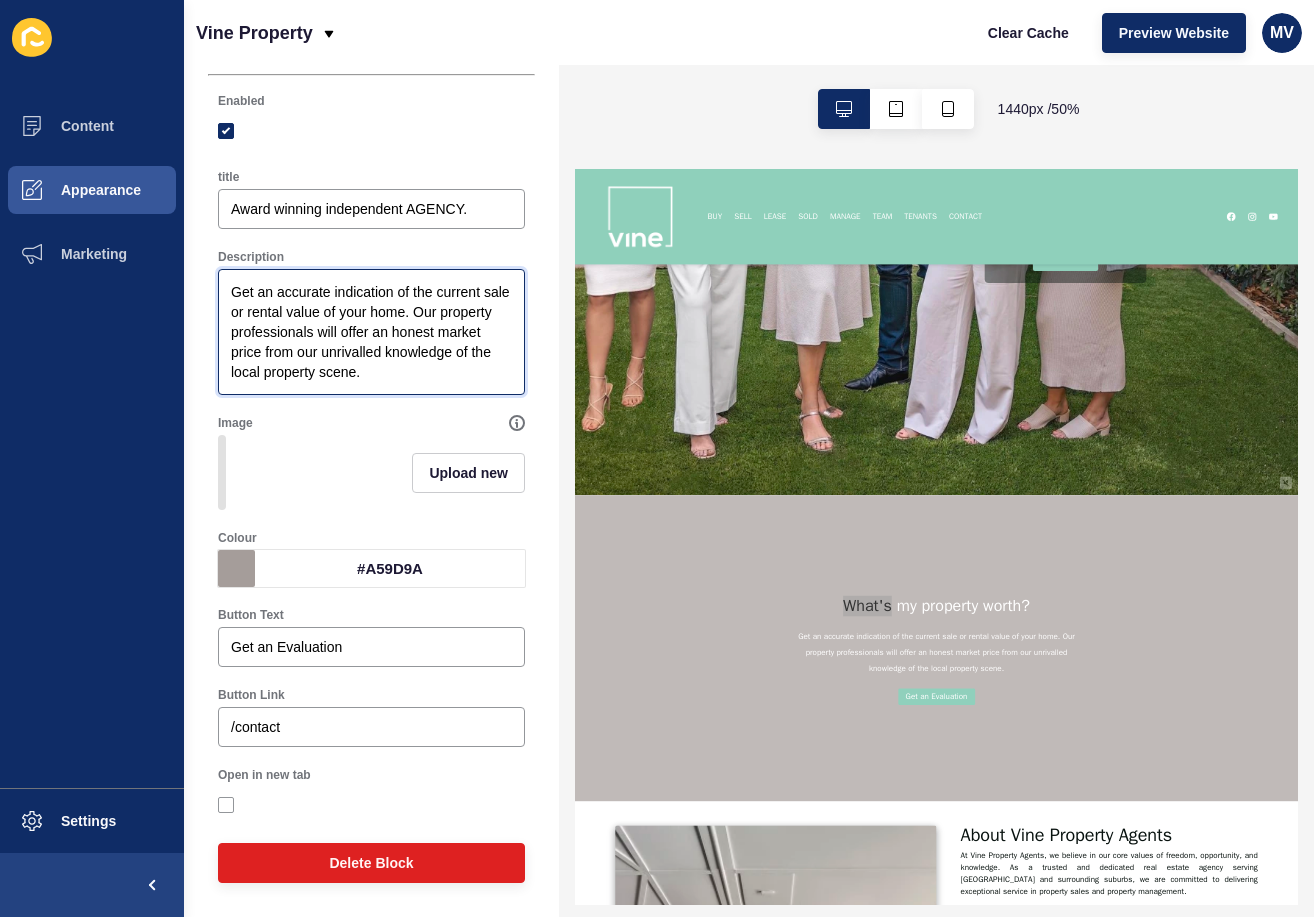 click on "Get an accurate indication of the current sale or rental value of your home. Our property professionals will offer an honest market price from our unrivalled knowledge of the local property scene." at bounding box center (371, 332) 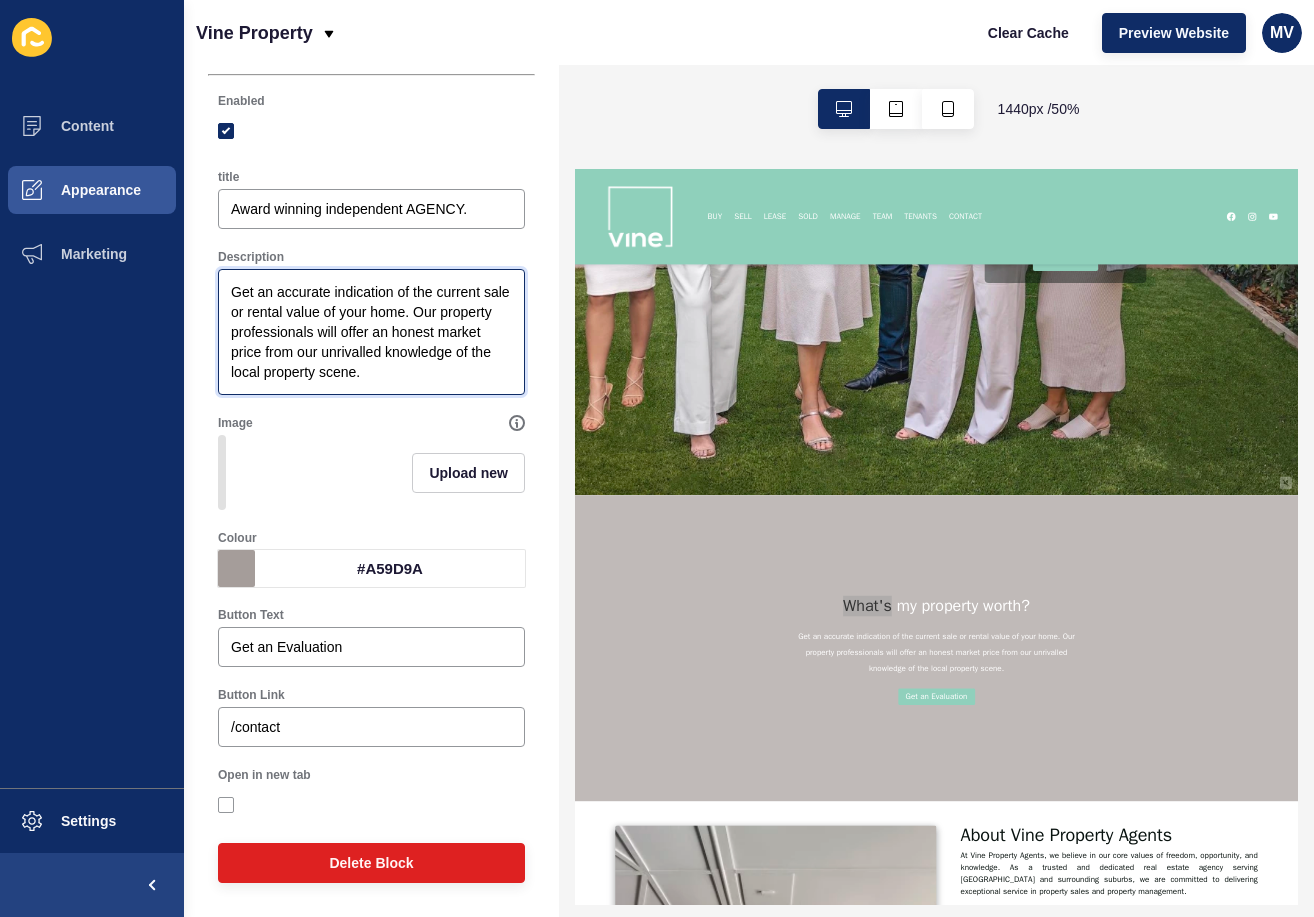 paste on "Vine Property Agents is an award winning full service boutique real estate agency located in beautiful [GEOGRAPHIC_DATA] in [GEOGRAPHIC_DATA] inner north. Our client’s enjoy unparalleled customer service and expert advic" 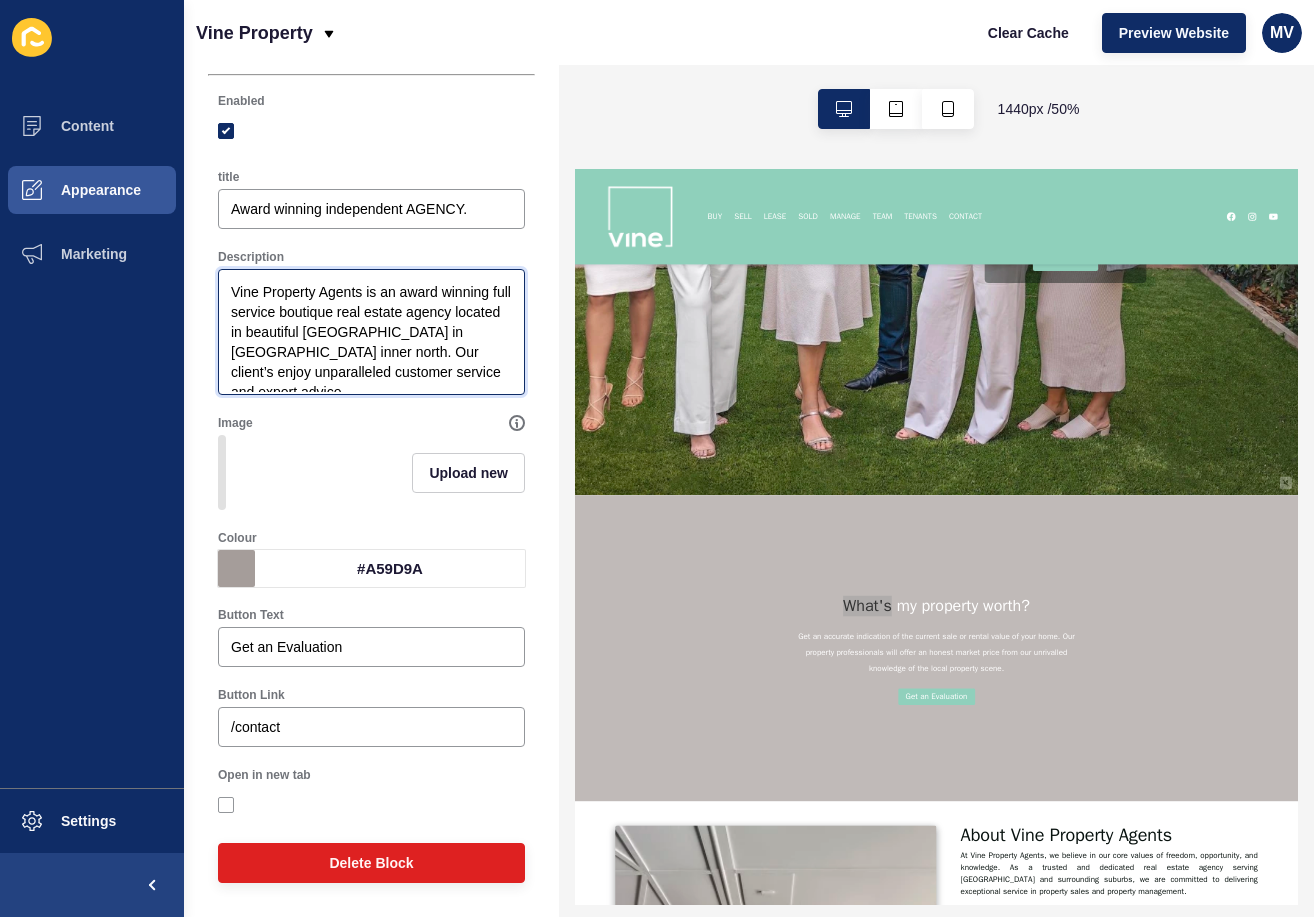 scroll, scrollTop: 87, scrollLeft: 0, axis: vertical 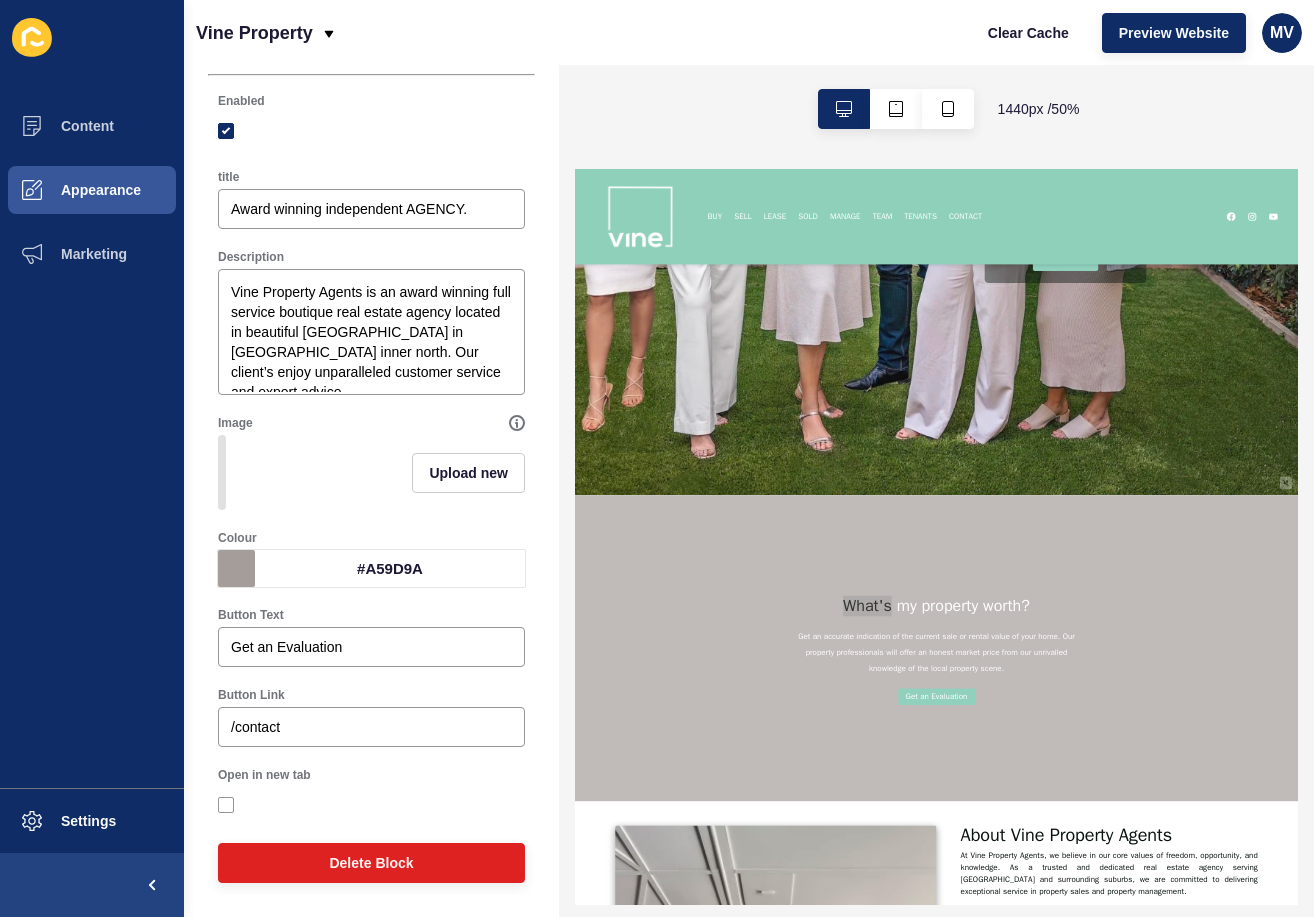 click on "#A59D9A" at bounding box center (390, 568) 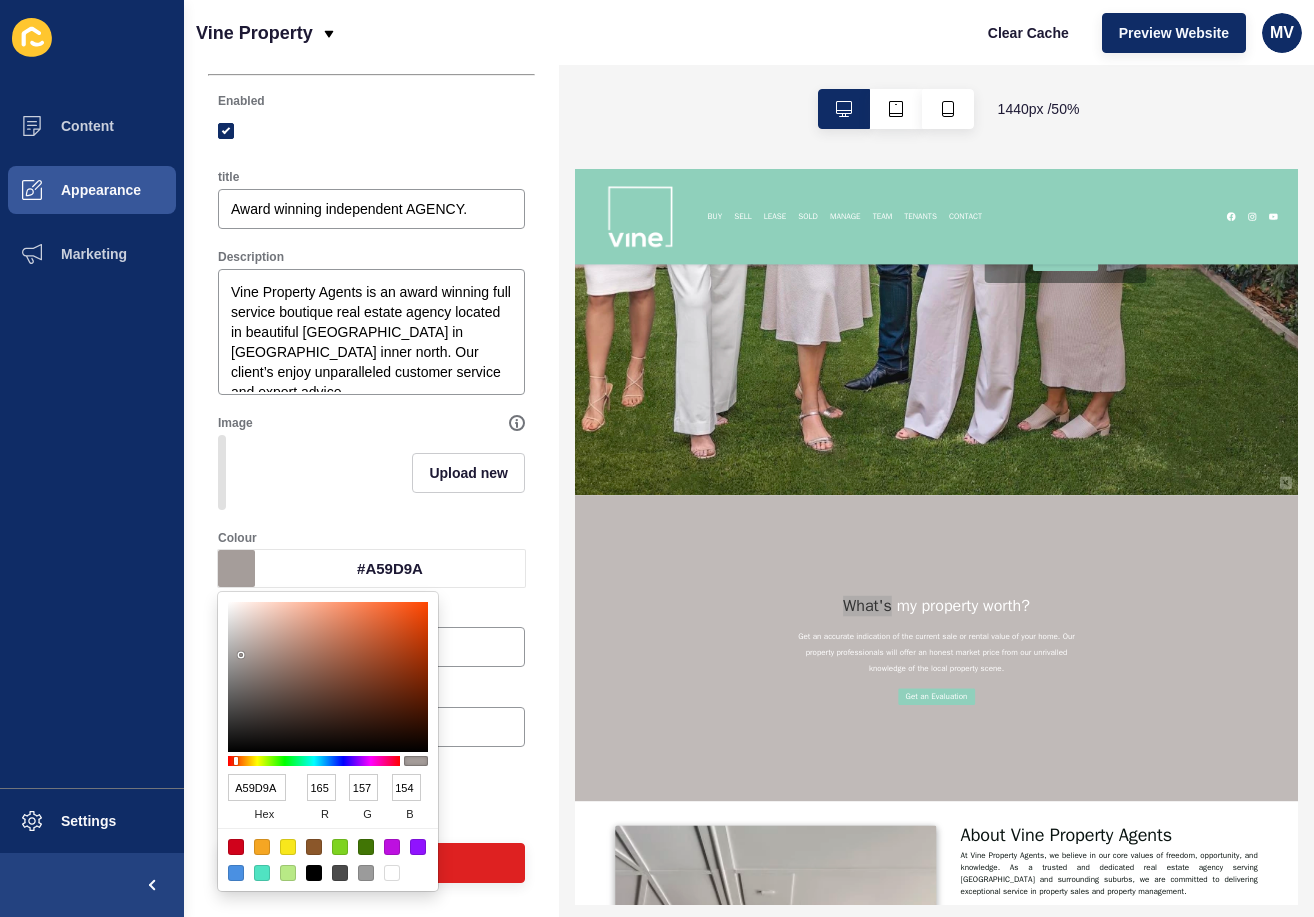 click on "#A59D9A" at bounding box center (390, 568) 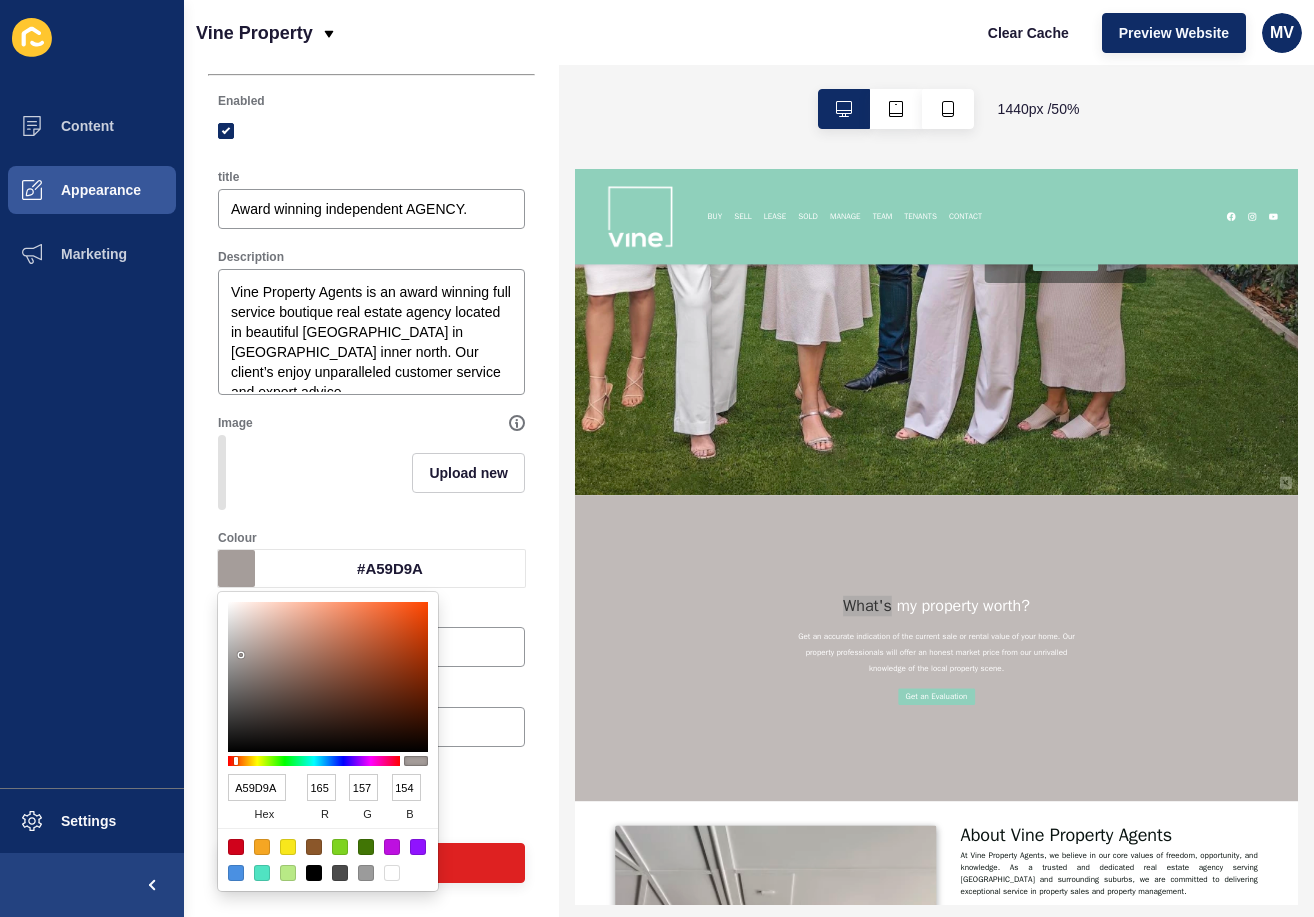 drag, startPoint x: 237, startPoint y: 784, endPoint x: 193, endPoint y: 780, distance: 44.181442 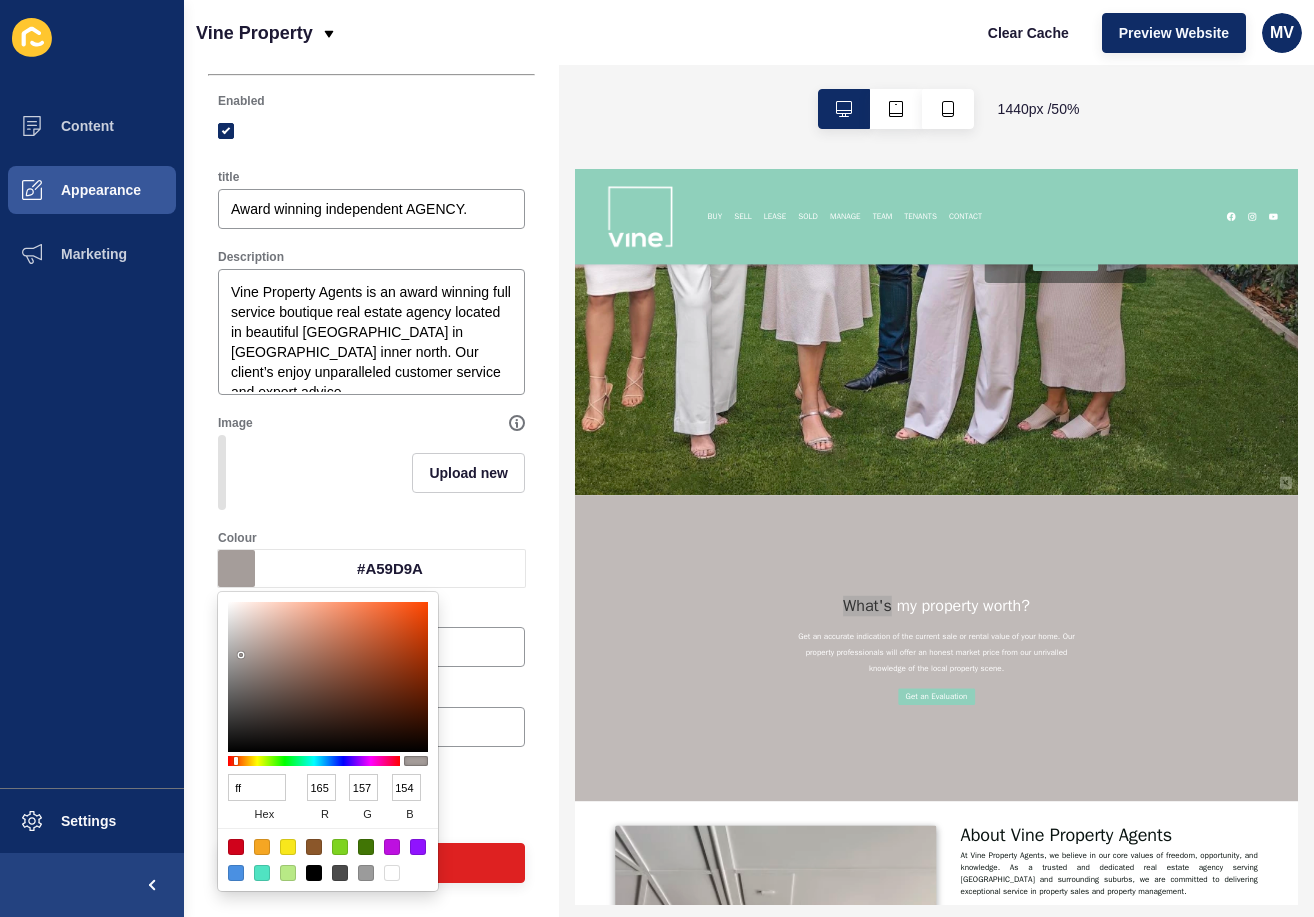type on "fff" 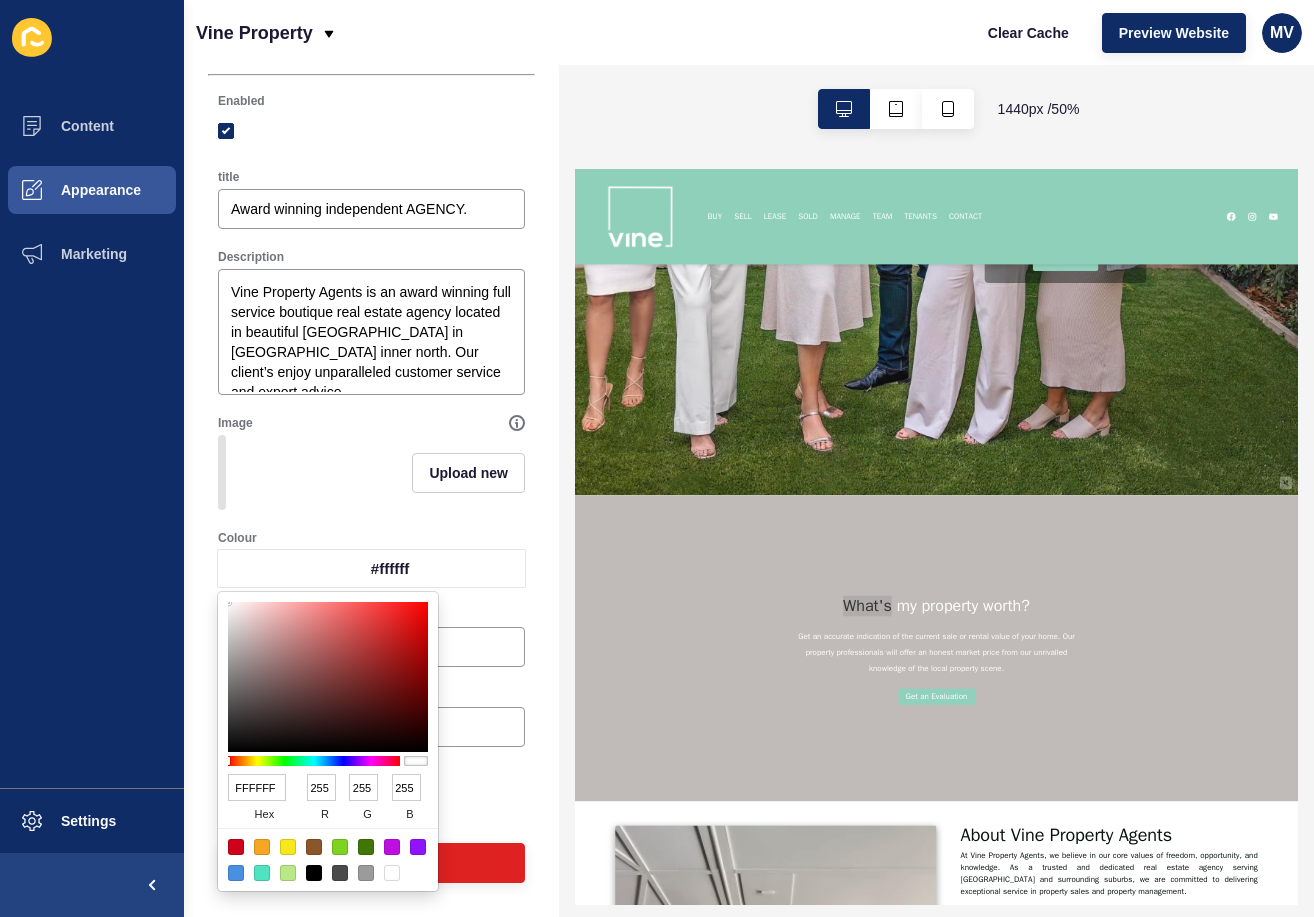 click on "Homepage Text 1 < Back Save Enabled title Award winning independent AGENCY. Description Vine Property Agents is an award winning full service boutique real estate agency located in beautiful [GEOGRAPHIC_DATA] in [GEOGRAPHIC_DATA] inner north. Our client’s enjoy unparalleled customer service and expert advice. Image Upload new Colour   #ffffff   Button Text Get an Evaluation Button Link /contact Open in new tab Delete Block" at bounding box center [371, 447] 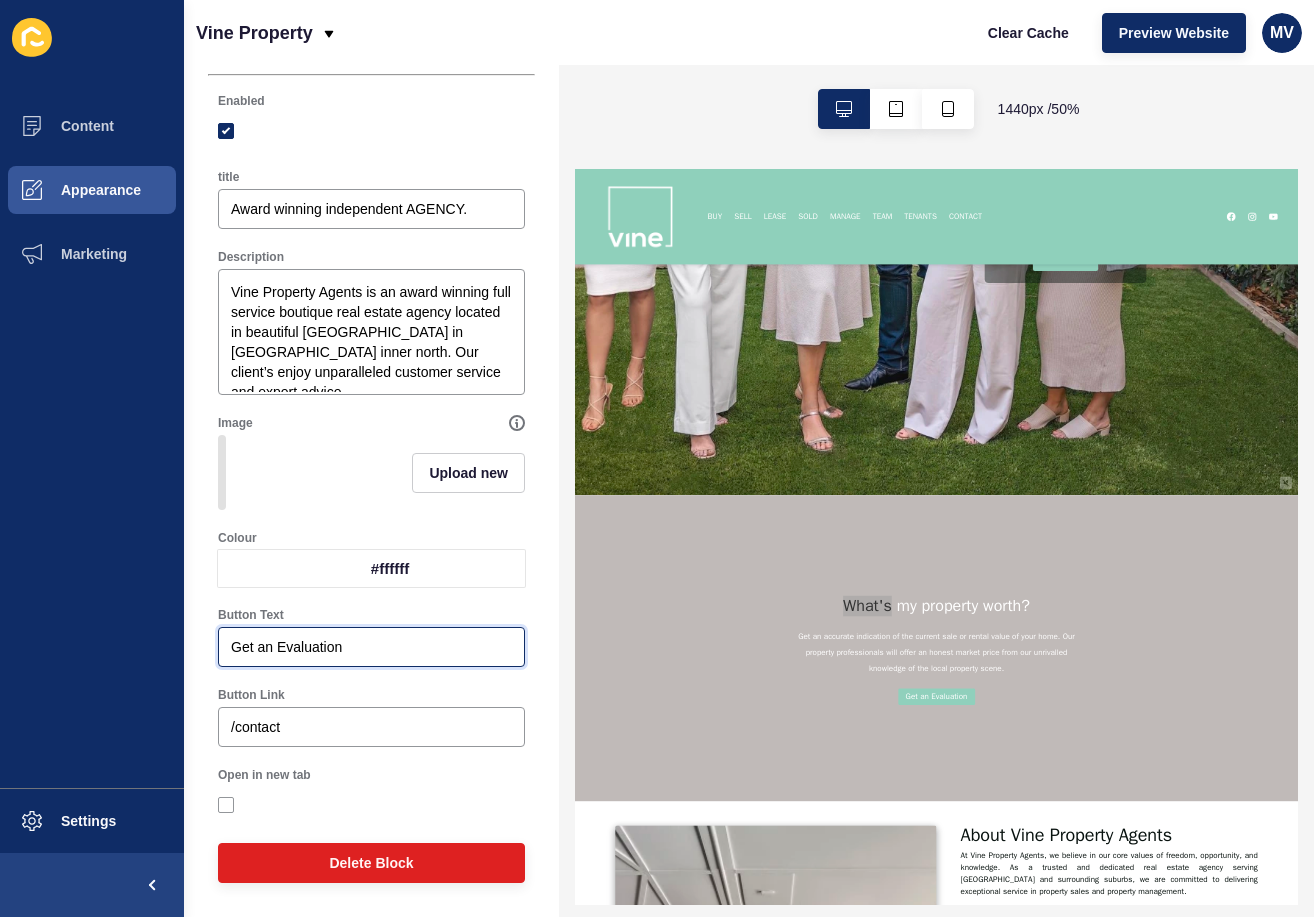 drag, startPoint x: 326, startPoint y: 648, endPoint x: 218, endPoint y: 644, distance: 108.07405 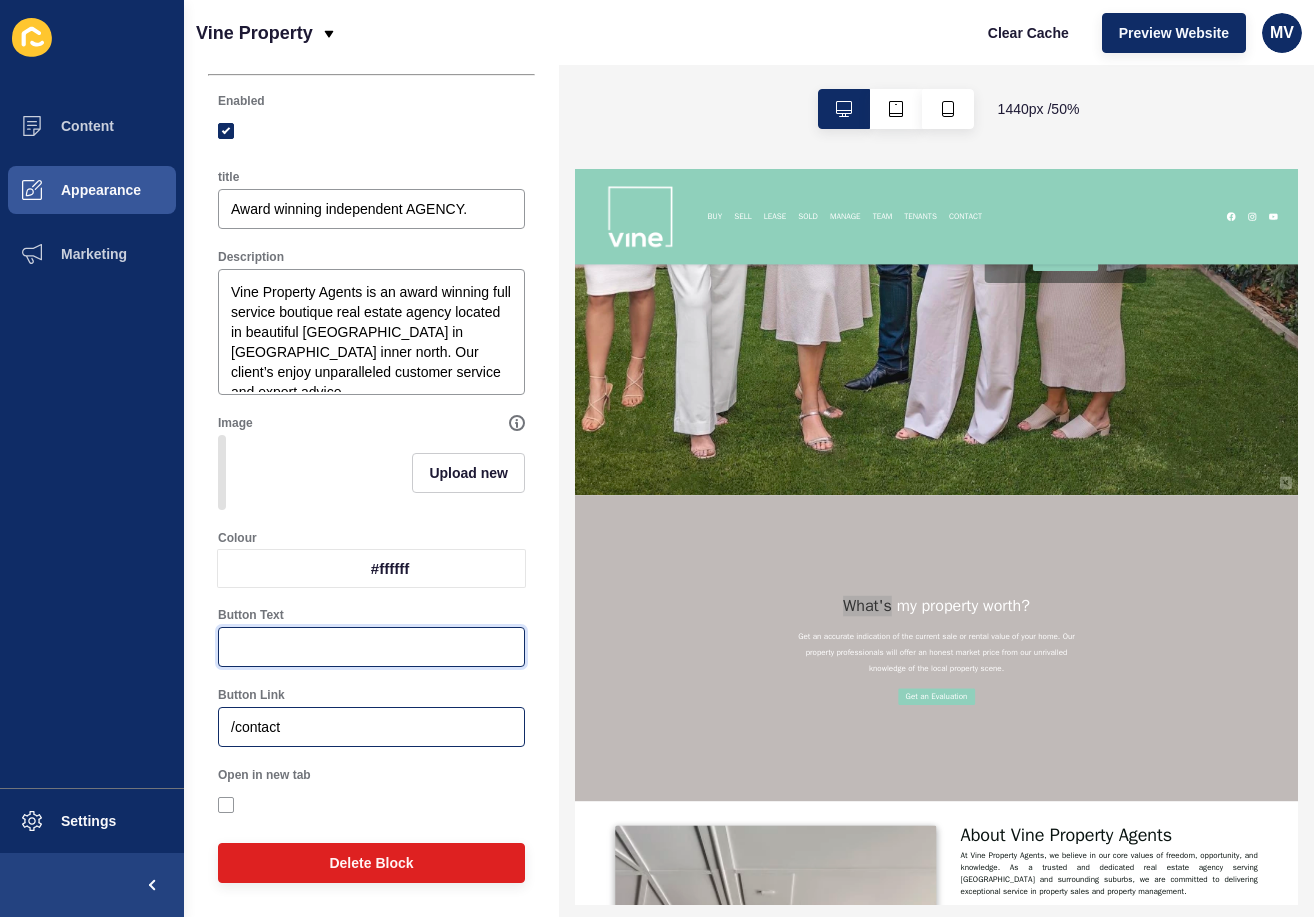 type 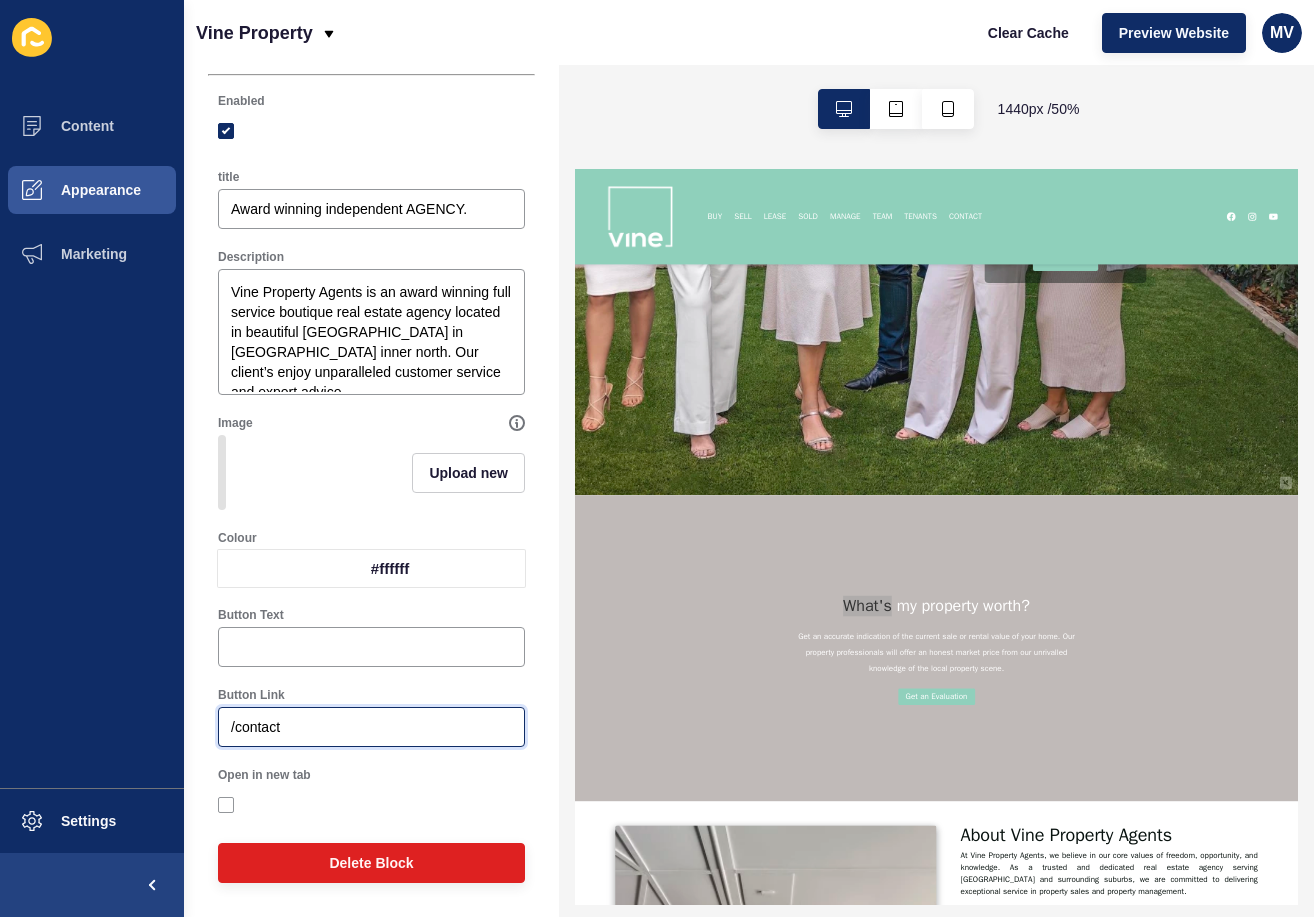 drag, startPoint x: 247, startPoint y: 730, endPoint x: 212, endPoint y: 727, distance: 35.128338 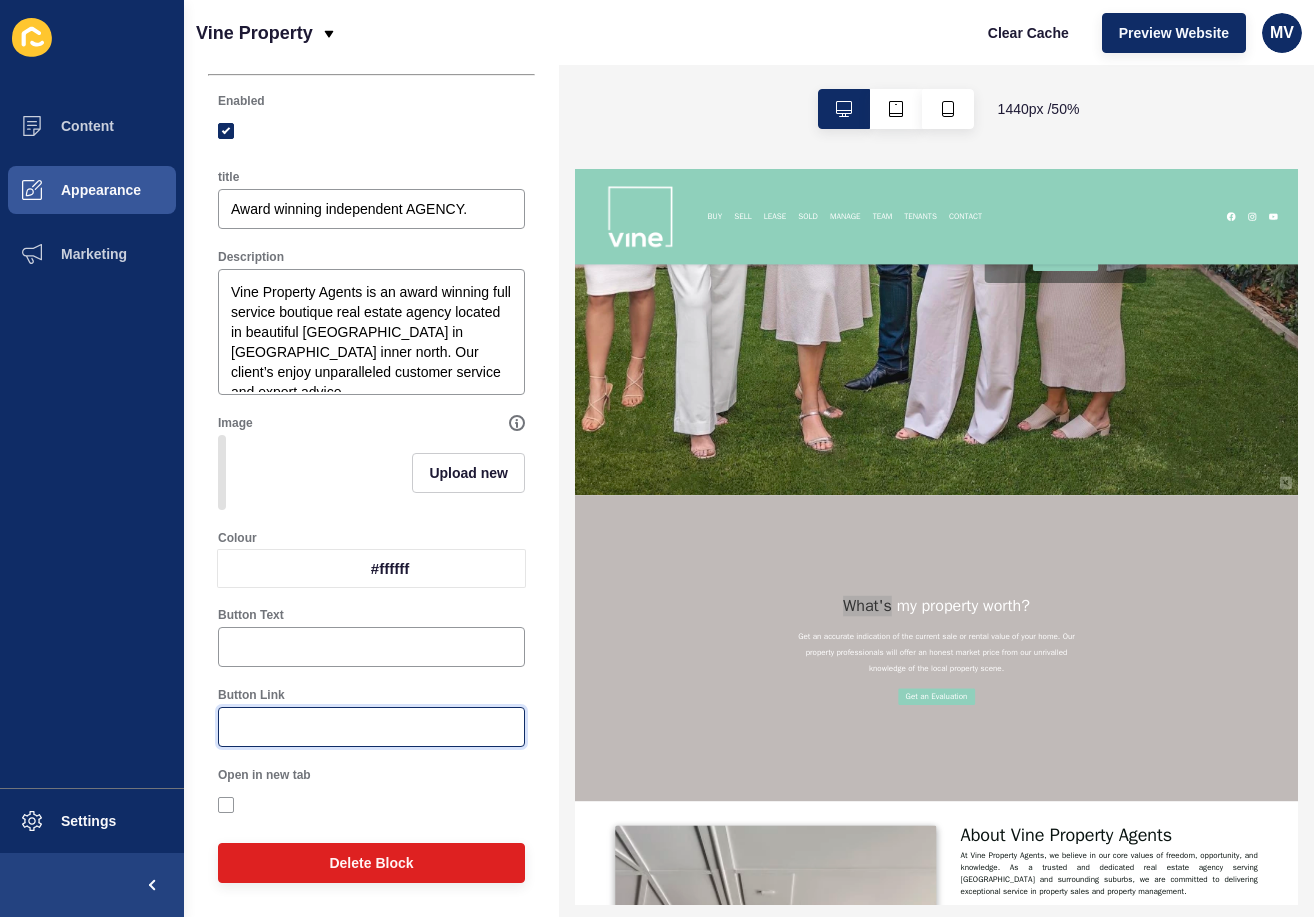 type 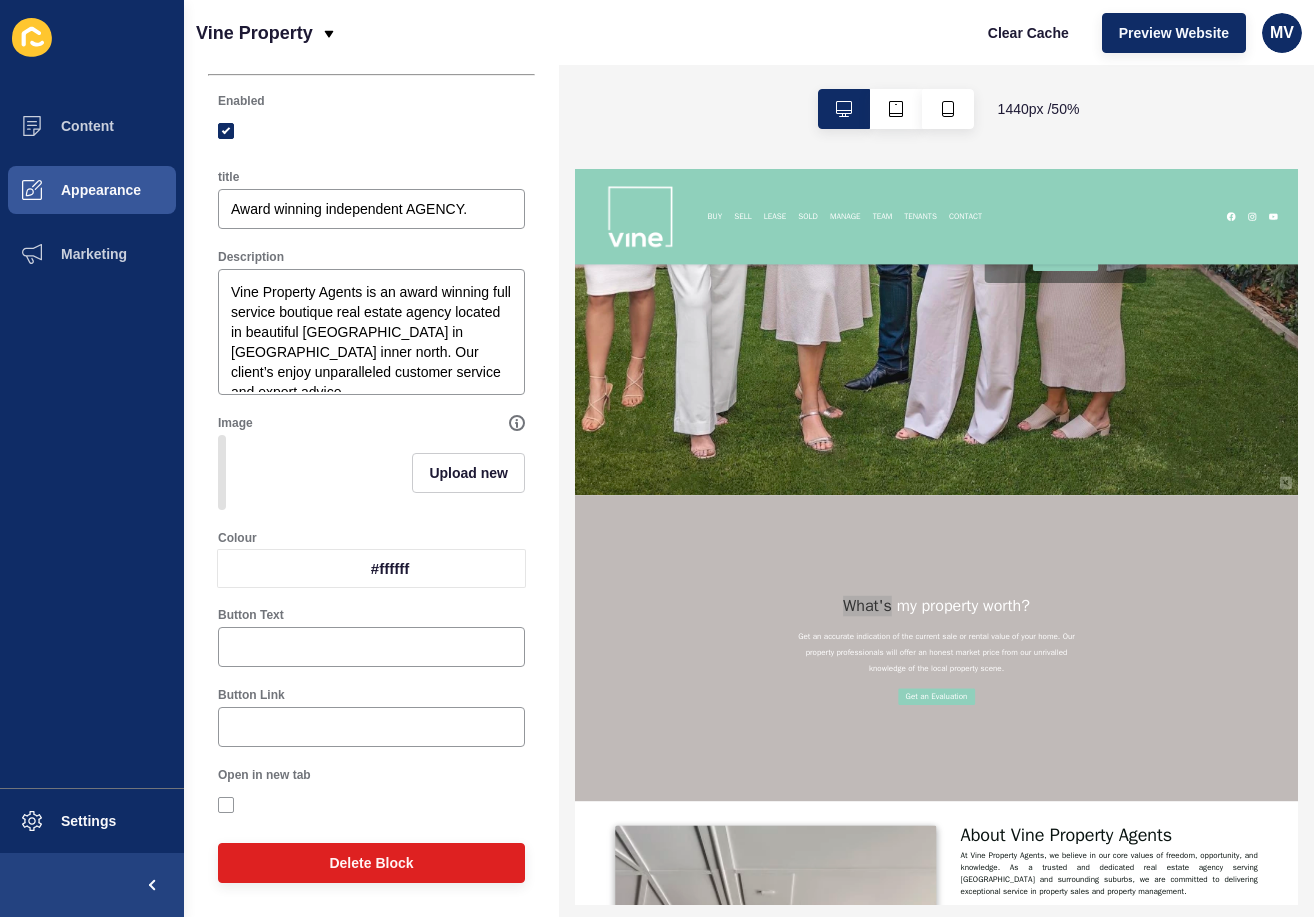 click on "Open in new tab" at bounding box center [371, 795] 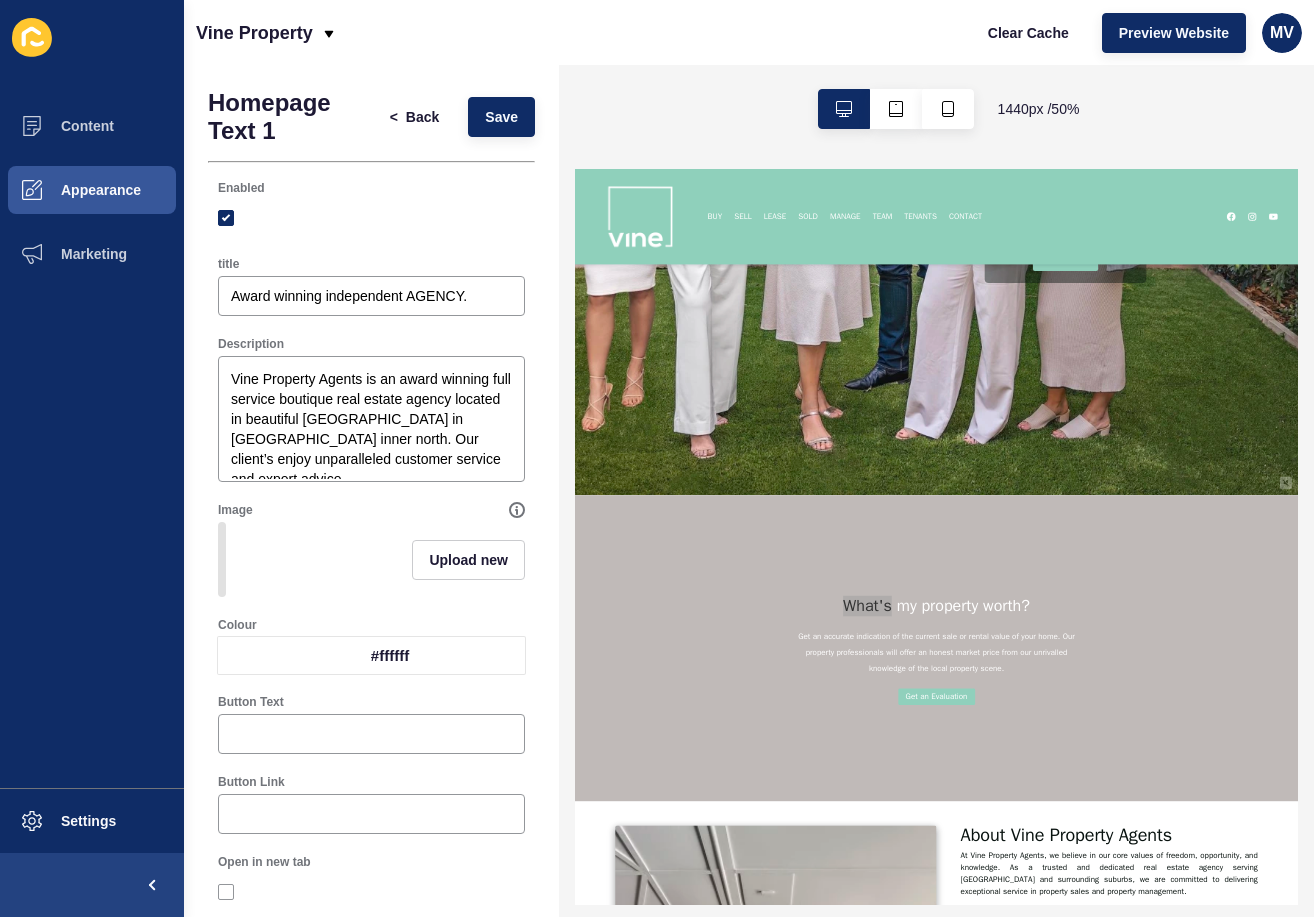 scroll, scrollTop: 0, scrollLeft: 0, axis: both 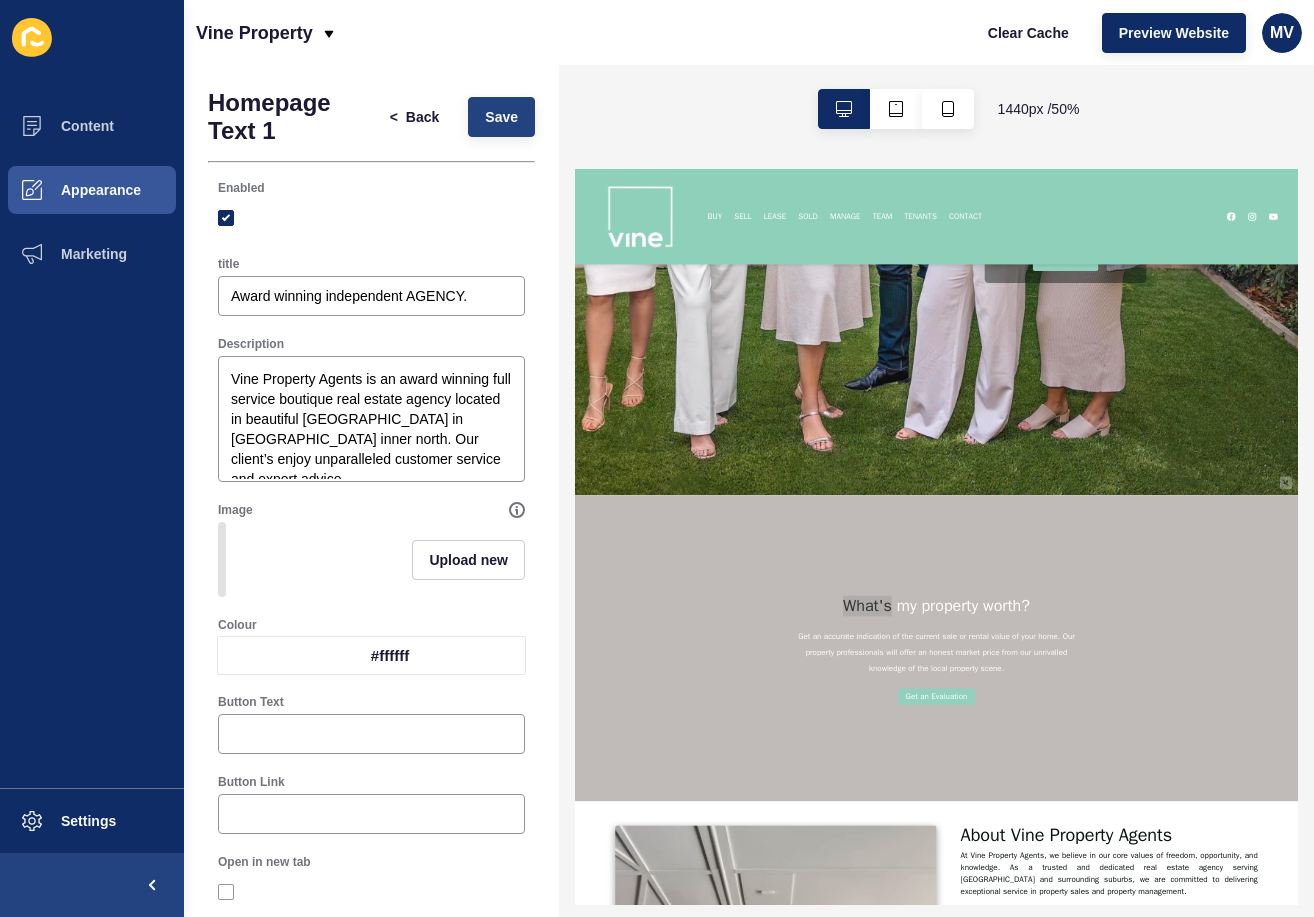 click on "Save" at bounding box center (501, 117) 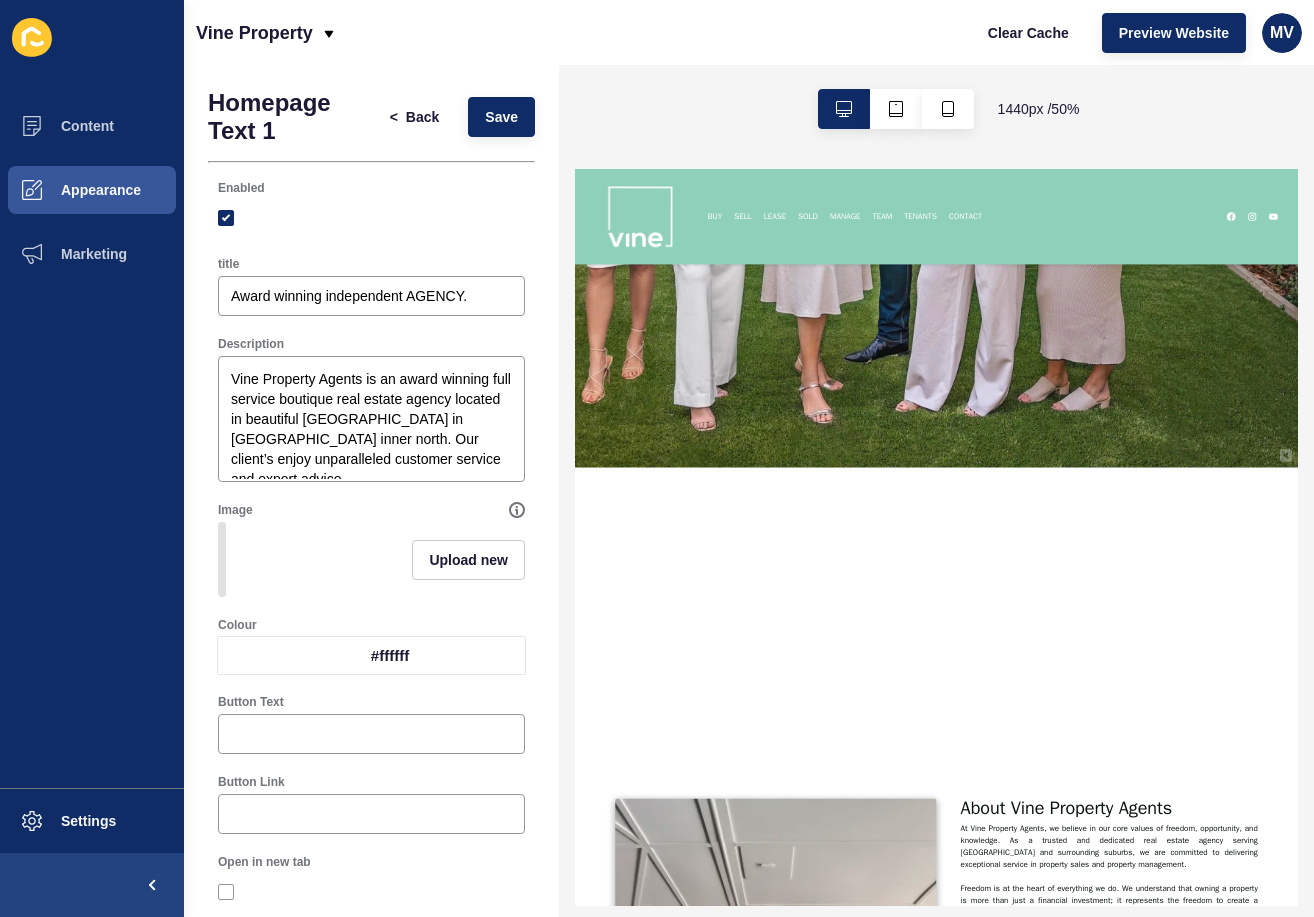 scroll, scrollTop: 921, scrollLeft: 0, axis: vertical 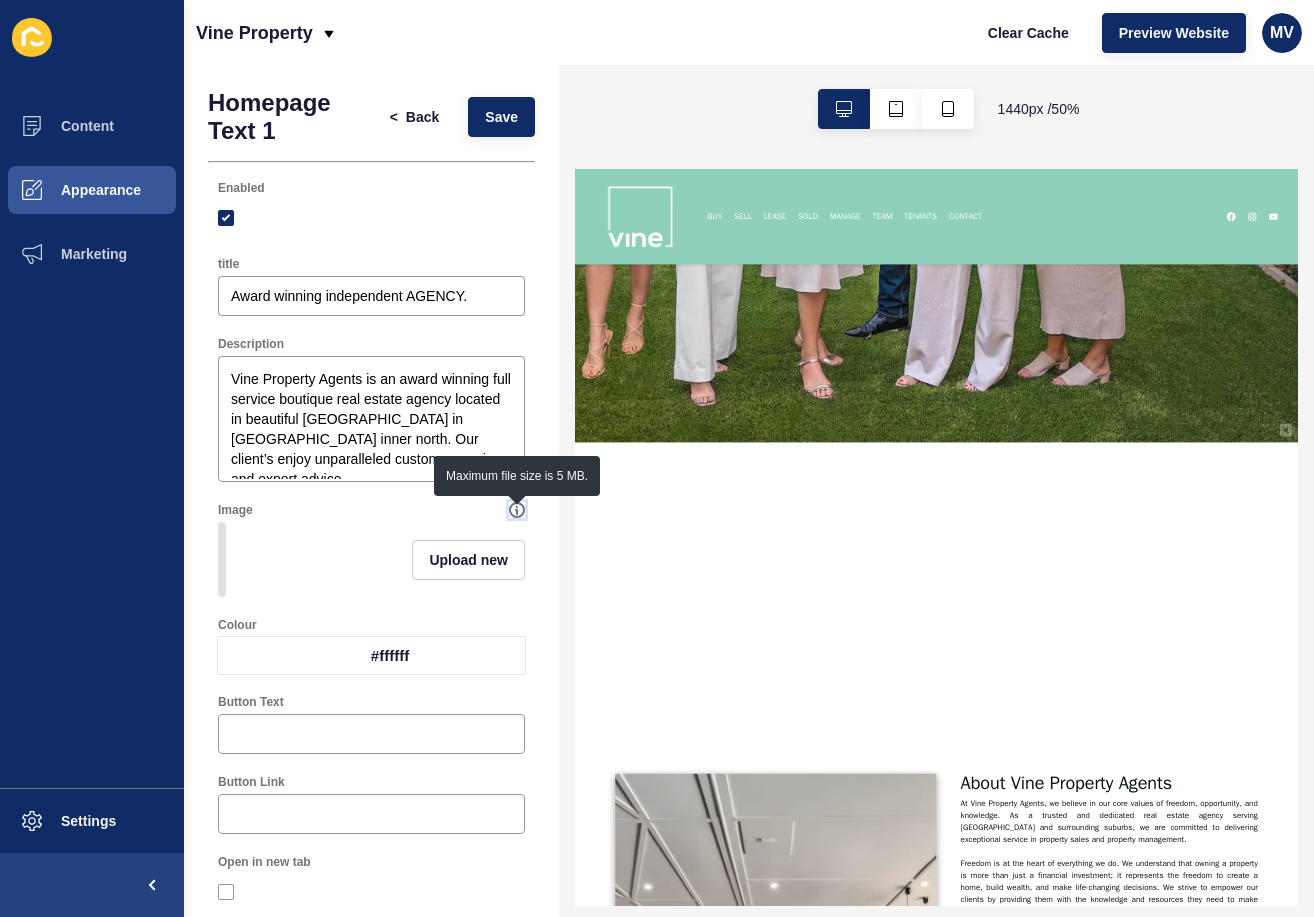 click 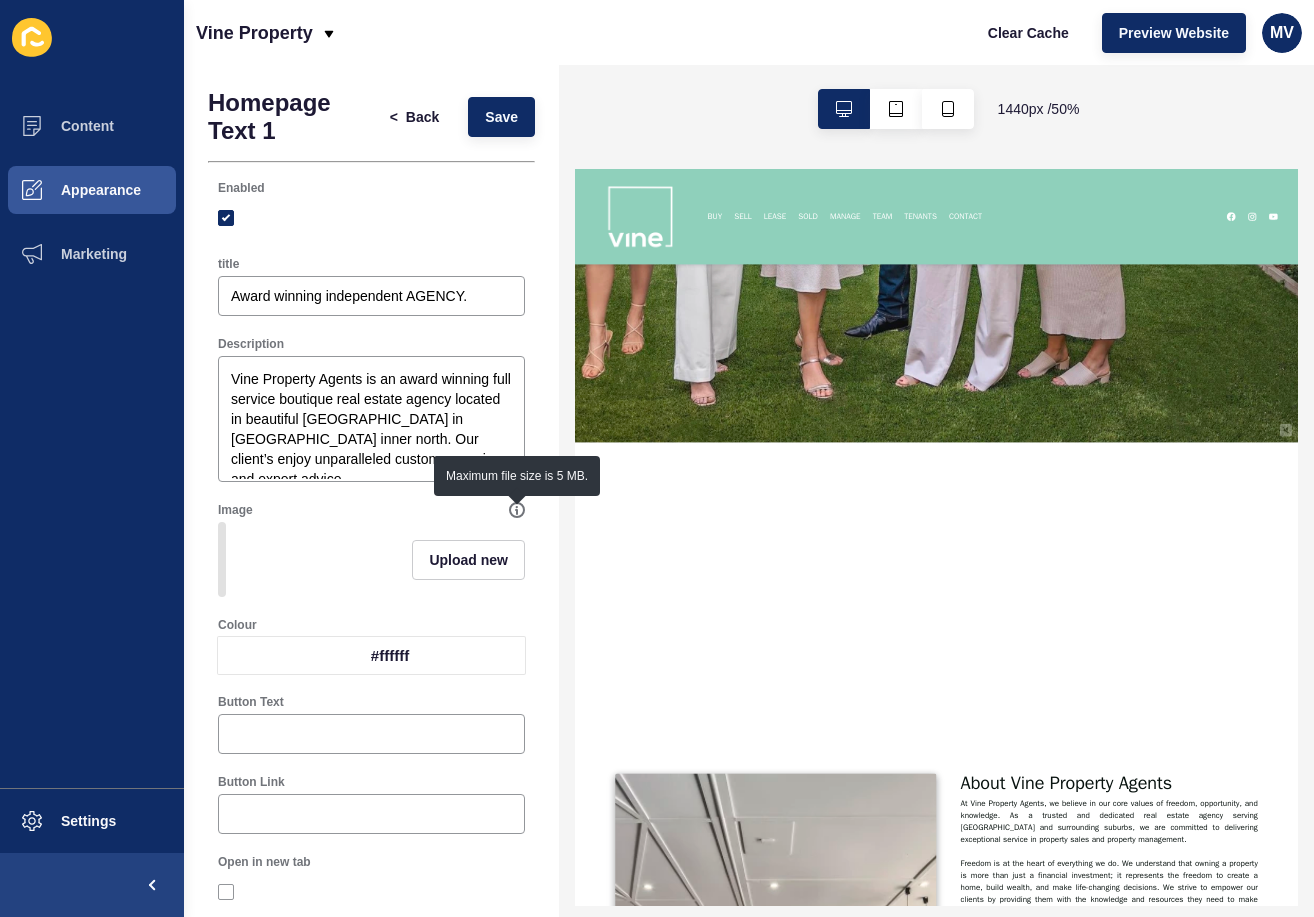 click on "Image" at bounding box center (363, 510) 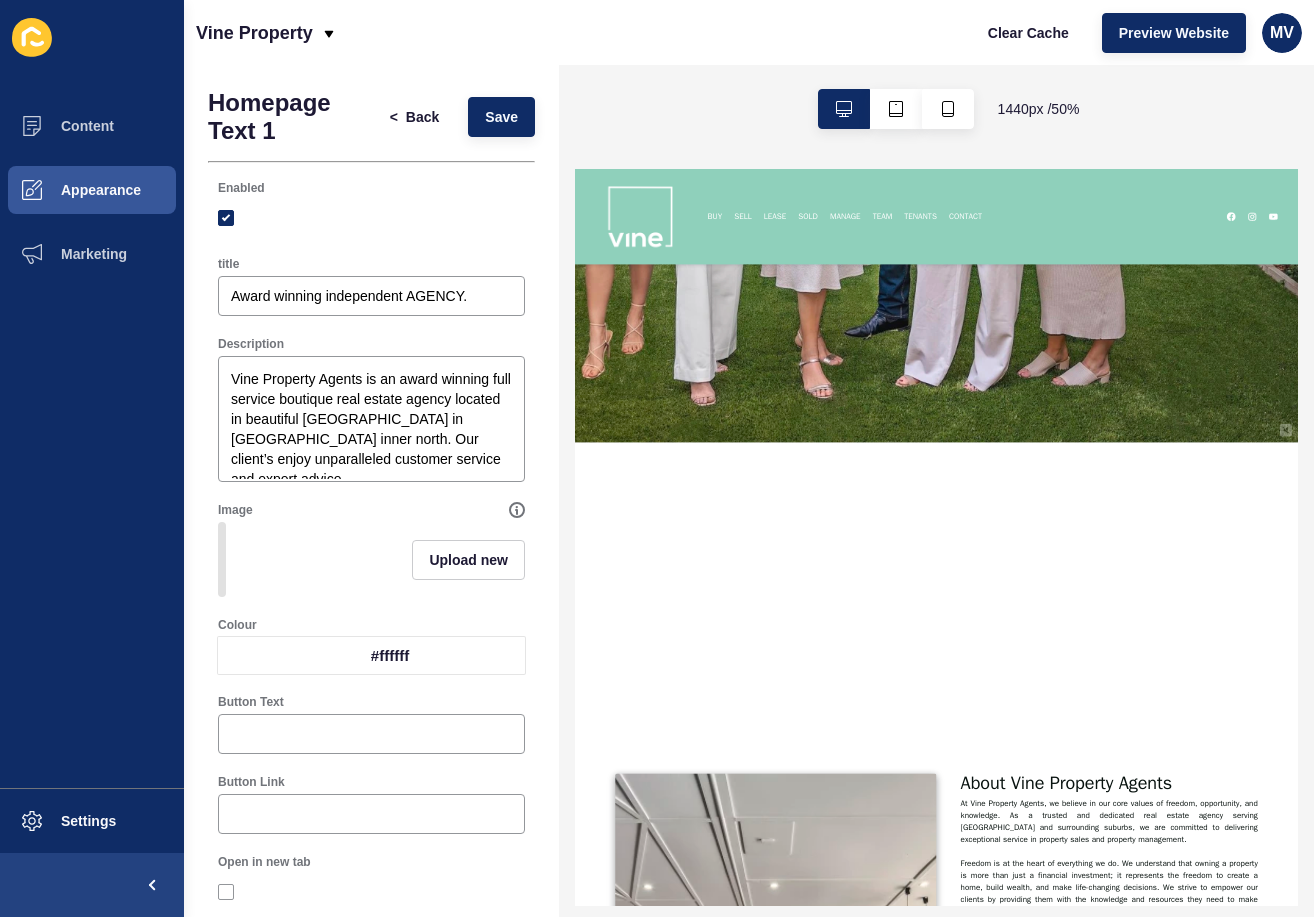 scroll, scrollTop: 0, scrollLeft: 0, axis: both 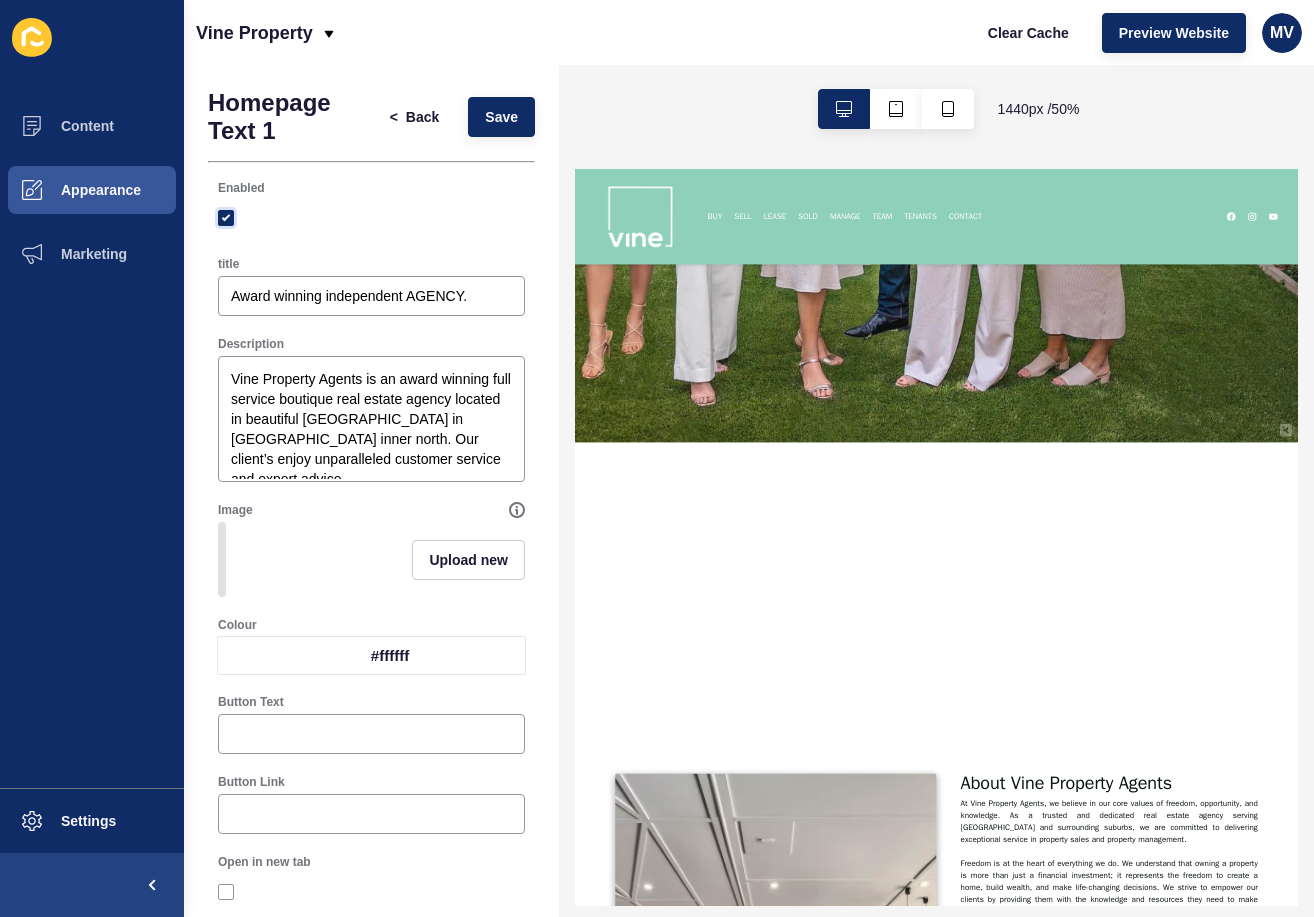 click at bounding box center (226, 218) 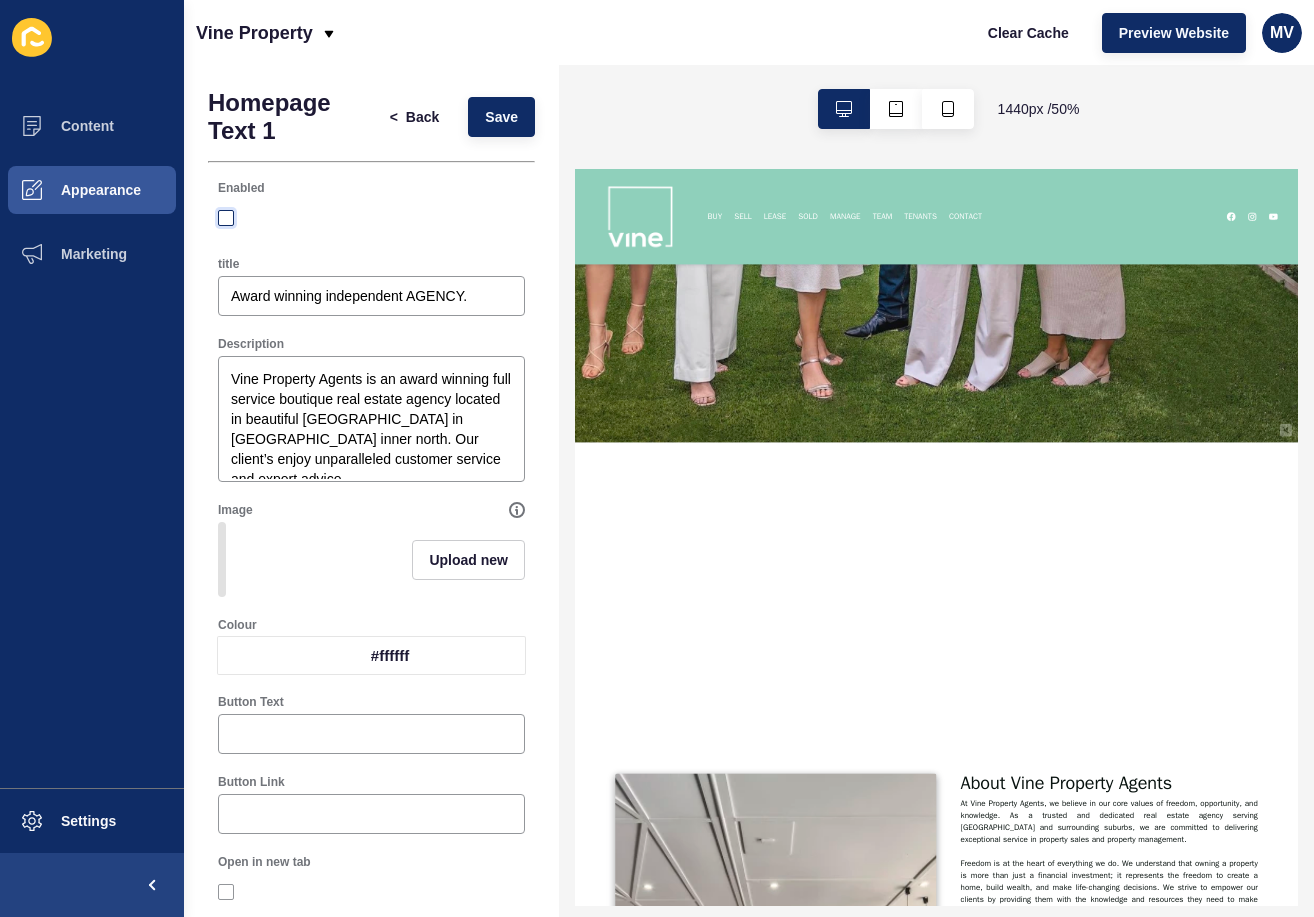 checkbox on "false" 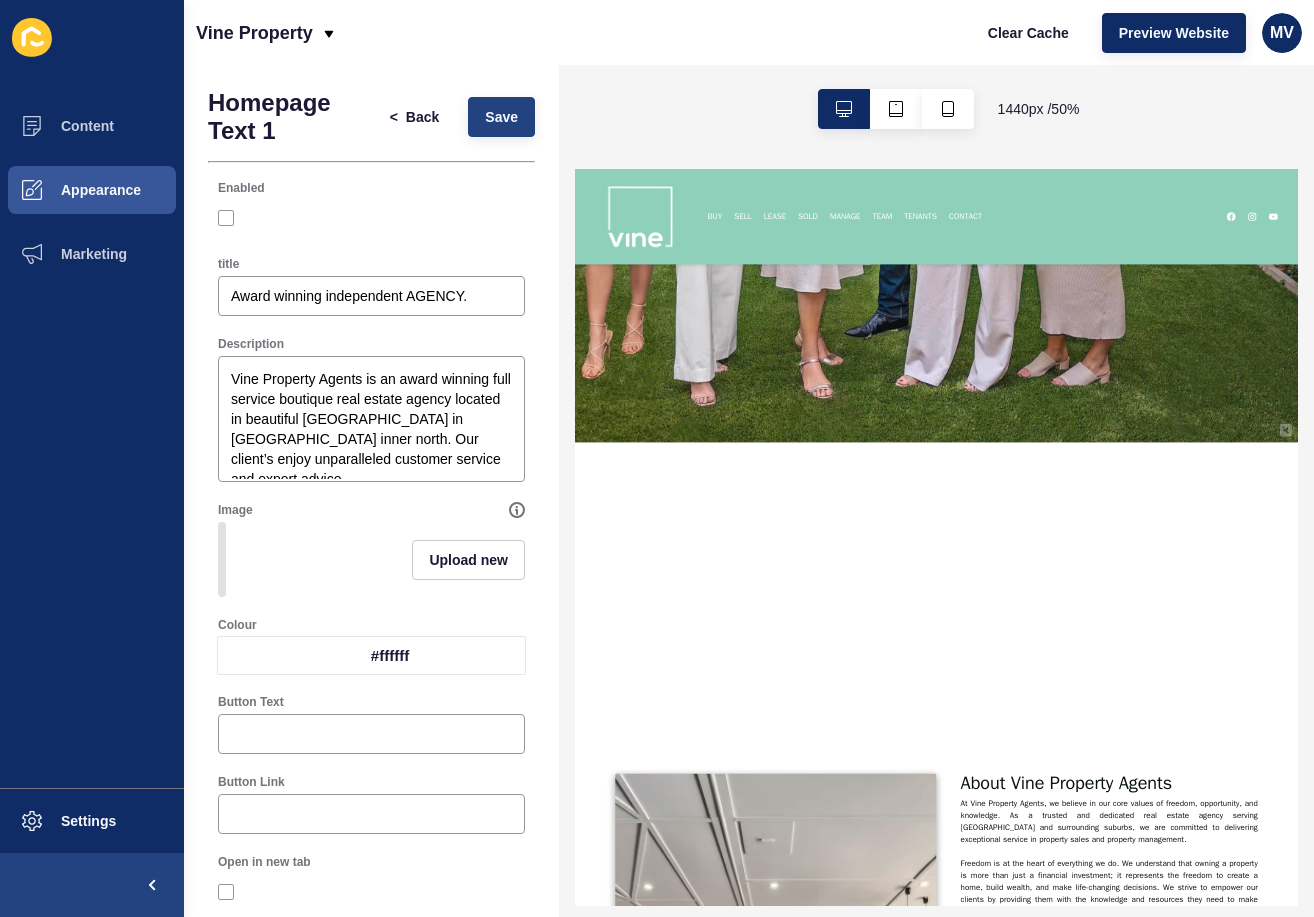 click on "Save" at bounding box center (501, 117) 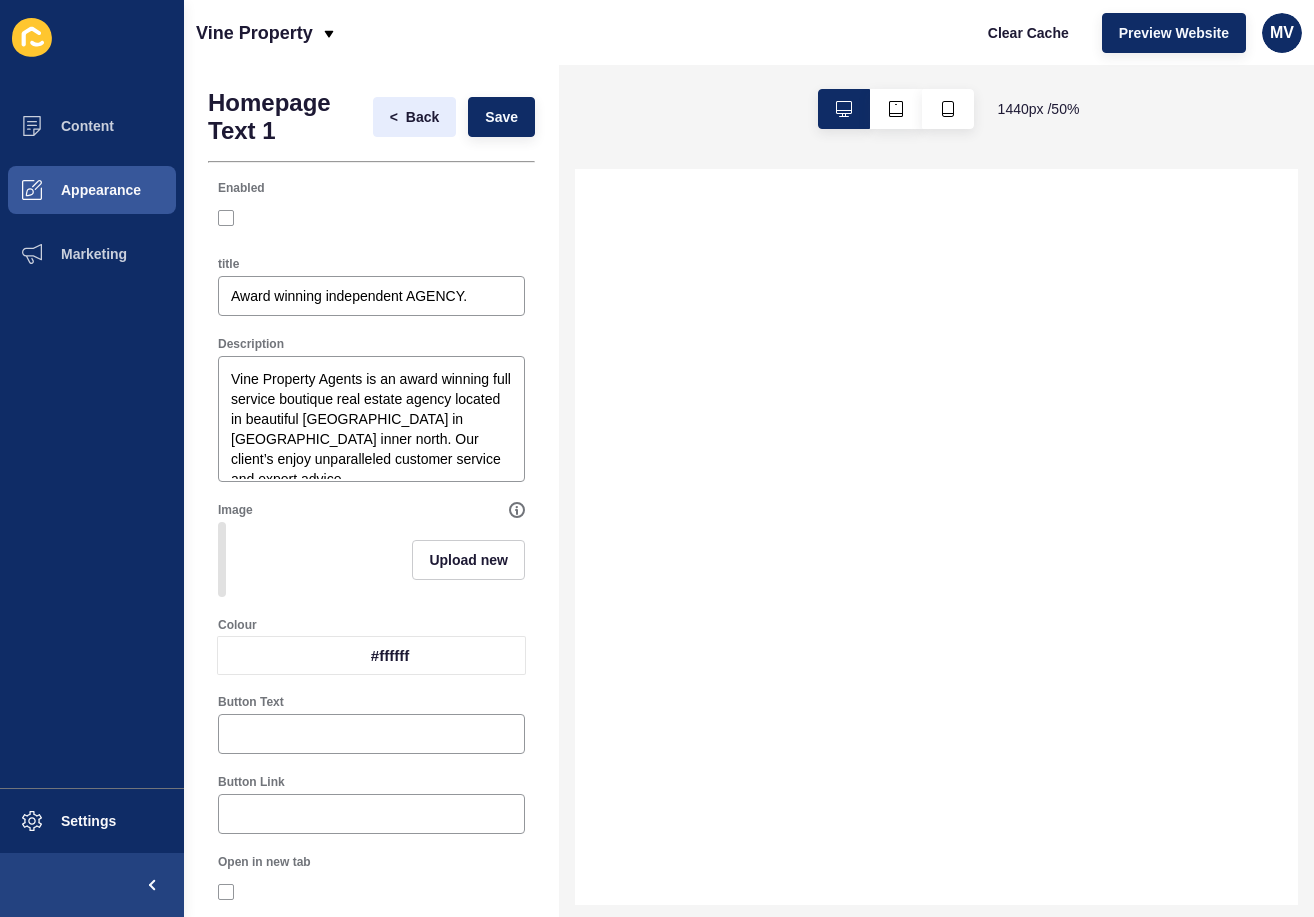 click on "Back" at bounding box center (422, 117) 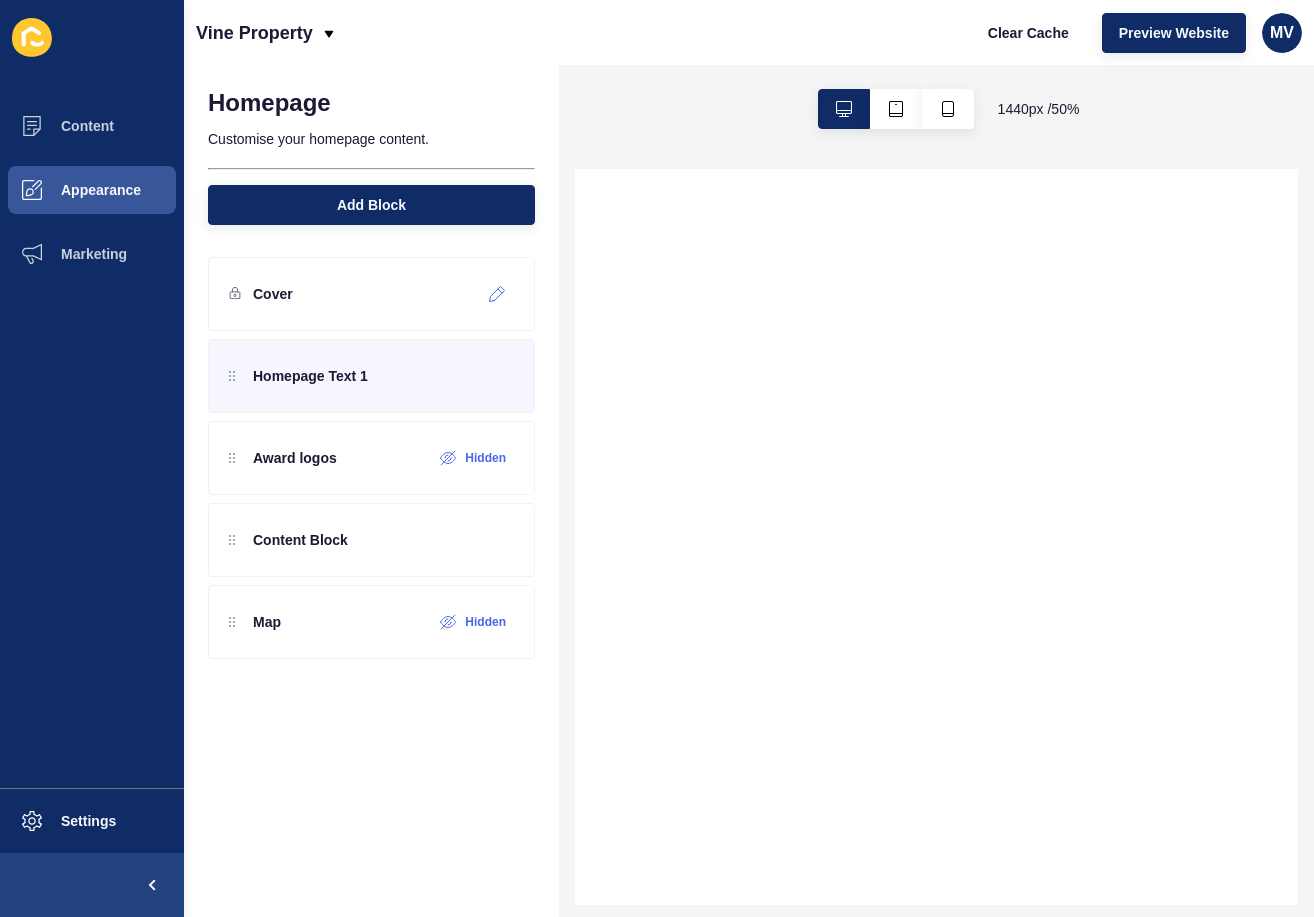 scroll, scrollTop: 0, scrollLeft: 0, axis: both 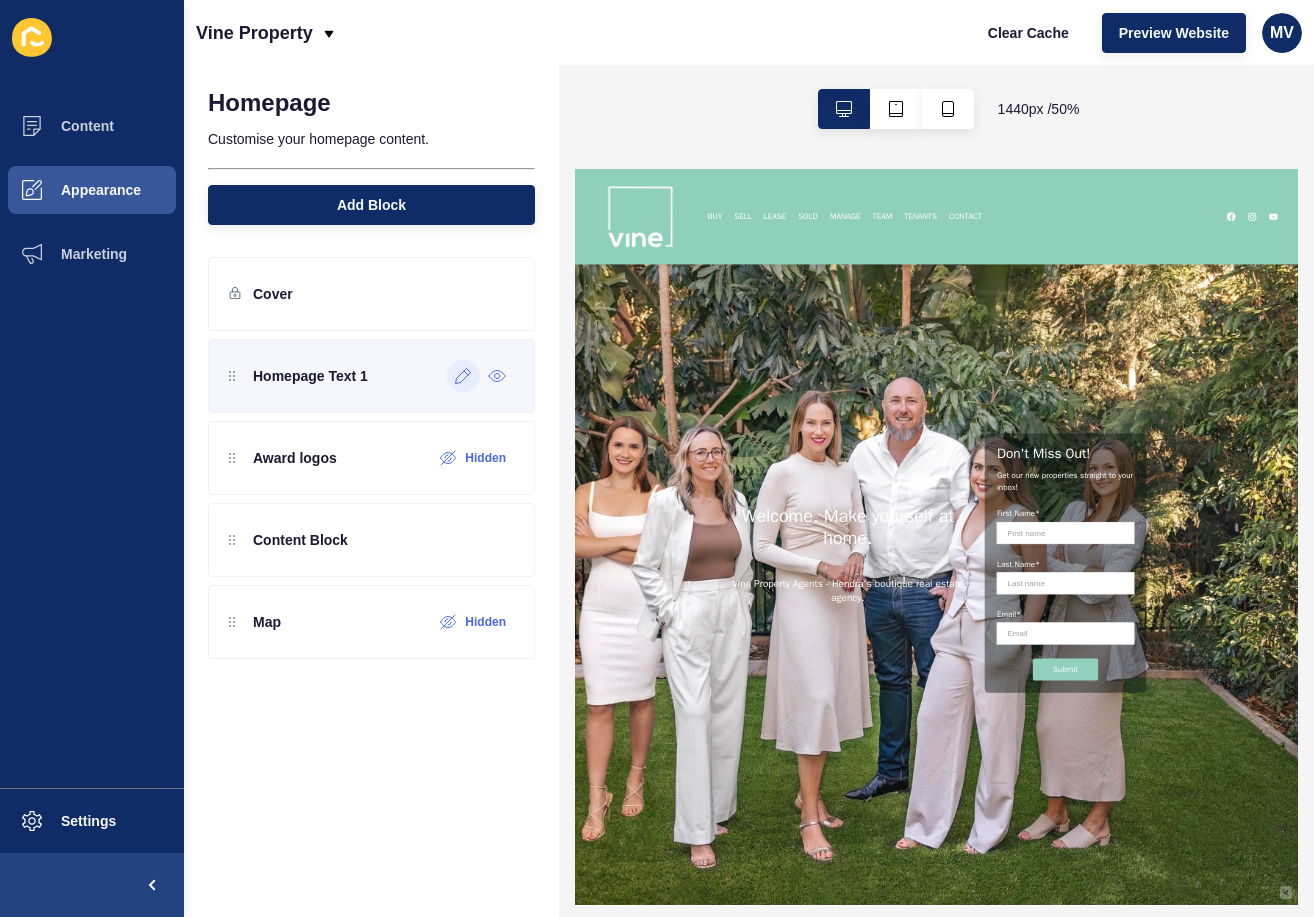 click 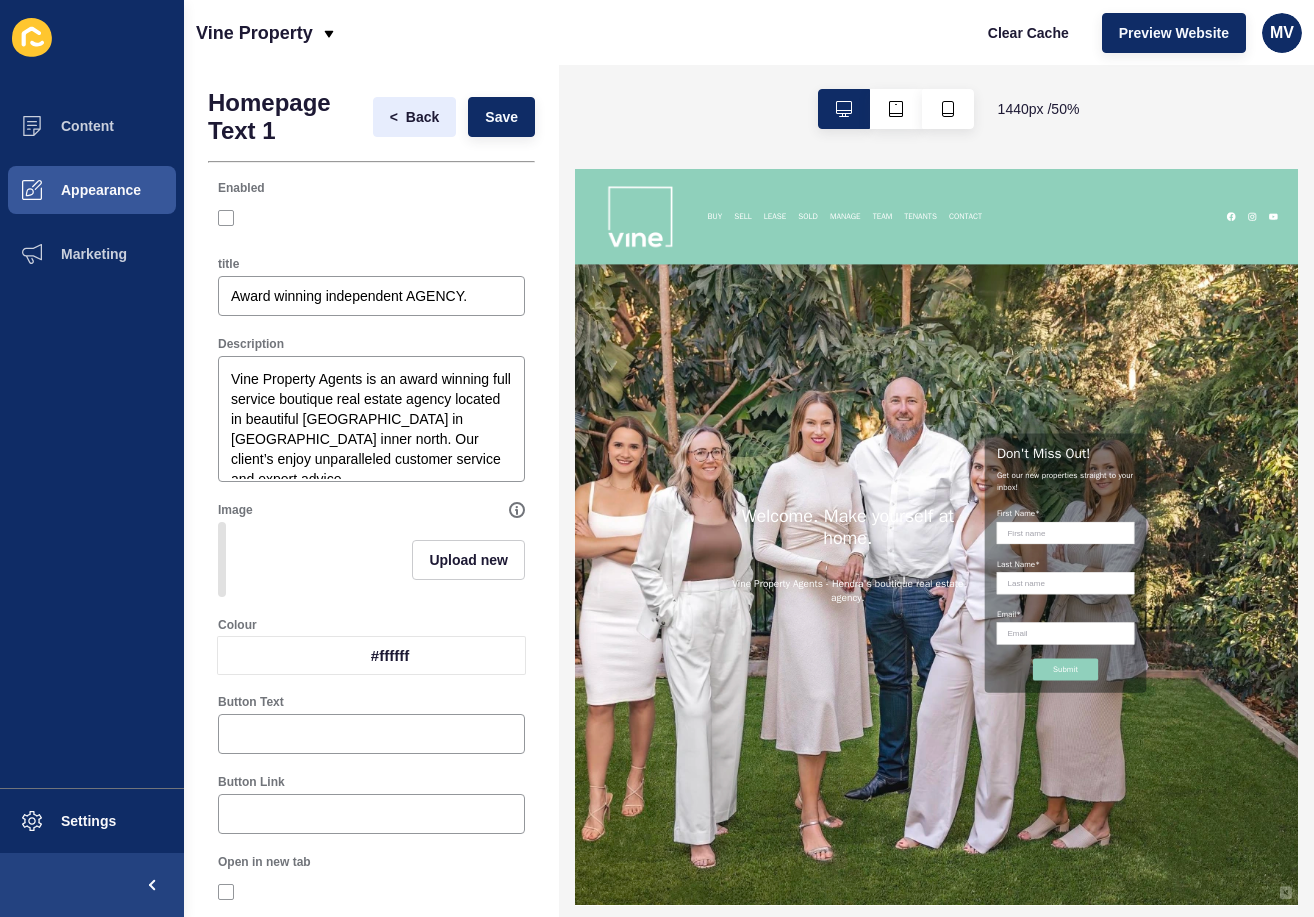 click on "Back" at bounding box center (422, 117) 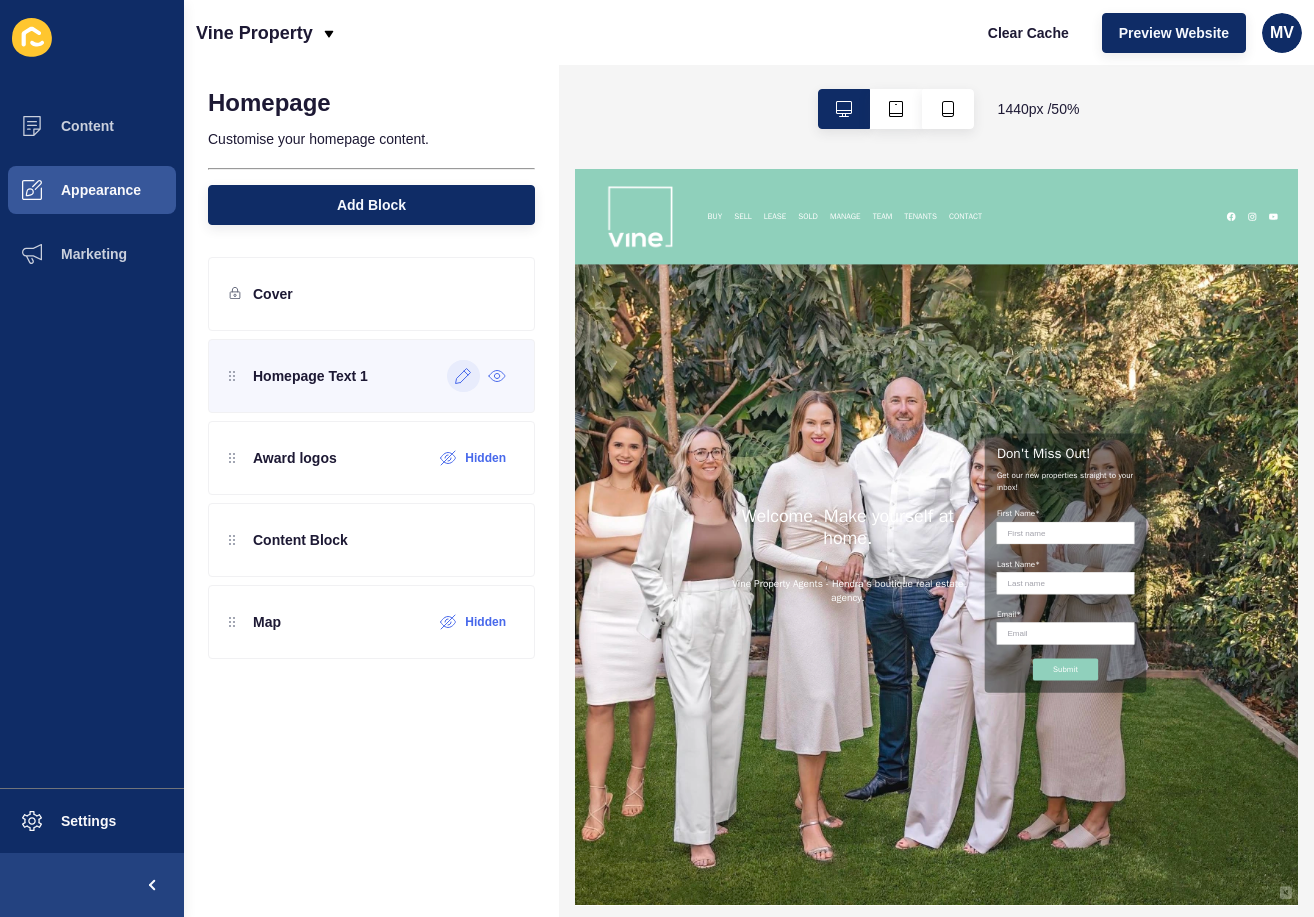 click 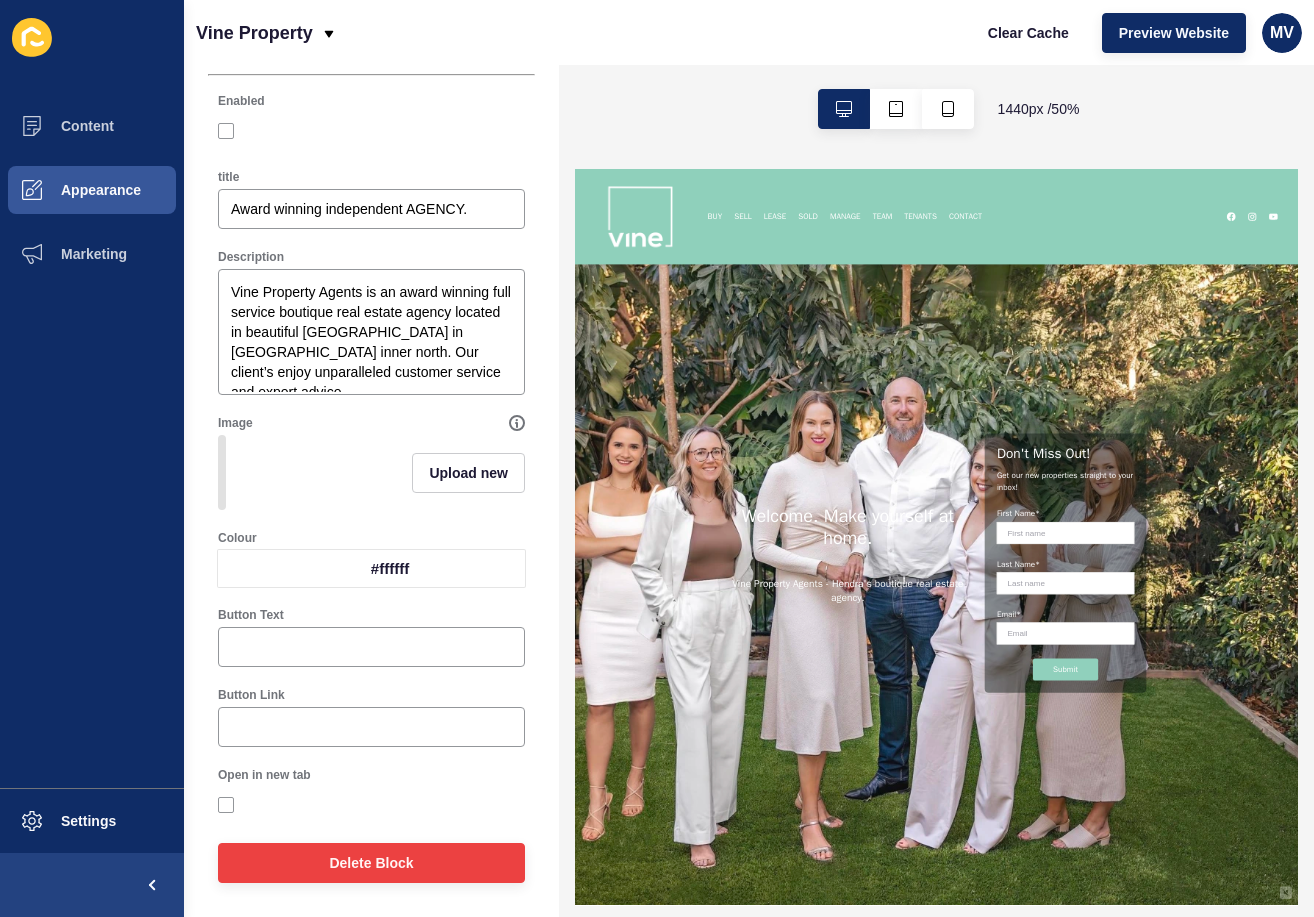 scroll, scrollTop: 87, scrollLeft: 0, axis: vertical 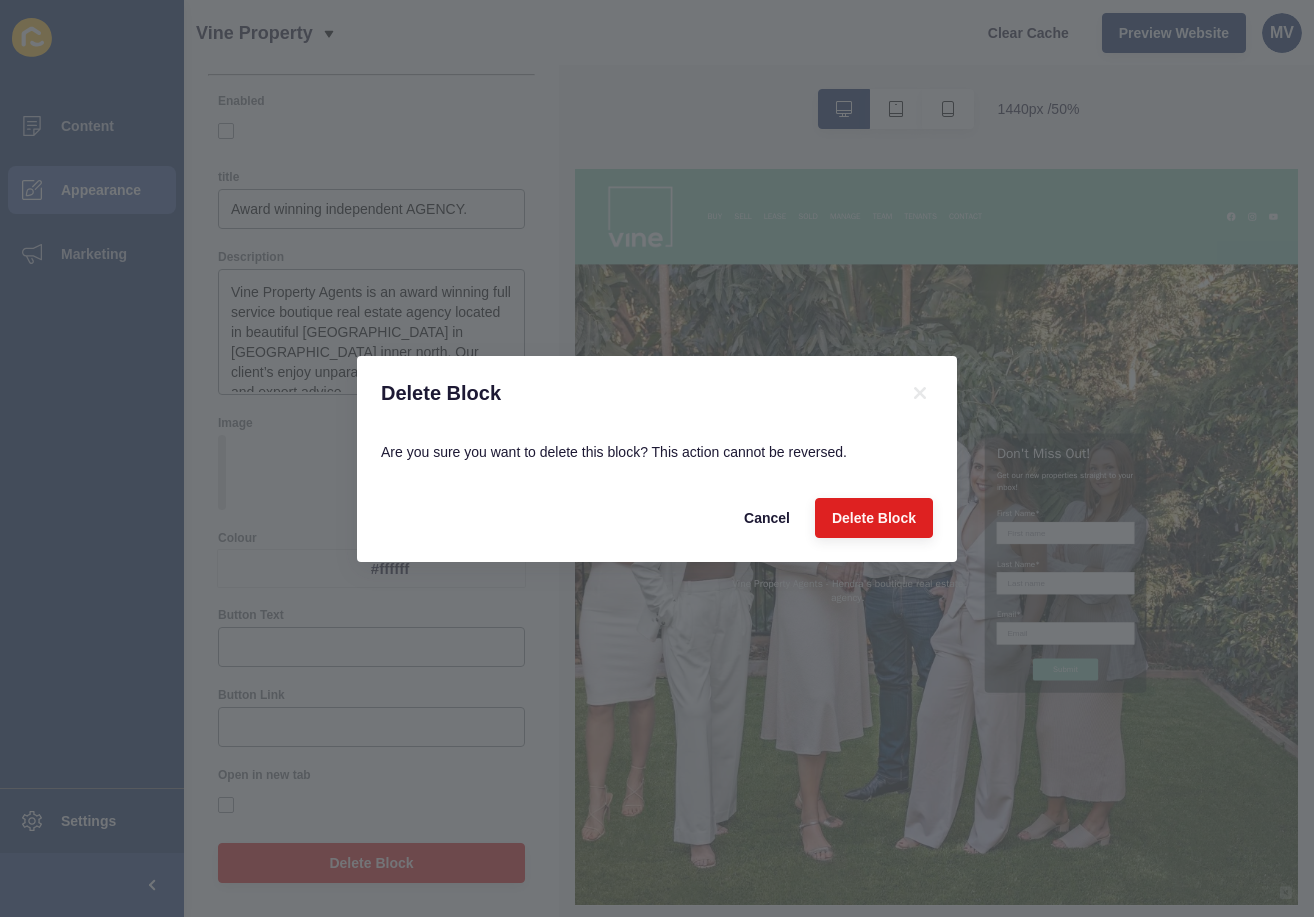 drag, startPoint x: 862, startPoint y: 510, endPoint x: 733, endPoint y: 454, distance: 140.63072 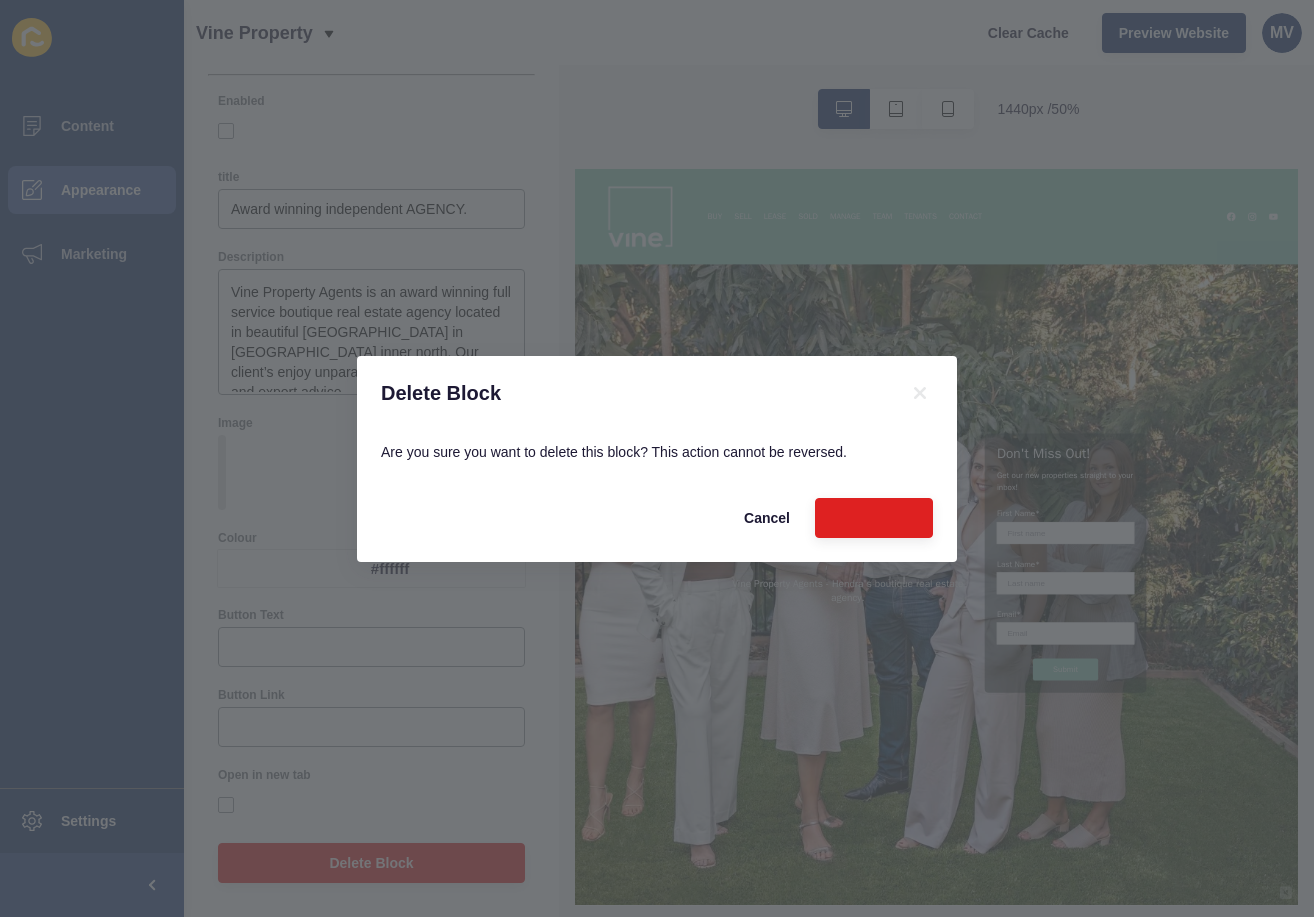 scroll, scrollTop: 0, scrollLeft: 0, axis: both 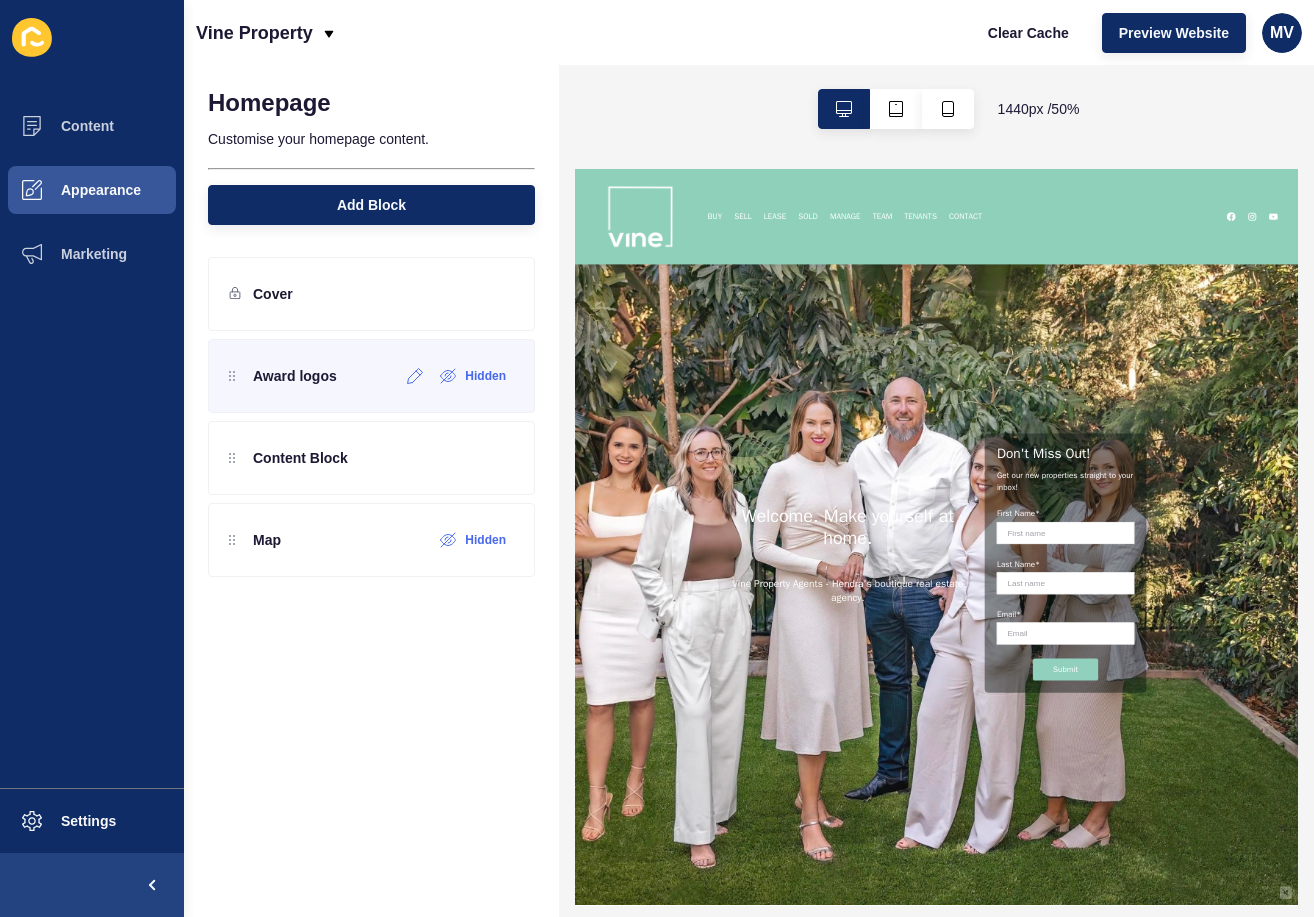 click on "Award logos Hidden" at bounding box center (371, 376) 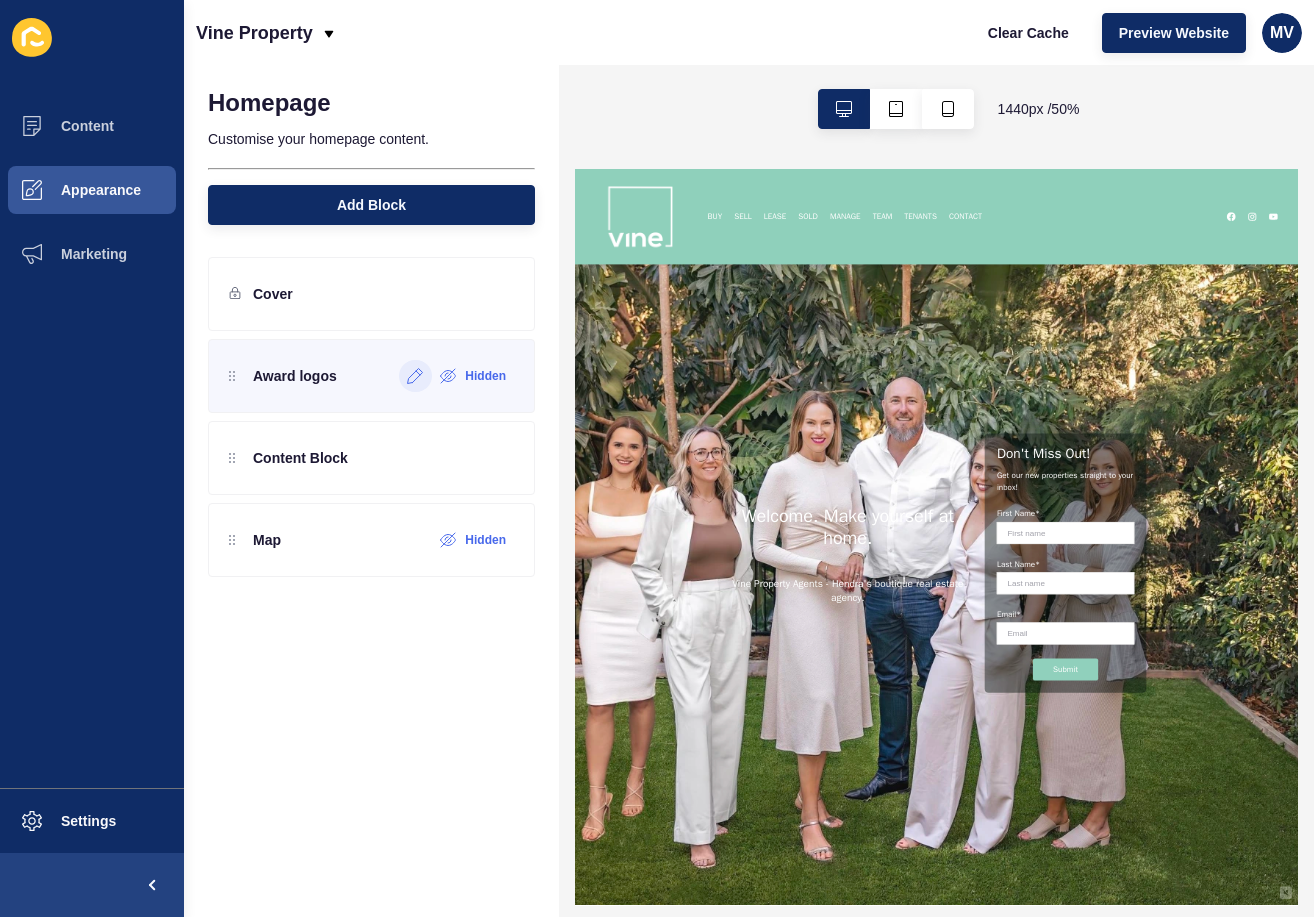 click 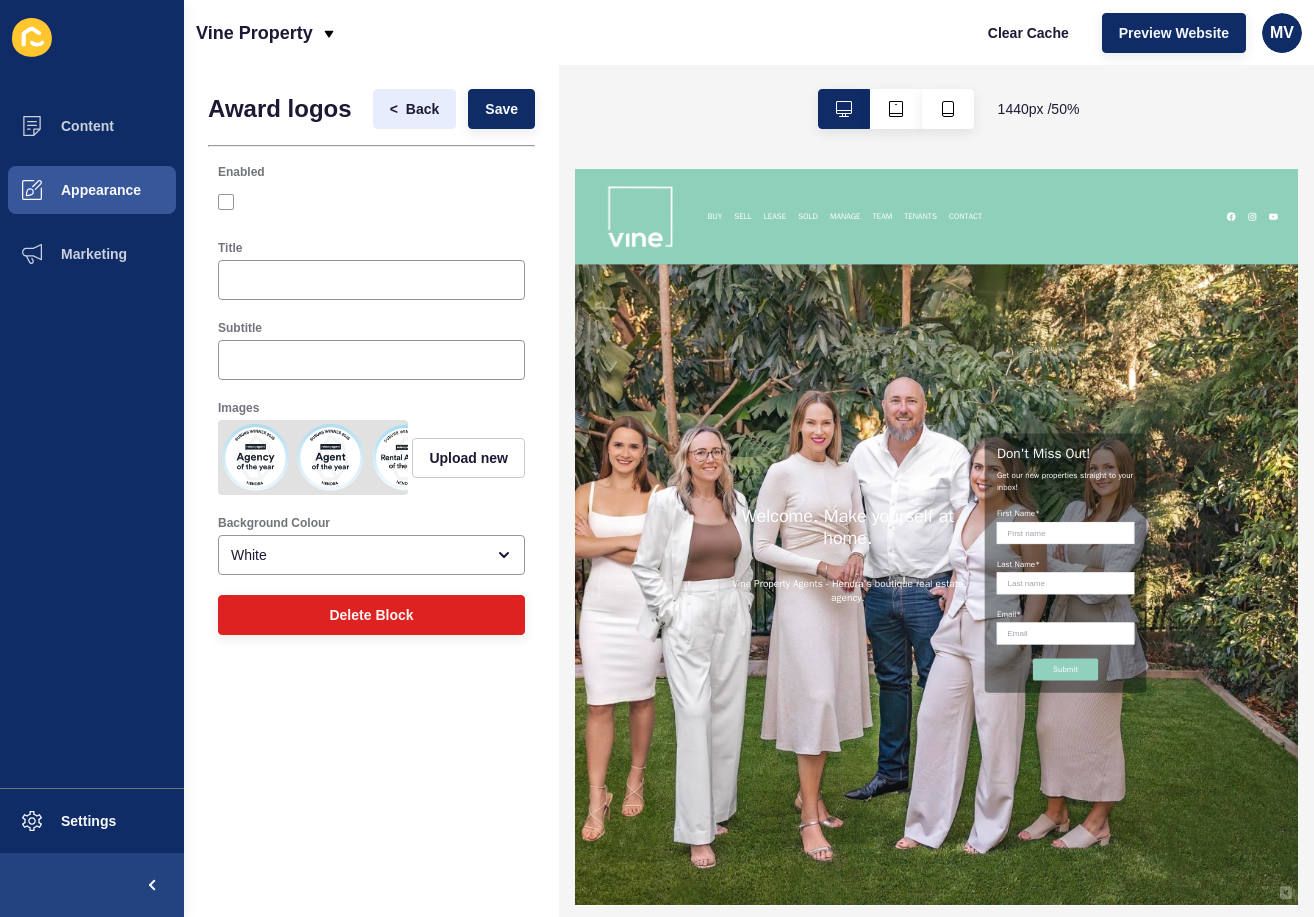 click on "Back" at bounding box center (422, 109) 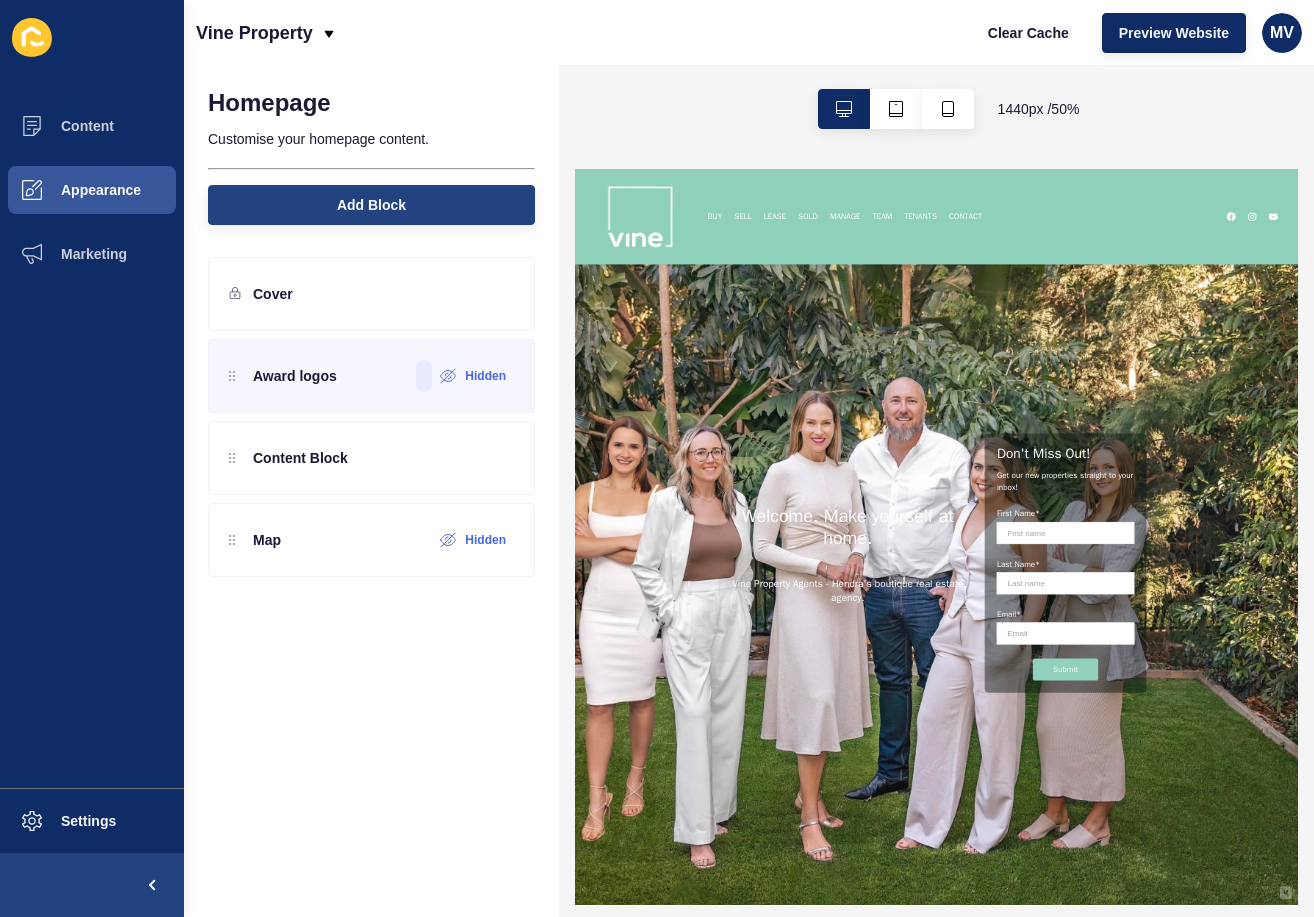 click on "Add Block" at bounding box center (371, 205) 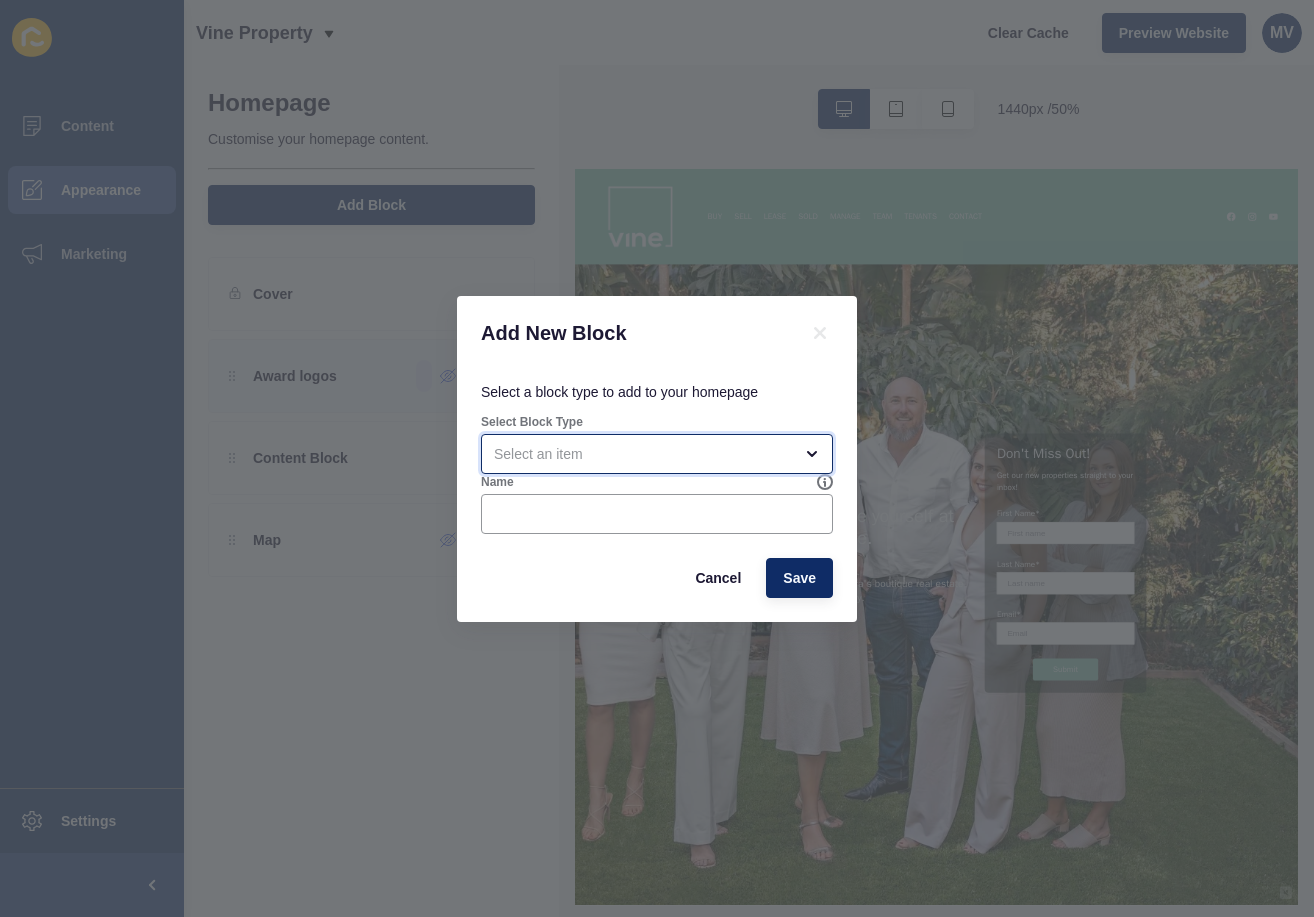 click at bounding box center [643, 454] 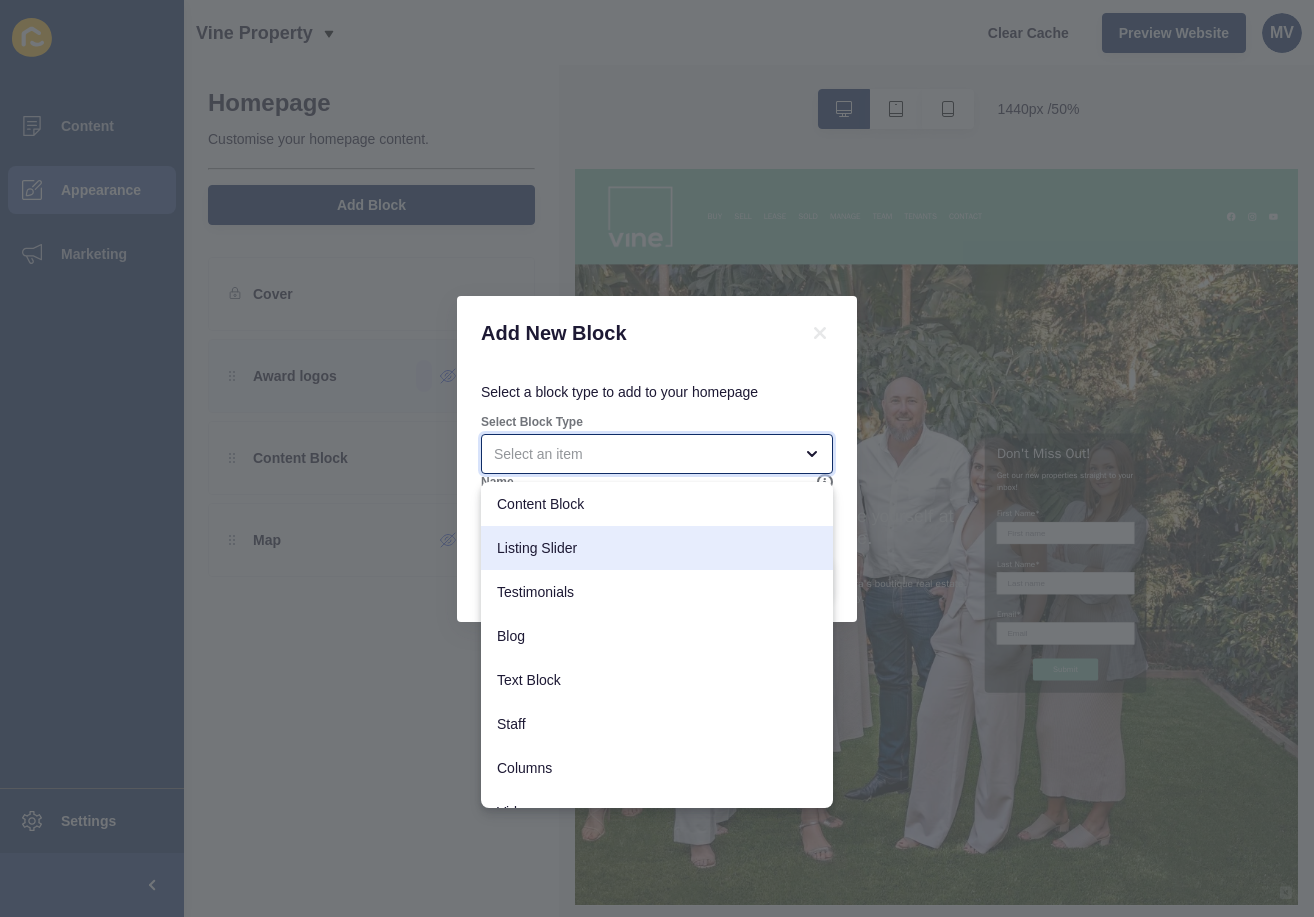 scroll, scrollTop: 0, scrollLeft: 0, axis: both 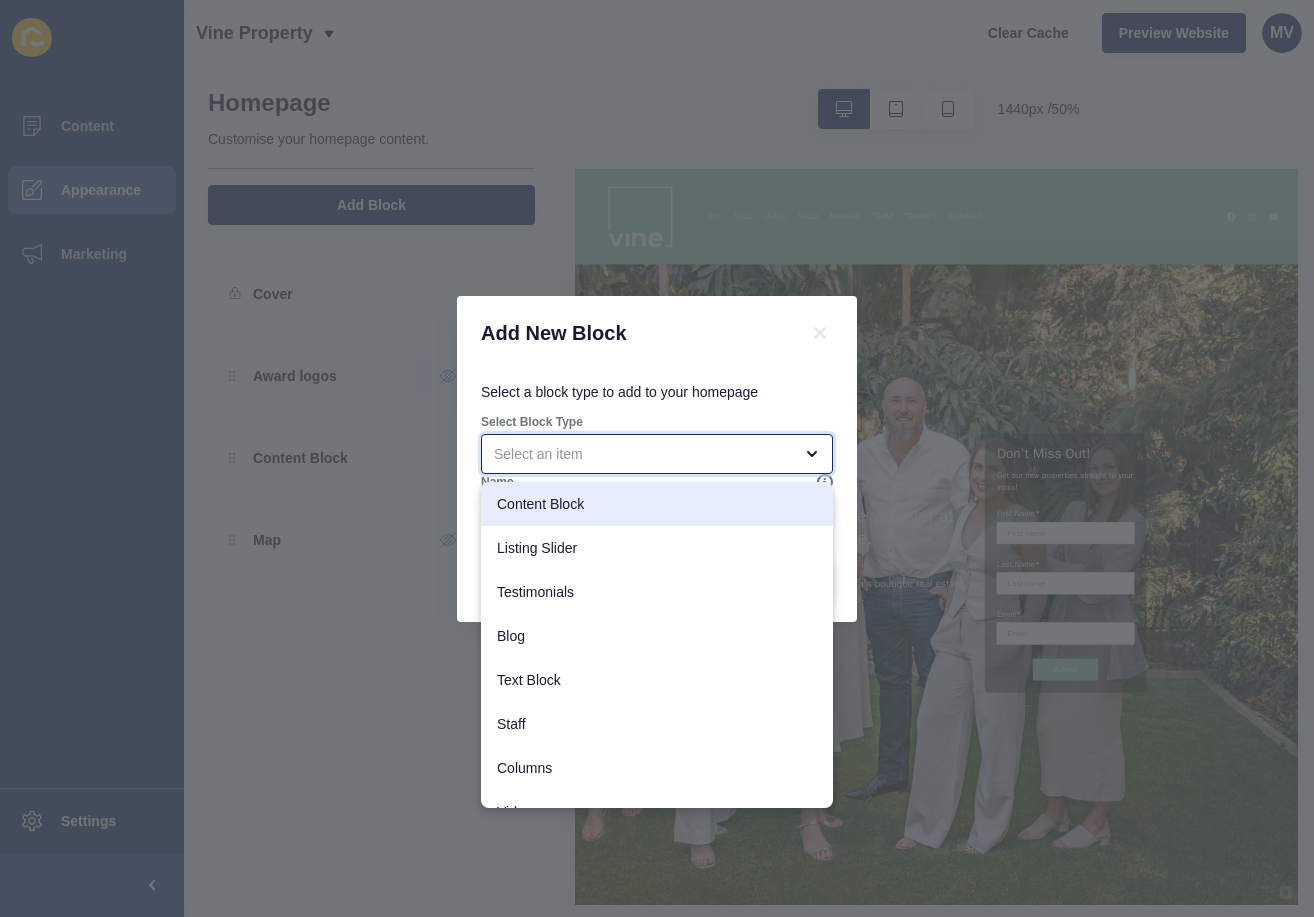 click on "Content Block" at bounding box center [657, 504] 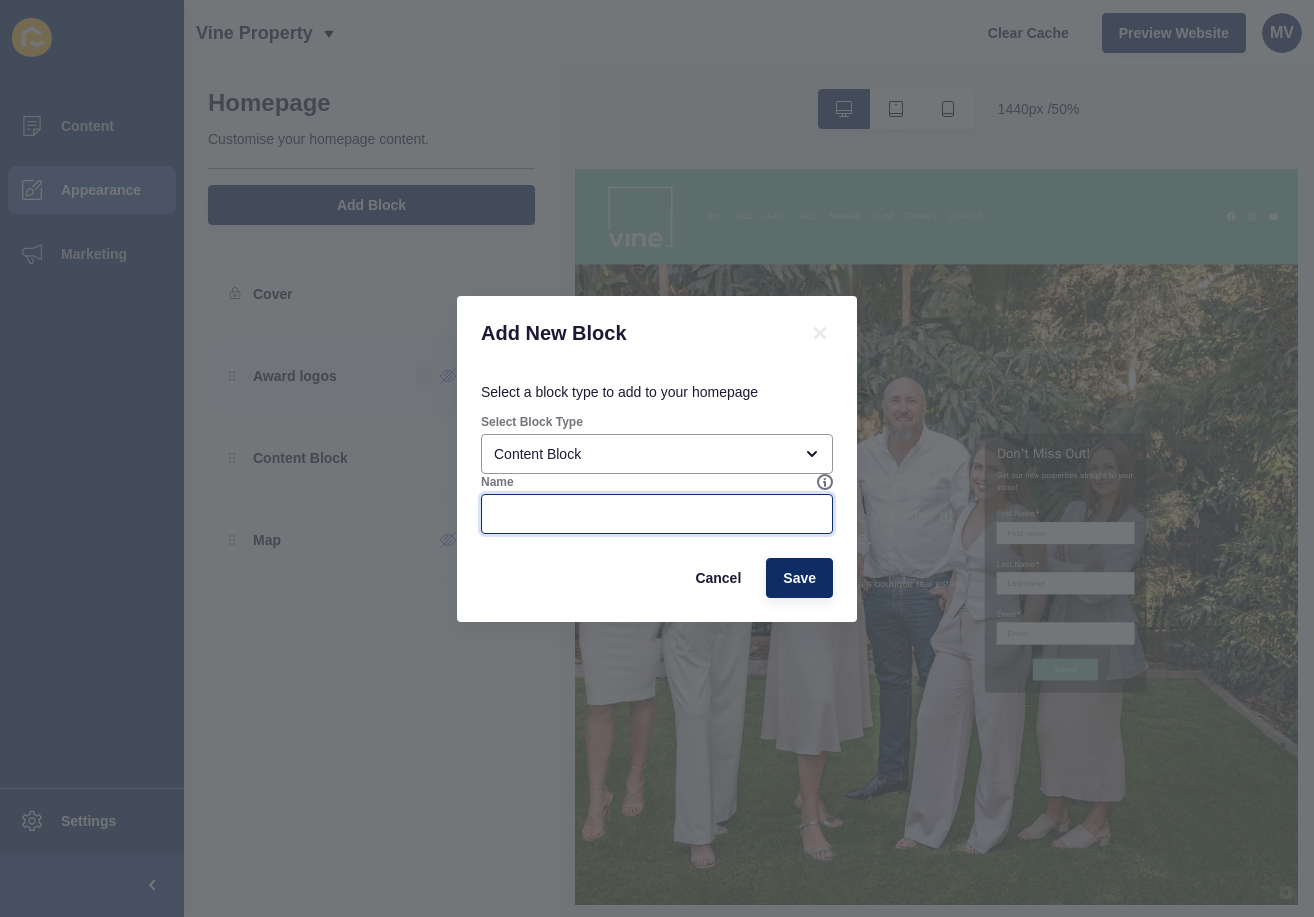 click on "Name" at bounding box center (657, 514) 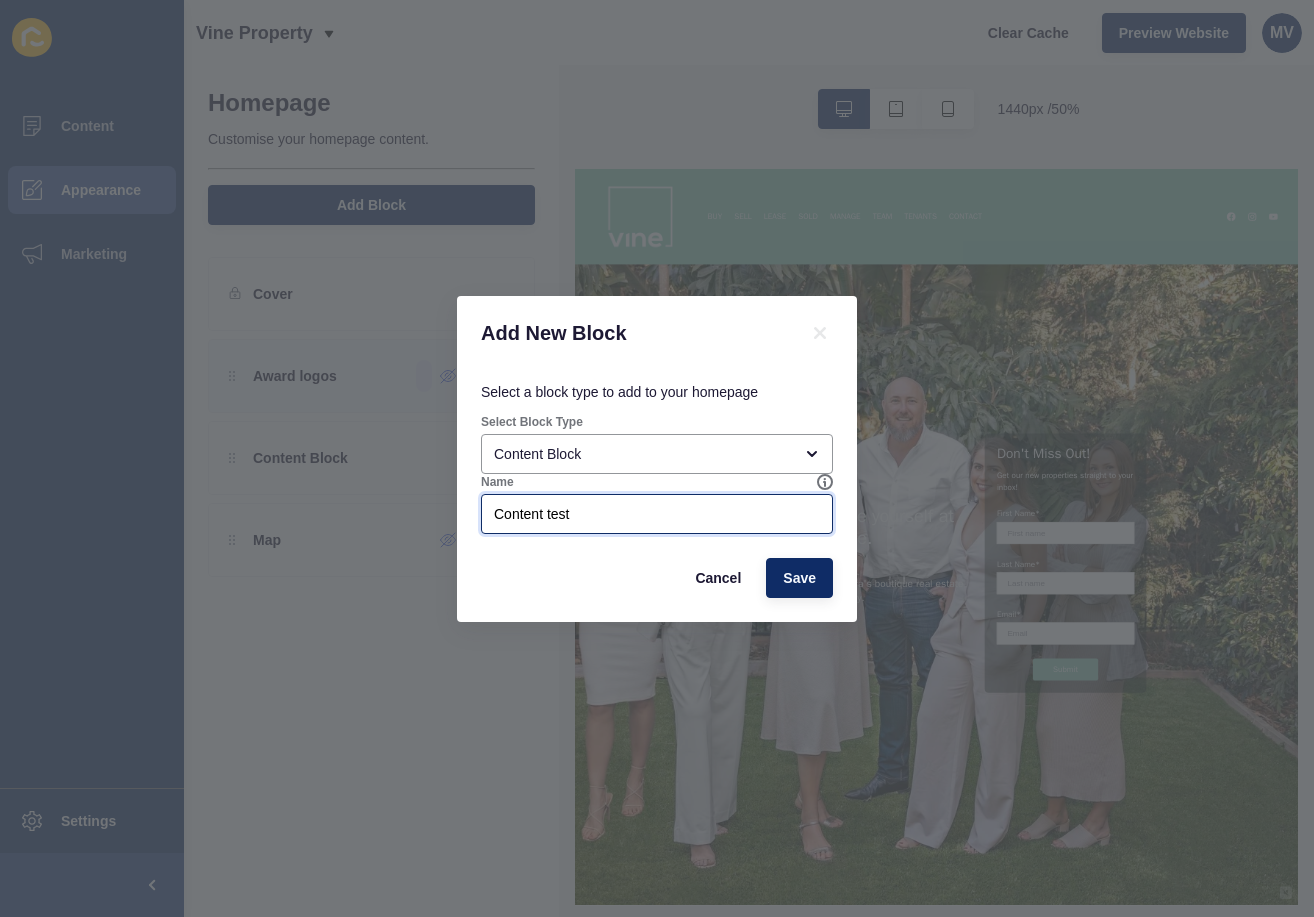 type on "Content test" 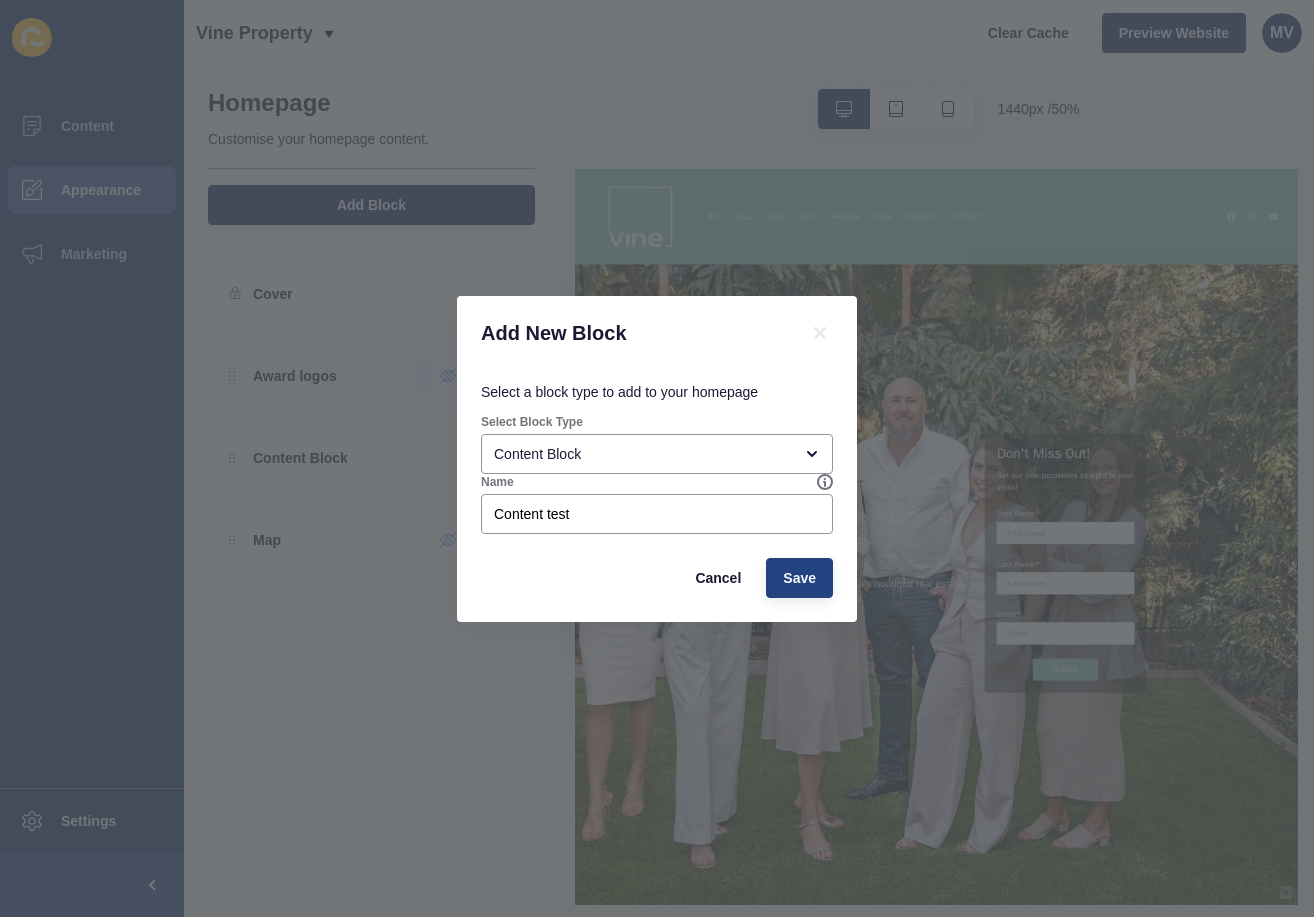 click on "Save" at bounding box center (799, 578) 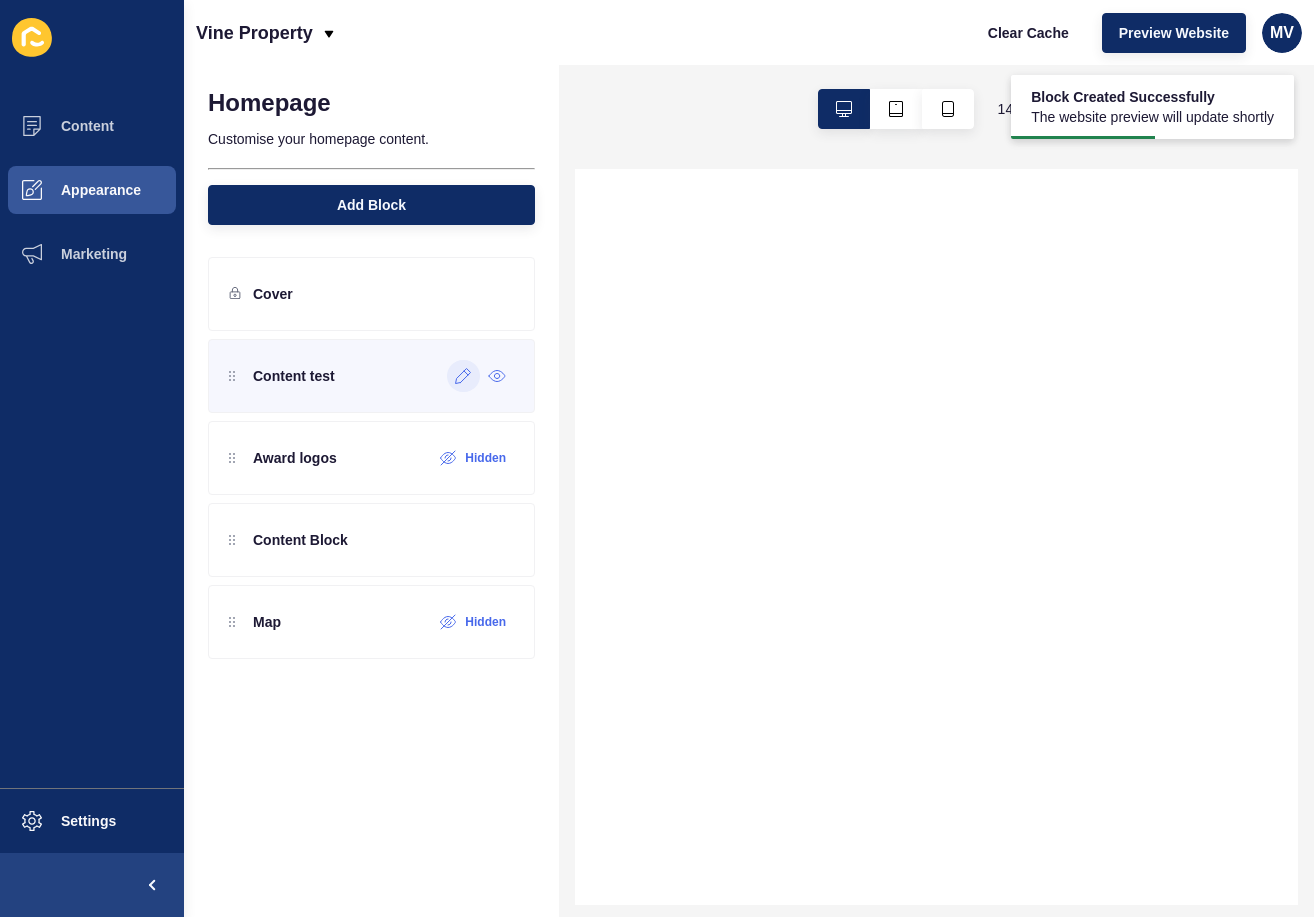 scroll, scrollTop: 0, scrollLeft: 0, axis: both 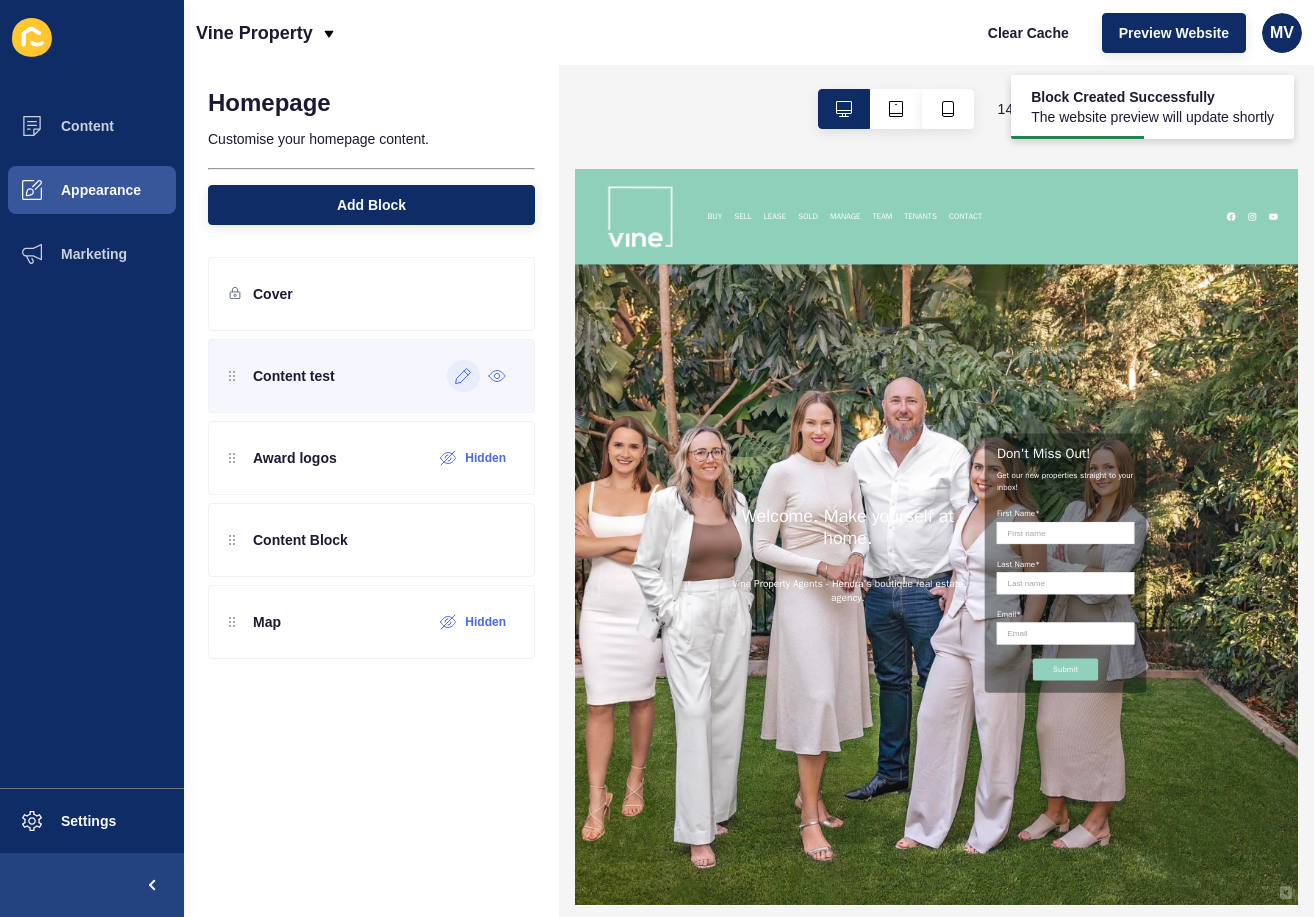 click at bounding box center (463, 376) 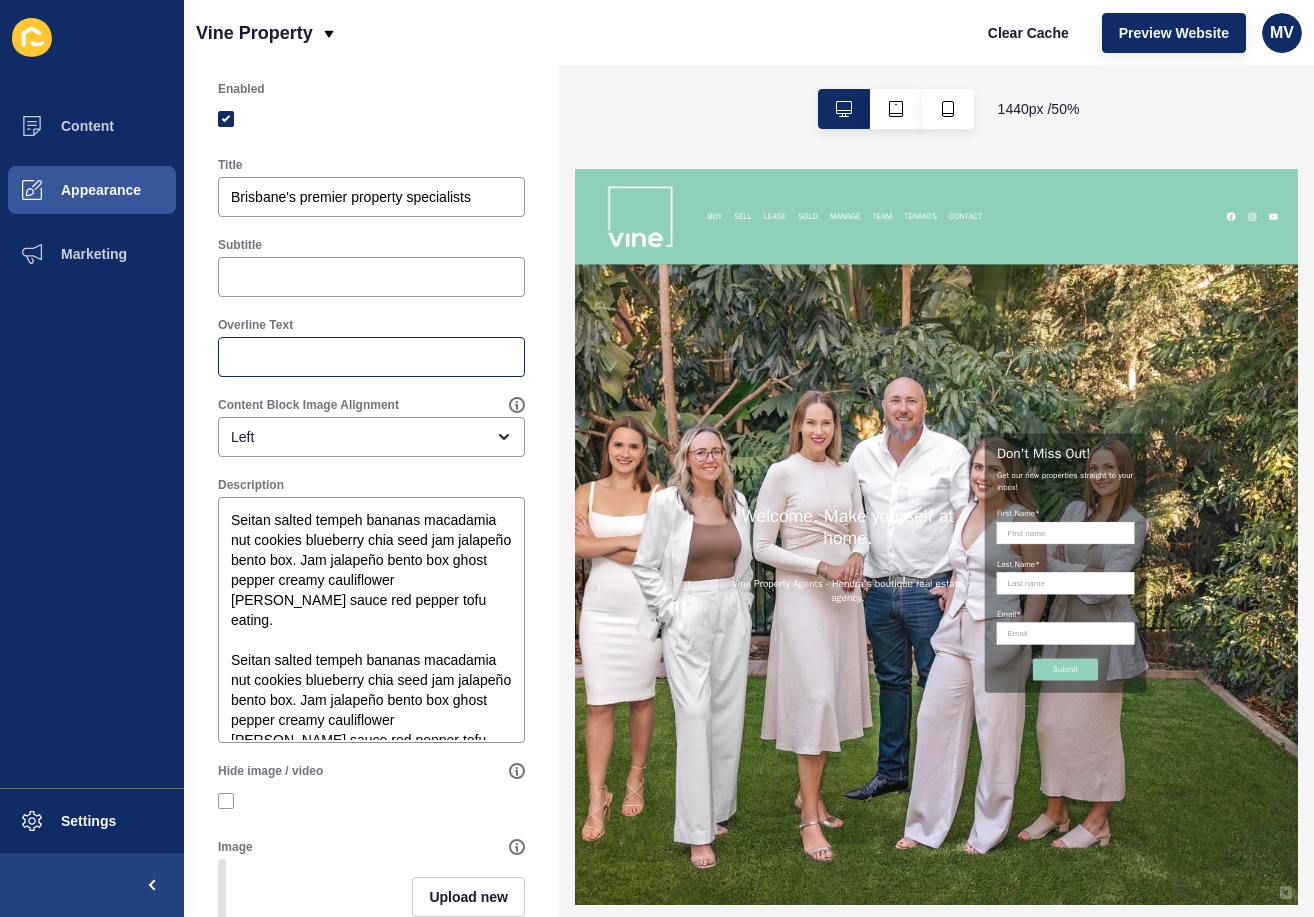 scroll, scrollTop: 113, scrollLeft: 0, axis: vertical 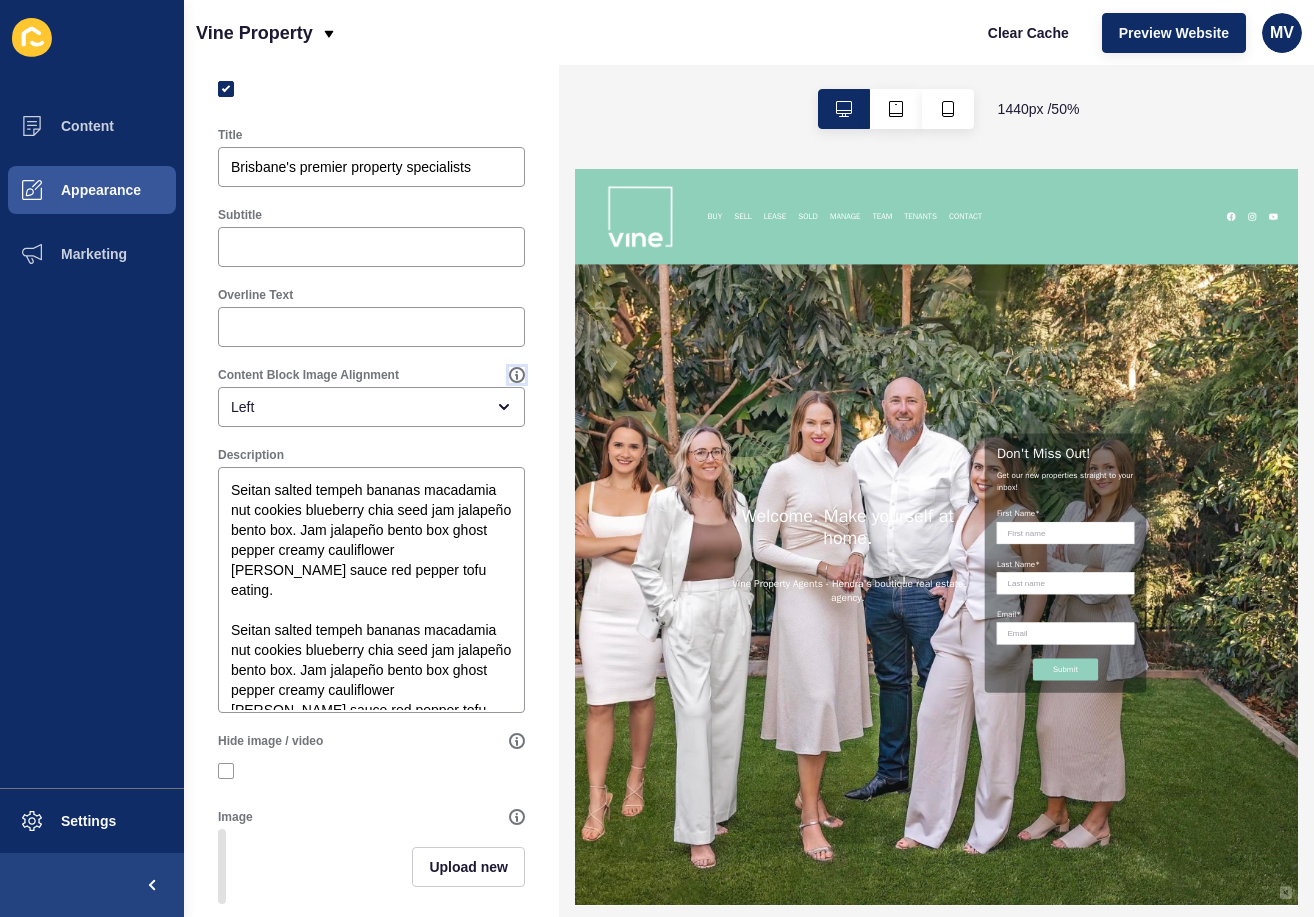 click 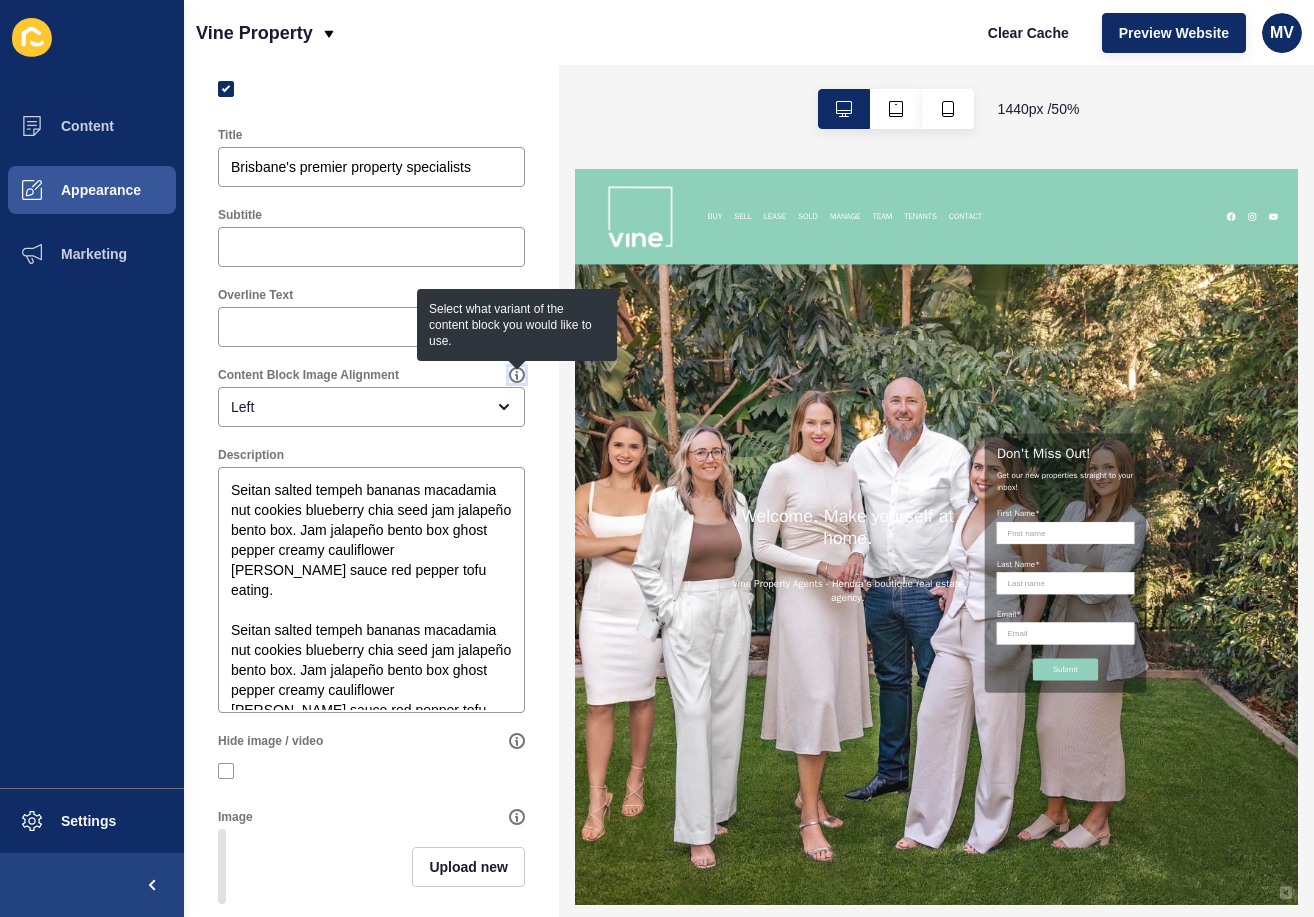 click 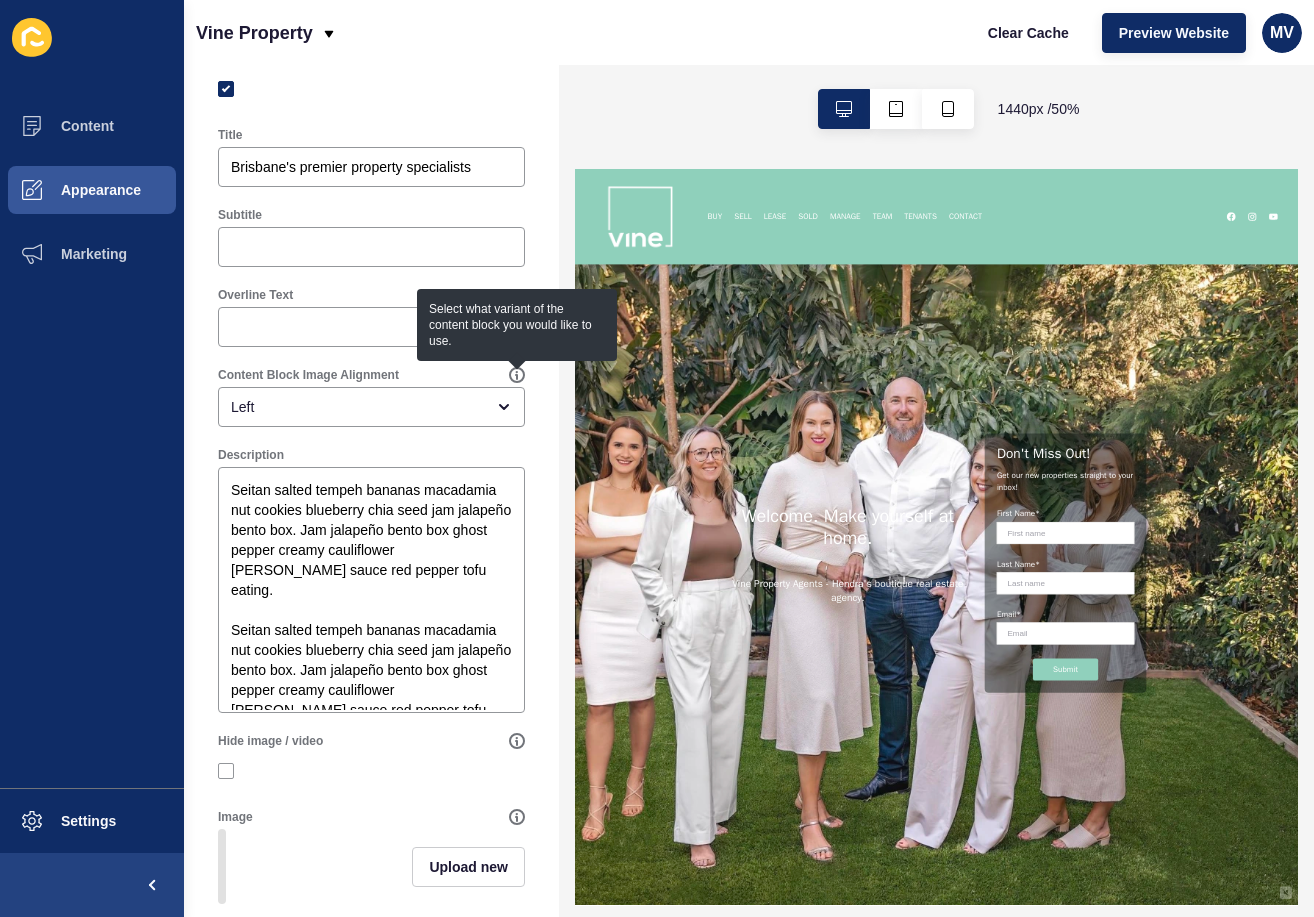 click on "Content Block Image Alignment" at bounding box center [308, 375] 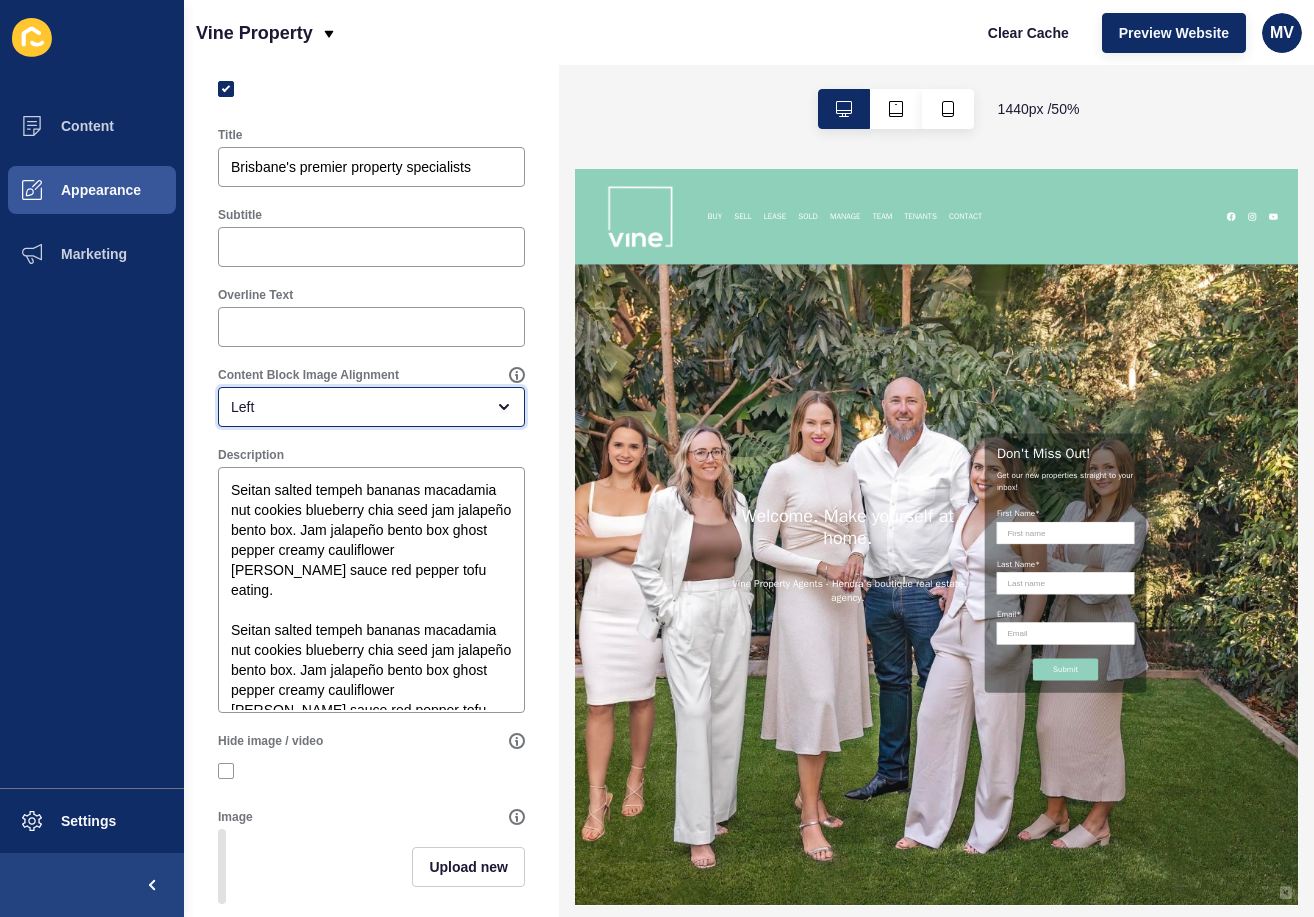 click on "Left" at bounding box center [371, 407] 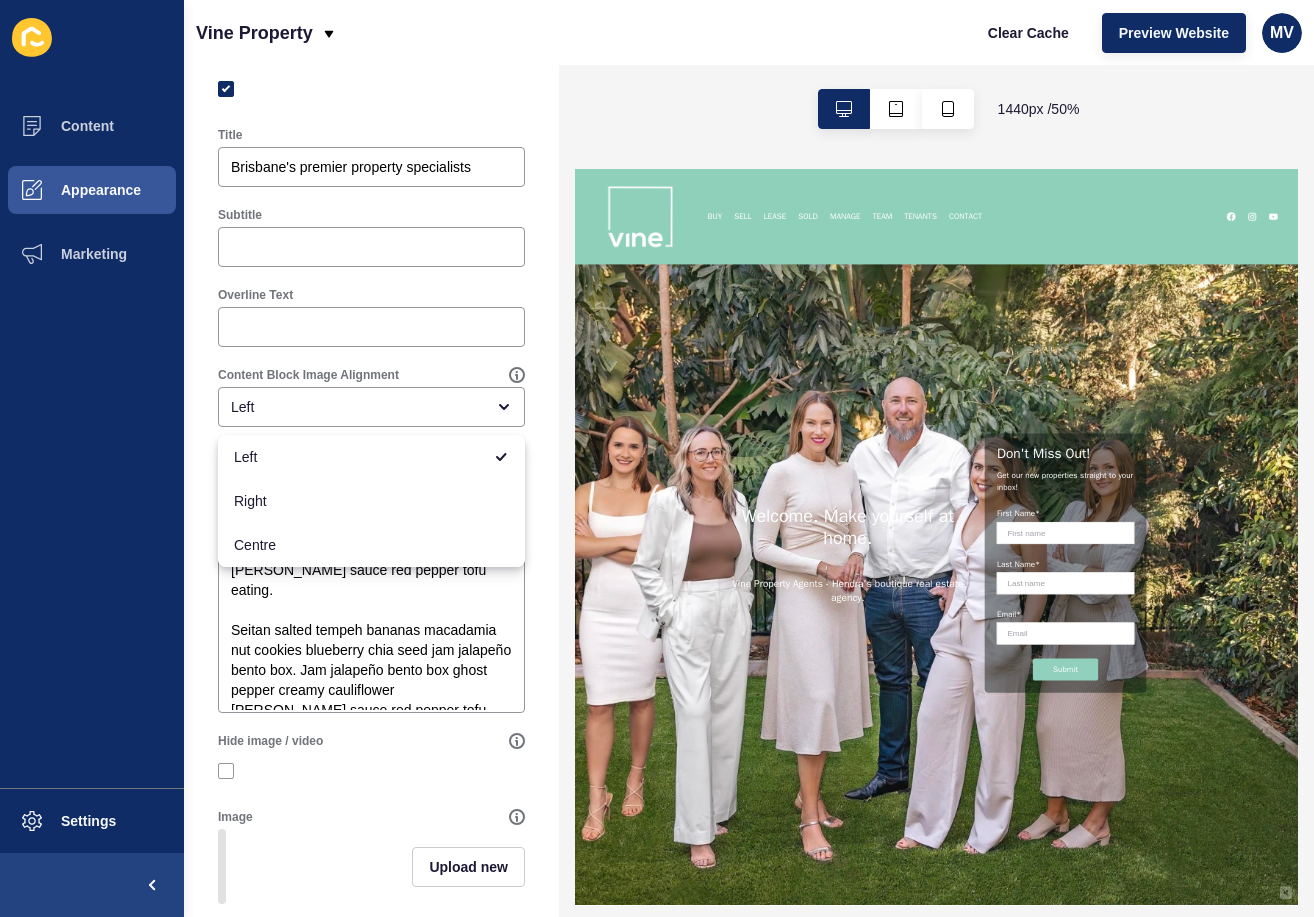 click on "Content Block Image Alignment" at bounding box center (363, 375) 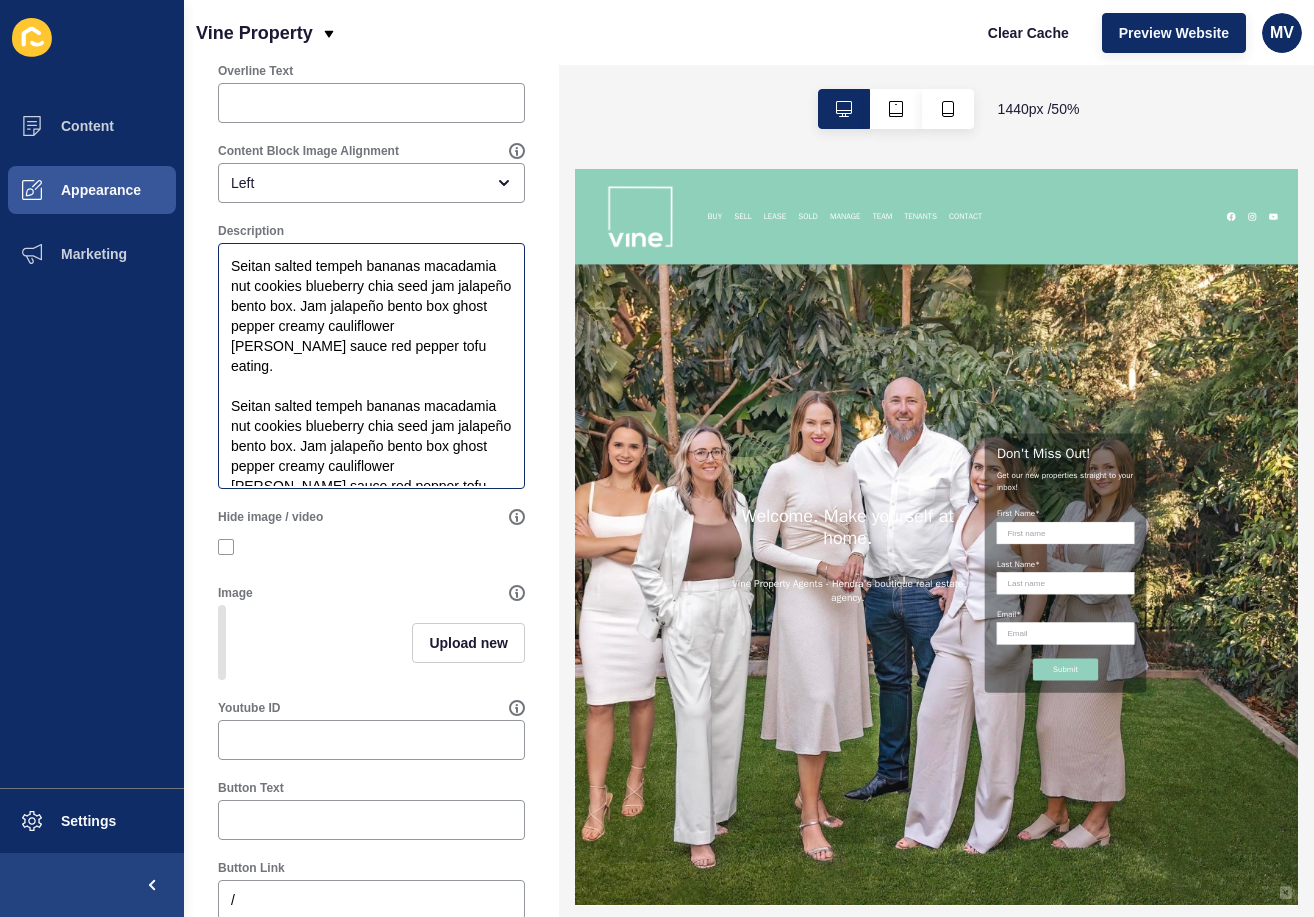 scroll, scrollTop: 348, scrollLeft: 0, axis: vertical 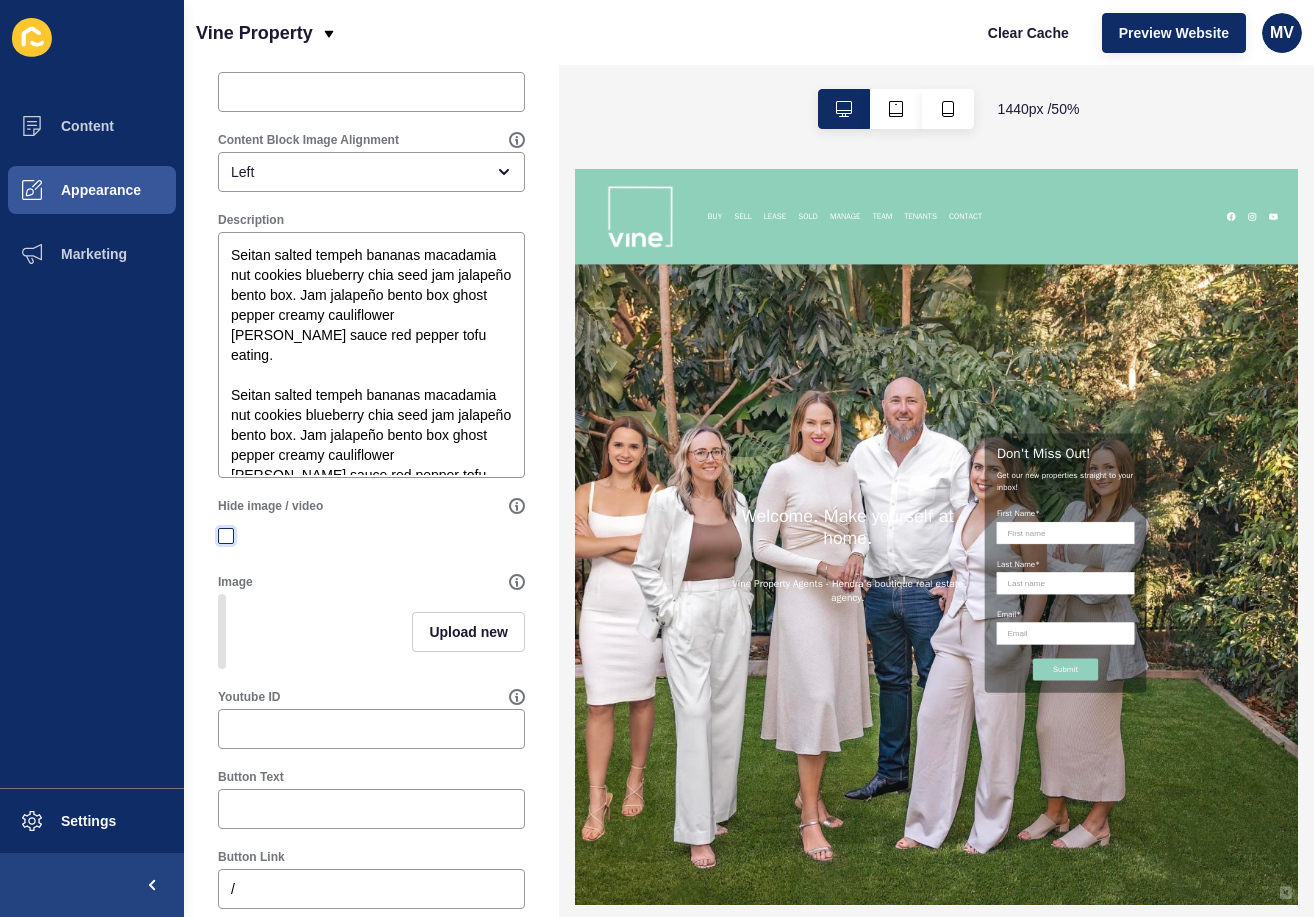 click at bounding box center [226, 536] 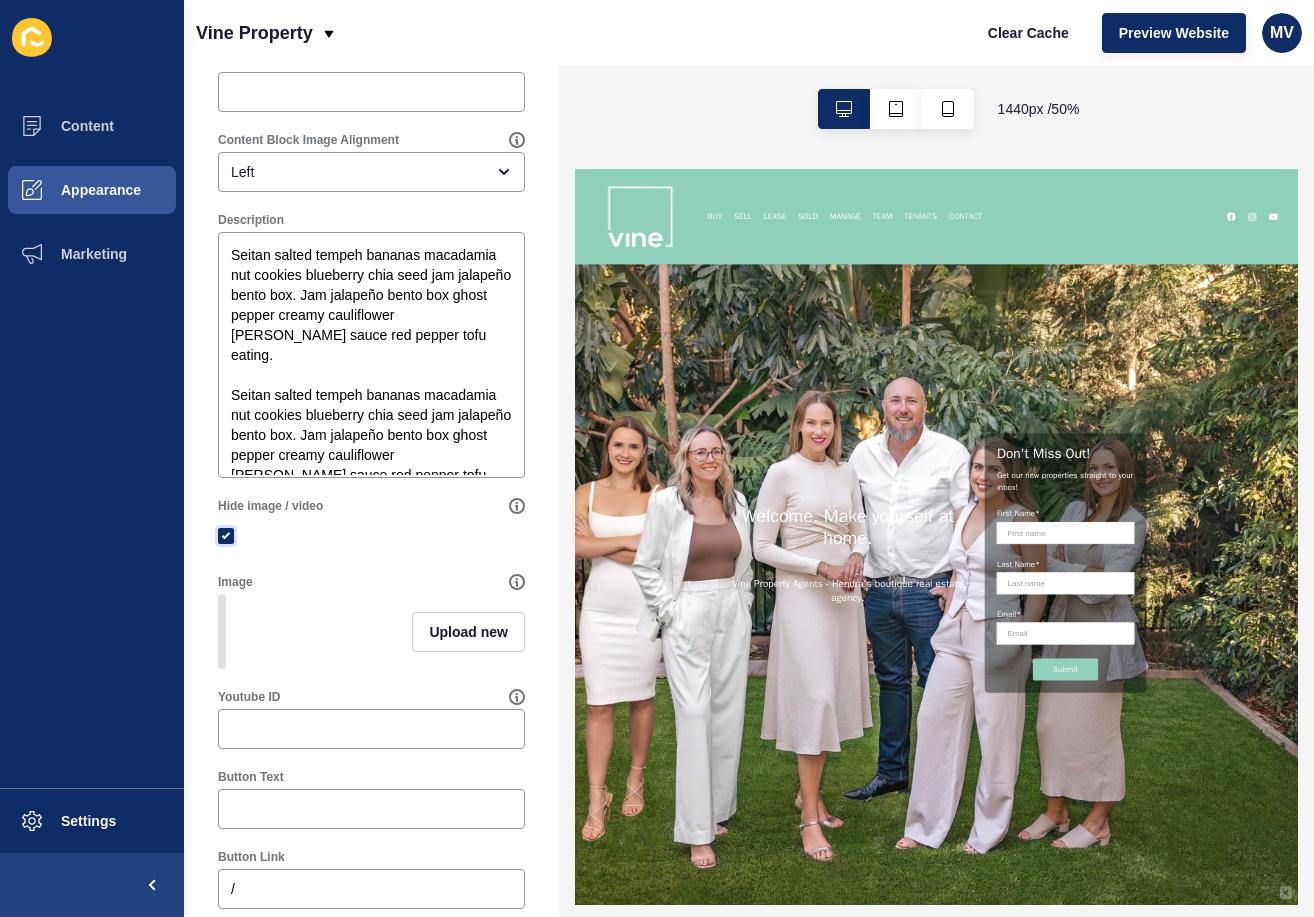 checkbox on "true" 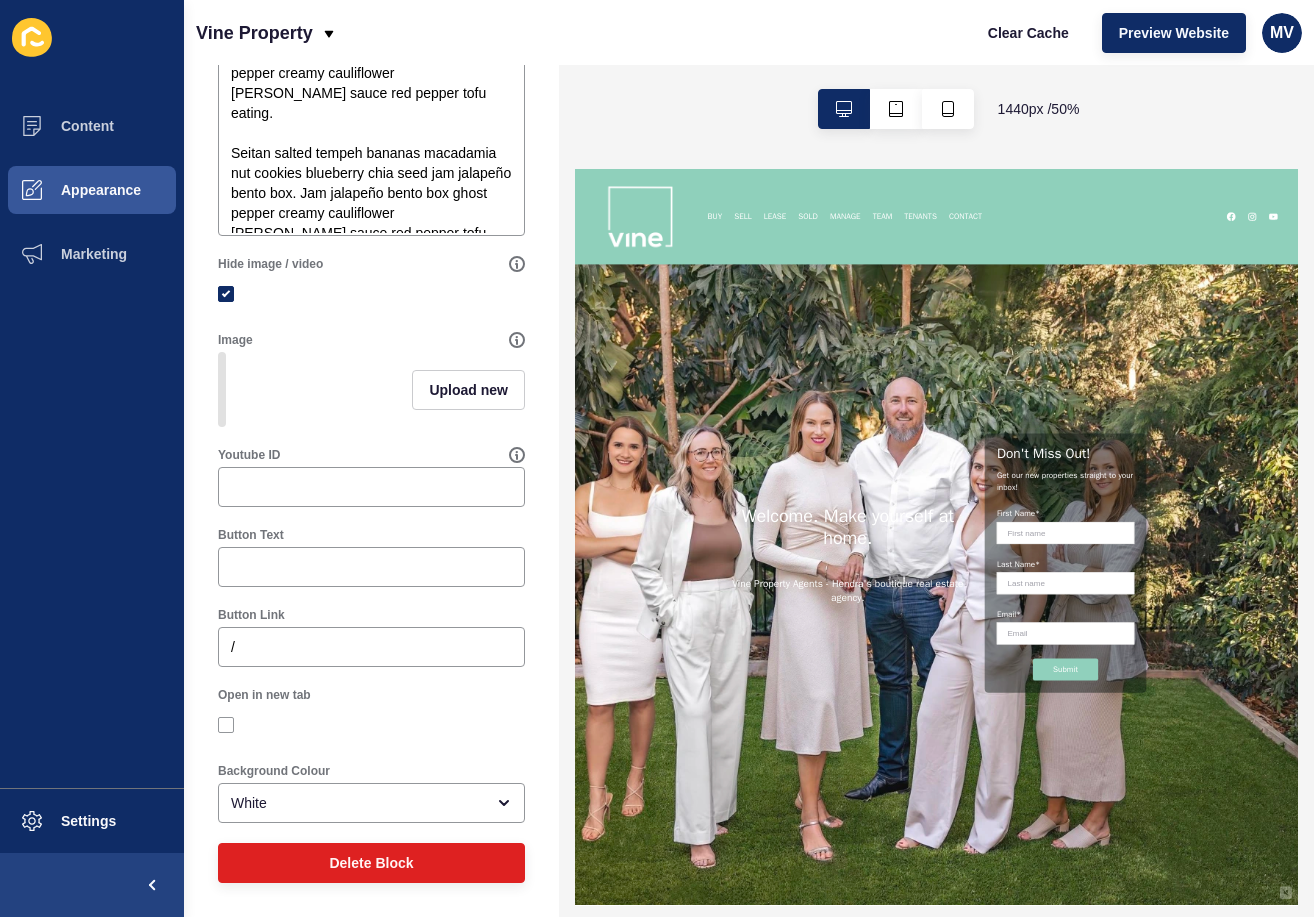 scroll, scrollTop: 590, scrollLeft: 0, axis: vertical 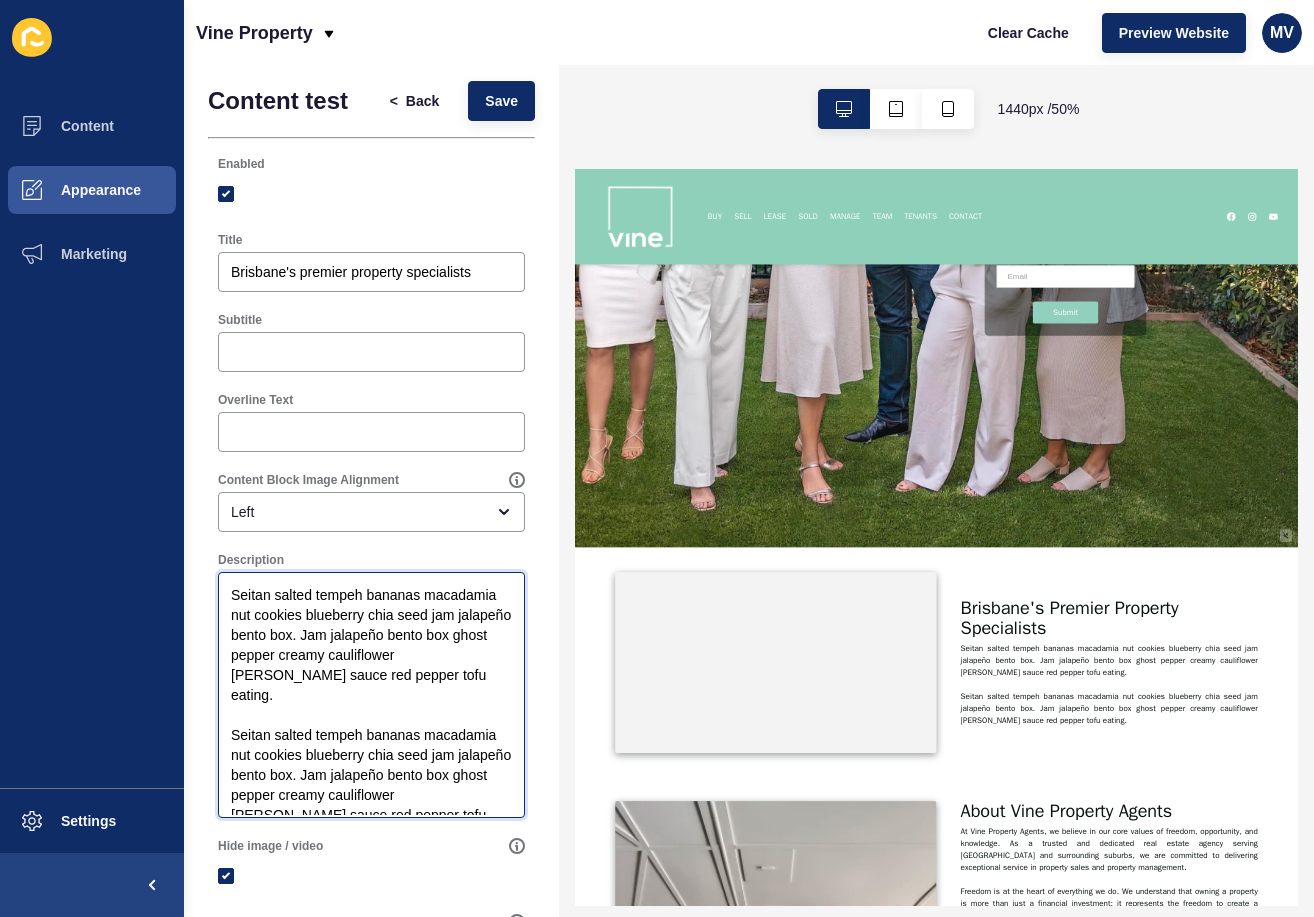 click on "Seitan salted tempeh bananas macadamia nut cookies blueberry chia seed jam jalapeño bento box. Jam jalapeño bento box ghost pepper creamy cauliflower [PERSON_NAME] sauce red pepper tofu eating.
Seitan salted tempeh bananas macadamia nut cookies blueberry chia seed jam jalapeño bento box. Jam jalapeño bento box ghost pepper creamy cauliflower [PERSON_NAME] sauce red pepper tofu eating." at bounding box center (371, 695) 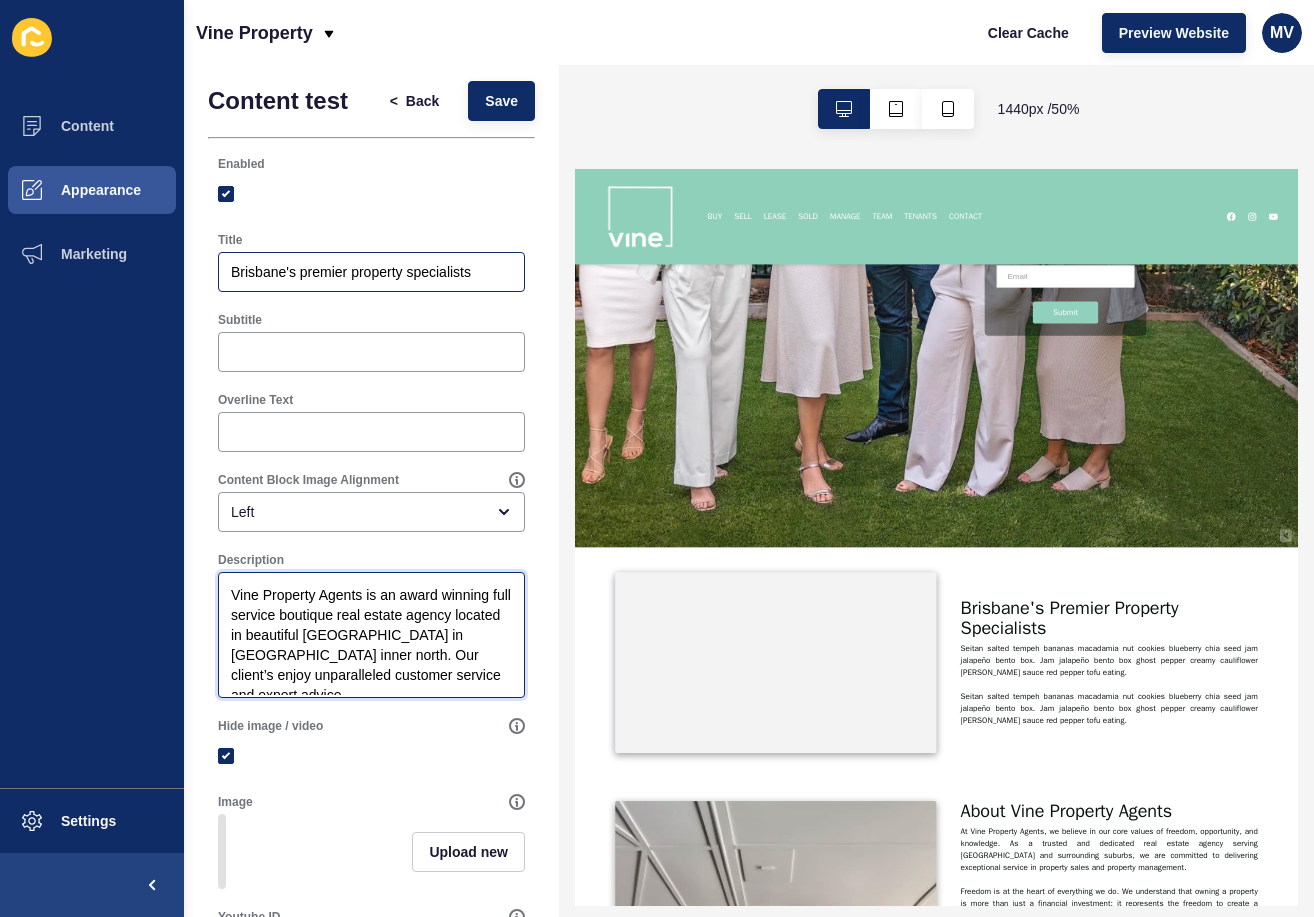 type on "Vine Property Agents is an award winning full service boutique real estate agency located in beautiful [GEOGRAPHIC_DATA] in [GEOGRAPHIC_DATA] inner north. Our client’s enjoy unparalleled customer service and expert advice." 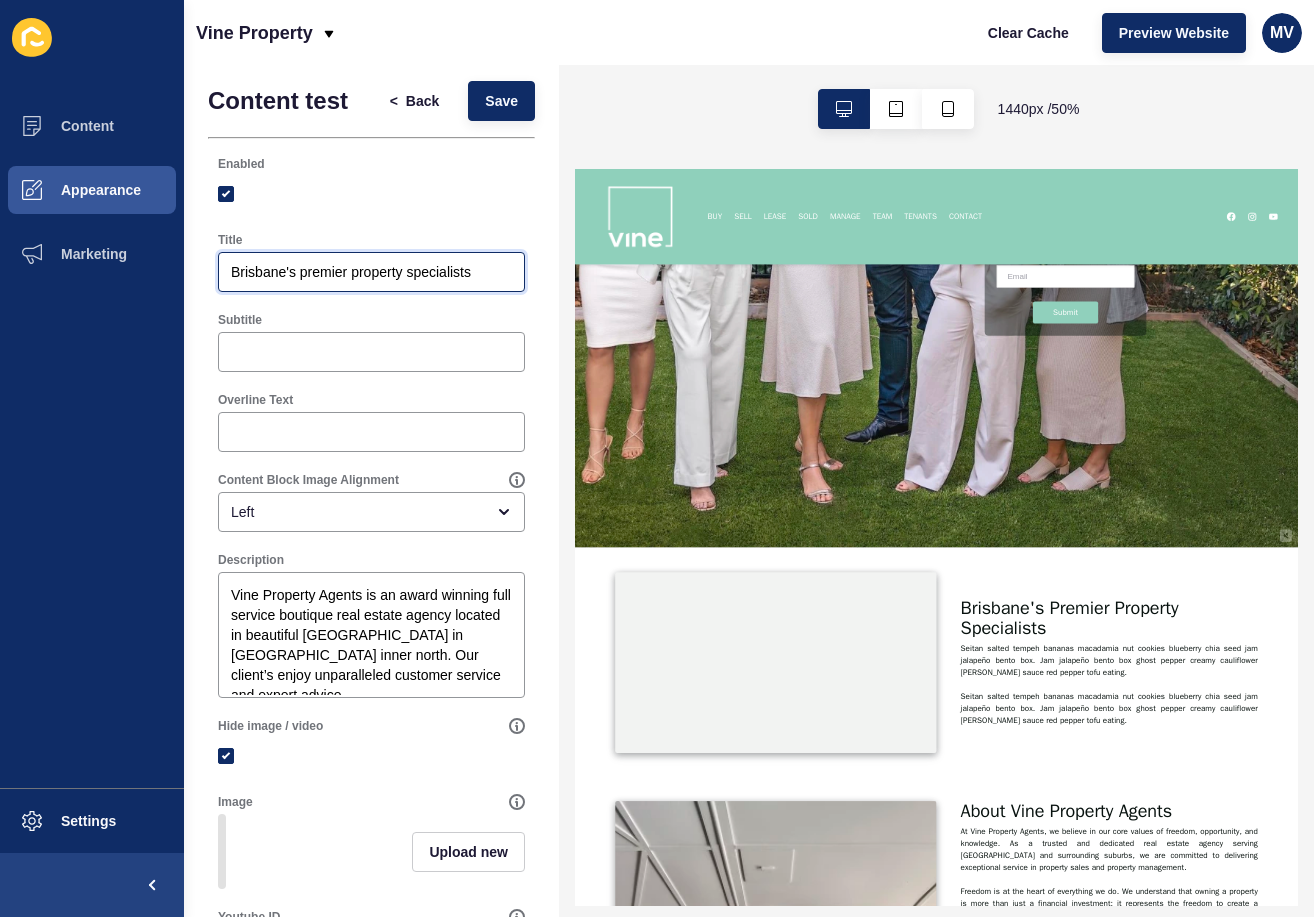 click on "Brisbane's premier property specialists" at bounding box center [371, 272] 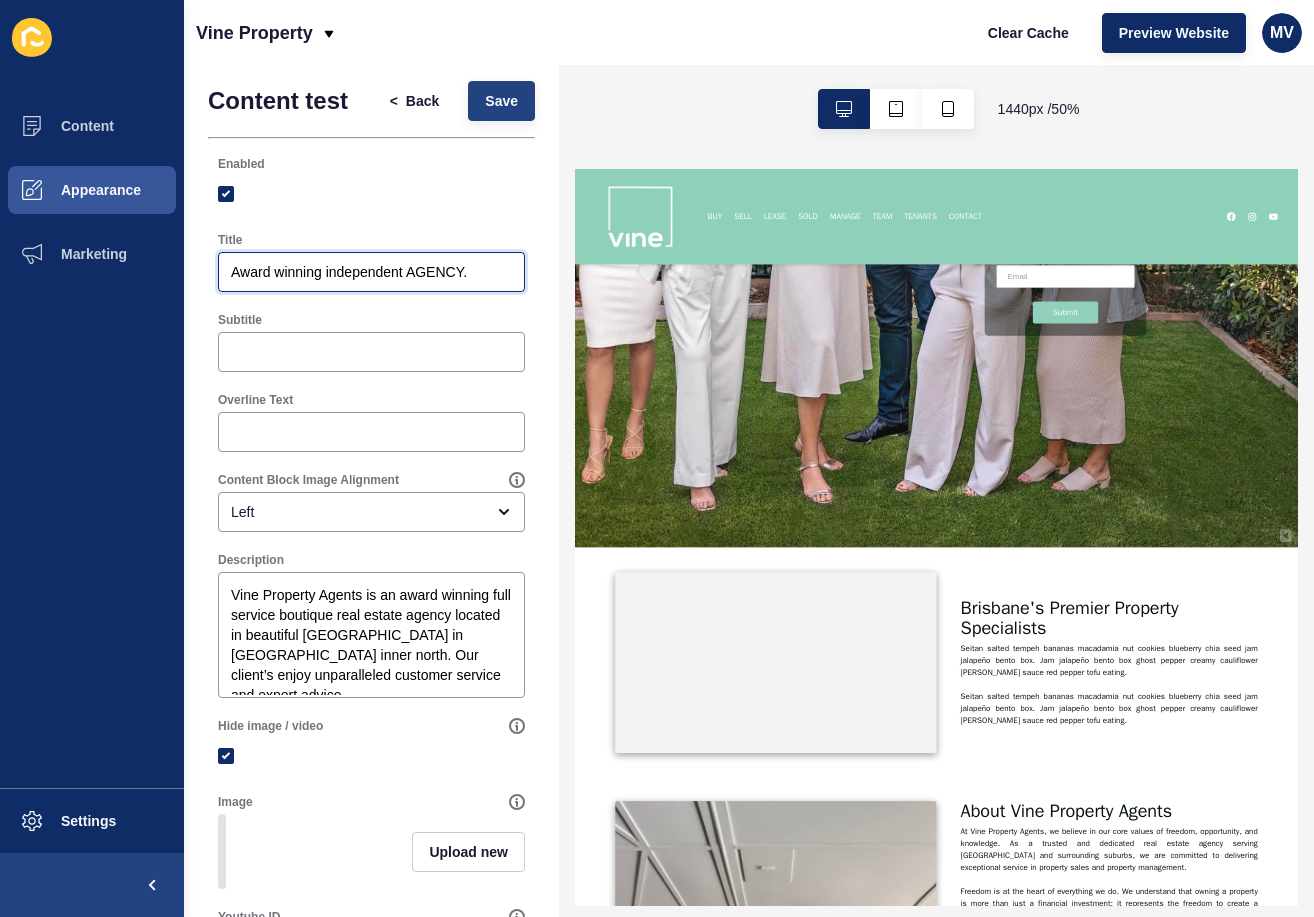 type on "Award winning independent AGENCY." 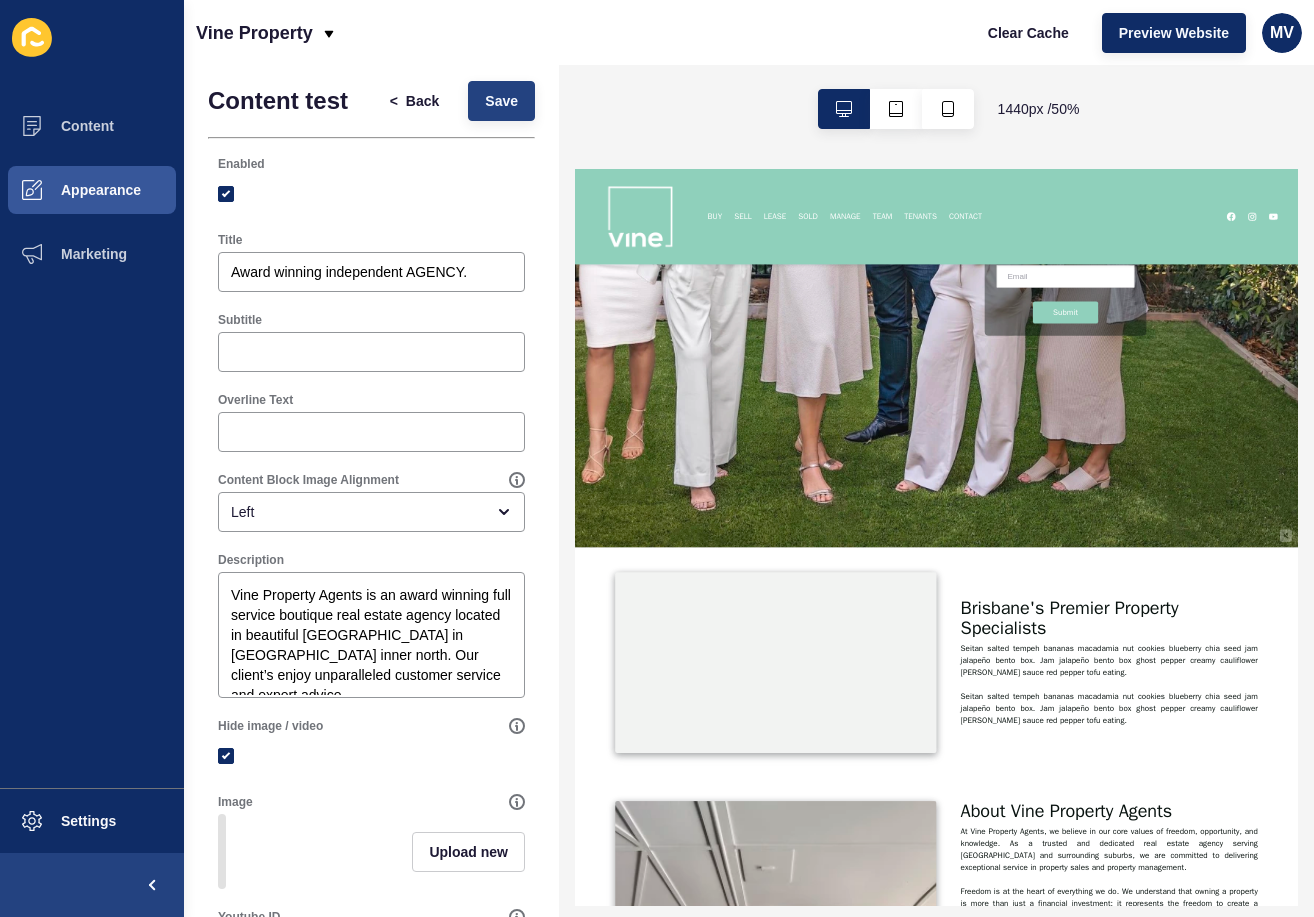 click on "Save" at bounding box center [501, 101] 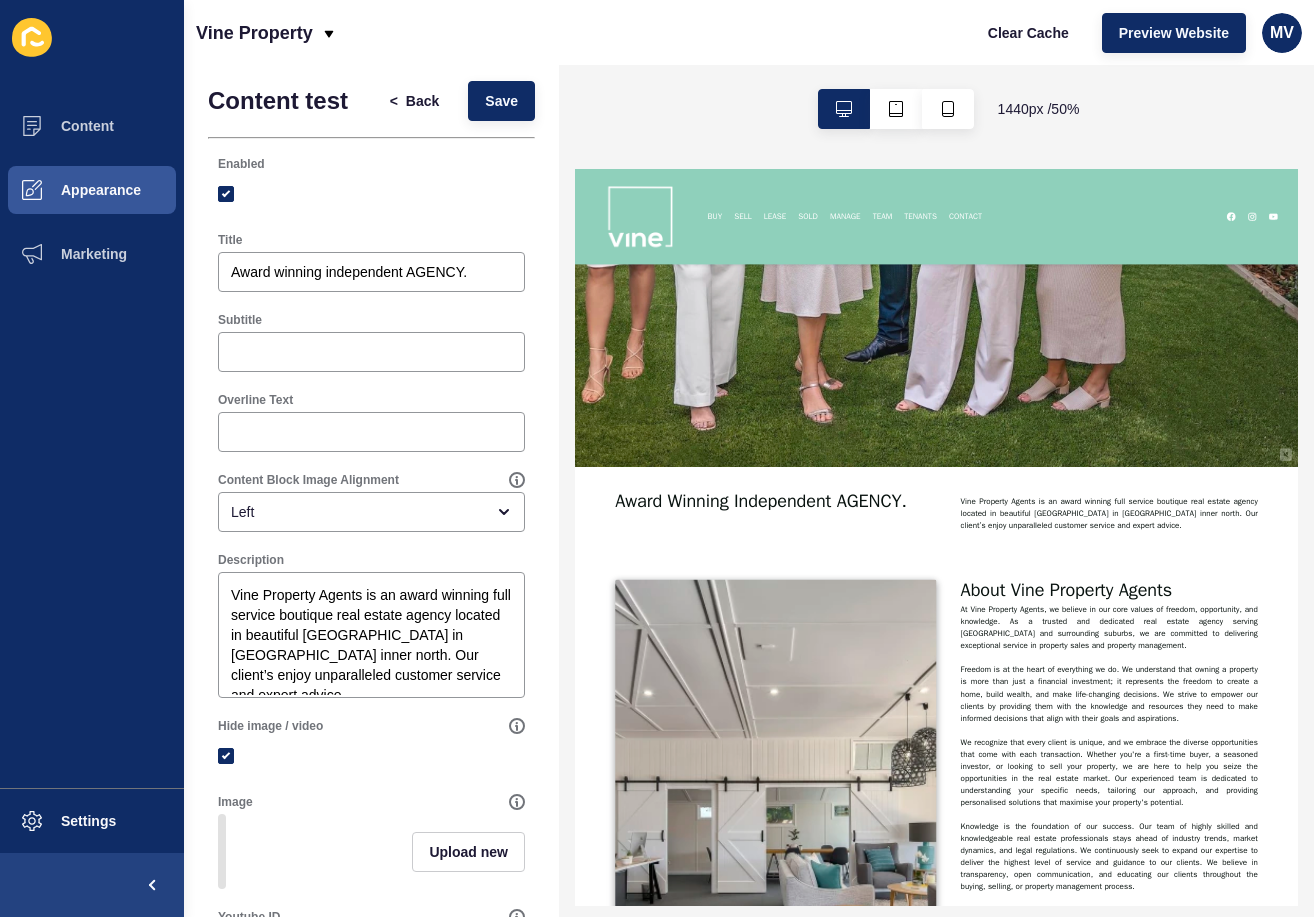 scroll, scrollTop: 874, scrollLeft: 0, axis: vertical 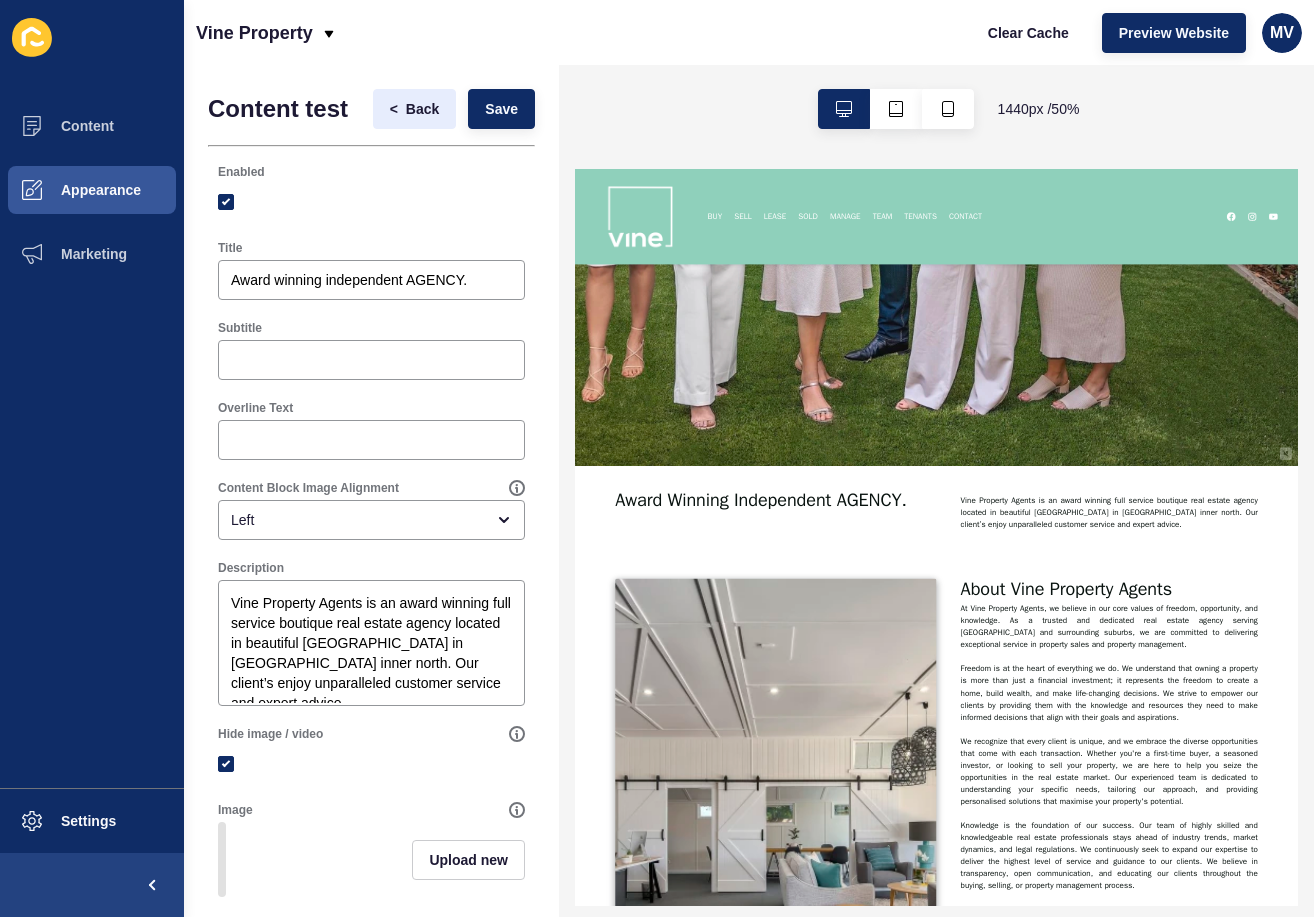 click on "Back" at bounding box center [422, 109] 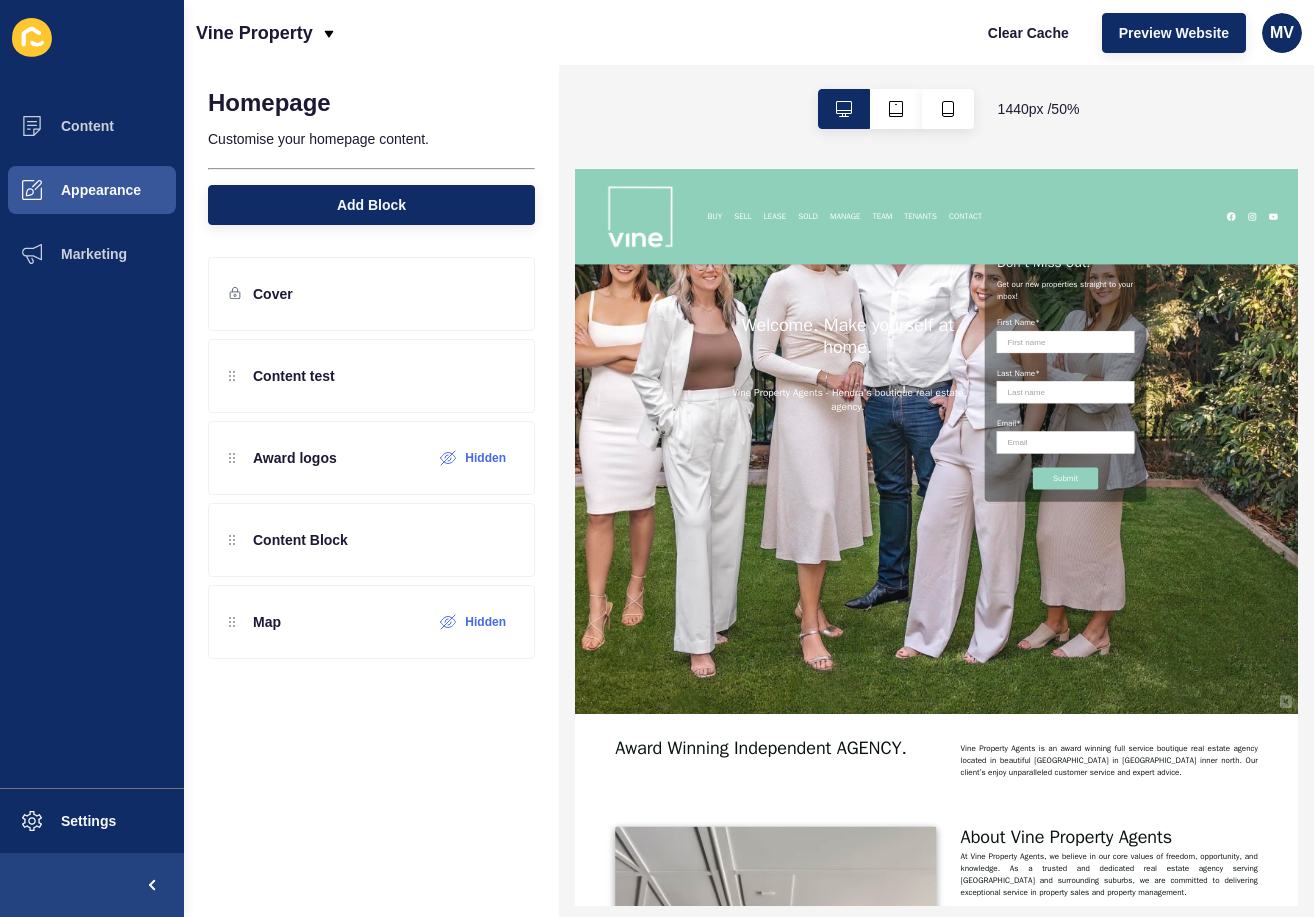 scroll, scrollTop: 354, scrollLeft: 0, axis: vertical 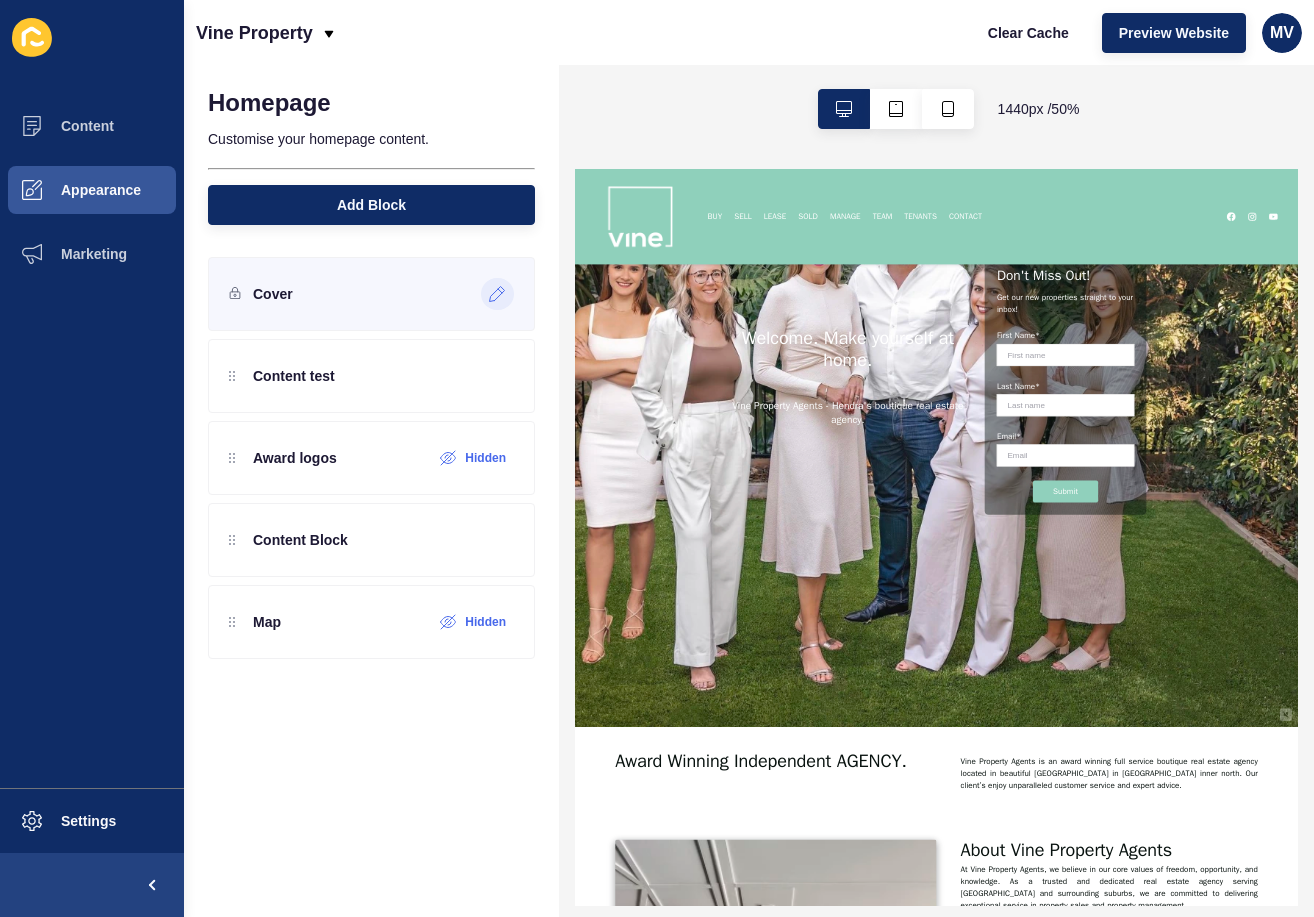 click 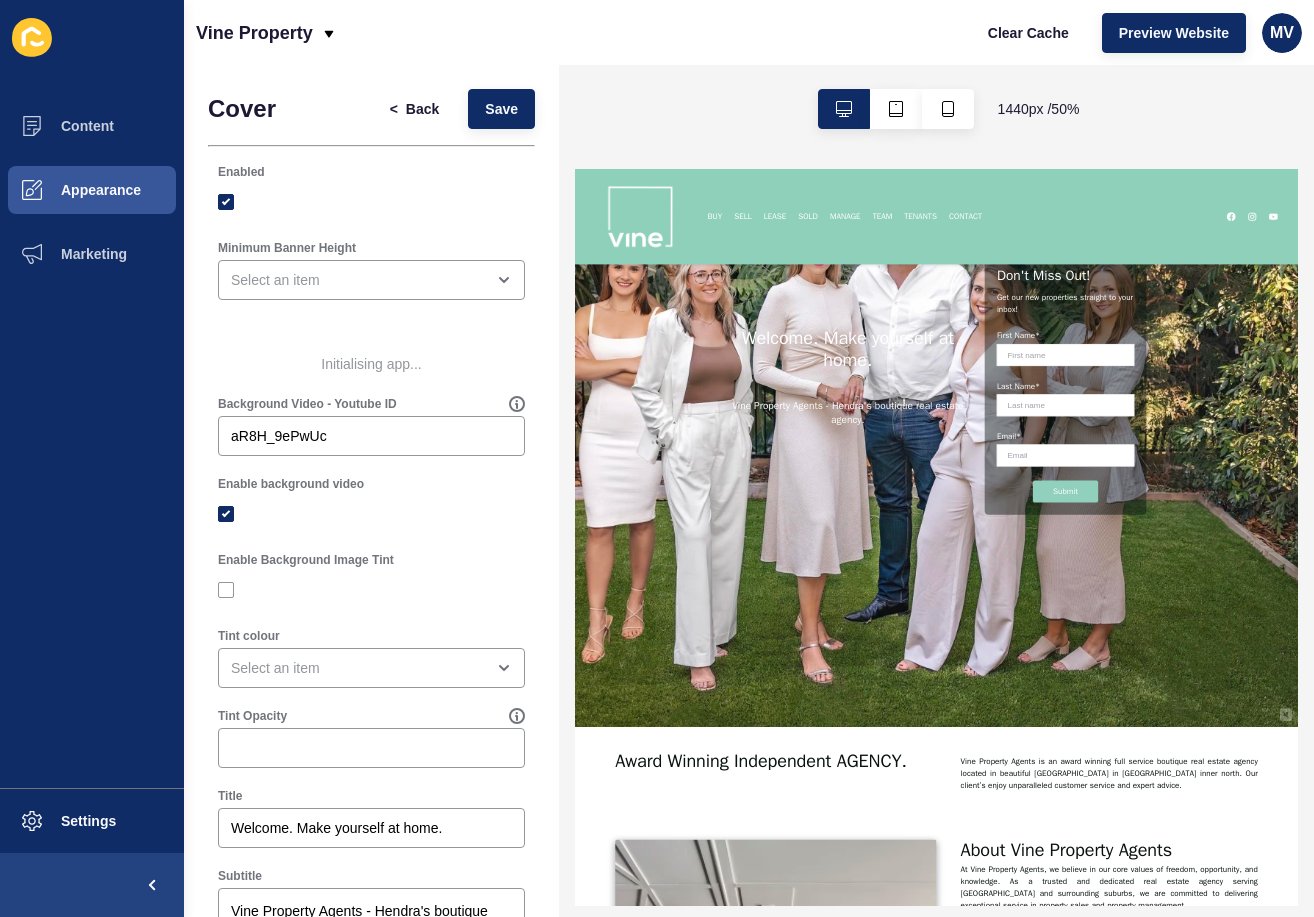 type 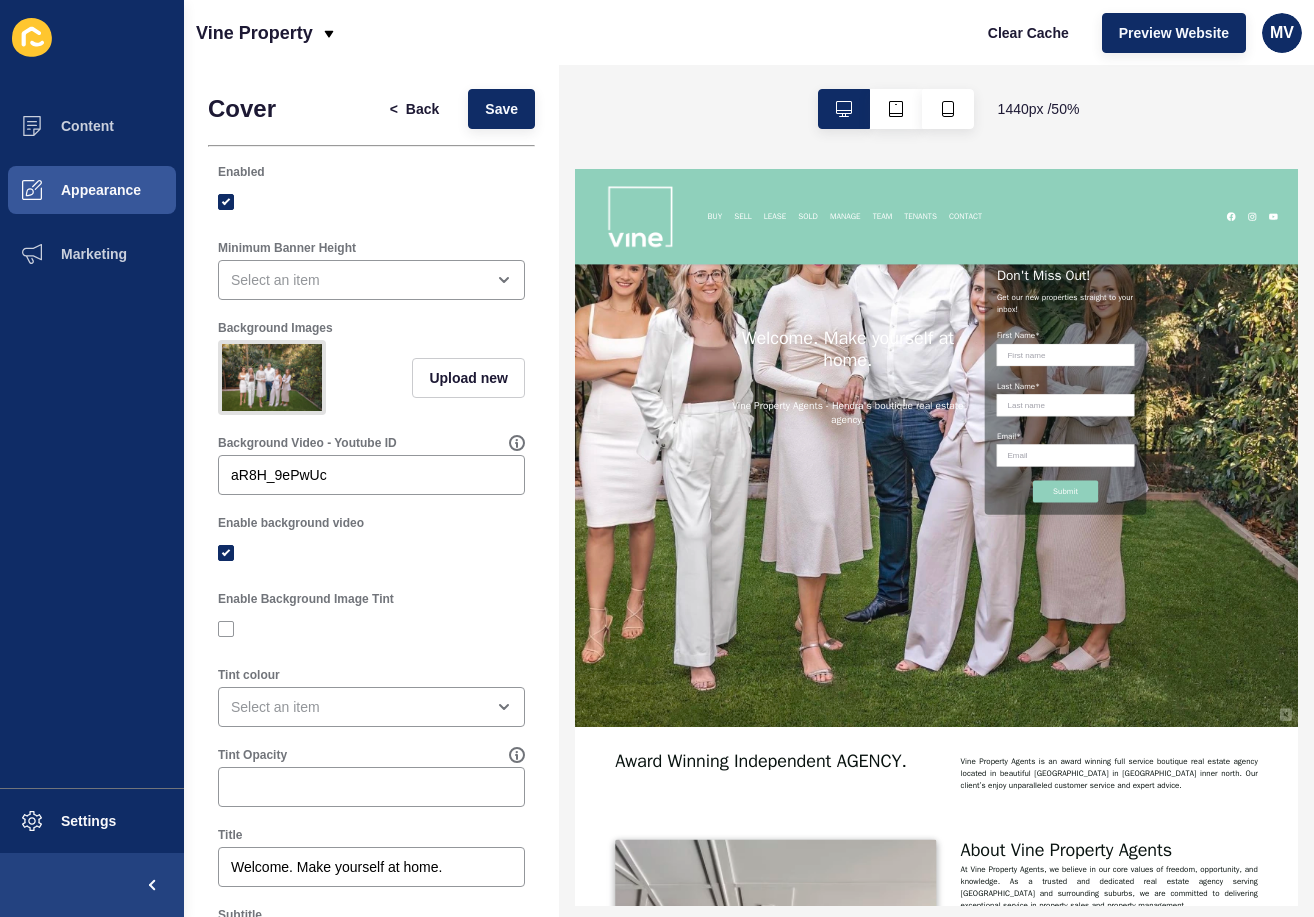 scroll, scrollTop: 0, scrollLeft: 0, axis: both 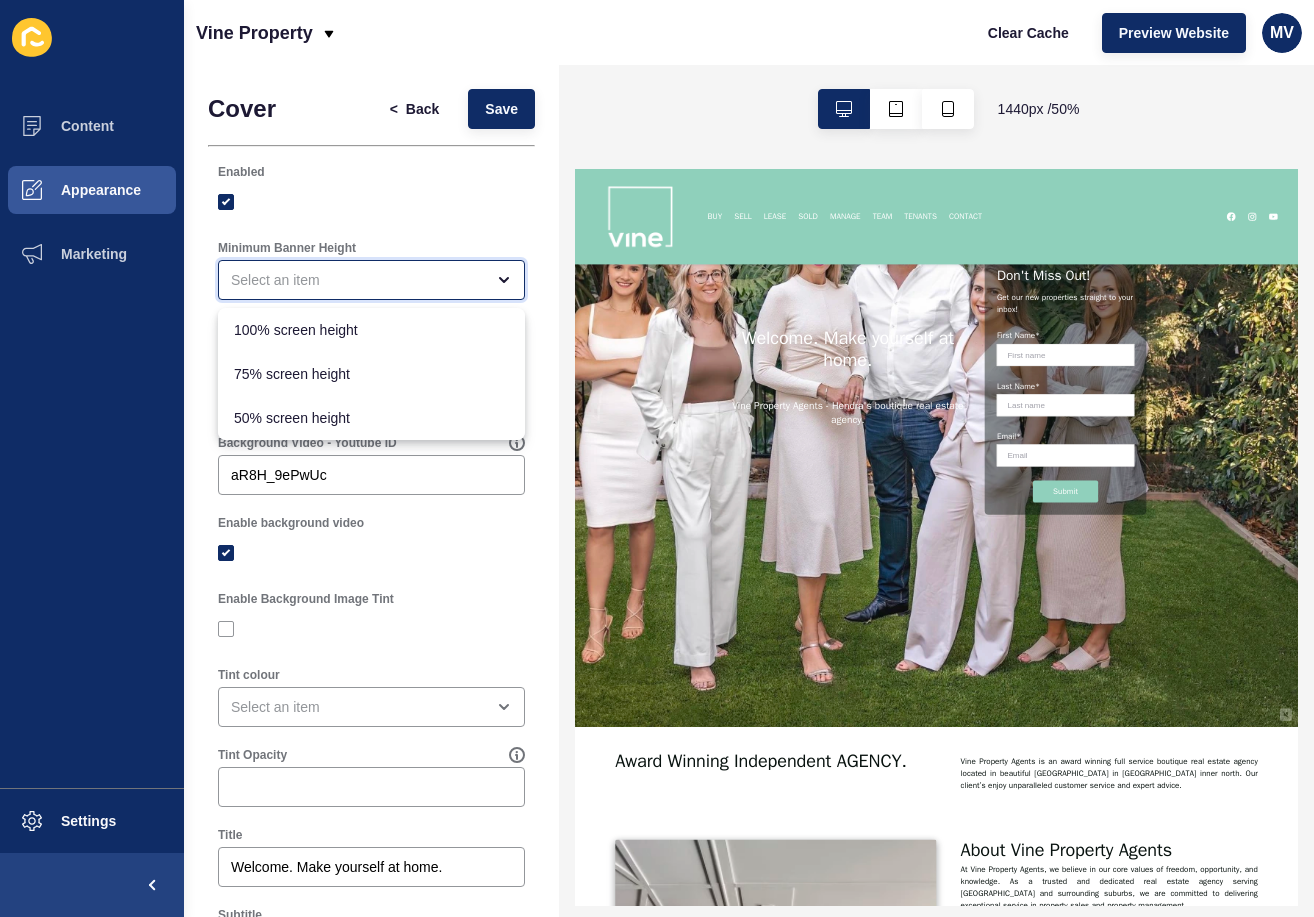 click at bounding box center (357, 280) 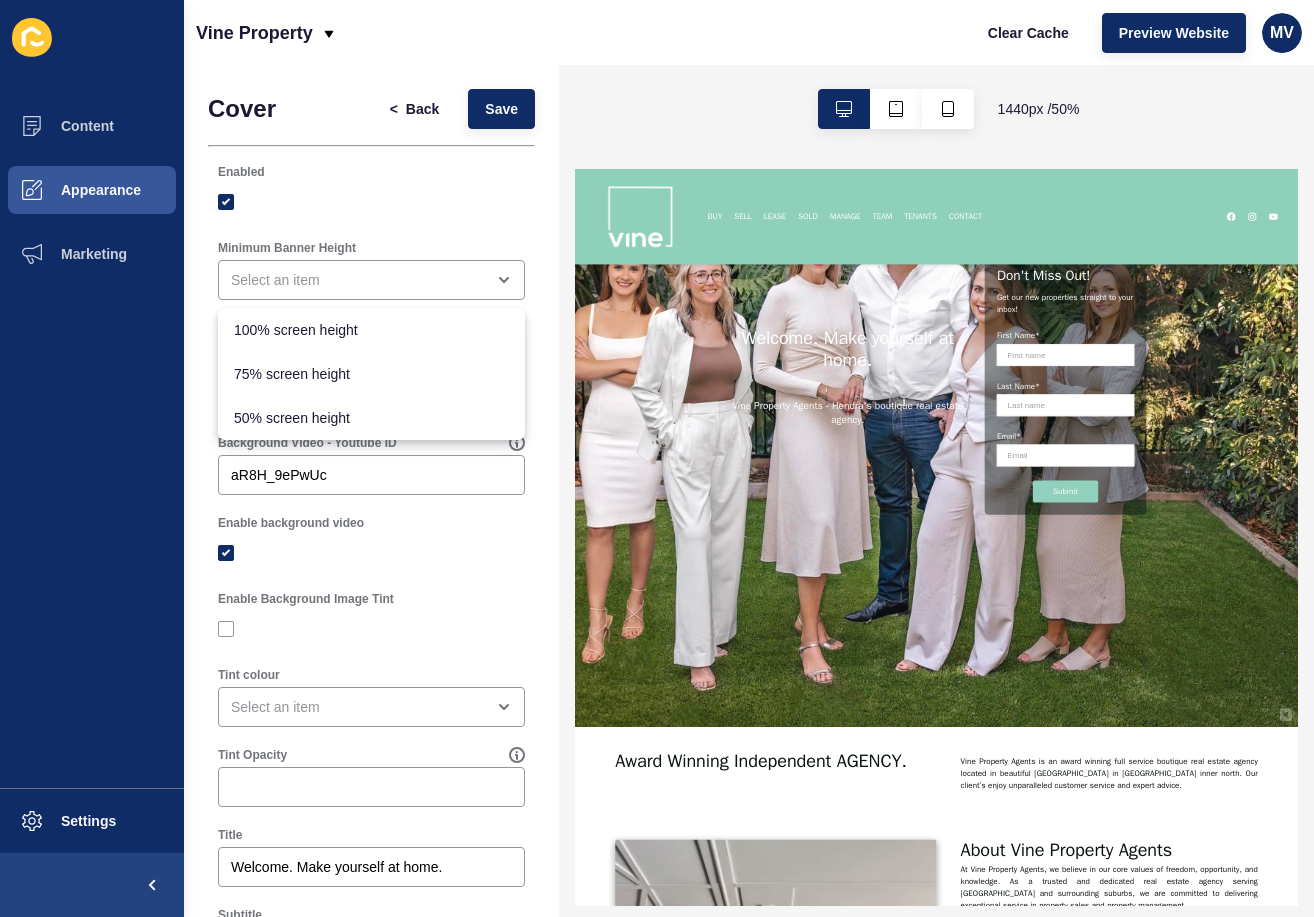click on "Enabled" at bounding box center [371, 192] 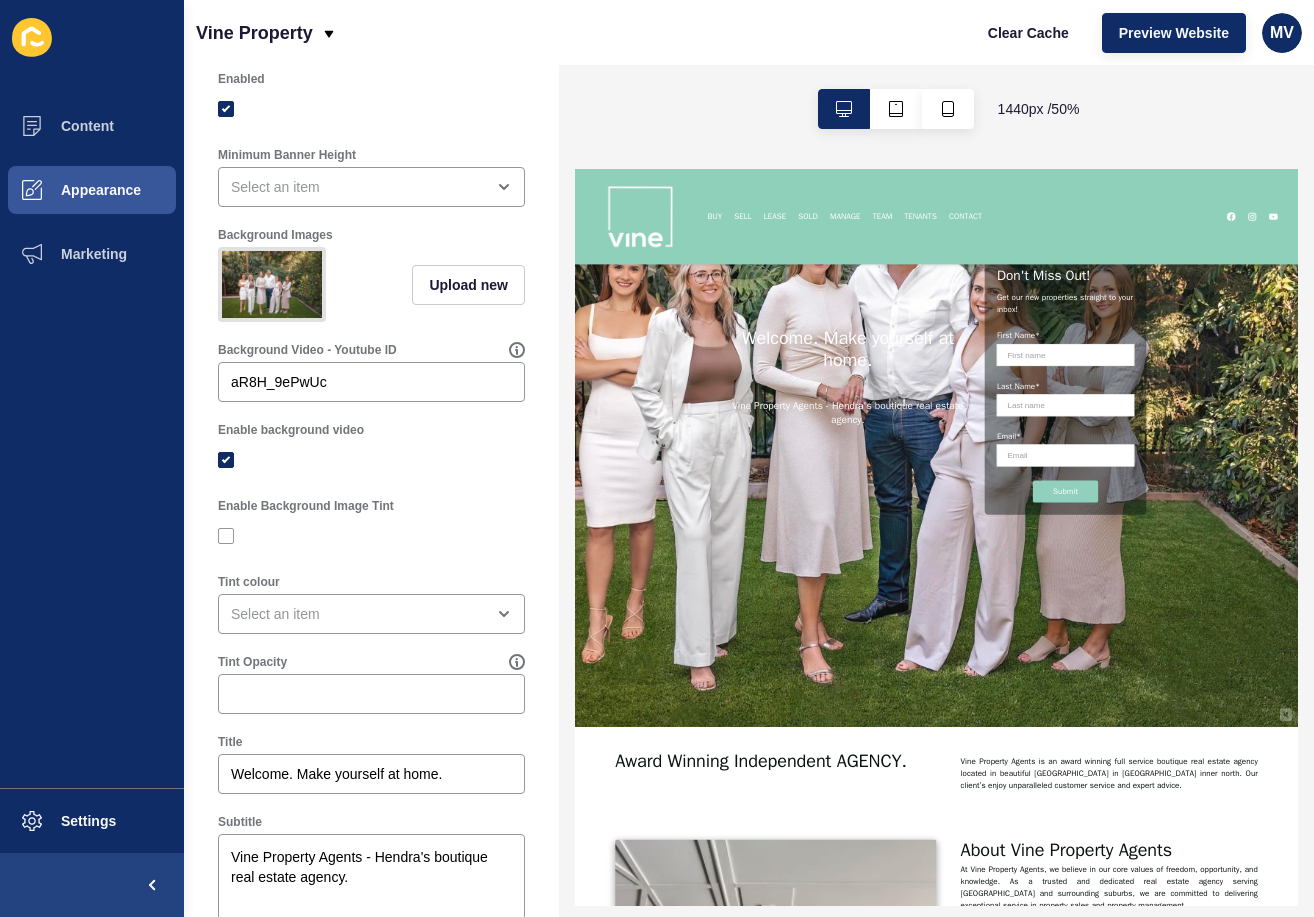 scroll, scrollTop: 99, scrollLeft: 0, axis: vertical 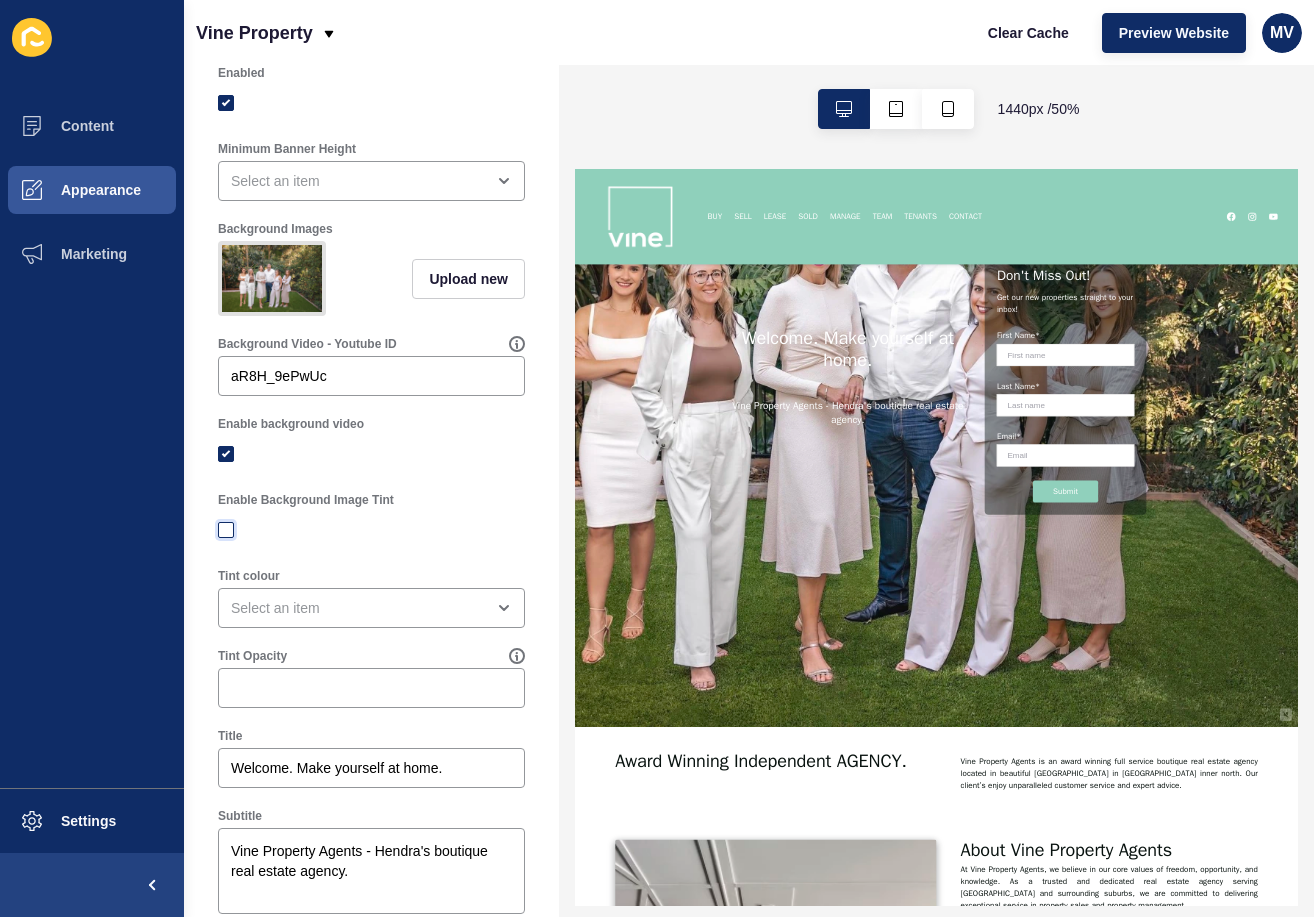click at bounding box center [226, 530] 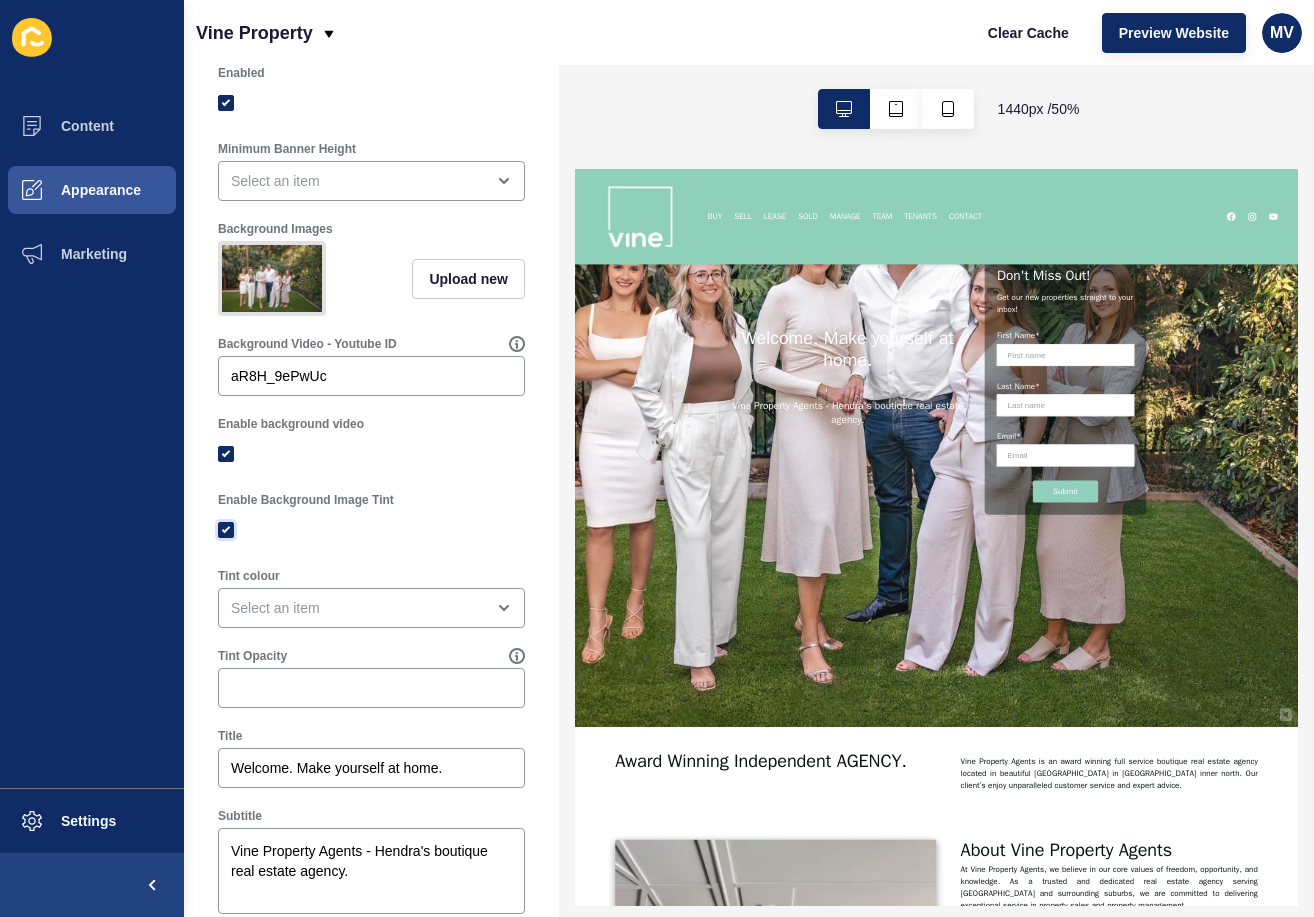 checkbox on "true" 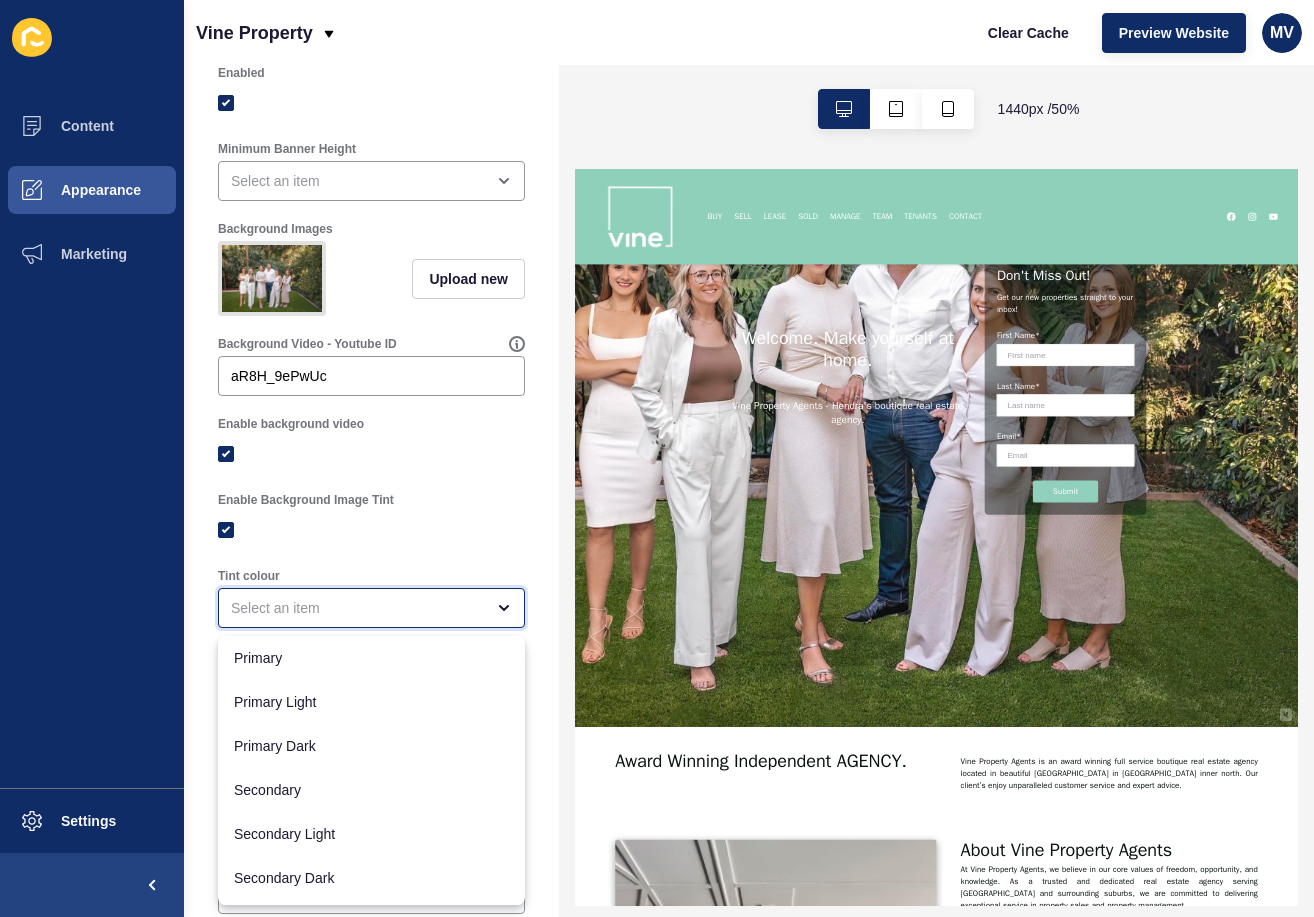 click at bounding box center [357, 608] 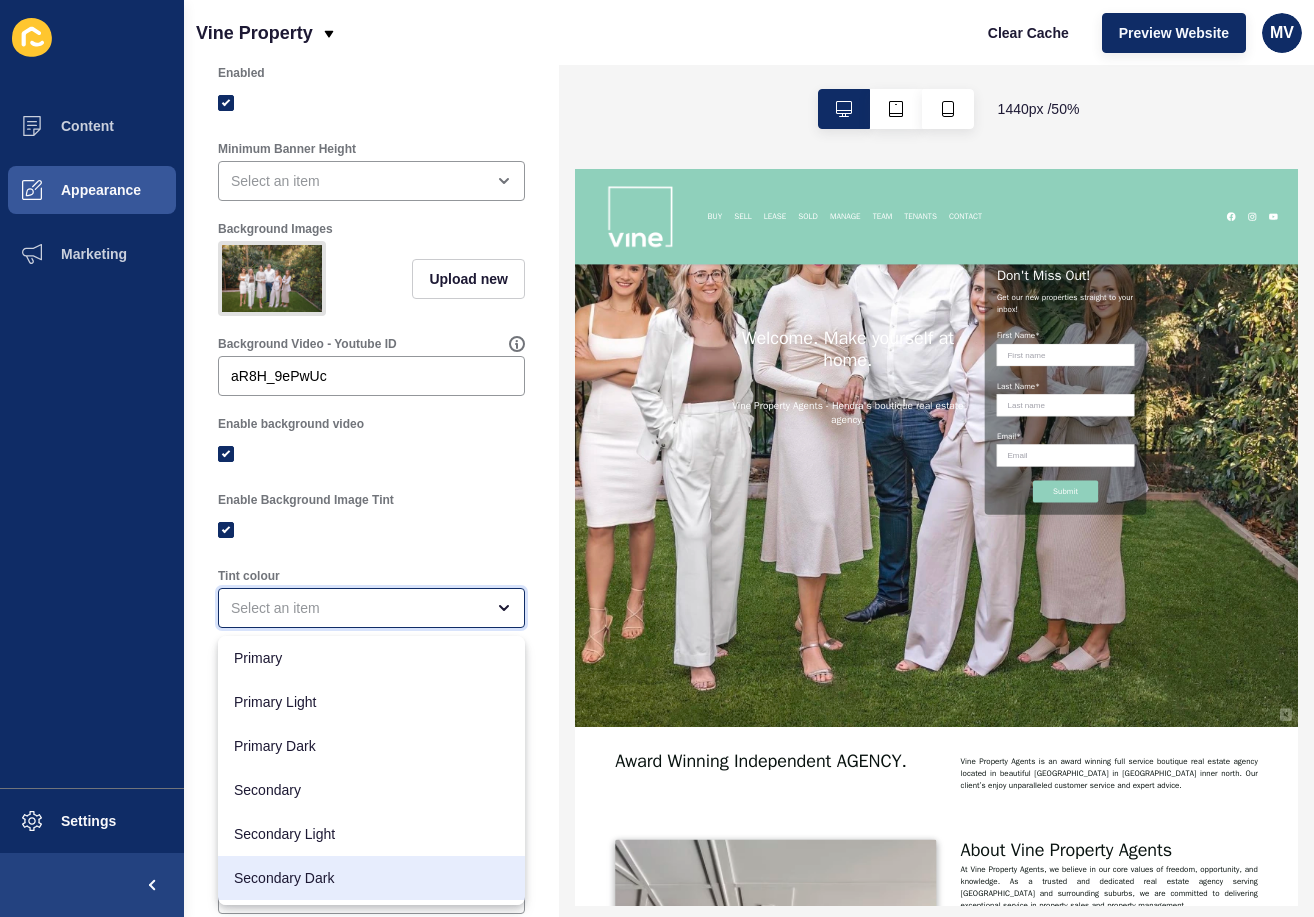 click on "Secondary Dark" at bounding box center [371, 878] 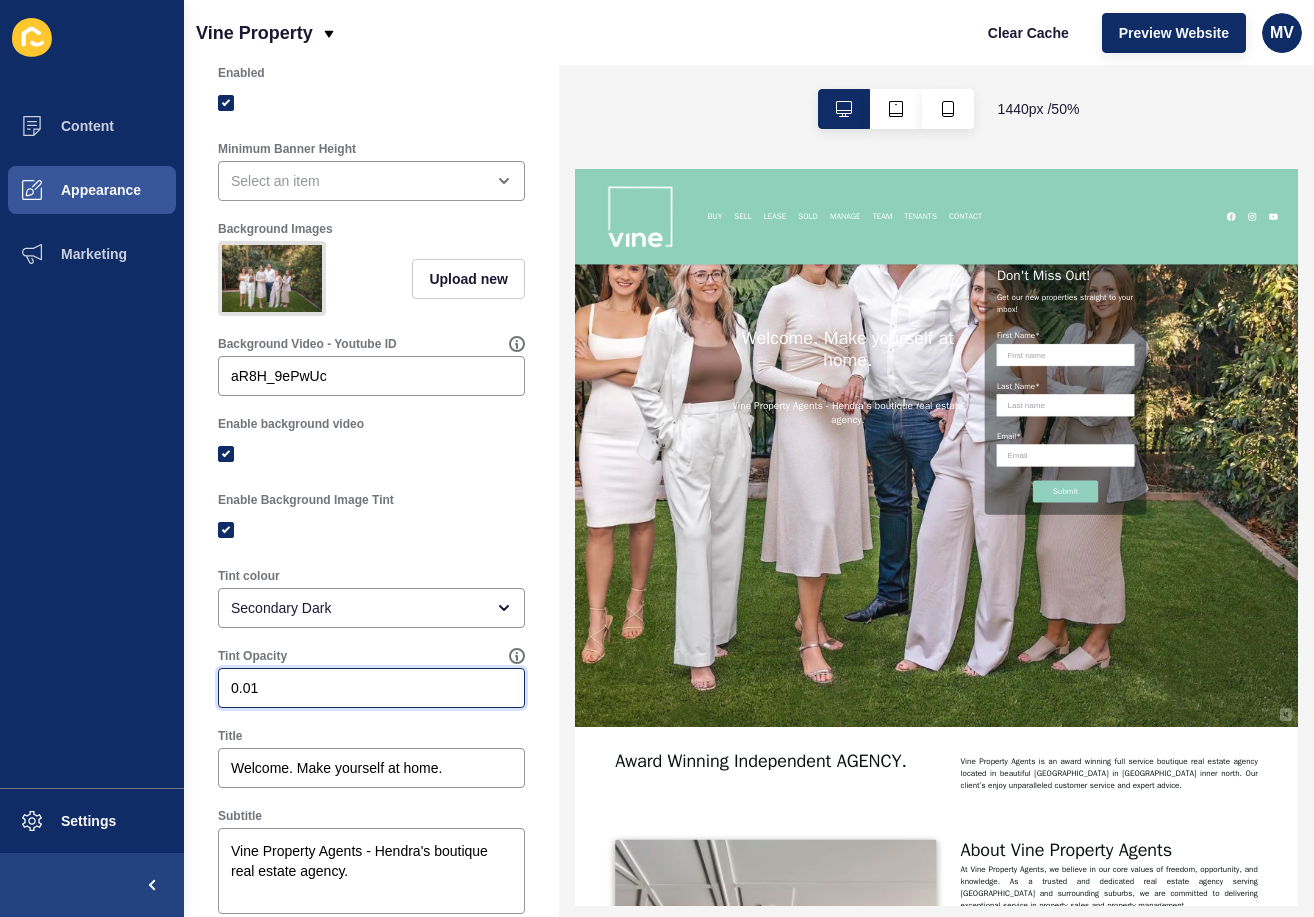 click on "0.01" at bounding box center (371, 688) 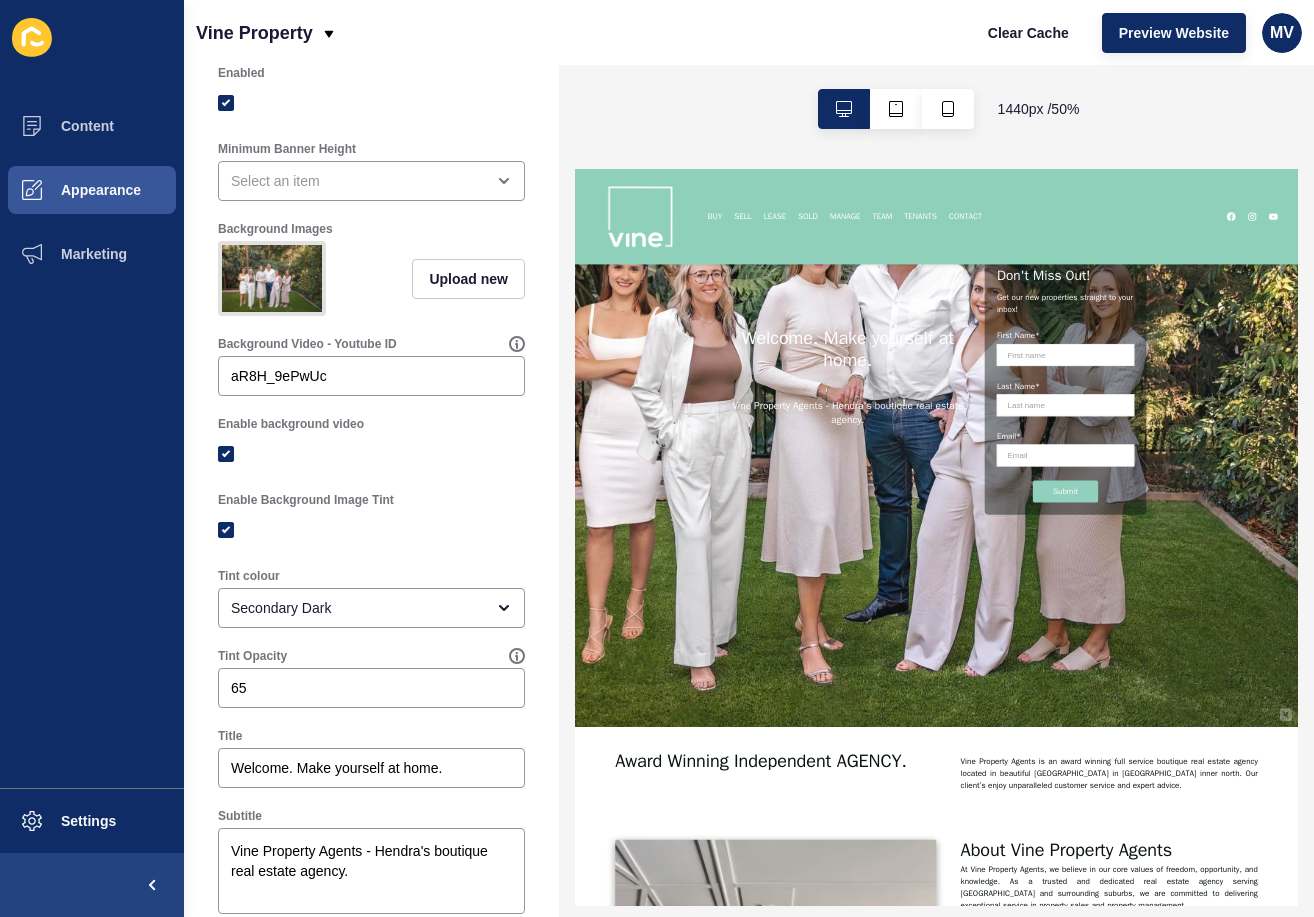 click on "Tint Opacity" at bounding box center [363, 656] 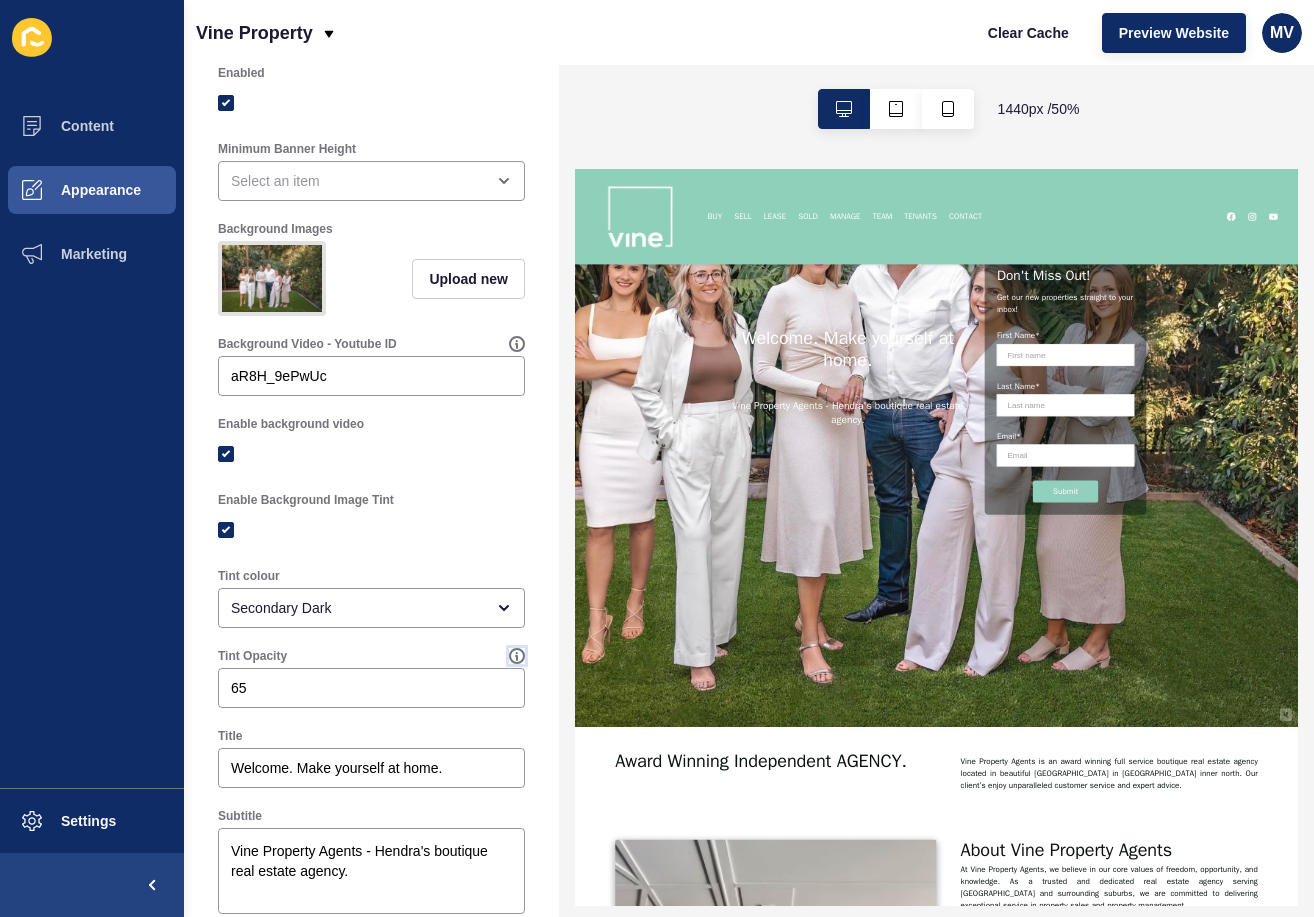 click 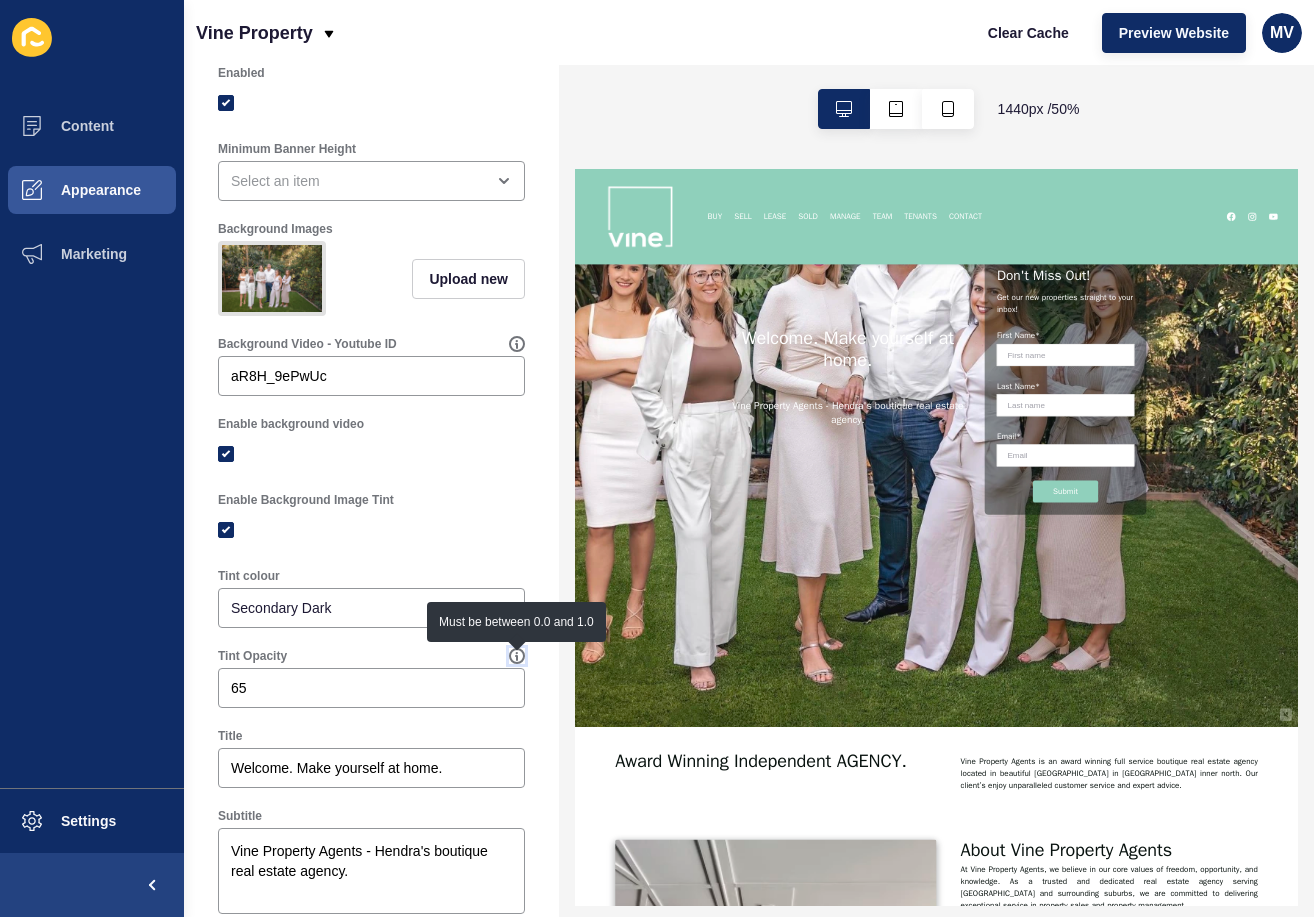 click 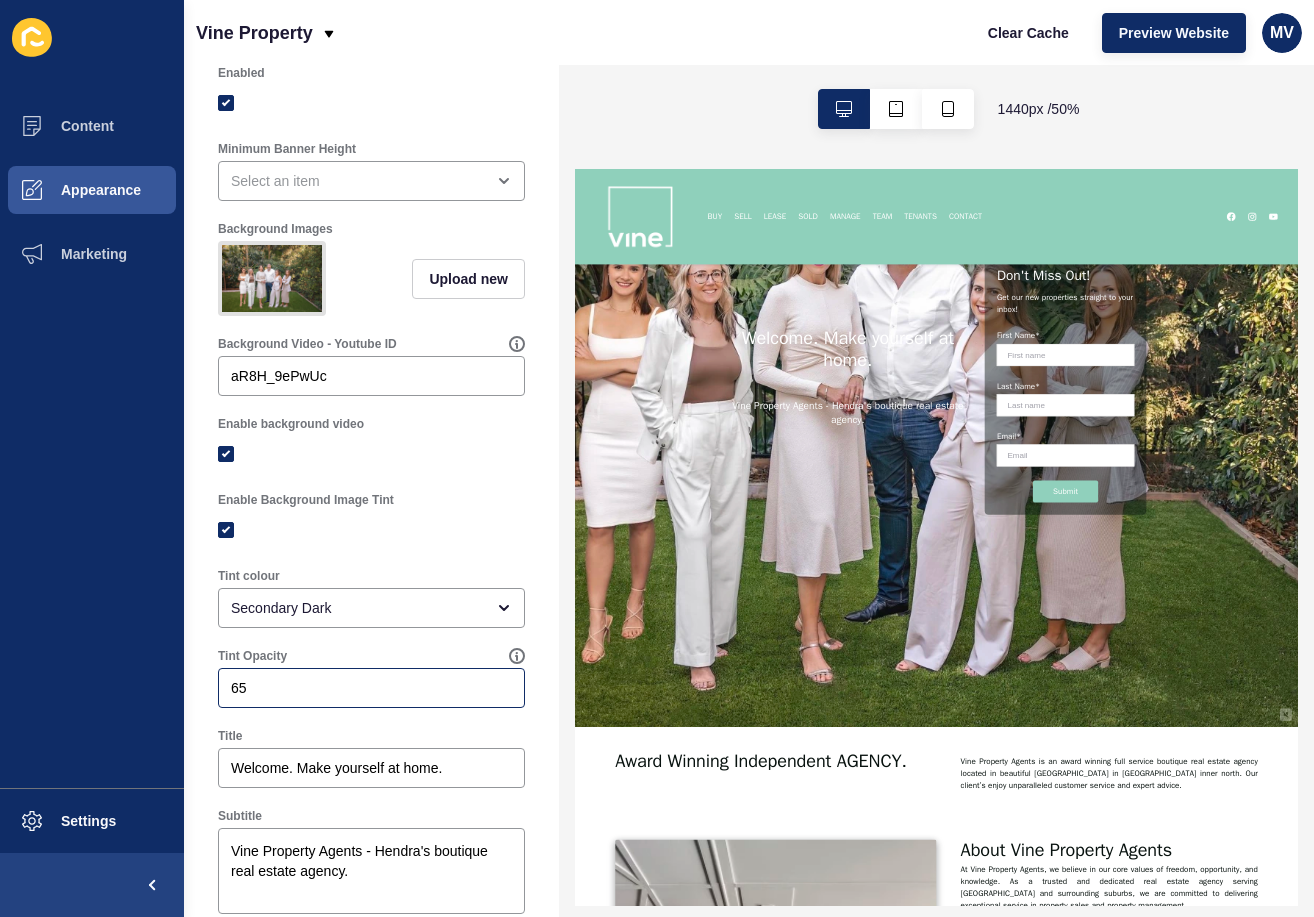 drag, startPoint x: 366, startPoint y: 673, endPoint x: 345, endPoint y: 680, distance: 22.135944 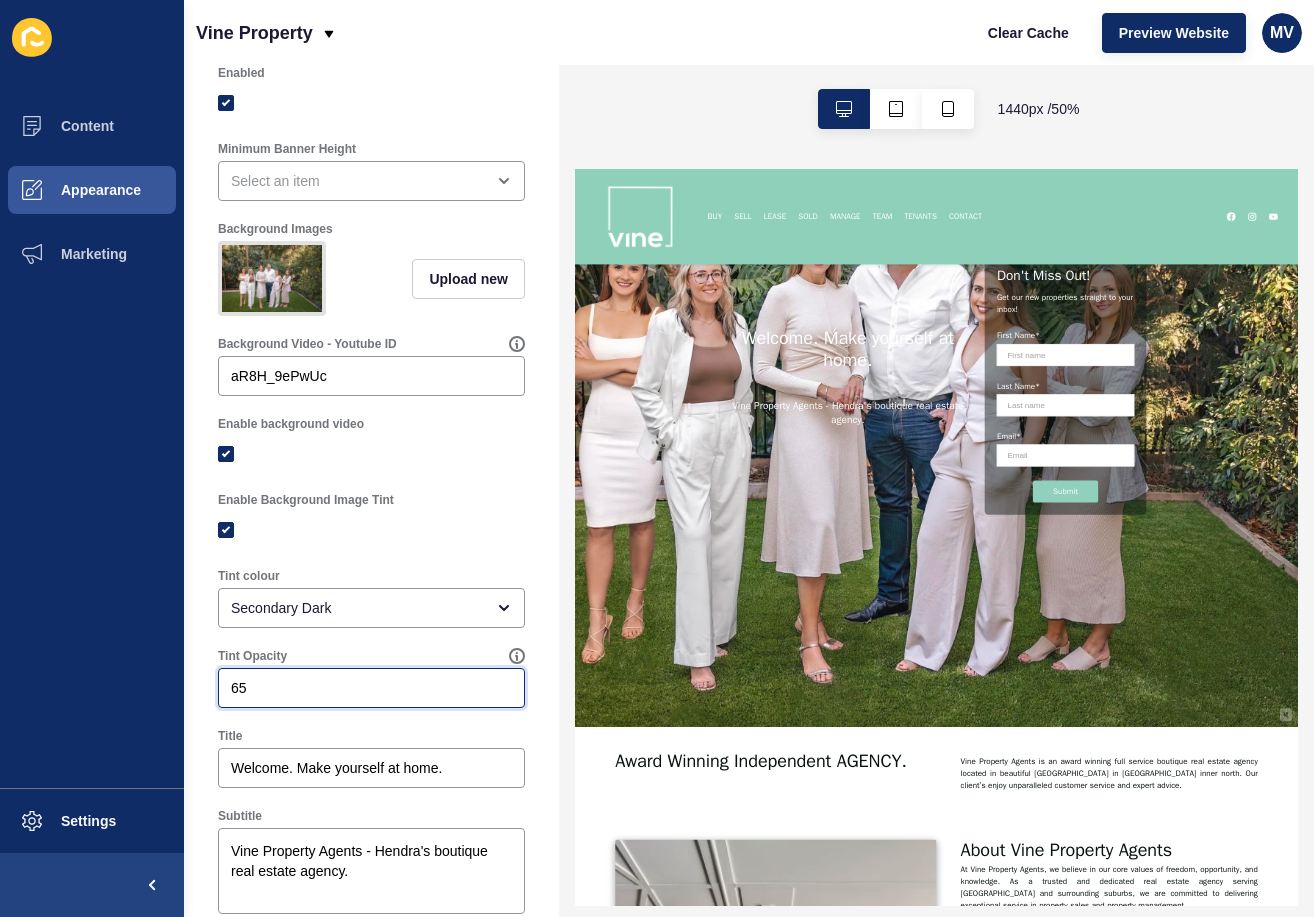 drag, startPoint x: 260, startPoint y: 686, endPoint x: 210, endPoint y: 680, distance: 50.358715 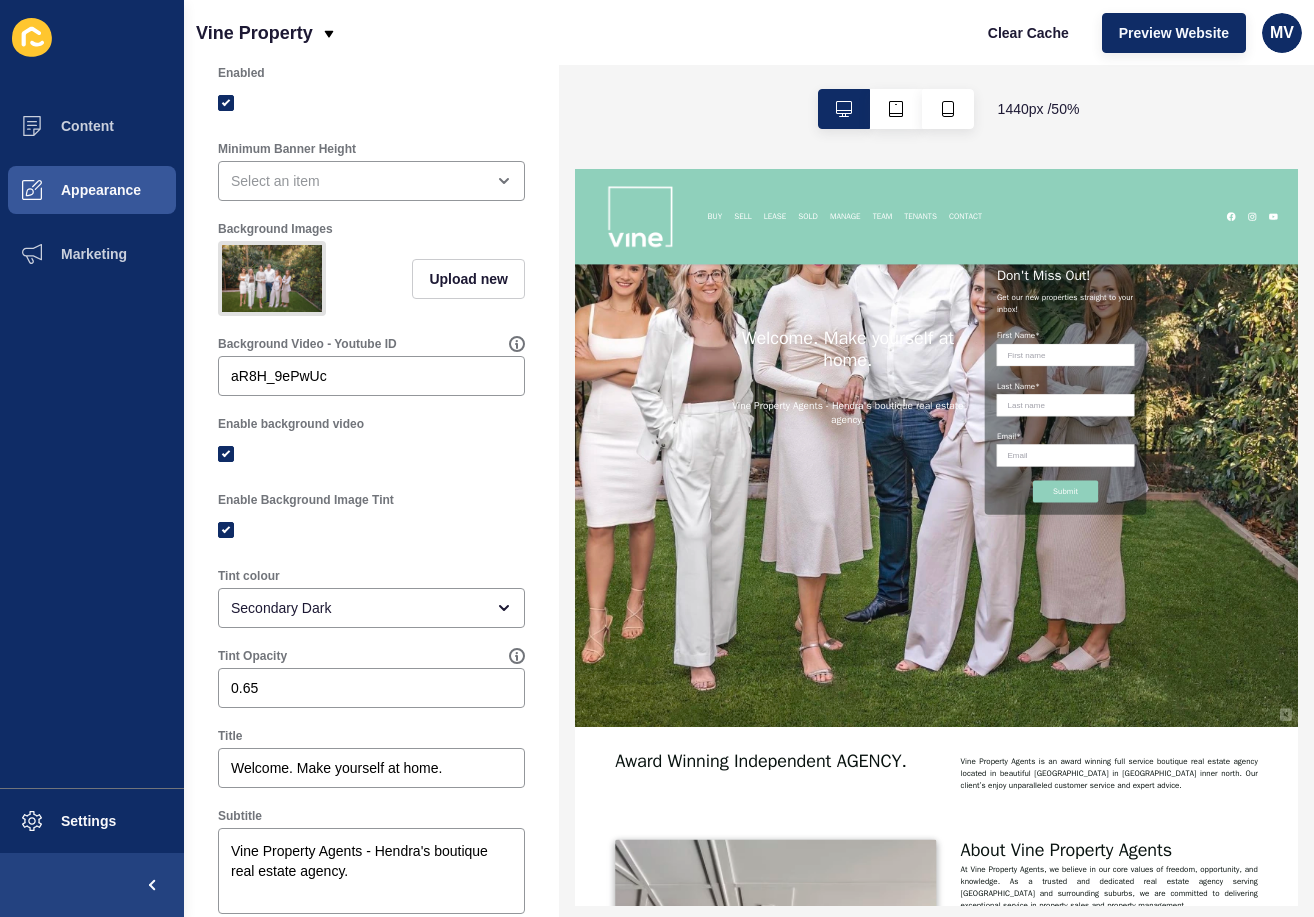 click at bounding box center [371, 530] 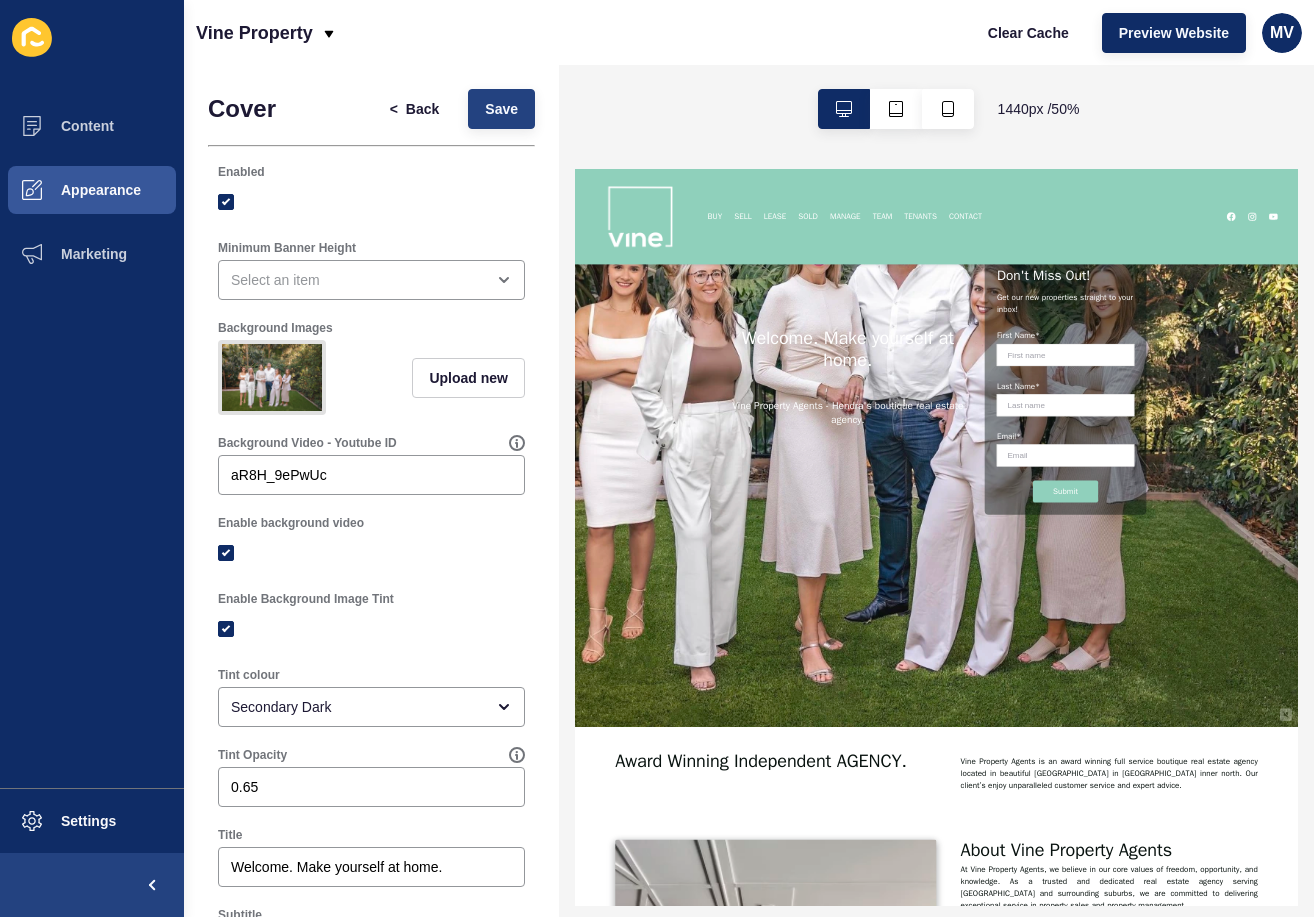 scroll, scrollTop: 0, scrollLeft: 0, axis: both 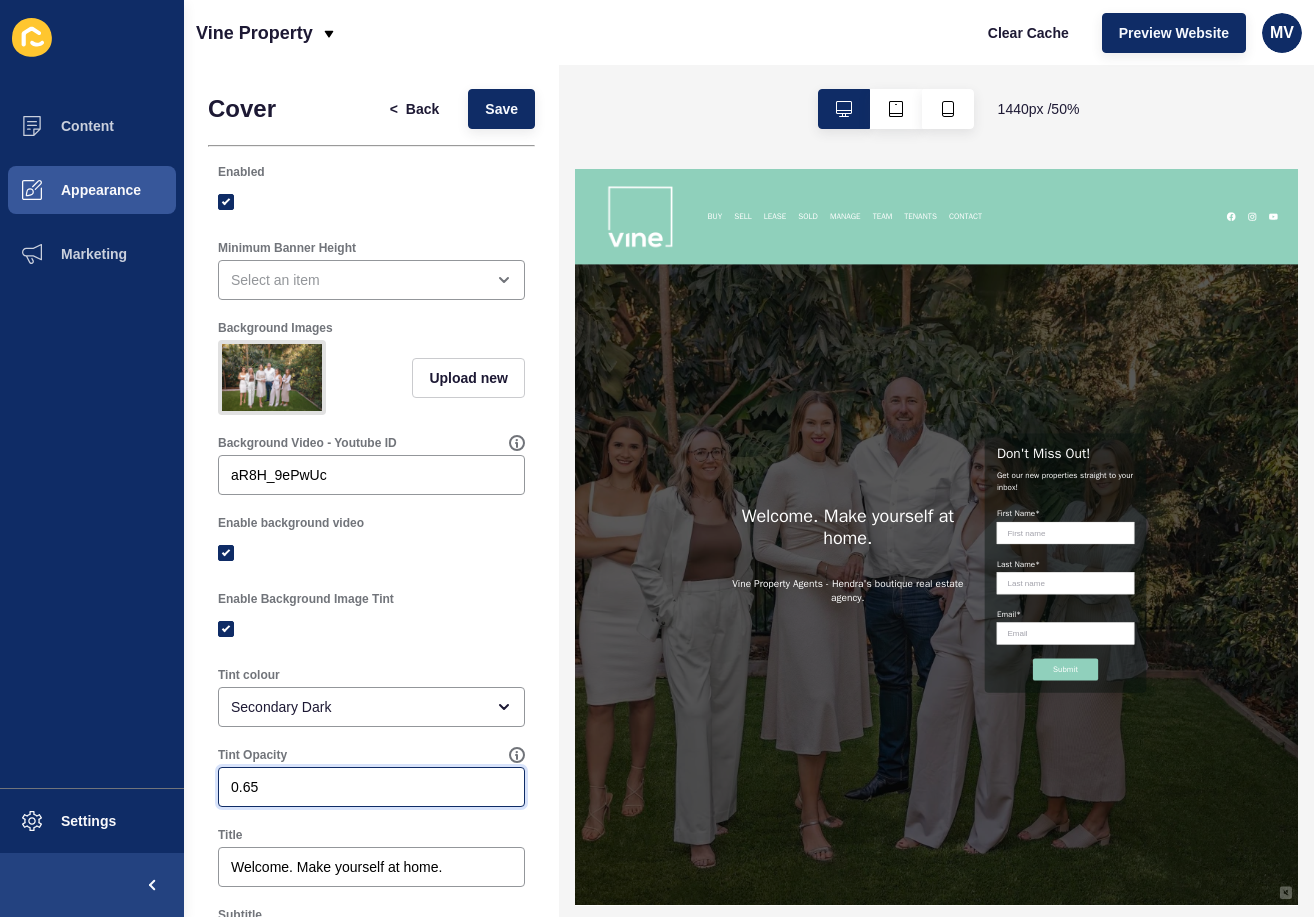click on "0.65" at bounding box center (371, 787) 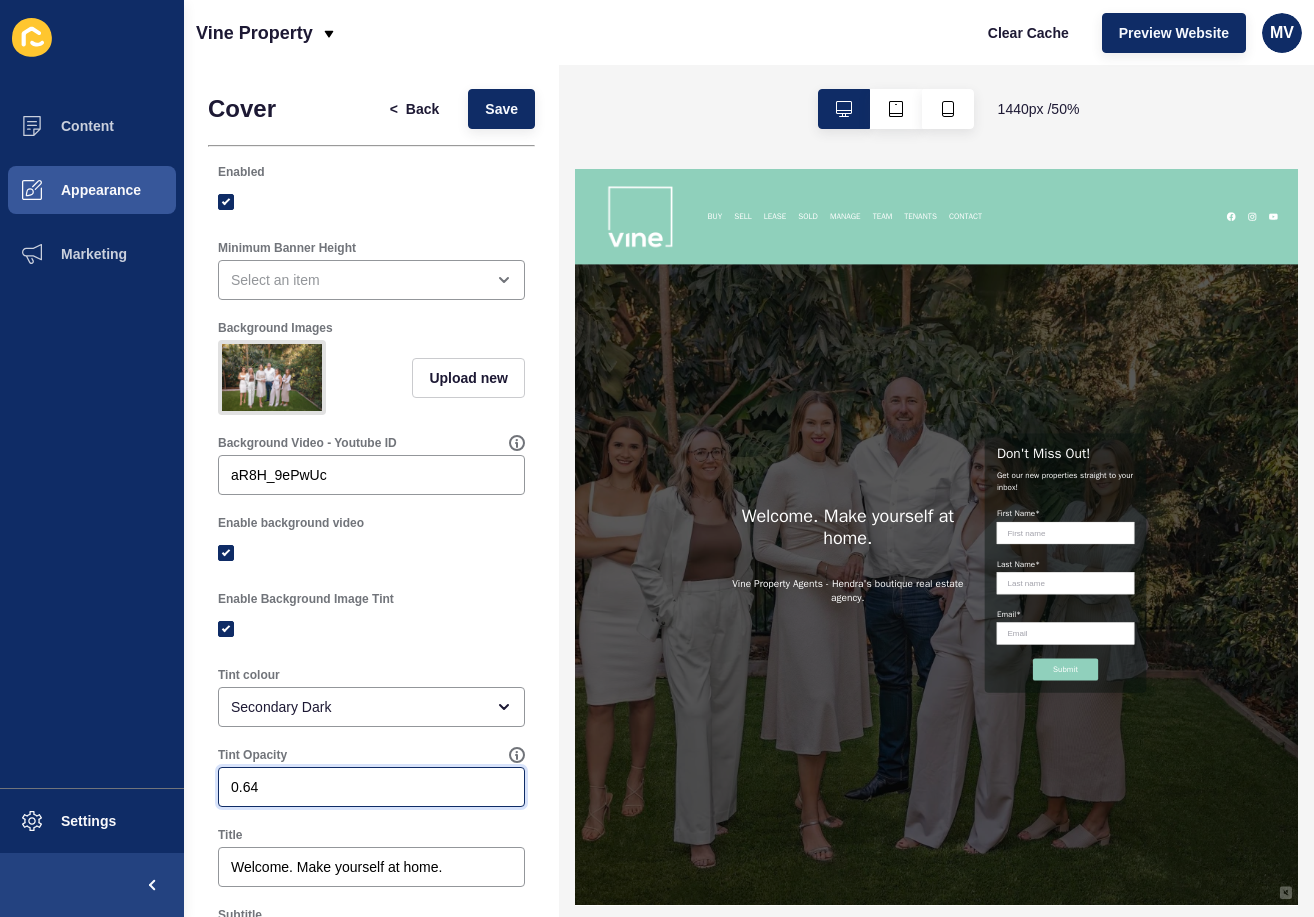 click on "0.64" at bounding box center [371, 787] 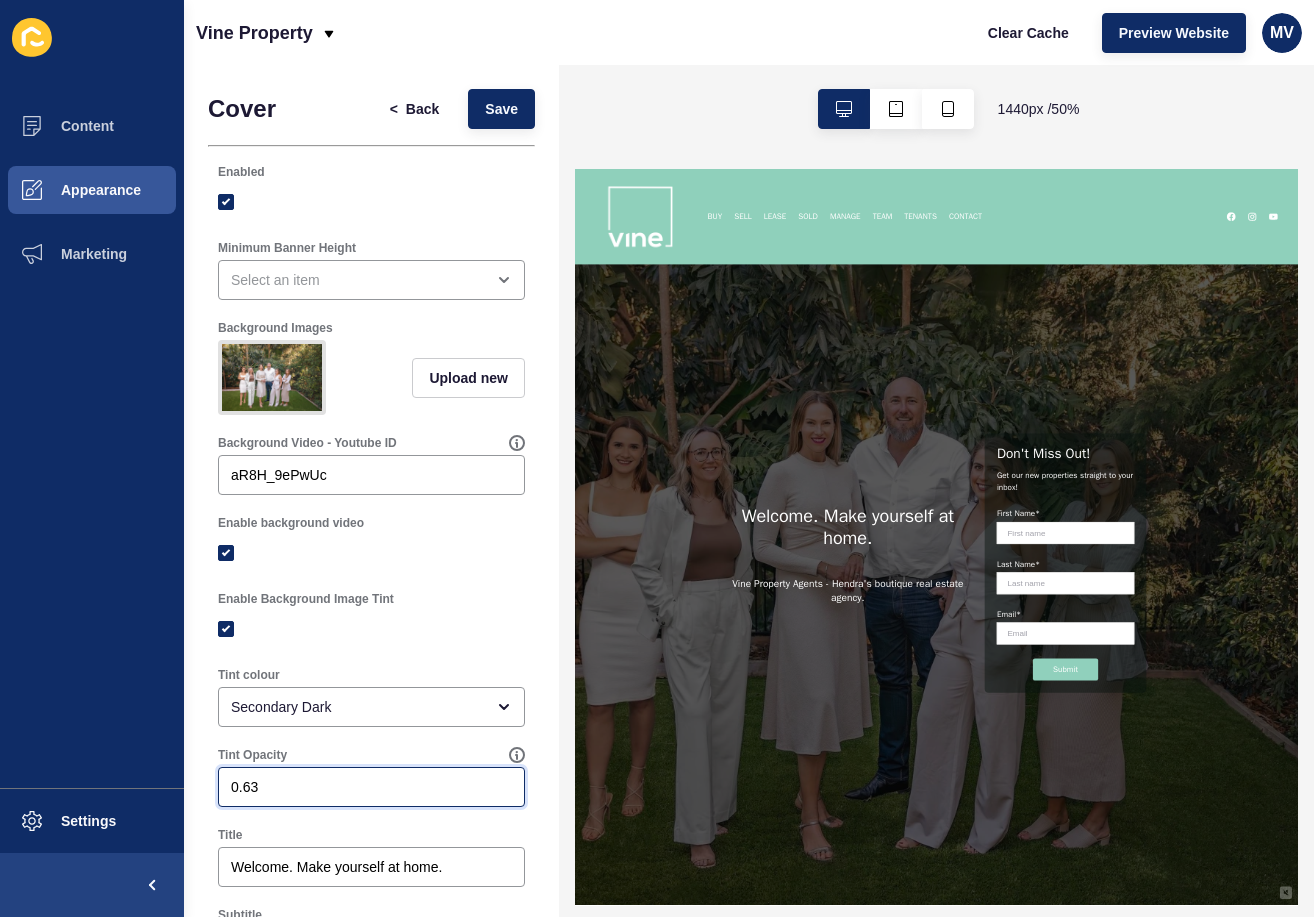 click on "0.63" at bounding box center [371, 787] 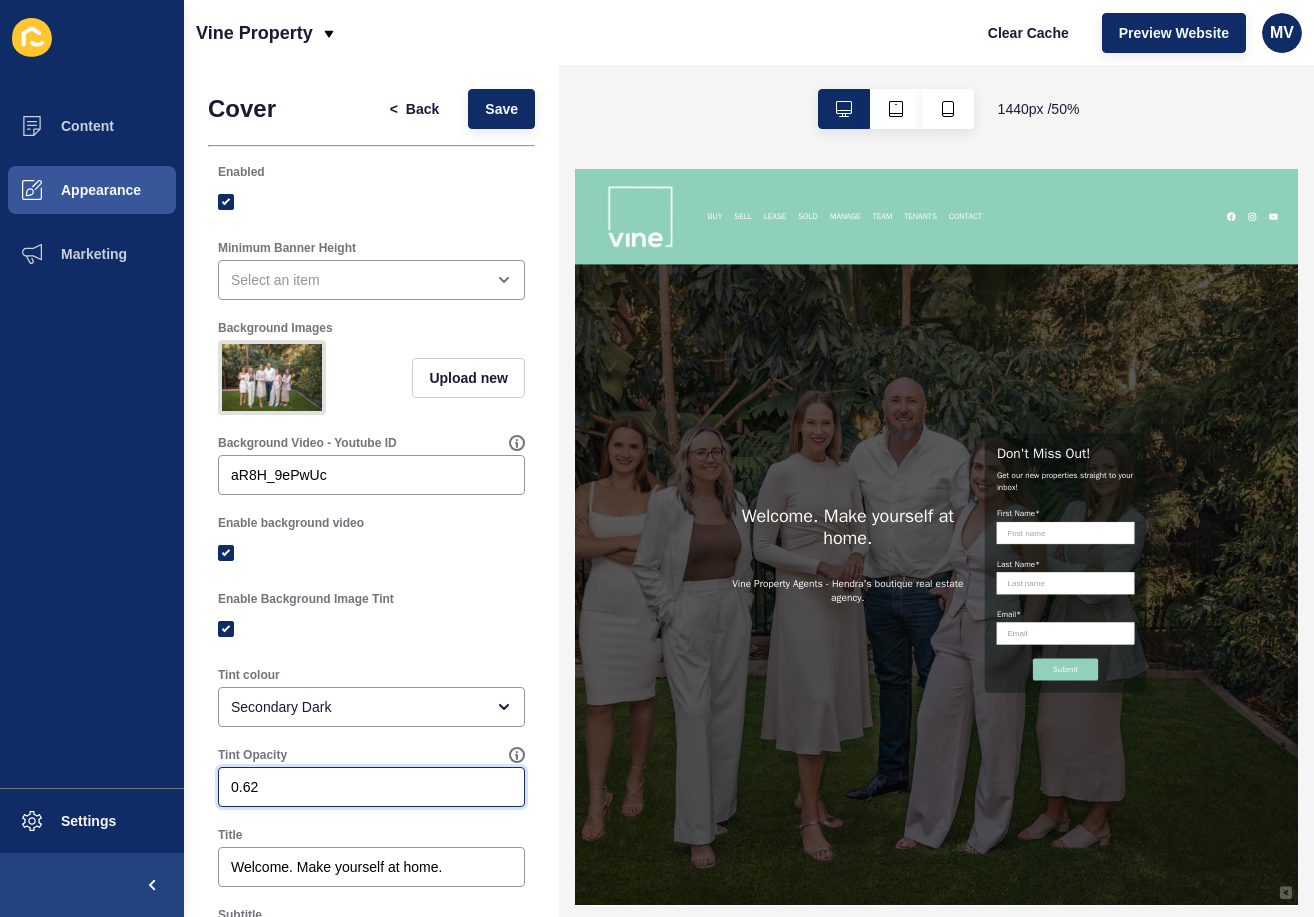click on "0.62" at bounding box center [371, 787] 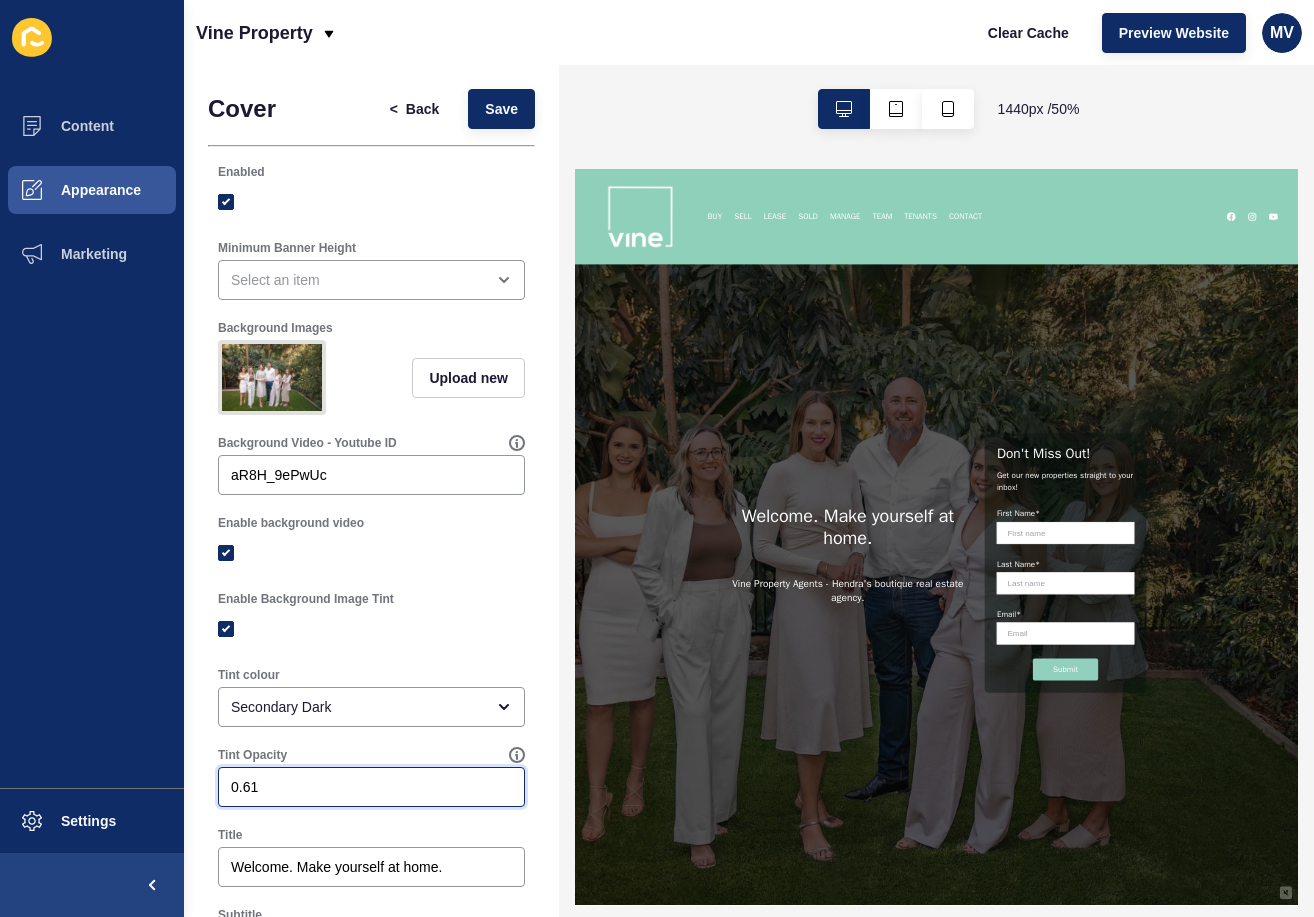 click on "0.61" at bounding box center [371, 787] 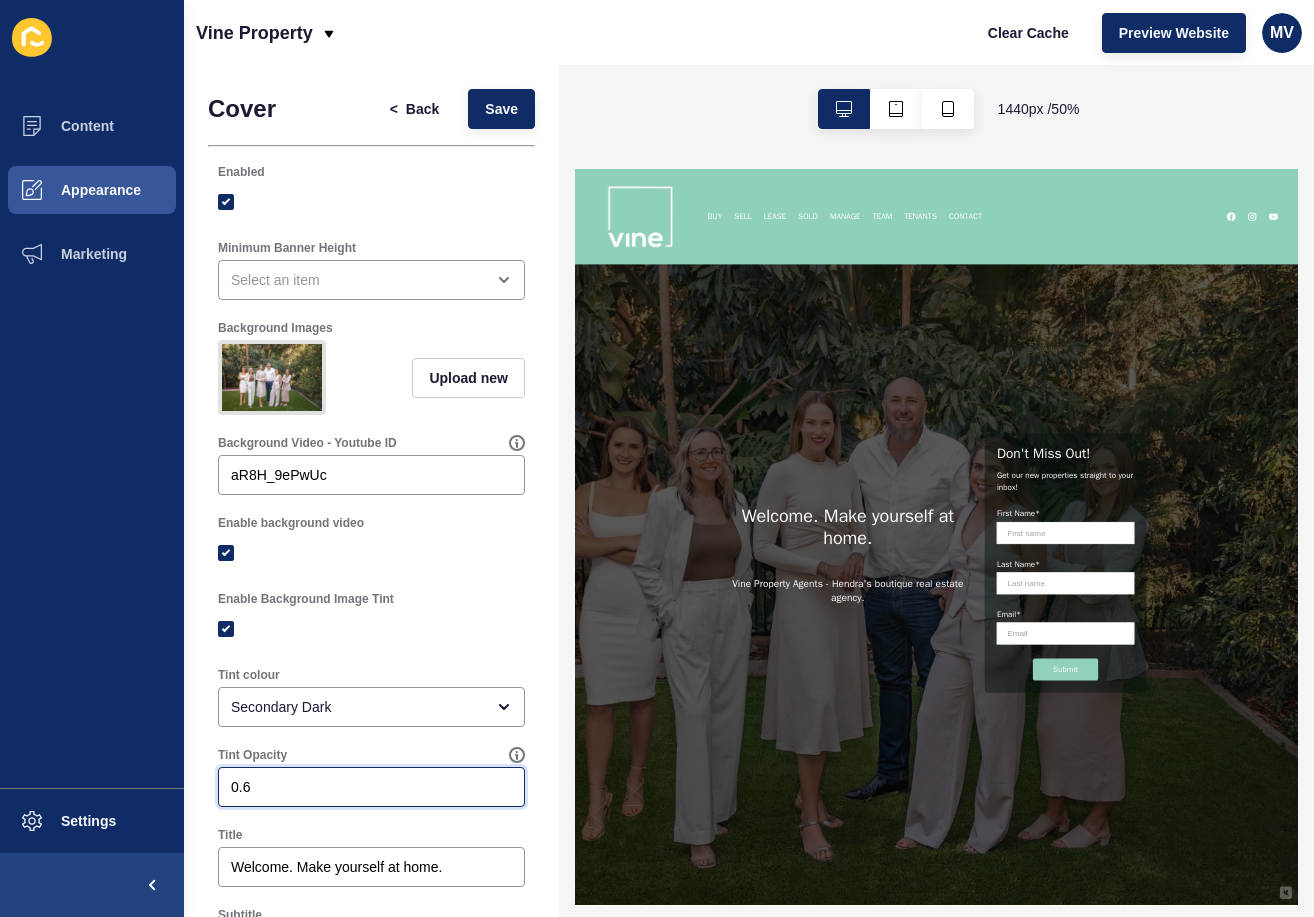 click on "0.6" at bounding box center [371, 787] 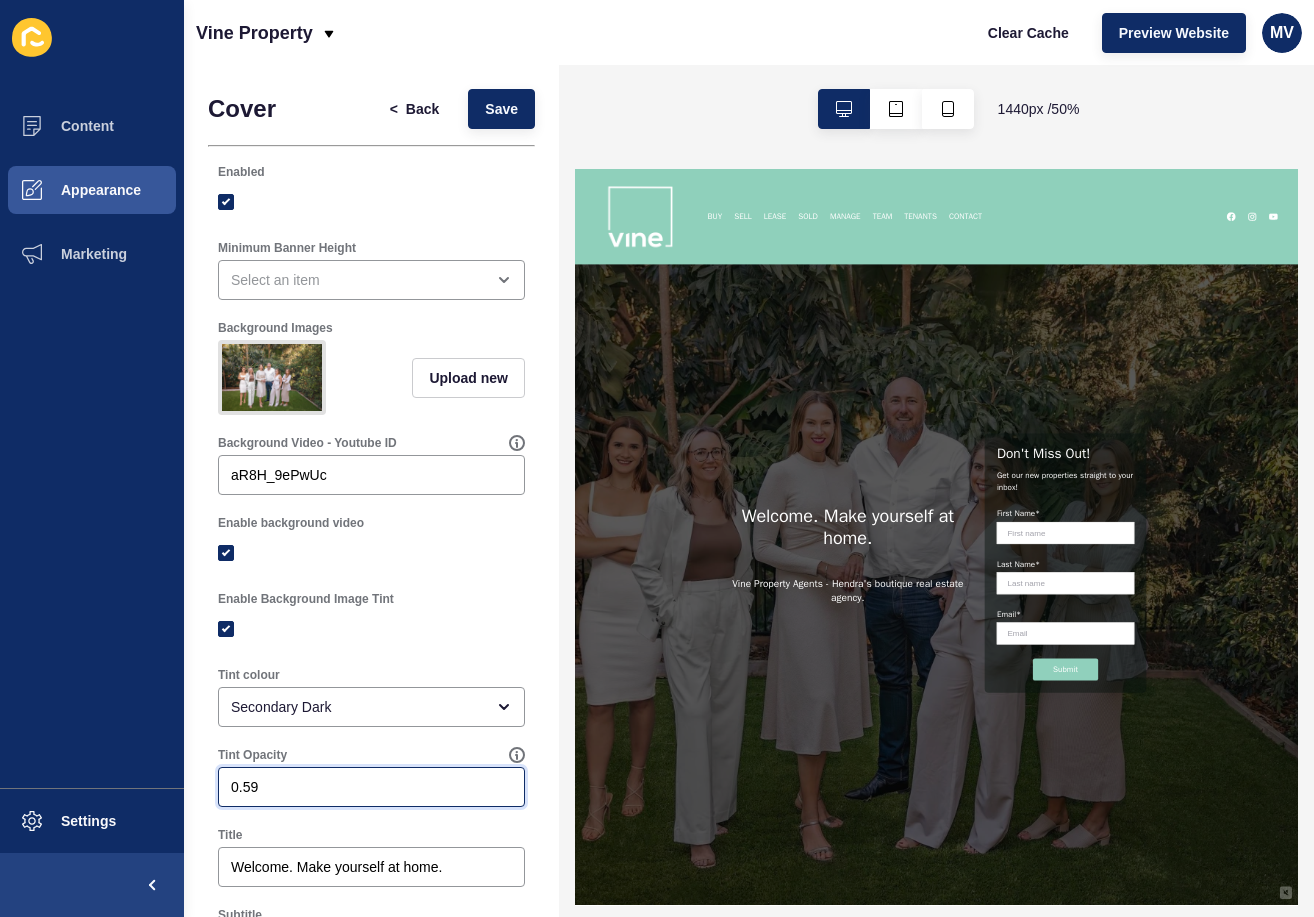 click on "0.59" at bounding box center [371, 787] 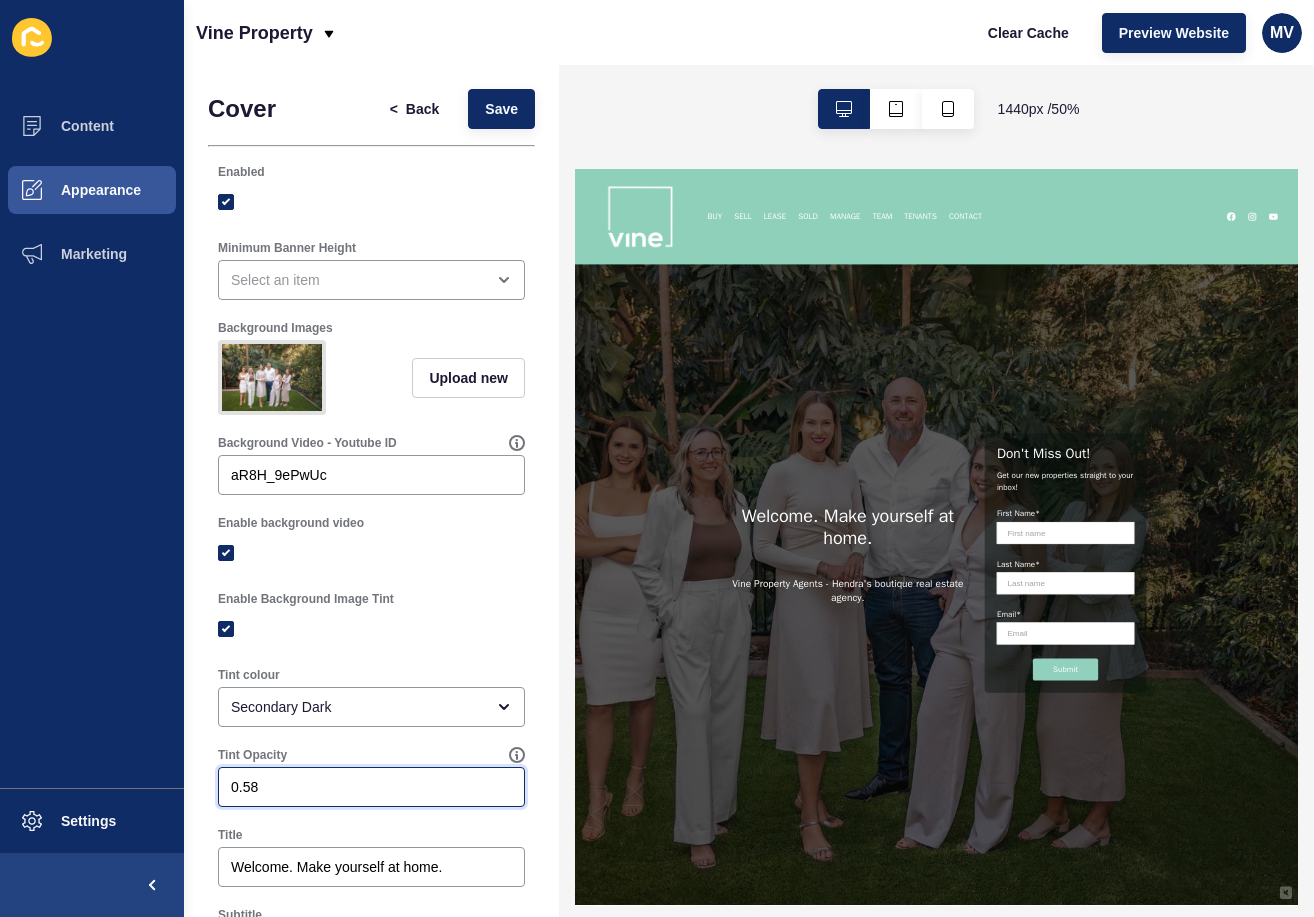 click on "0.58" at bounding box center (371, 787) 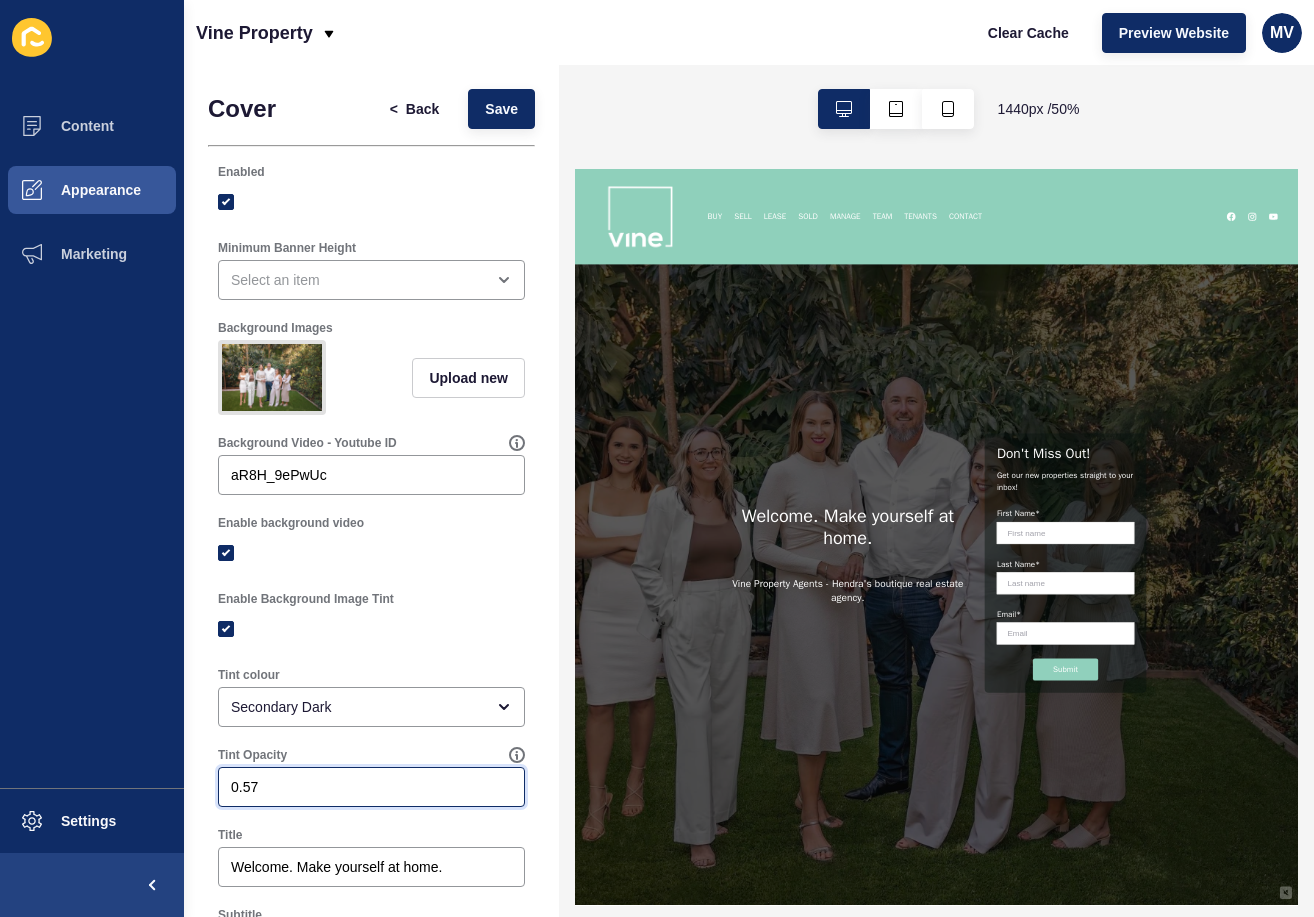 click on "0.57" at bounding box center [371, 787] 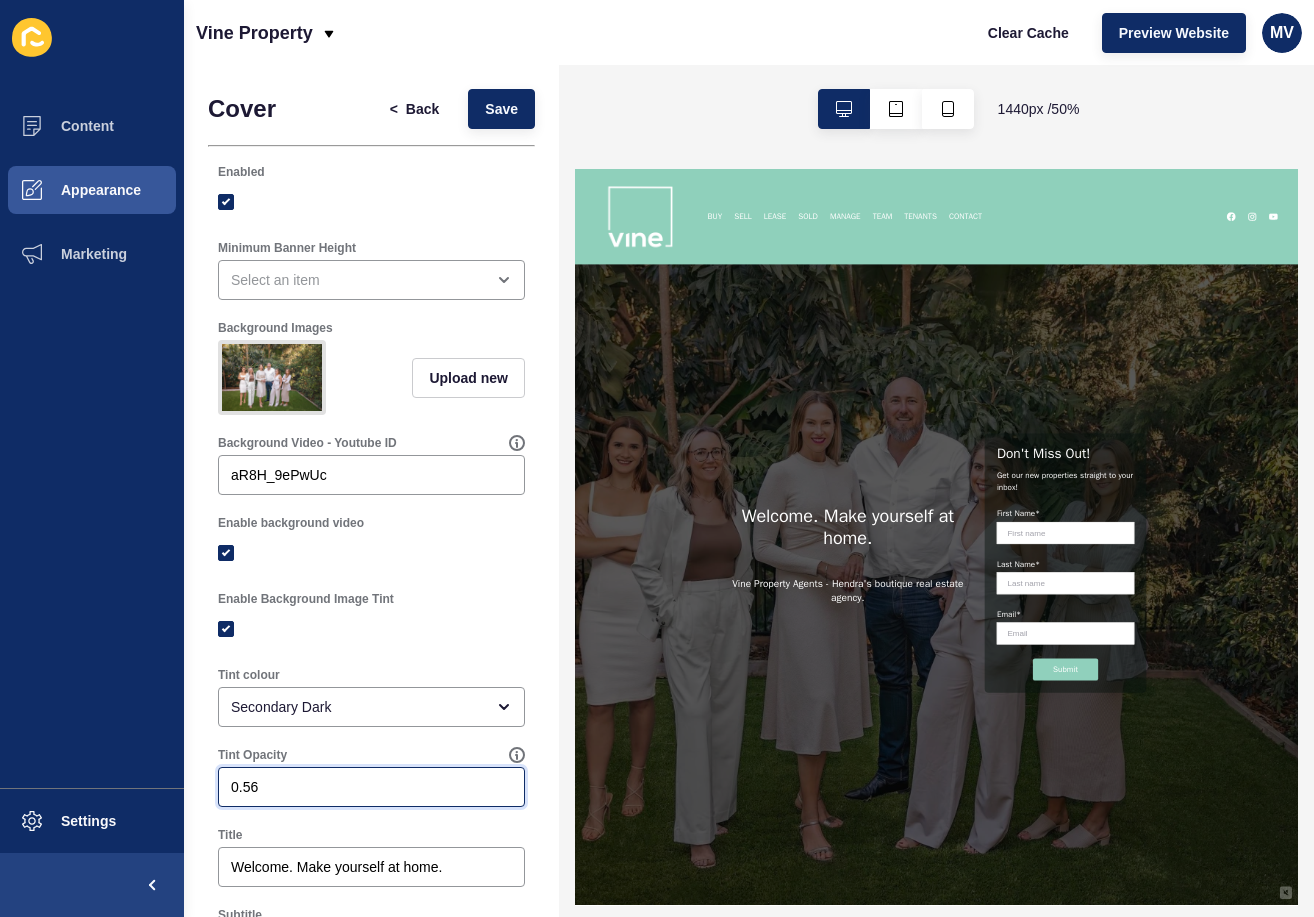 click on "0.56" at bounding box center [371, 787] 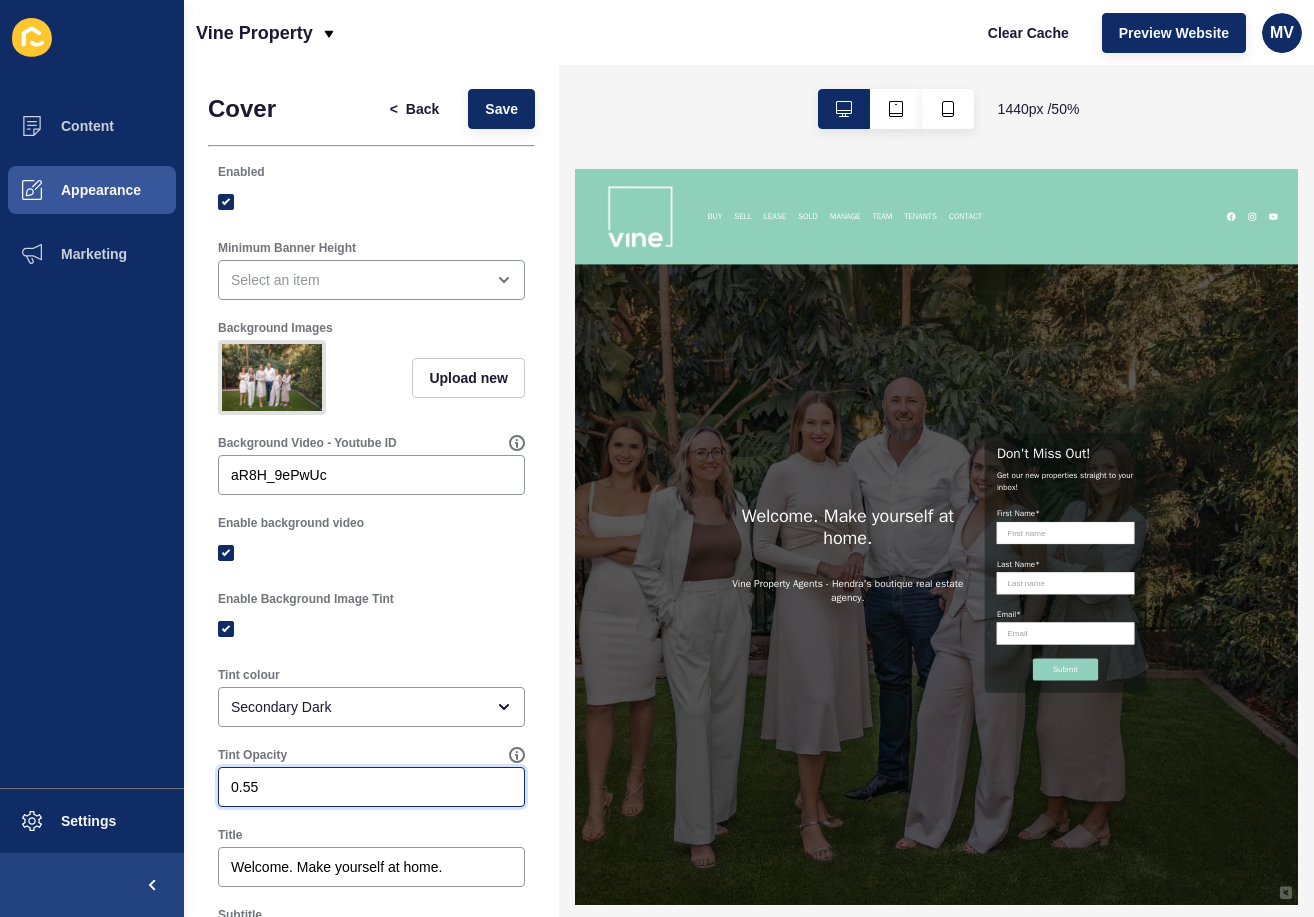 click on "0.55" at bounding box center (371, 787) 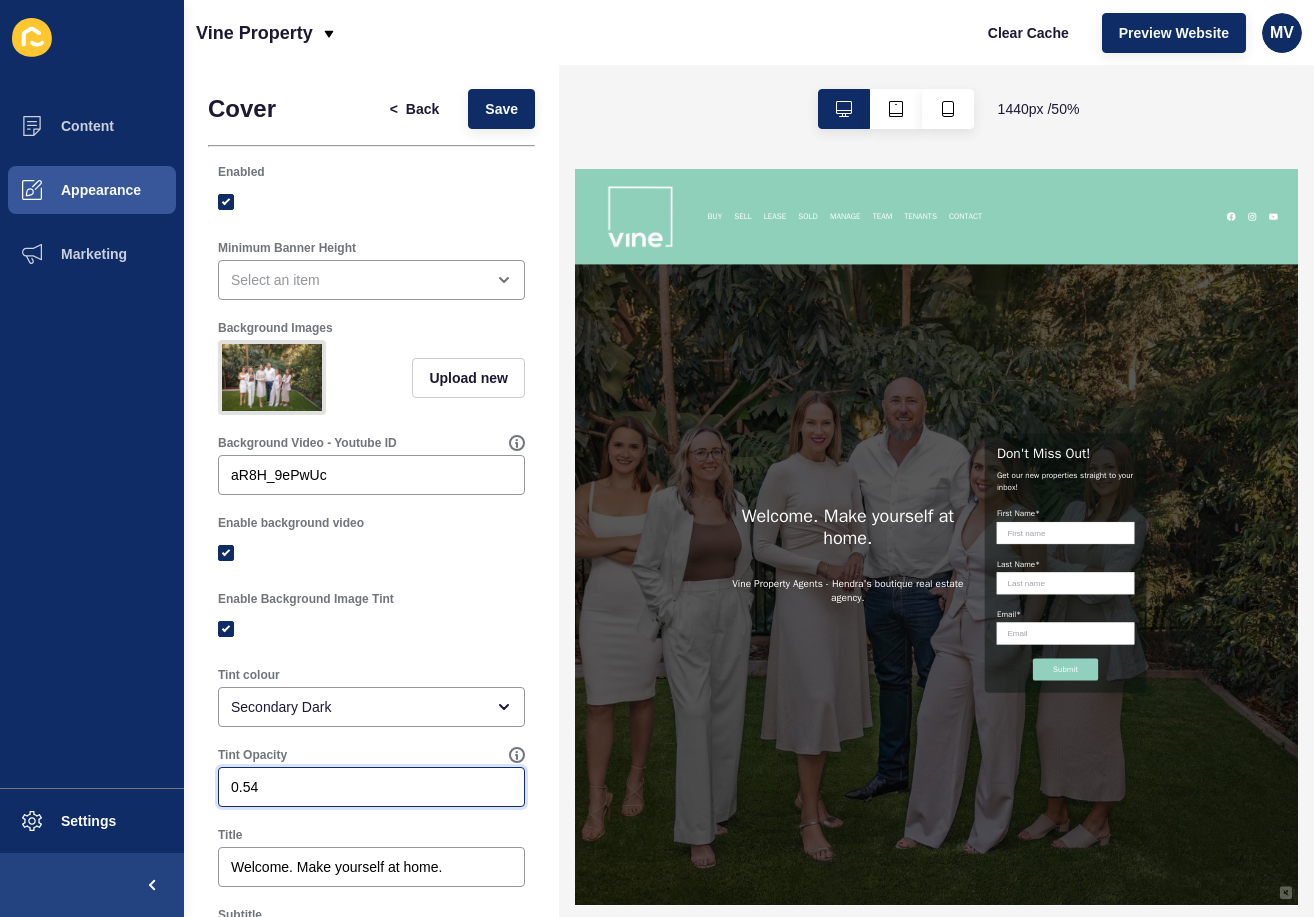 click on "0.54" at bounding box center [371, 787] 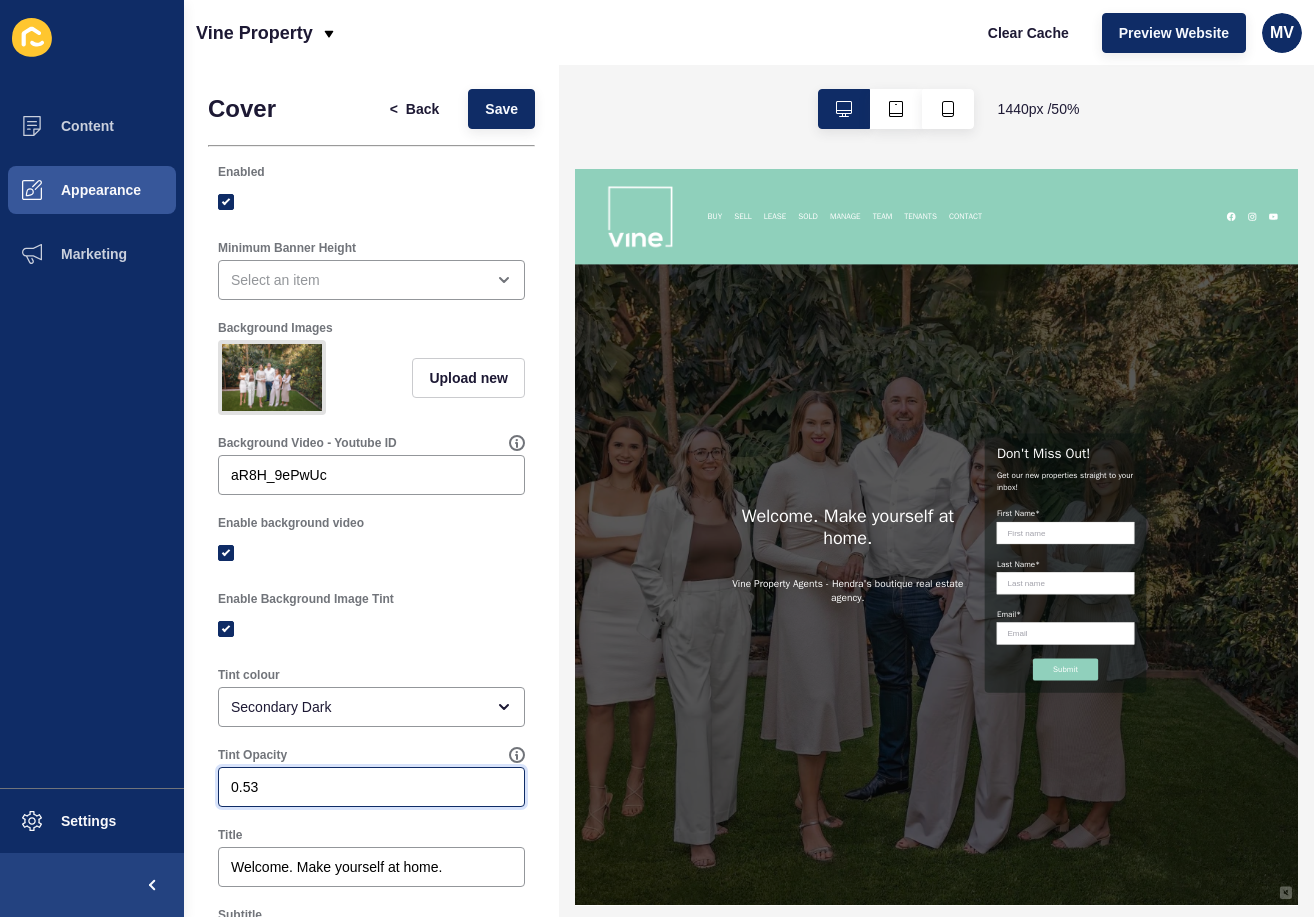 click on "0.53" at bounding box center (371, 787) 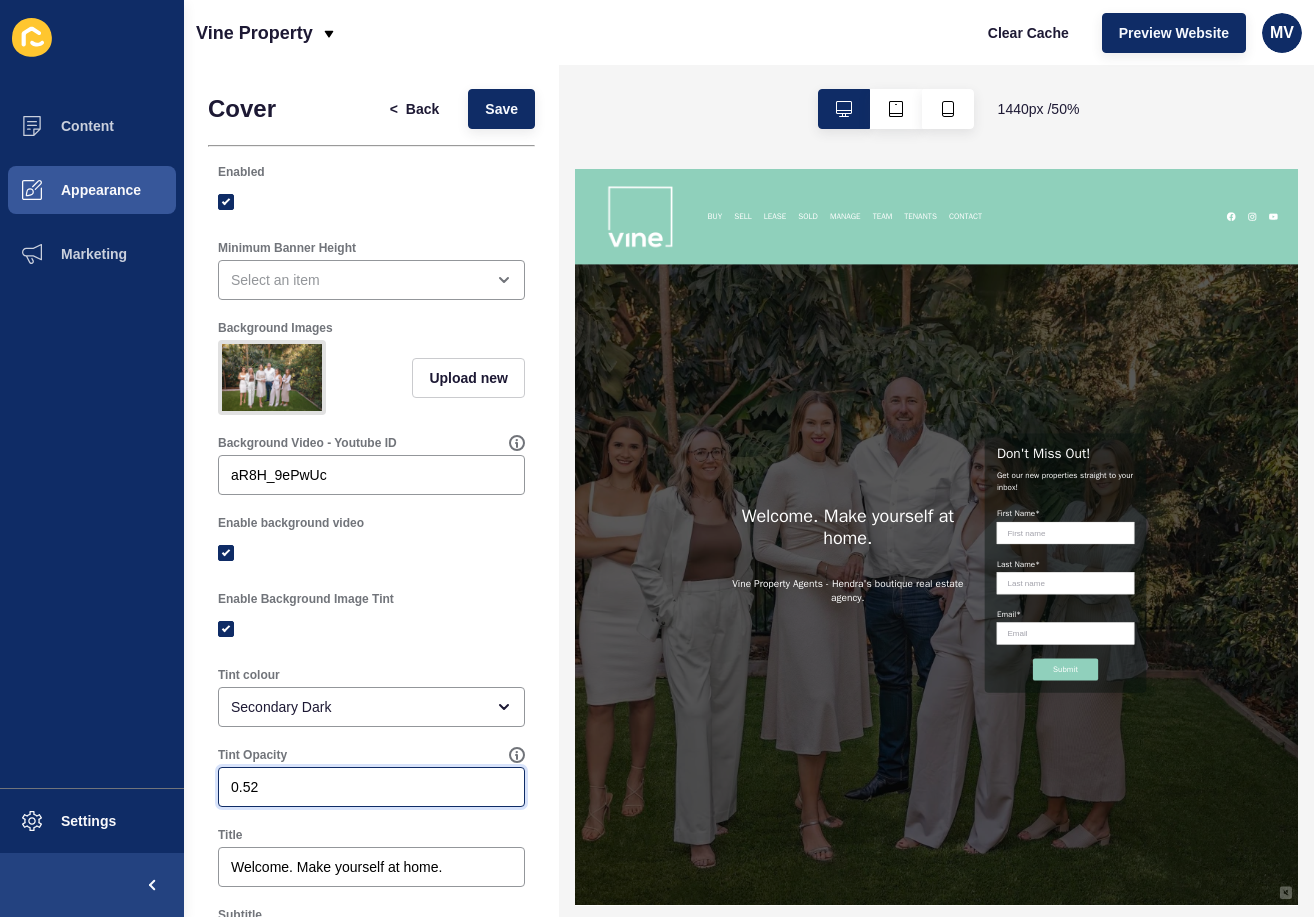 click on "0.52" at bounding box center [371, 787] 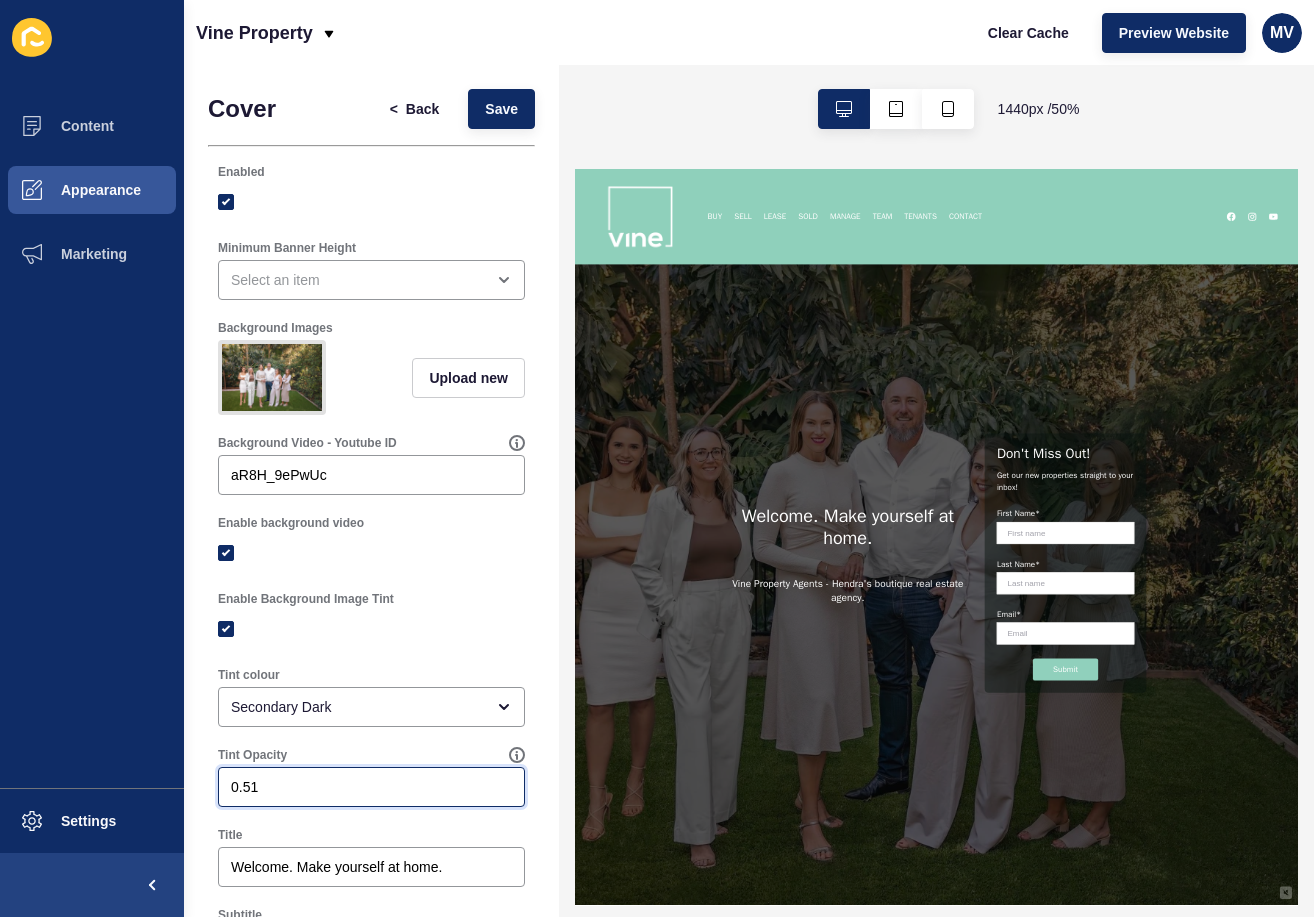 click on "0.51" at bounding box center (371, 787) 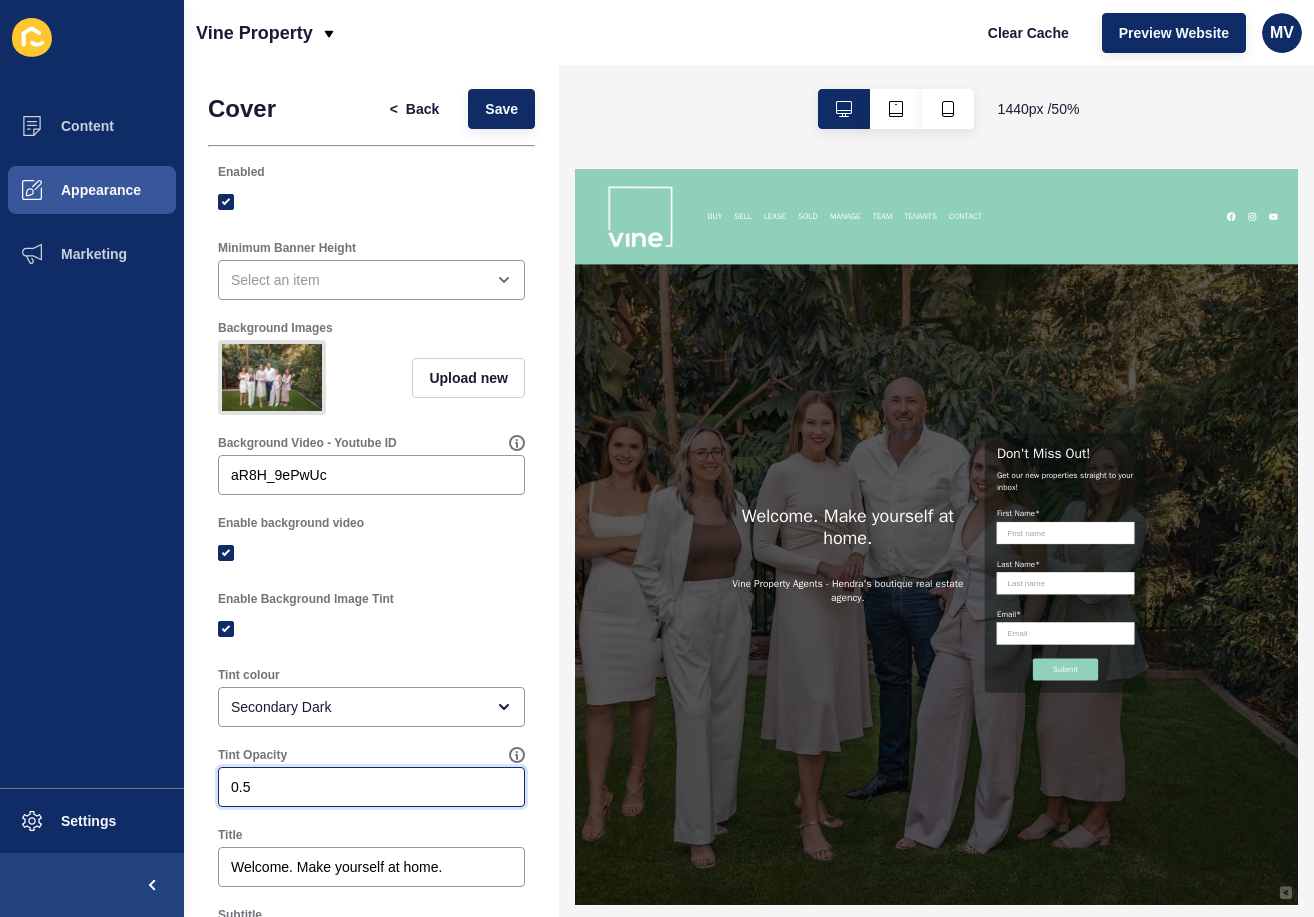 click on "0.5" at bounding box center (371, 787) 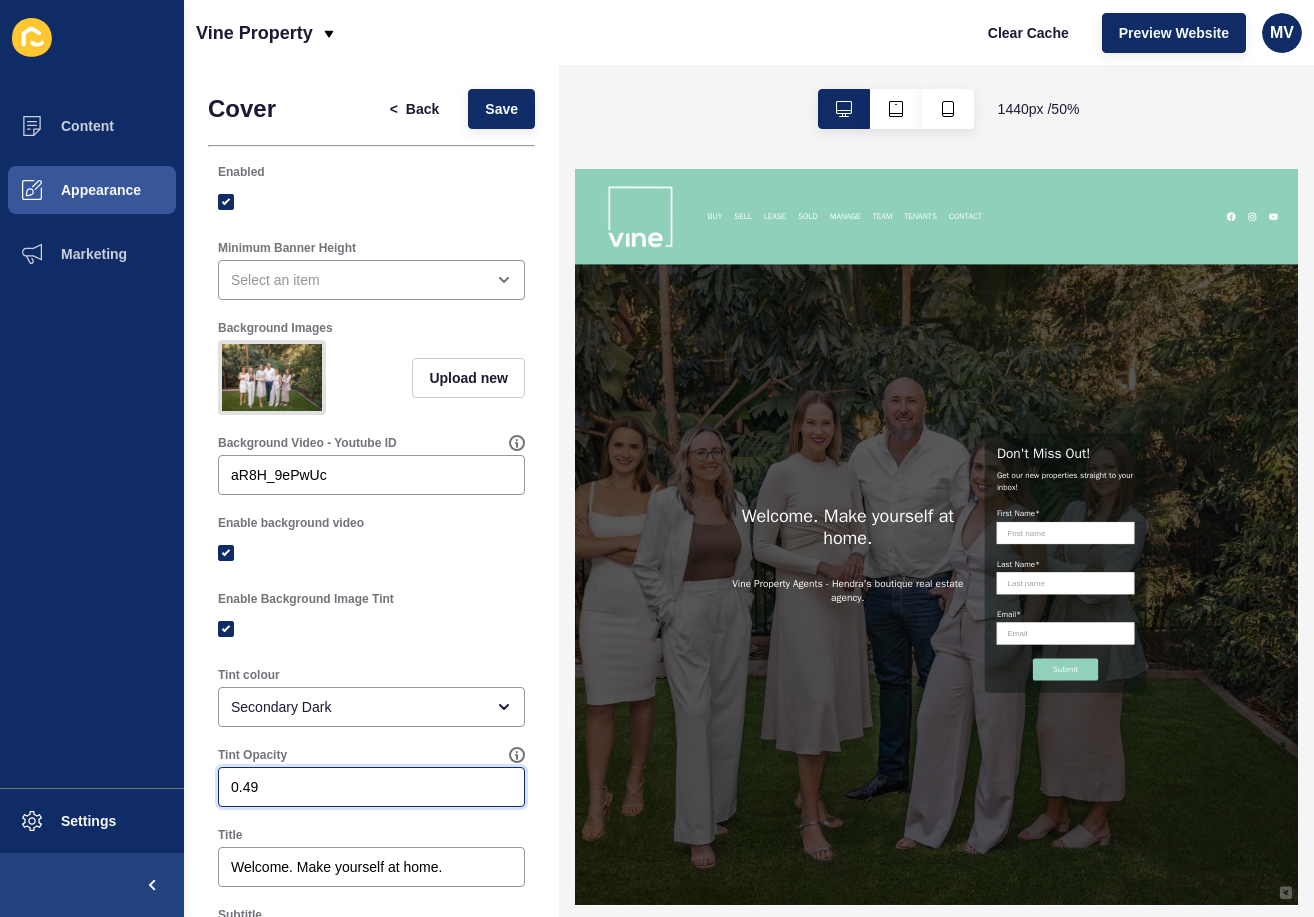 click on "0.49" at bounding box center (371, 787) 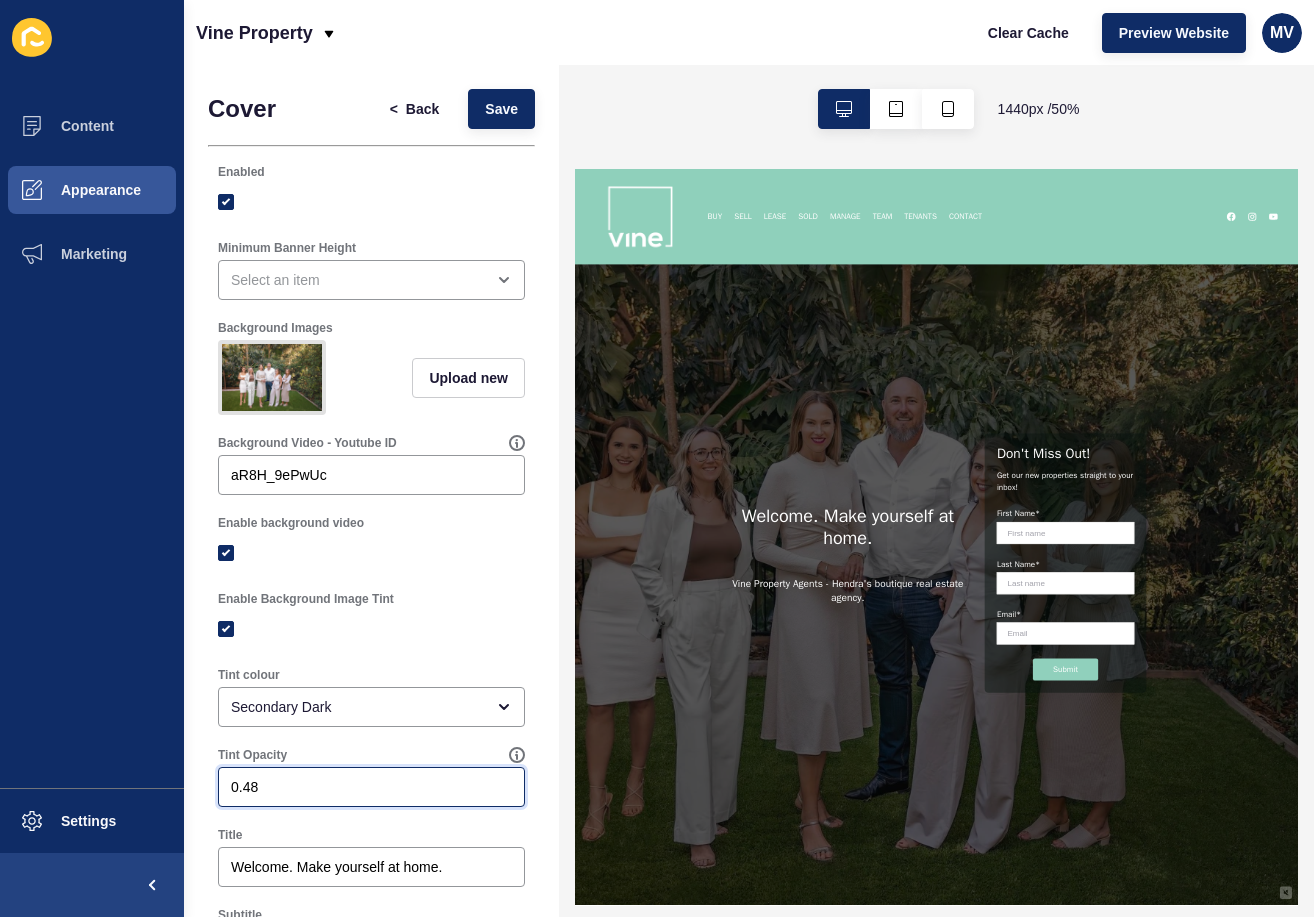 click on "0.48" at bounding box center [371, 787] 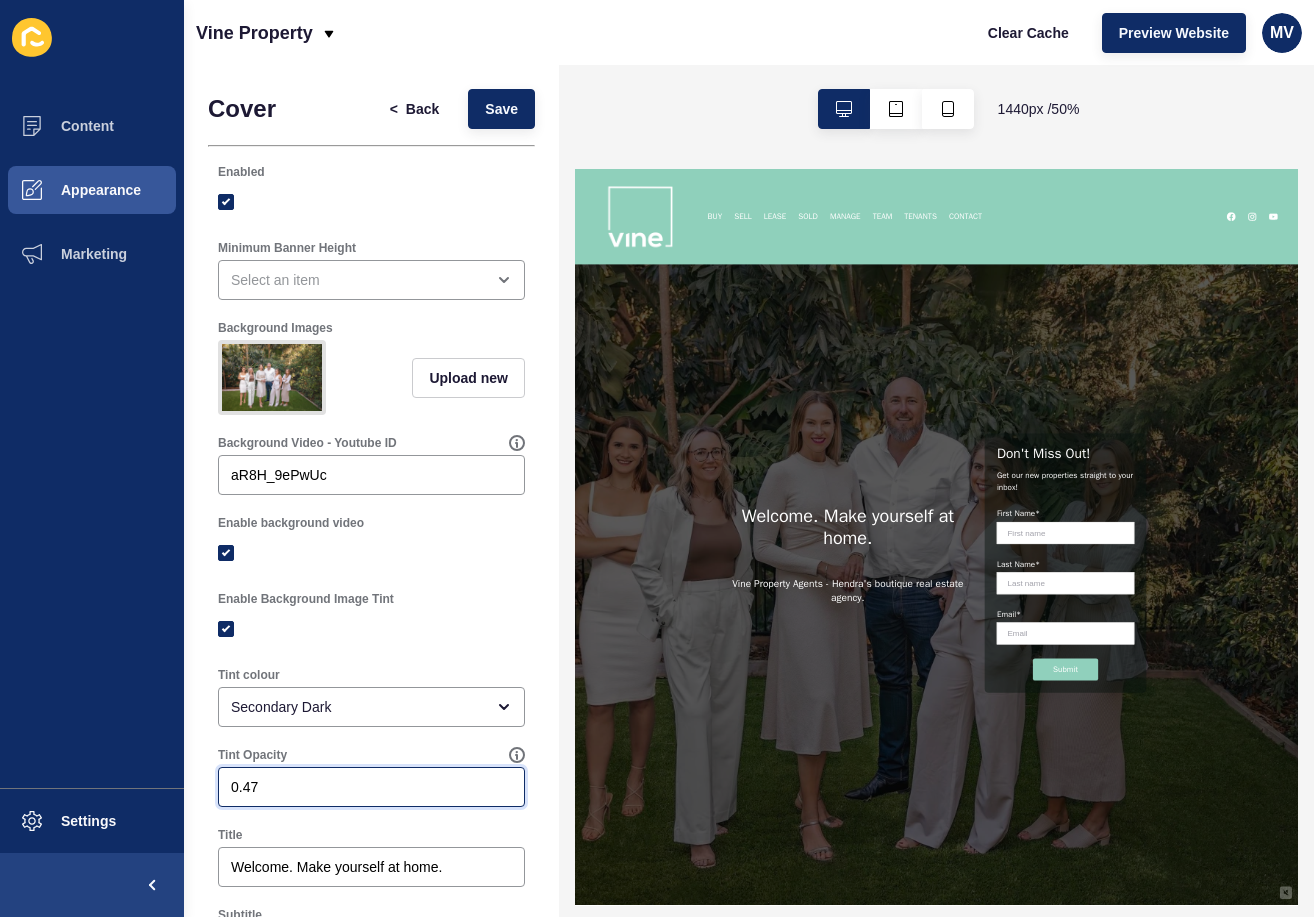 click on "0.47" at bounding box center (371, 787) 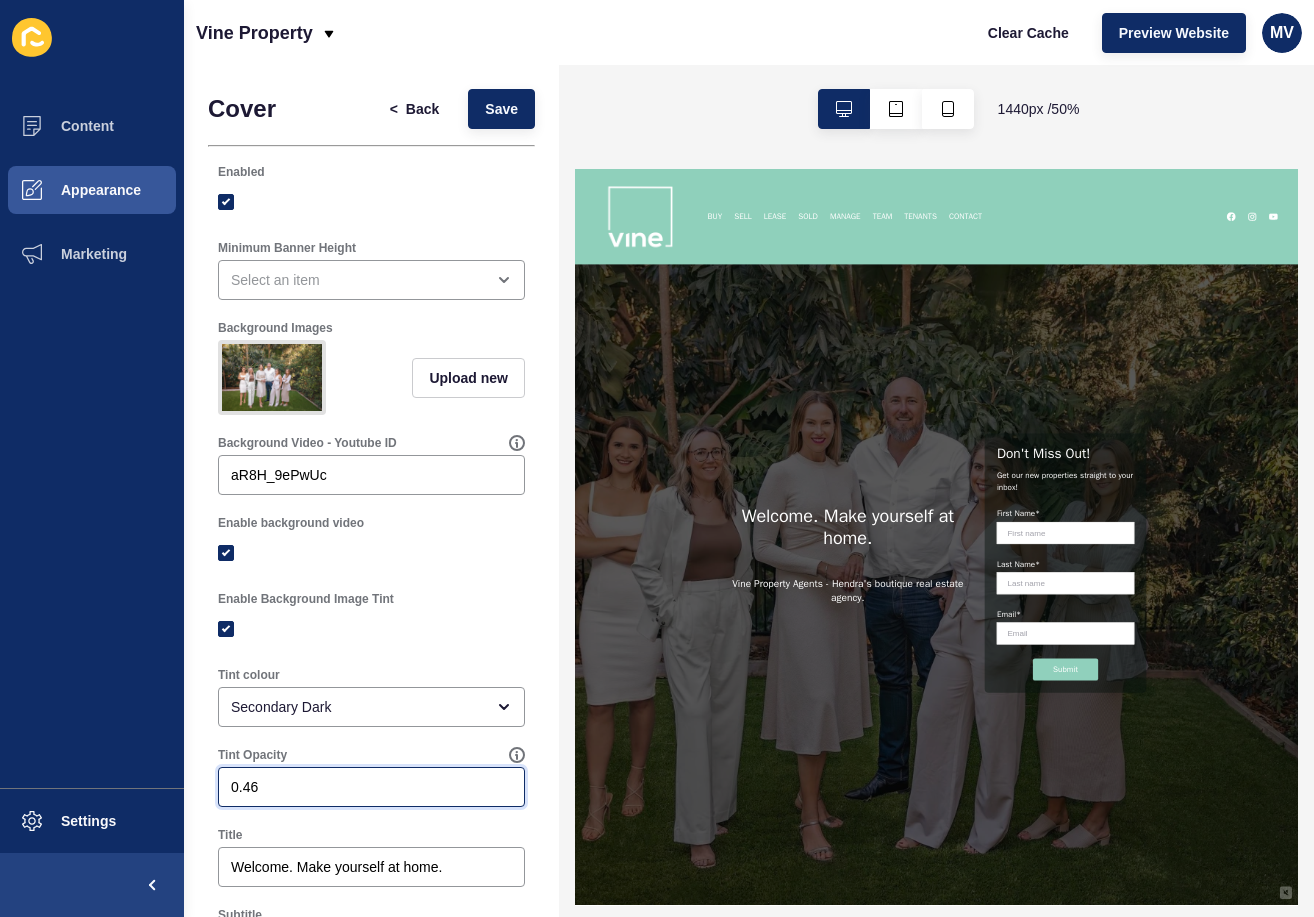 click on "0.46" at bounding box center (371, 787) 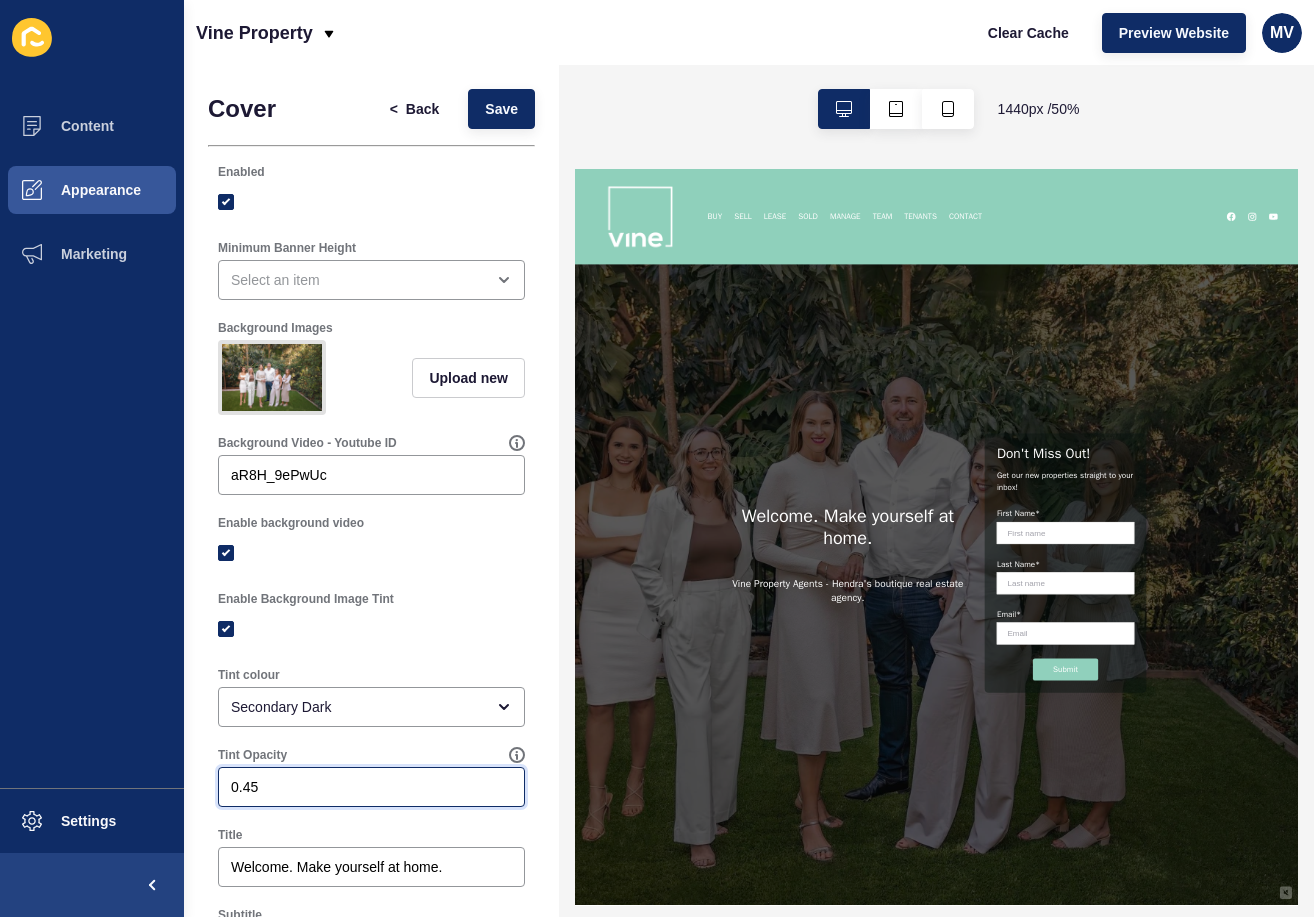 click on "0.45" at bounding box center (371, 787) 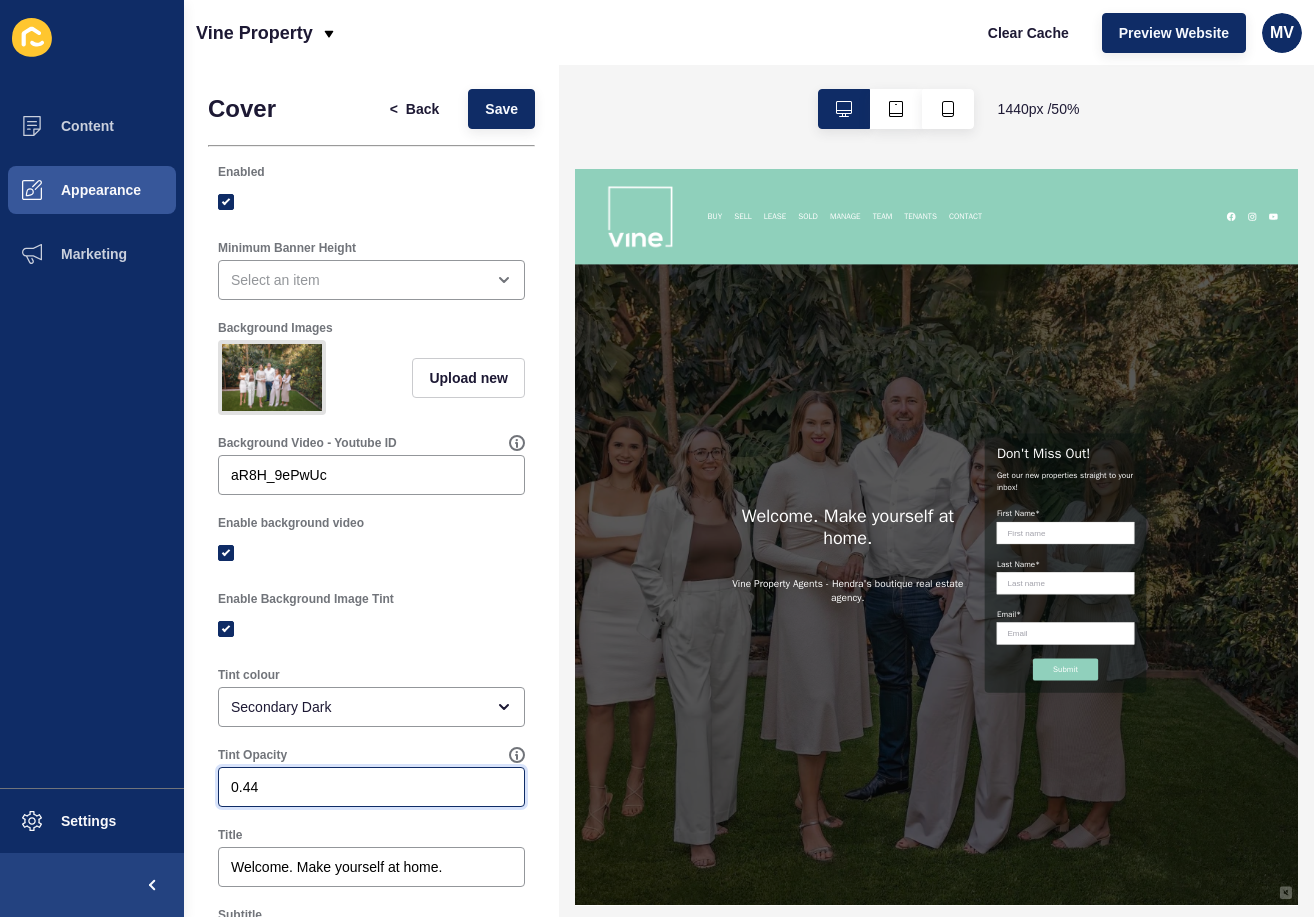 click on "0.44" at bounding box center (371, 787) 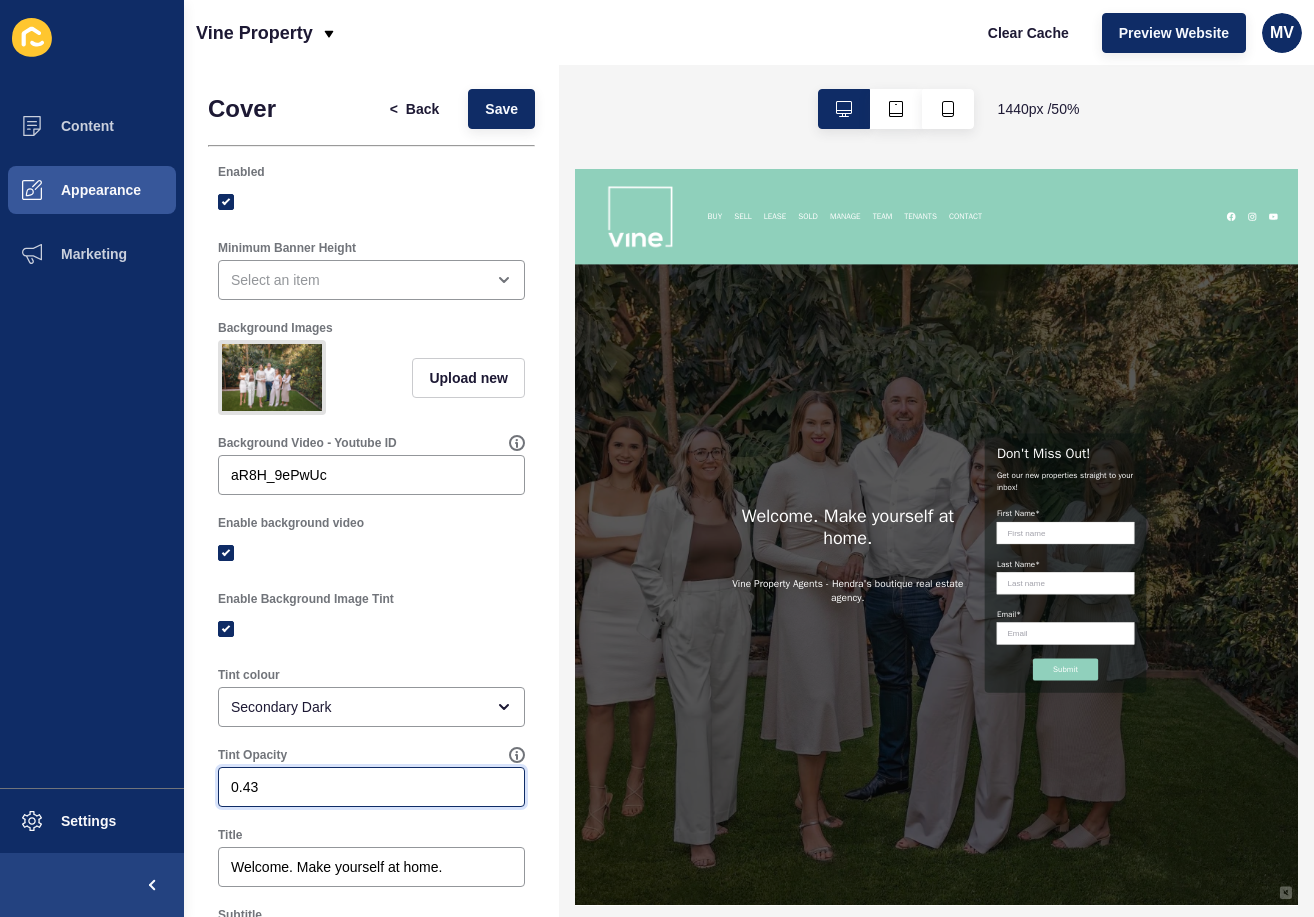 click on "0.43" at bounding box center (371, 787) 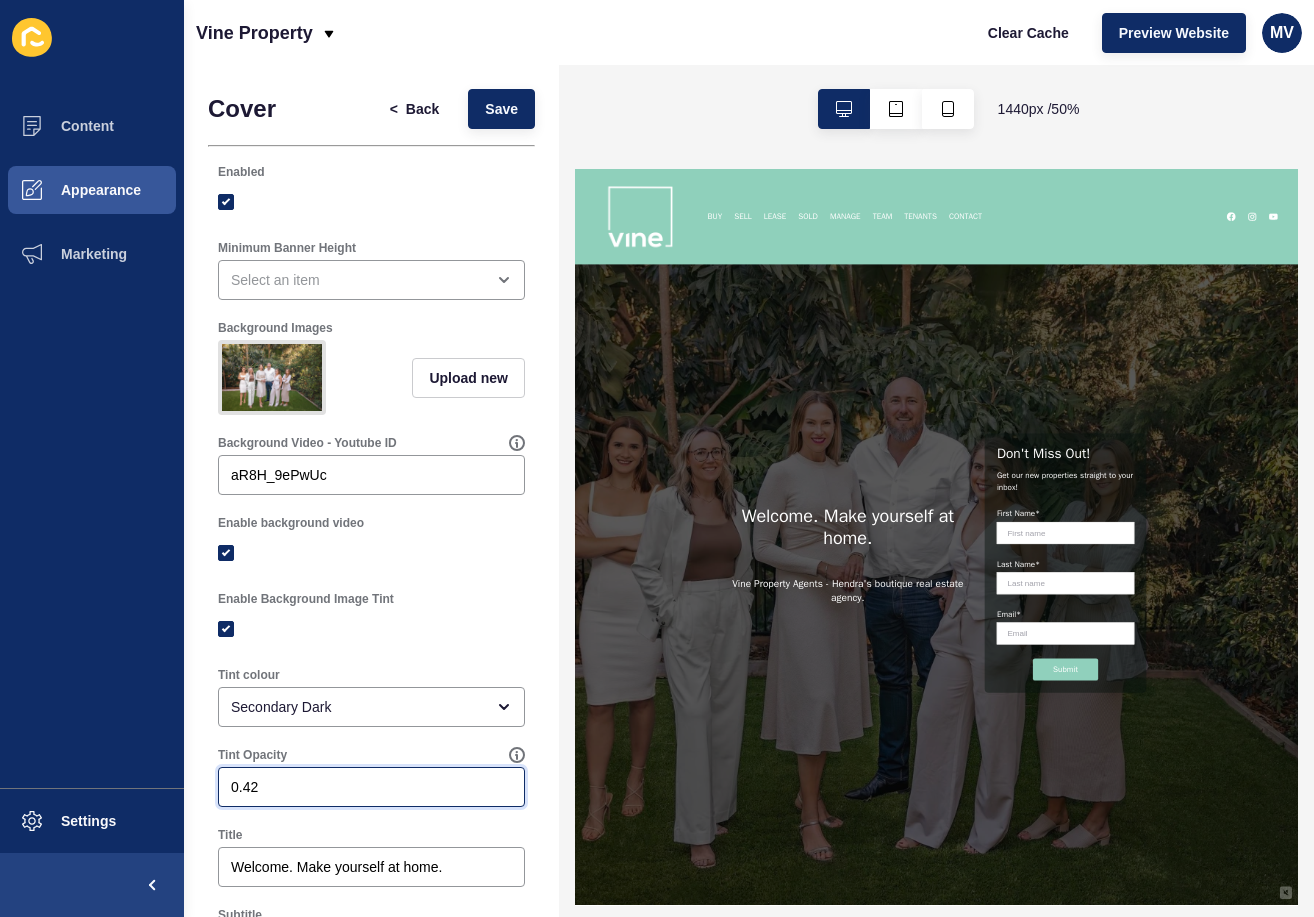 click on "0.42" at bounding box center [371, 787] 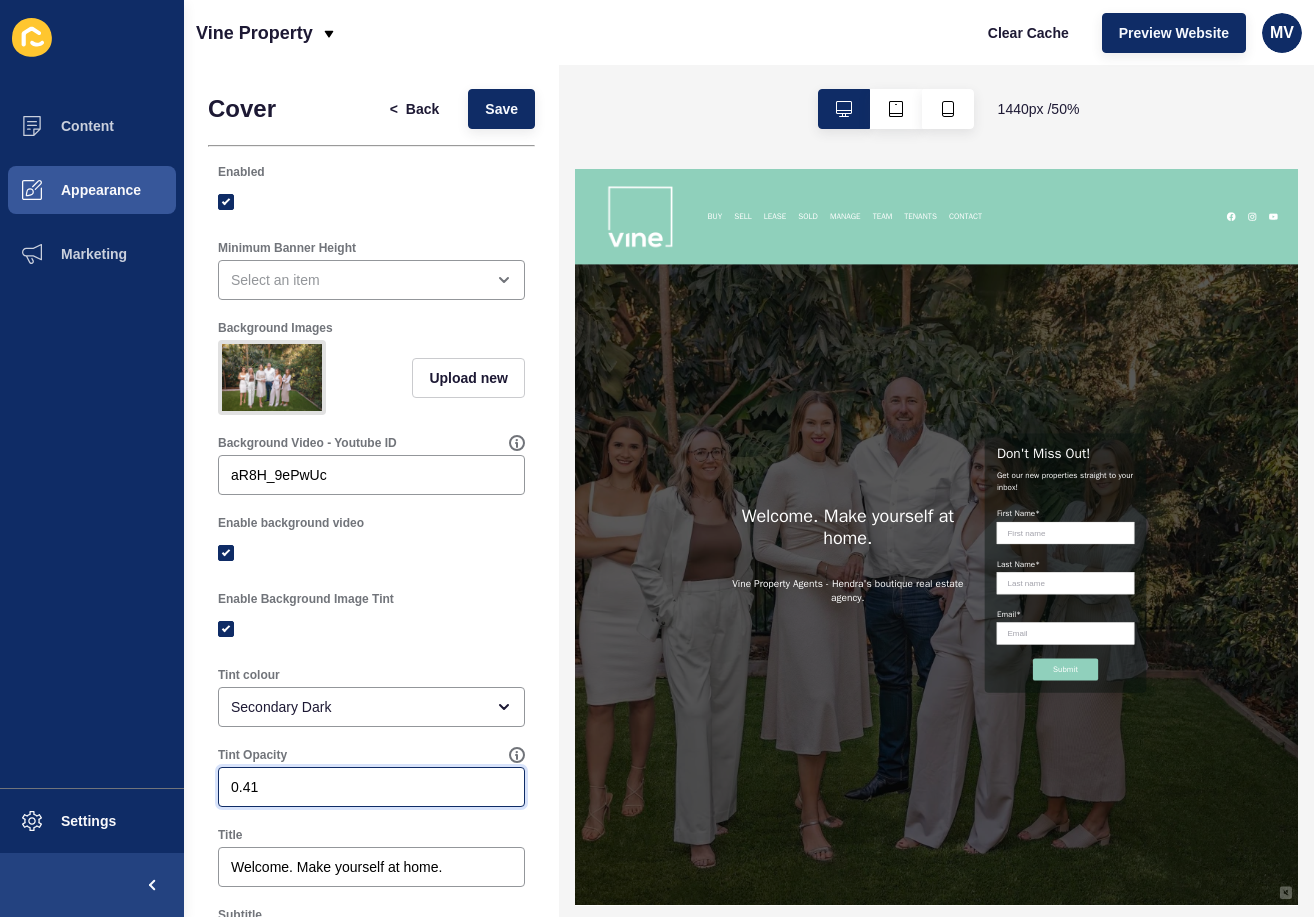 click on "0.41" at bounding box center [371, 787] 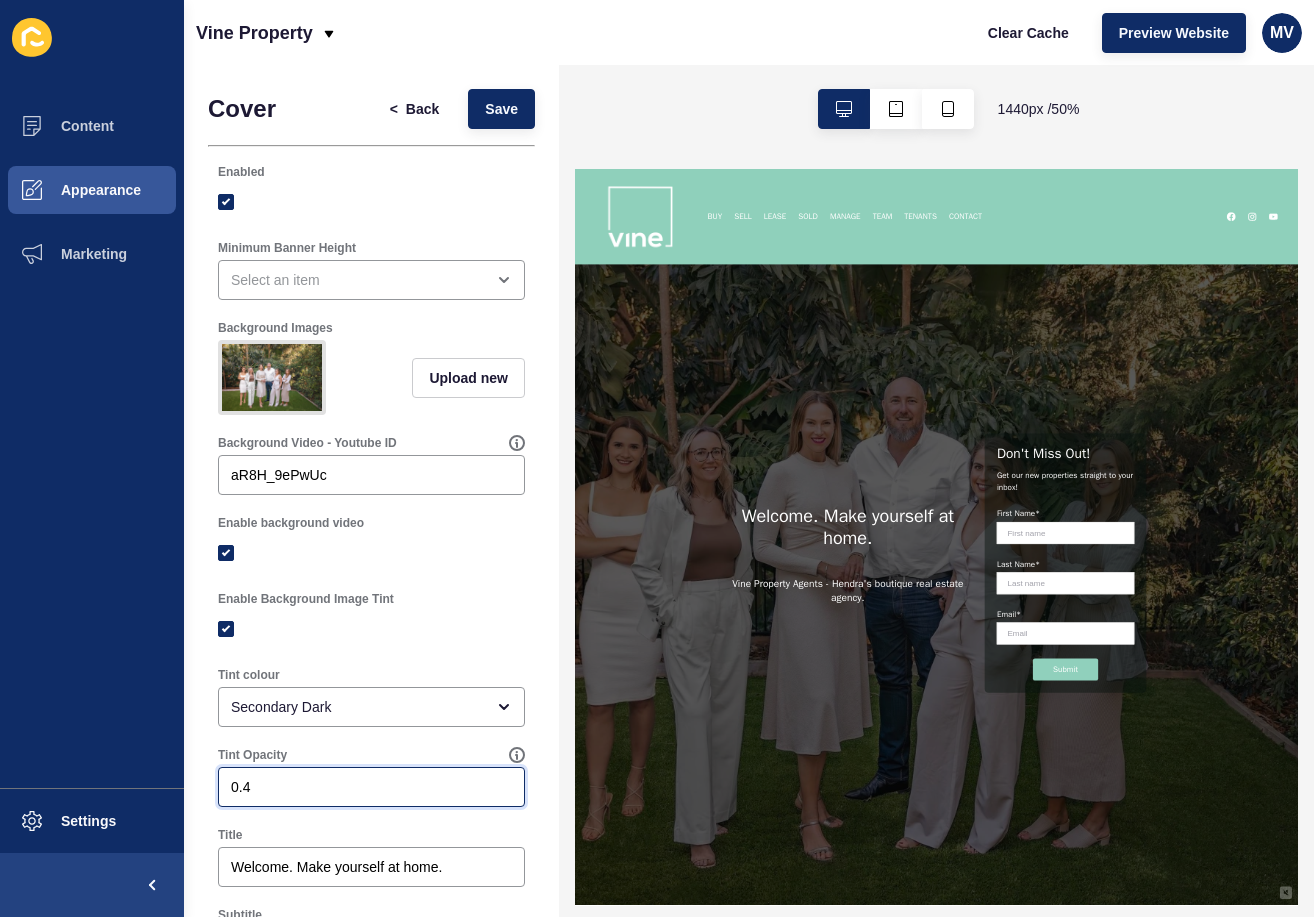 click on "0.4" at bounding box center (371, 787) 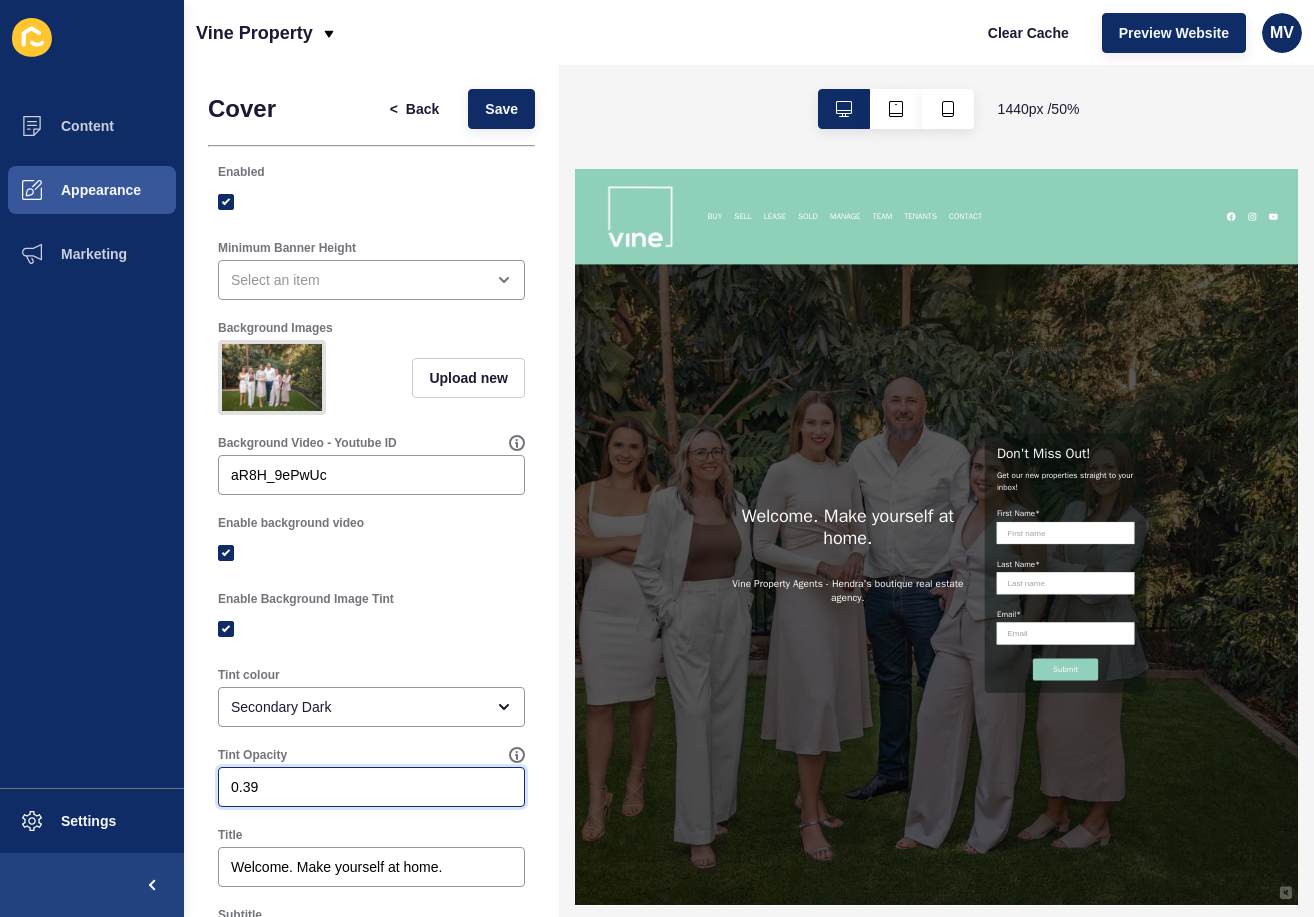 click on "0.39" at bounding box center [371, 787] 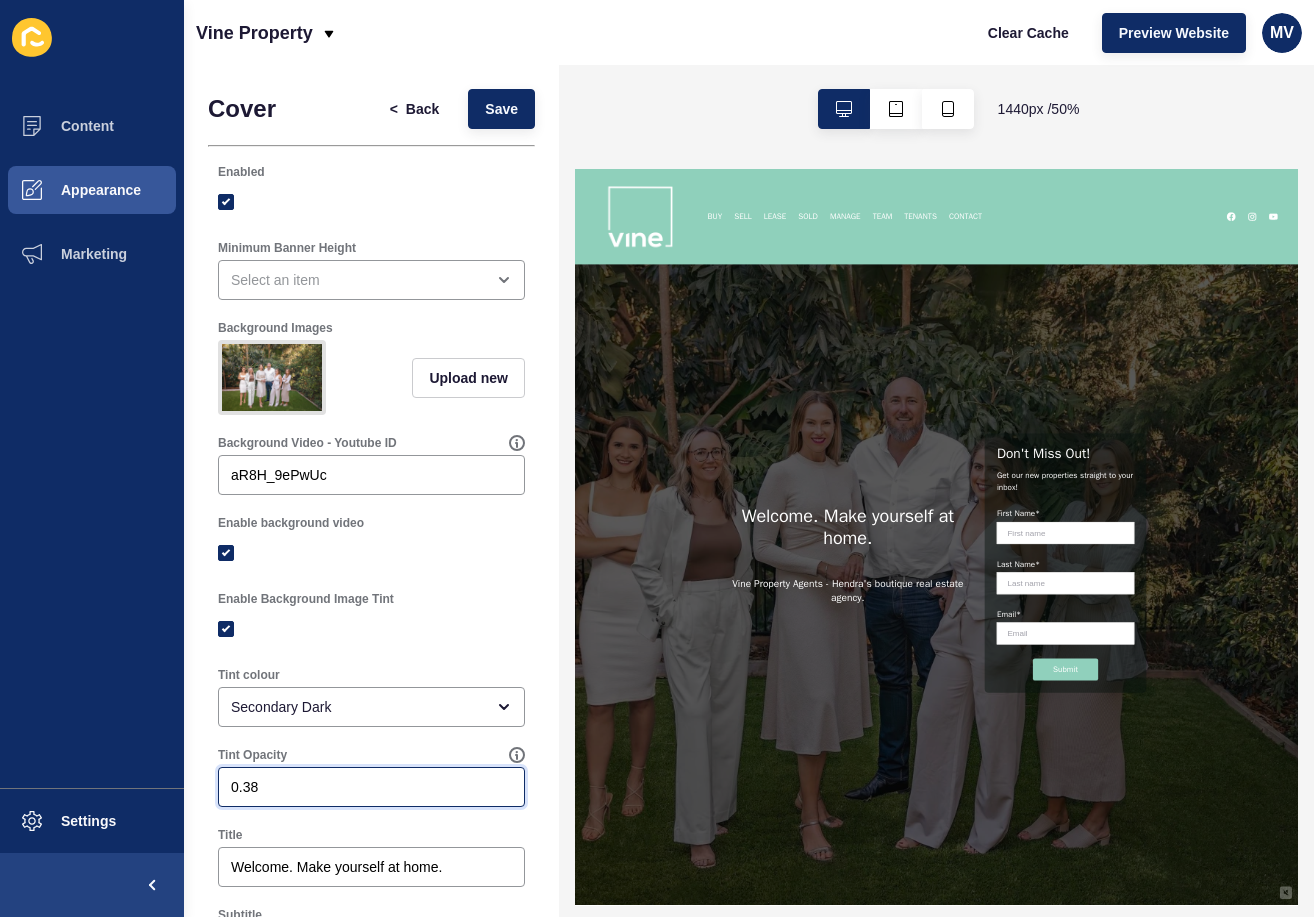 click on "0.38" at bounding box center [371, 787] 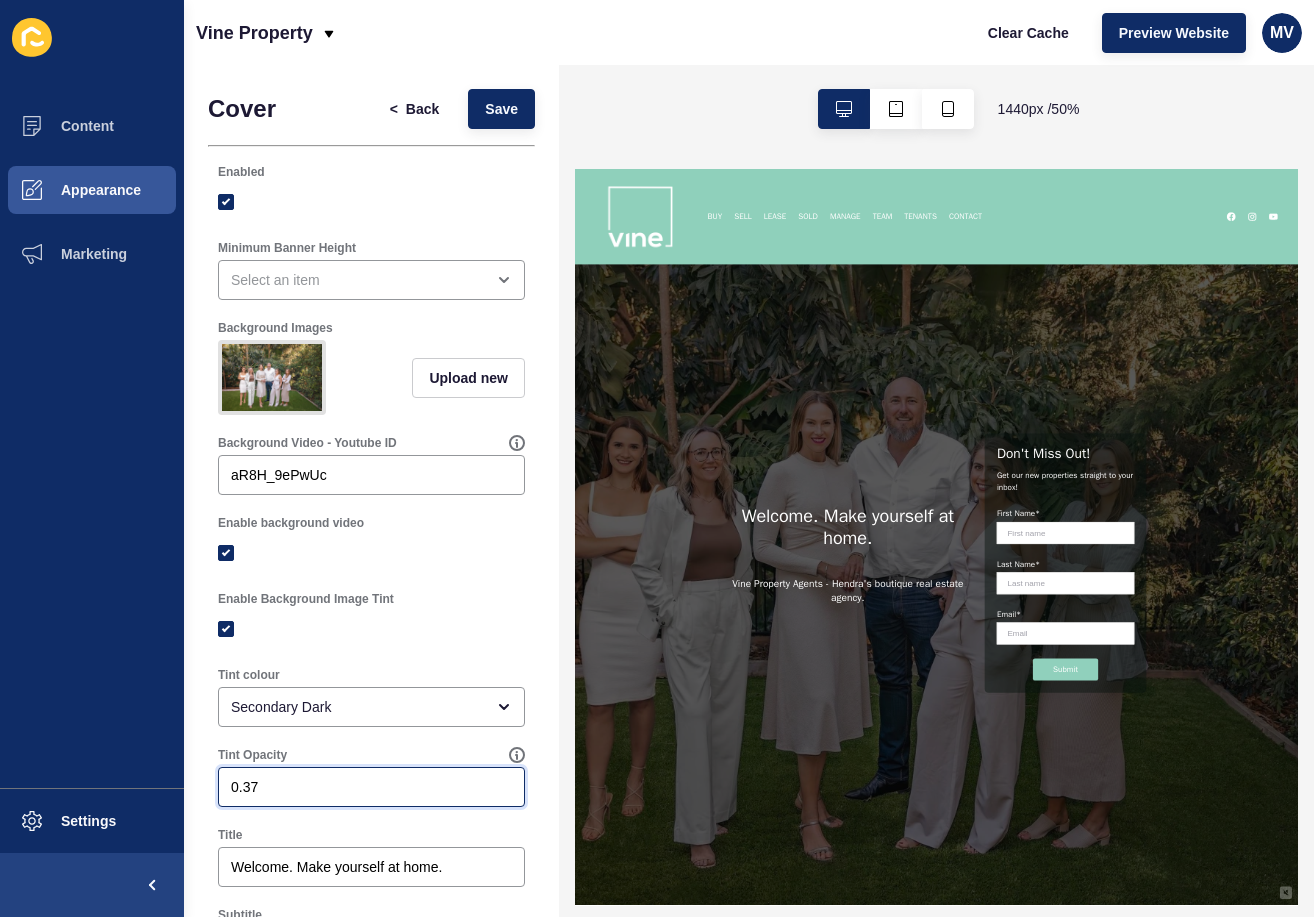 click on "0.37" at bounding box center [371, 787] 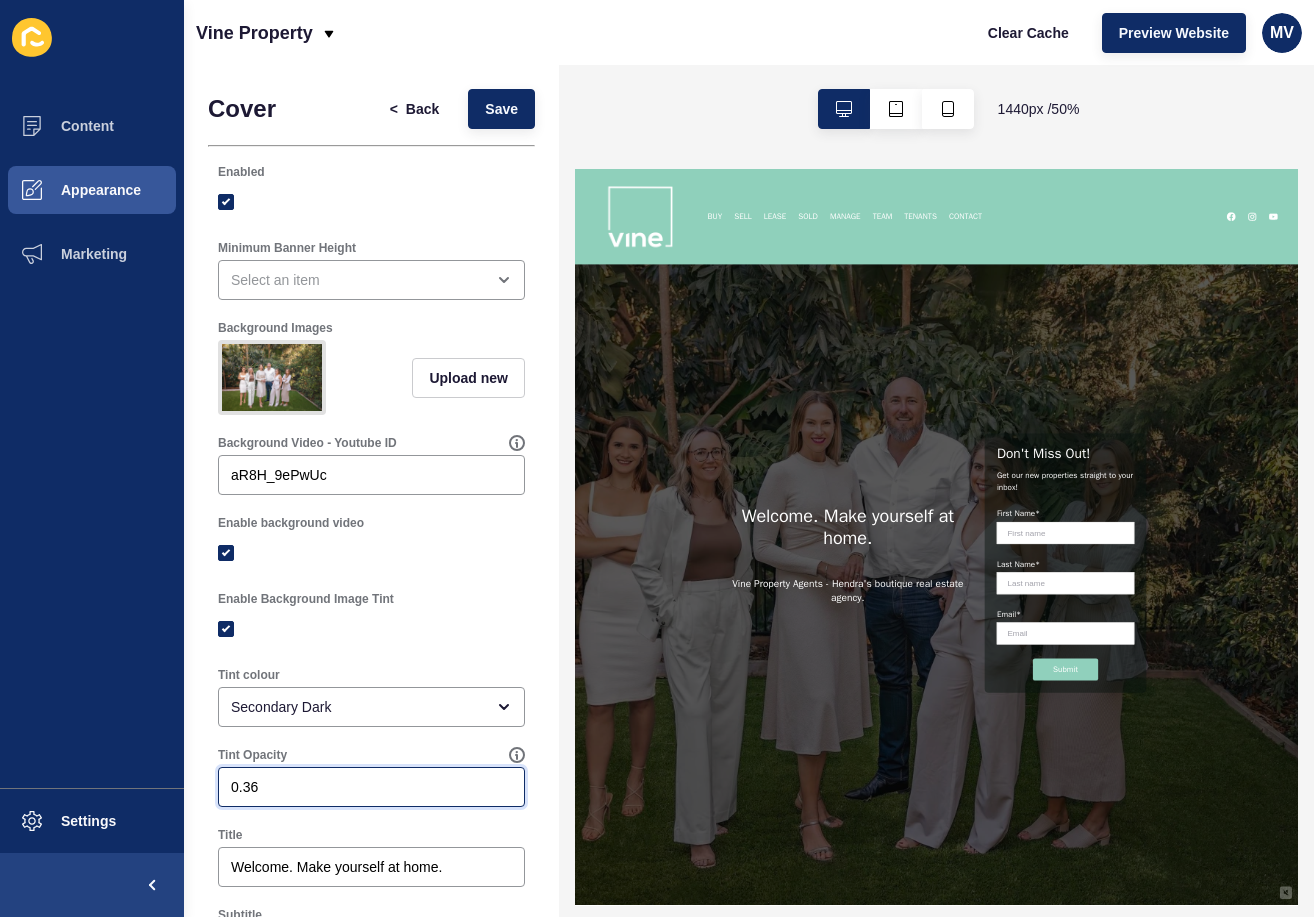 click on "0.36" at bounding box center (371, 787) 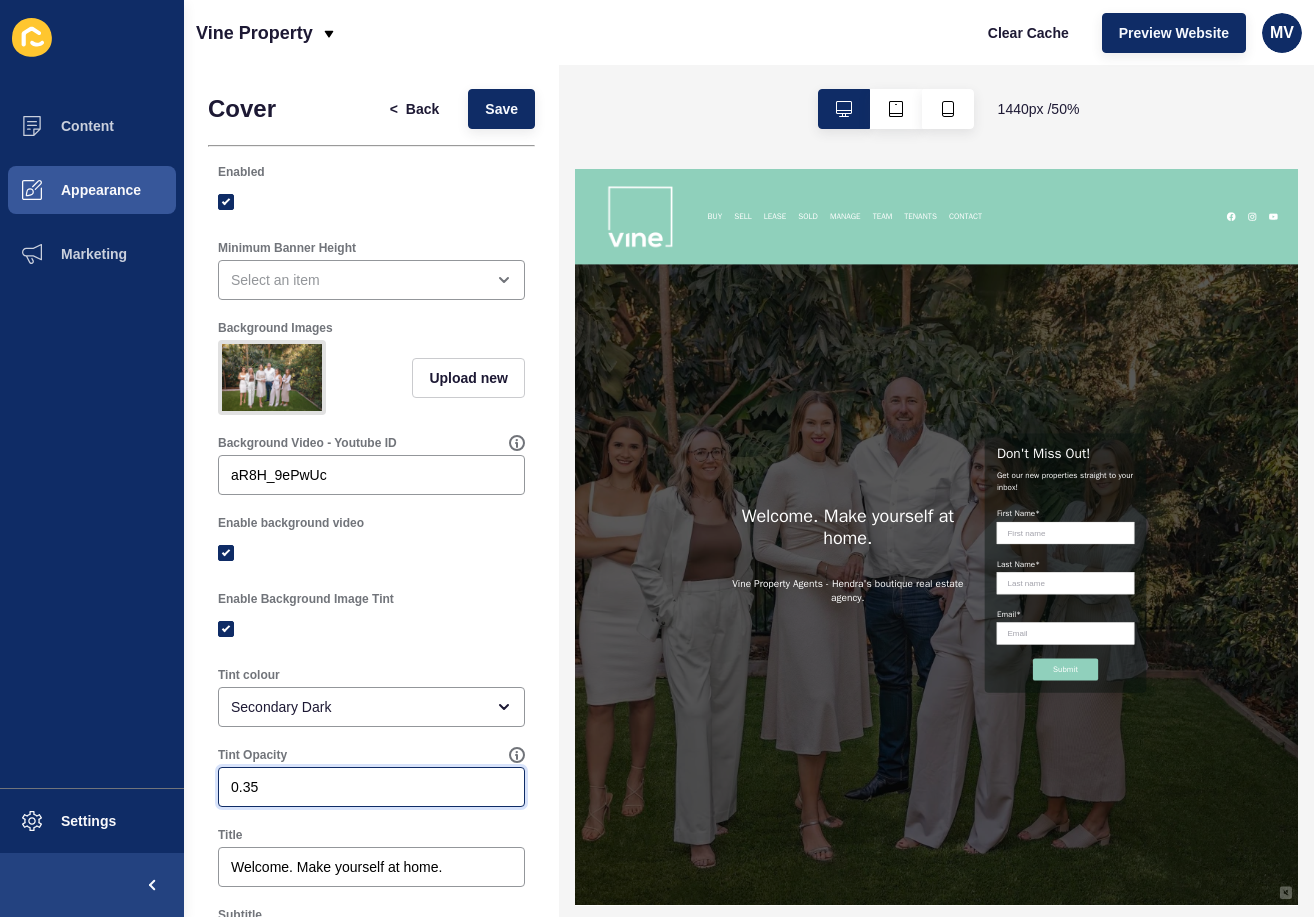 click on "0.35" at bounding box center [371, 787] 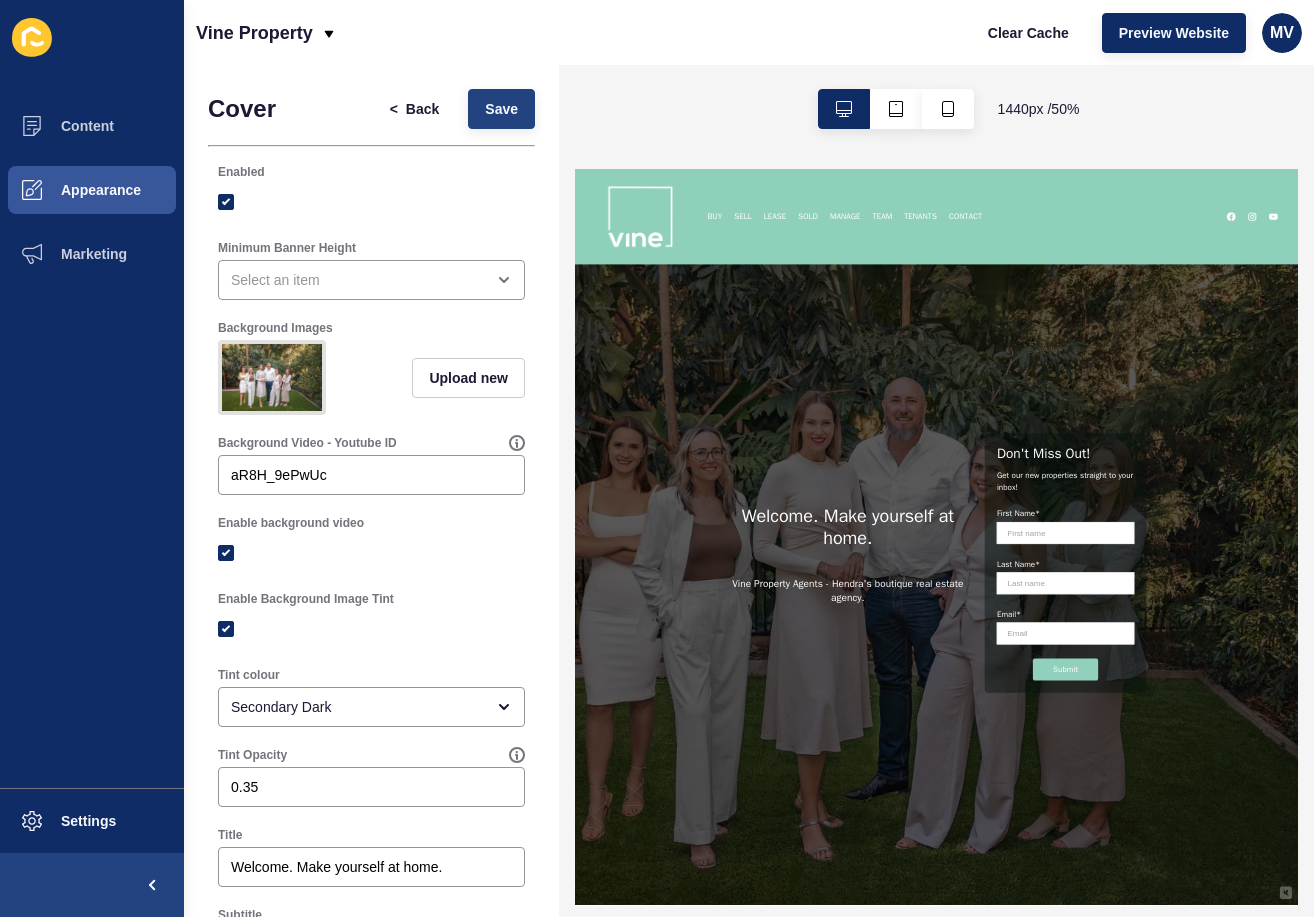 click on "Save" at bounding box center [501, 109] 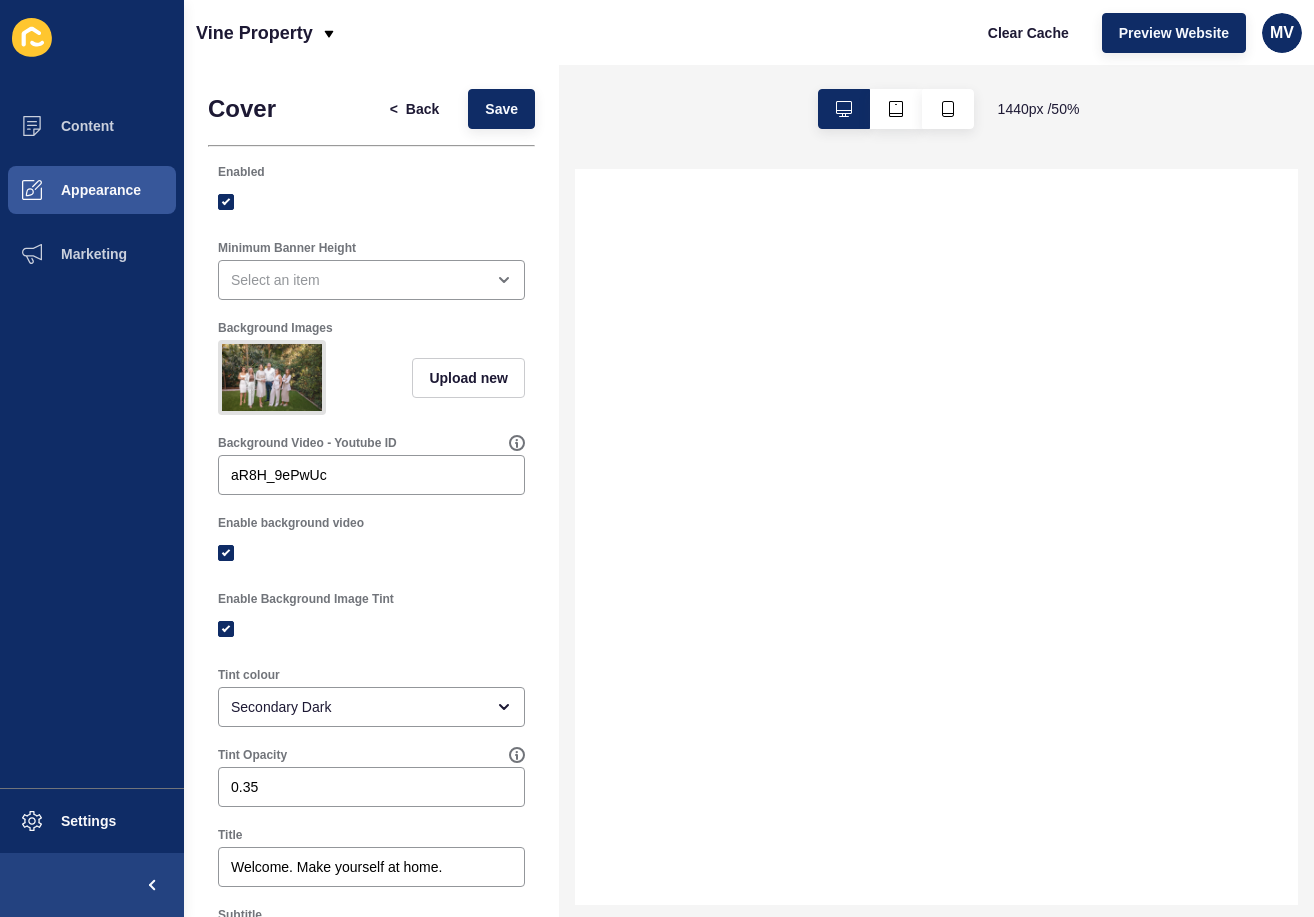 scroll, scrollTop: 0, scrollLeft: 0, axis: both 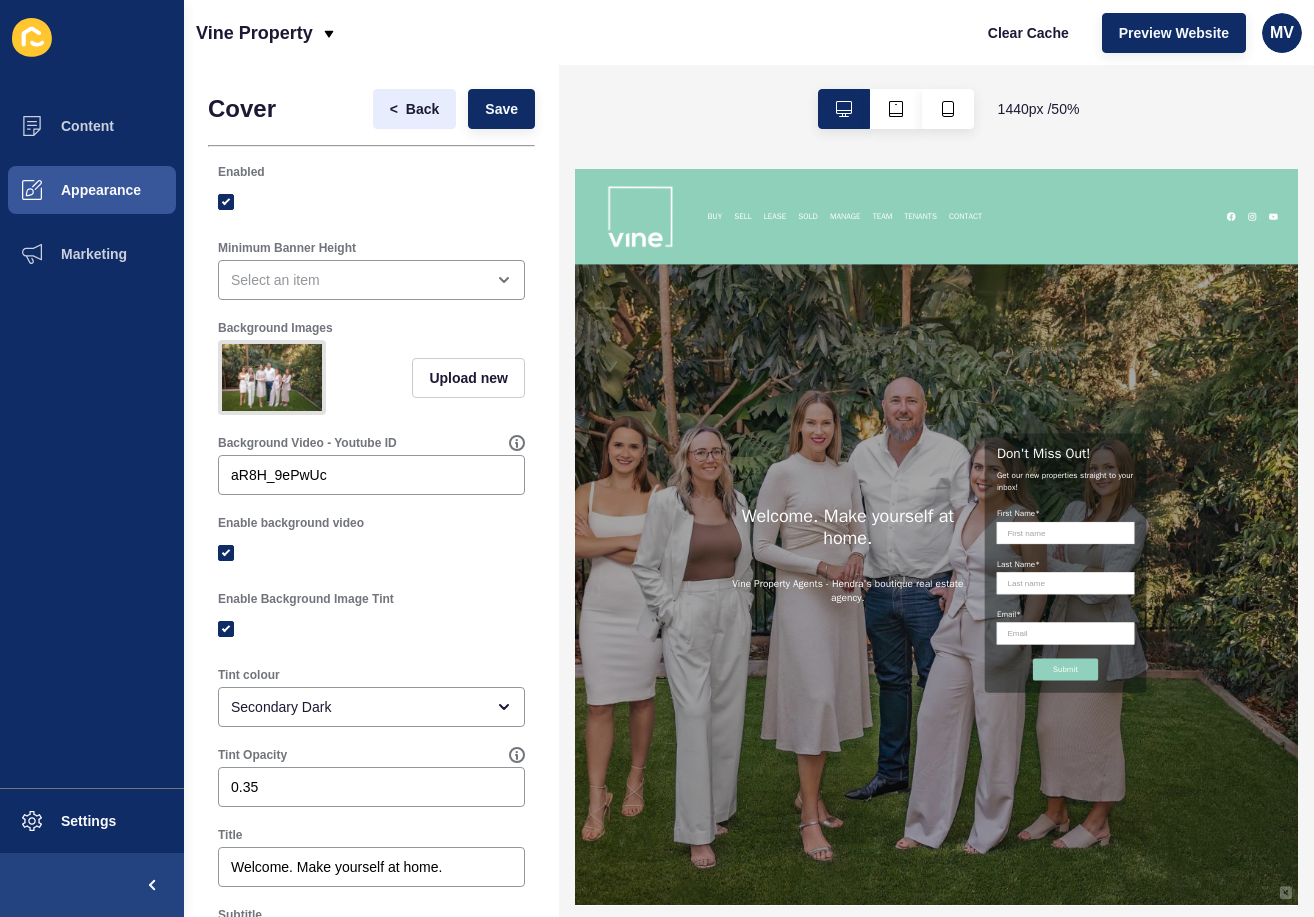 click on "Back" at bounding box center [422, 109] 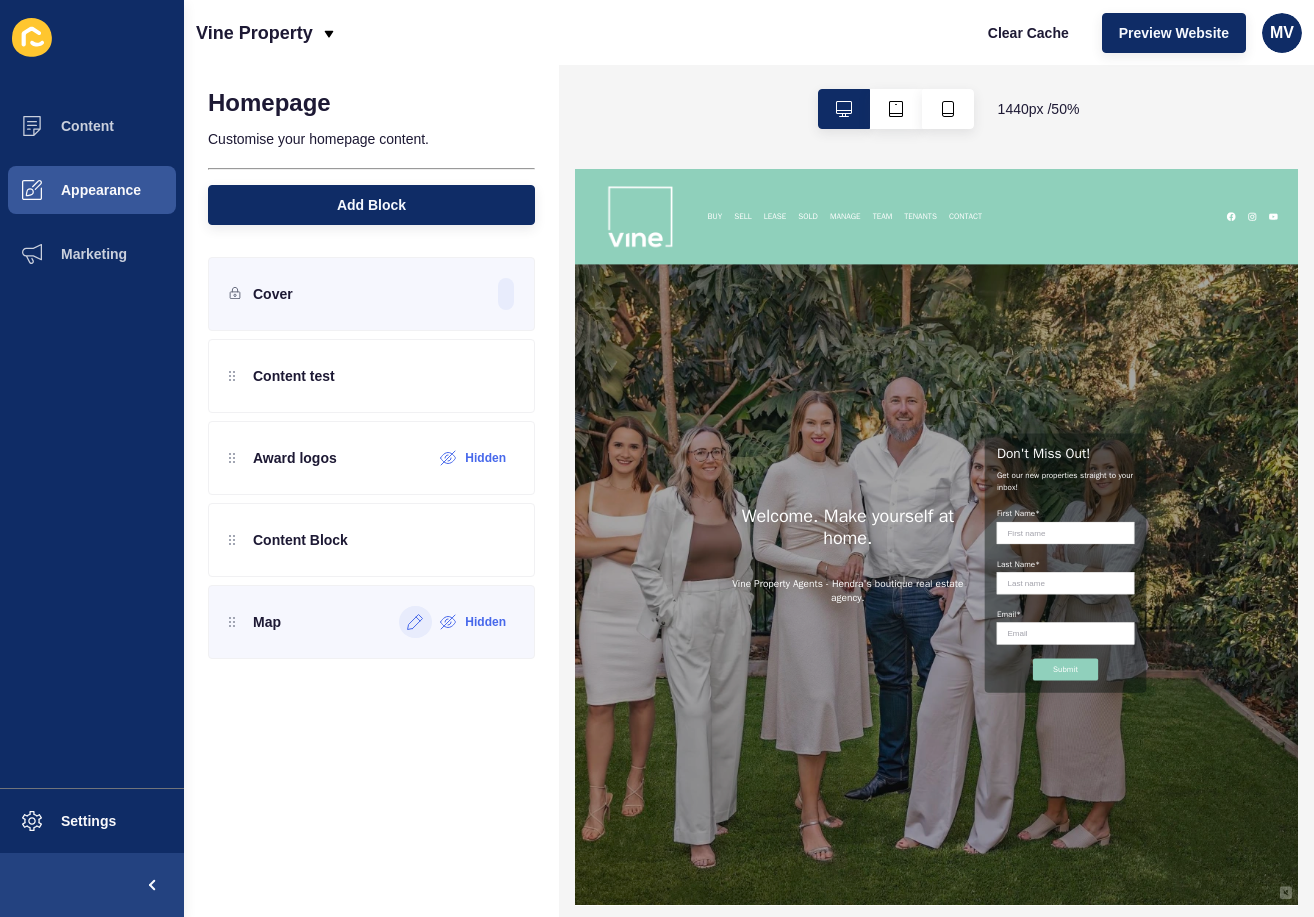click at bounding box center [415, 622] 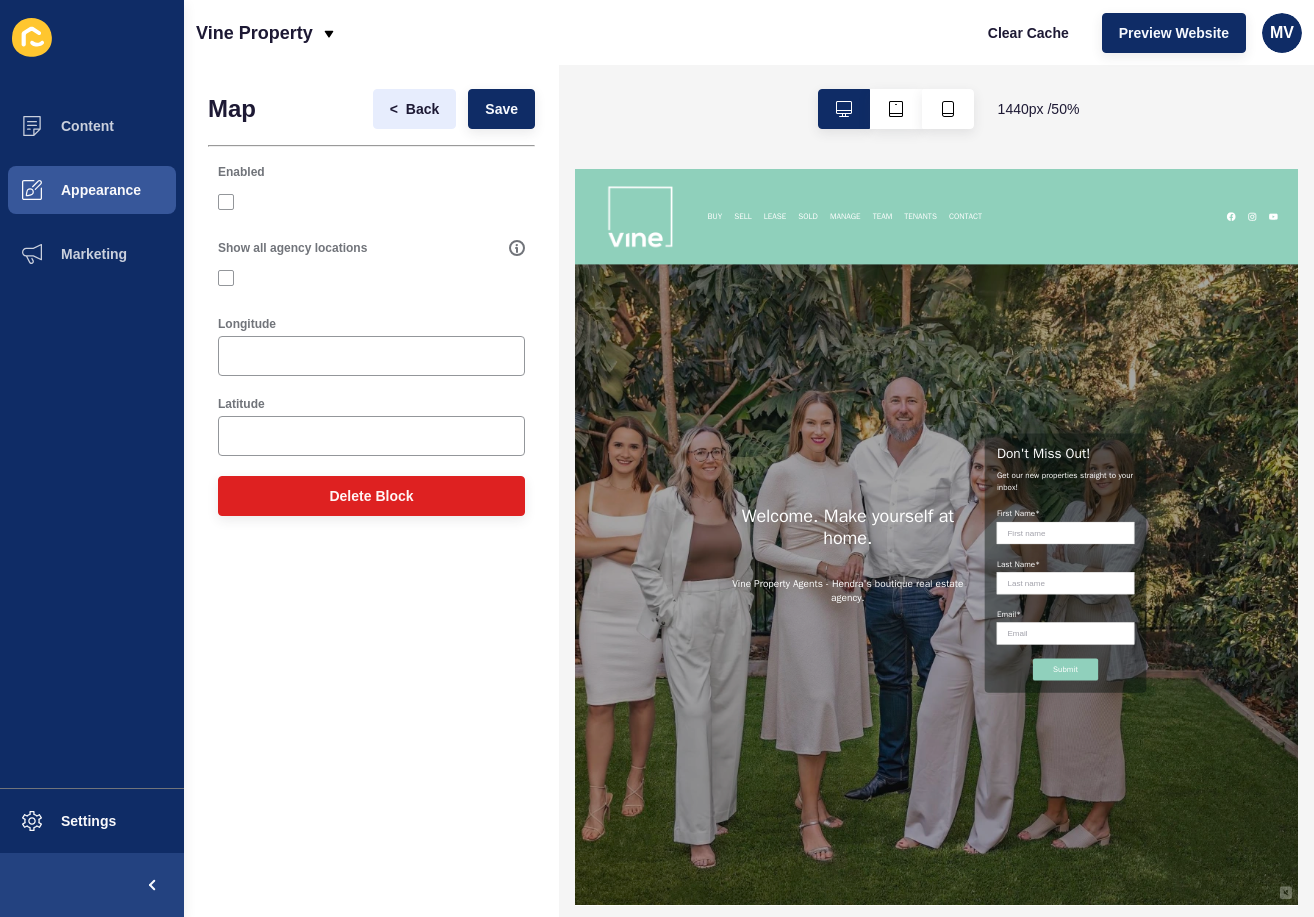 click on "Back" at bounding box center [422, 109] 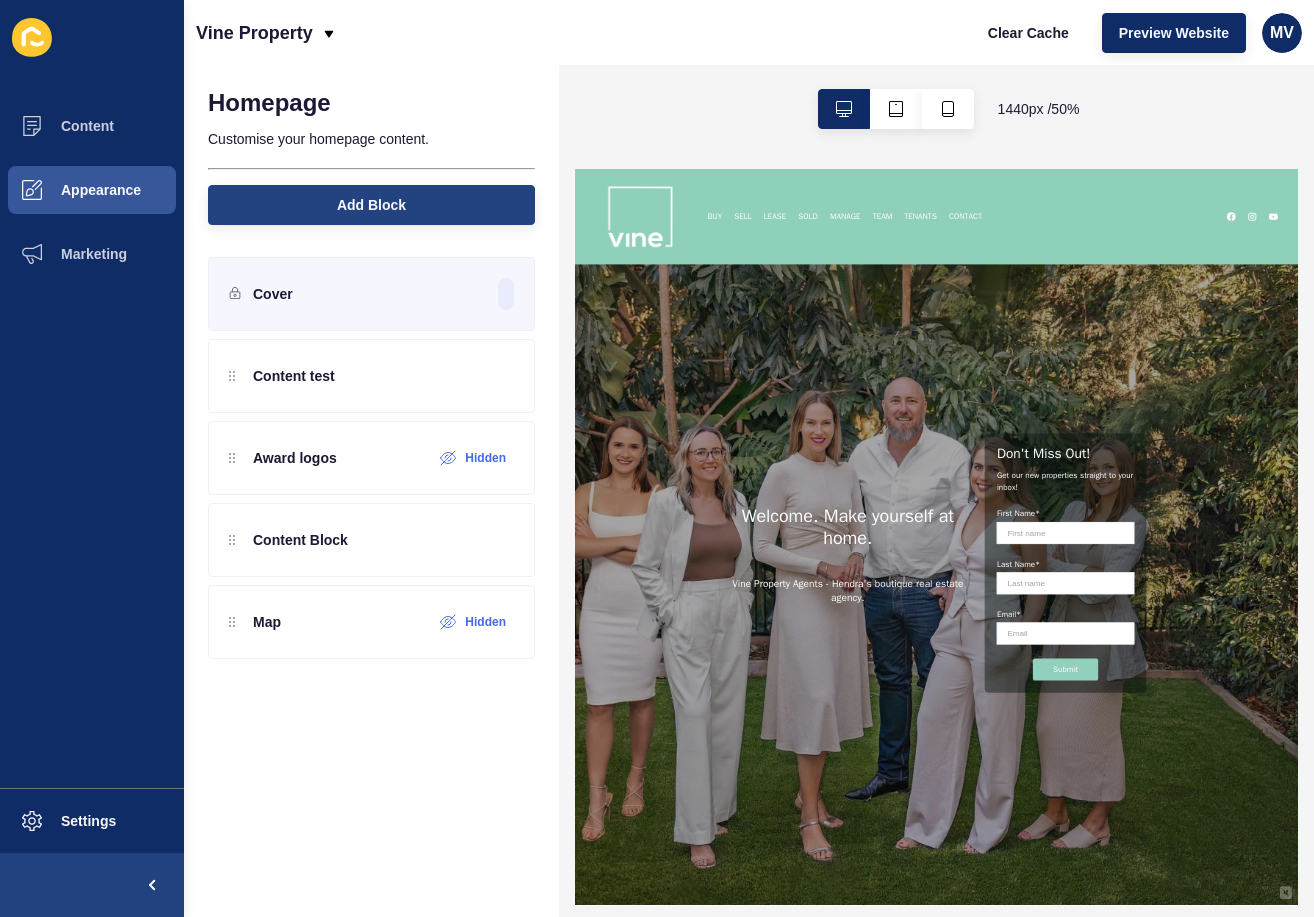 click on "Add Block" at bounding box center (371, 205) 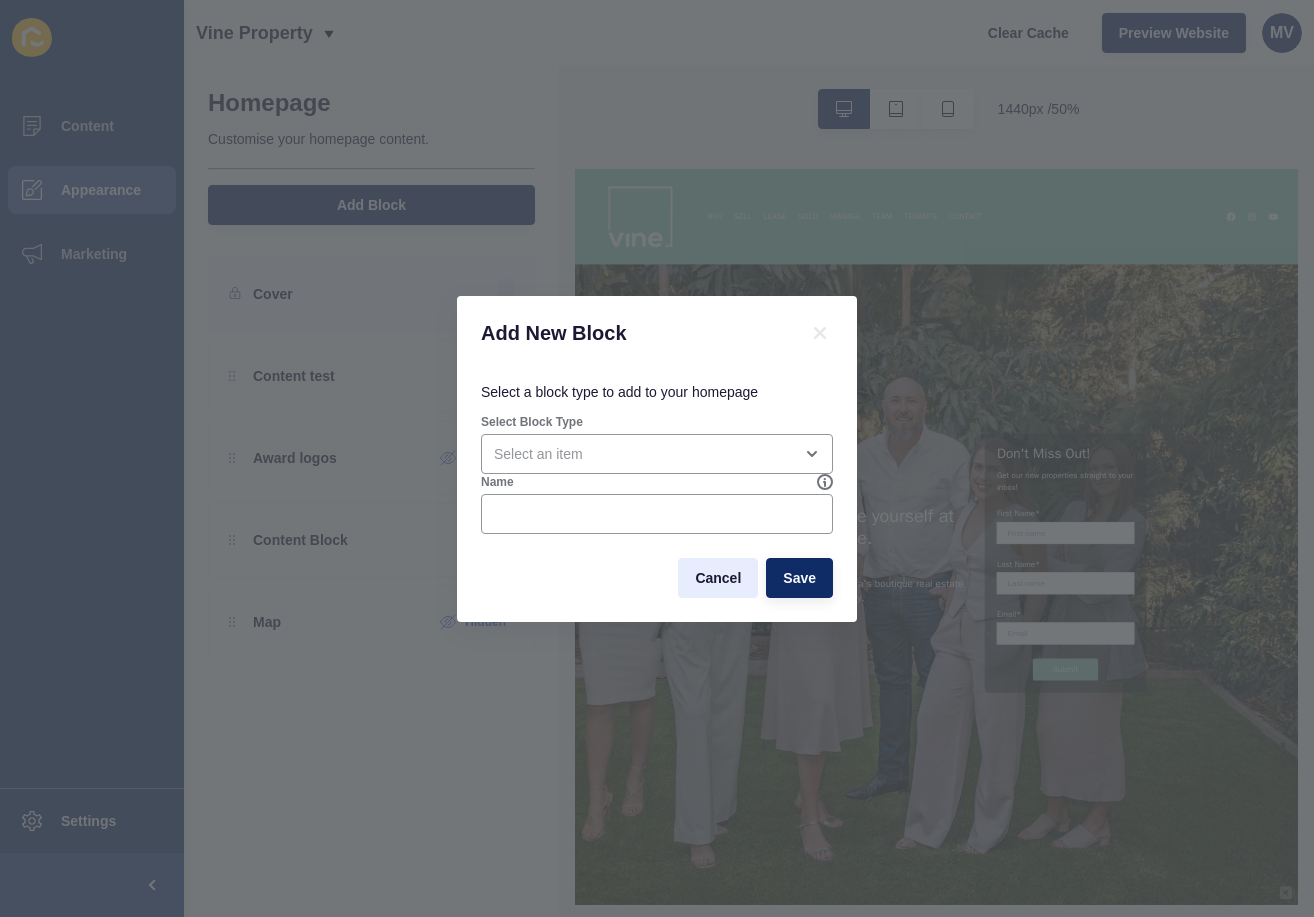 click on "Cancel" at bounding box center (718, 578) 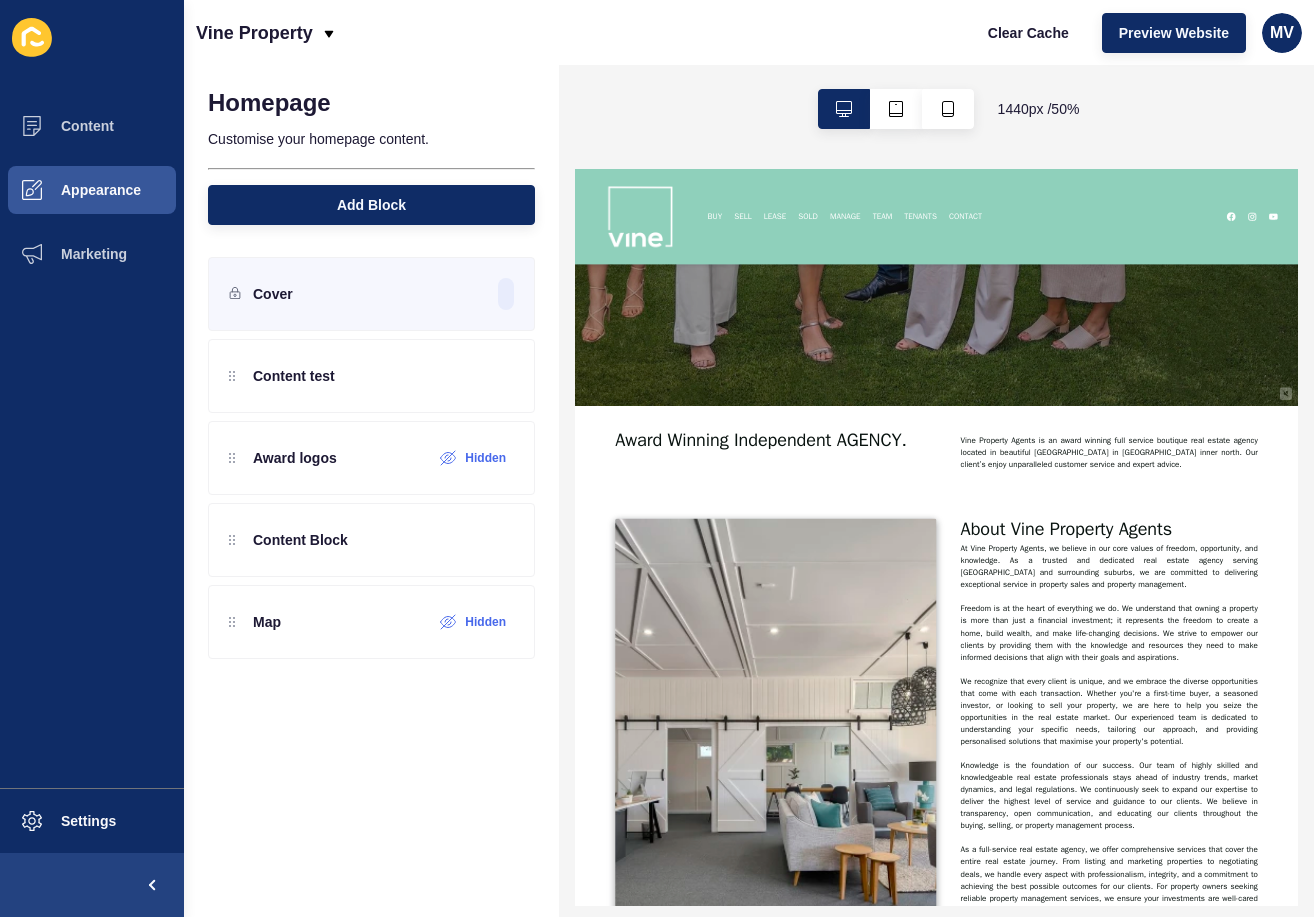 scroll, scrollTop: 1016, scrollLeft: 0, axis: vertical 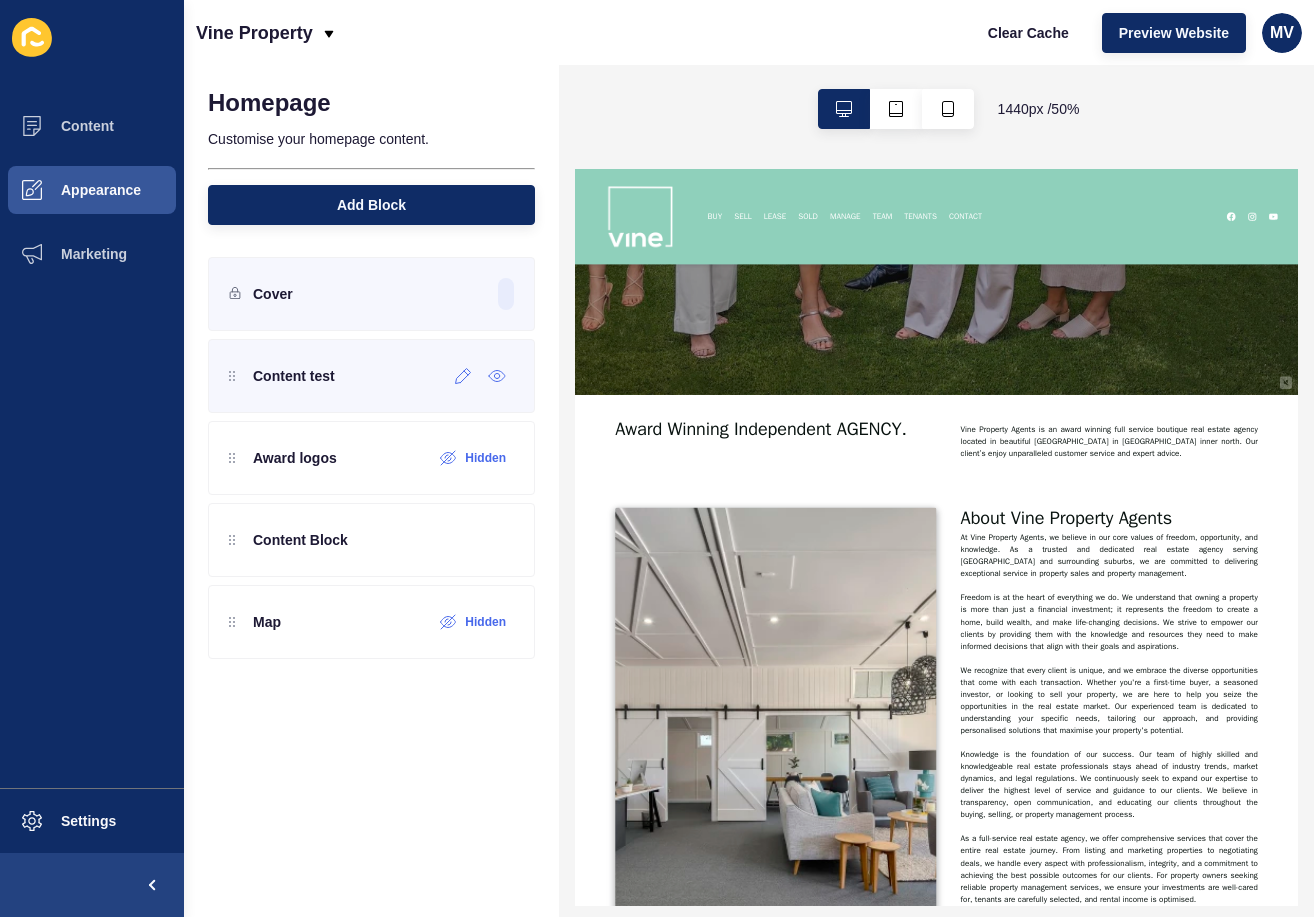 click on "Content test" at bounding box center [371, 376] 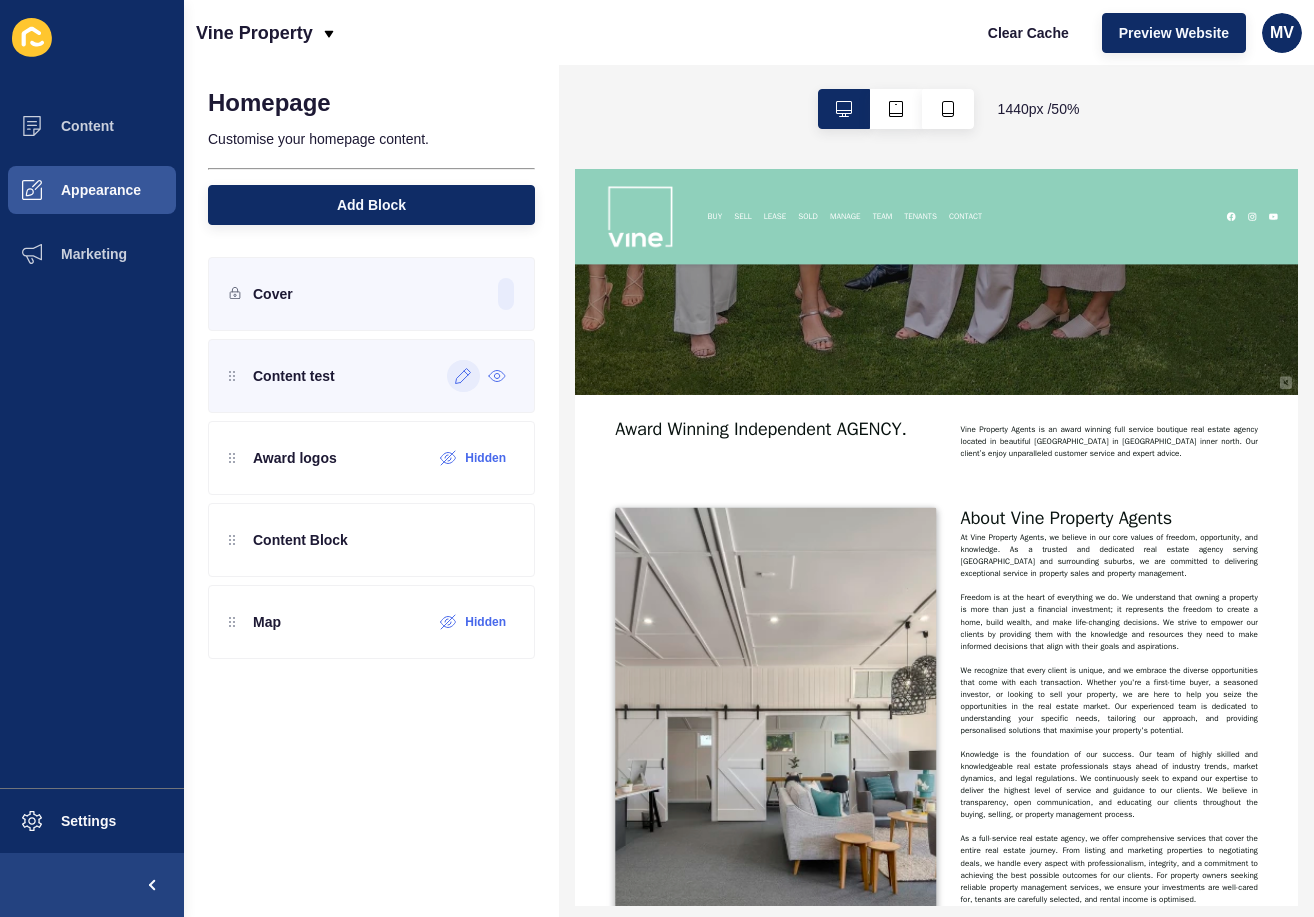 click 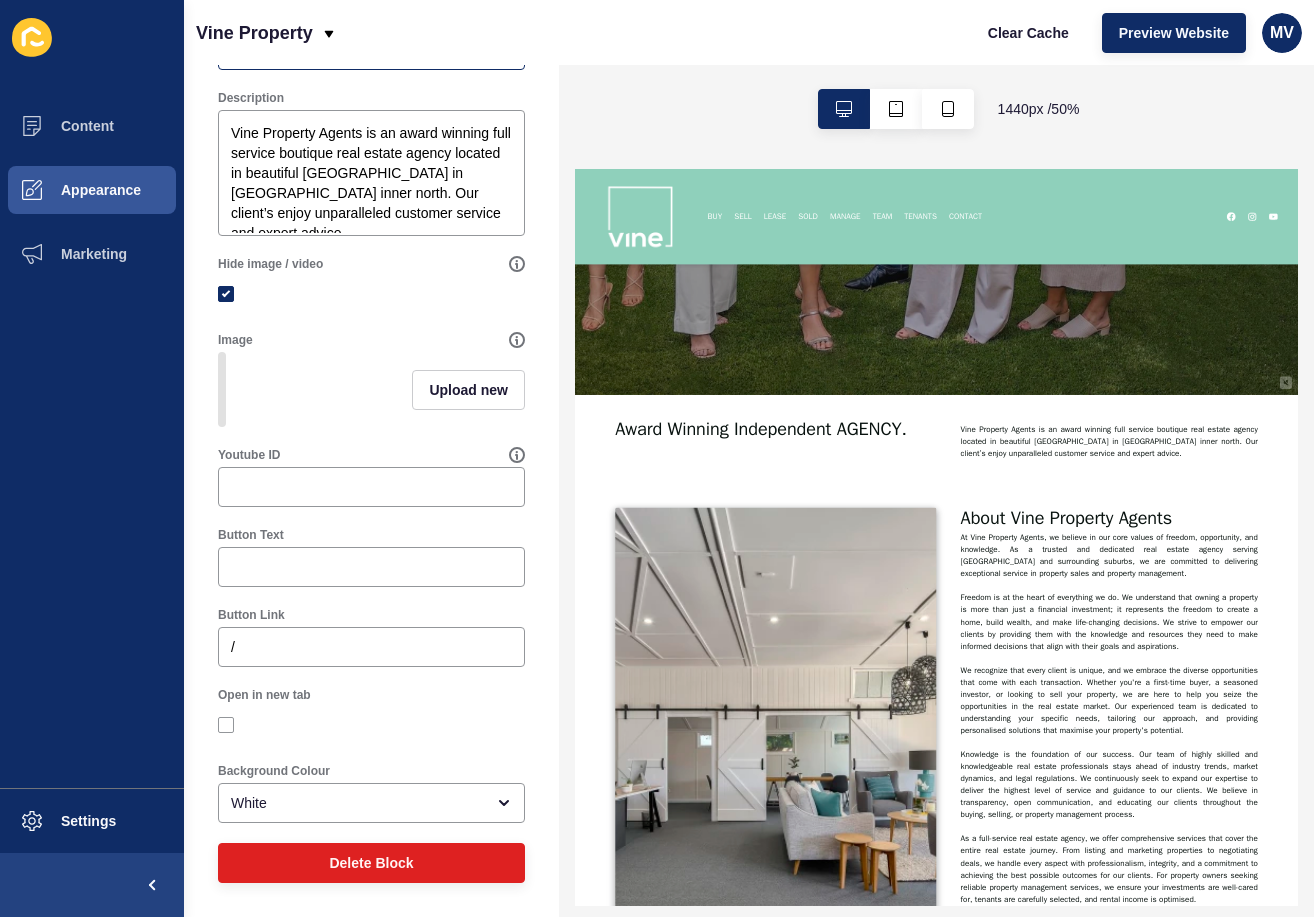 scroll, scrollTop: 470, scrollLeft: 0, axis: vertical 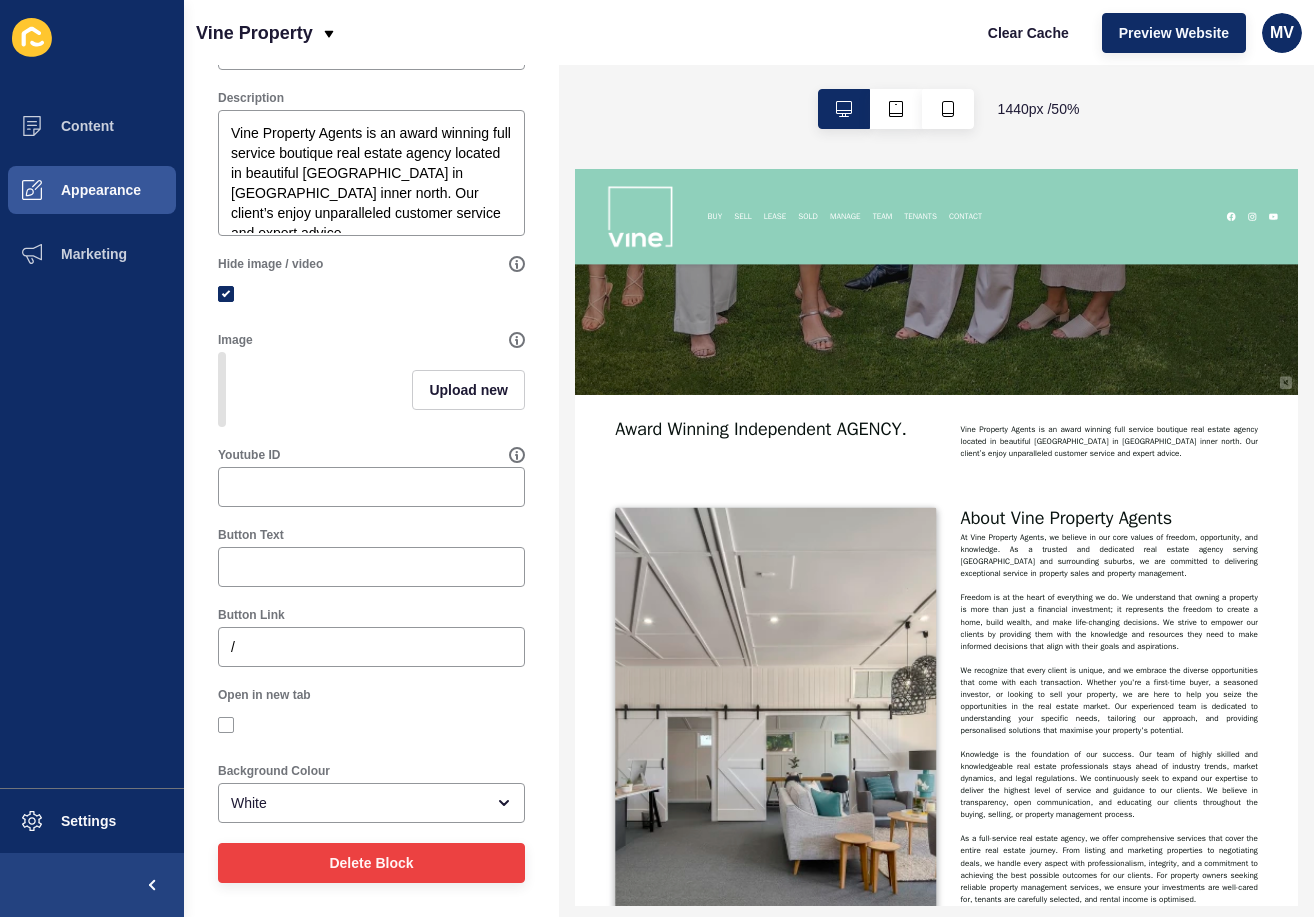 click on "Delete Block" at bounding box center (371, 863) 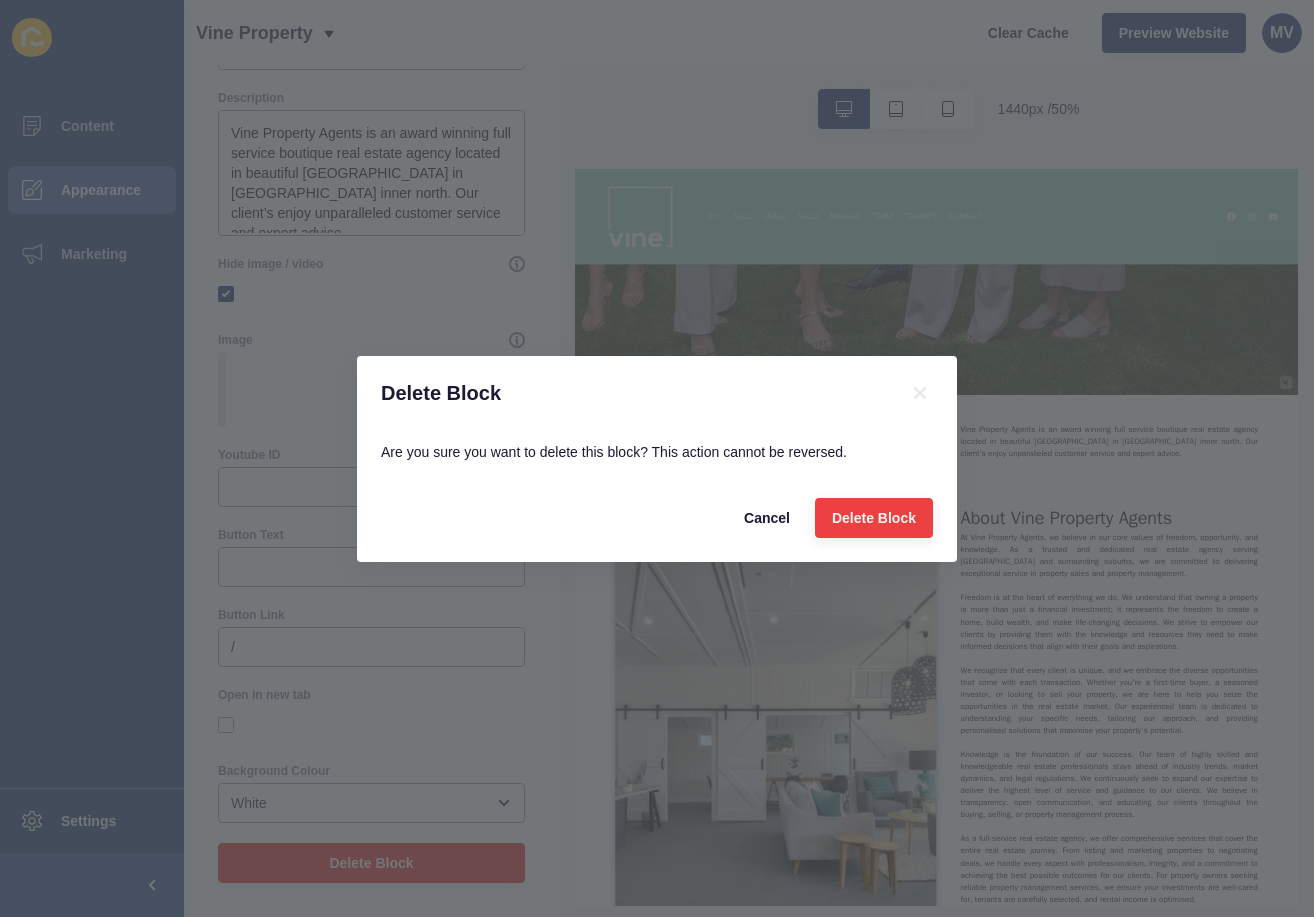 click on "Delete Block" at bounding box center [874, 518] 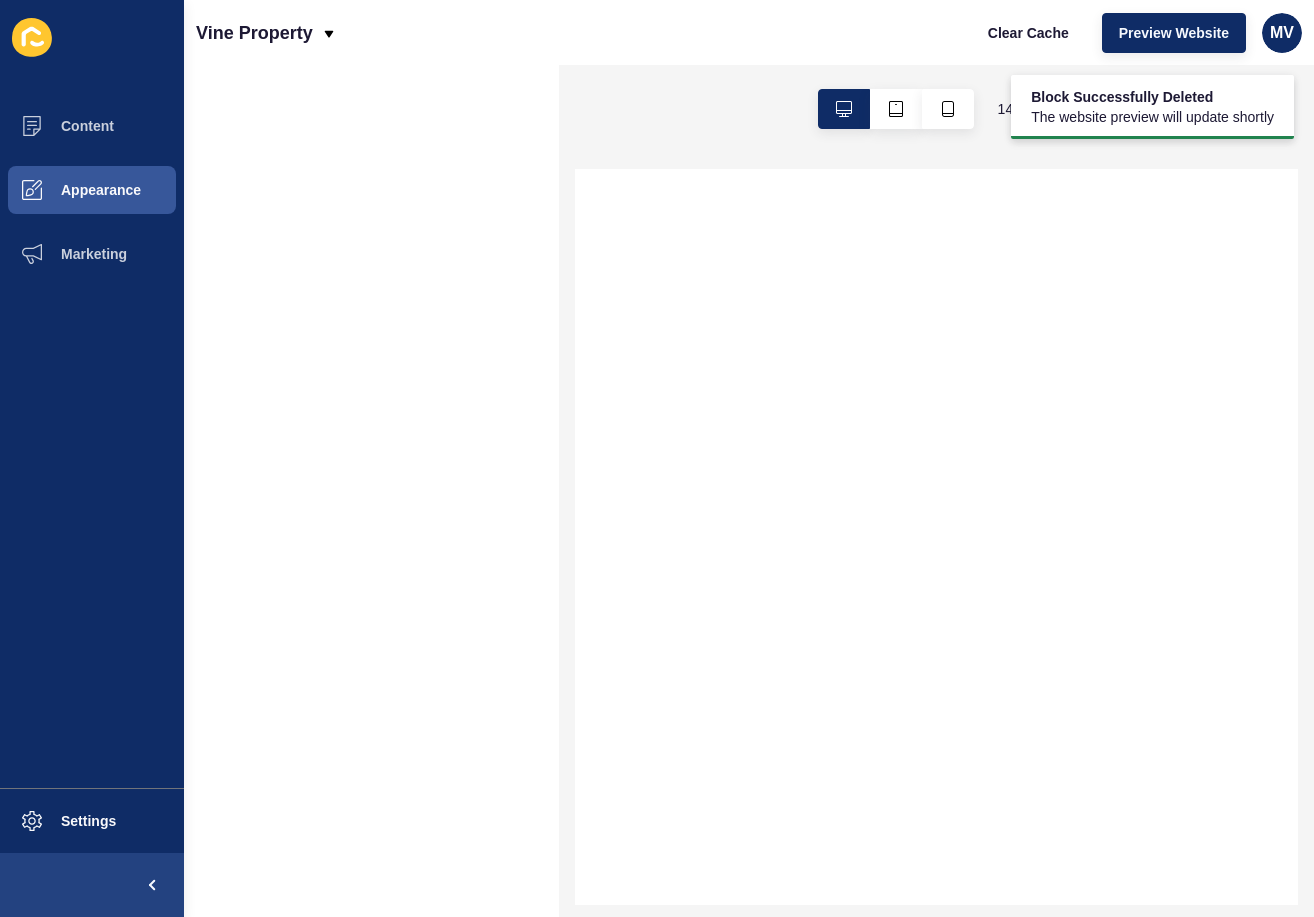 scroll, scrollTop: 0, scrollLeft: 0, axis: both 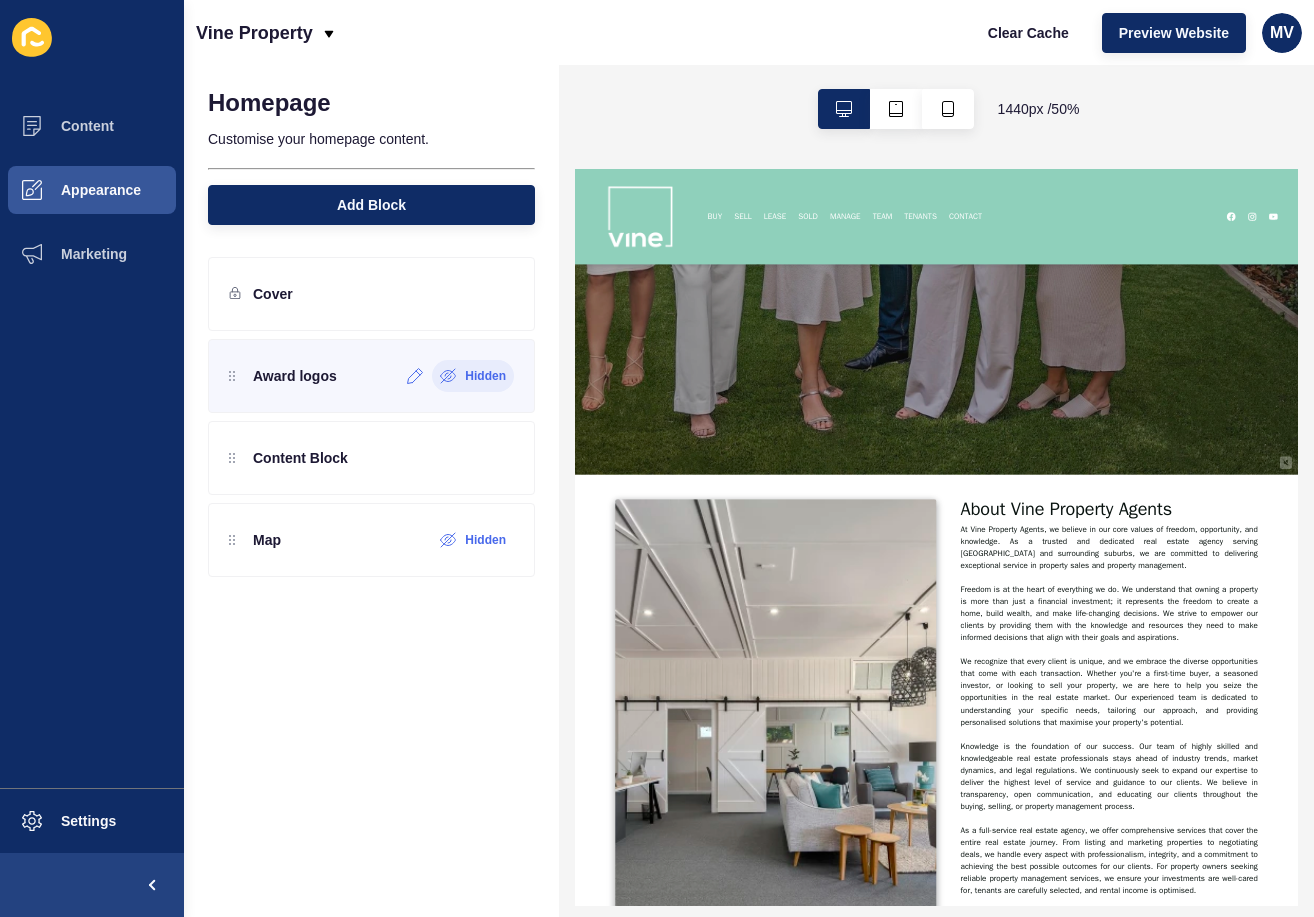 click 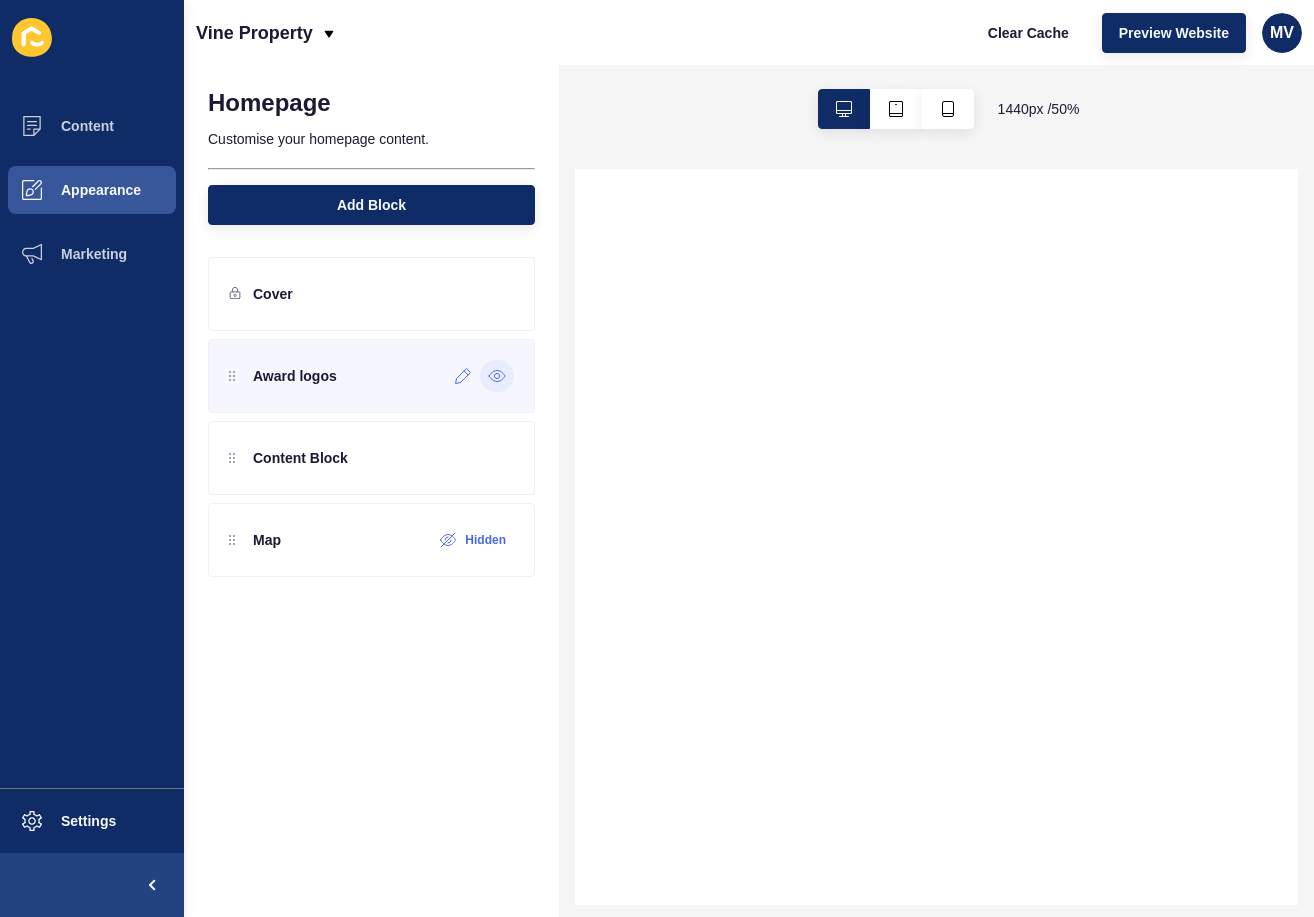 scroll, scrollTop: 0, scrollLeft: 0, axis: both 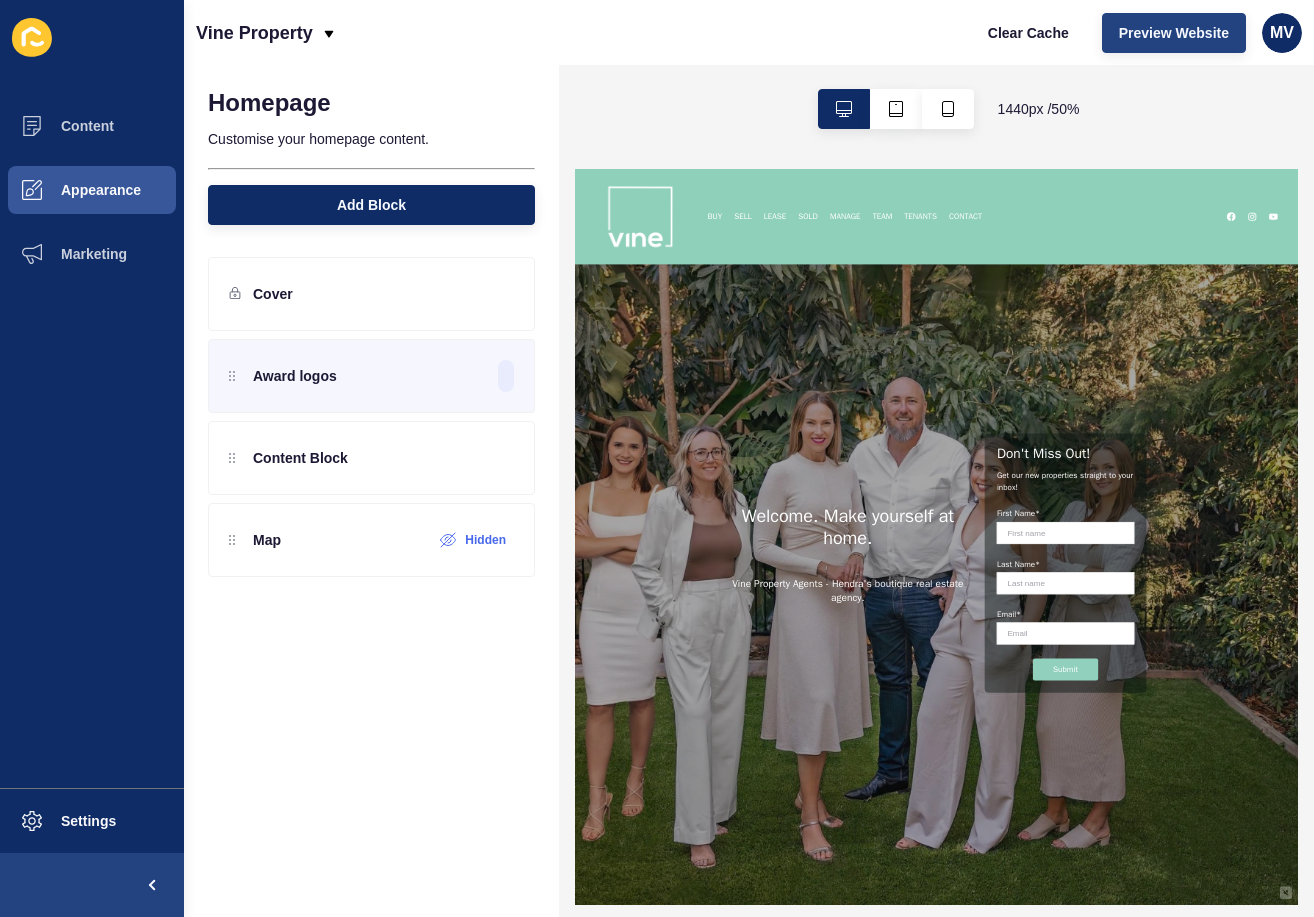 click on "Preview Website" at bounding box center (1174, 33) 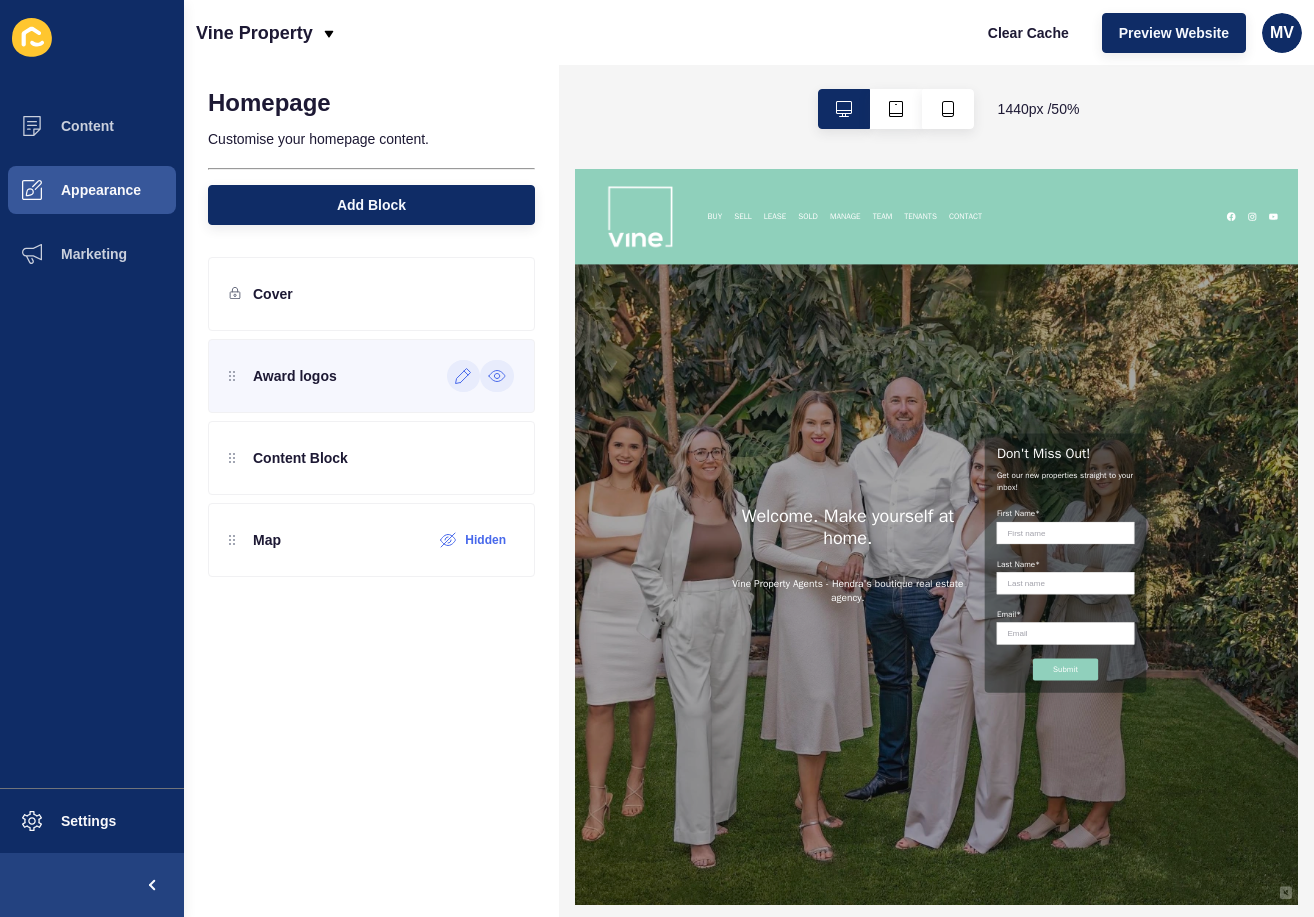 click at bounding box center [463, 376] 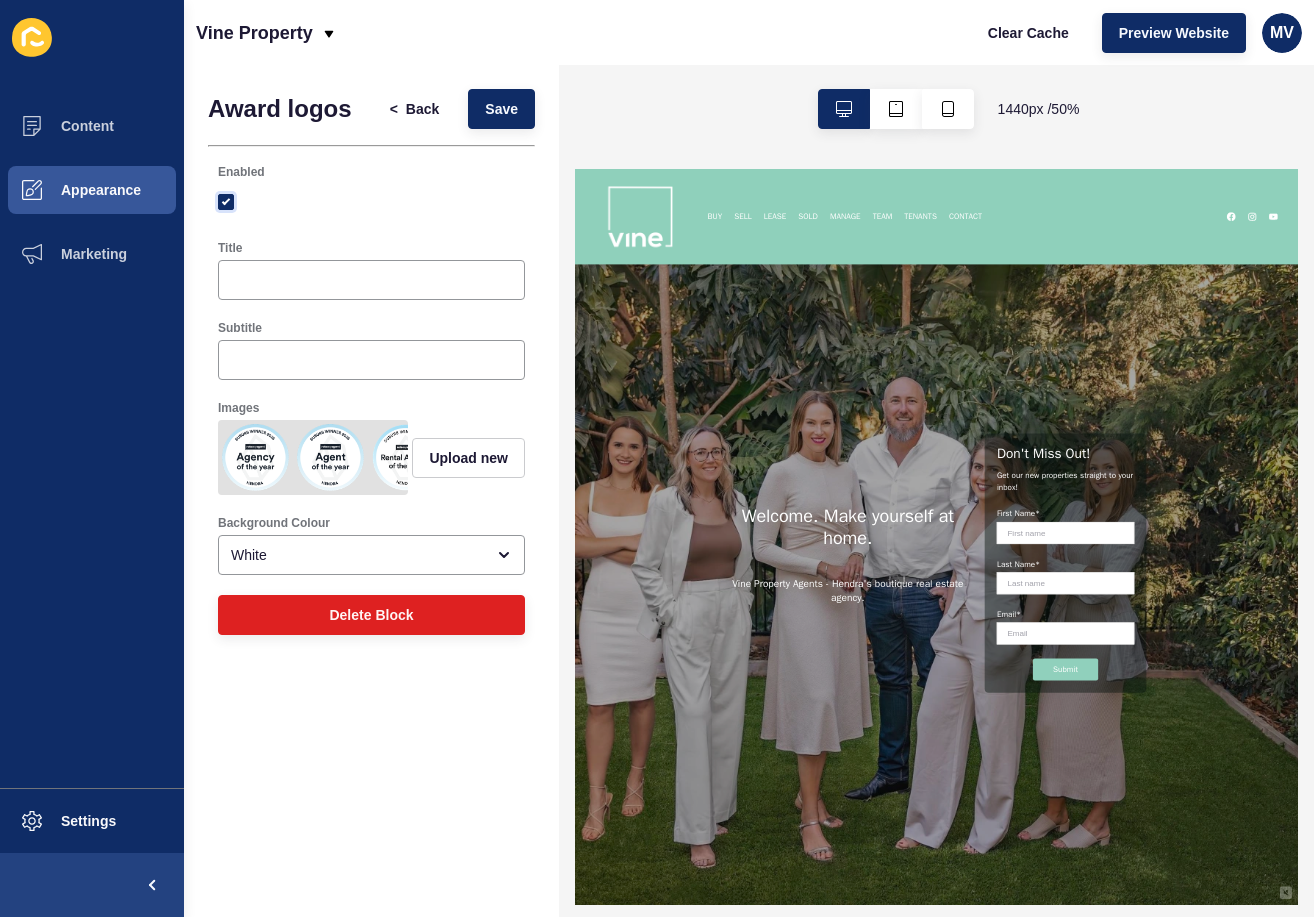 click at bounding box center [226, 202] 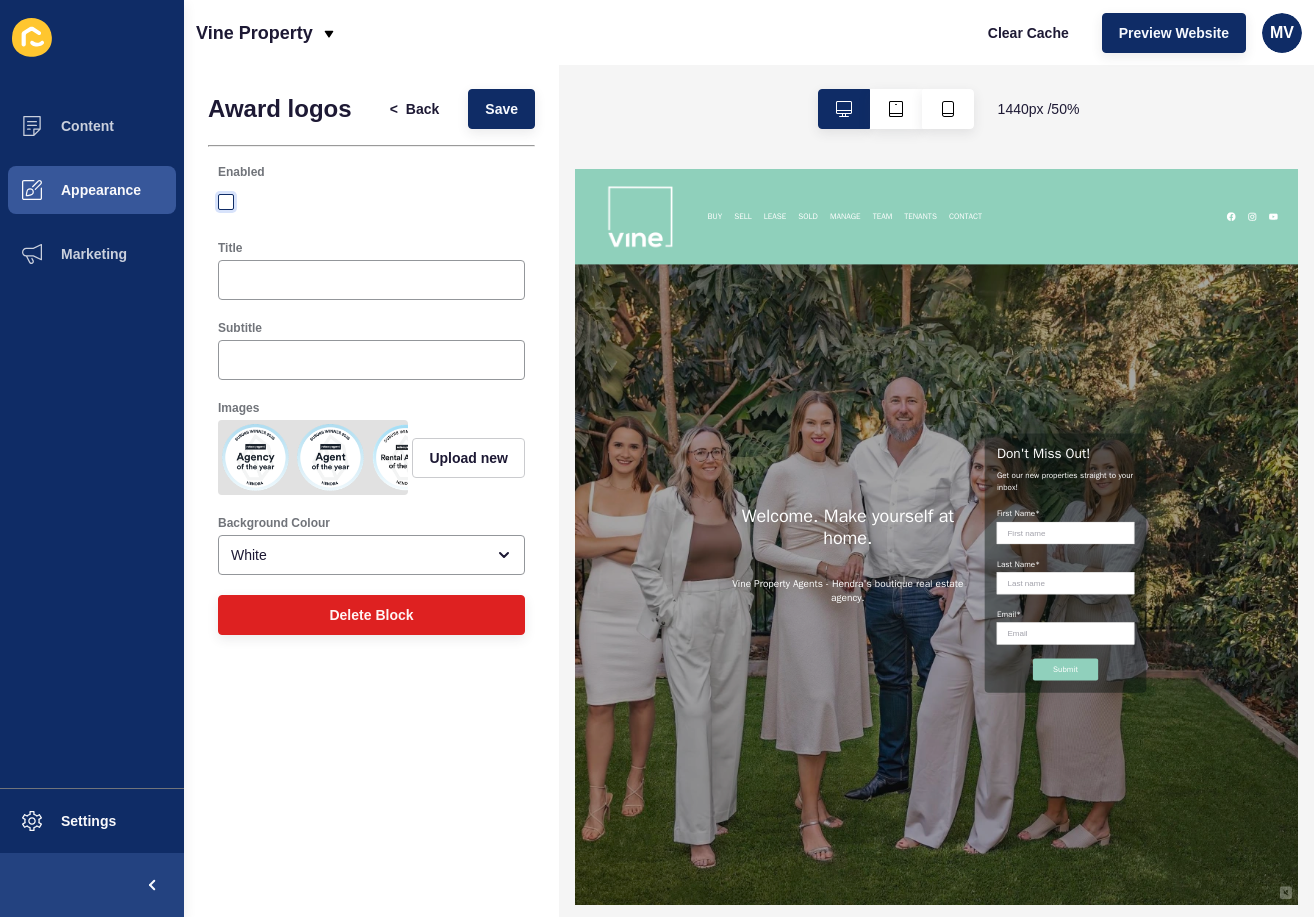 checkbox on "false" 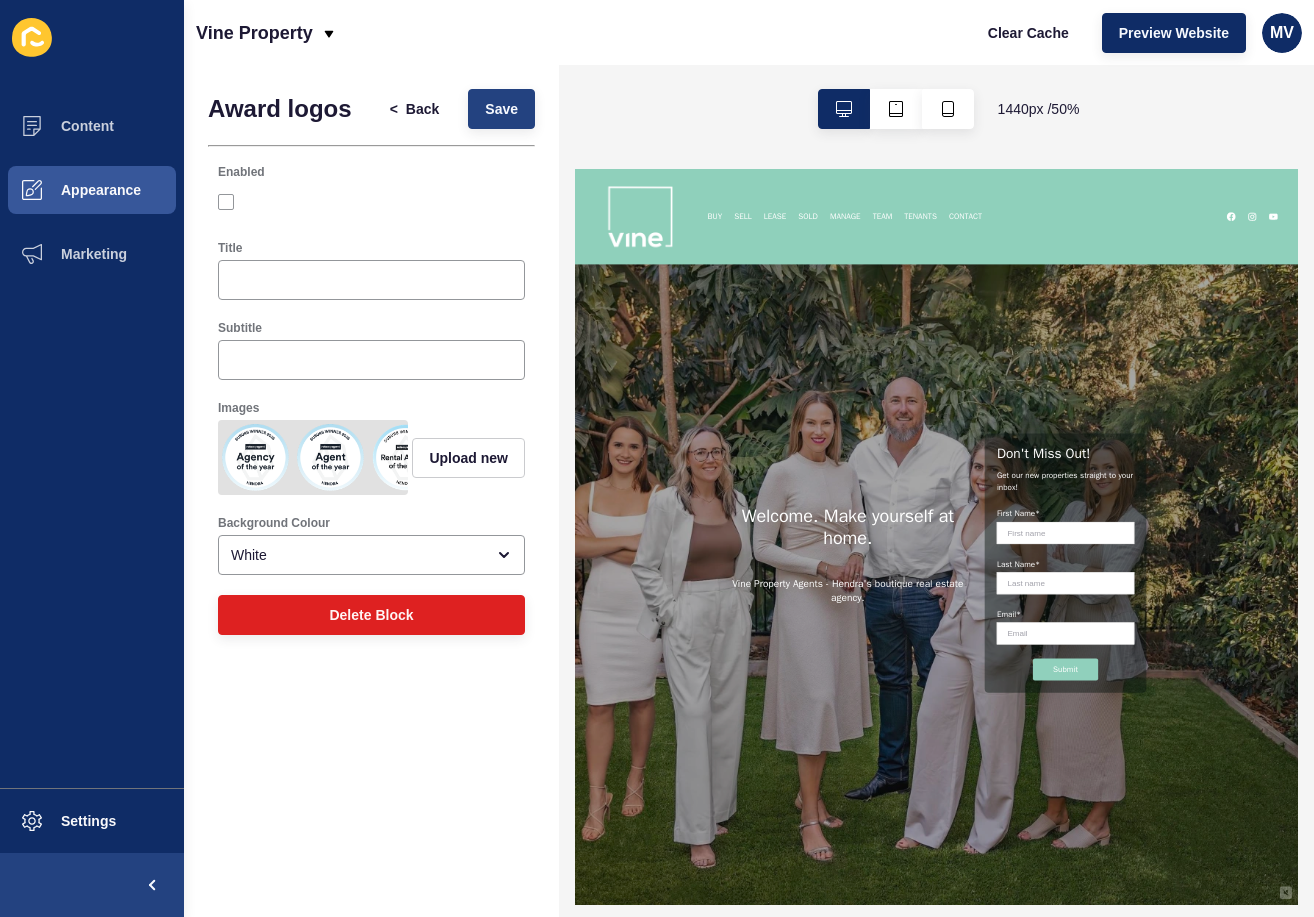 click on "Save" at bounding box center (501, 109) 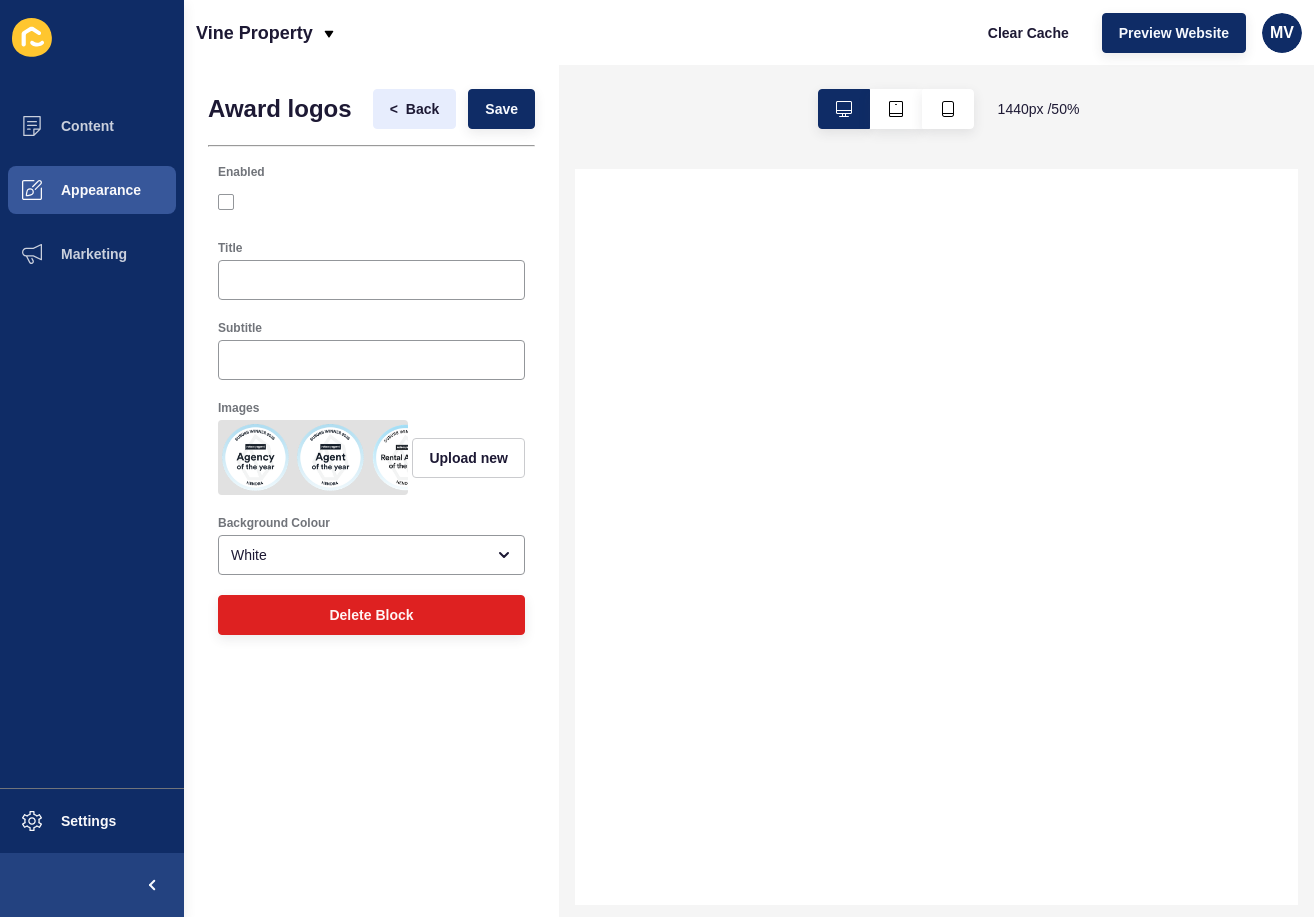 scroll, scrollTop: 0, scrollLeft: 0, axis: both 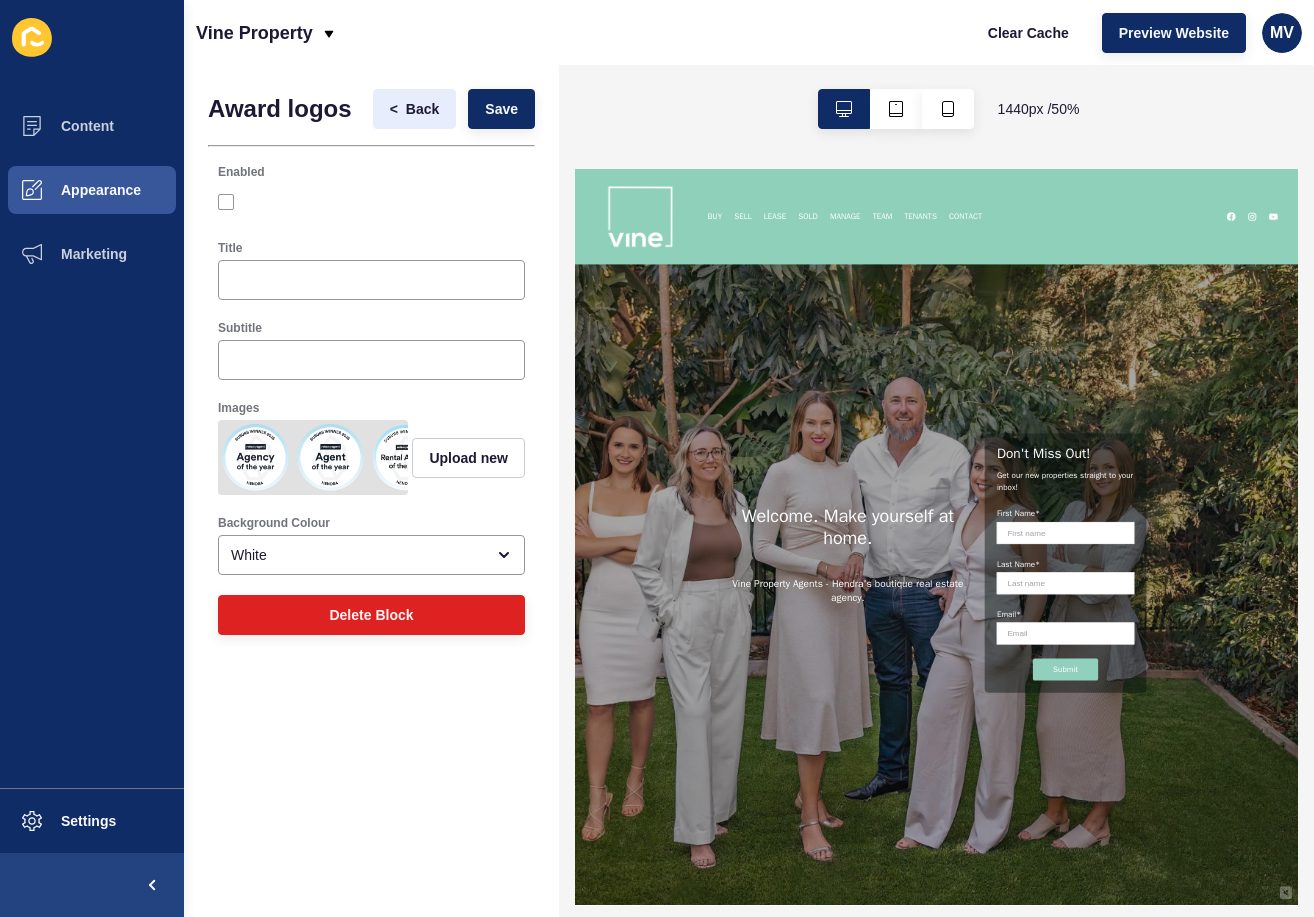 click on "Back" at bounding box center (422, 109) 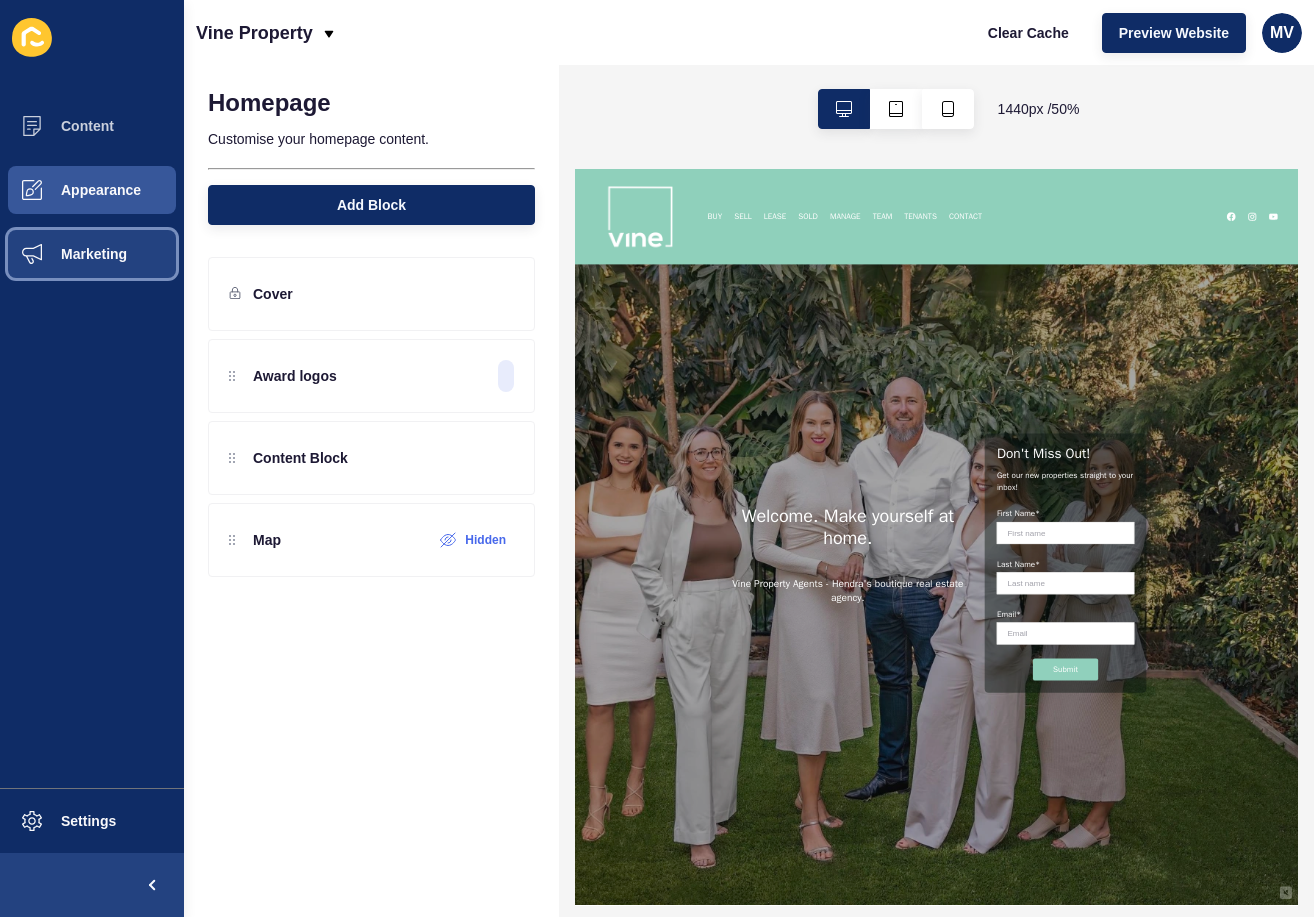 click on "Marketing" at bounding box center (62, 254) 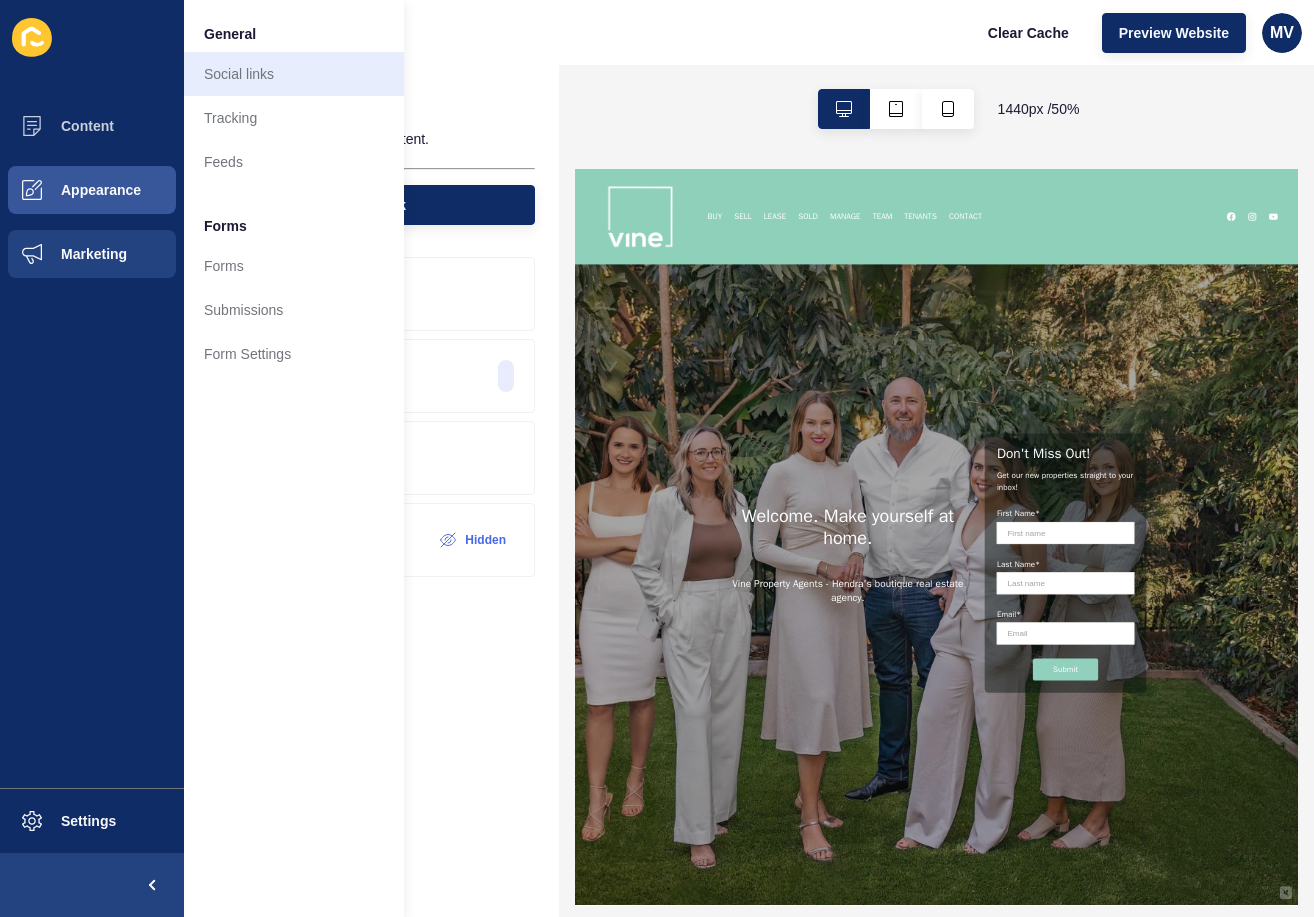 click on "Social links" at bounding box center (294, 74) 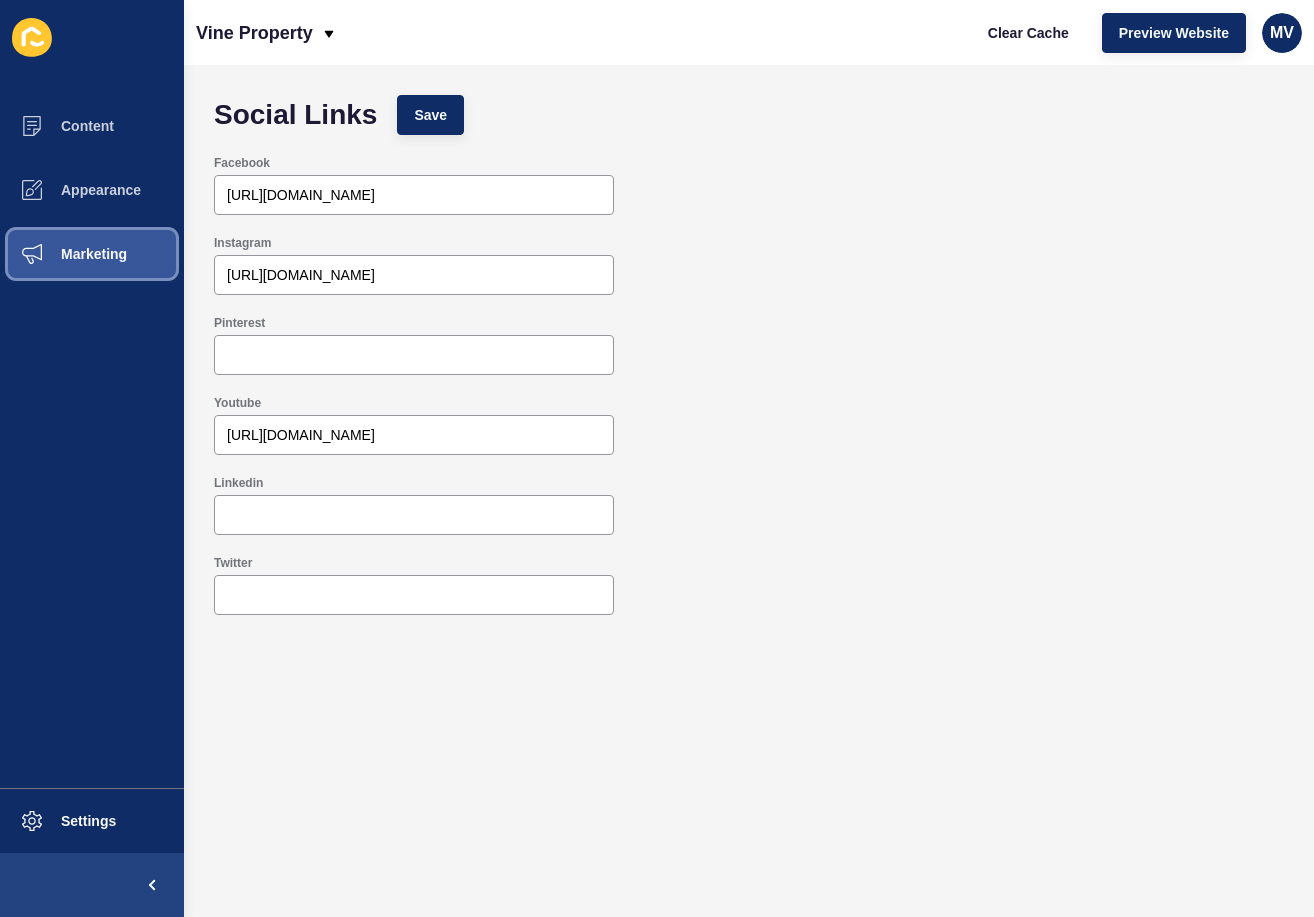click on "Marketing" at bounding box center [62, 254] 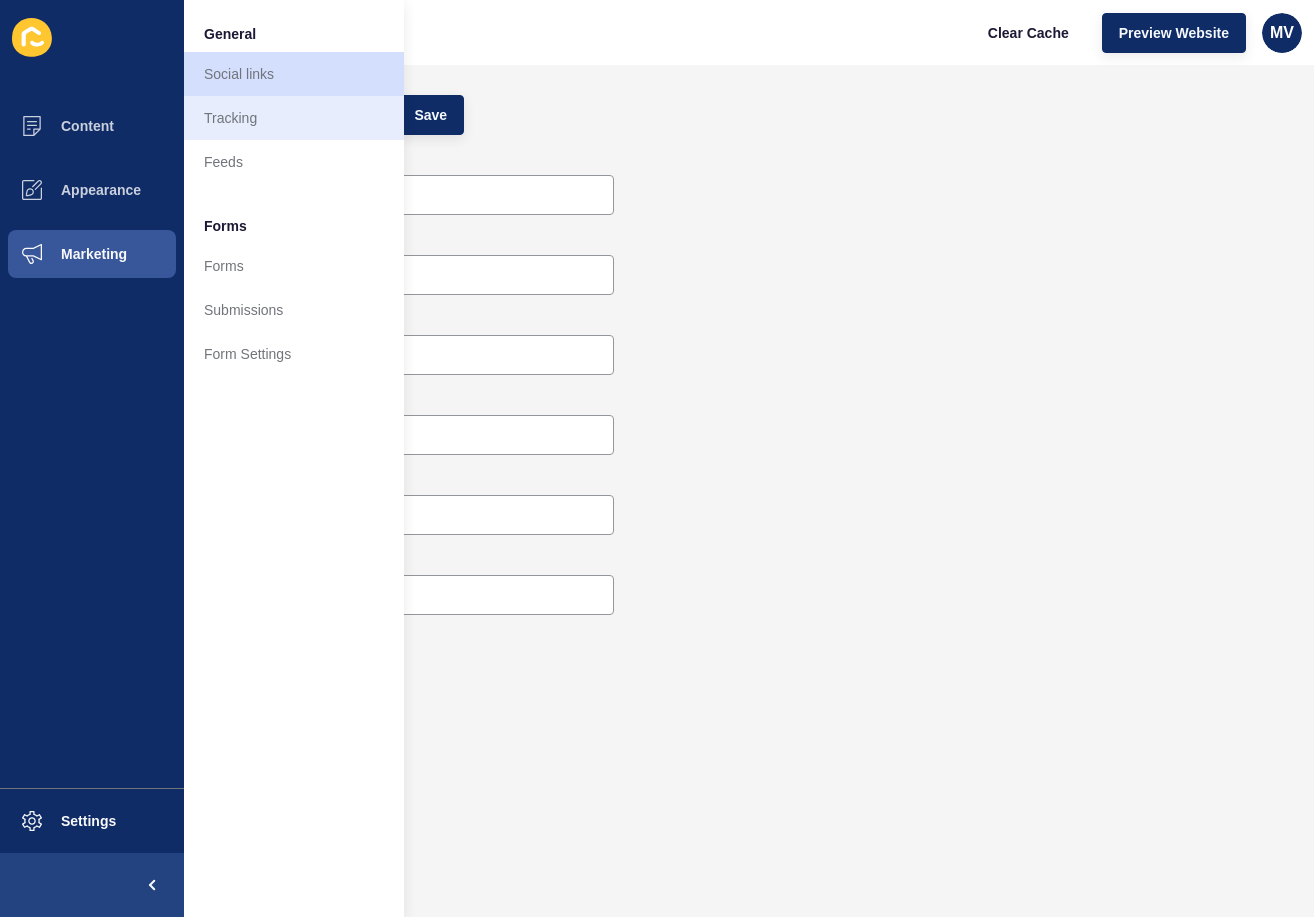 click on "Tracking" at bounding box center (294, 118) 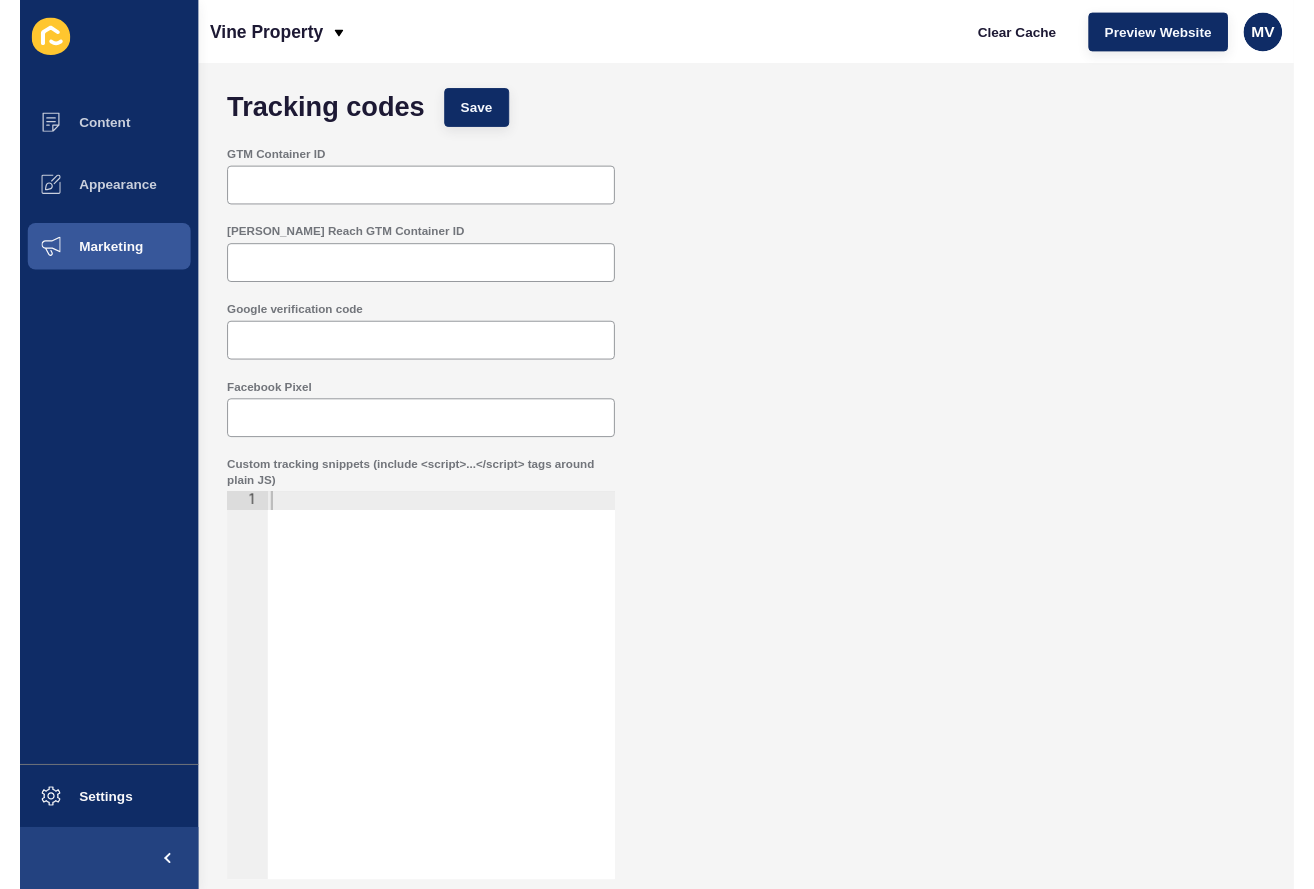 scroll, scrollTop: 4, scrollLeft: 0, axis: vertical 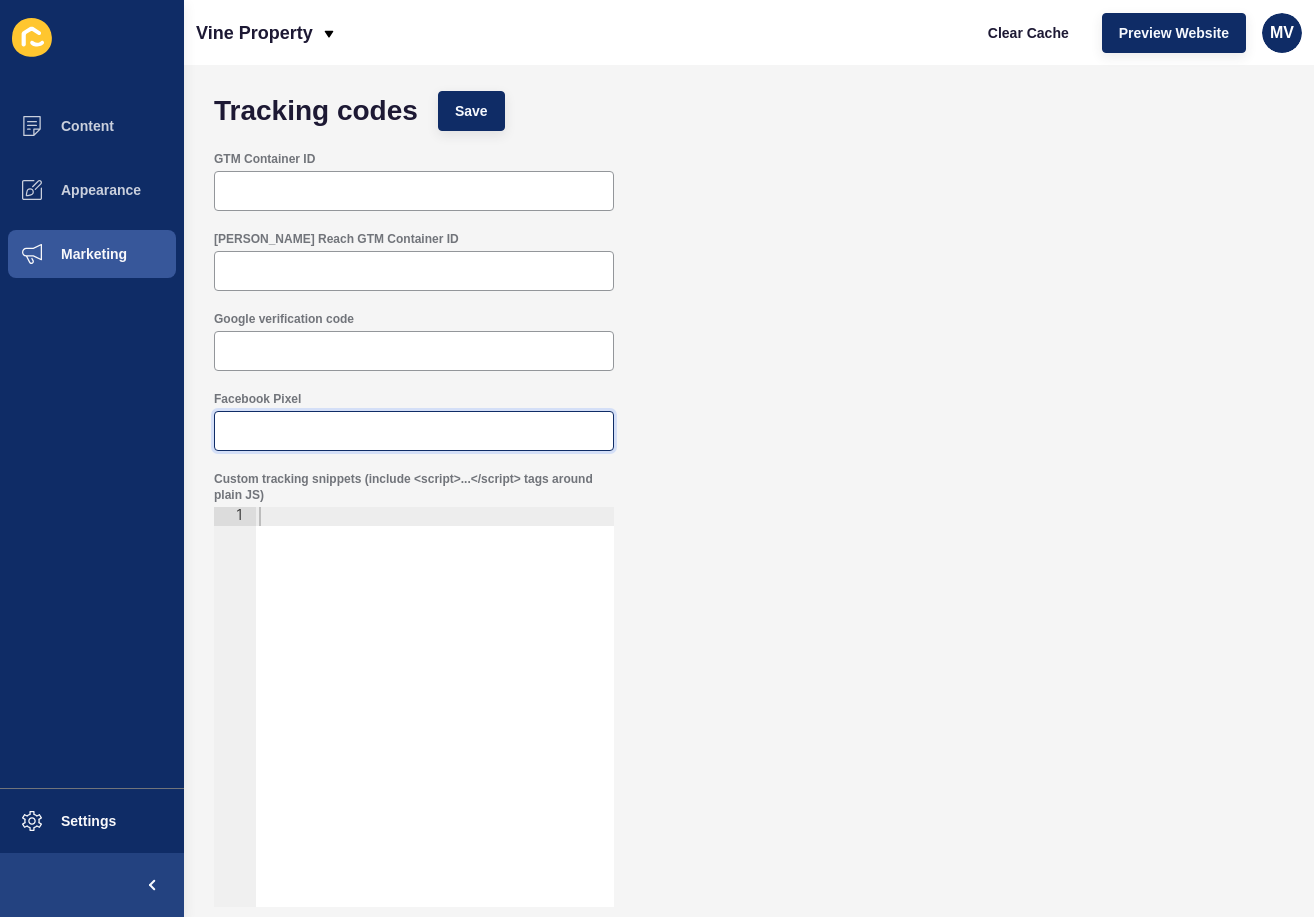 click on "Facebook Pixel" at bounding box center [414, 431] 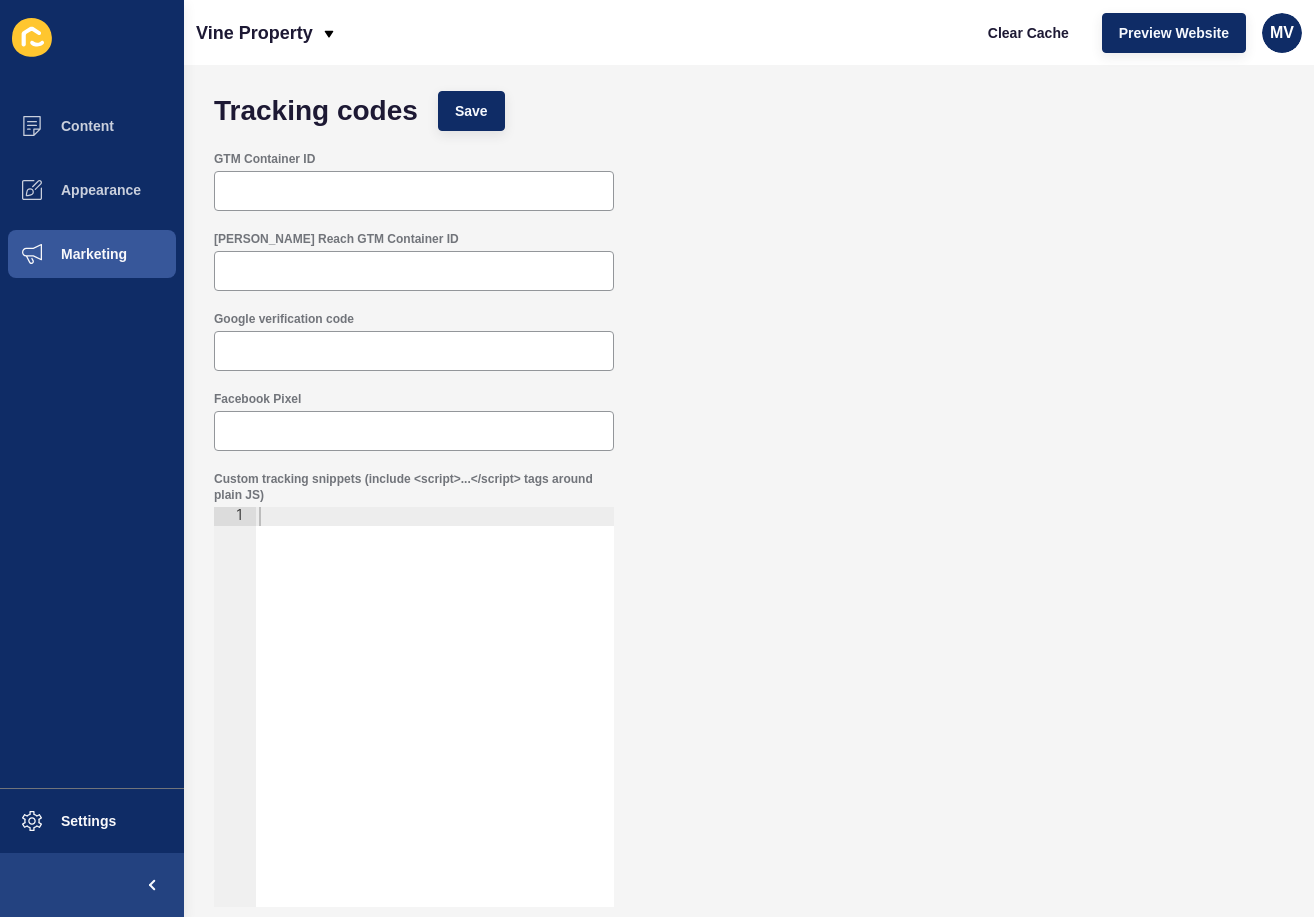 click on "Facebook Pixel" at bounding box center [749, 421] 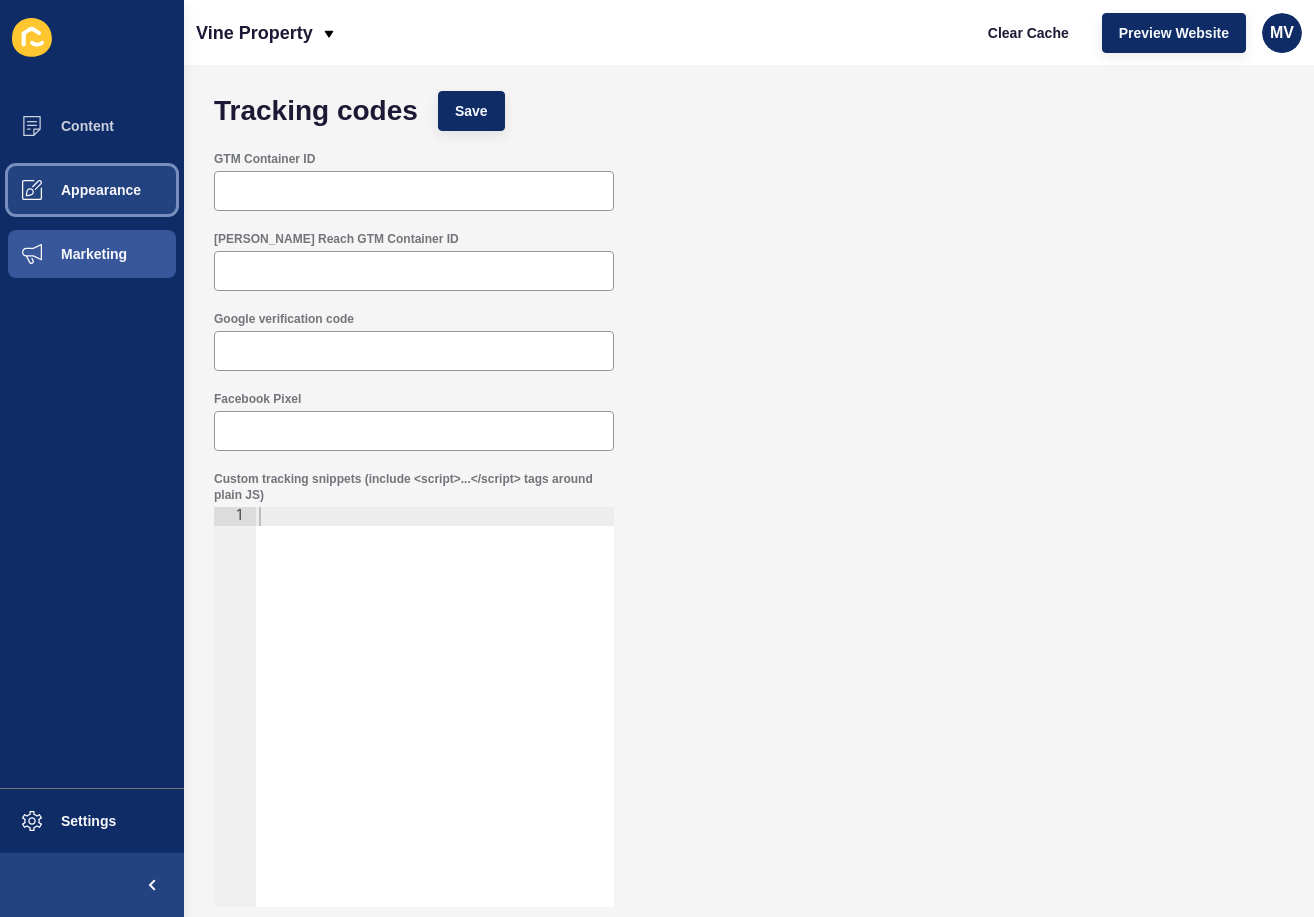 click on "Appearance" at bounding box center [92, 190] 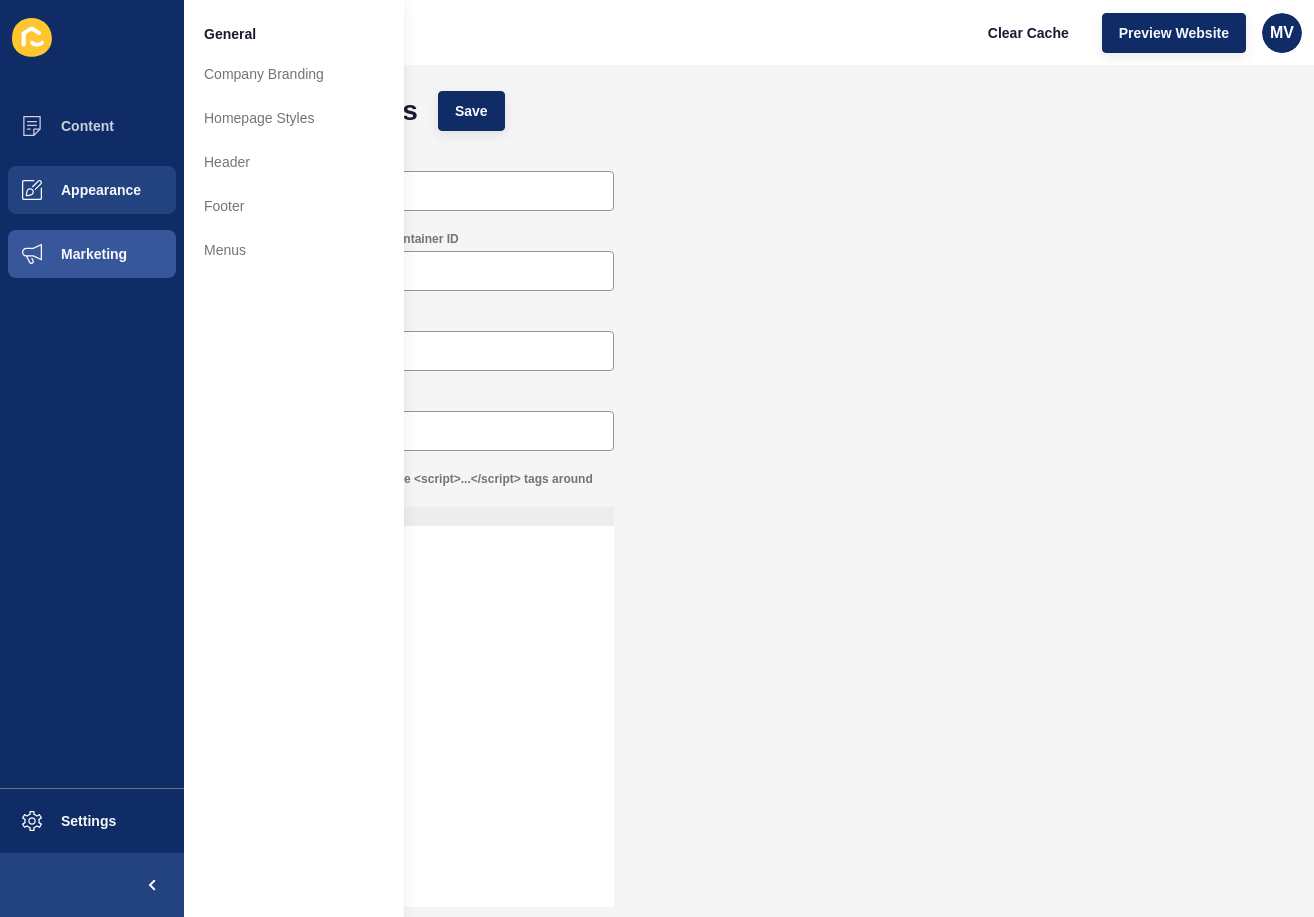 click on "Tracking codes   Save" at bounding box center (749, 111) 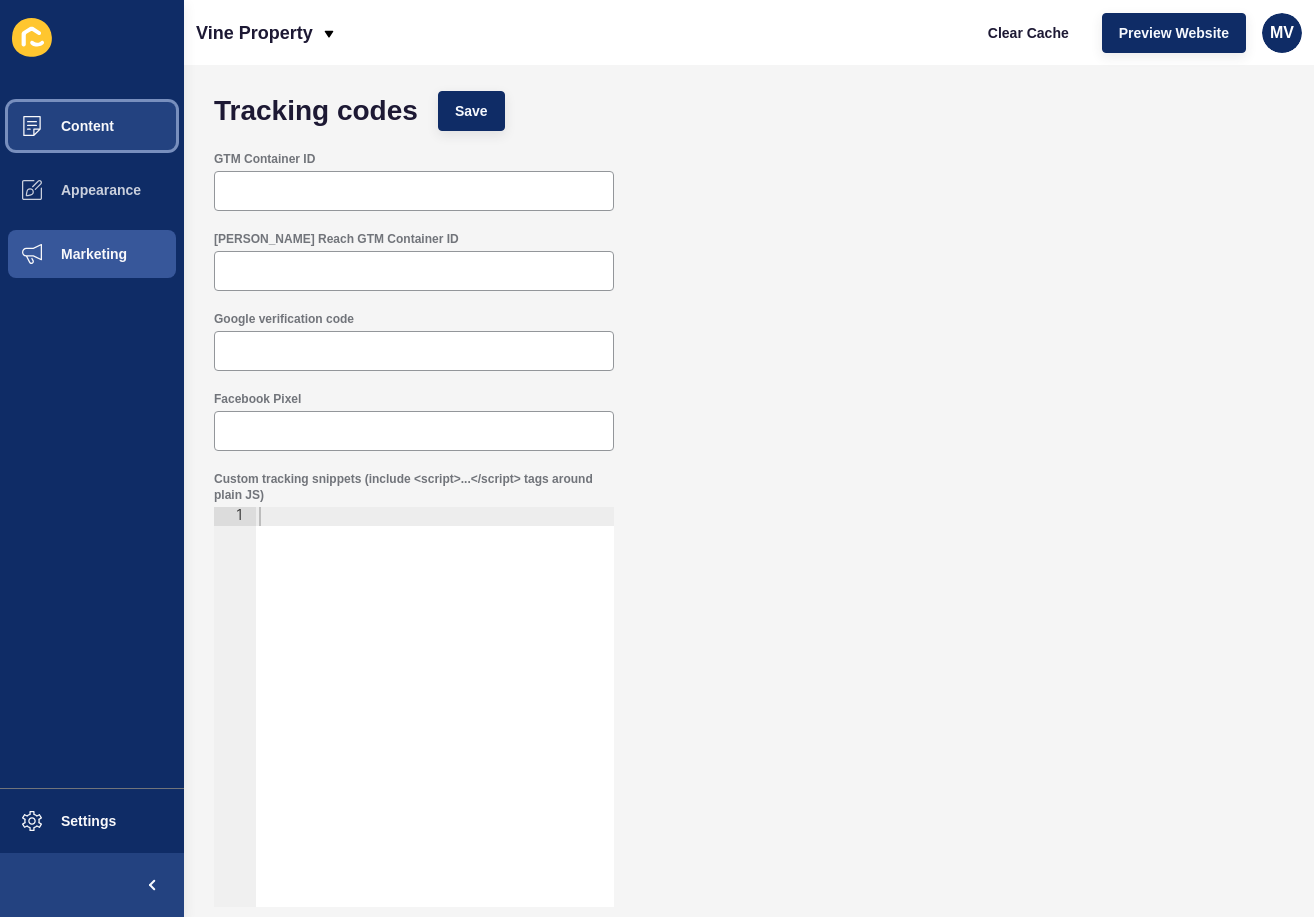 click on "Content" at bounding box center [55, 126] 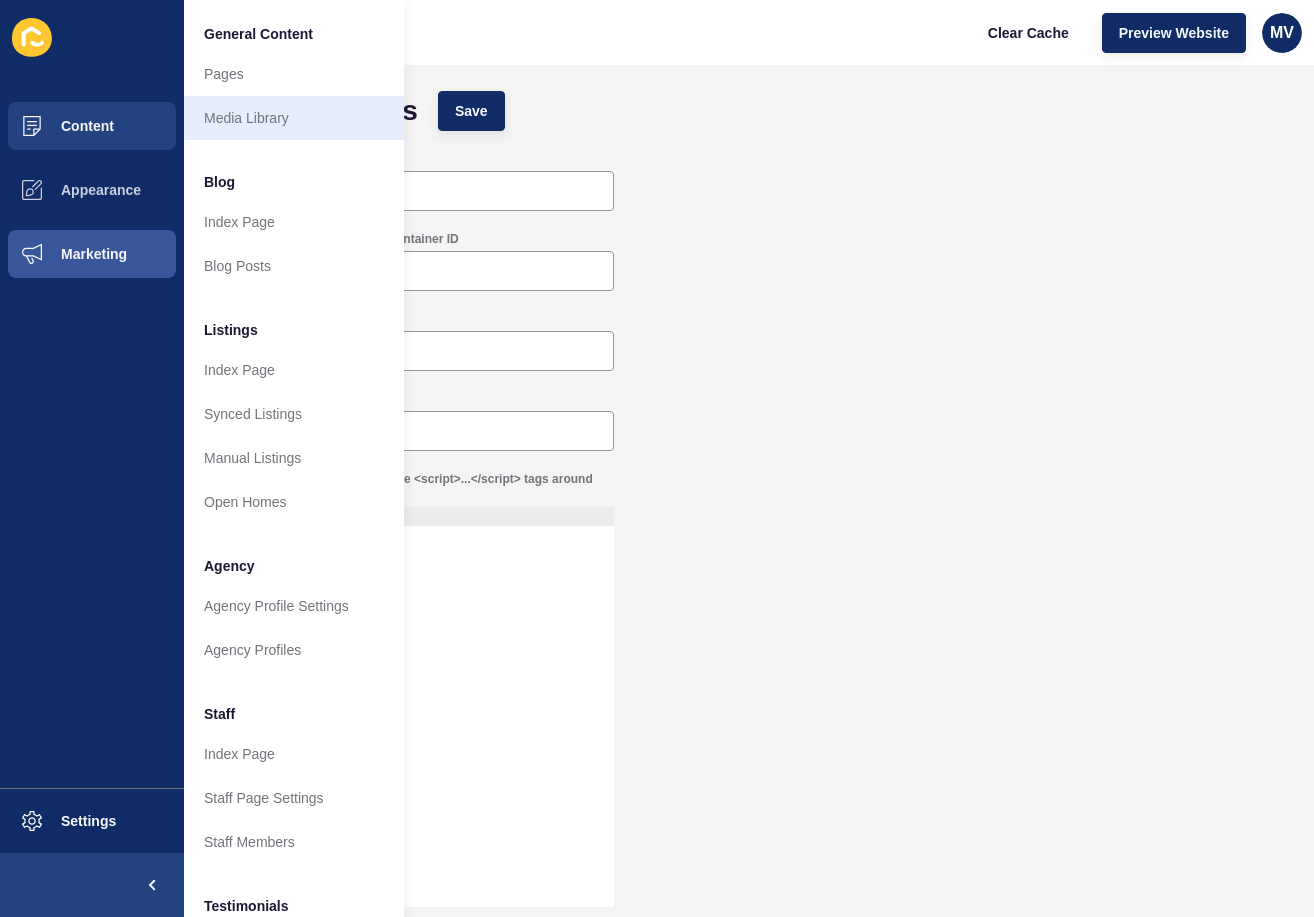 click on "Media Library" at bounding box center [294, 118] 